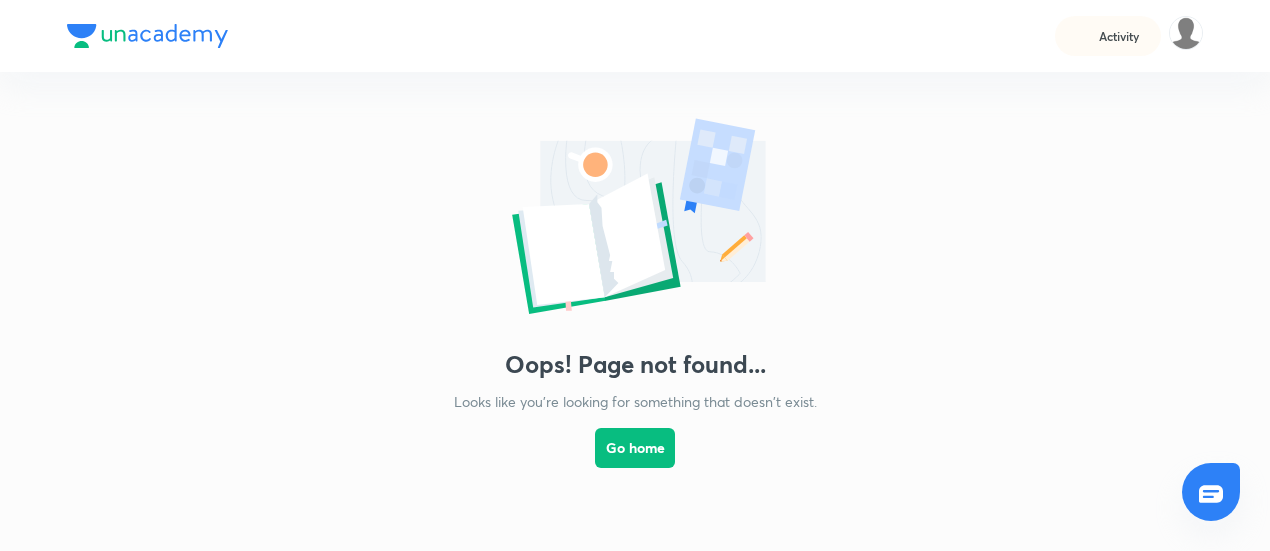 scroll, scrollTop: 0, scrollLeft: 0, axis: both 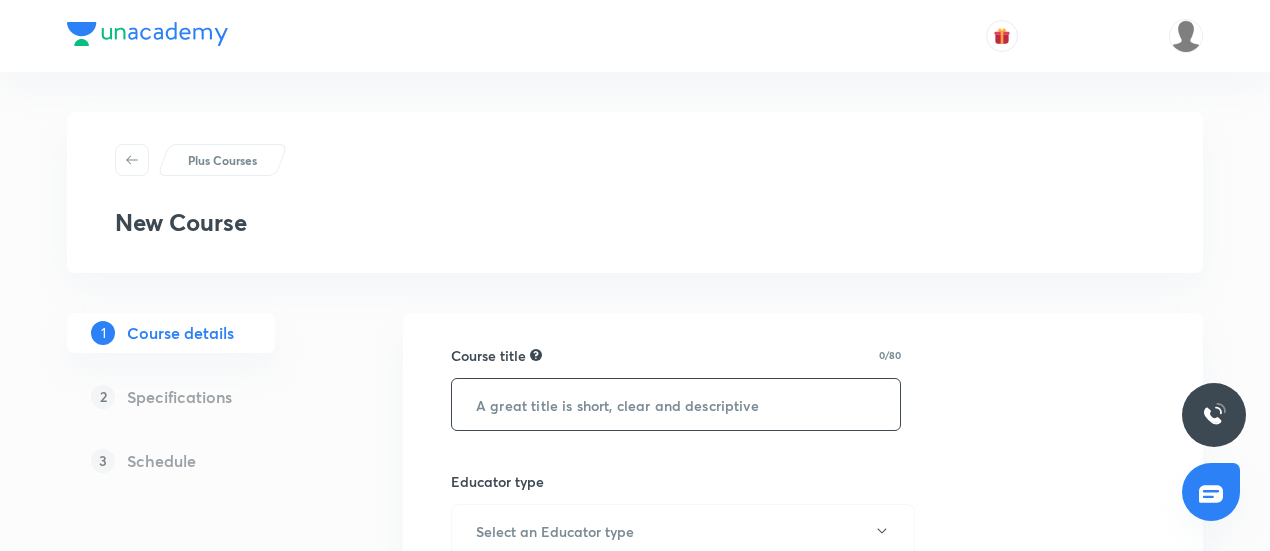 click at bounding box center (676, 404) 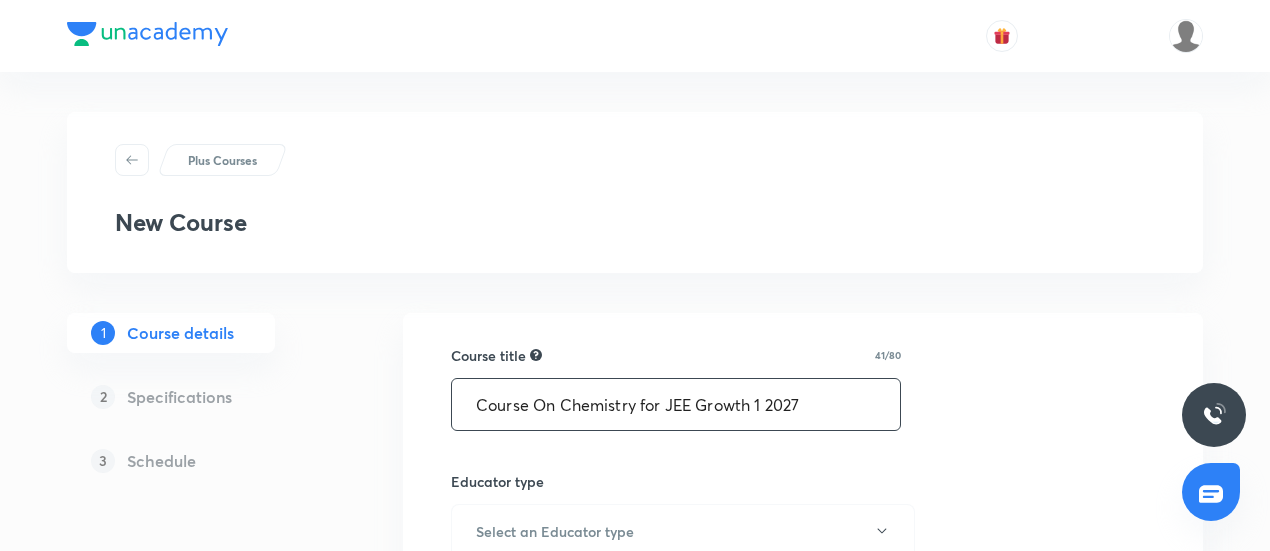 type on "Course On Chemistry for JEE Growth 1 2027" 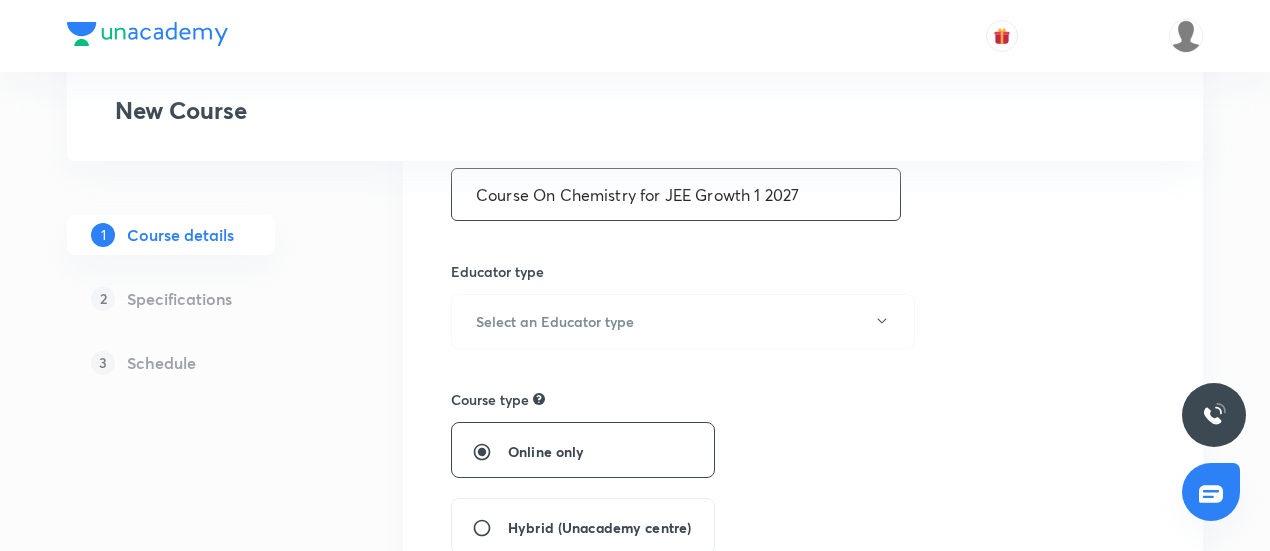 scroll, scrollTop: 212, scrollLeft: 0, axis: vertical 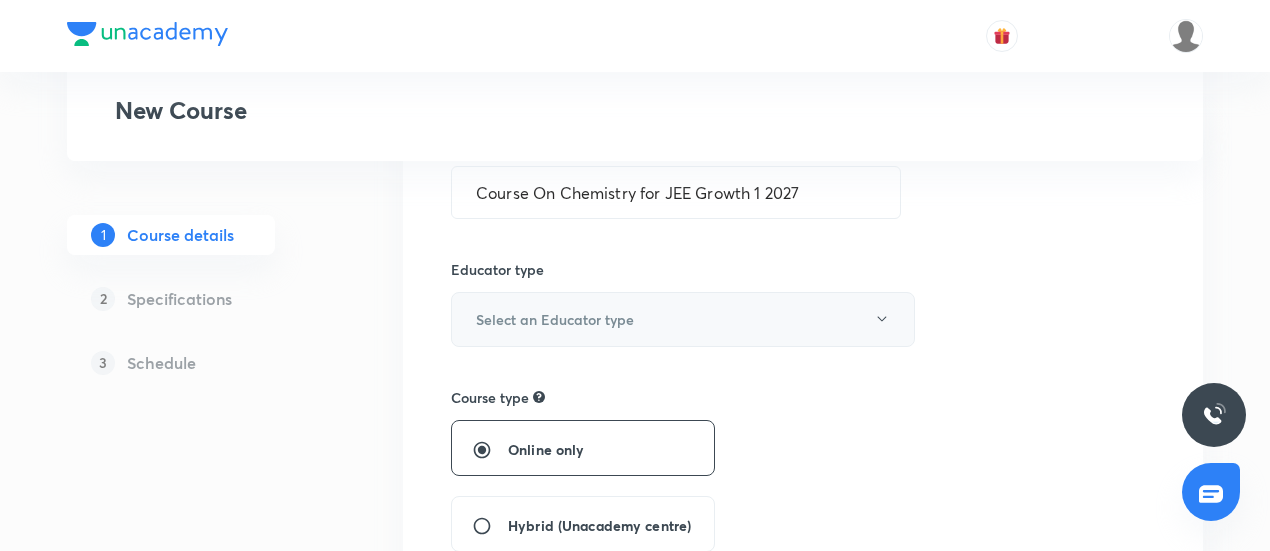 click on "Select an Educator type" at bounding box center (683, 319) 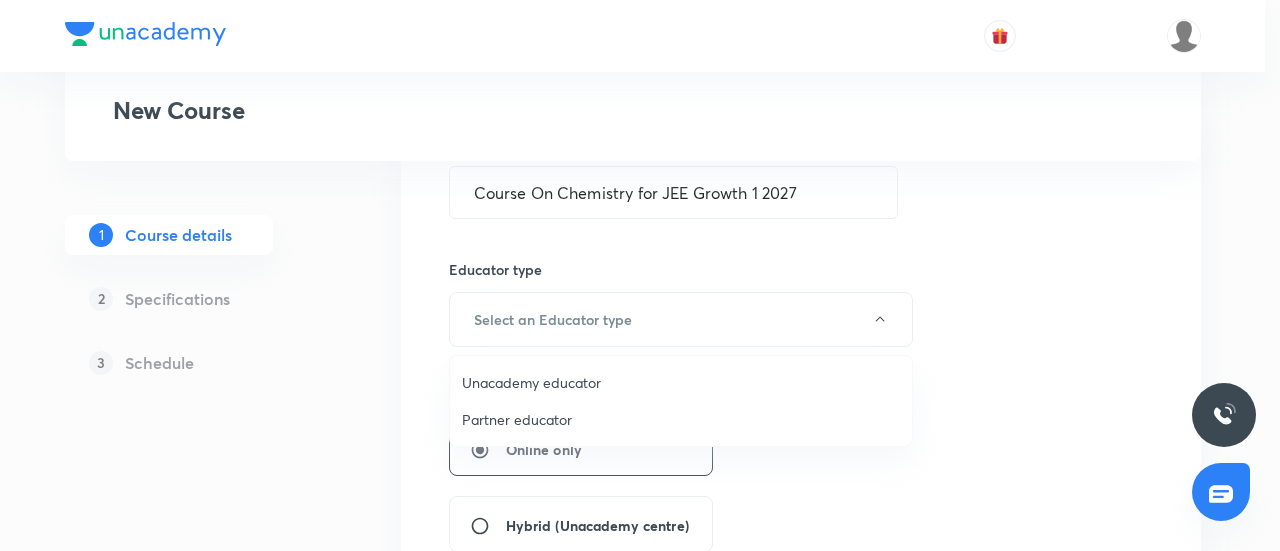 click on "Unacademy educator" at bounding box center [681, 382] 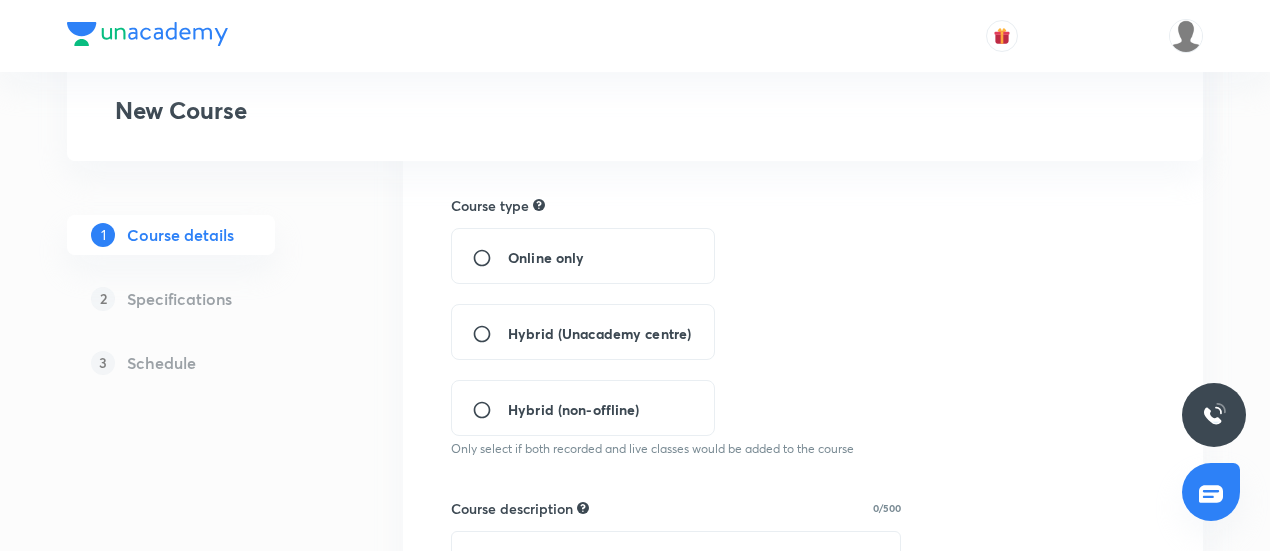 scroll, scrollTop: 414, scrollLeft: 0, axis: vertical 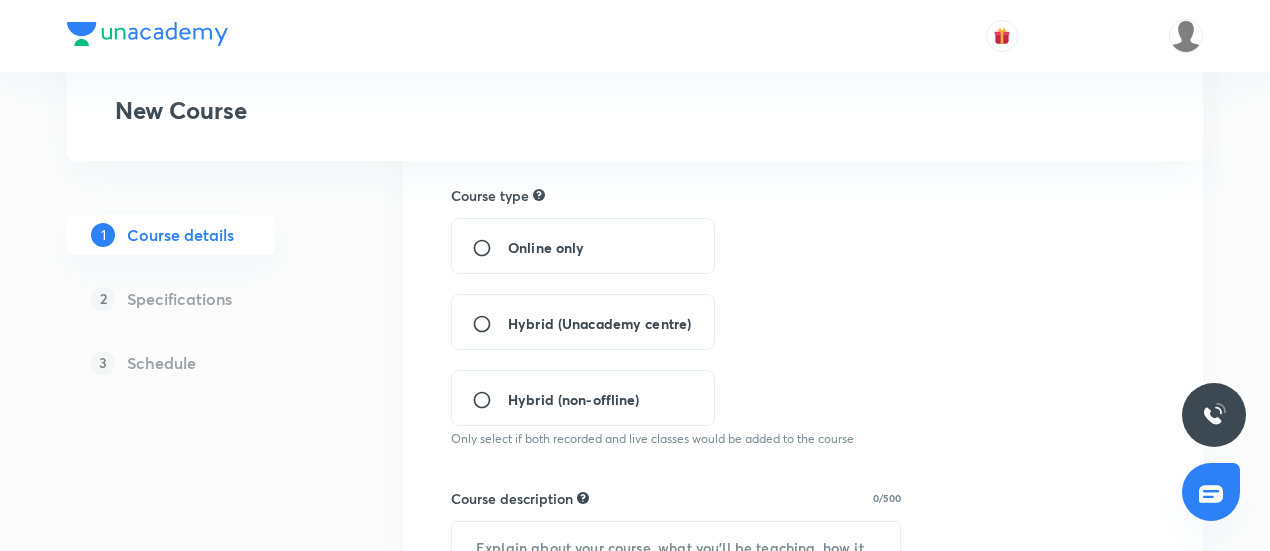 click on "Hybrid (Unacademy centre)" at bounding box center (583, 322) 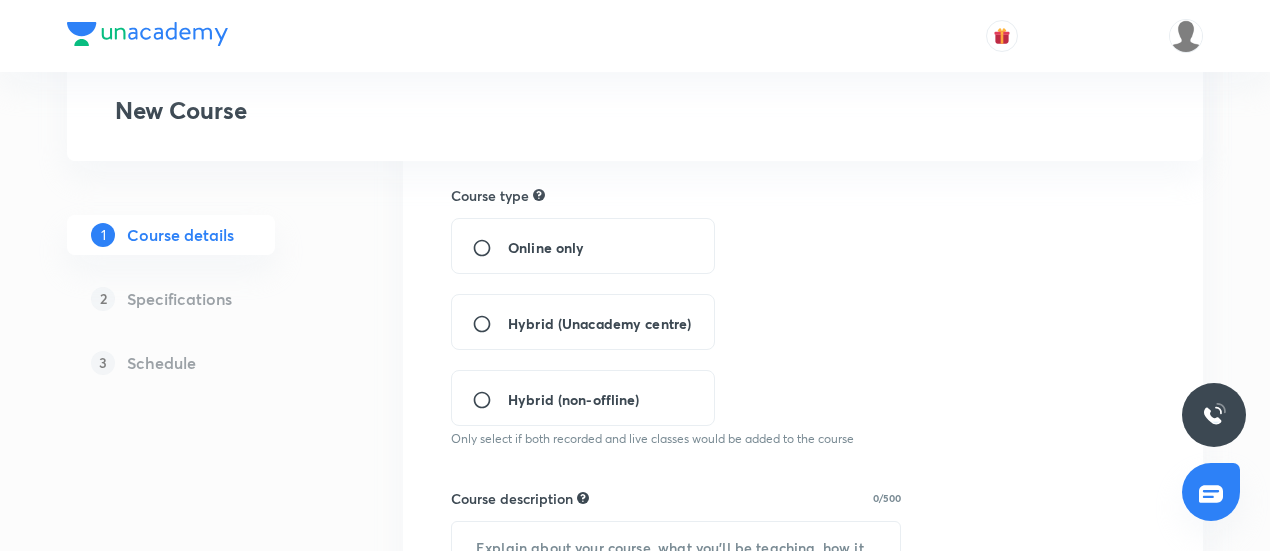 click on "Hybrid (Unacademy centre)" at bounding box center [490, 324] 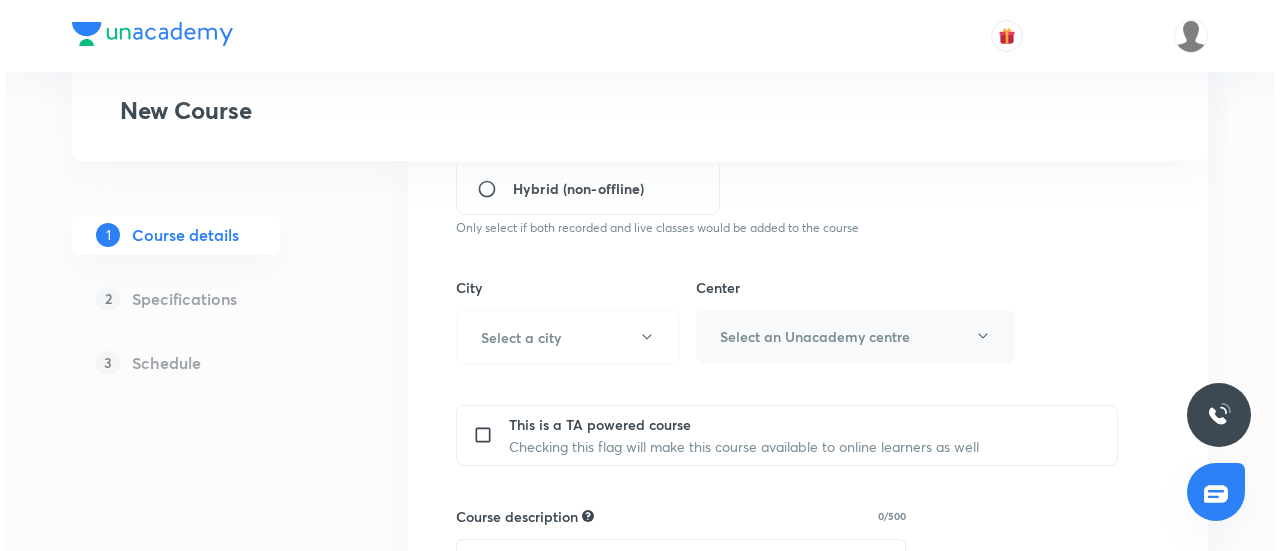 scroll, scrollTop: 626, scrollLeft: 0, axis: vertical 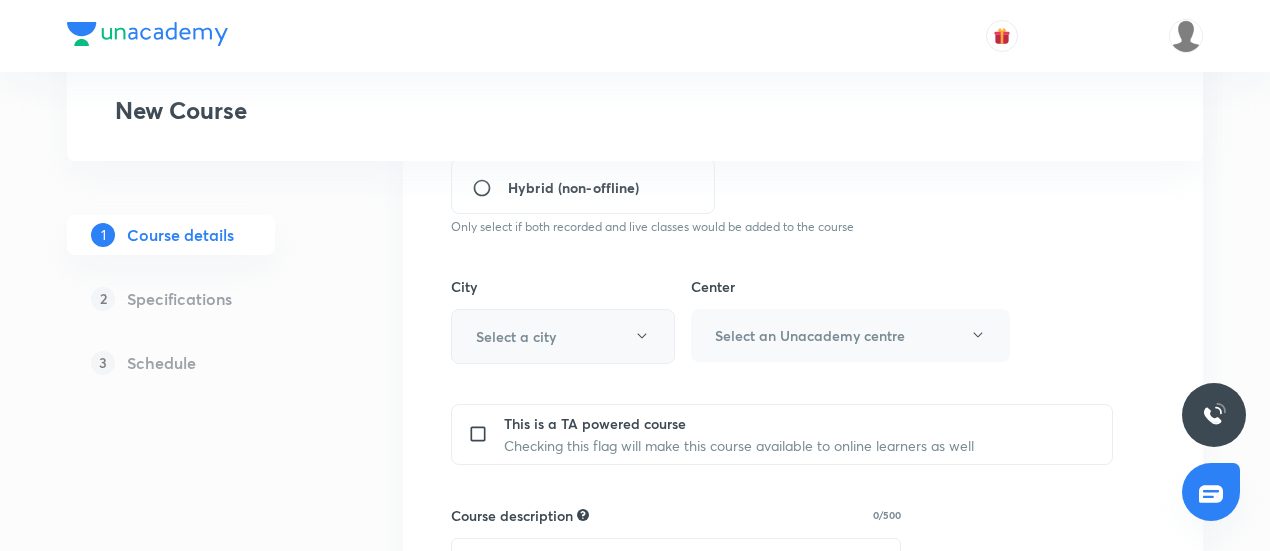 click on "Select a city" at bounding box center [563, 336] 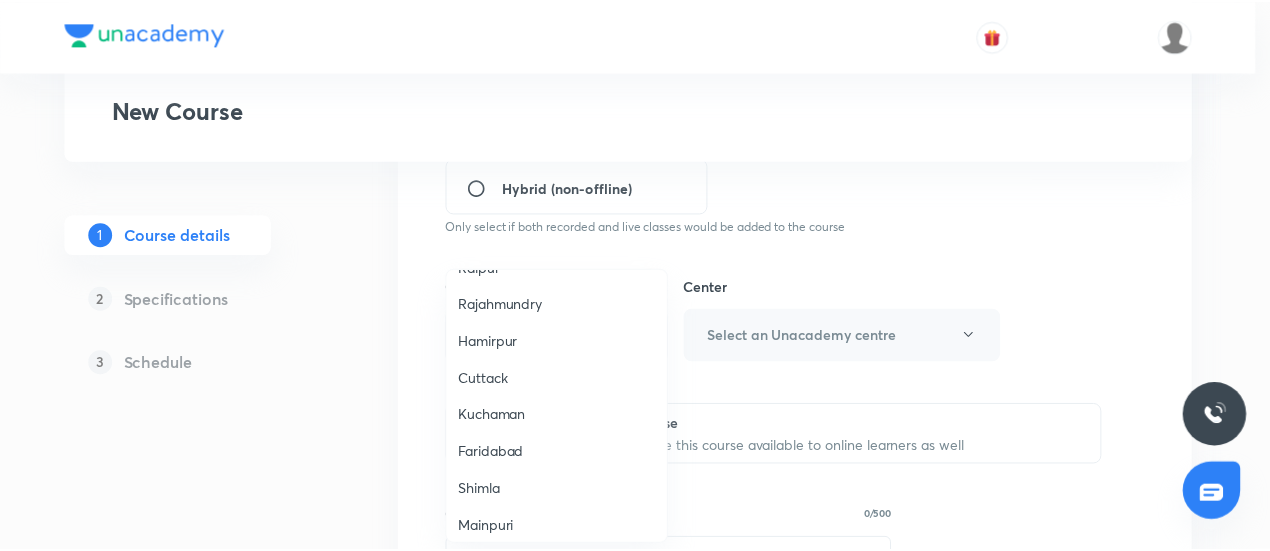 scroll, scrollTop: 2071, scrollLeft: 0, axis: vertical 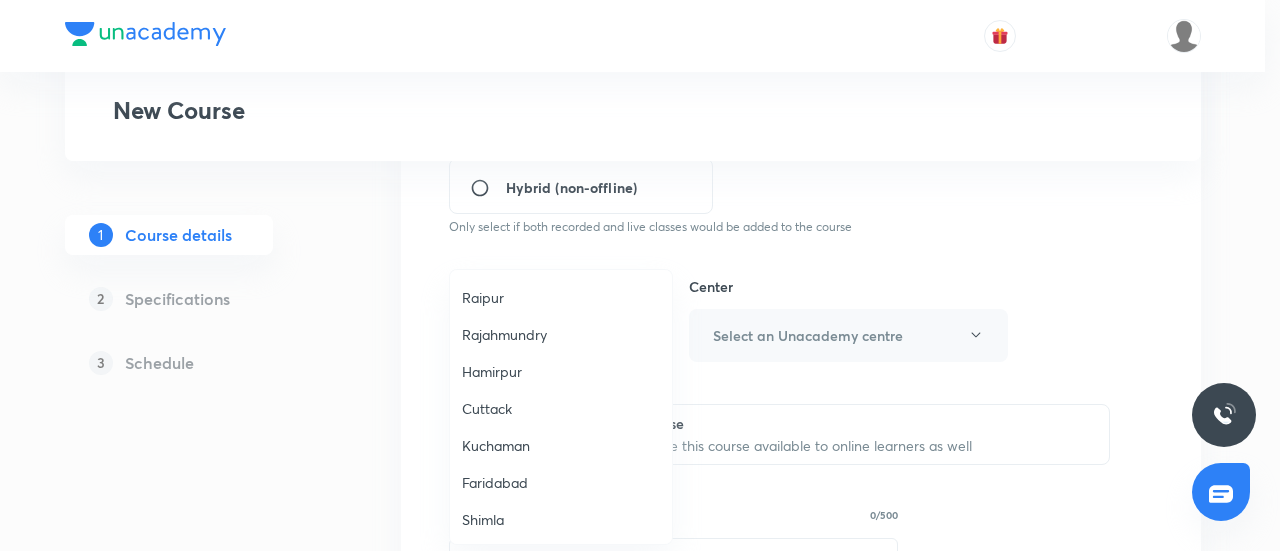 click on "Raipur" at bounding box center (561, 297) 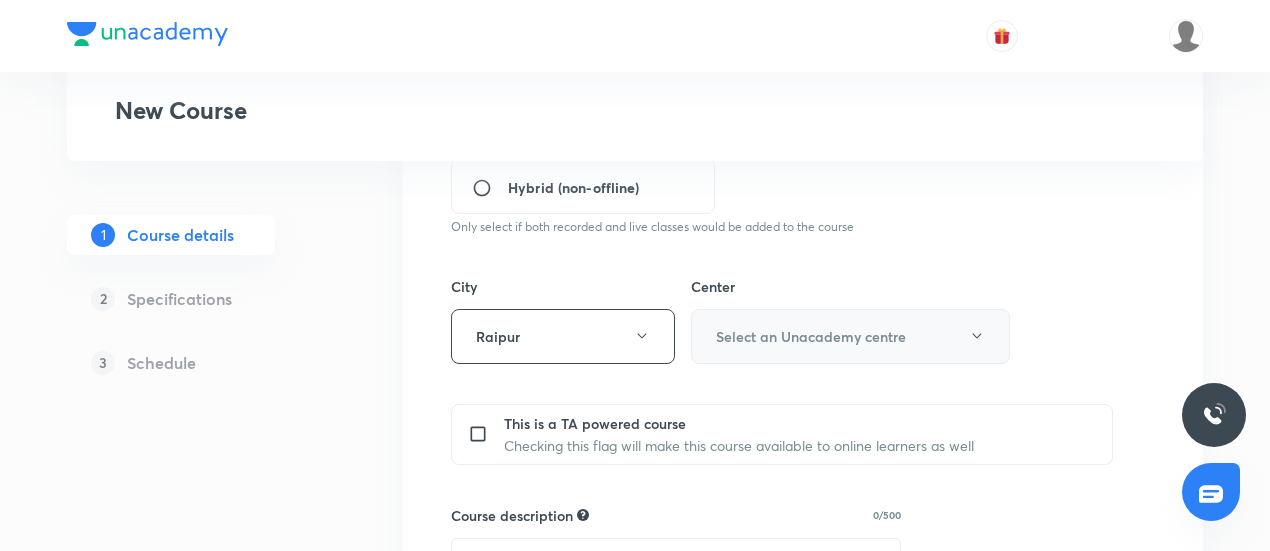 click on "Select an Unacademy centre" at bounding box center [850, 336] 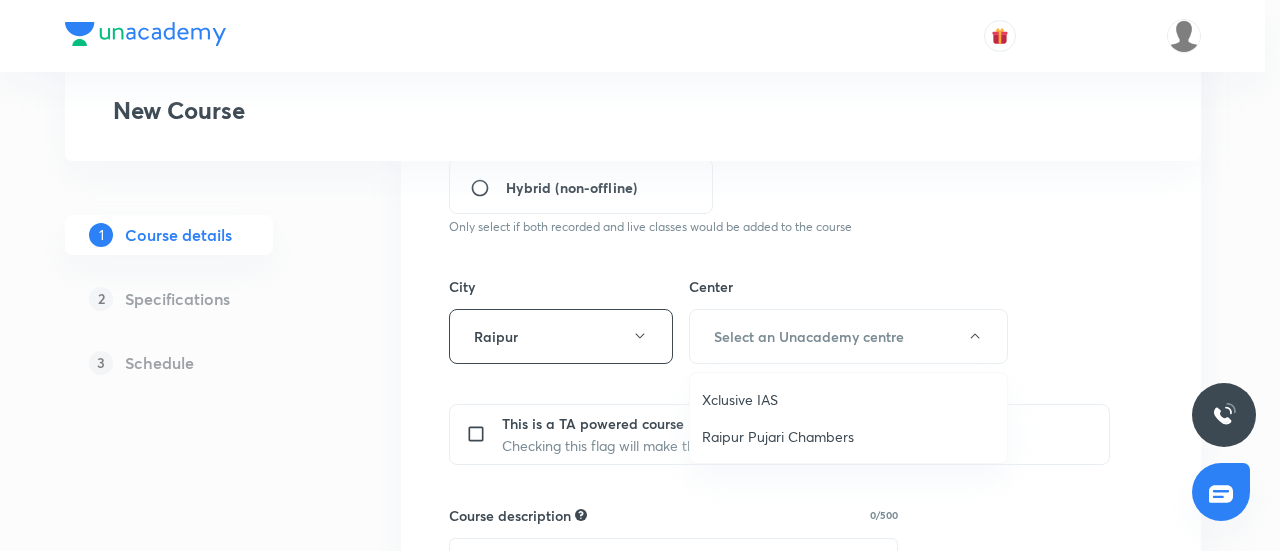 click on "Raipur Pujari Chambers" at bounding box center (848, 436) 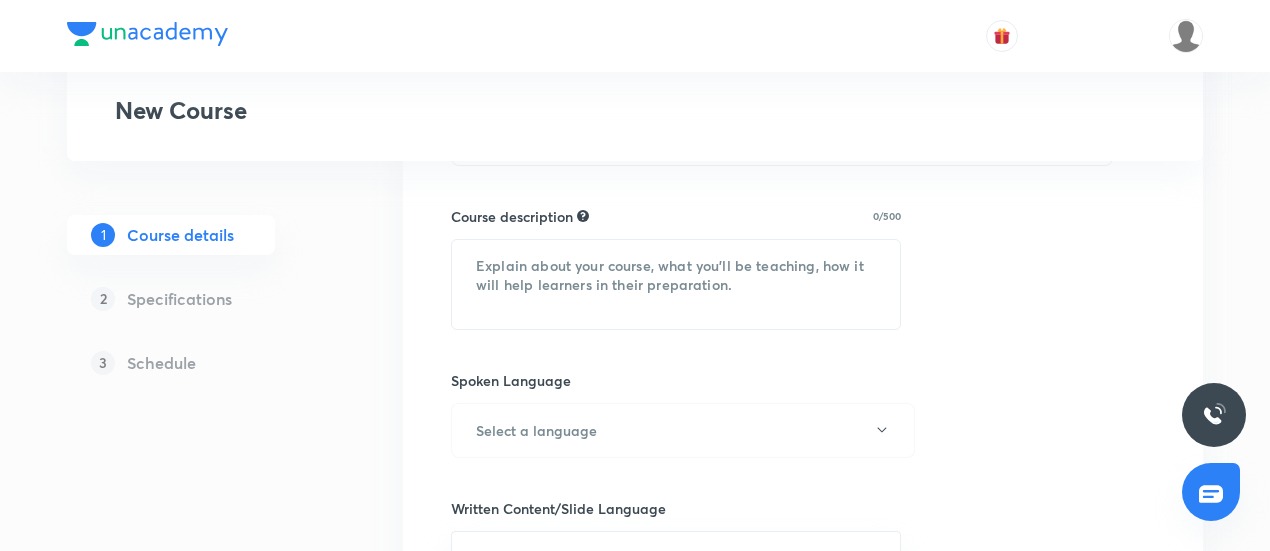 scroll, scrollTop: 927, scrollLeft: 0, axis: vertical 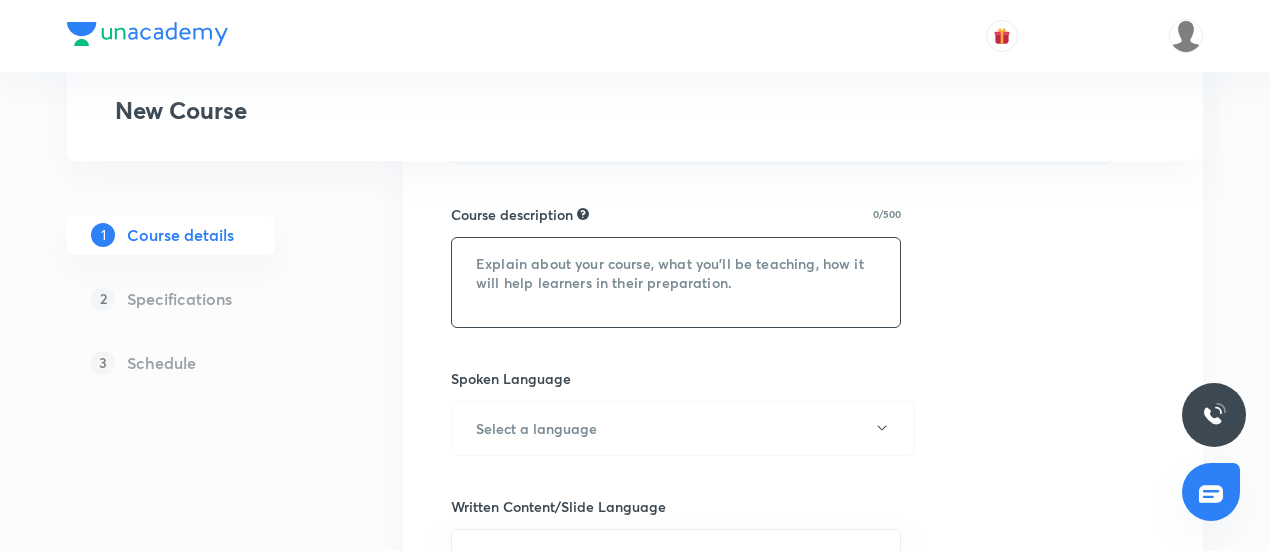 click at bounding box center (676, 282) 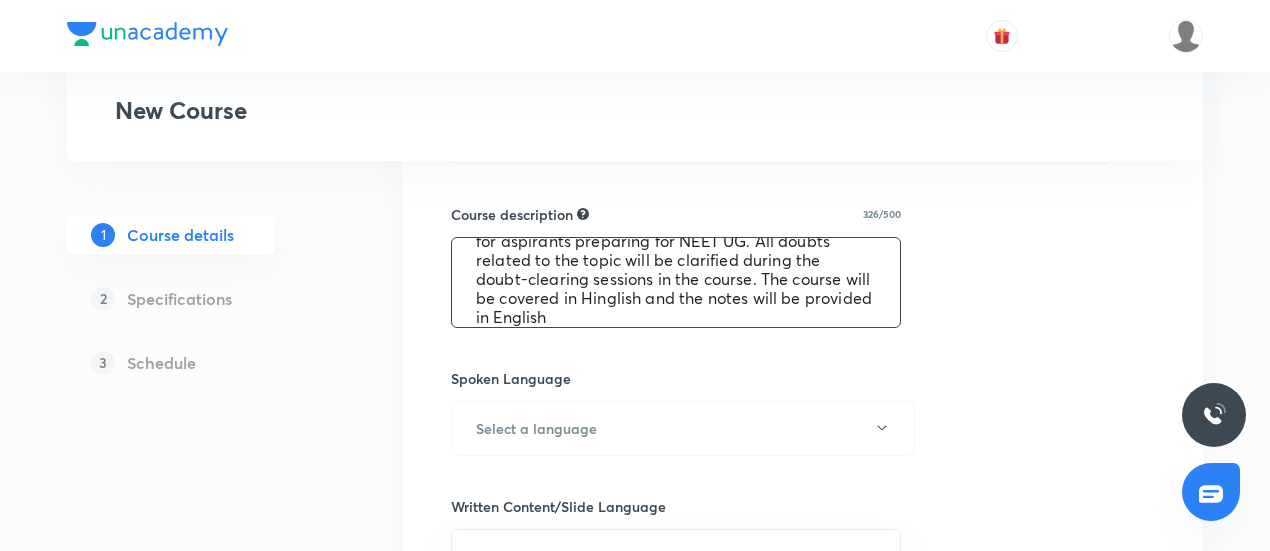 scroll, scrollTop: 0, scrollLeft: 0, axis: both 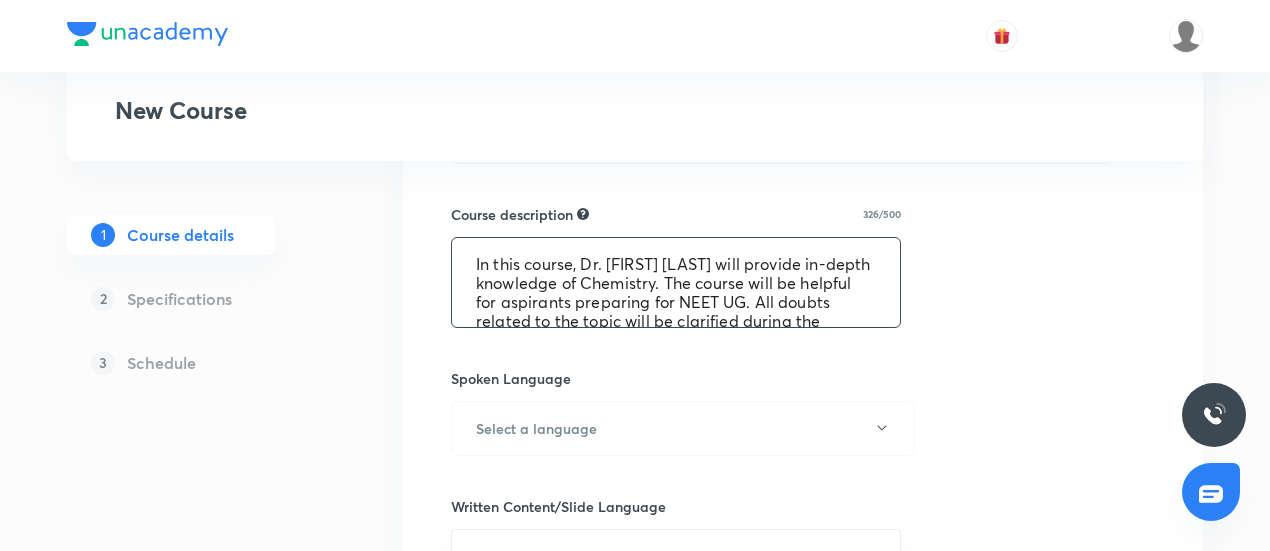 click on ""In this course, Dr. Sumit Agrawal will provide in-depth knowledge of Chemistry. The course will be helpful for aspirants preparing for NEET UG. All doubts related to the topic will be clarified during the doubt-clearing sessions in the course. The course will be covered in Hinglish and the notes will be provided in English"" at bounding box center [676, 282] 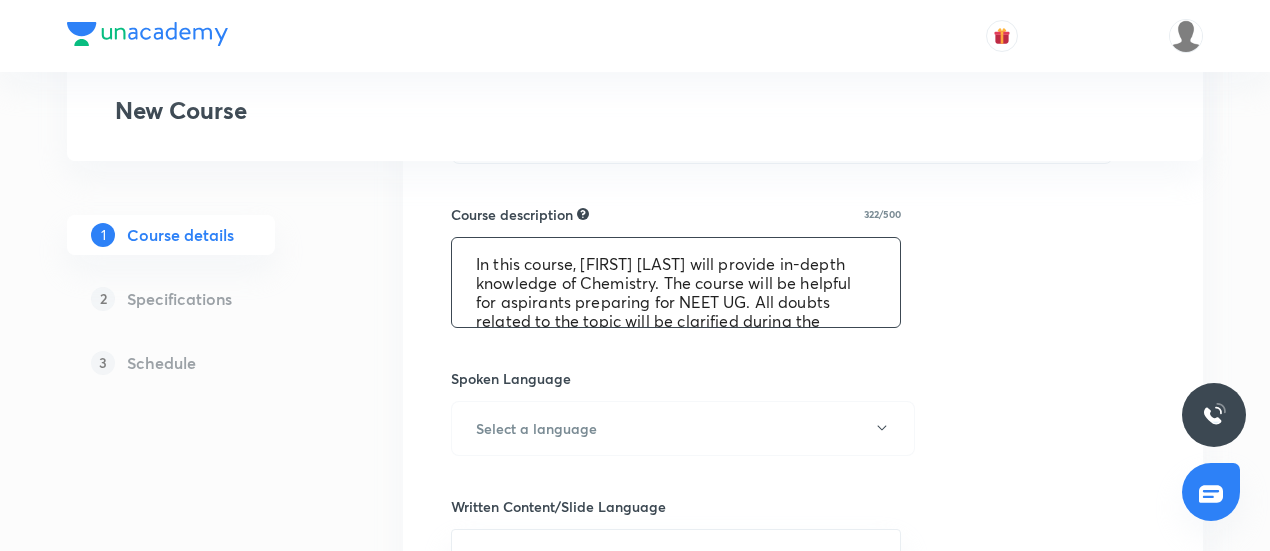 type on ""In this course, Rajnish Kumar will provide in-depth knowledge of Chemistry. The course will be helpful for aspirants preparing for NEET UG. All doubts related to the topic will be clarified during the doubt-clearing sessions in the course. The course will be covered in Hinglish and the notes will be provided in English"" 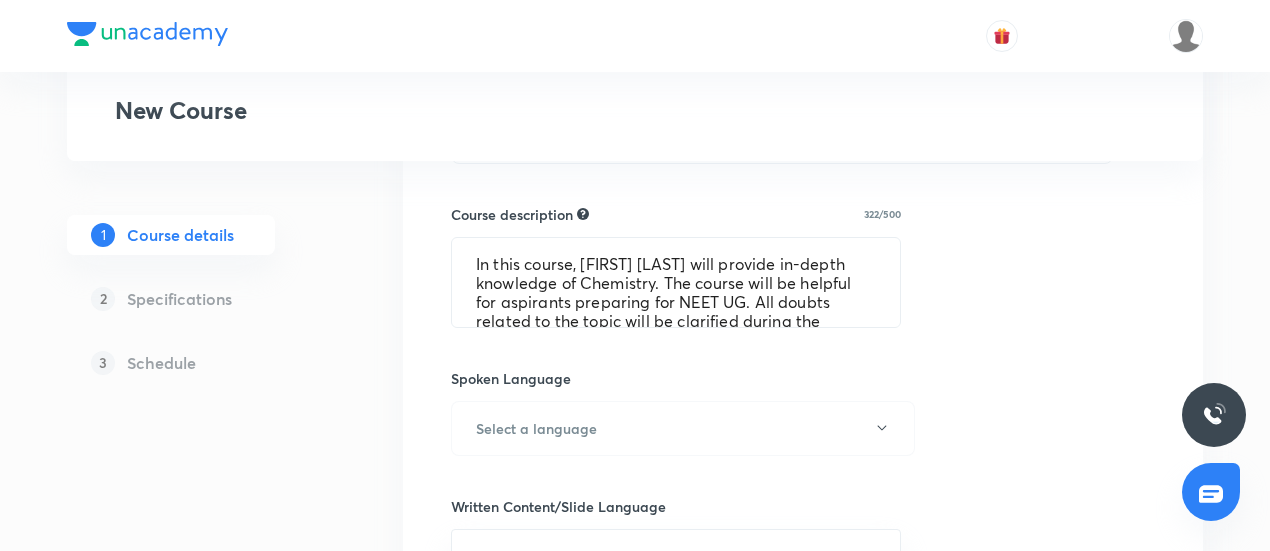 click on "Course title 41/80 Course On Chemistry for JEE Growth 1 2027 ​ Educator type Unacademy educator   Course type Online only Hybrid (Unacademy centre) Hybrid (non-offline) Only select if both recorded and live classes would be added to the course City Raipur Center Raipur Pujari Chambers This is a TA powered course Checking this flag will make this course available to online learners as well Course description 322/500 "In this course, Rajnish Kumar will provide in-depth knowledge of Chemistry. The course will be helpful for aspirants preparing for NEET UG. All doubts related to the topic will be clarified during the doubt-clearing sessions in the course. The course will be covered in Hinglish and the notes will be provided in English" ​ Spoken Language Select a language Written Content/Slide Language ​ Select a goal ​ Educators ​ Save & continue" at bounding box center [803, 172] 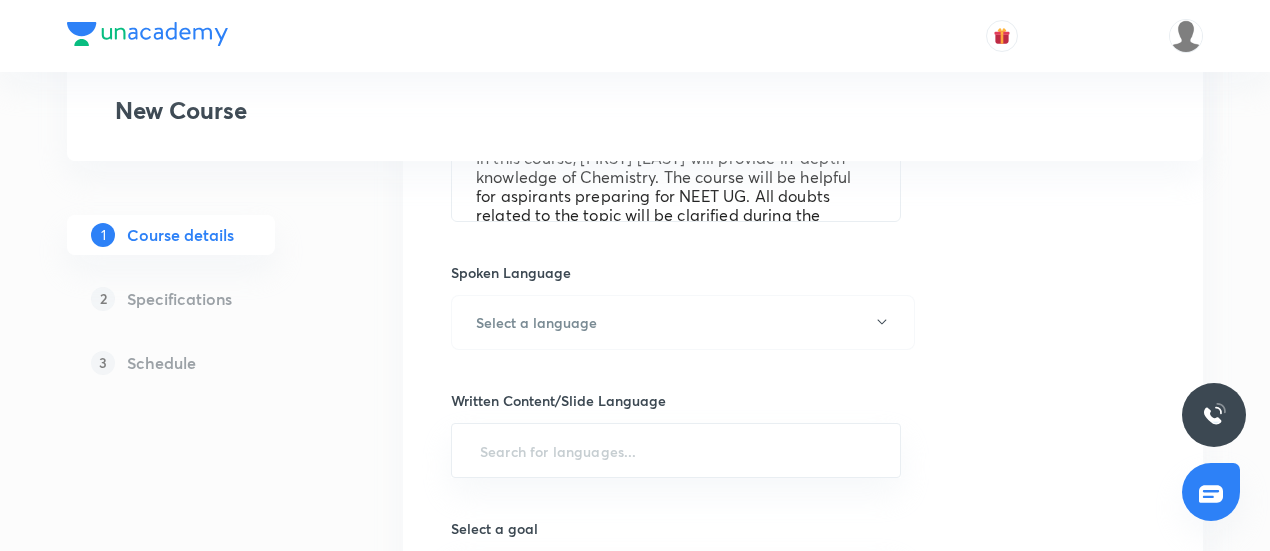 scroll, scrollTop: 1035, scrollLeft: 0, axis: vertical 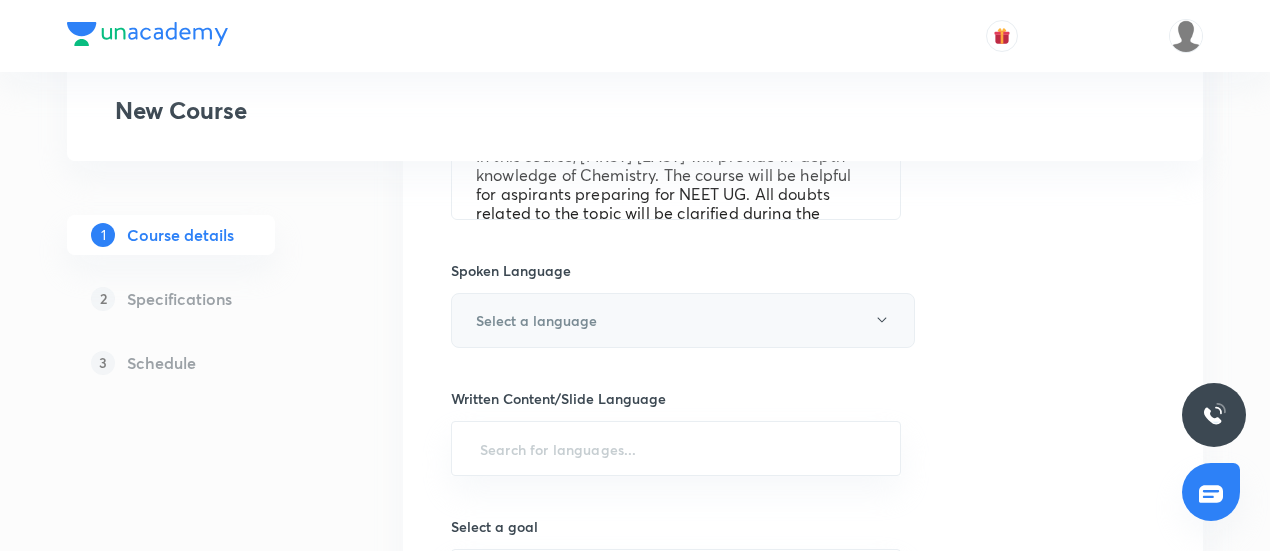 click on "Select a language" at bounding box center (683, 320) 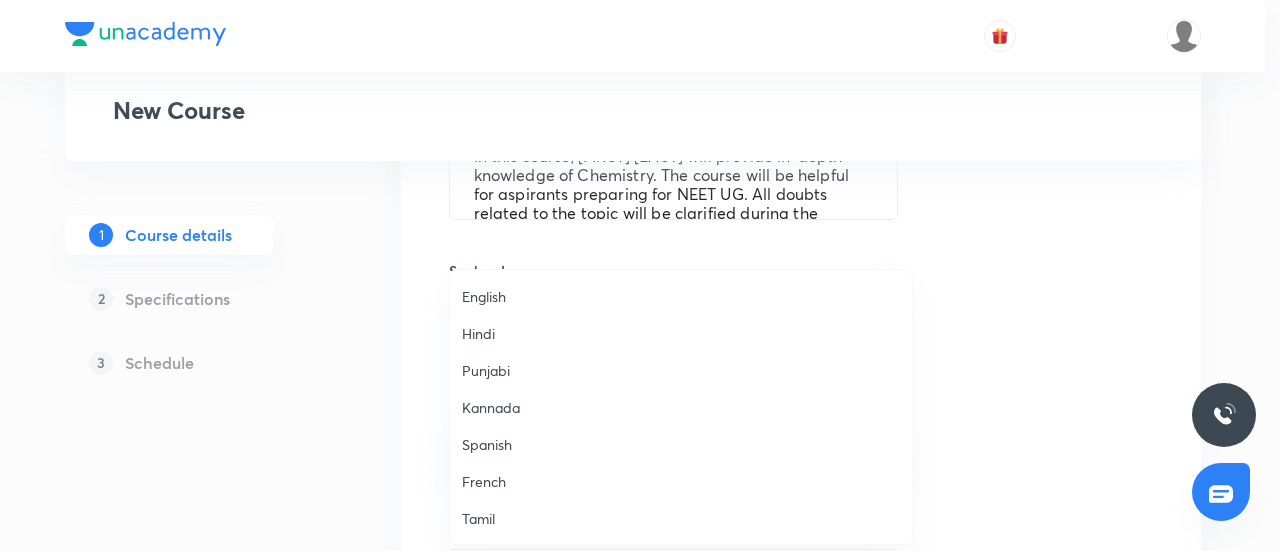 click on "English" at bounding box center [681, 296] 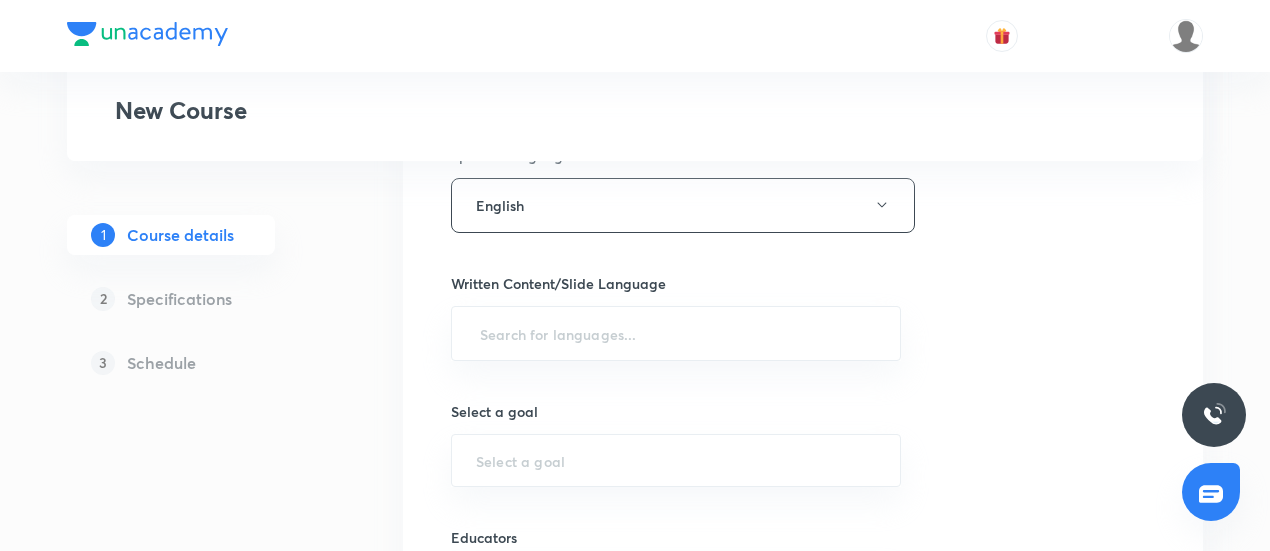 scroll, scrollTop: 1152, scrollLeft: 0, axis: vertical 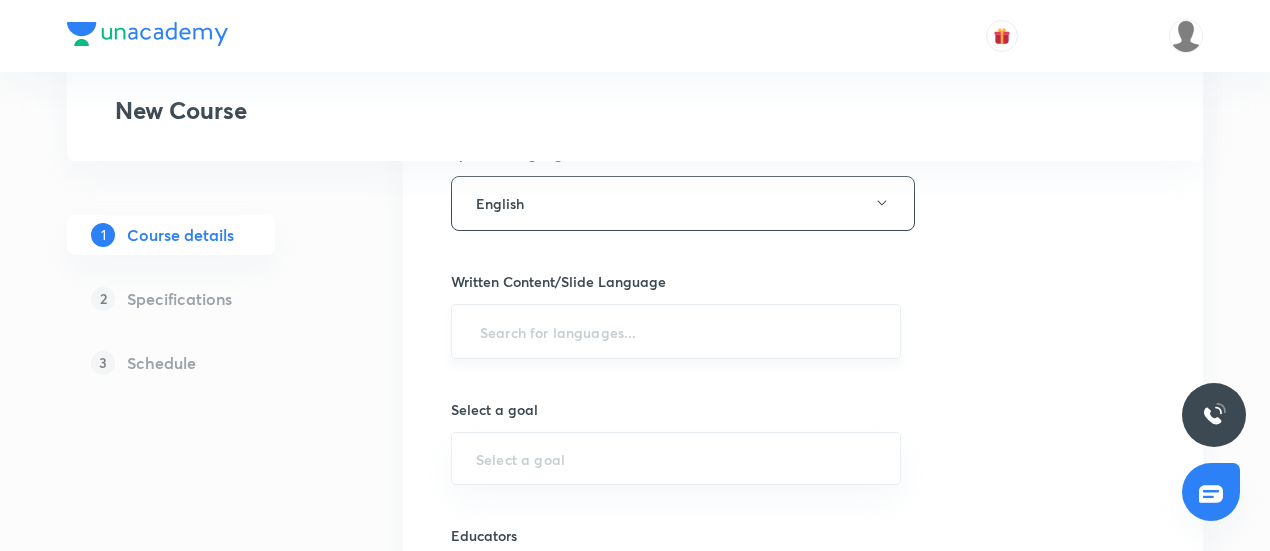 click on "​" at bounding box center [676, 331] 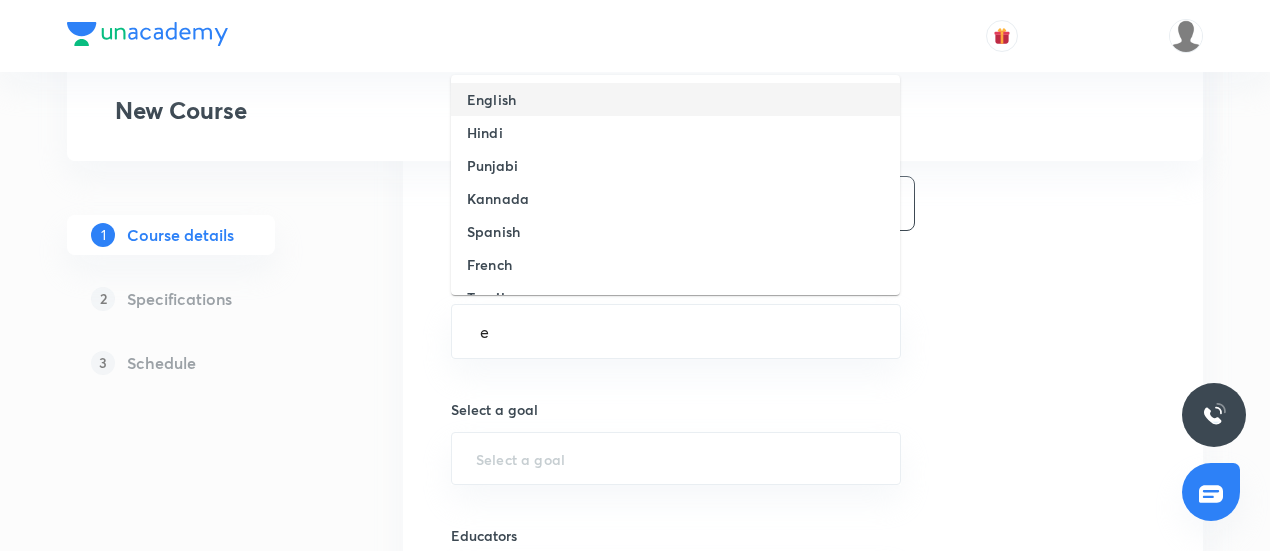 click on "English" at bounding box center (491, 99) 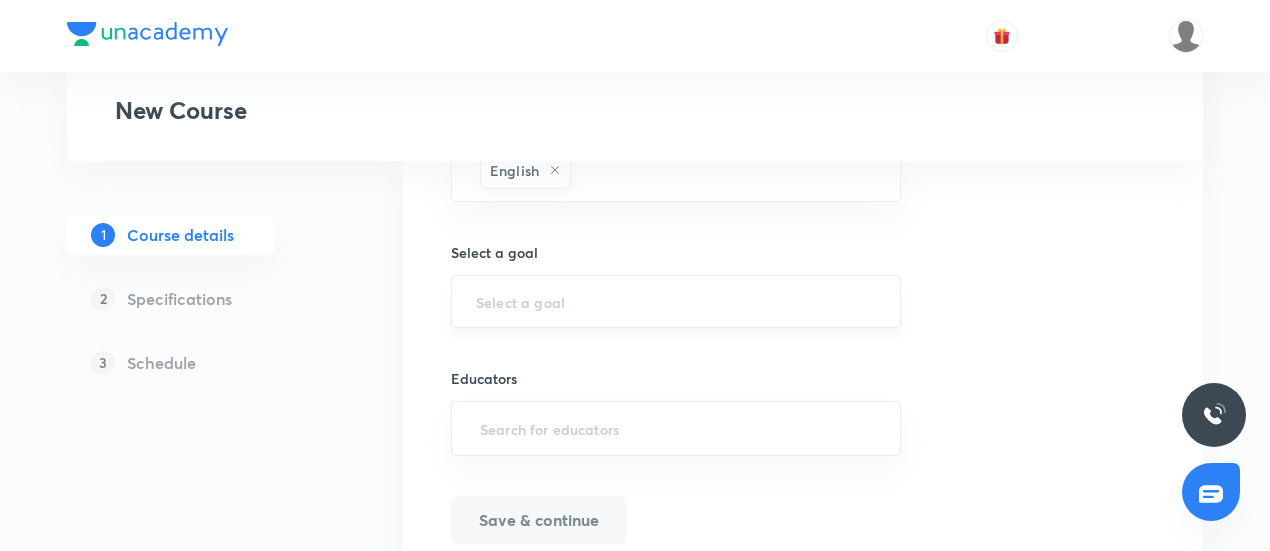 scroll, scrollTop: 1314, scrollLeft: 0, axis: vertical 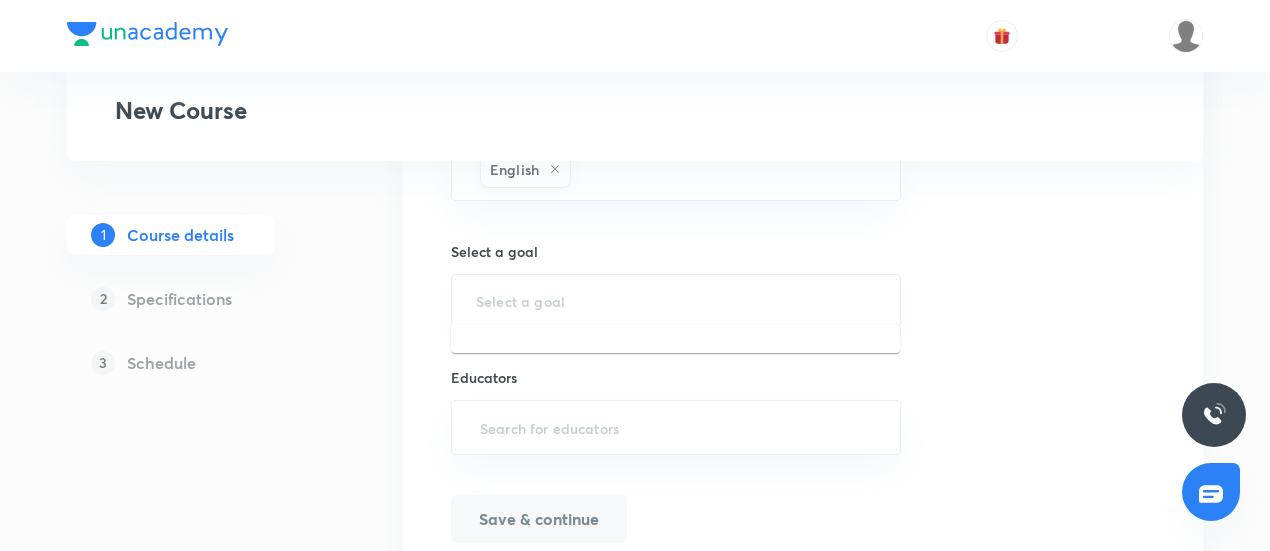 click at bounding box center [676, 300] 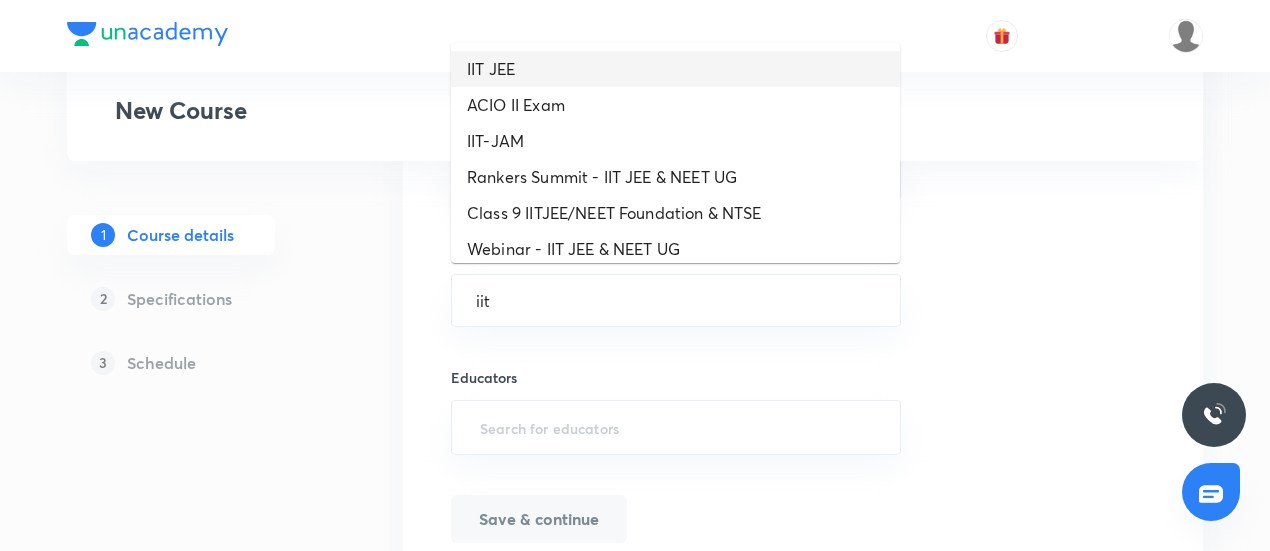 click on "IIT JEE" at bounding box center (675, 69) 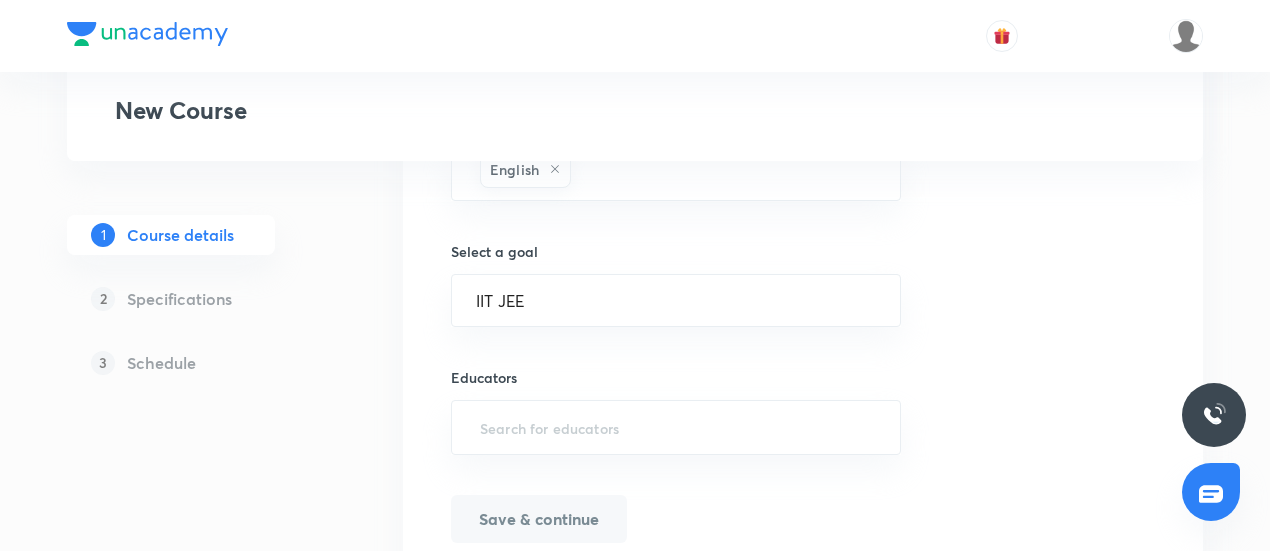 scroll, scrollTop: 1394, scrollLeft: 0, axis: vertical 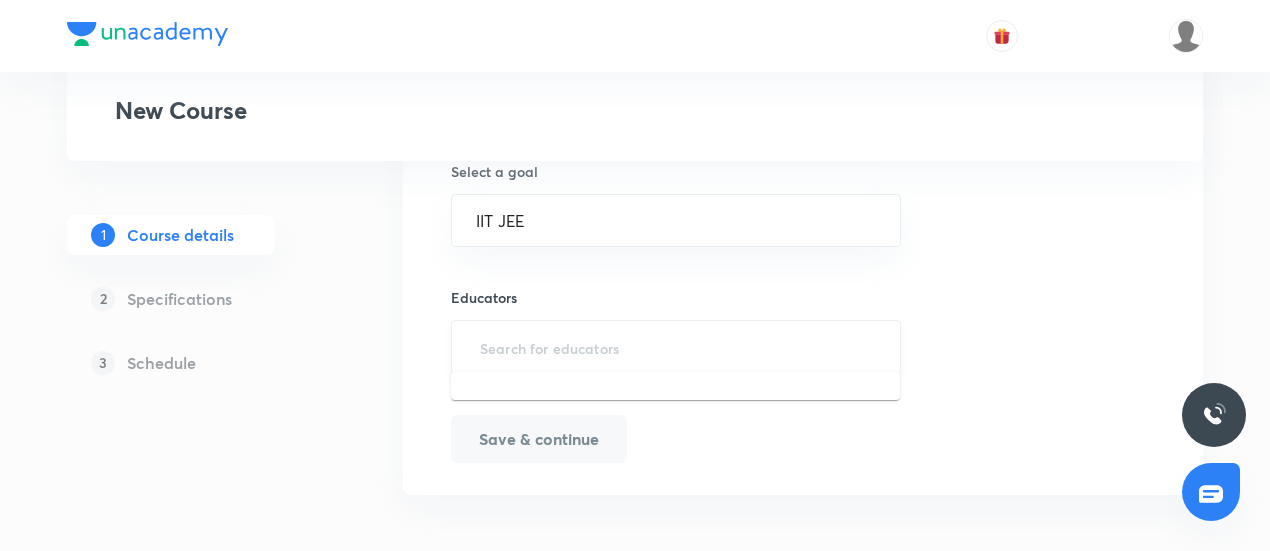 click at bounding box center (676, 347) 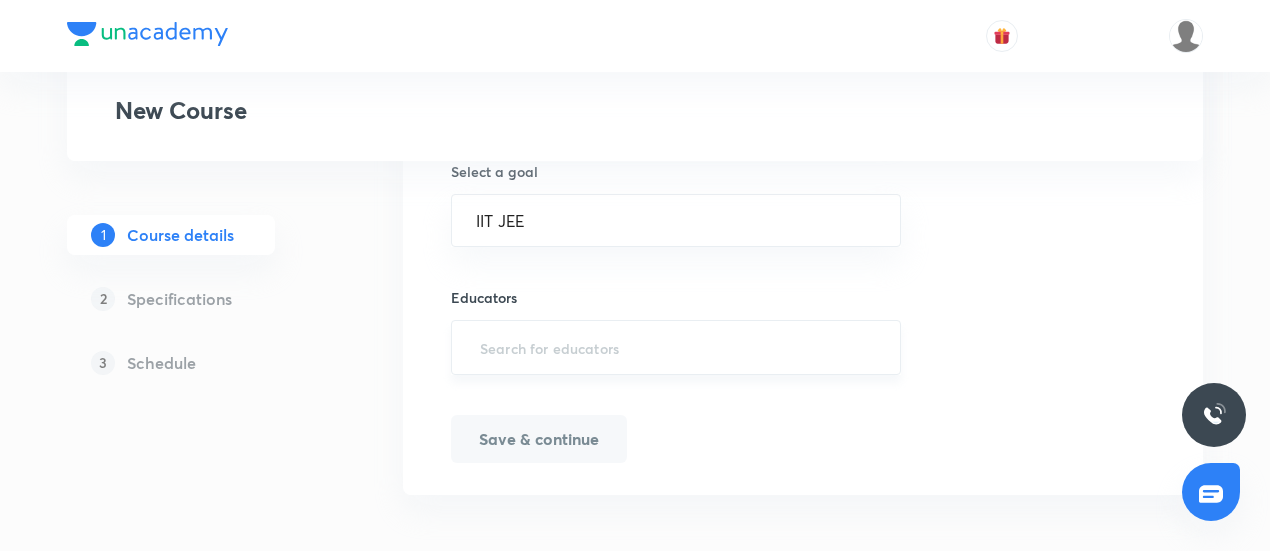 click at bounding box center (676, 347) 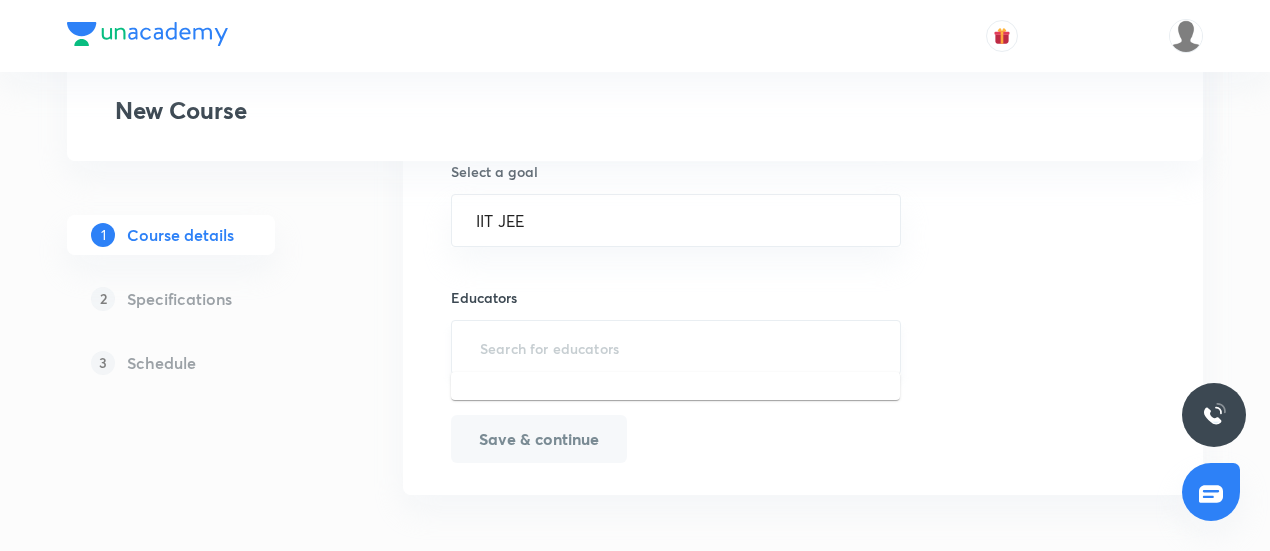 paste on "Iitrajnish" 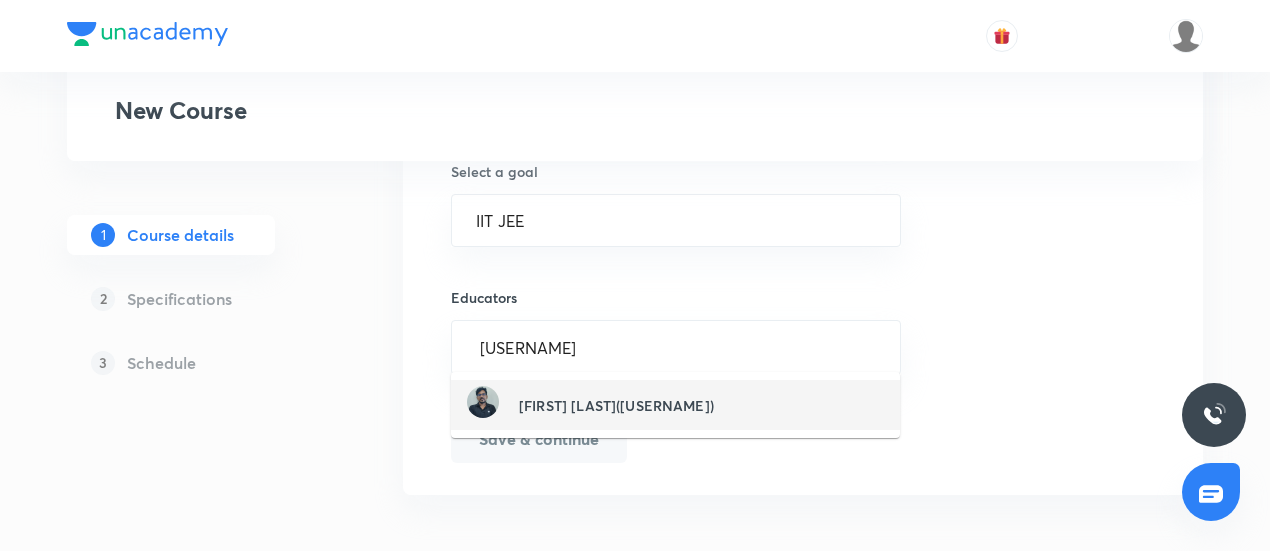 click on "Rajnish Kumar(Iitrajnish)" at bounding box center (616, 405) 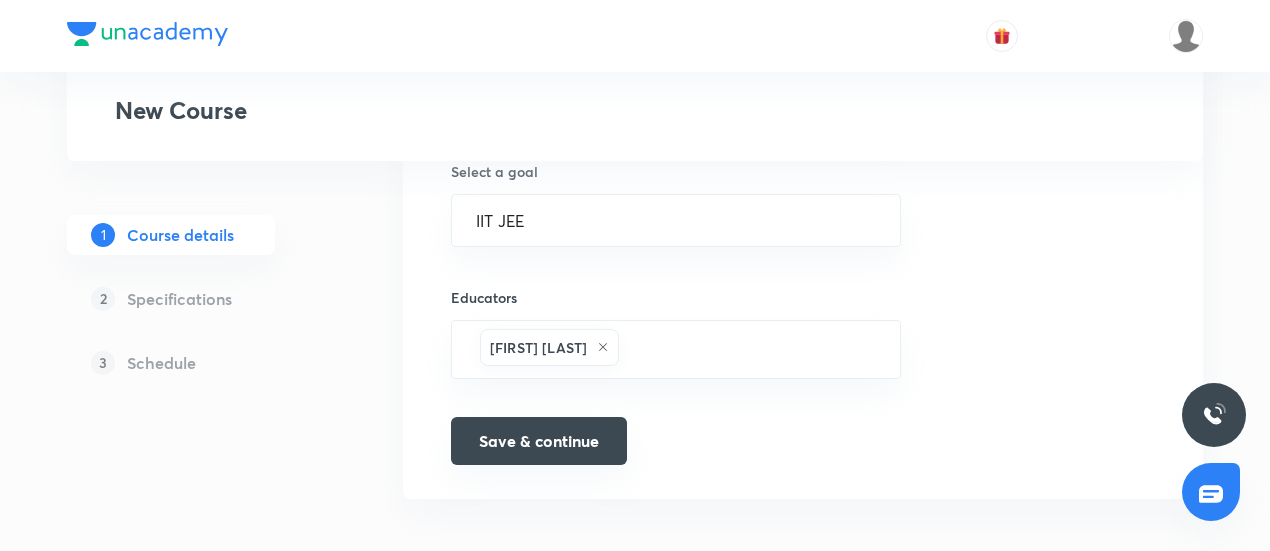 click on "Save & continue" at bounding box center [539, 441] 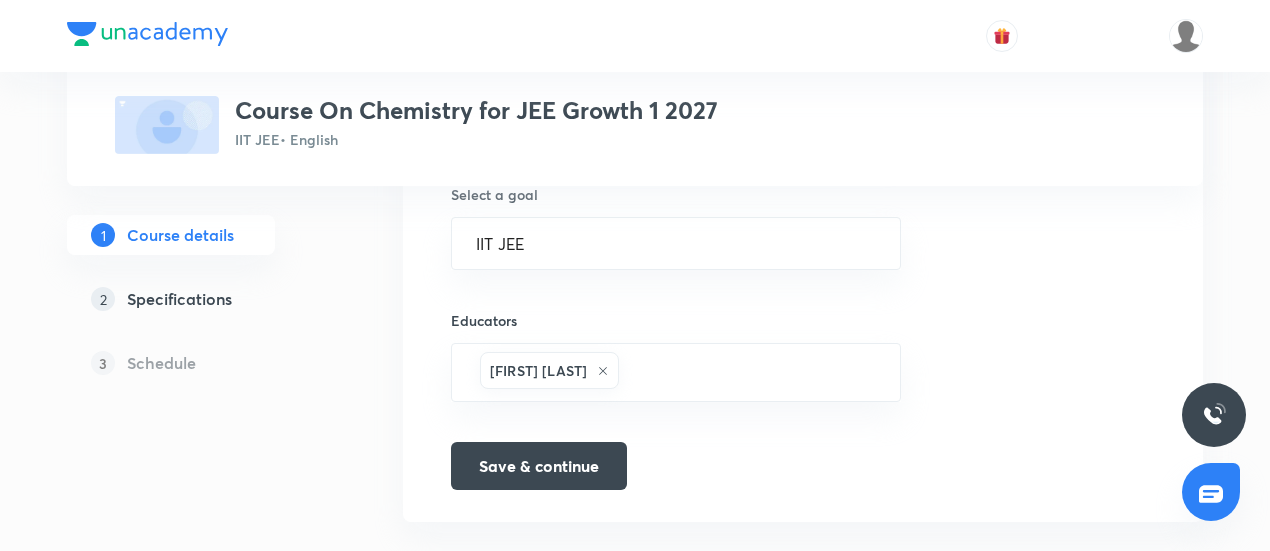 scroll, scrollTop: 1420, scrollLeft: 0, axis: vertical 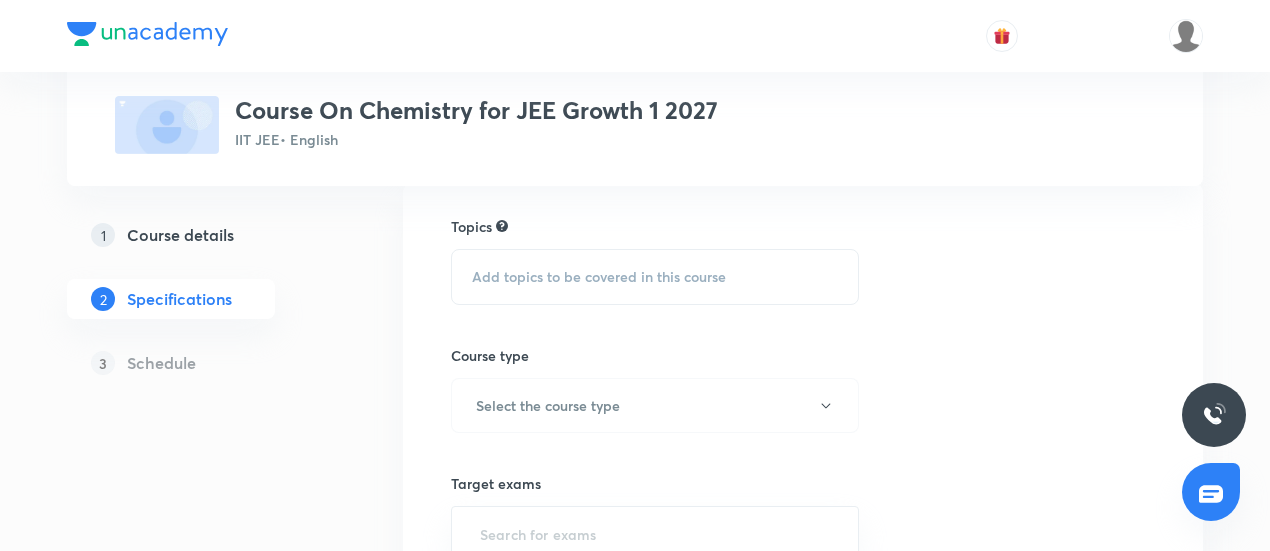 click on "Add topics to be covered in this course" at bounding box center [655, 277] 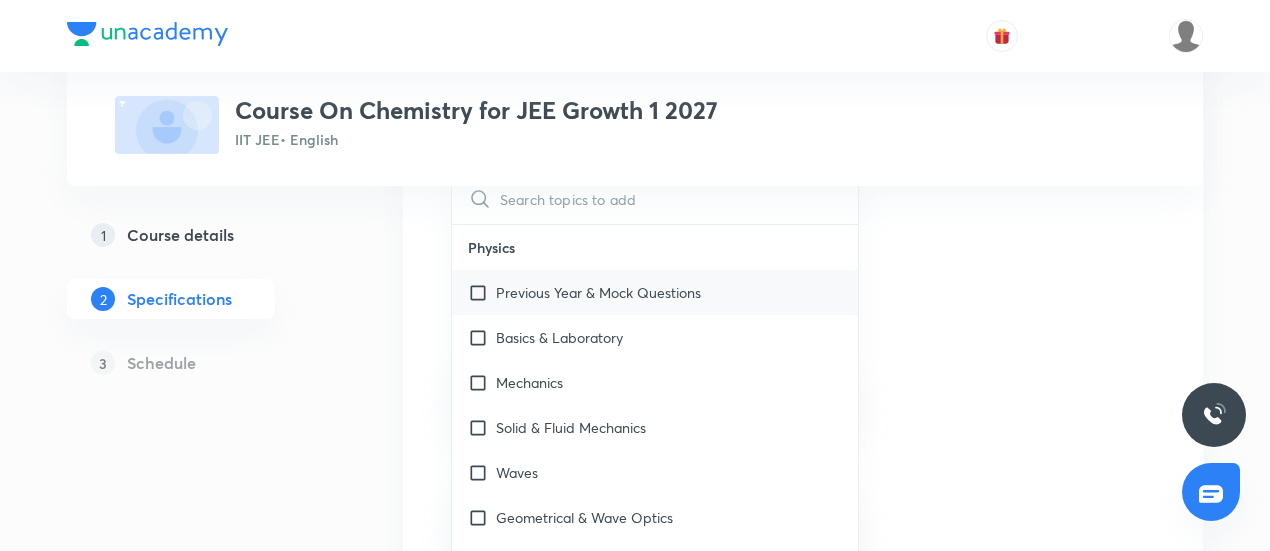 scroll, scrollTop: 296, scrollLeft: 0, axis: vertical 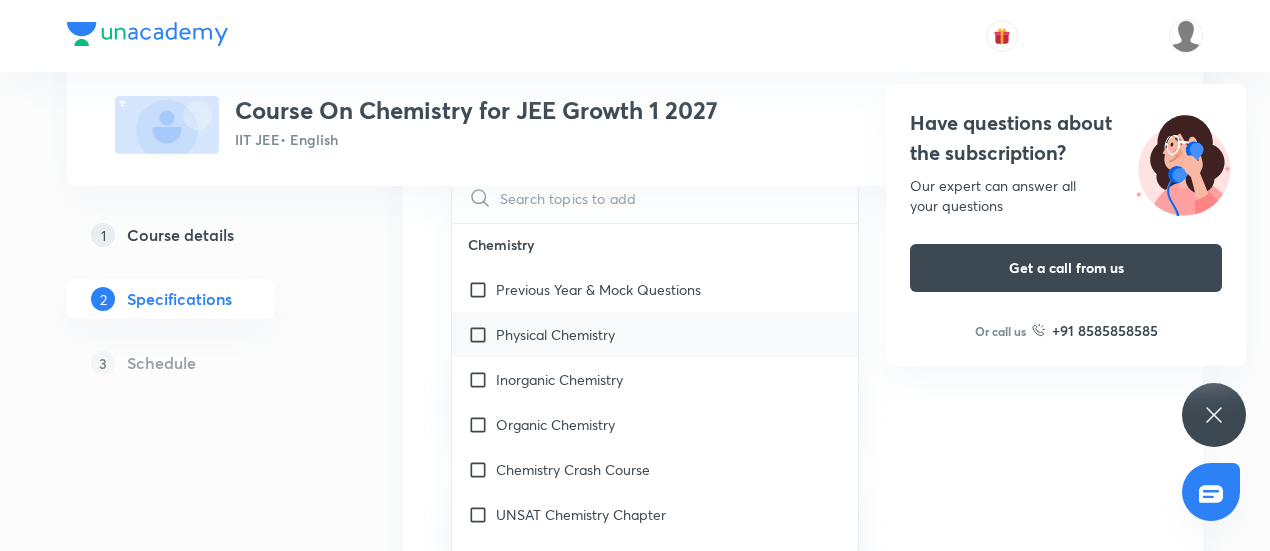 click on "Physical Chemistry" at bounding box center [655, 334] 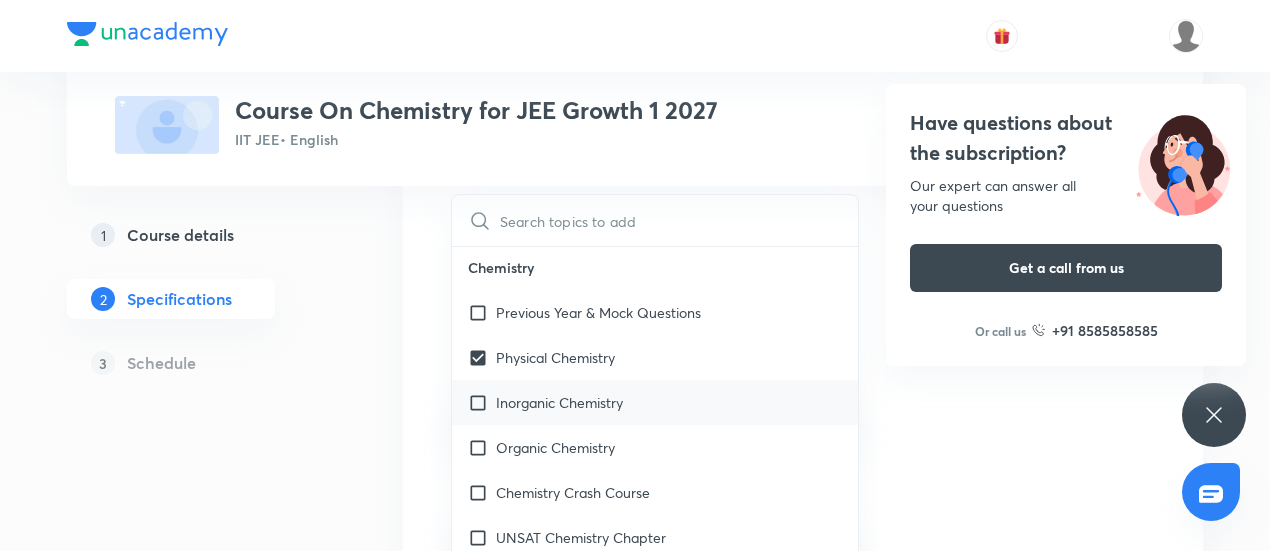 click on "Inorganic Chemistry" at bounding box center (559, 402) 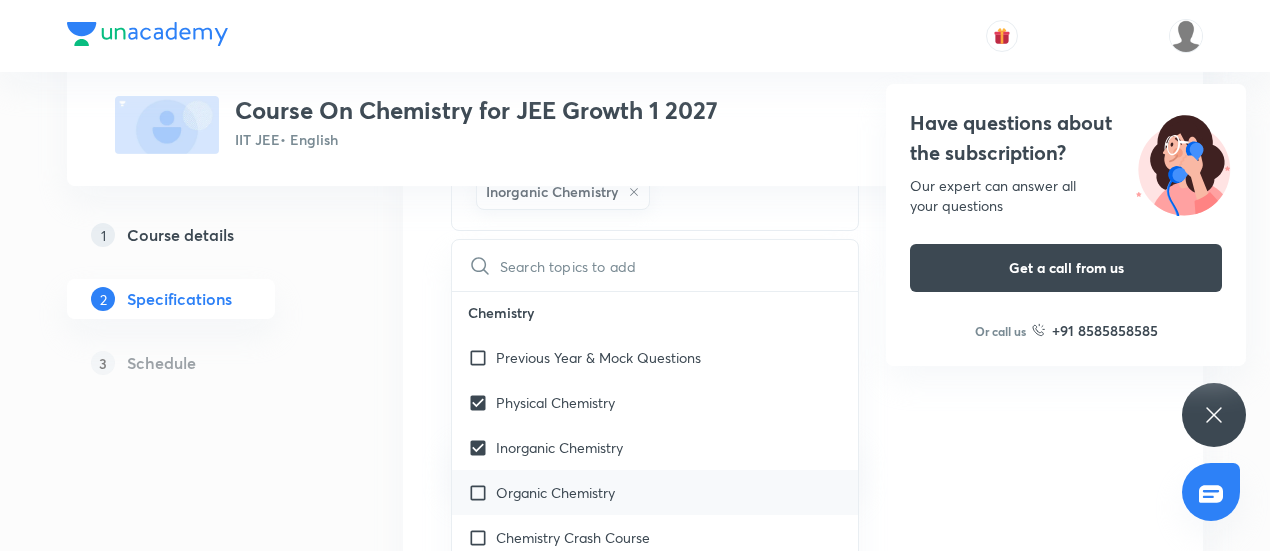 click on "Organic Chemistry" at bounding box center [555, 492] 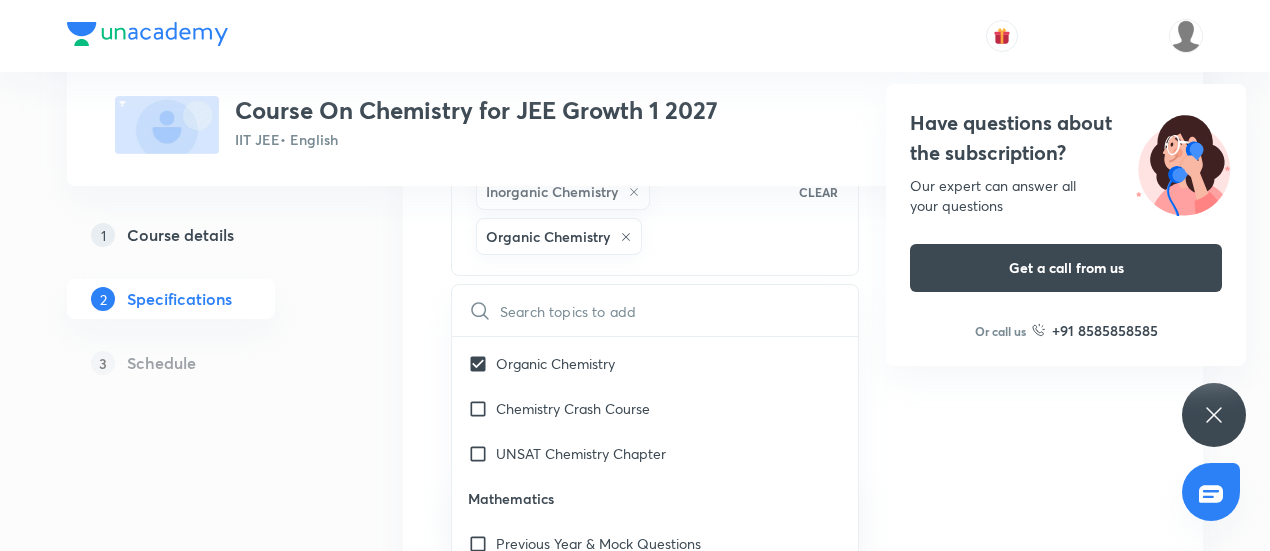 scroll, scrollTop: 2224, scrollLeft: 0, axis: vertical 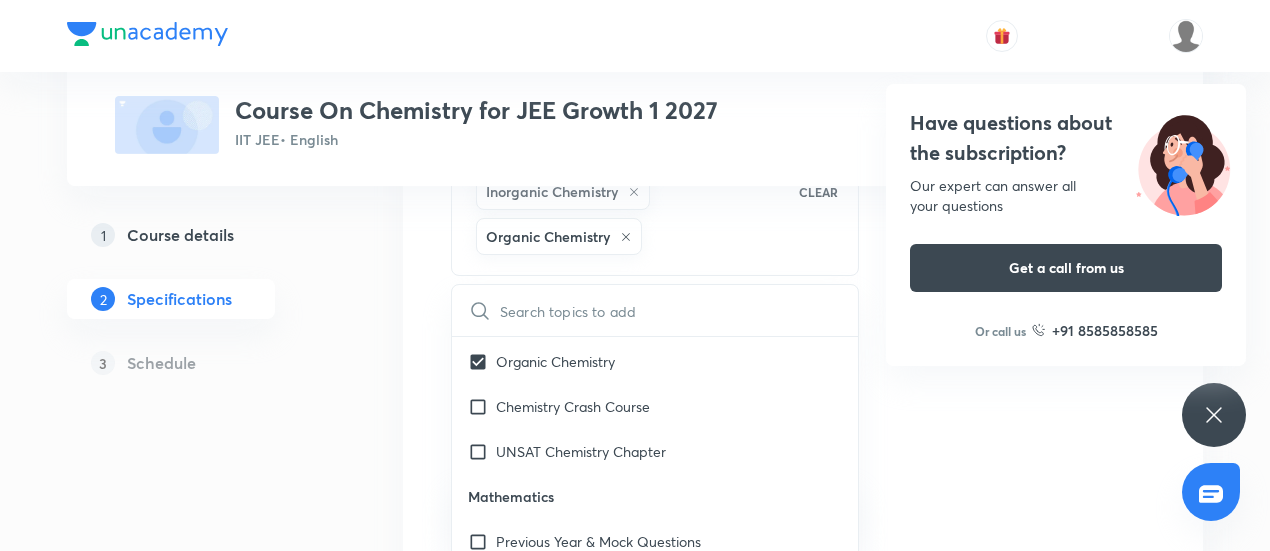 click on "Plus Courses Course On Chemistry for JEE Growth 1 2027 IIT JEE  • English 1 Course details 2 Specifications 3 Schedule Topics Physical Chemistry Inorganic Chemistry Organic Chemistry CLEAR ​ Physics Previous Year & Mock Questions Basics & Laboratory Mechanics Solid & Fluid Mechanics Waves Geometrical & Wave Optics Electricity & Magnetism Thermal Physics Modern Physics Physics Crash Course Basic Mathematics and Vector Newton's Law of Motion and Friction Kinematics-2D Kinematics-1D and Calculus Current Electricity Capacitance Electrostatics Magnetic Effect of Current and Magnetism Center of Mass and Collision Error Rotational Motion Circular Motion Work, Power & Energy Wave Optics and Electromagnetic Waves Electromagnetic Induction and Alternating Current Unit and Dimension Principle of Communication Newton's Law of Motion 1D Motion Modern Physics - 1 Modern Physics - 2 Geometrical Optics Basic Math Elasticity, Thermal Expansion, Calorimetry and Heat Transfer KTG and Thermodynamics Fluid Mechanics Chemistry" at bounding box center [635, 426] 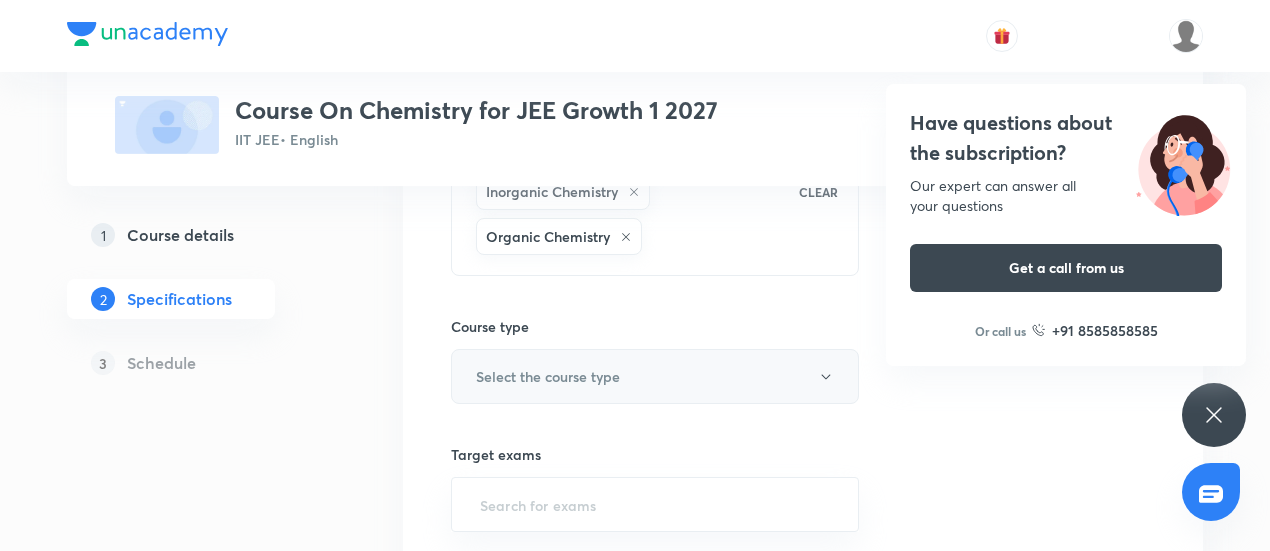 click on "Select the course type" at bounding box center [655, 376] 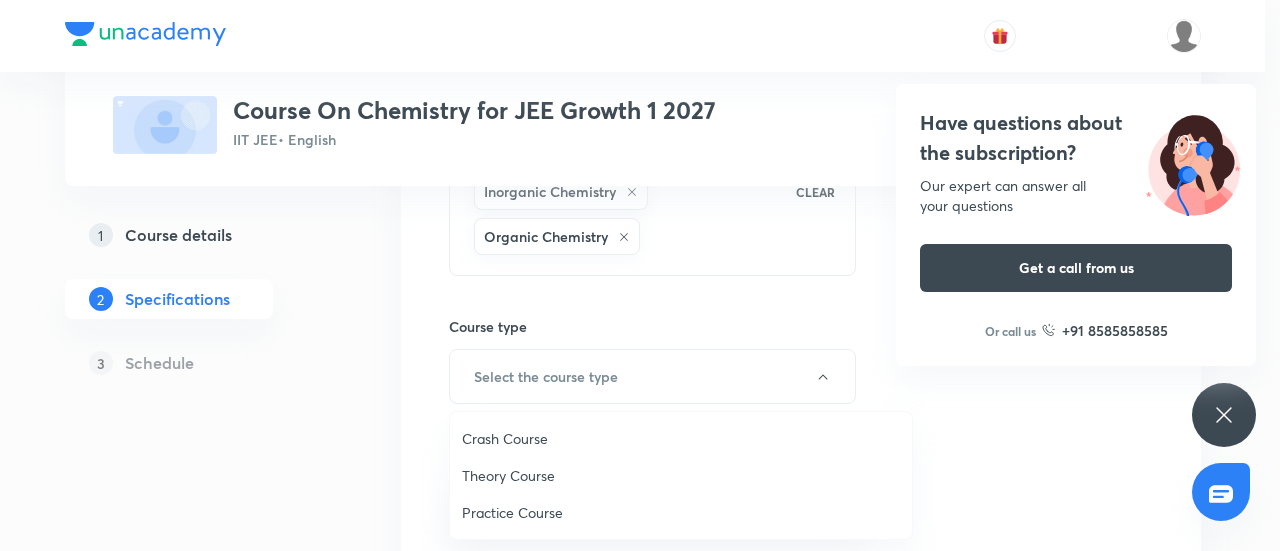 click on "Theory Course" at bounding box center (681, 475) 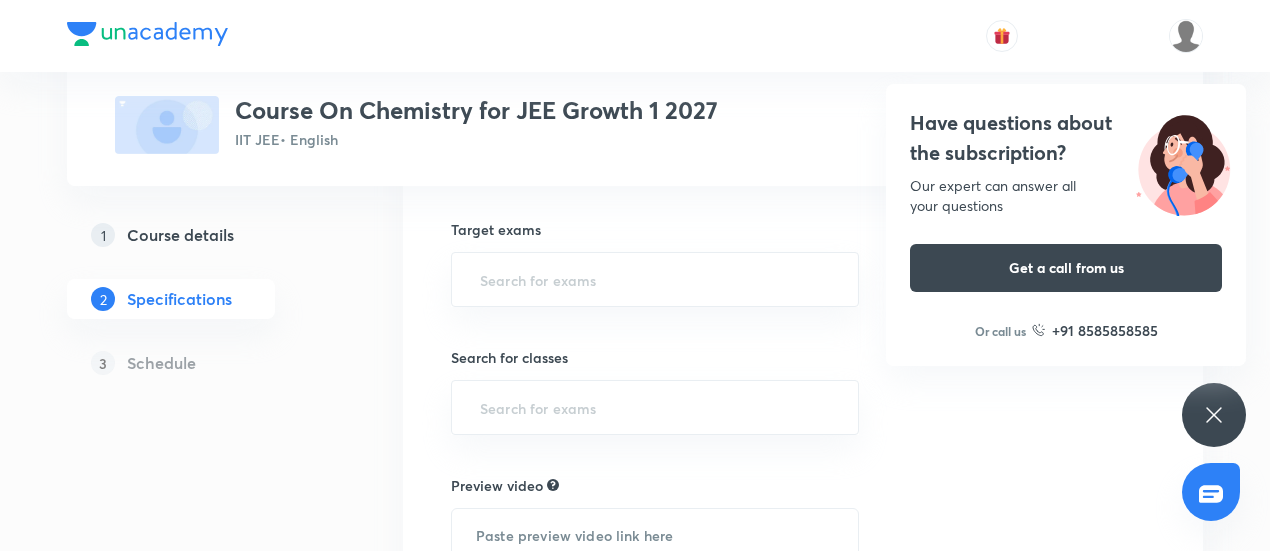 scroll, scrollTop: 524, scrollLeft: 0, axis: vertical 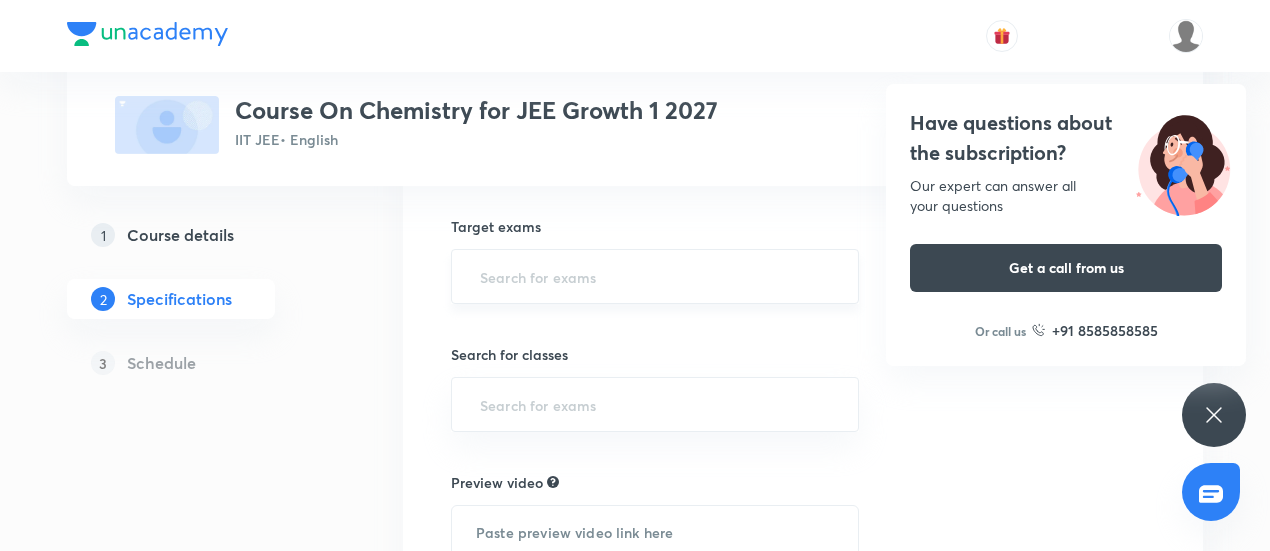 click at bounding box center (655, 276) 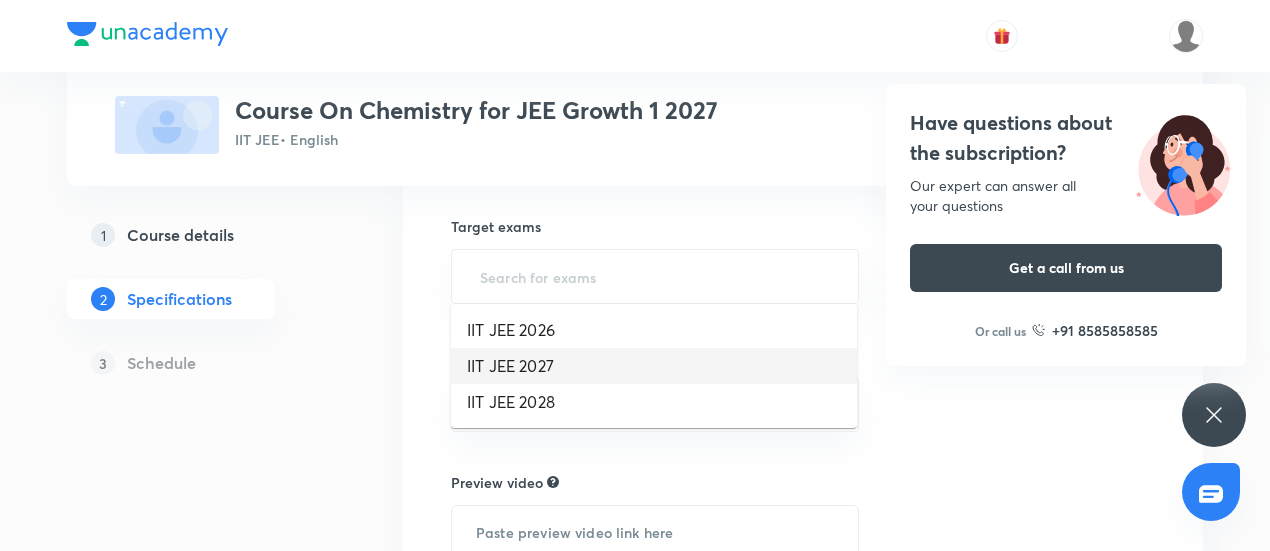 click on "IIT JEE 2027" at bounding box center [654, 366] 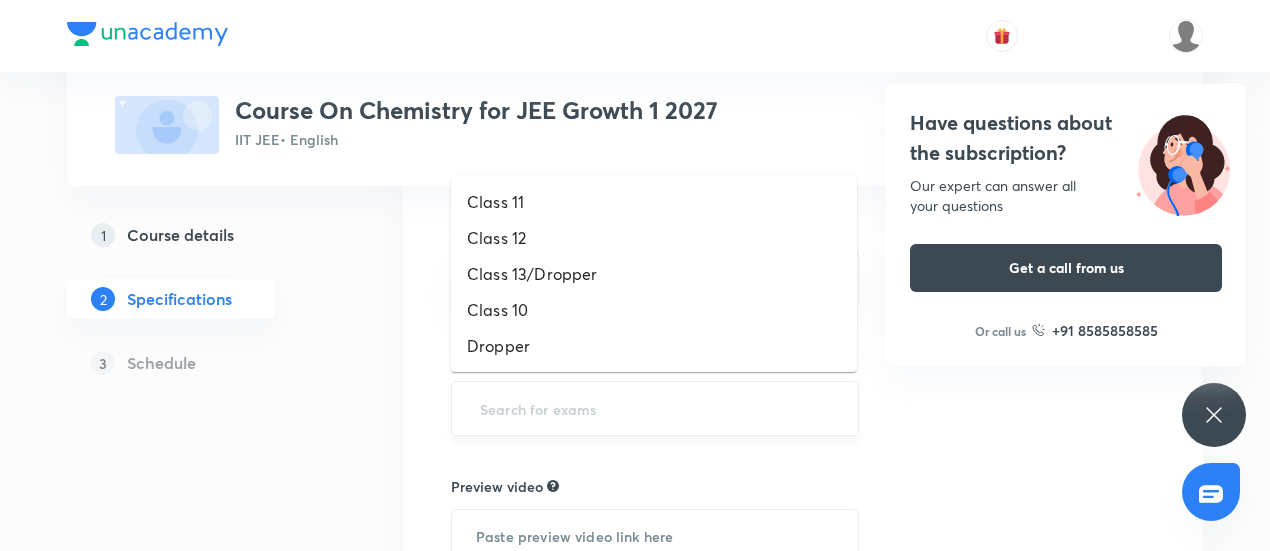 click at bounding box center (655, 408) 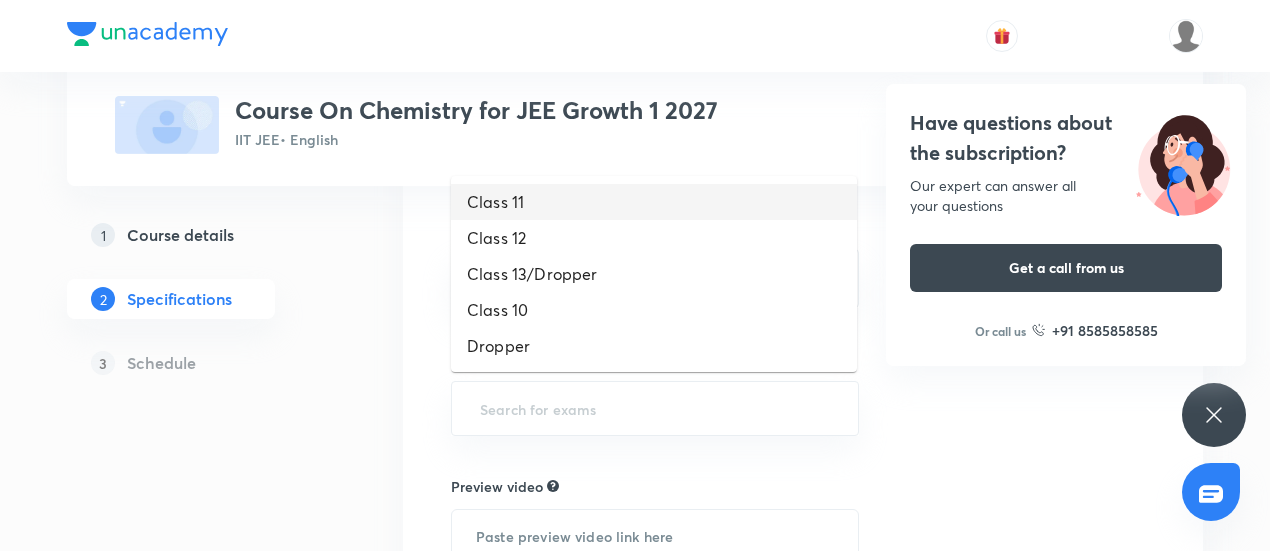click on "Class 11" at bounding box center [654, 202] 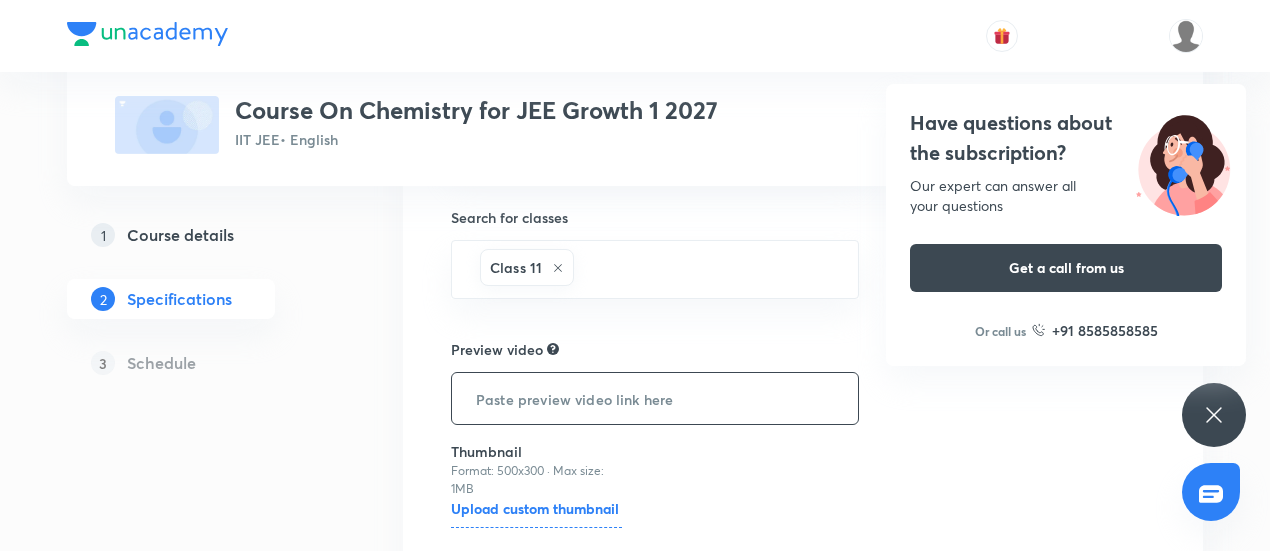 scroll, scrollTop: 666, scrollLeft: 0, axis: vertical 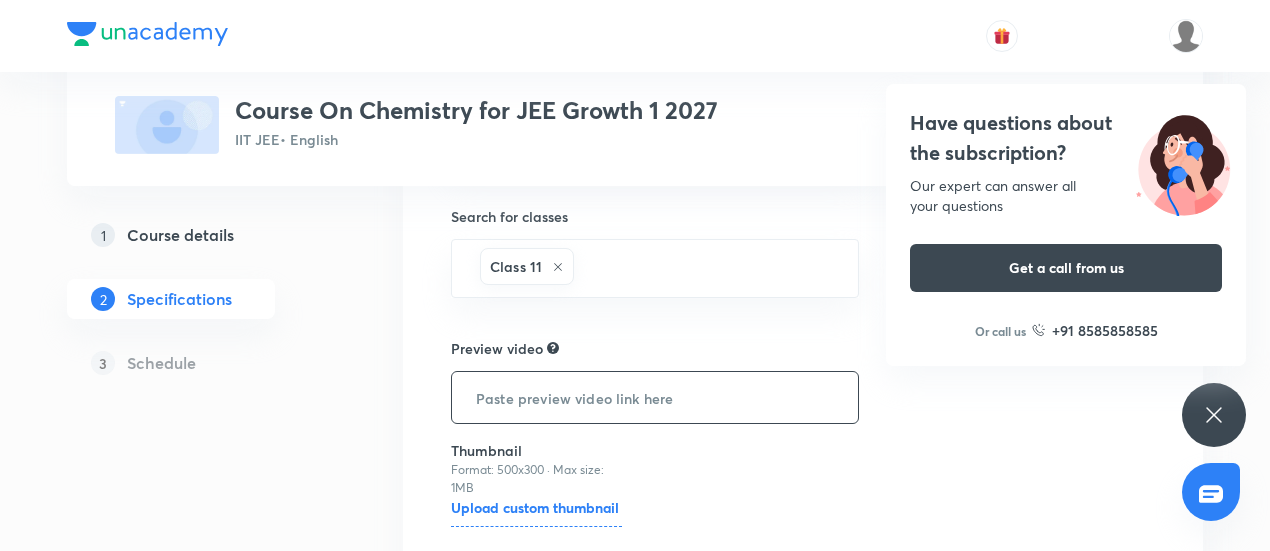 click at bounding box center [655, 397] 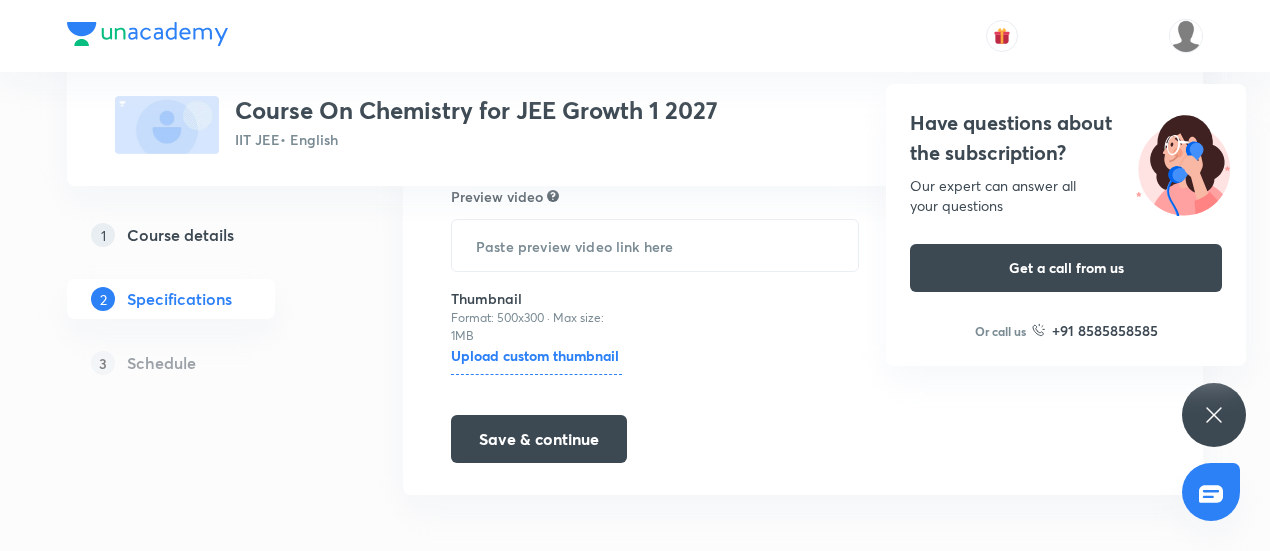 click on "Topics Physical Chemistry Inorganic Chemistry Organic Chemistry CLEAR Course type Theory Course Target exams IIT JEE 2027 ​ Search for classes Class 11 ​ Preview video ​ Thumbnail Format: 500x300 · Max size: 1MB Upload custom thumbnail Save & continue" at bounding box center (803, 7) 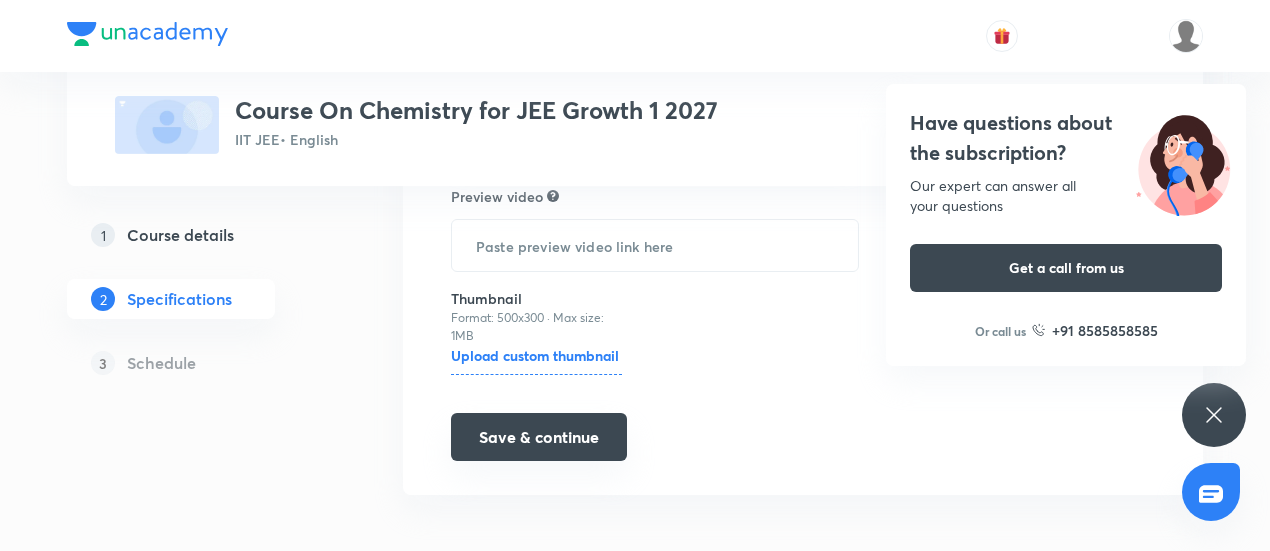 click on "Save & continue" at bounding box center (539, 437) 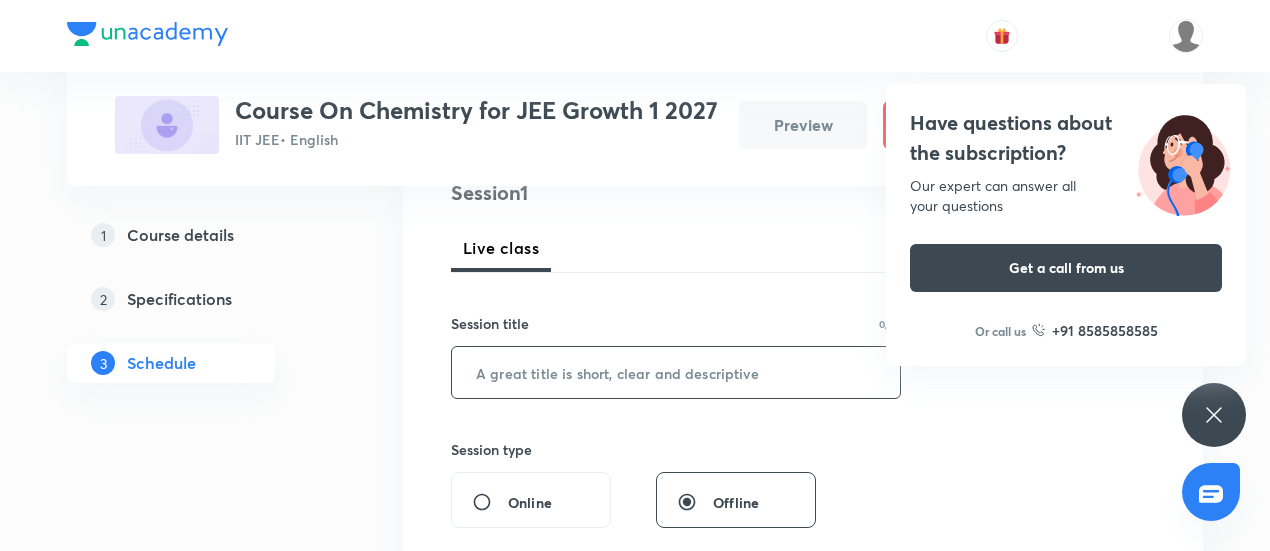 scroll, scrollTop: 252, scrollLeft: 0, axis: vertical 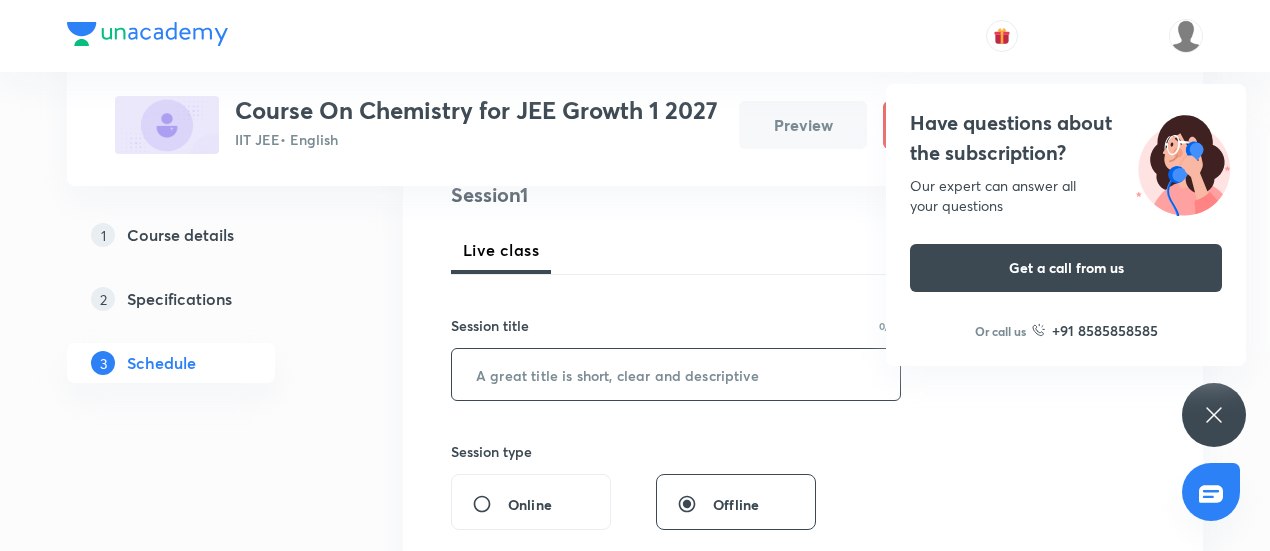 click at bounding box center (676, 374) 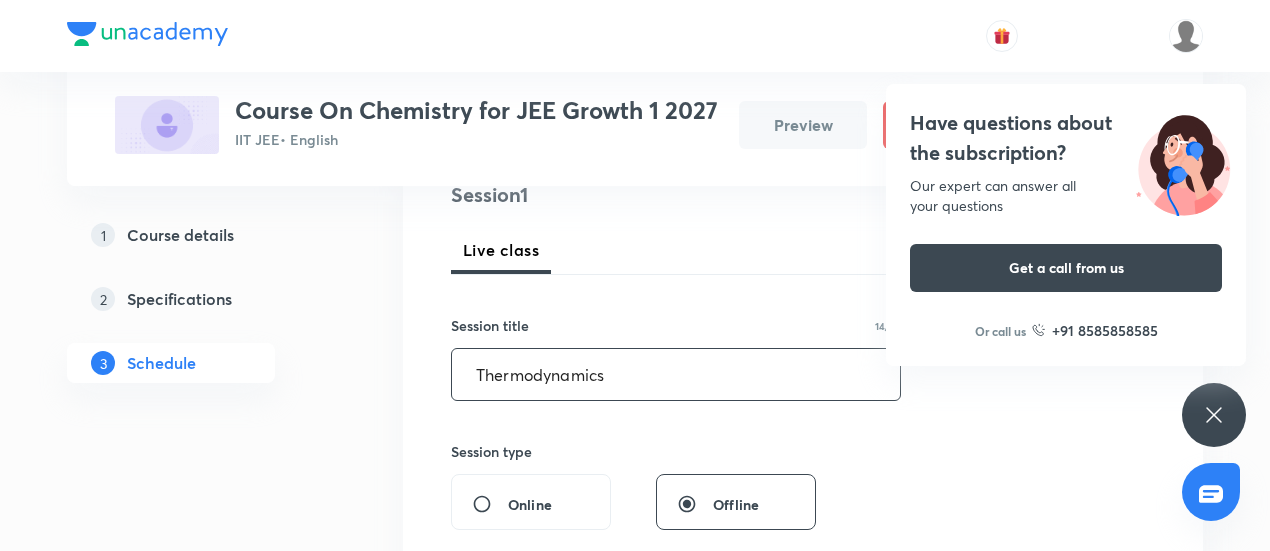 type on "Thermodynamics" 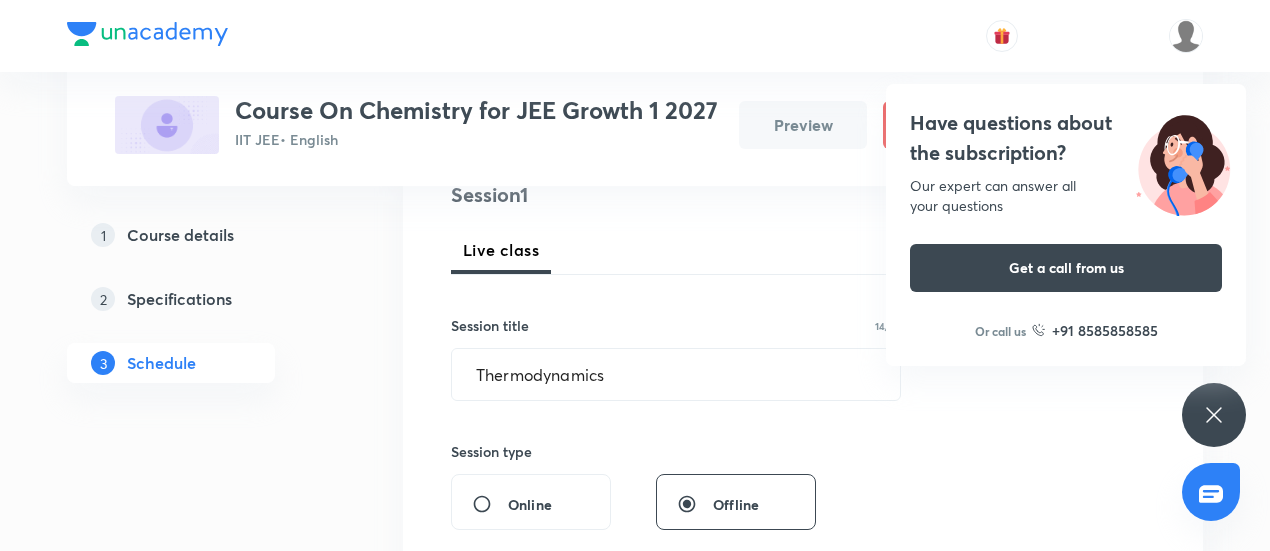 click on "Have questions about the subscription? Our expert can answer all your questions Get a call from us Or call us +91 8585858585" at bounding box center [1214, 415] 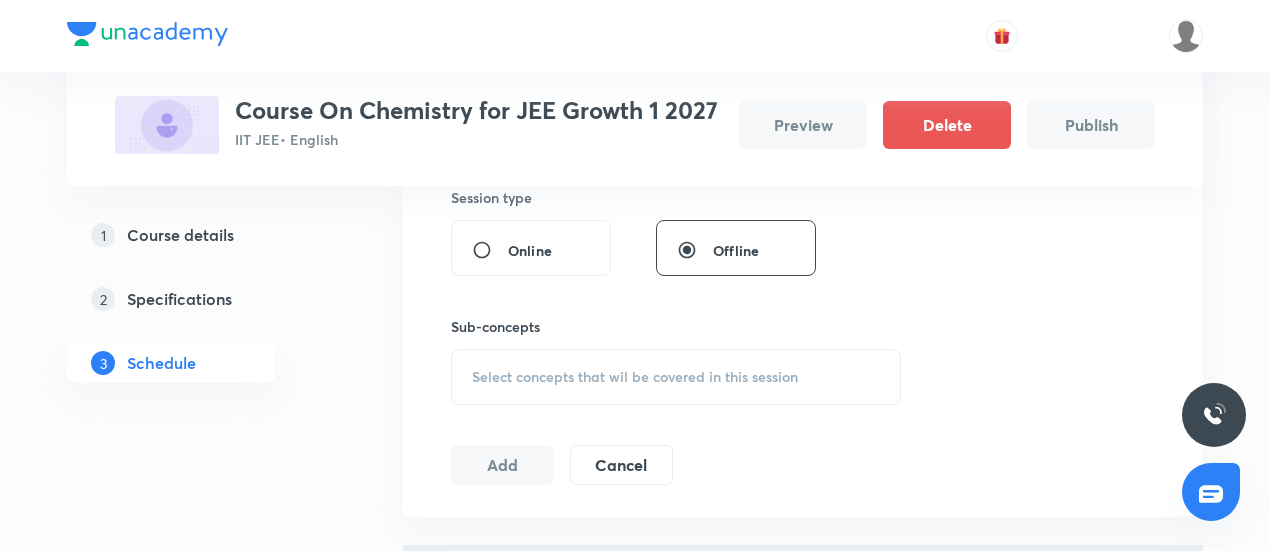scroll, scrollTop: 506, scrollLeft: 0, axis: vertical 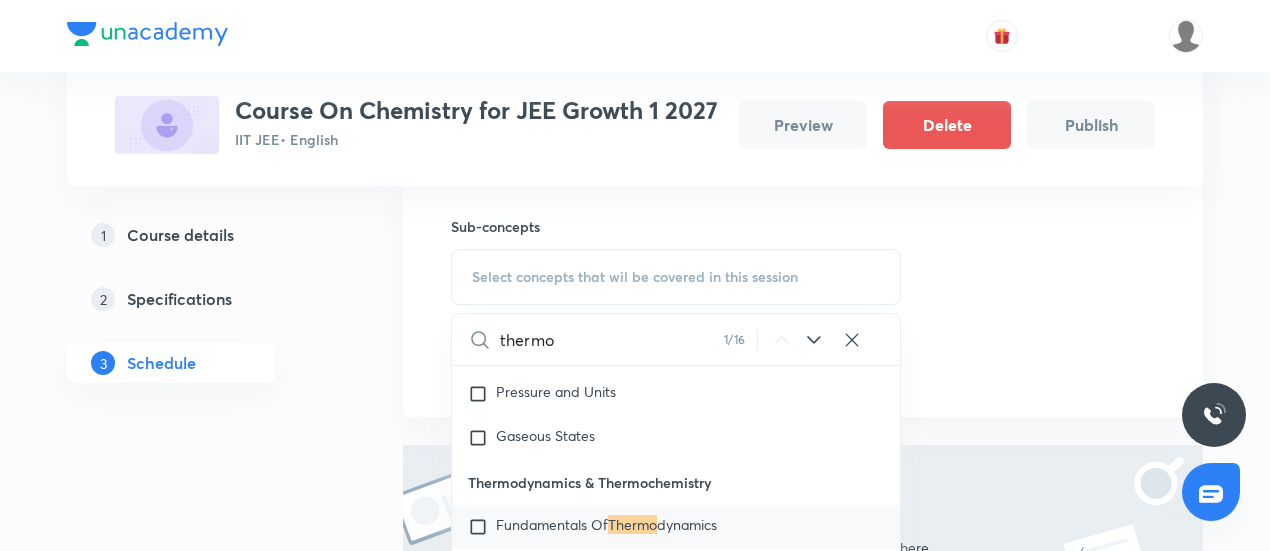 type on "thermo" 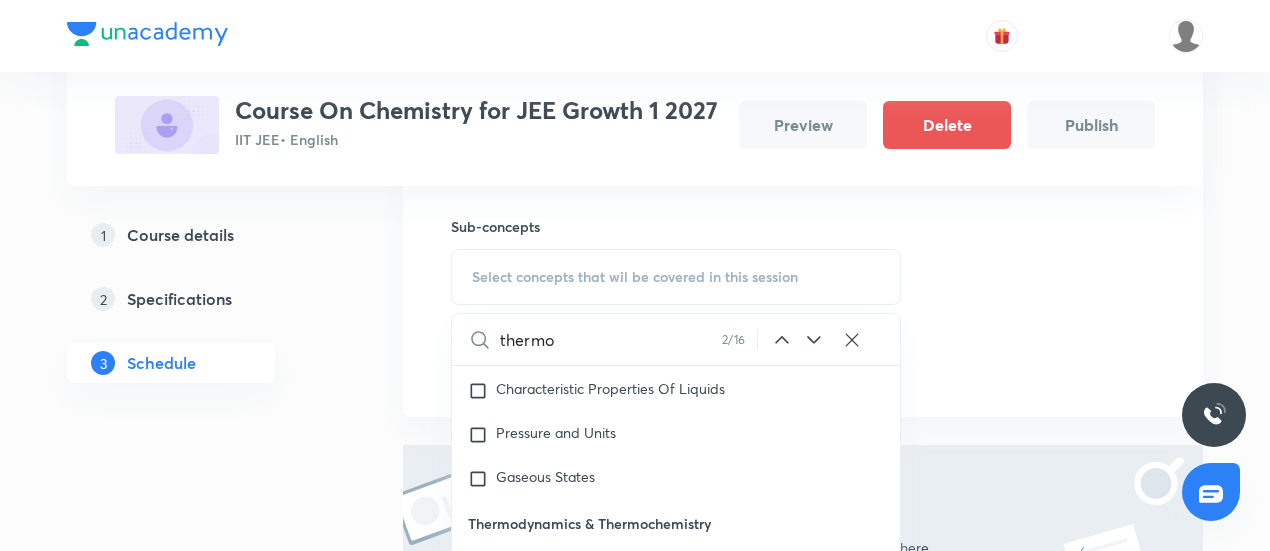 click 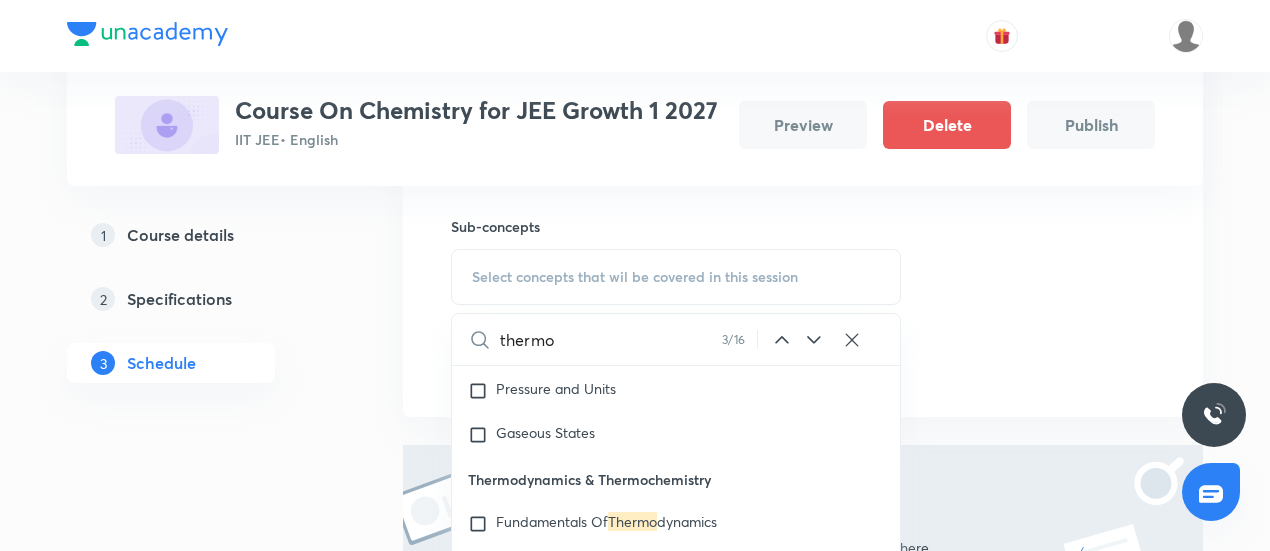 click 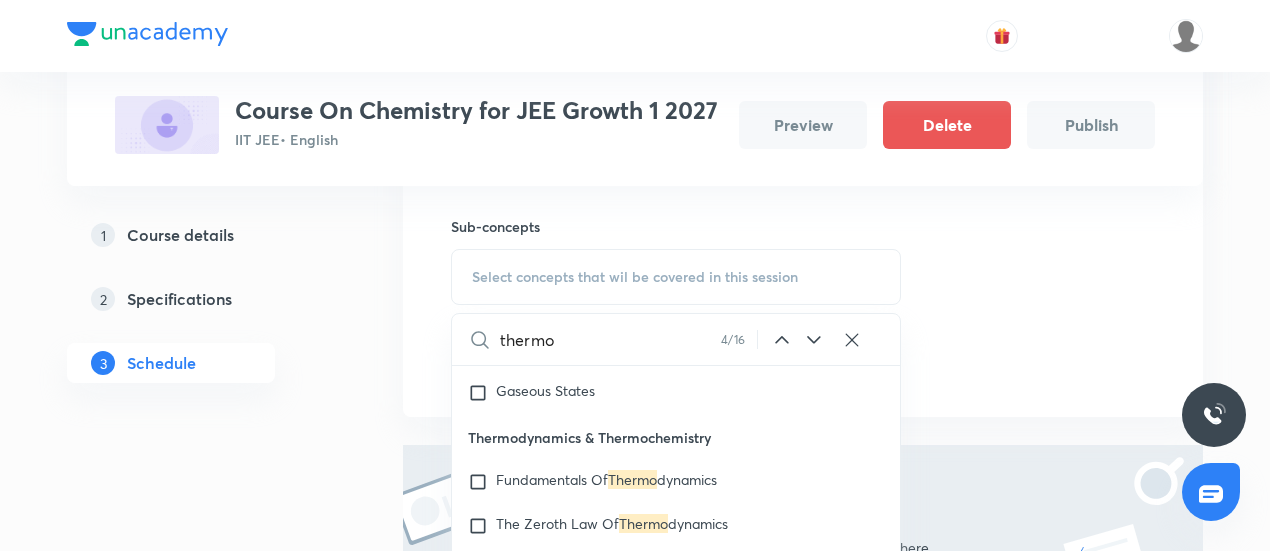 scroll, scrollTop: 3136, scrollLeft: 0, axis: vertical 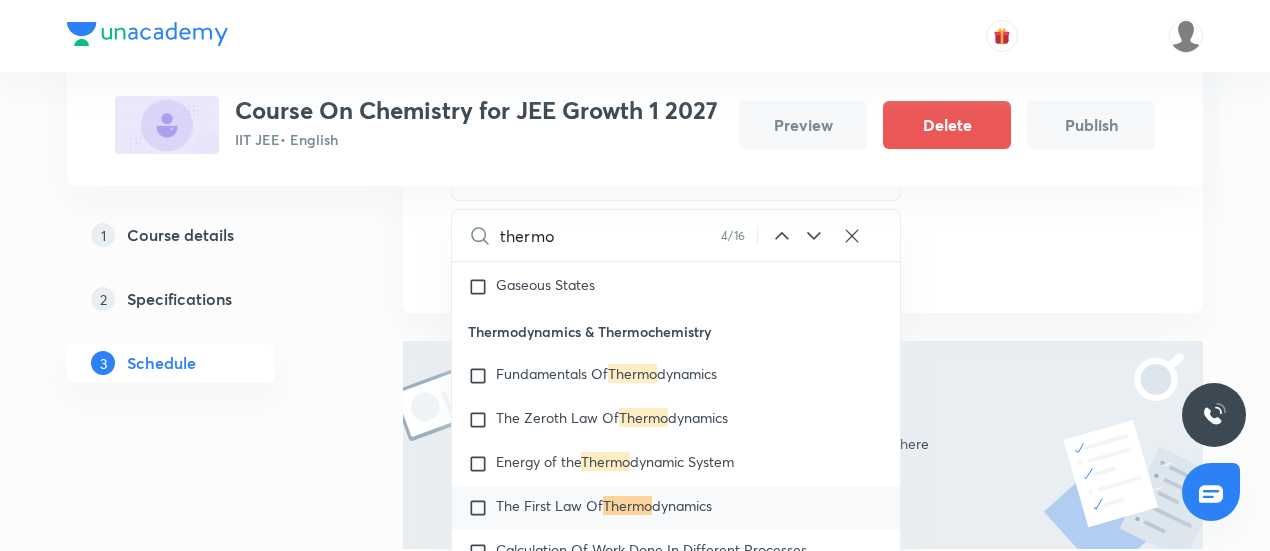 click 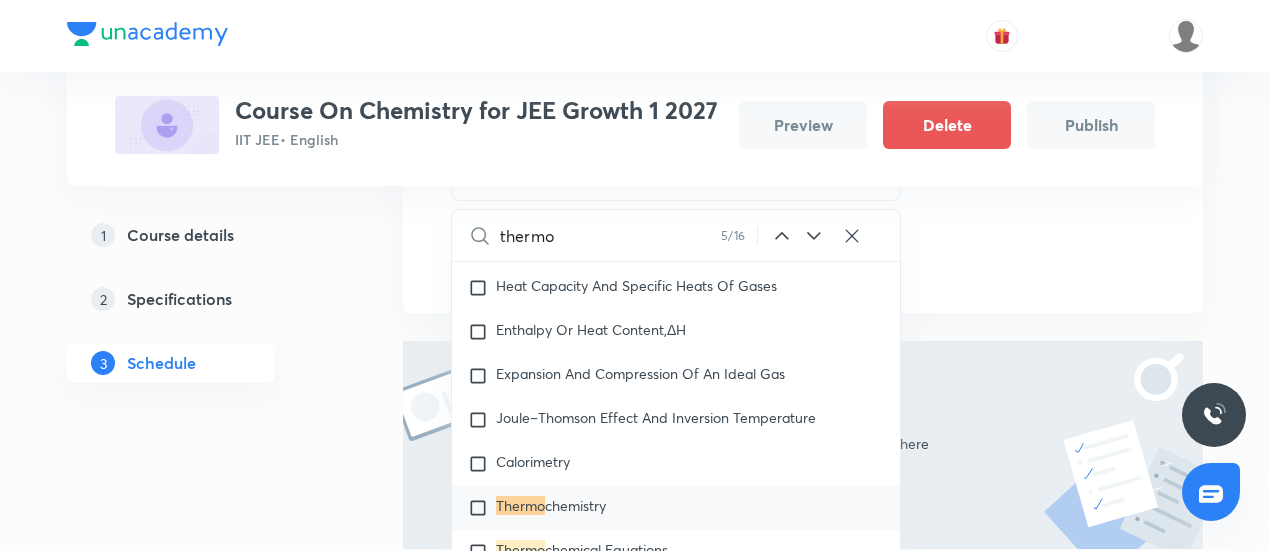 click 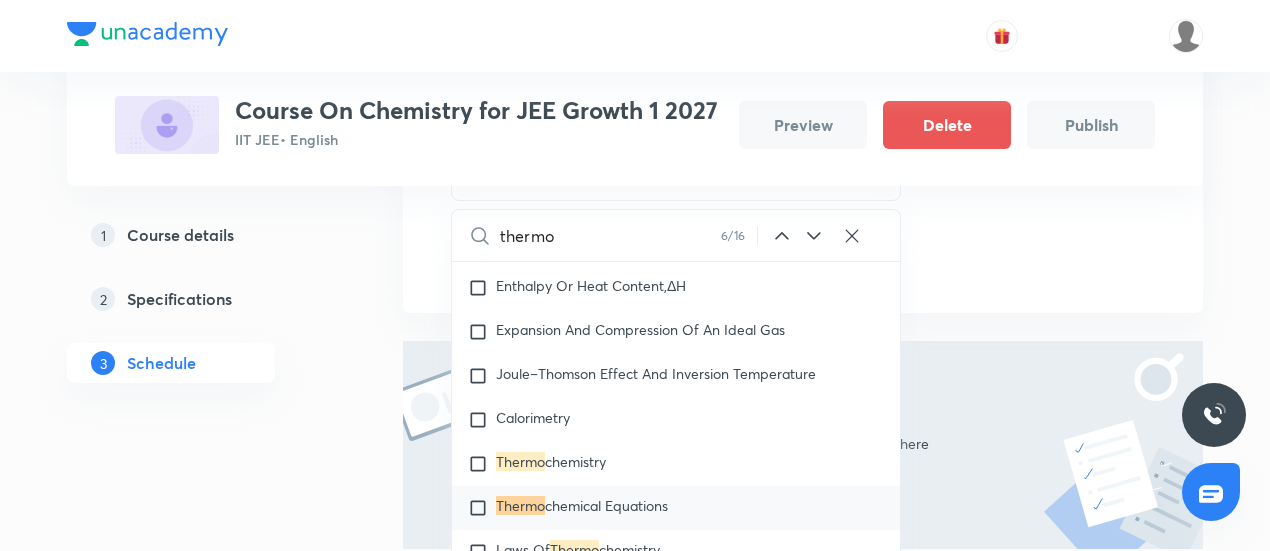 click 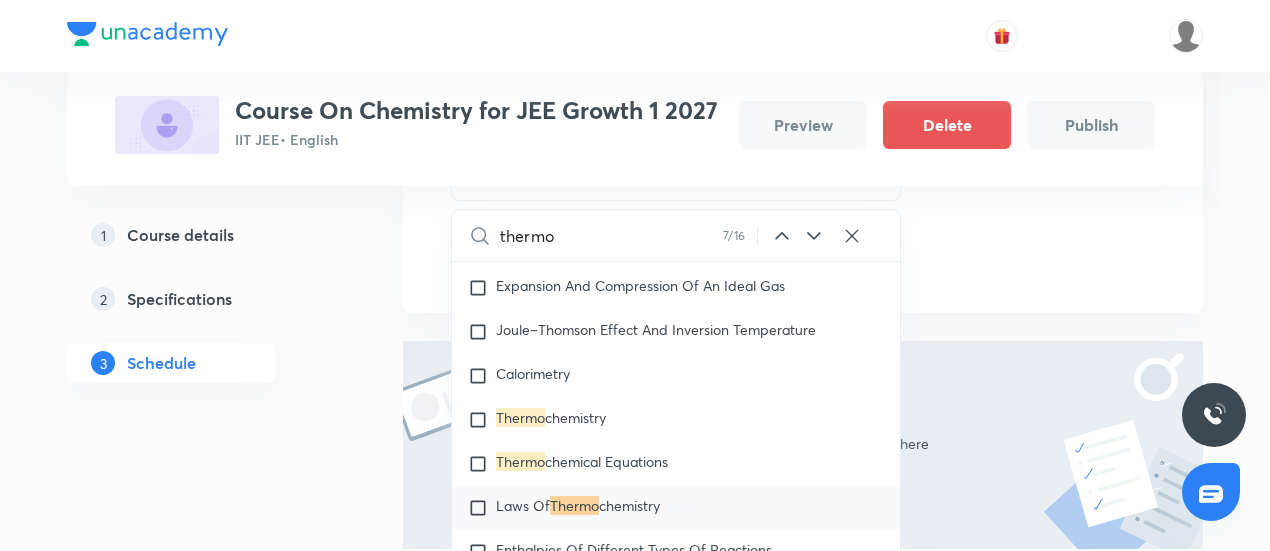 click 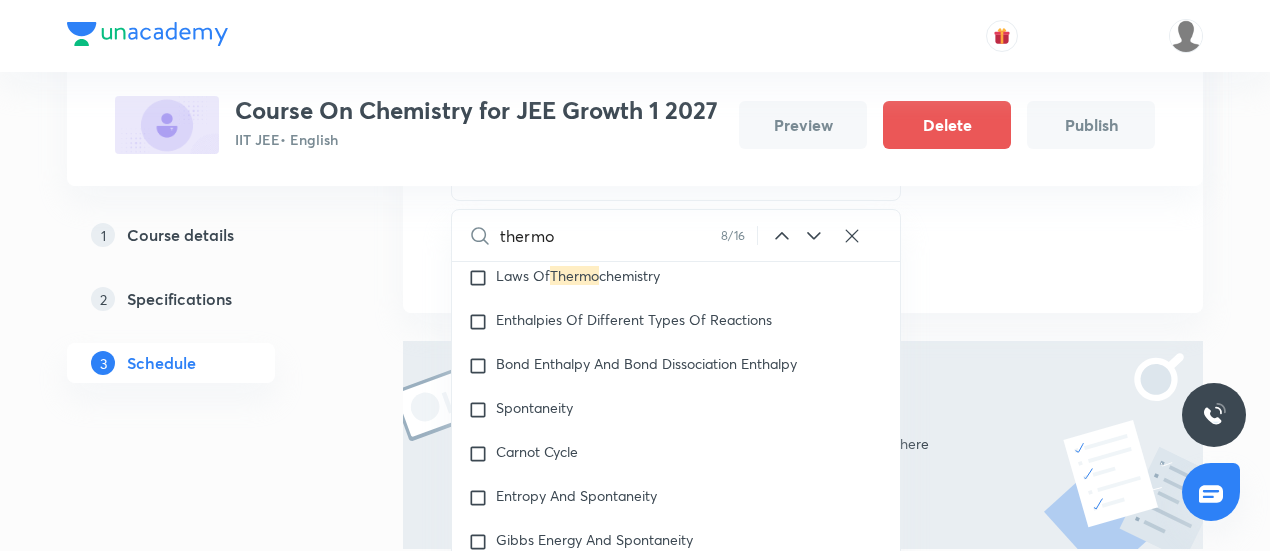 scroll, scrollTop: 3840, scrollLeft: 0, axis: vertical 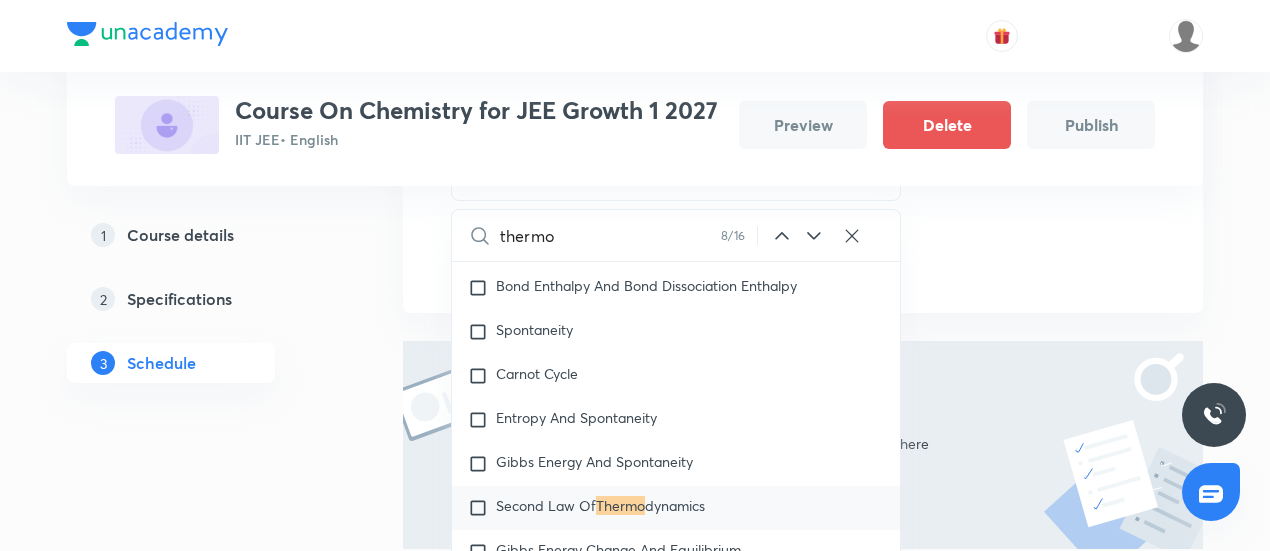 click 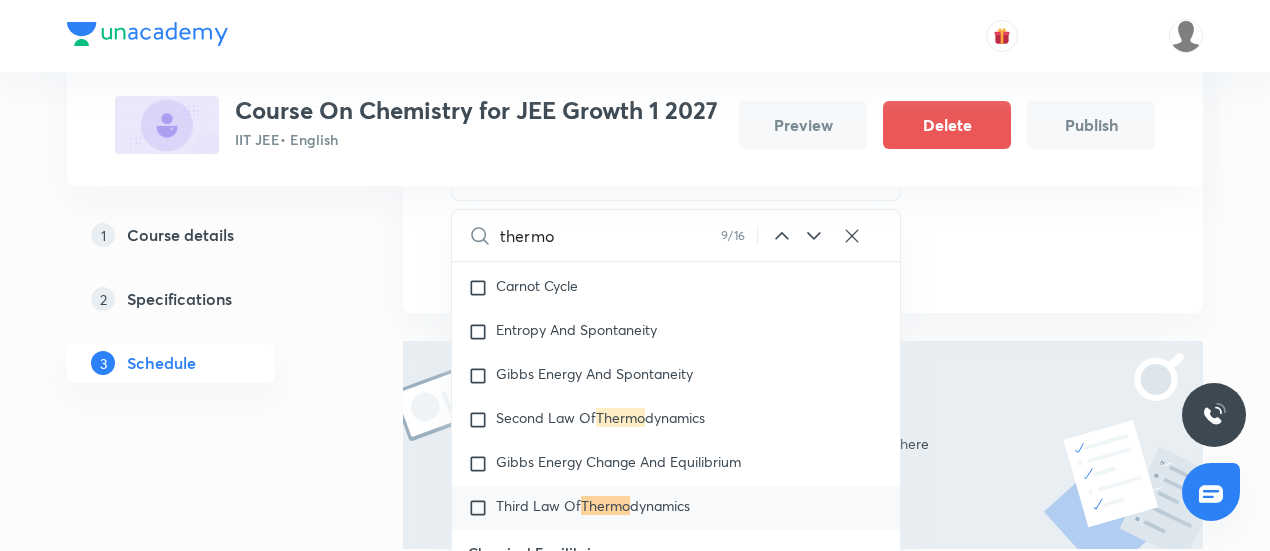 click 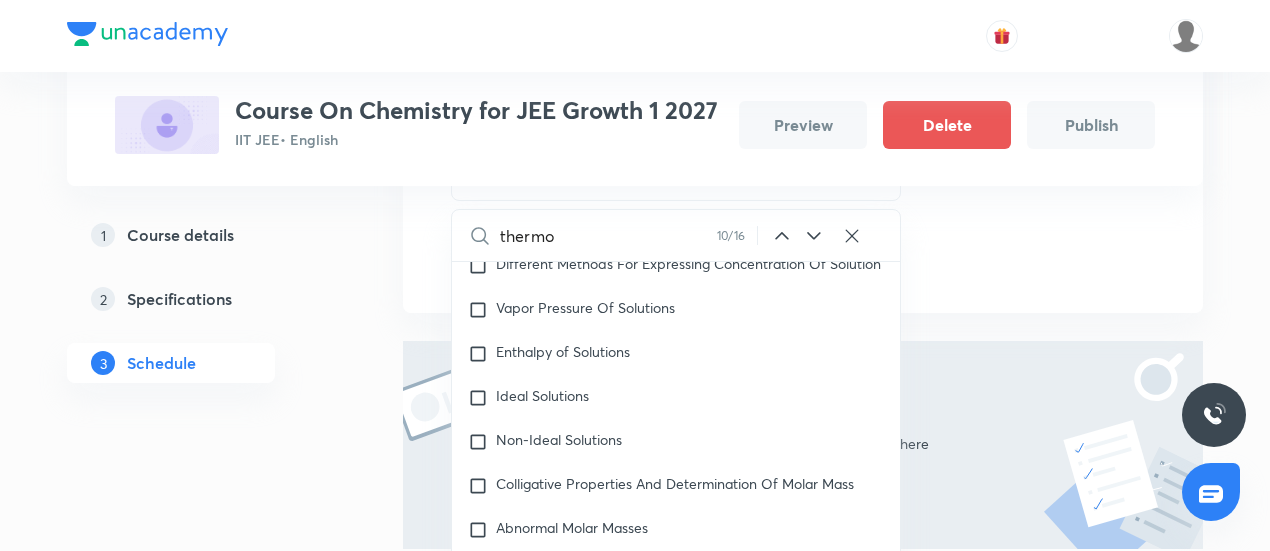 scroll, scrollTop: 7899, scrollLeft: 0, axis: vertical 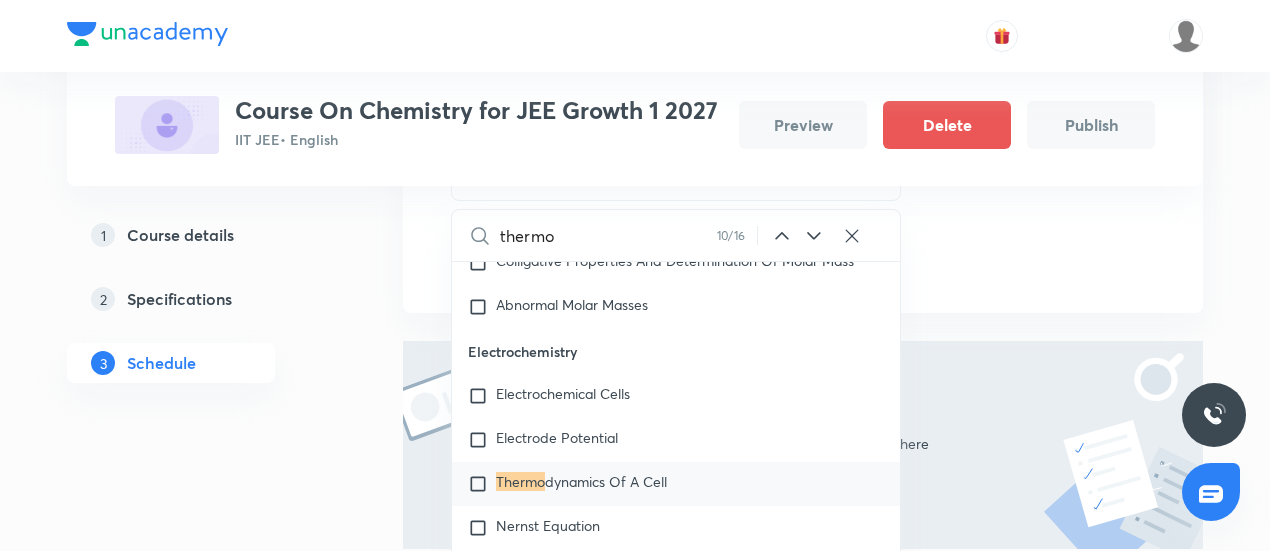 click 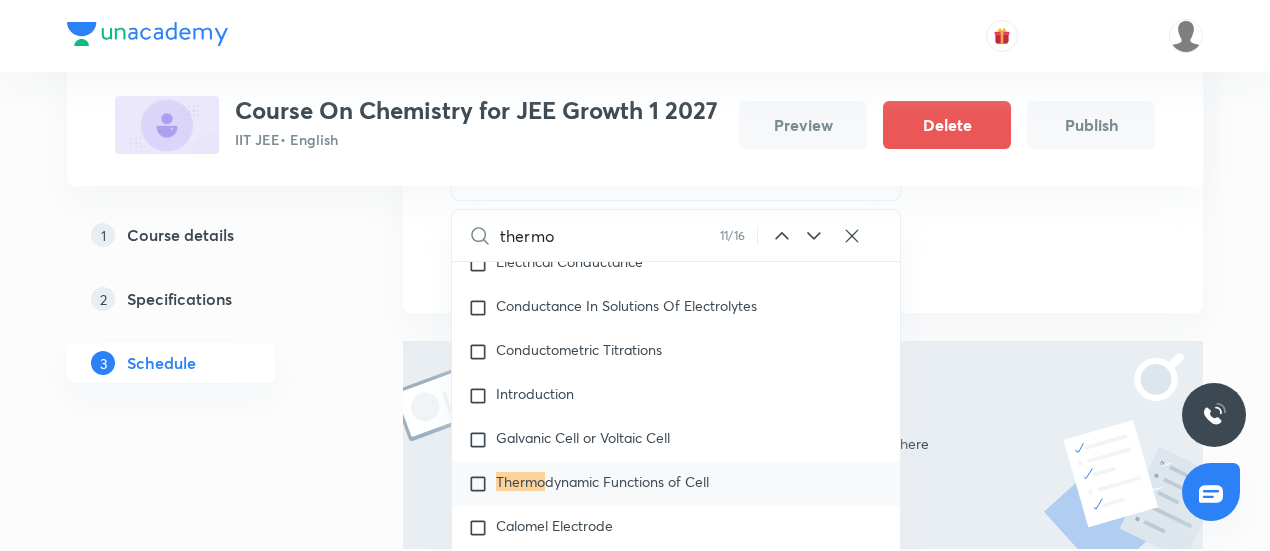 click 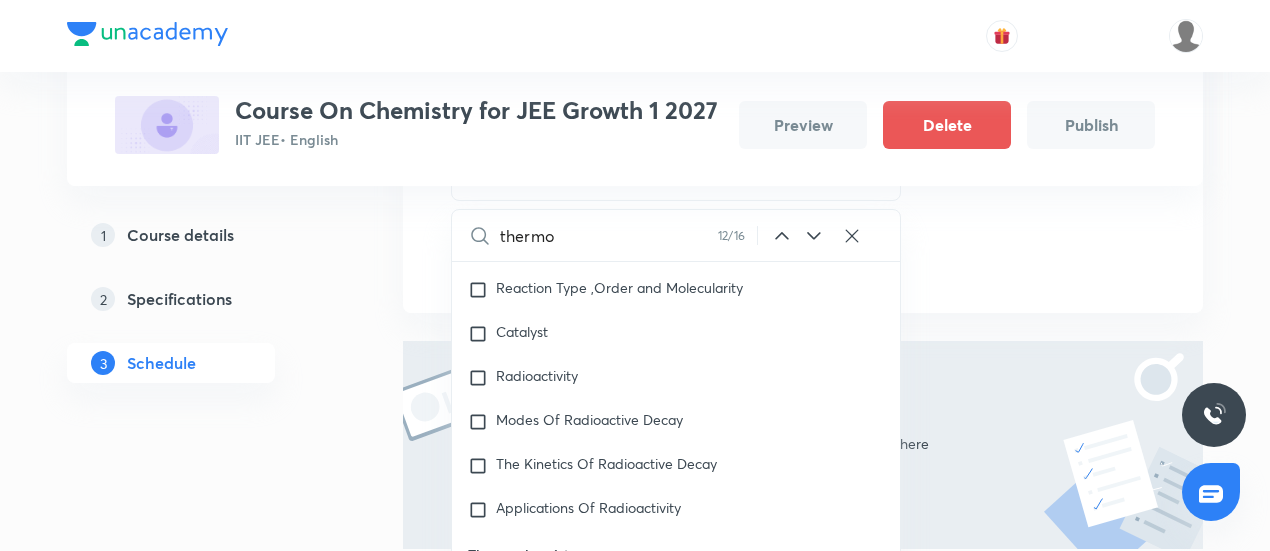 scroll, scrollTop: 10534, scrollLeft: 0, axis: vertical 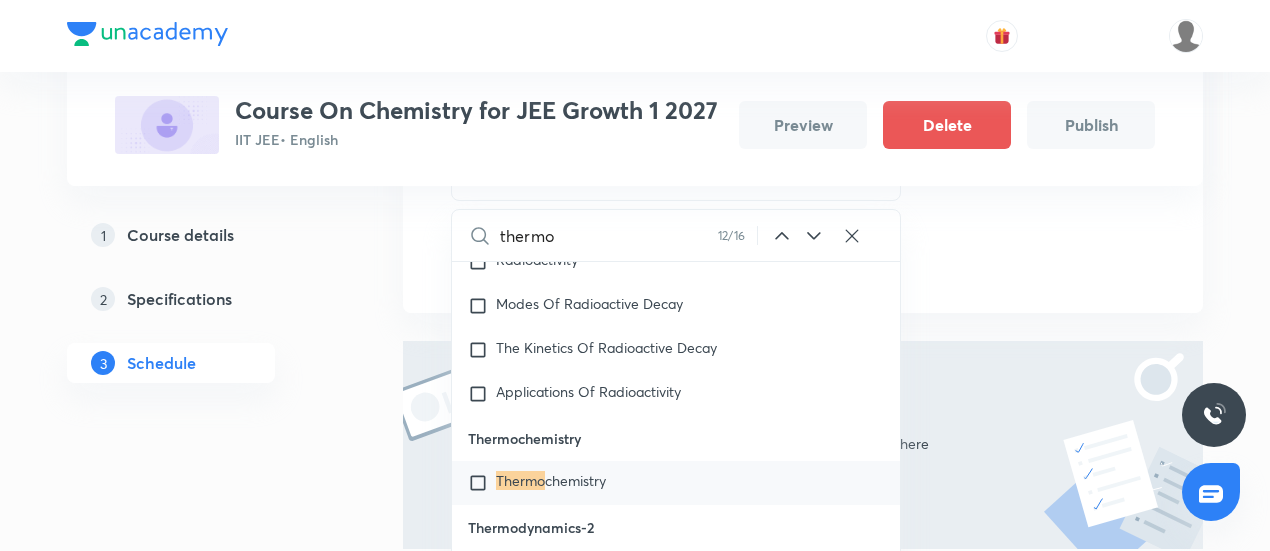 click 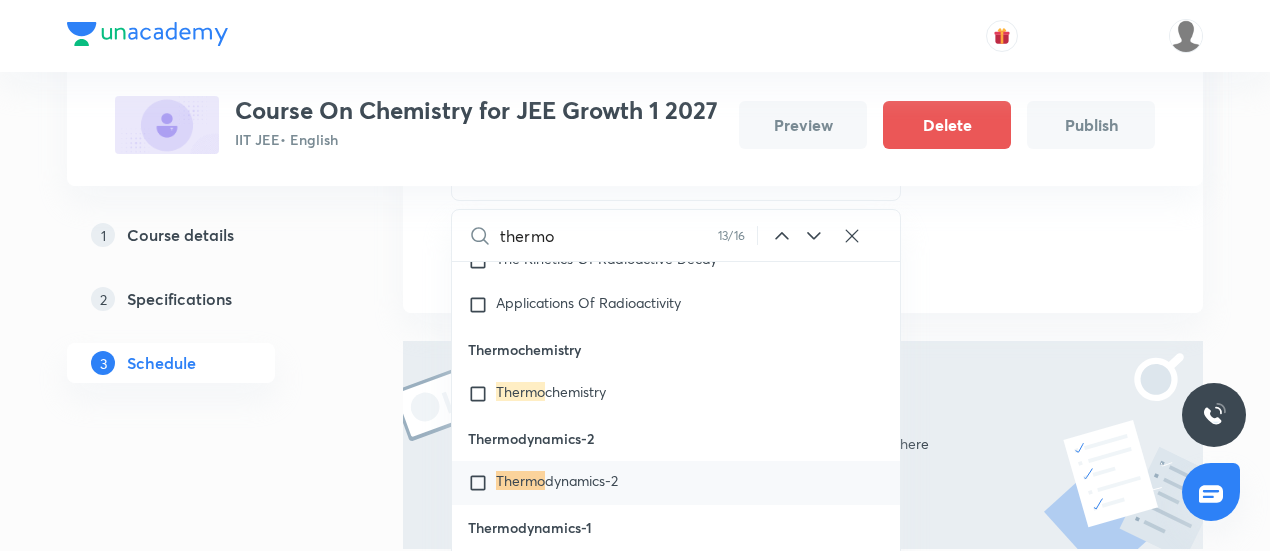 click 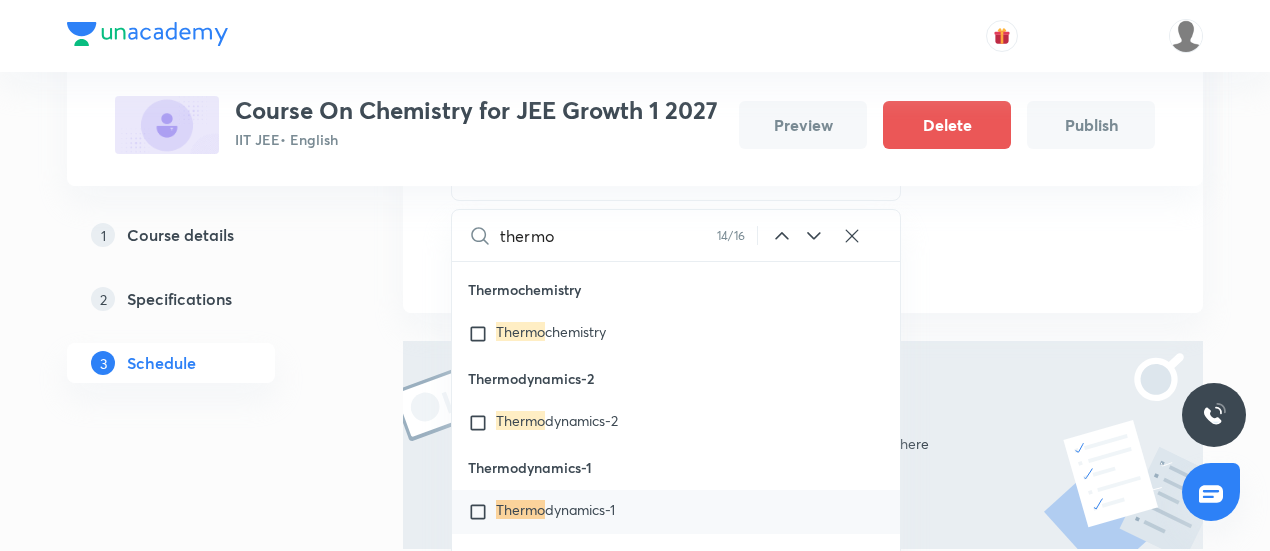 scroll, scrollTop: 10712, scrollLeft: 0, axis: vertical 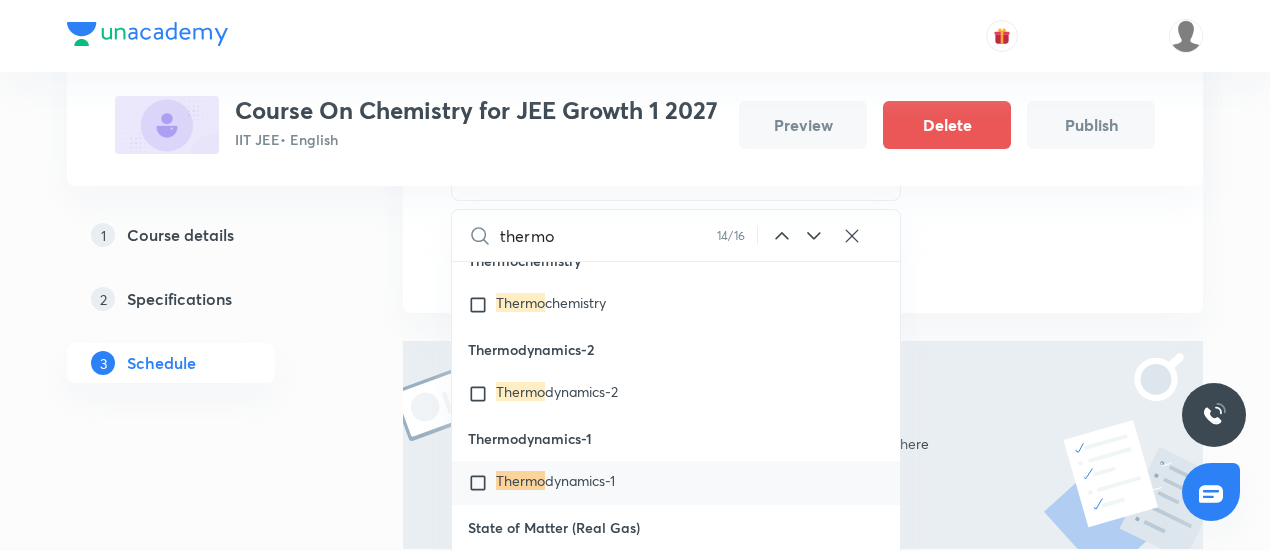 click 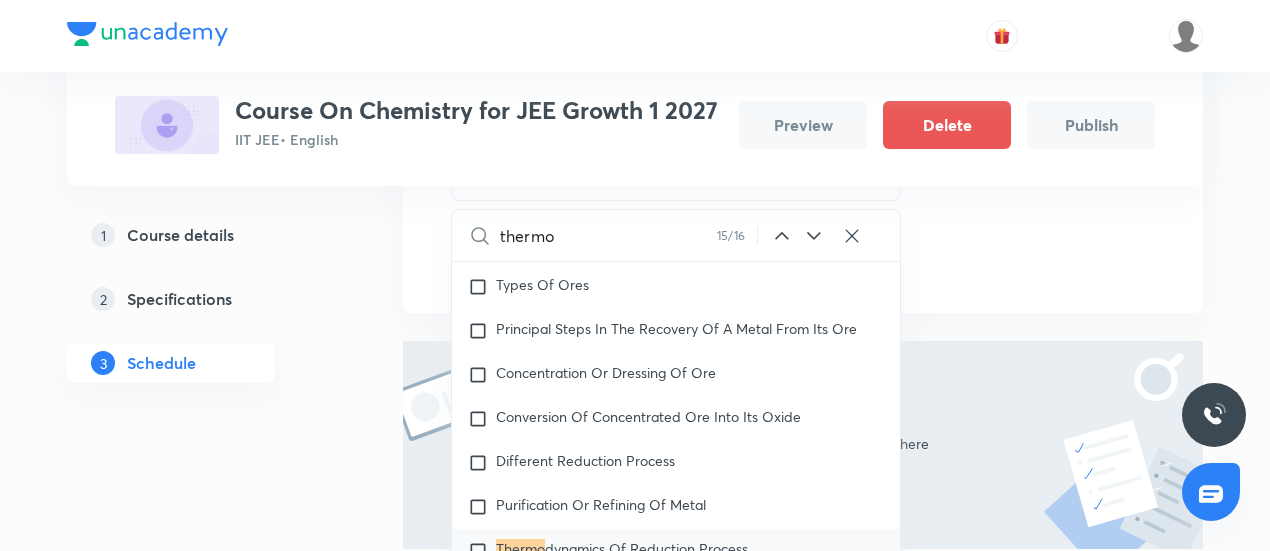 scroll, scrollTop: 17528, scrollLeft: 0, axis: vertical 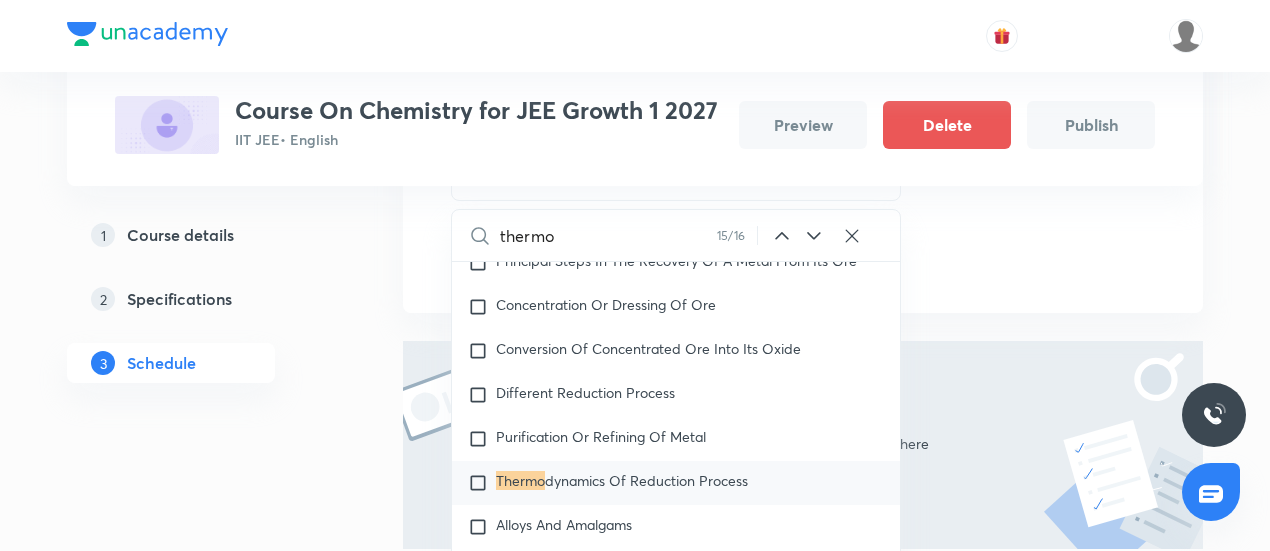 click 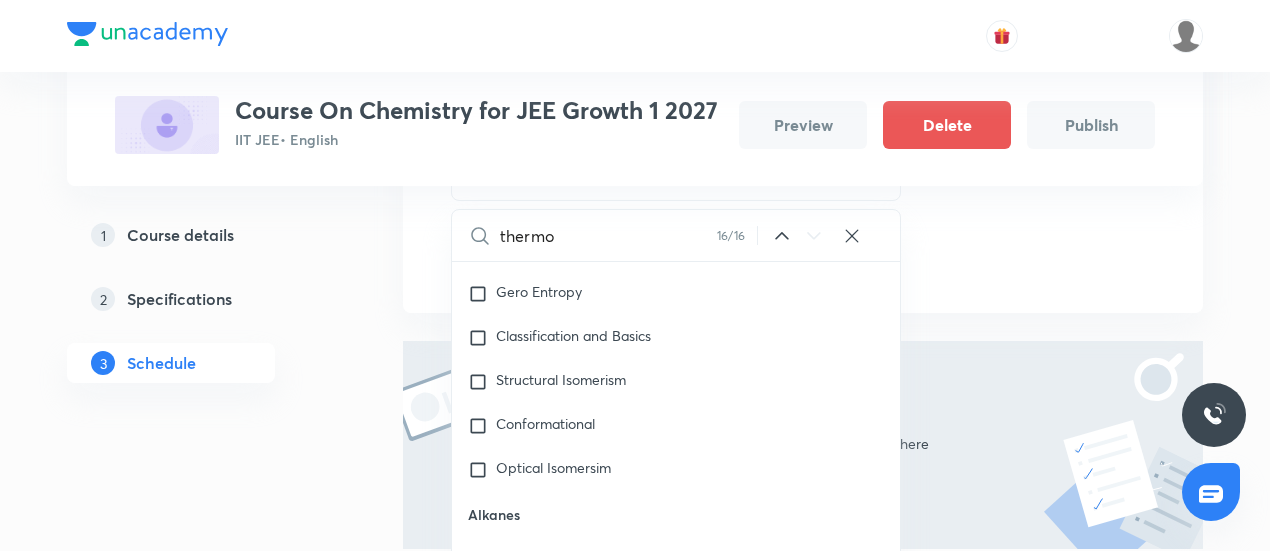 scroll, scrollTop: 43068, scrollLeft: 0, axis: vertical 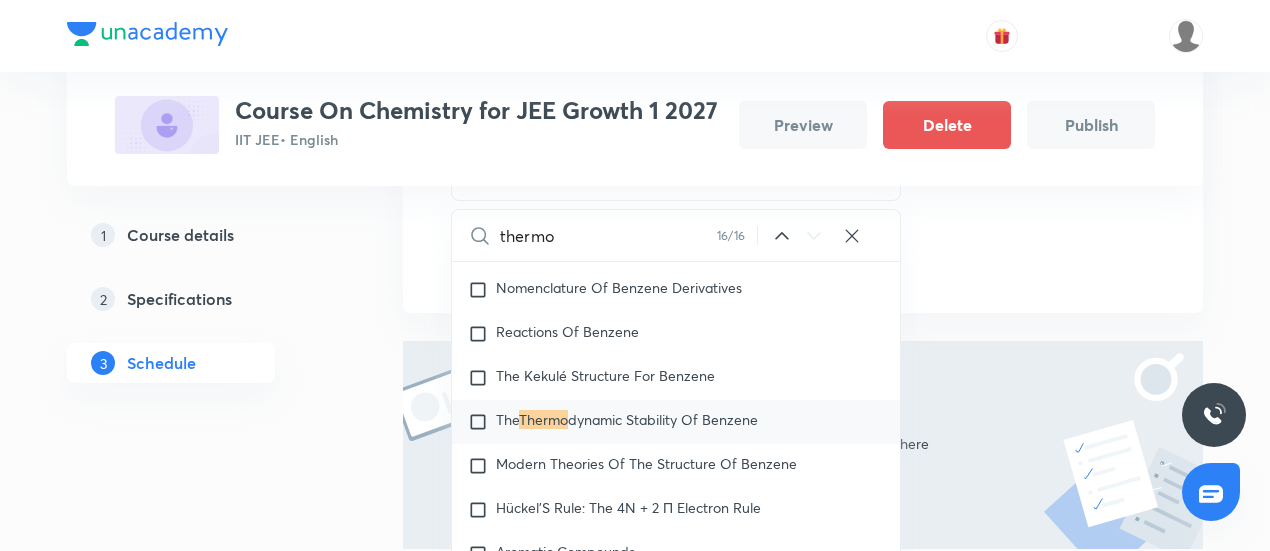 click 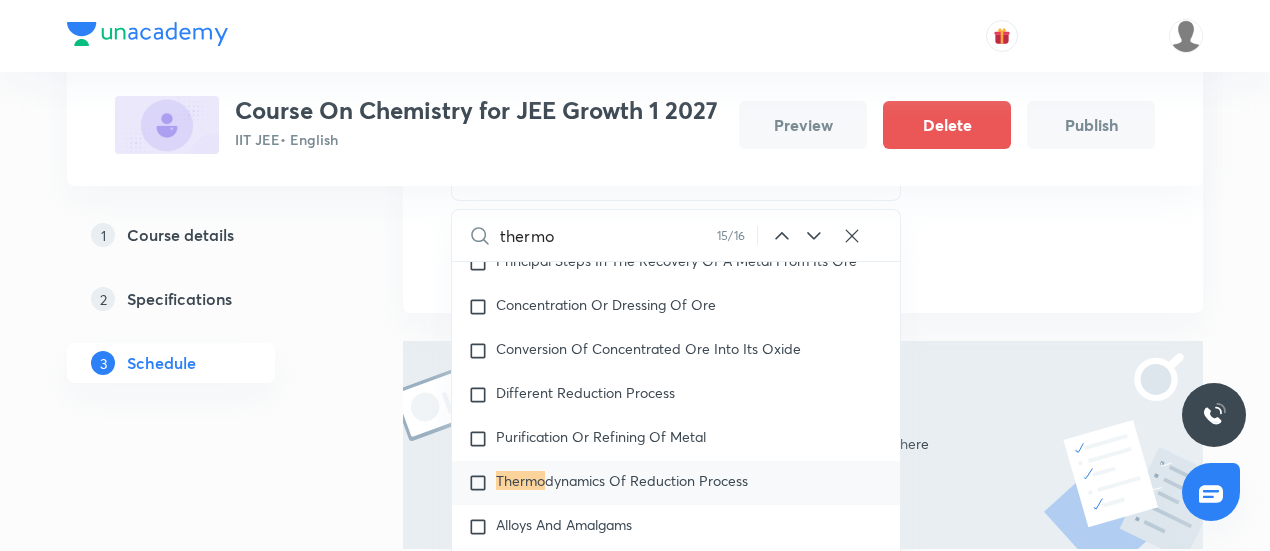 click 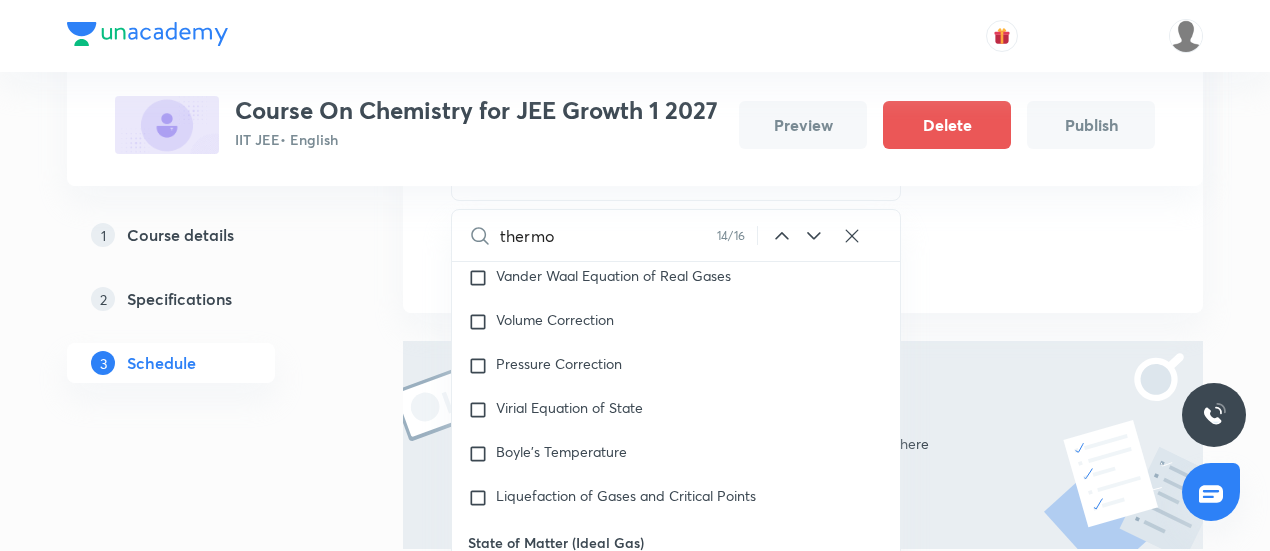 scroll, scrollTop: 10712, scrollLeft: 0, axis: vertical 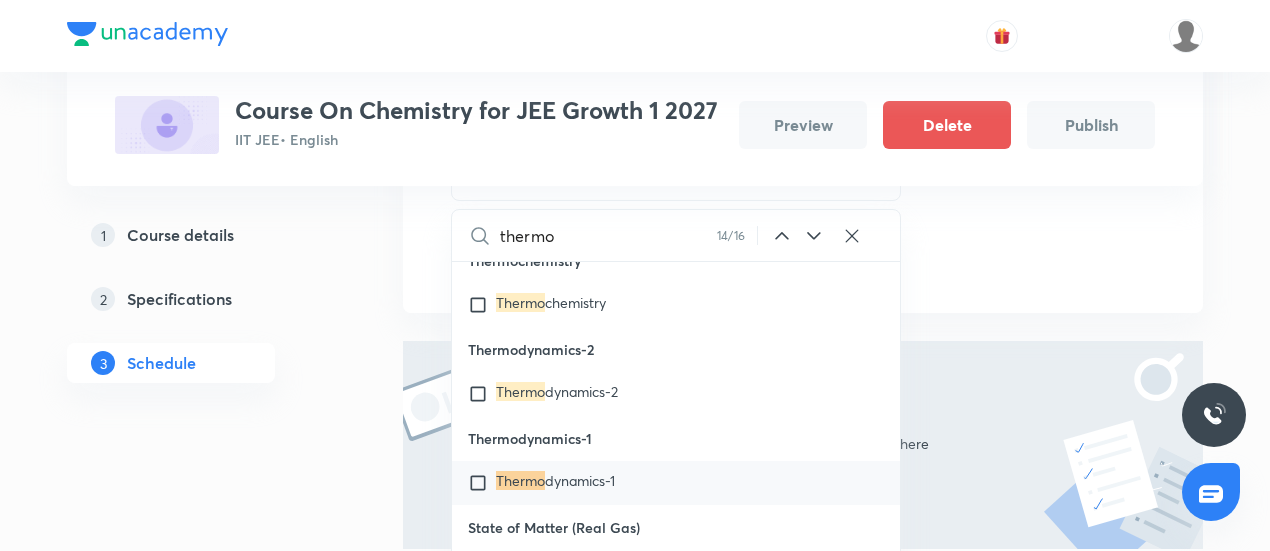 click on "dynamics-1" at bounding box center [580, 480] 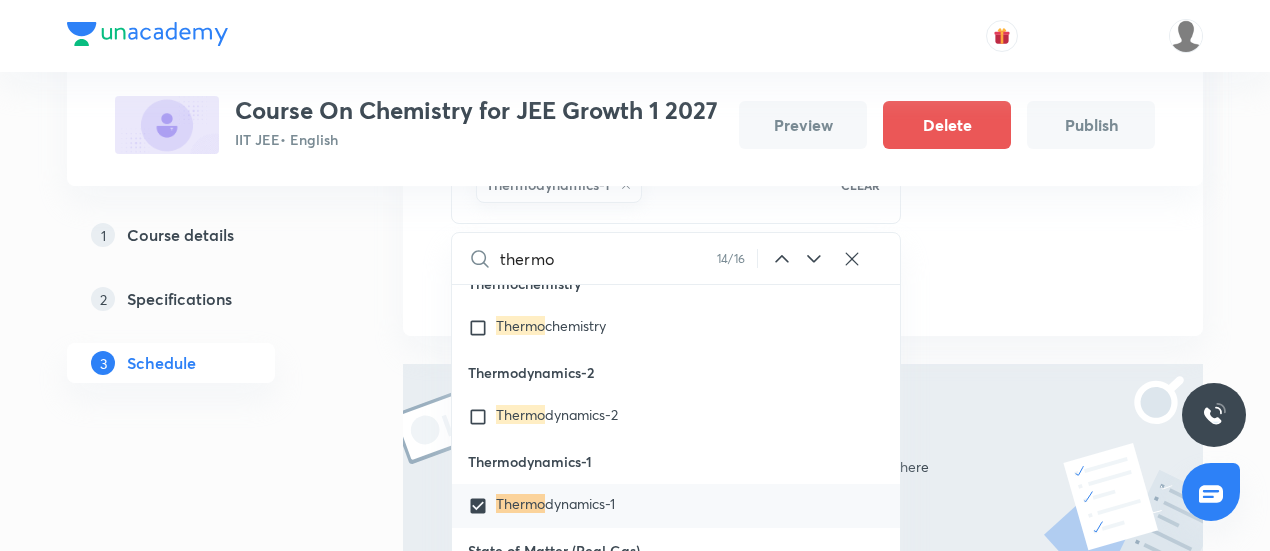 click on "Session  1 Live class Session title 14/99 Thermodynamics ​   Session type Online Offline Sub-concepts Thermodynamics-1 CLEAR thermo 14 / 16 ​ General Topics & Mole Concept Basic Concepts Basic Introduction Percentage Composition Stoichiometry Principle of Atom Conservation (POAC) Relation between Stoichiometric Quantities Application of Mole Concept: Gravimetric Analysis Different Laws Formula and Composition Concentration Terms Some basic concepts of Chemistry Atomic Structure Discovery Of Electron Some Prerequisites of Physics Discovery Of Protons And Neutrons Atomic Models and Theories  Representation Of Atom With Electrons And Neutrons Nature of Waves Nature Of Electromagnetic Radiation Planck’S Quantum Theory Spectra-Continuous and Discontinuous Spectrum Bohr’s Model For Hydrogen Atom Photoelectric Effect Dual Nature Of Matter Heisenberg’s Uncertainty Principle Number of Waves Made by the Electron Quantum Mechanical Model Of Atom Radial and Angular Wave Functions Orbitals And Quantum Numbers" at bounding box center (803, 13) 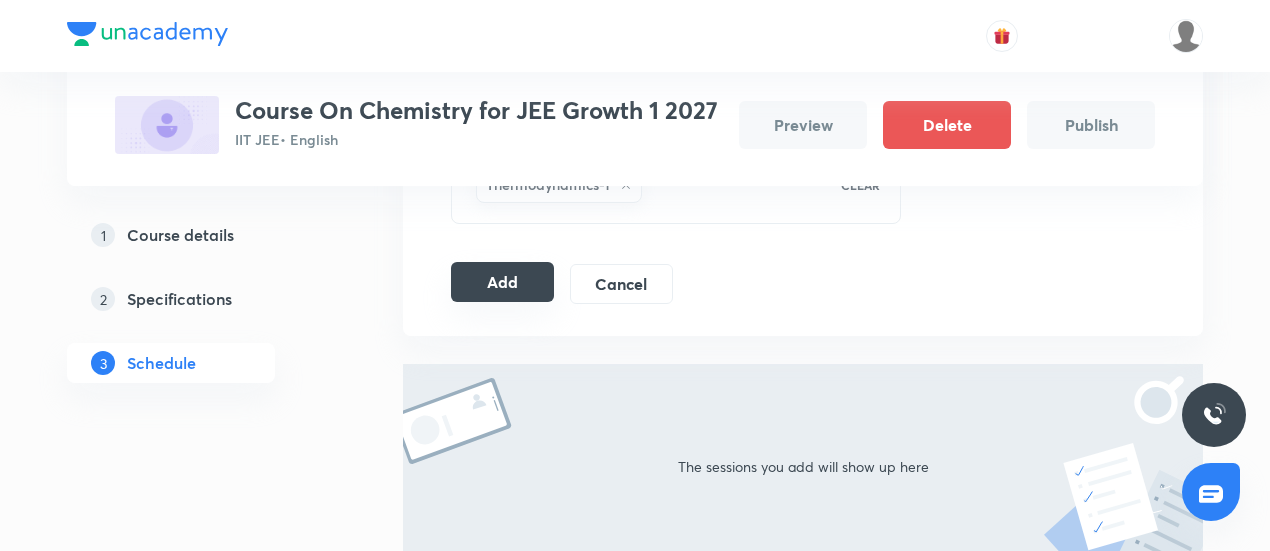 click on "Add" at bounding box center [502, 282] 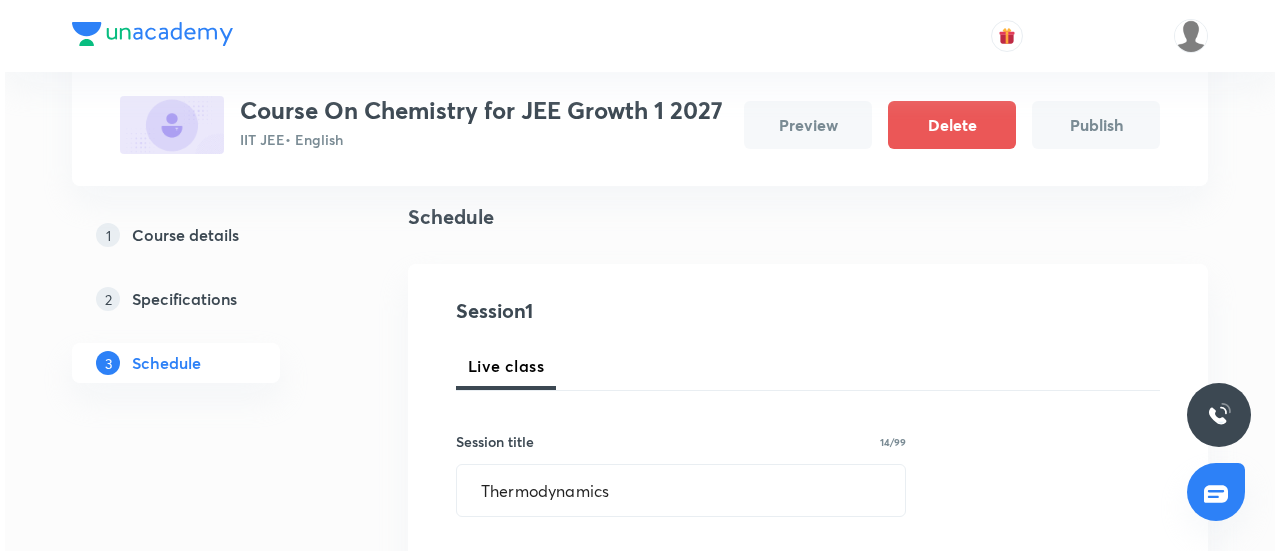 scroll, scrollTop: 136, scrollLeft: 0, axis: vertical 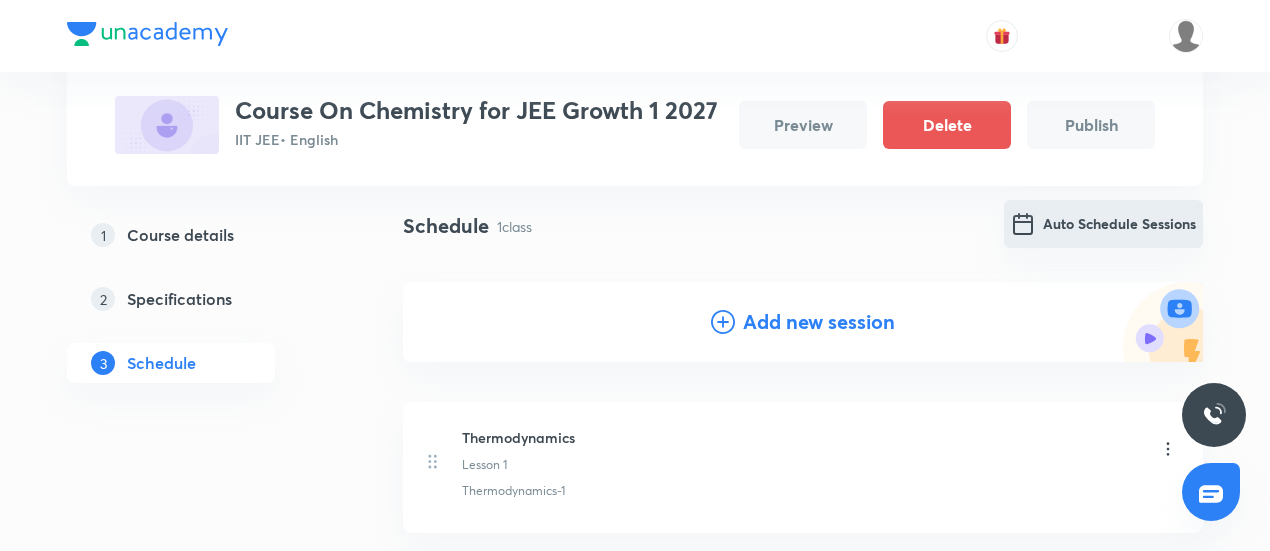 click on "Auto Schedule Sessions" at bounding box center (1103, 224) 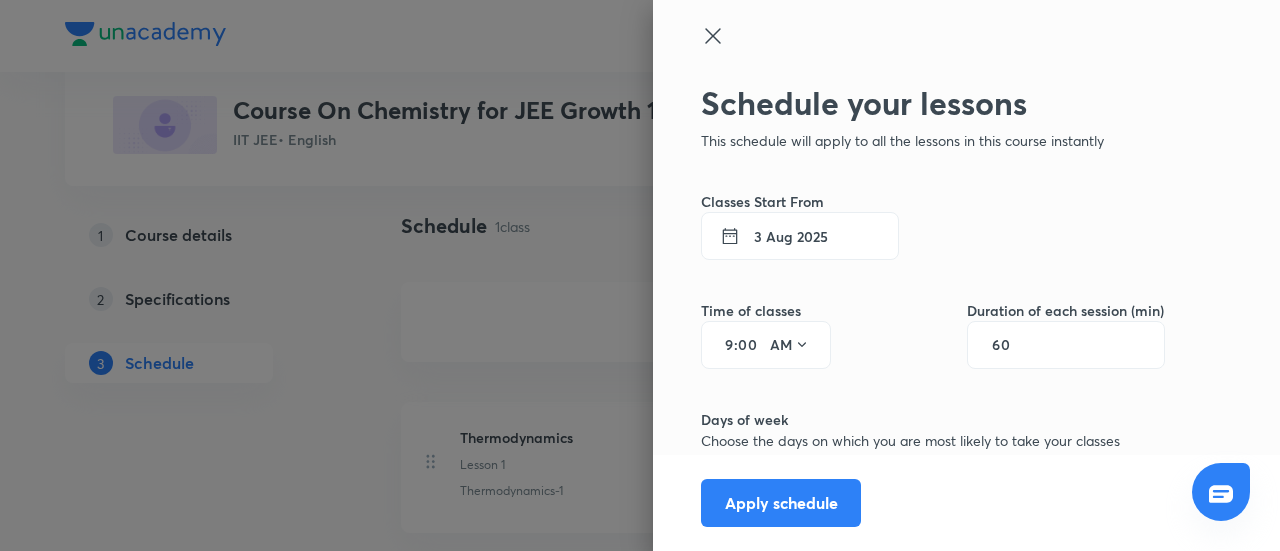 click on "60" at bounding box center [1011, 345] 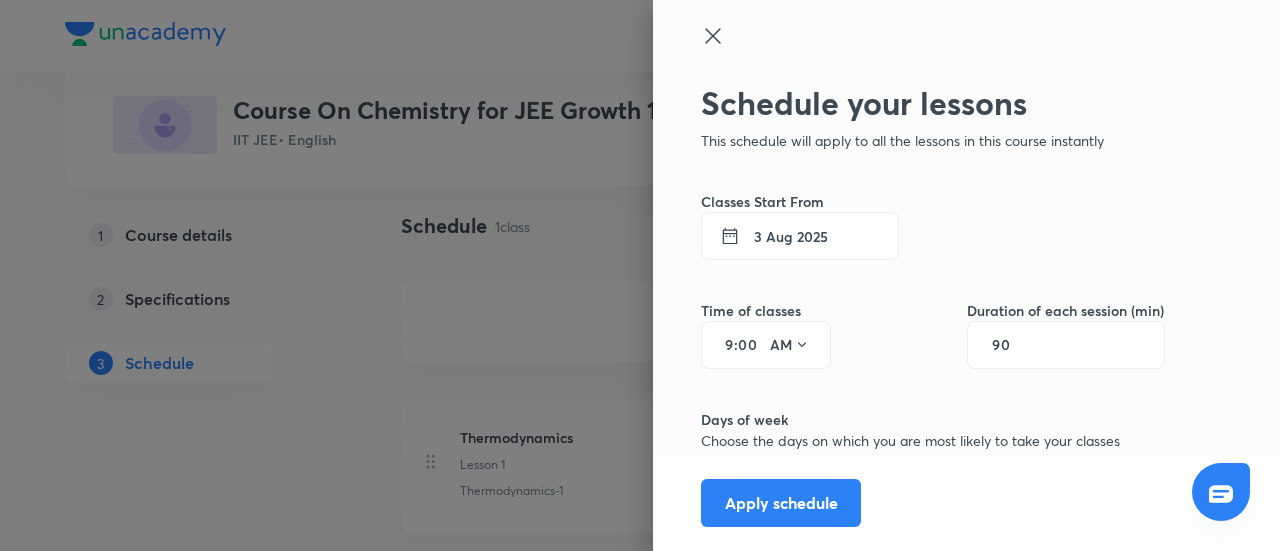 type on "90" 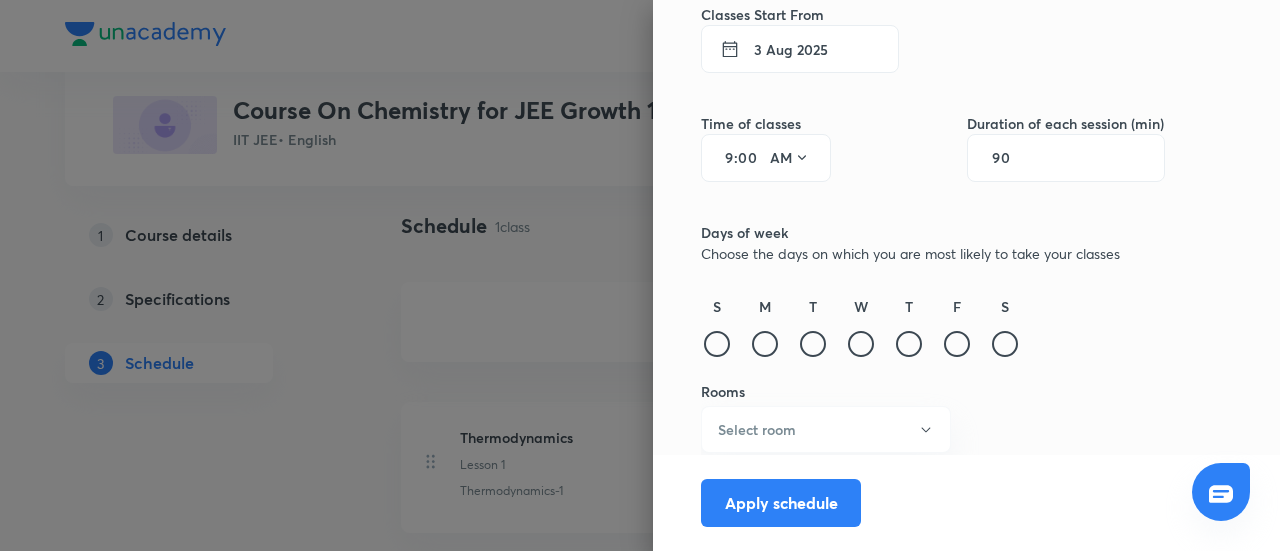 scroll, scrollTop: 188, scrollLeft: 0, axis: vertical 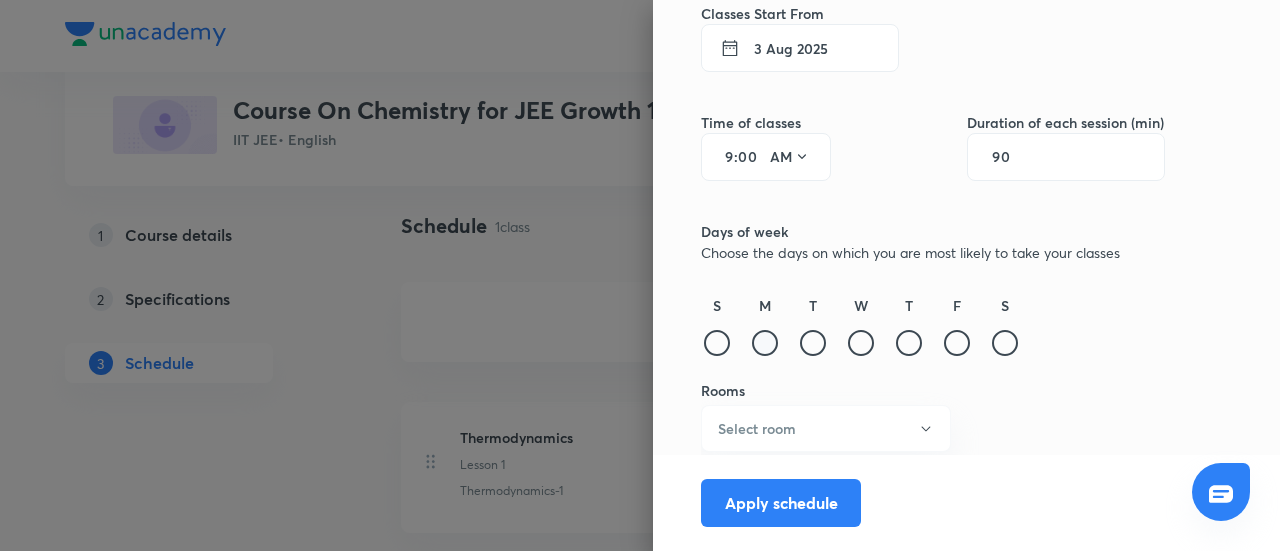 click at bounding box center (765, 343) 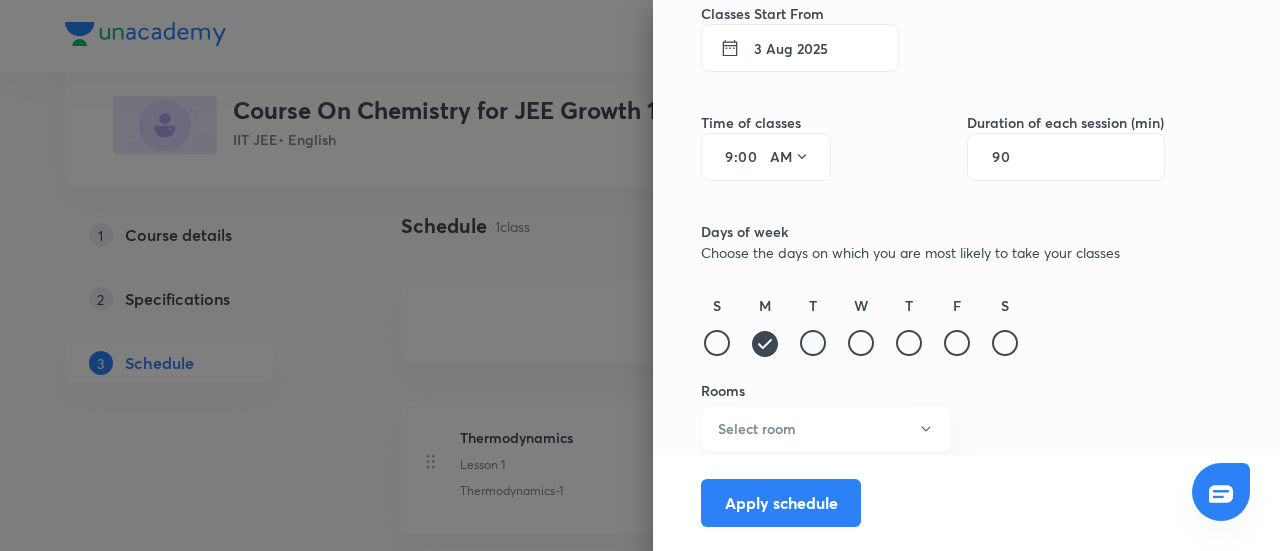 click at bounding box center [813, 343] 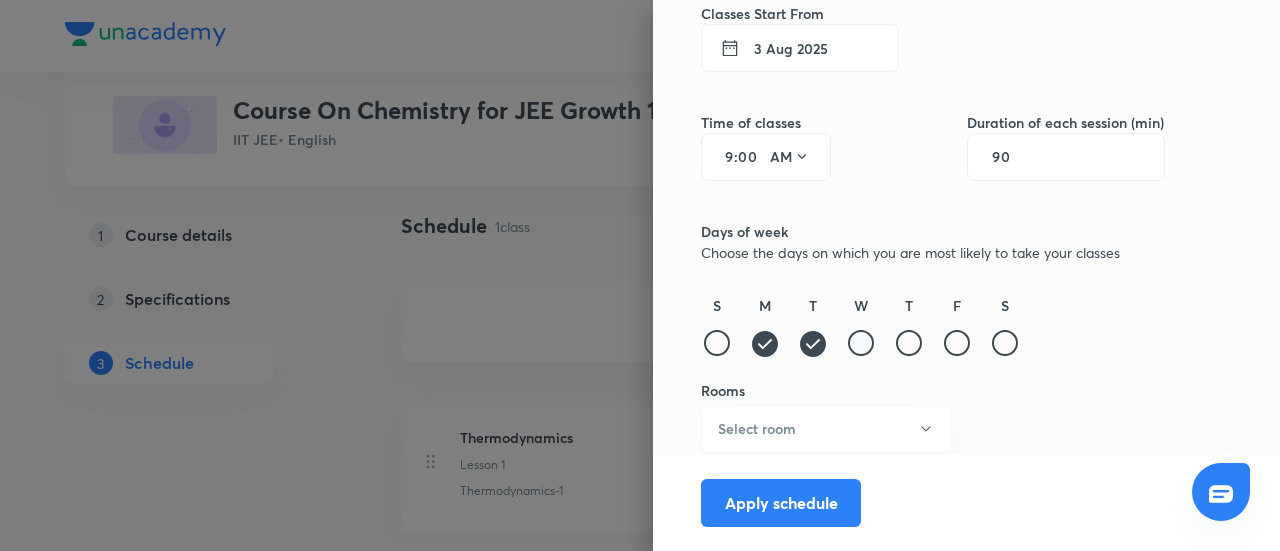 click at bounding box center [861, 343] 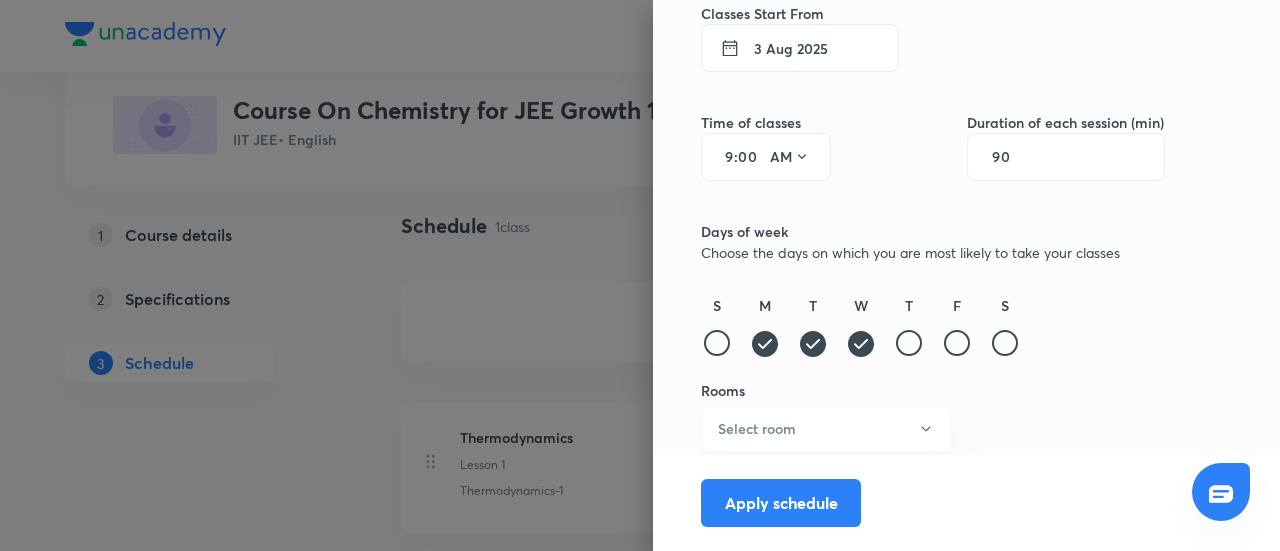 click on "T" at bounding box center [909, 327] 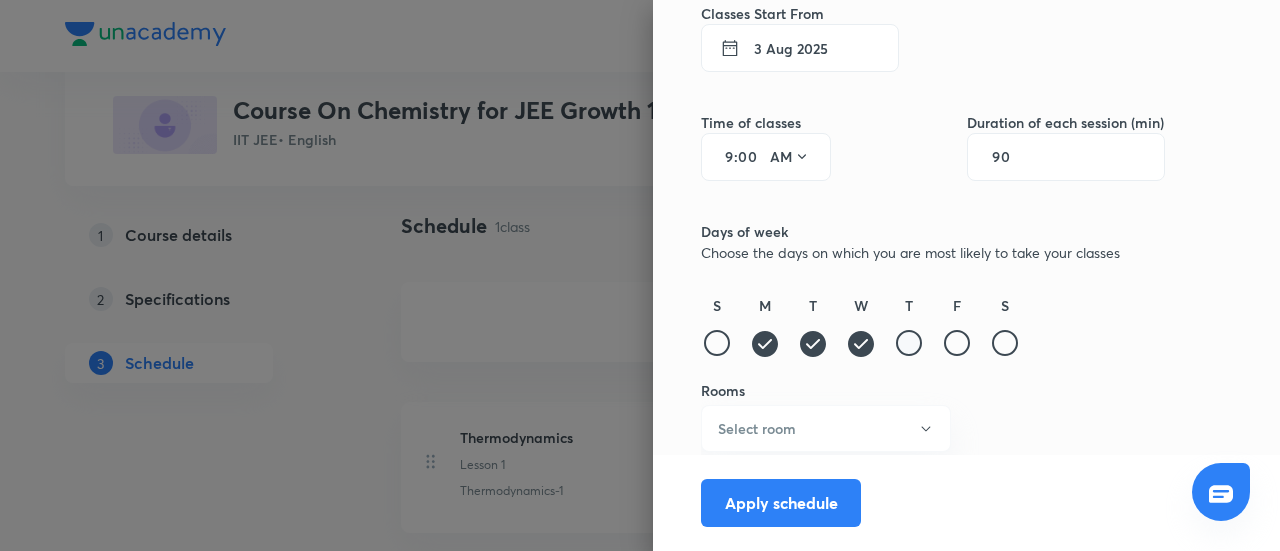 click at bounding box center [909, 343] 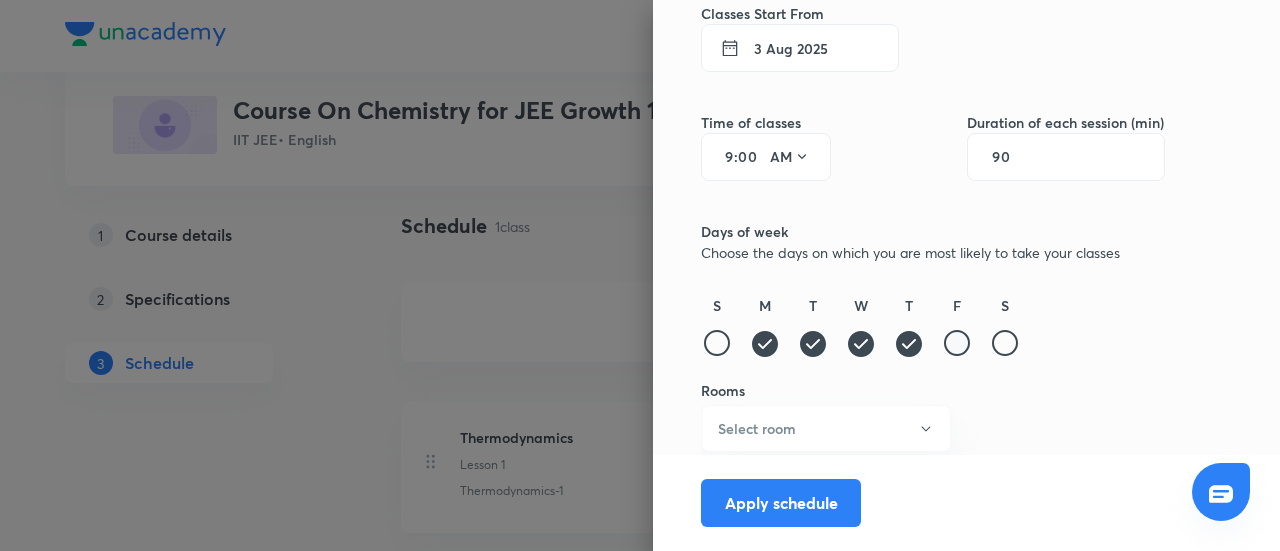 click at bounding box center (957, 343) 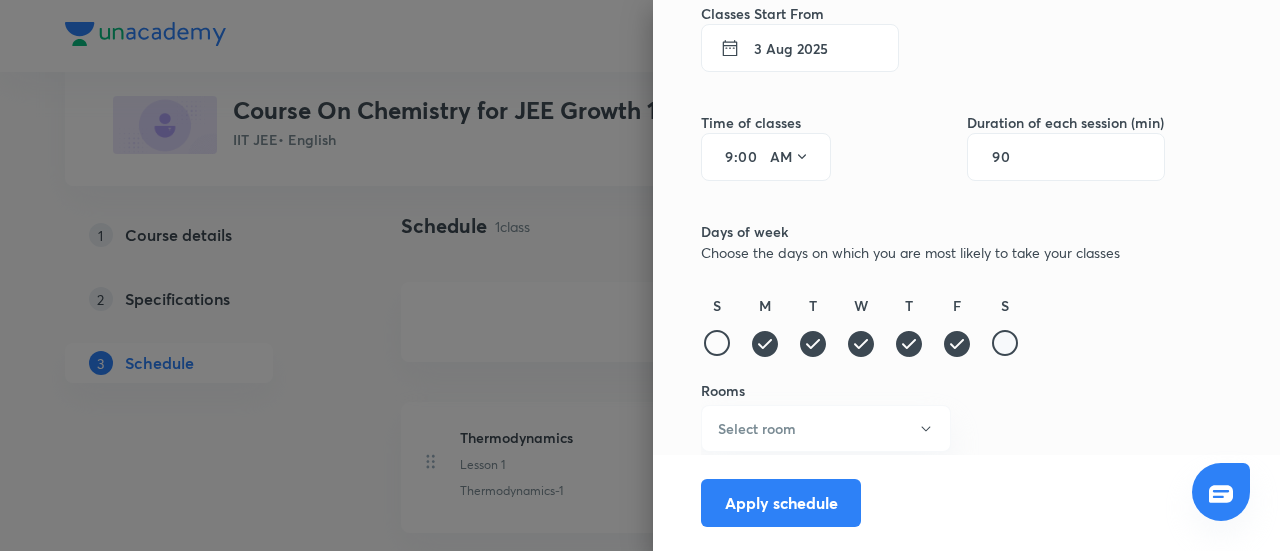 click at bounding box center [1005, 343] 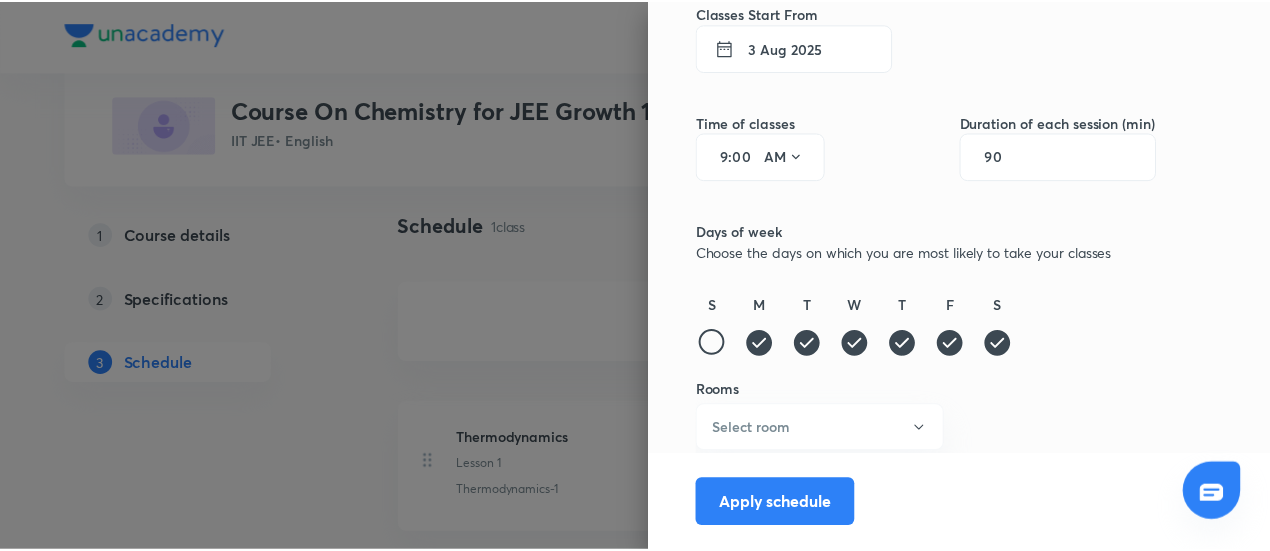 scroll, scrollTop: 188, scrollLeft: 0, axis: vertical 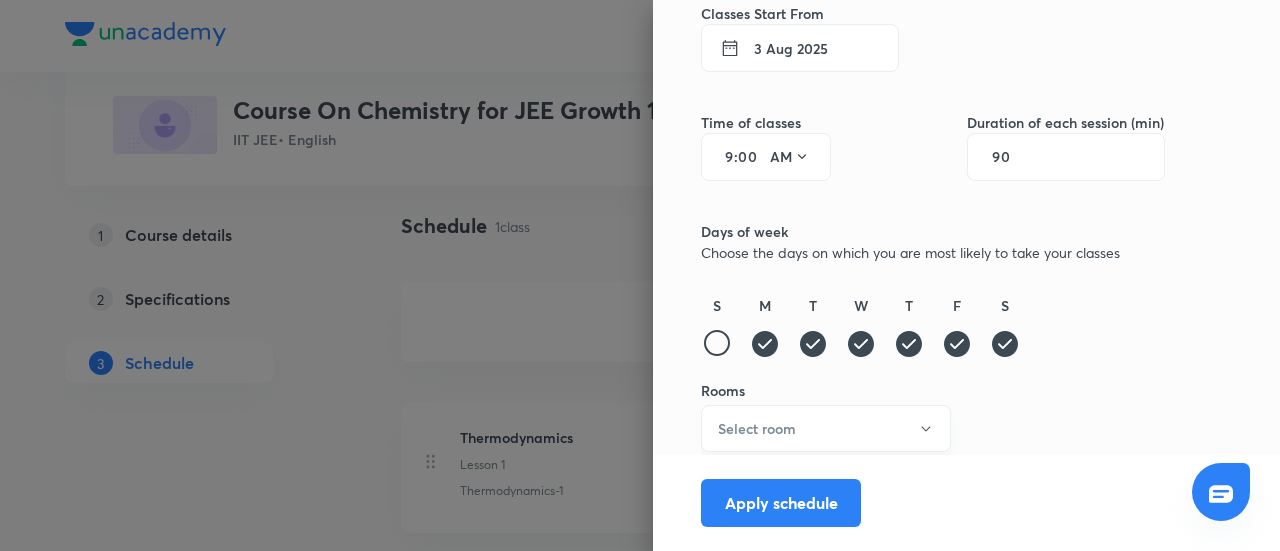 click on "Select room" at bounding box center (826, 428) 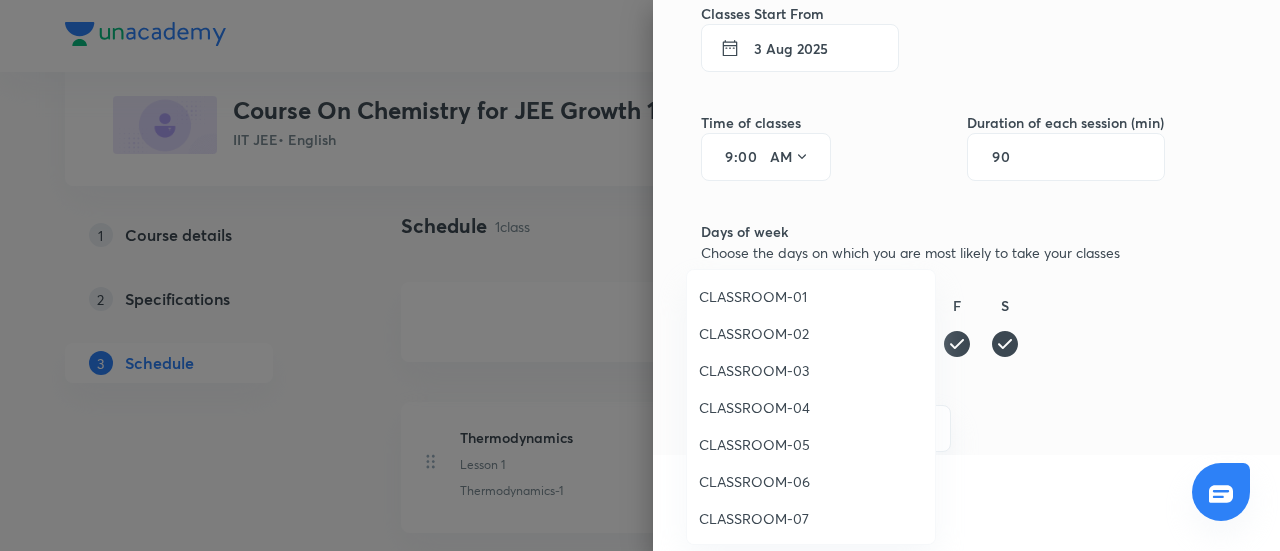 click on "CLASSROOM-02" at bounding box center (811, 333) 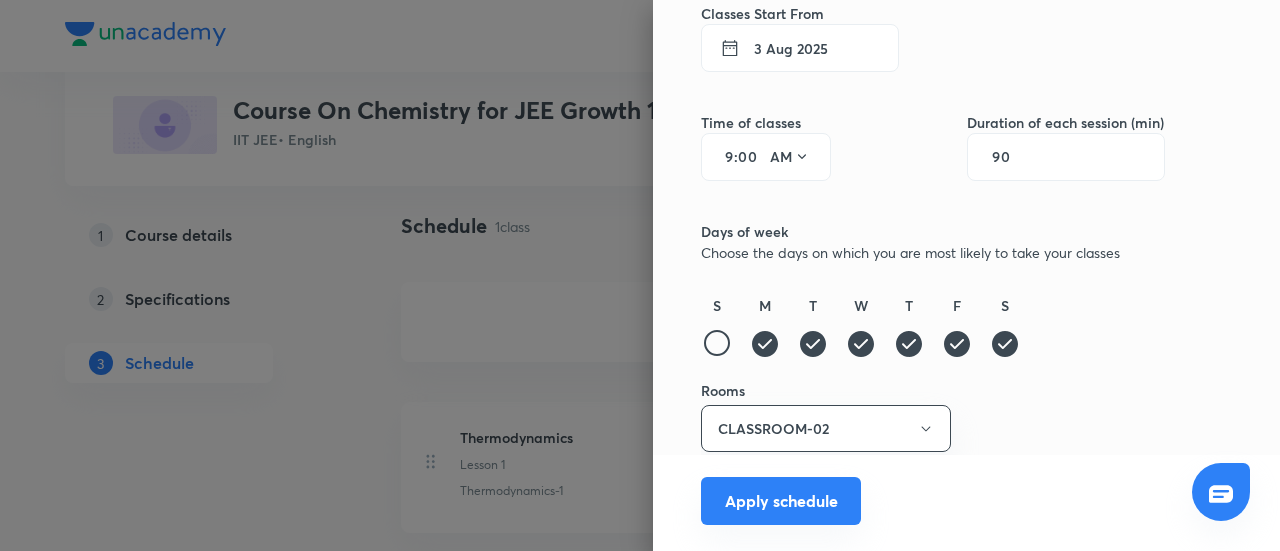 click on "Apply schedule" at bounding box center [781, 501] 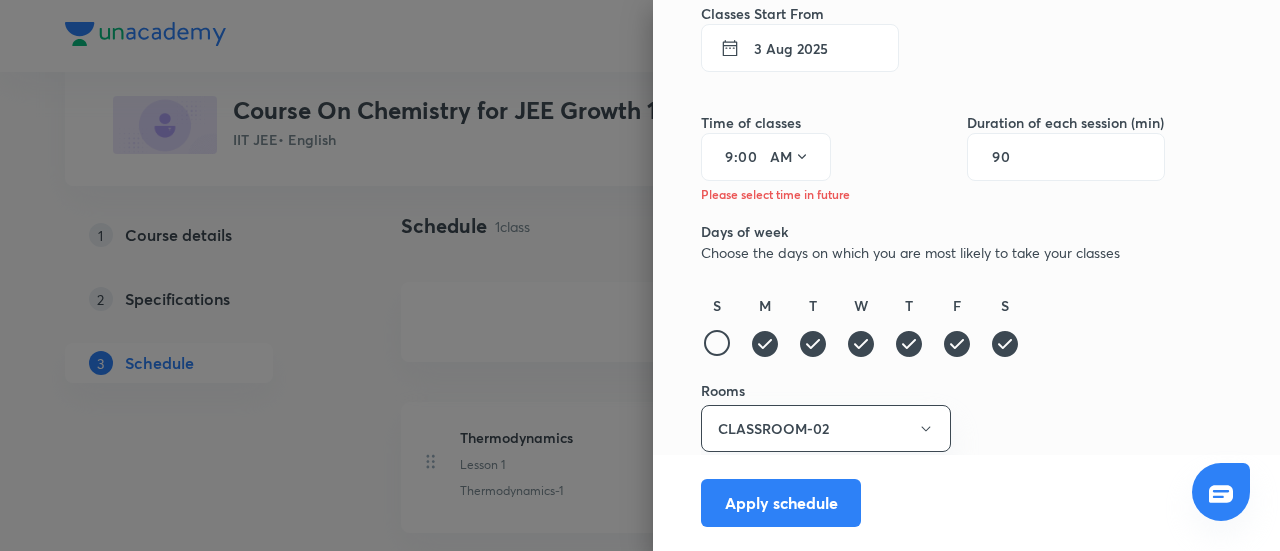 click on "3 Aug 2025" at bounding box center (800, 48) 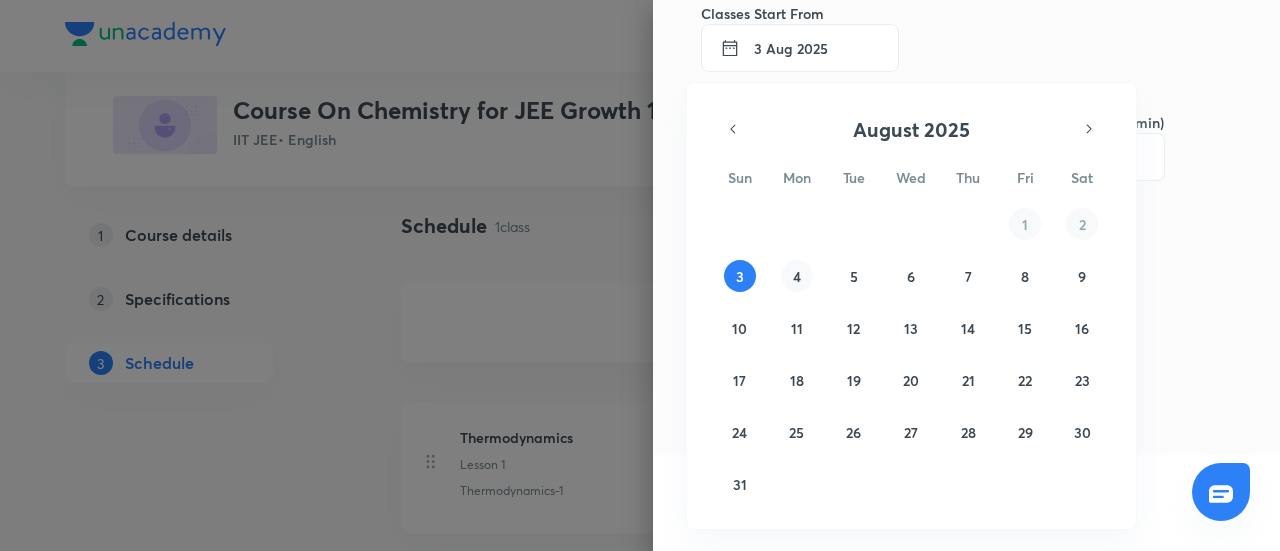 click on "4" at bounding box center (797, 276) 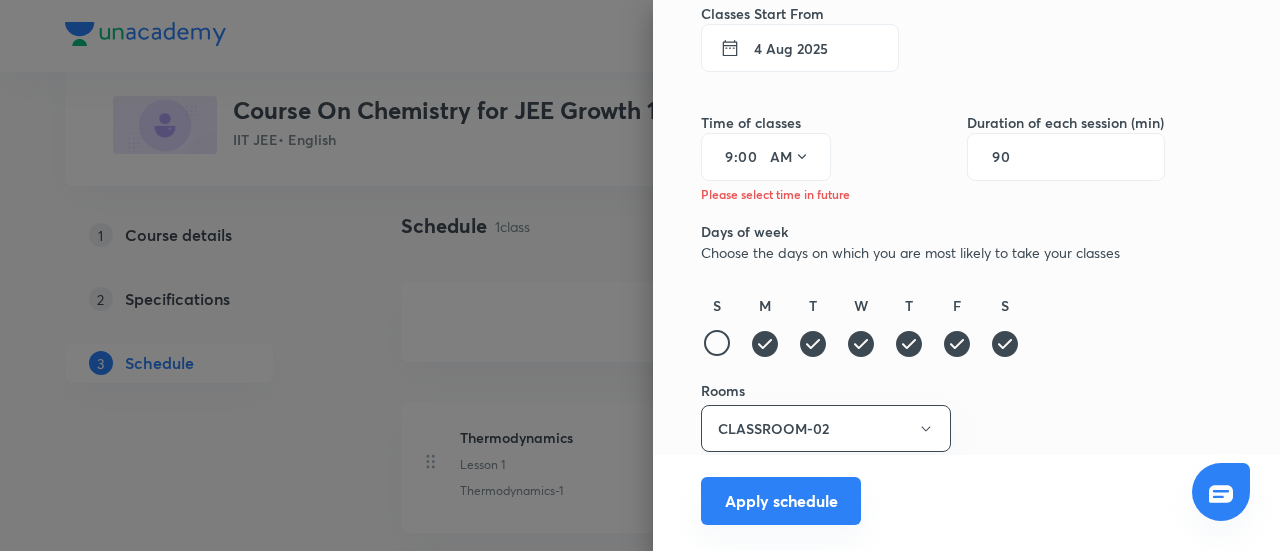 click on "Apply schedule" at bounding box center (781, 501) 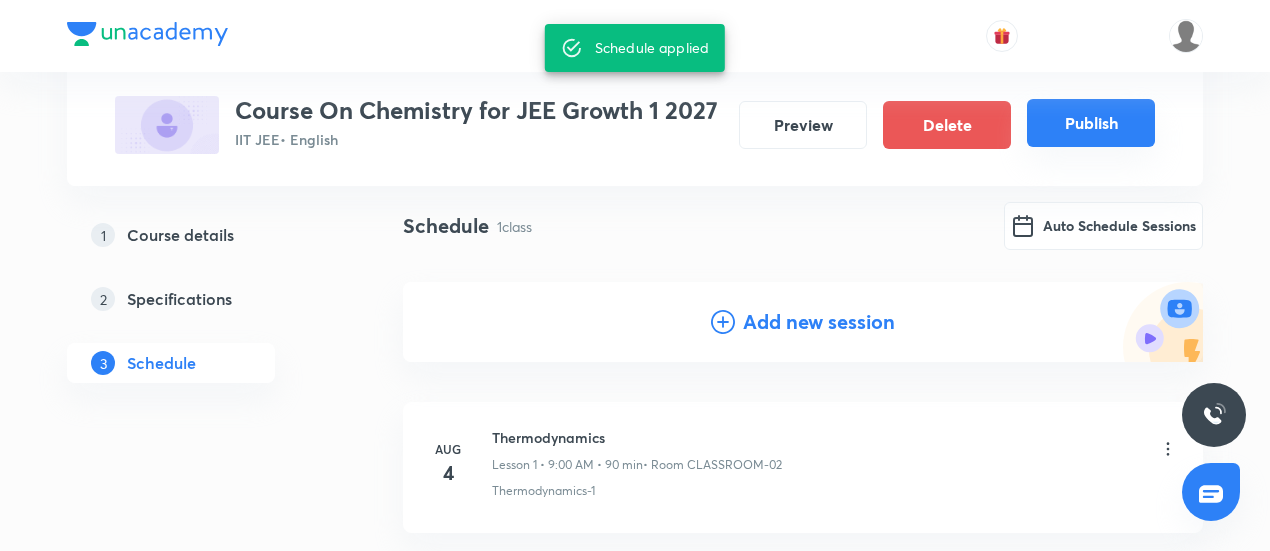 click on "Publish" at bounding box center (1091, 123) 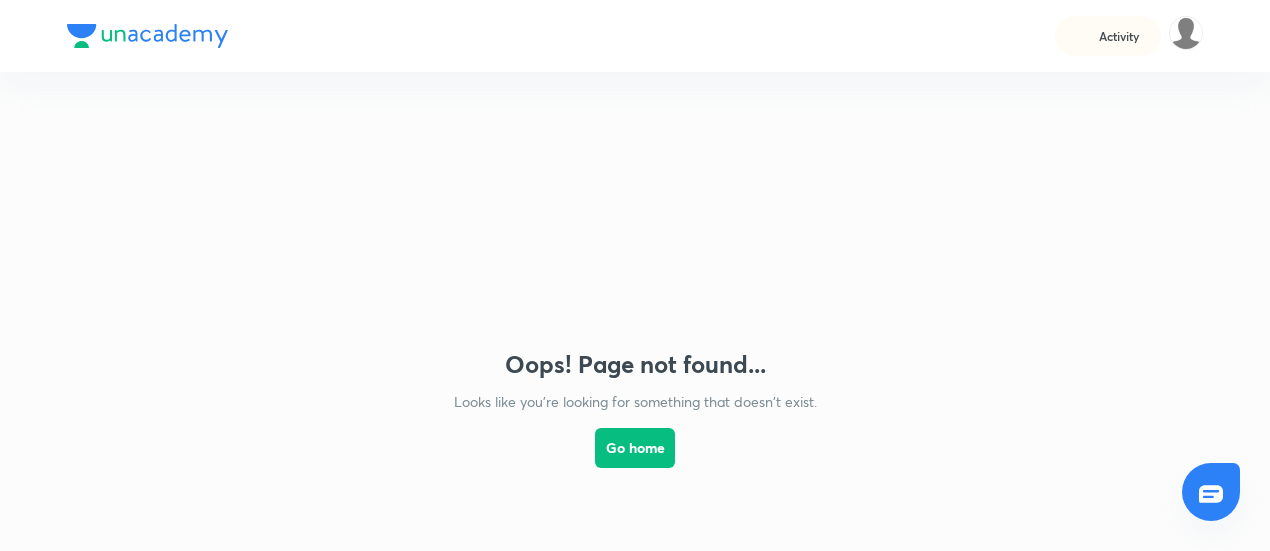 scroll, scrollTop: 0, scrollLeft: 0, axis: both 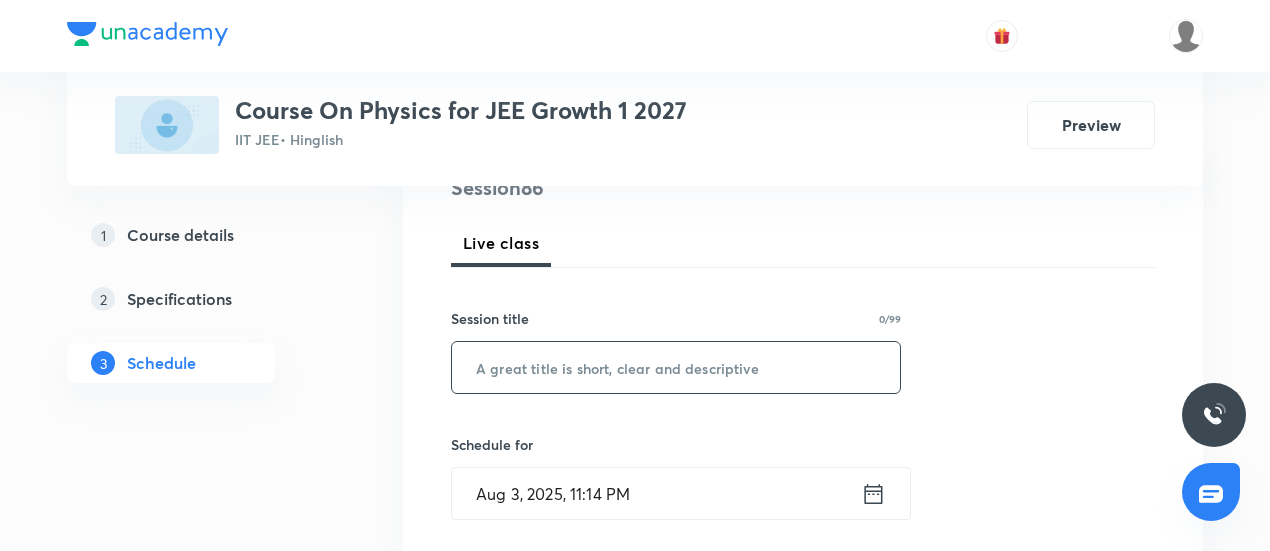click at bounding box center (676, 367) 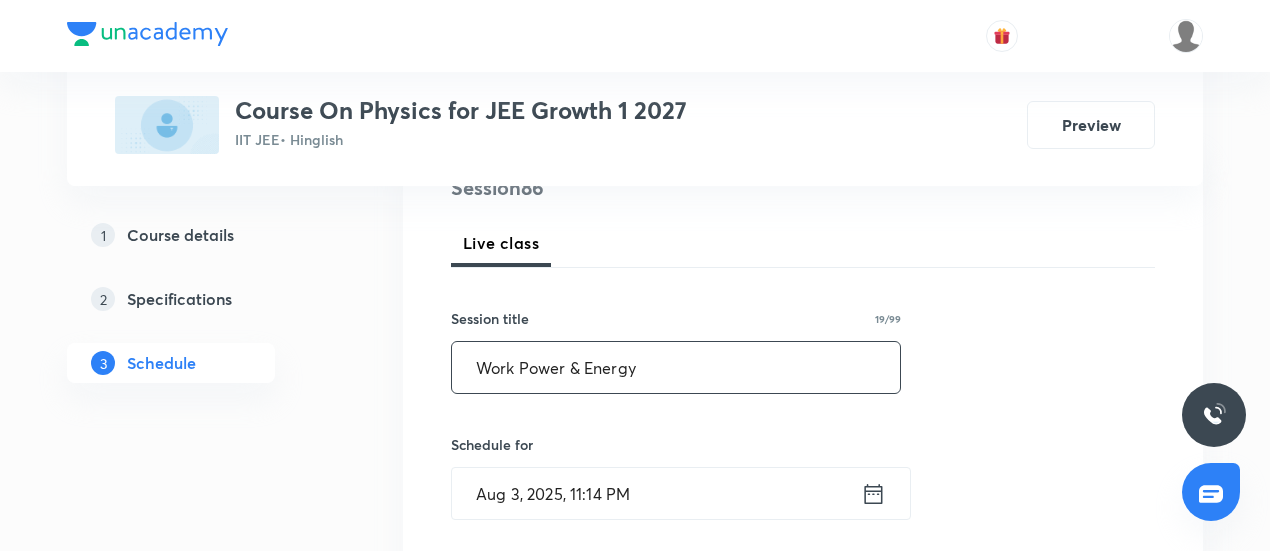 type on "Work Power & Energy" 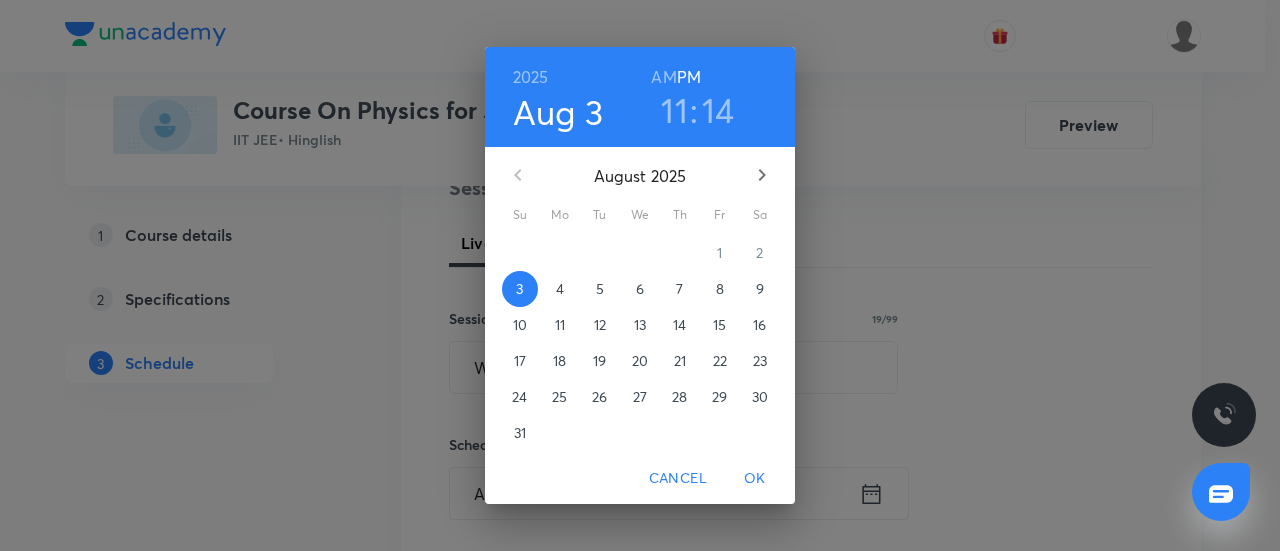 click on "4" at bounding box center (560, 289) 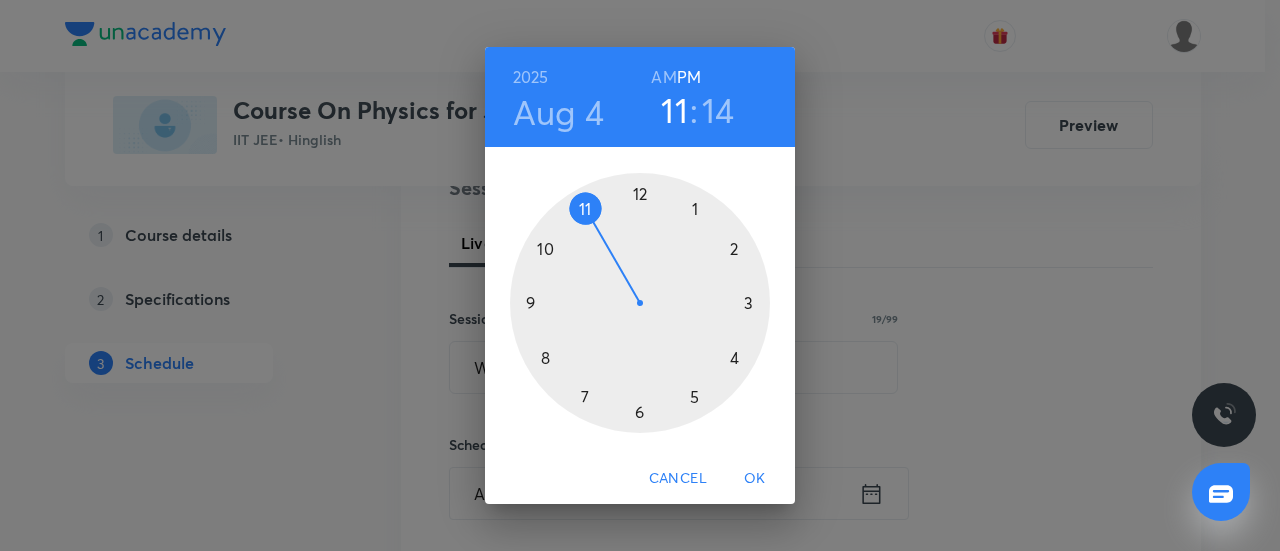 click at bounding box center (640, 303) 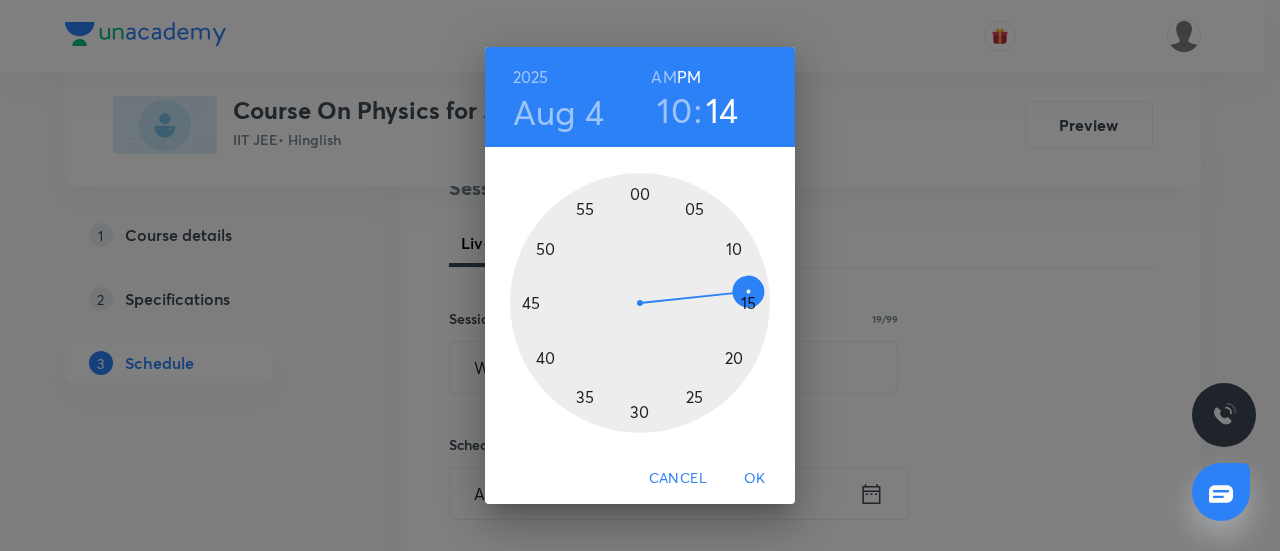 click on "AM" at bounding box center (663, 77) 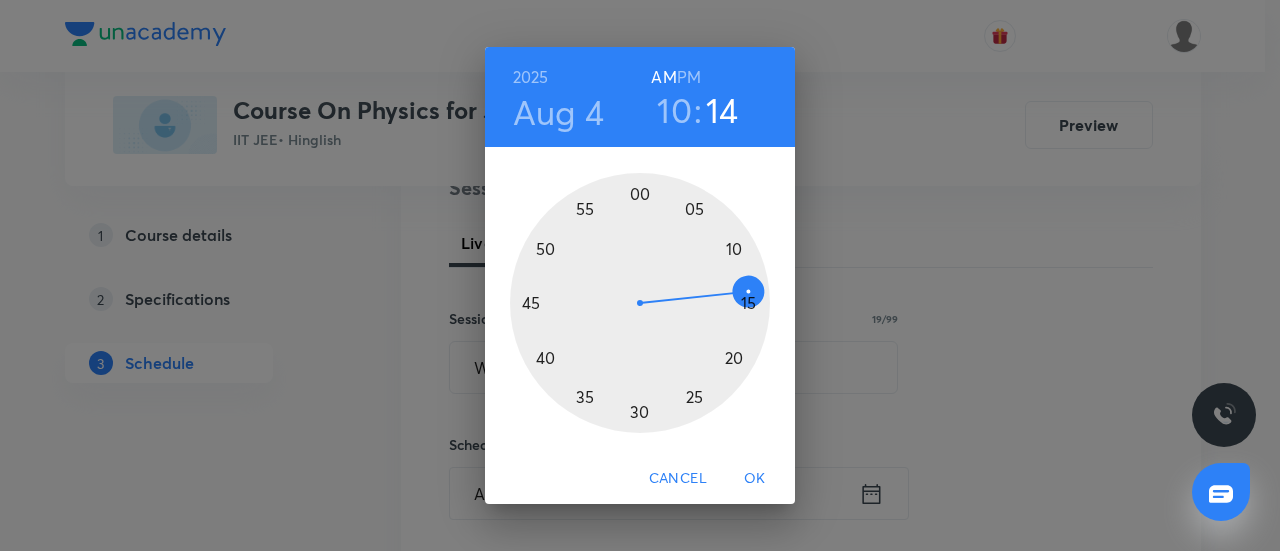 click at bounding box center [640, 303] 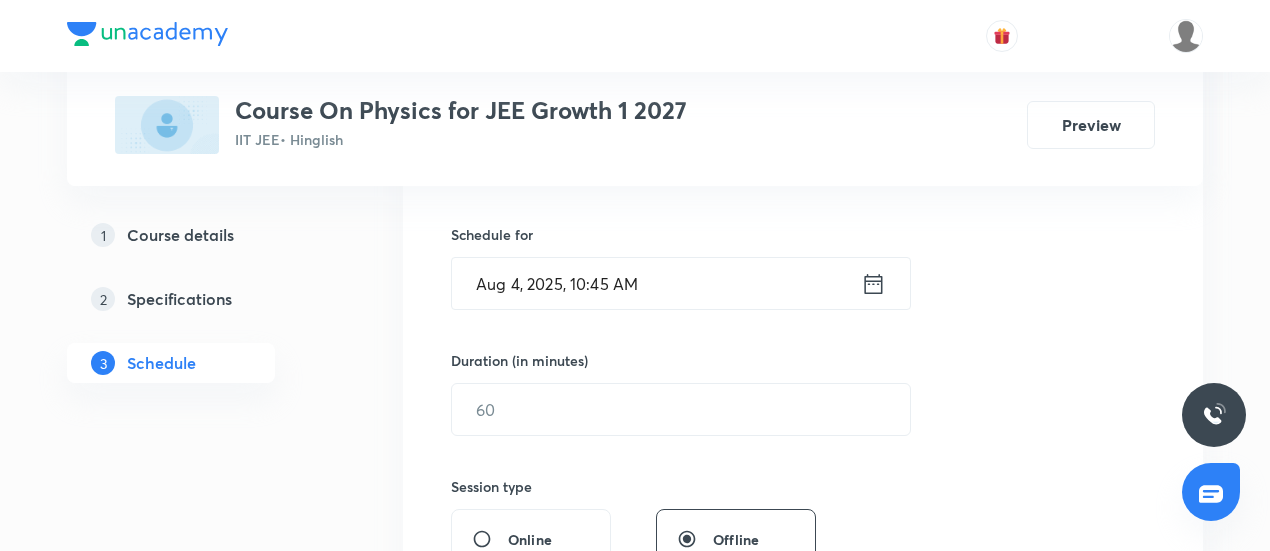 scroll, scrollTop: 473, scrollLeft: 0, axis: vertical 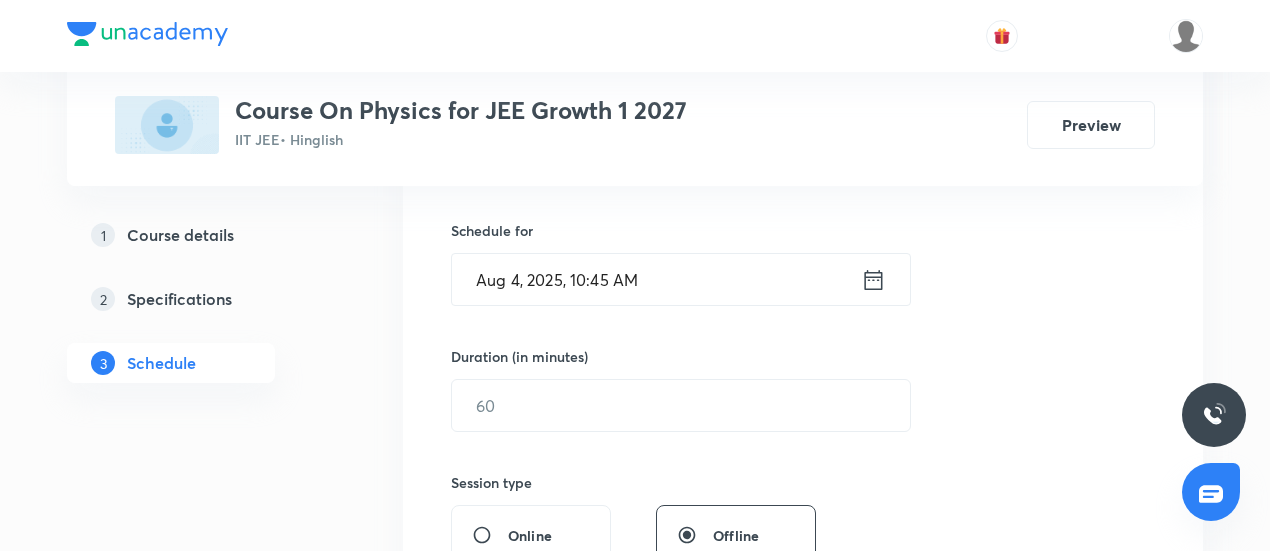 click on "Session  86 Live class Session title 19/99 Work Power & Energy ​ Schedule for Aug 4, 2025, 10:45 AM ​ Duration (in minutes) ​   Session type Online Offline Room Select centre room Sub-concepts Select concepts that wil be covered in this session Add Cancel" at bounding box center [803, 428] 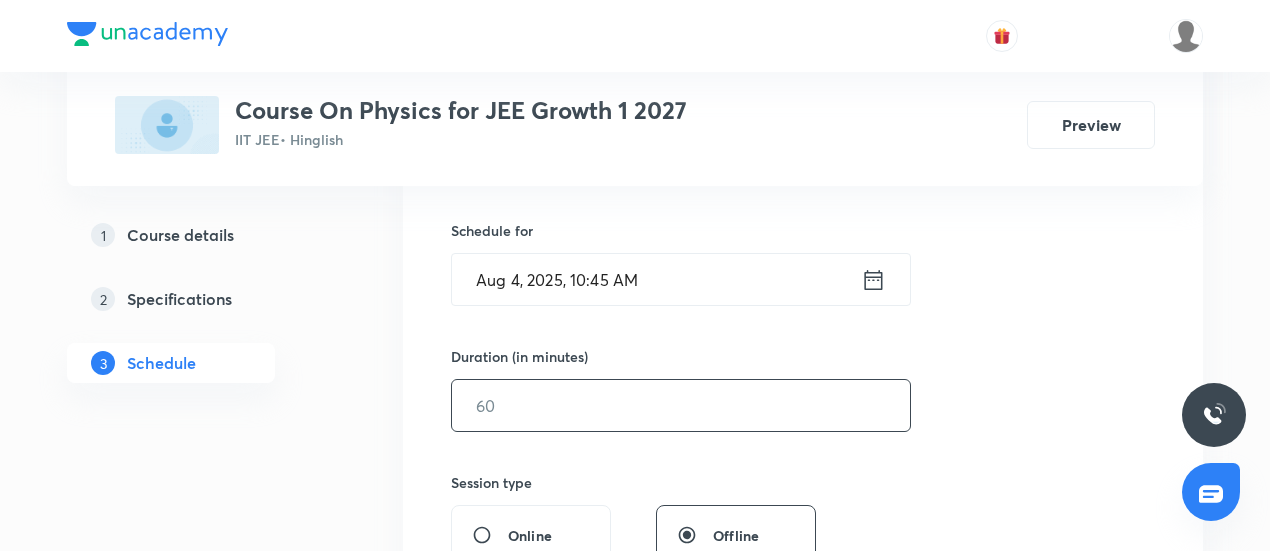 click at bounding box center [681, 405] 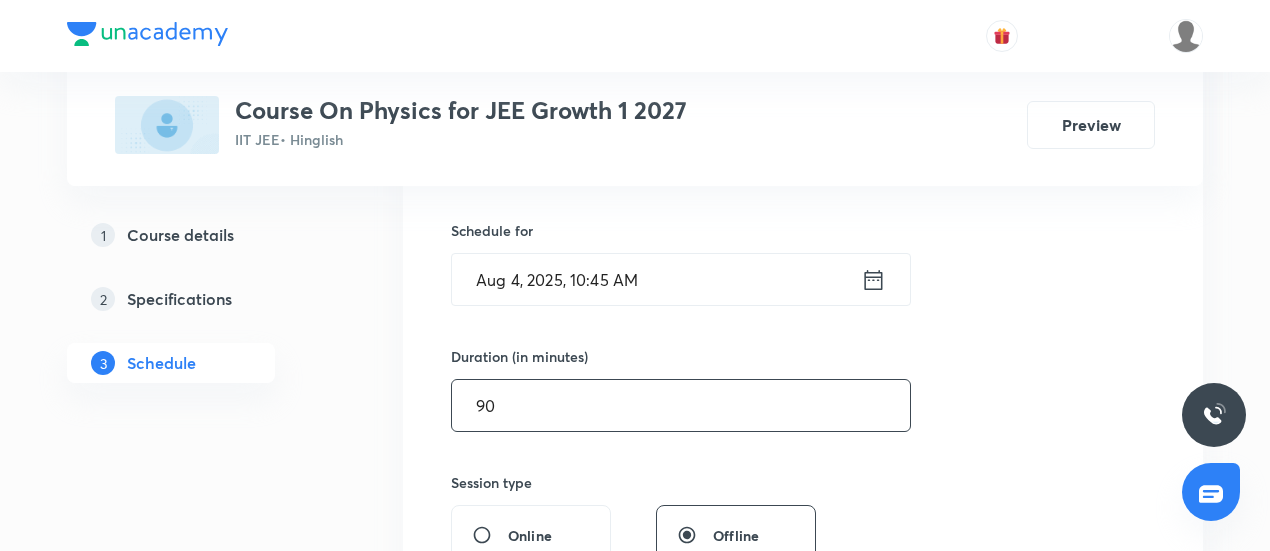 type on "90" 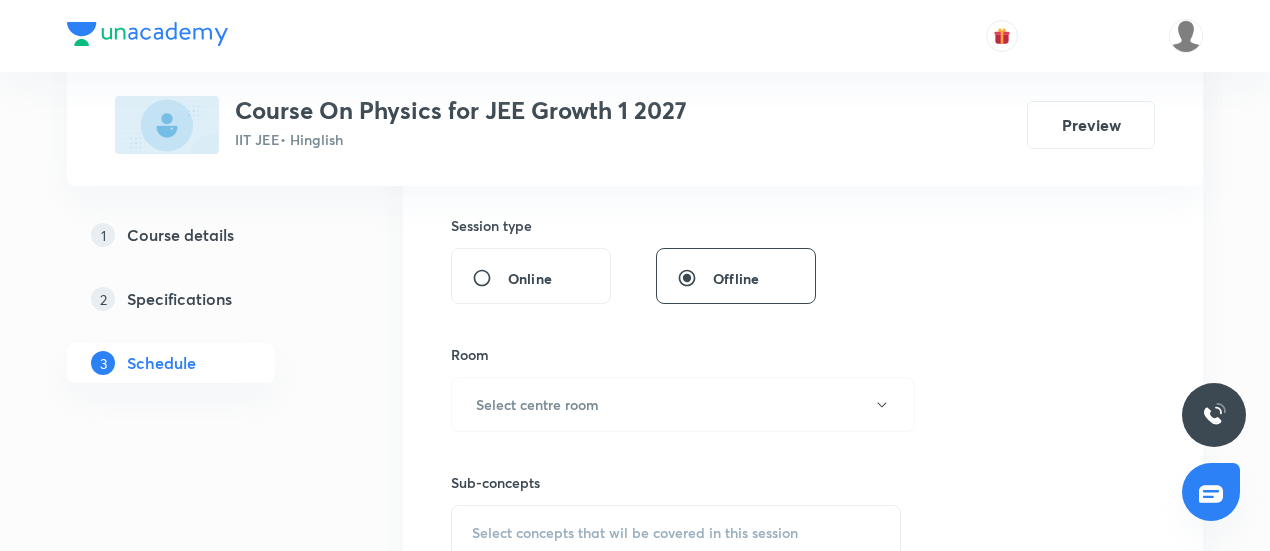 scroll, scrollTop: 734, scrollLeft: 0, axis: vertical 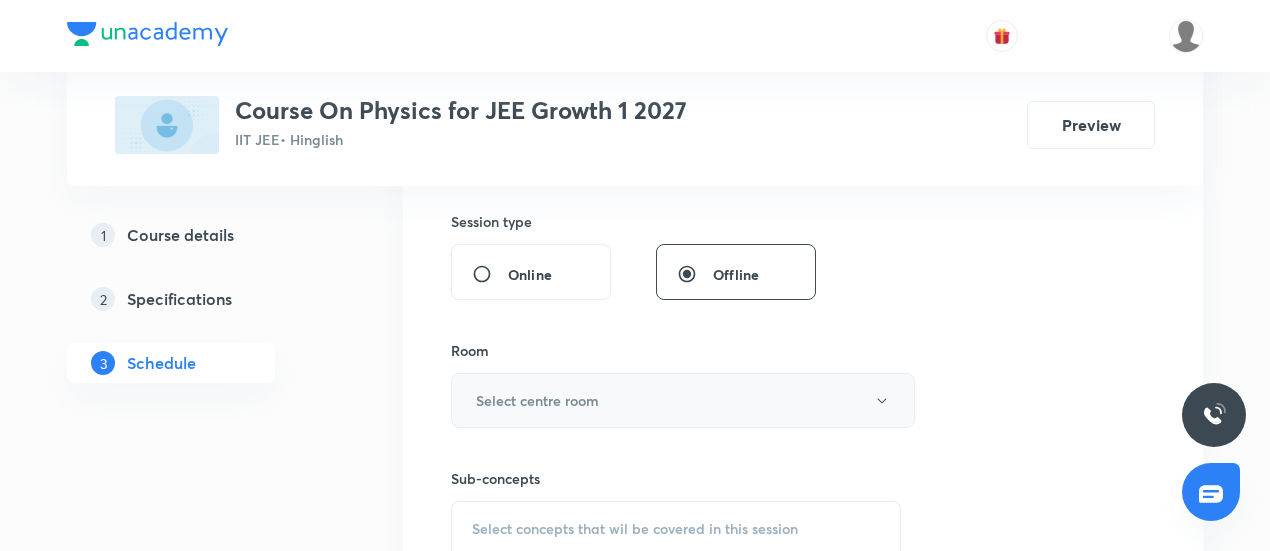 click on "Select centre room" at bounding box center [683, 400] 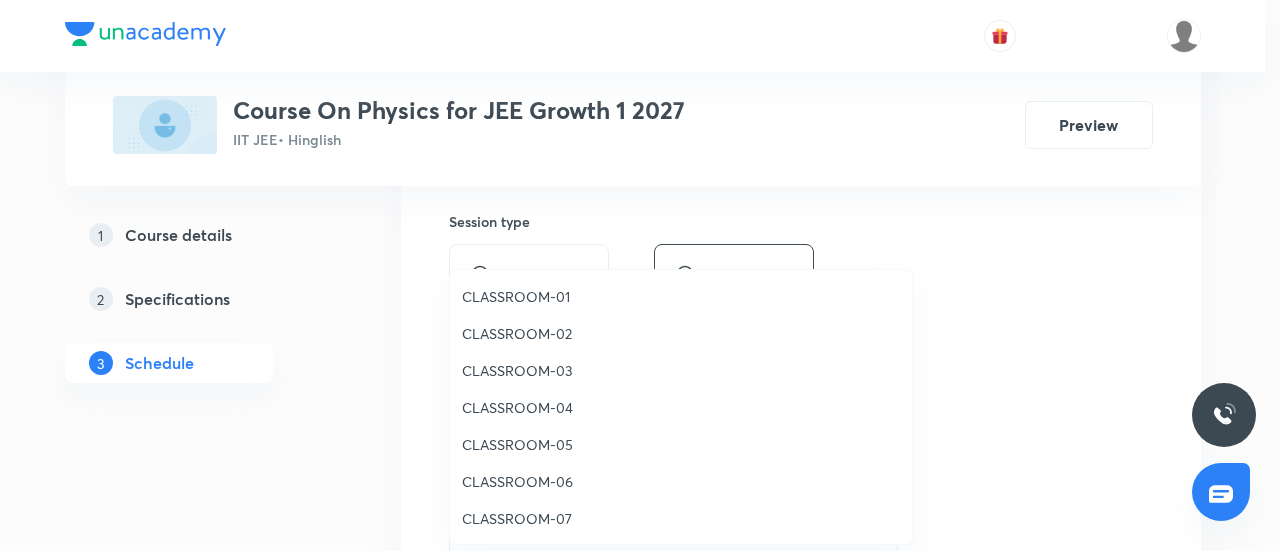 click on "CLASSROOM-02" at bounding box center (681, 333) 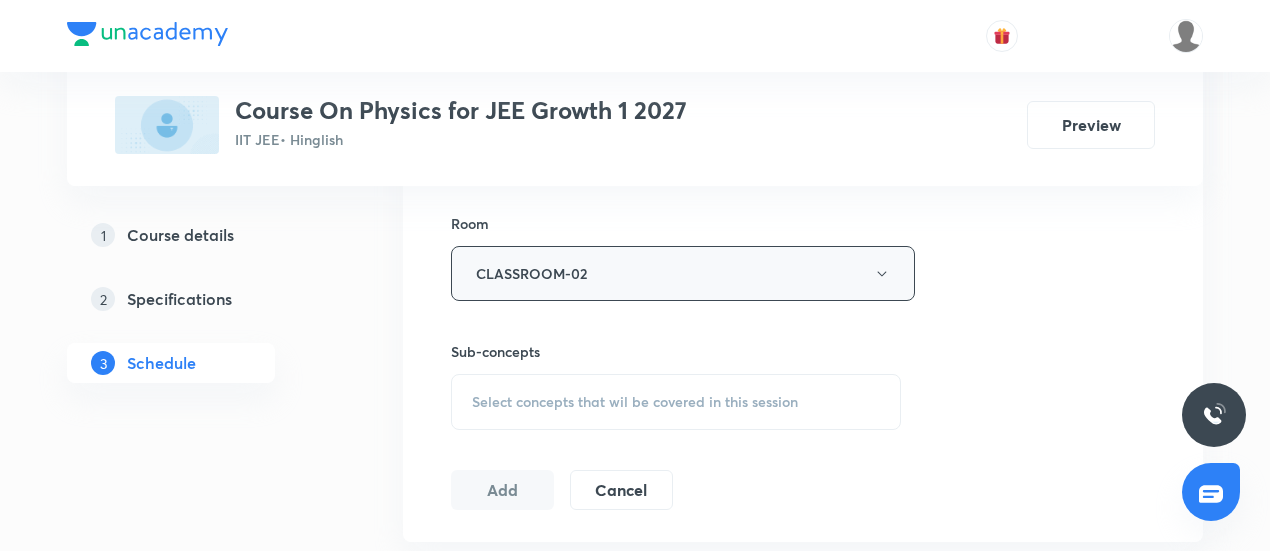 scroll, scrollTop: 862, scrollLeft: 0, axis: vertical 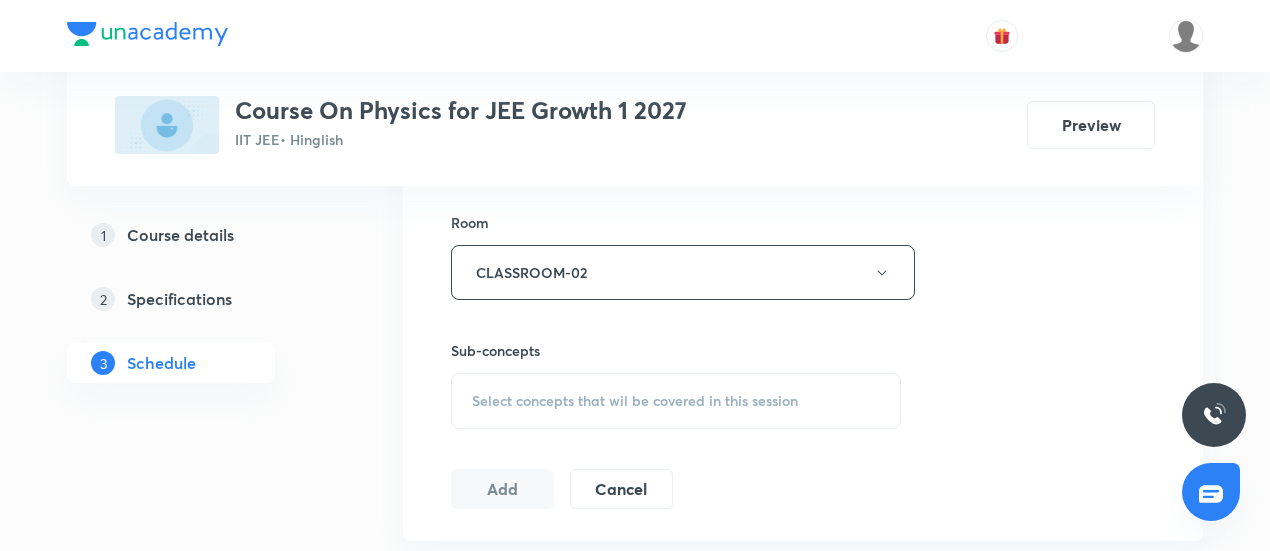 click on "Select concepts that wil be covered in this session" at bounding box center (676, 401) 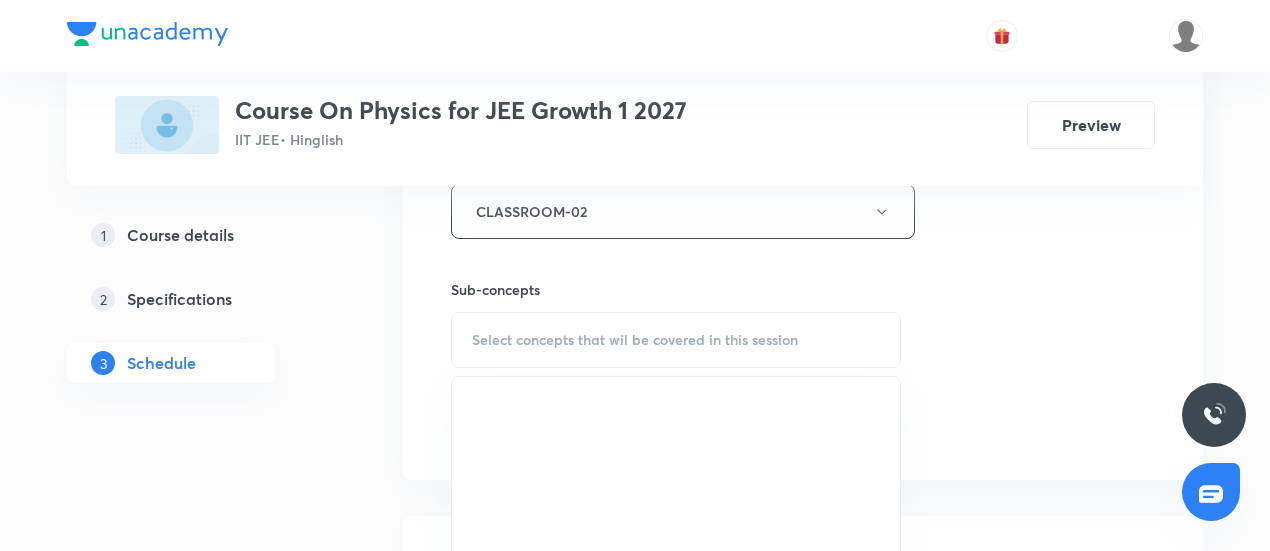 scroll, scrollTop: 961, scrollLeft: 0, axis: vertical 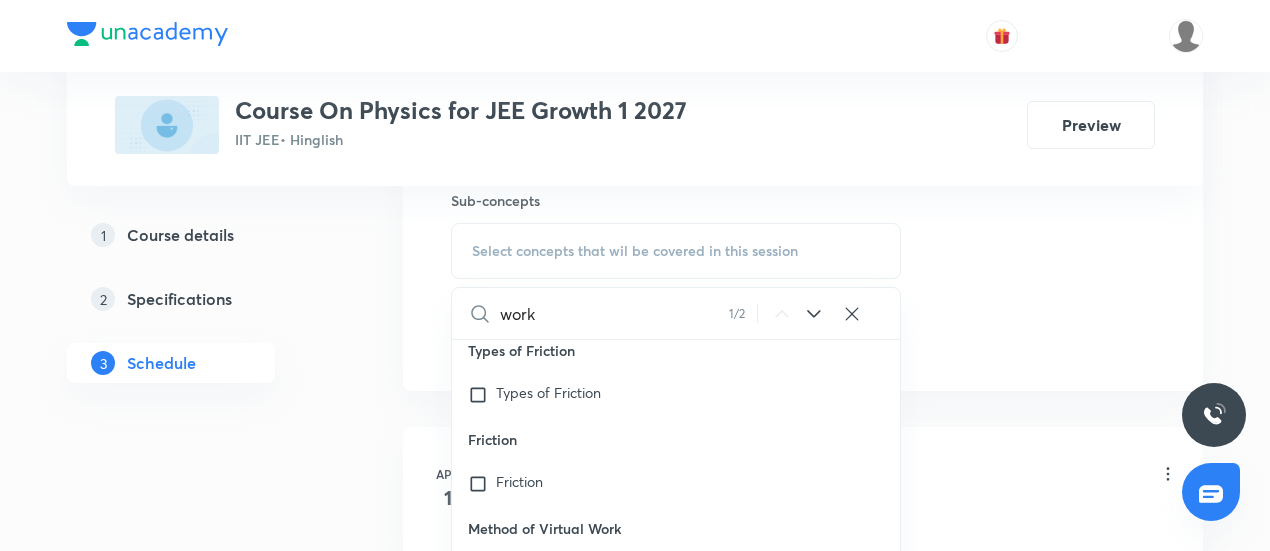 type on "work" 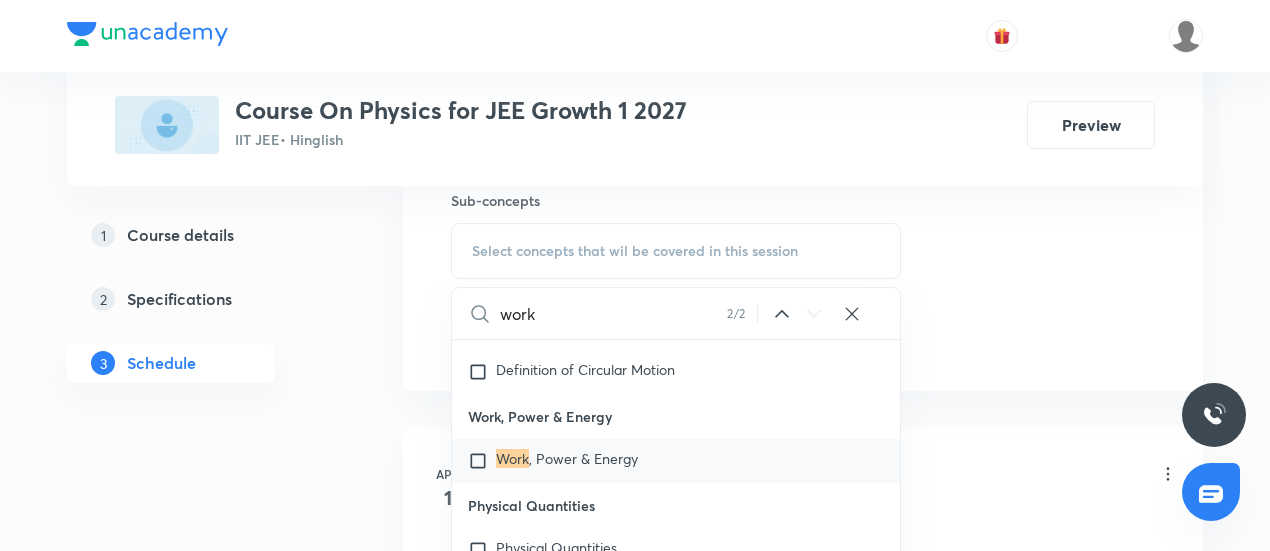 scroll, scrollTop: 10680, scrollLeft: 0, axis: vertical 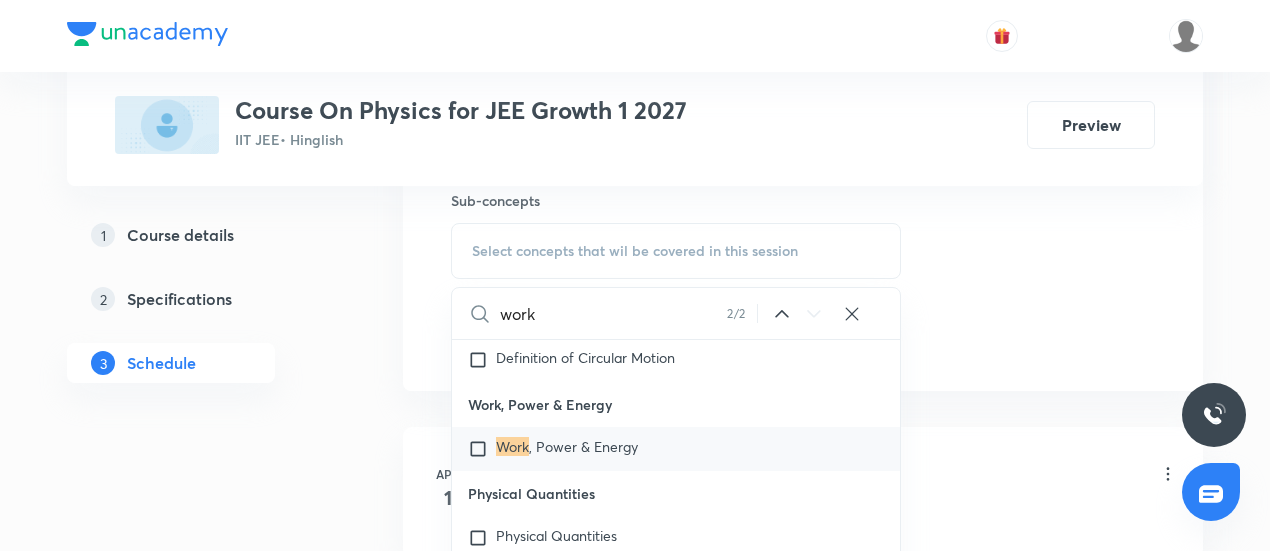 click on ", Power & Energy" at bounding box center (583, 446) 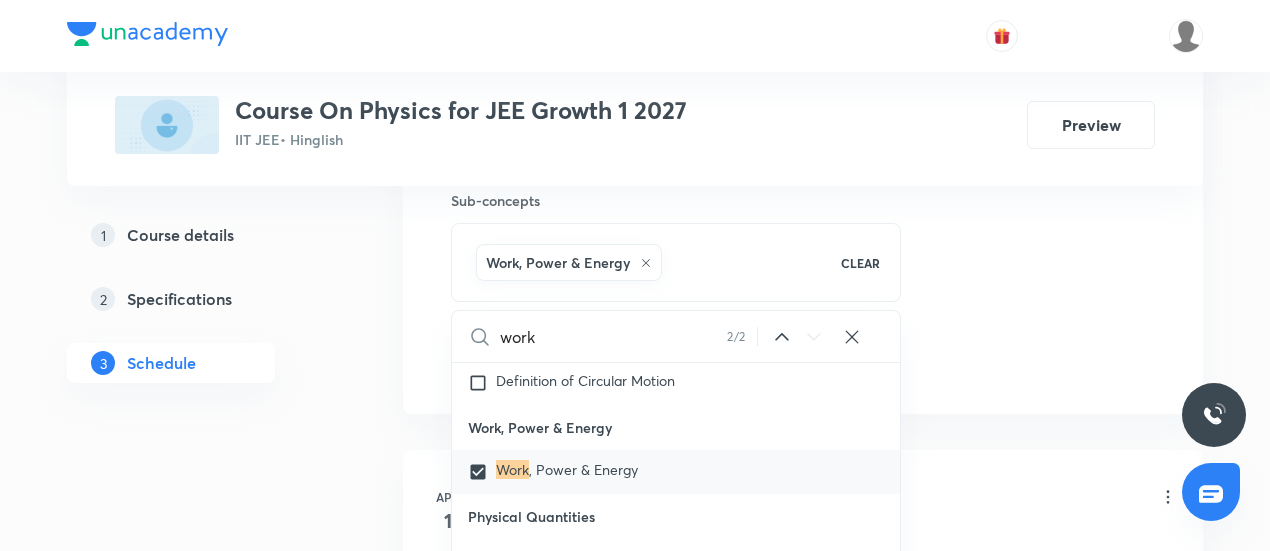 click on "Plus Courses Course On Physics for JEE Growth 1 2027 IIT JEE  • Hinglish Preview 1 Course details 2 Specifications 3 Schedule Schedule 85  classes Session  86 Live class Session title 19/99 Work Power & Energy ​ Schedule for Aug 4, 2025, 10:45 AM ​ Duration (in minutes) 90 ​   Session type Online Offline Room CLASSROOM-02 Sub-concepts Work, Power & Energy CLEAR work 2 / 2 ​ Four Quadrants and ASTC Rule Four Quadrants and ASTC Rule Trigonometric Identities Trigonometric Identities Covered previously Trigonometric Ratios Trigonometric Identities Covered previously System of Measurement of Angle System of Measurement of Angle Angle Angle Trigonometry Trigonometry Geometrical Expression Geometrical Expression Arithmetic Progression Arithmetic Progression Componendo and Dividendo Rule Componendo and Dividendo Rule Logarithm Logarithm Binomial Expression Binomial Expression Quadratic Equation Quadratic Equation Covered previously Basic Maths used in Physics Basic Maths used in Physics Covered previously 1" at bounding box center [635, 6427] 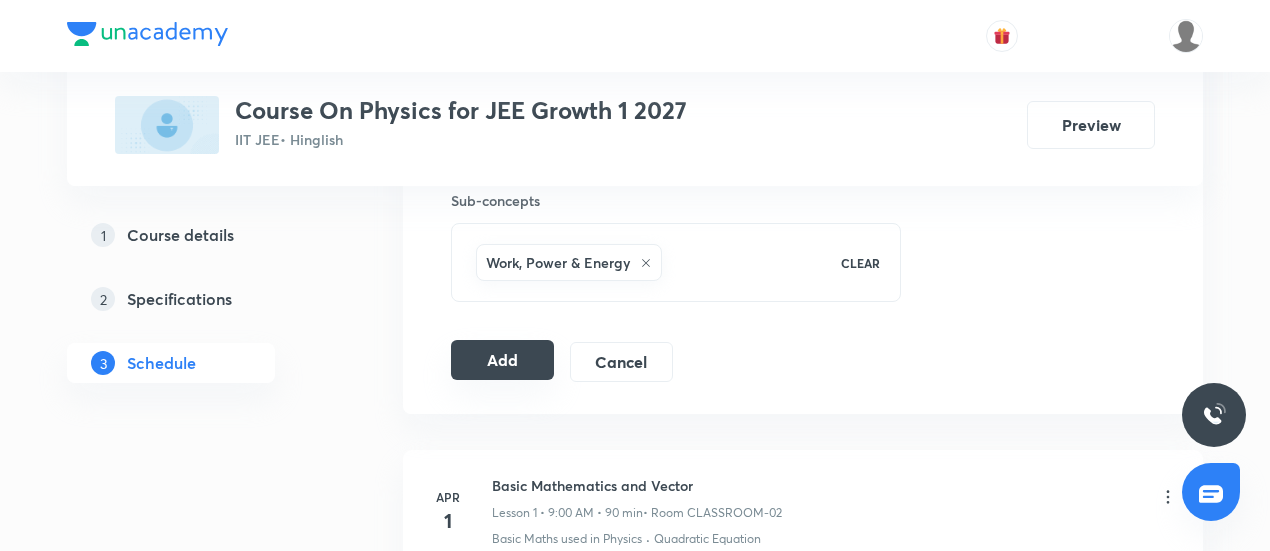click on "Add" at bounding box center [502, 360] 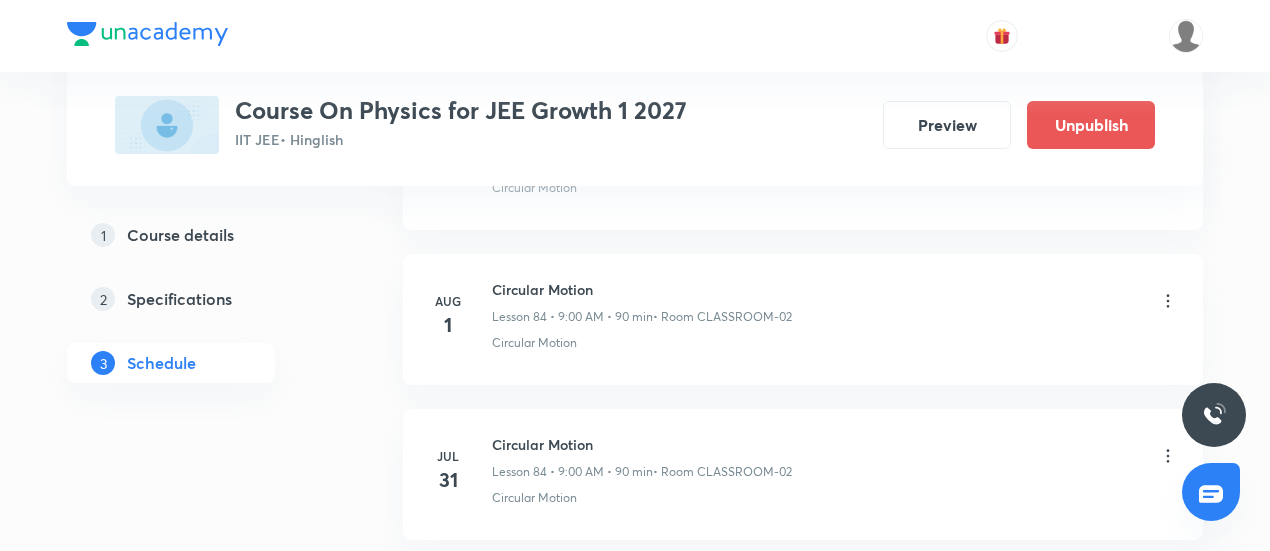scroll, scrollTop: 13406, scrollLeft: 0, axis: vertical 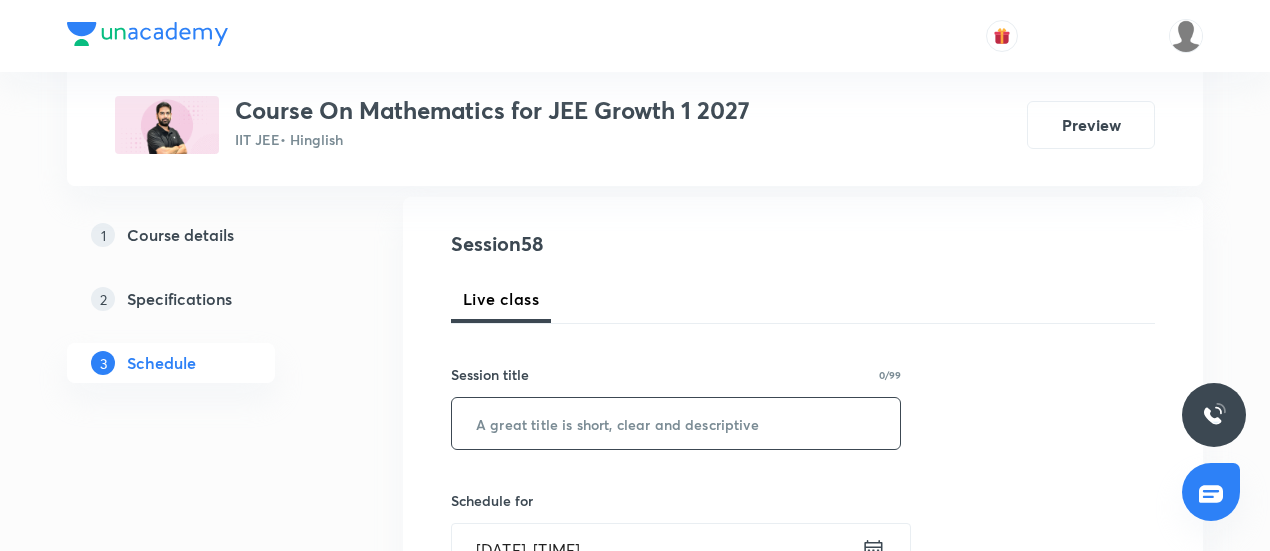 click at bounding box center (676, 423) 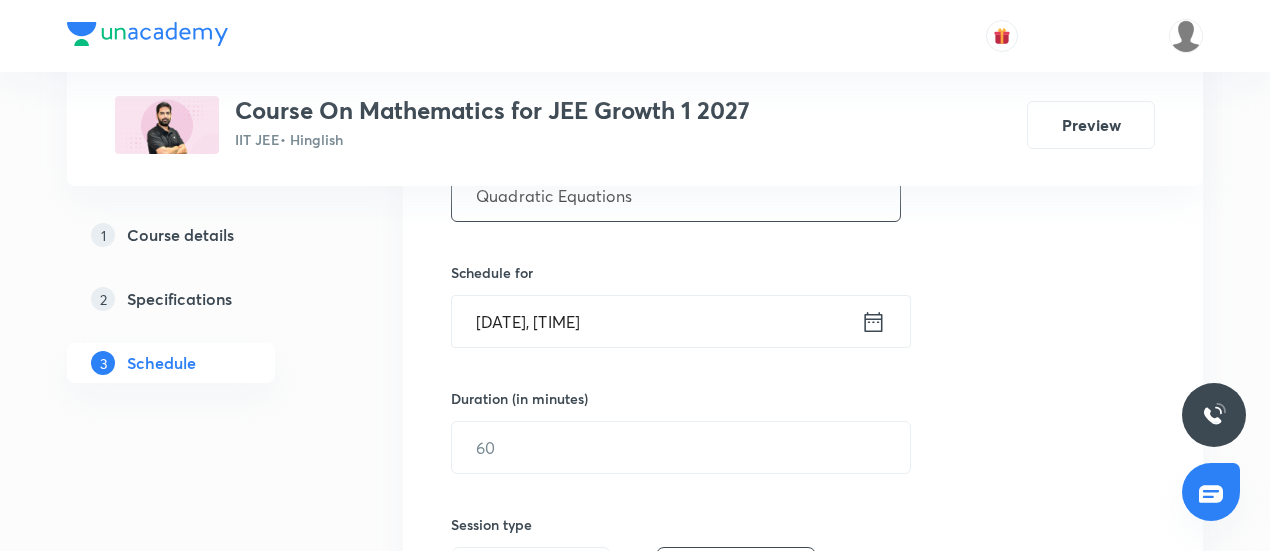 scroll, scrollTop: 435, scrollLeft: 0, axis: vertical 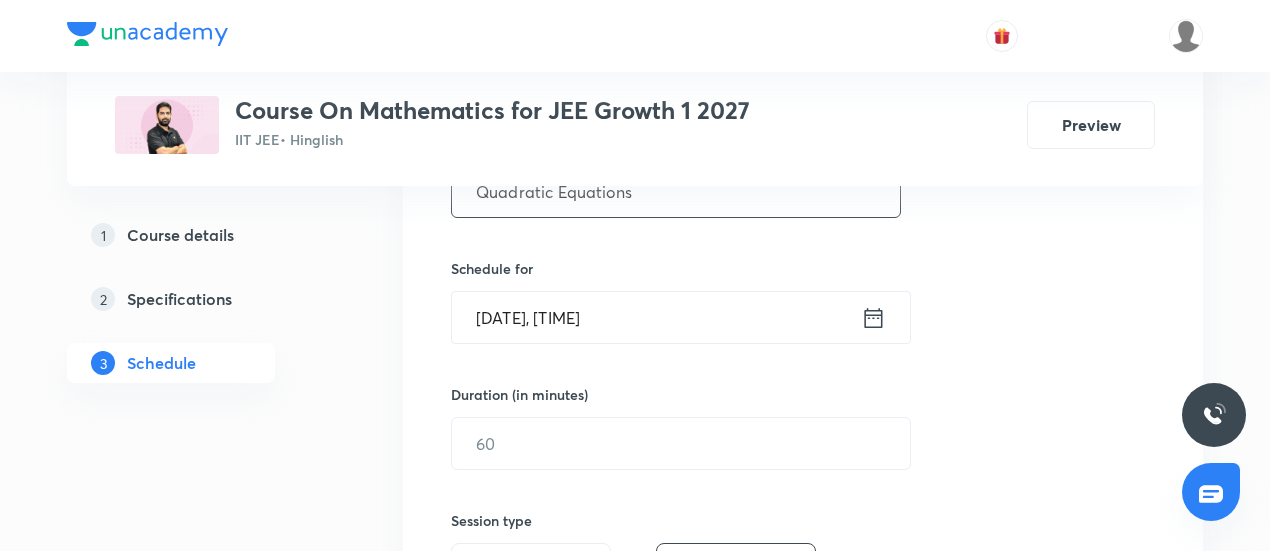 type on "Quadratic Equations" 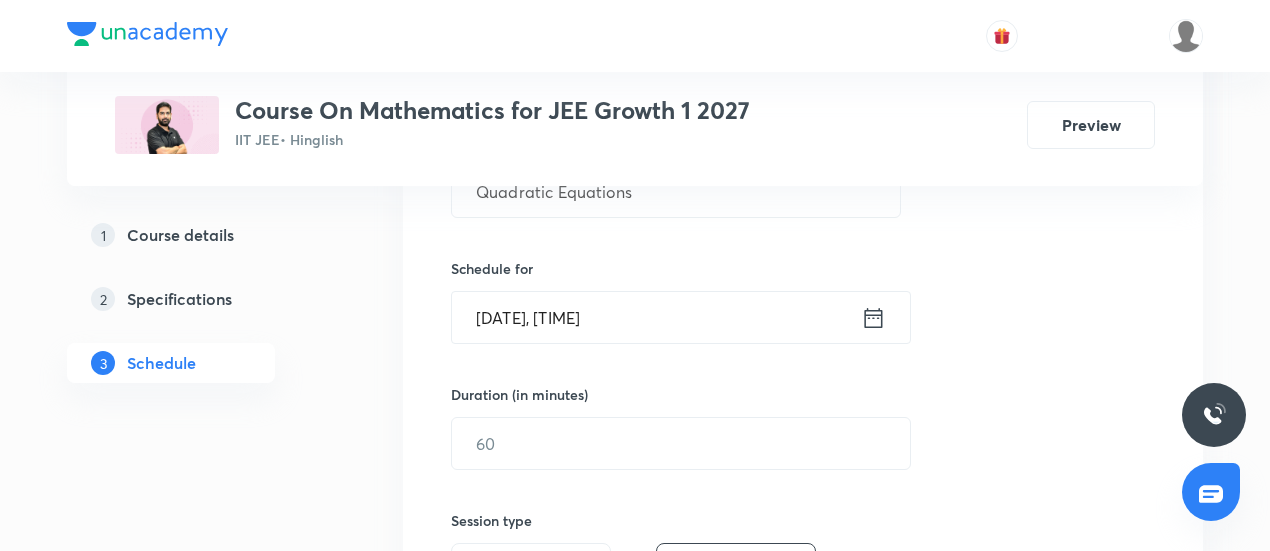 click 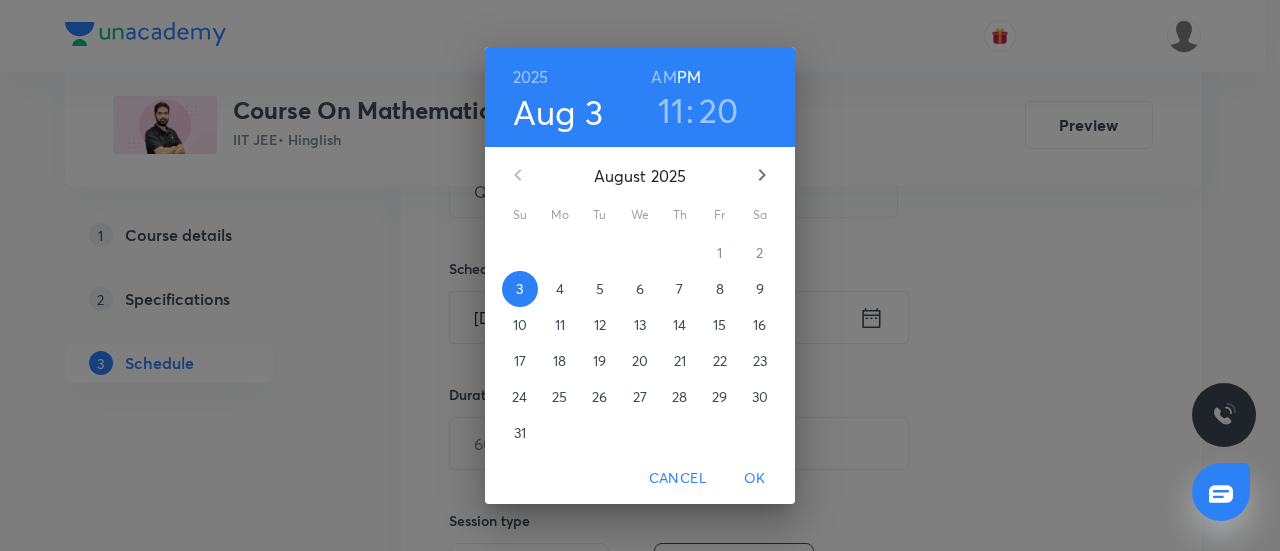 click on "4" at bounding box center (560, 289) 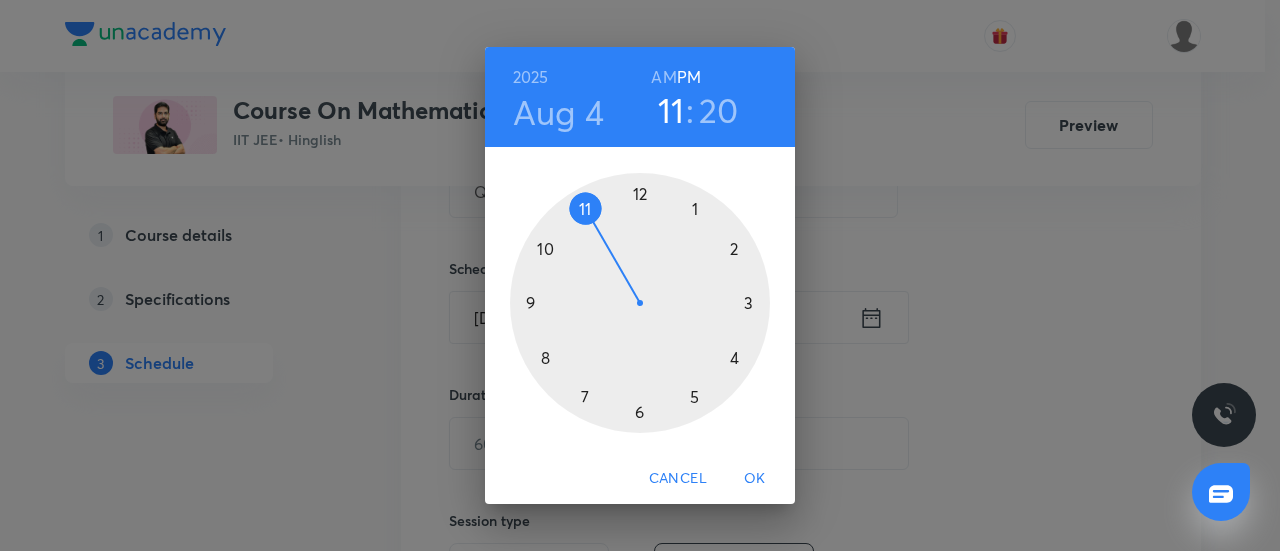 click at bounding box center (640, 303) 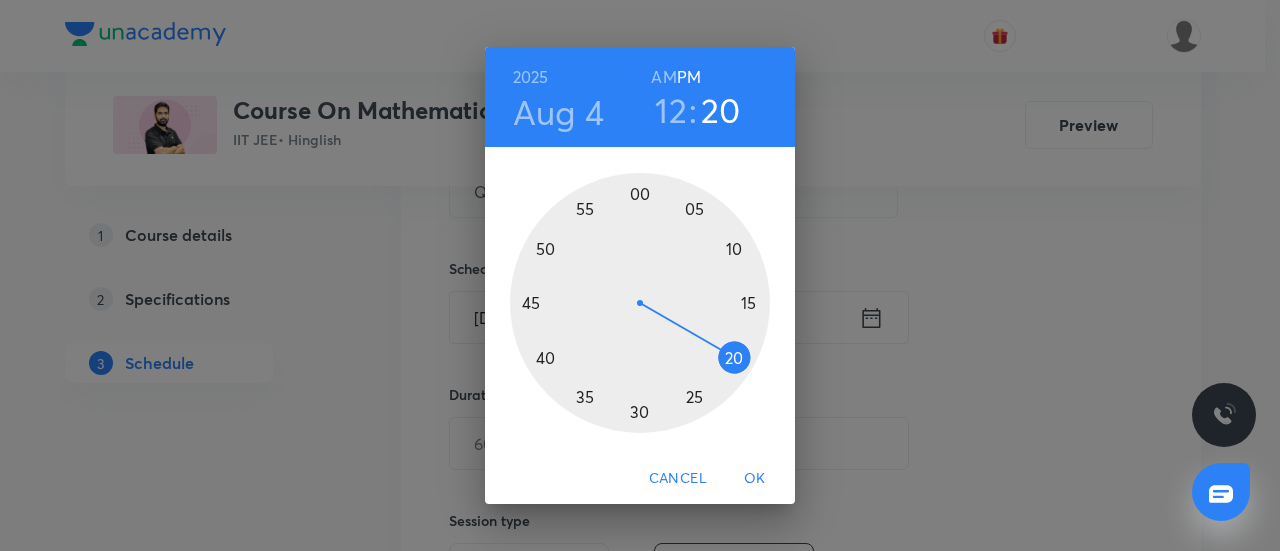 click at bounding box center (640, 303) 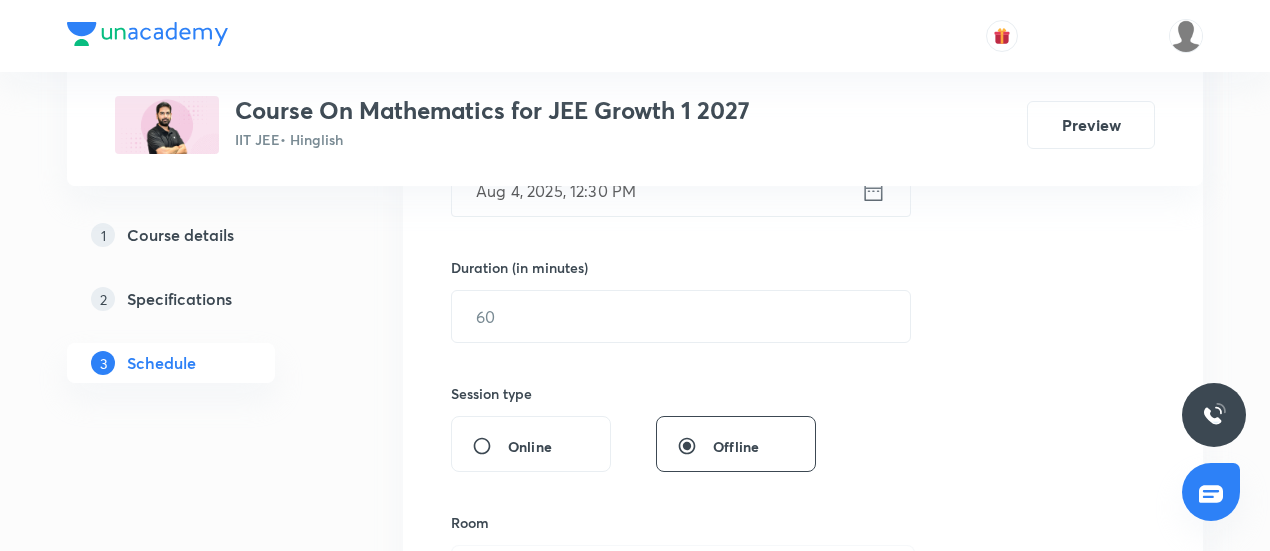 scroll, scrollTop: 563, scrollLeft: 0, axis: vertical 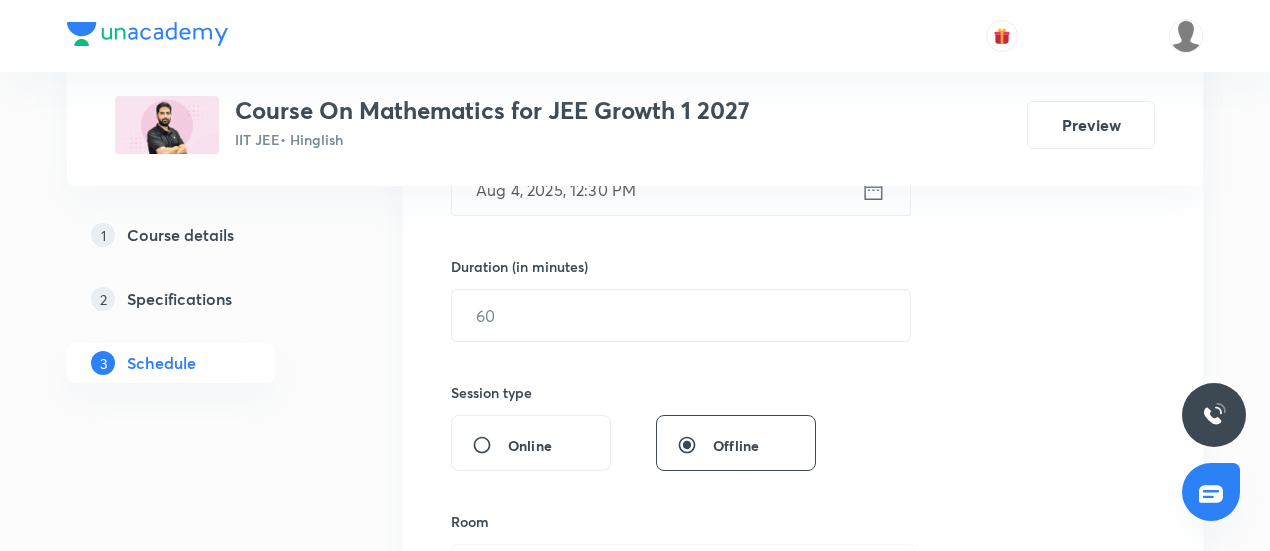click on "Session  58 Live class Session title 19/99 Quadratic Equations ​ Schedule for Aug 4, 2025, 12:30 PM ​ Duration (in minutes) ​   Session type Online Offline Room Select centre room Sub-concepts Select concepts that wil be covered in this session Add Cancel" at bounding box center (803, 338) 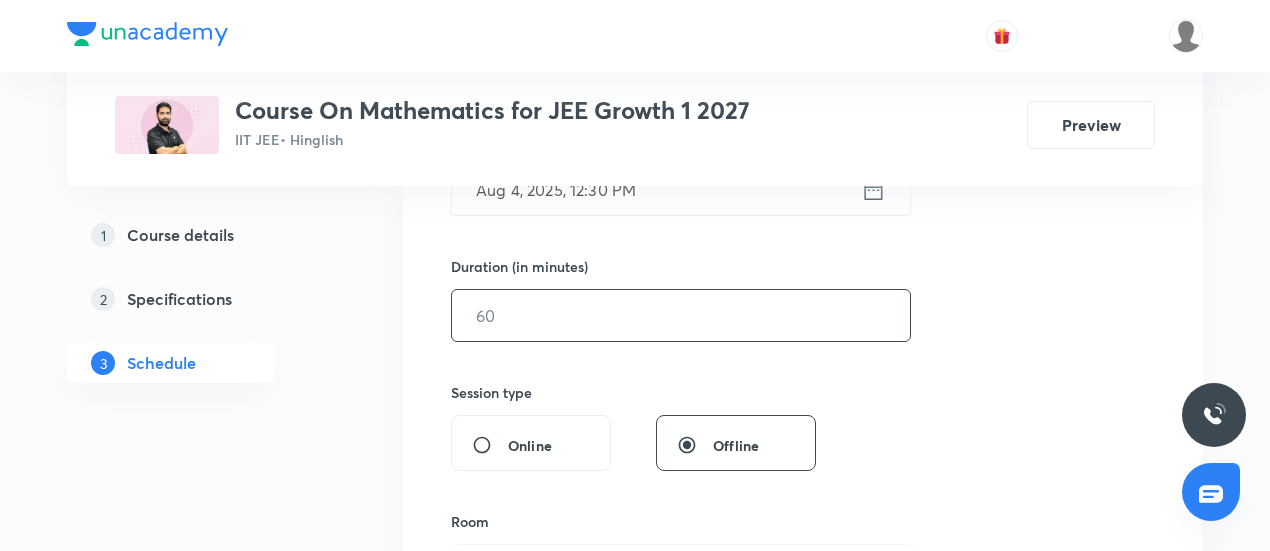 click at bounding box center [681, 315] 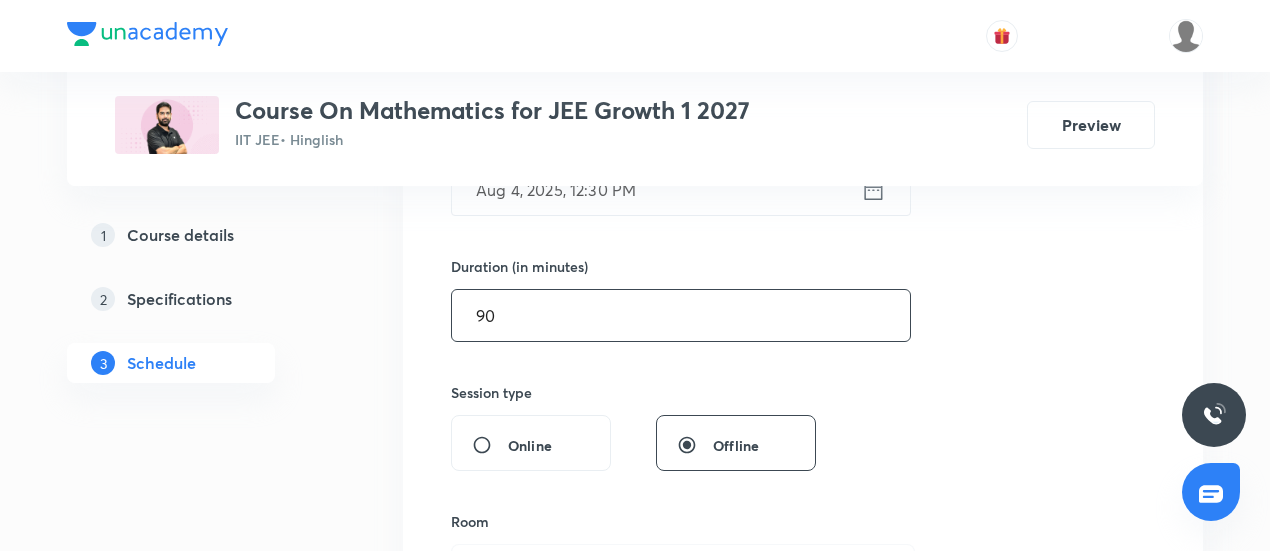 type on "90" 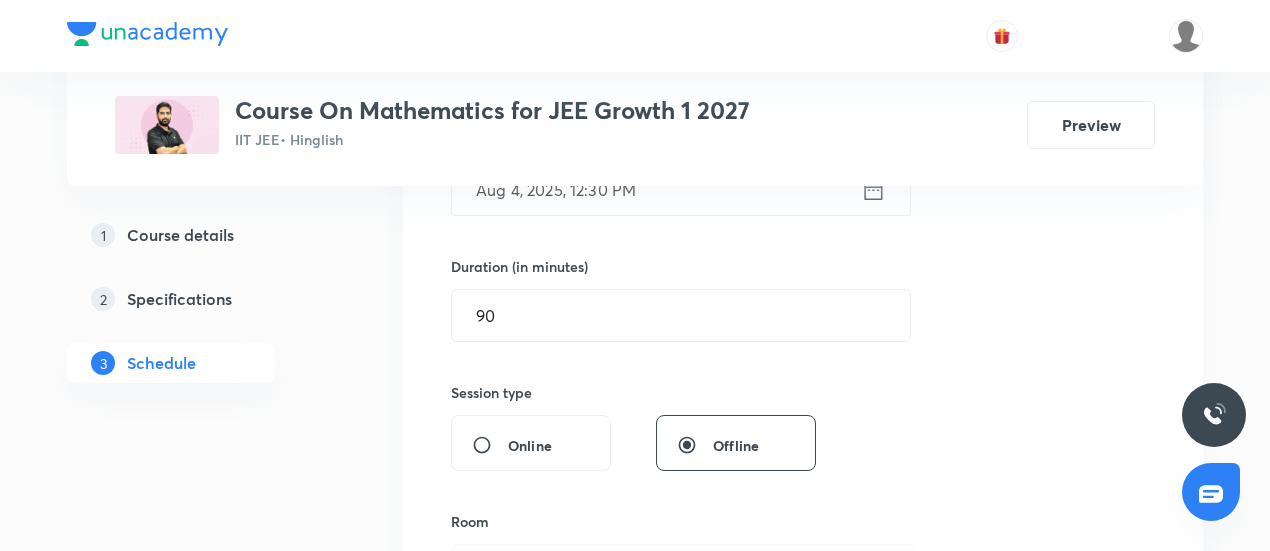 click on "Session  58 Live class Session title 19/99 Quadratic Equations ​ Schedule for Aug 4, 2025, 12:30 PM ​ Duration (in minutes) 90 ​   Session type Online Offline Room Select centre room Sub-concepts Select concepts that wil be covered in this session Add Cancel" at bounding box center [803, 338] 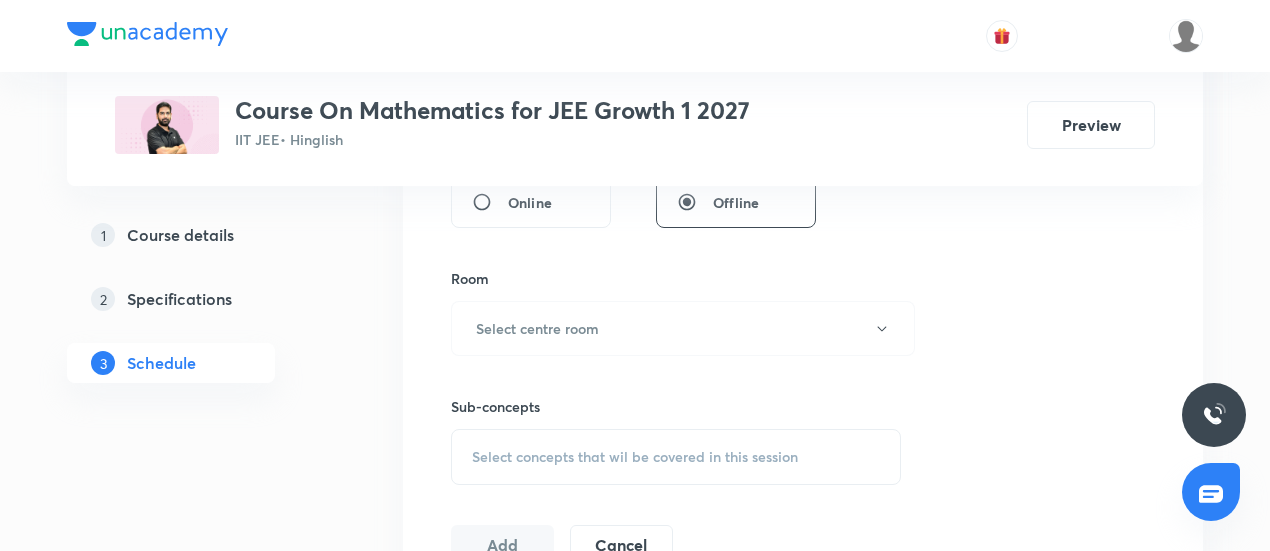 scroll, scrollTop: 807, scrollLeft: 0, axis: vertical 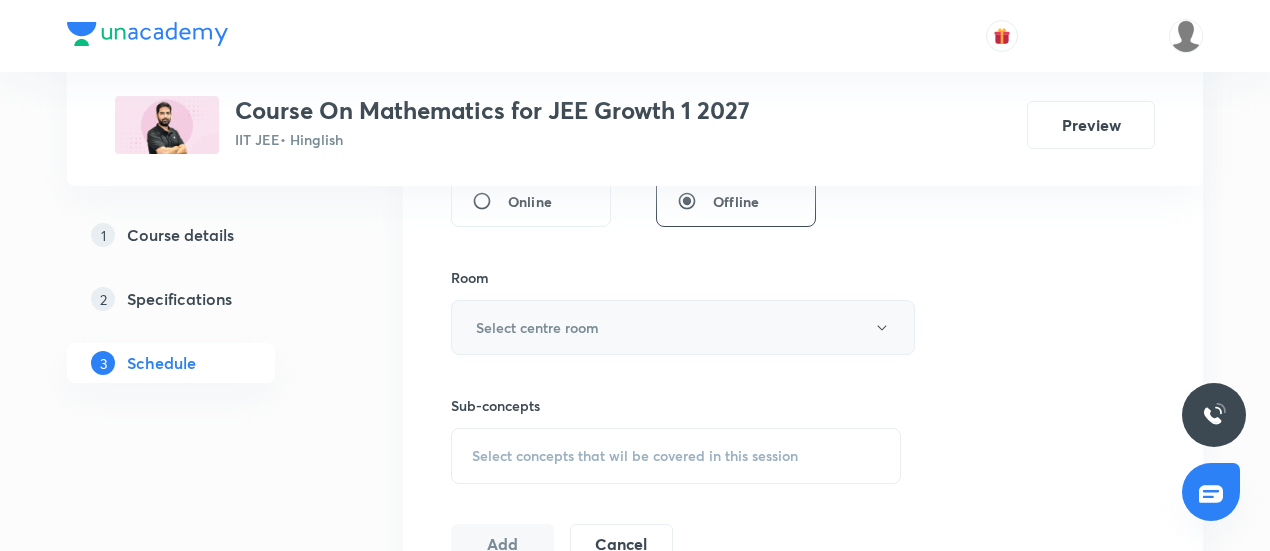 click on "Select centre room" at bounding box center [683, 327] 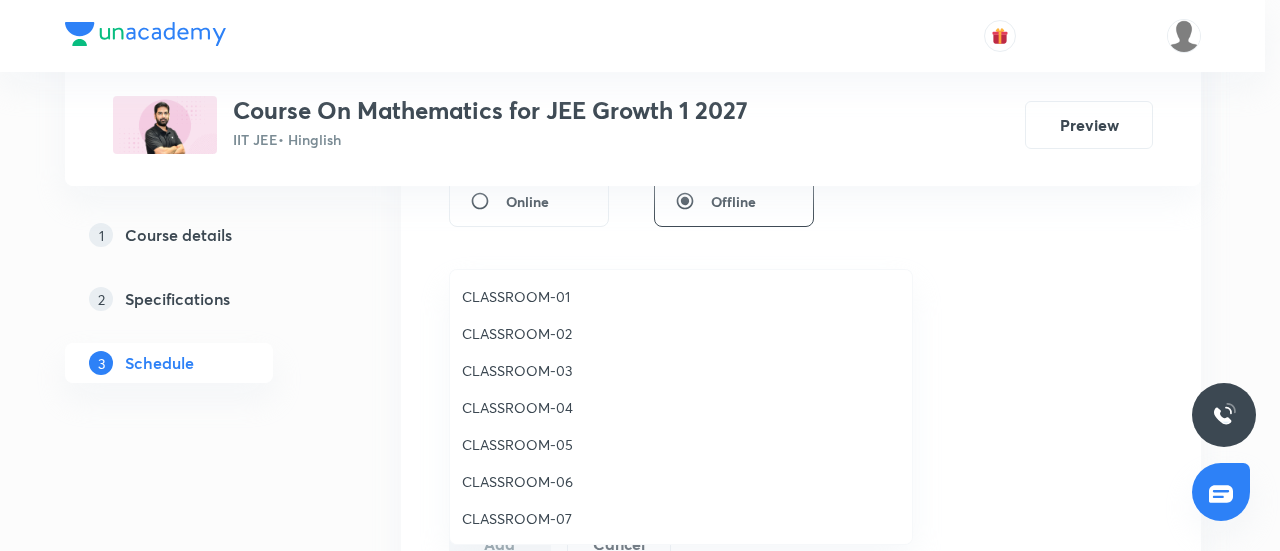 click on "CLASSROOM-02" at bounding box center (681, 333) 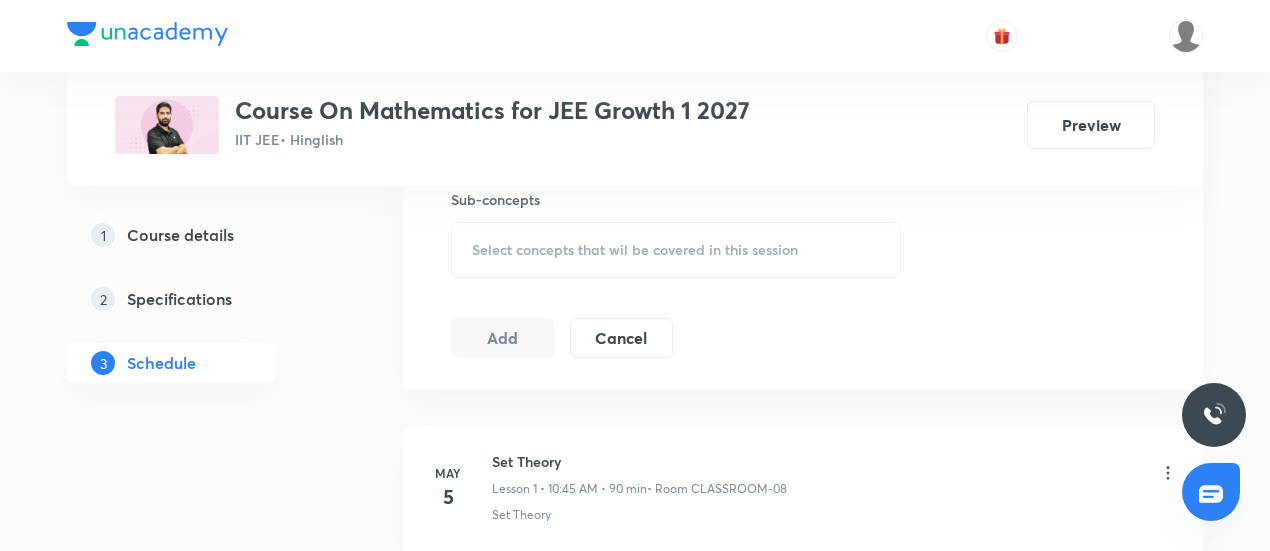 scroll, scrollTop: 1016, scrollLeft: 0, axis: vertical 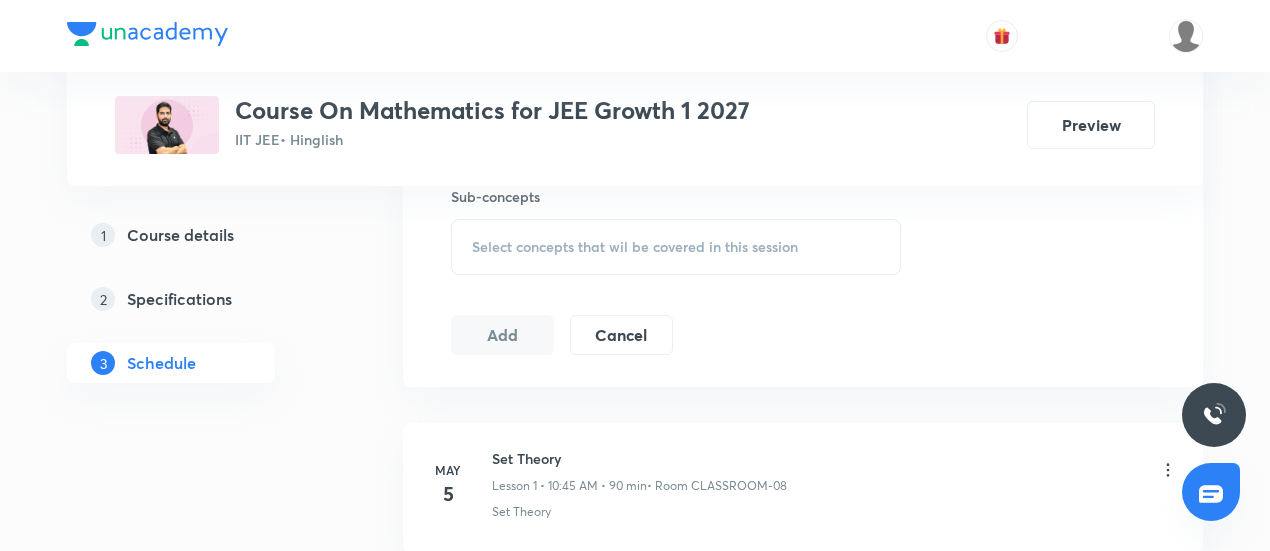click on "Select concepts that wil be covered in this session" at bounding box center [676, 247] 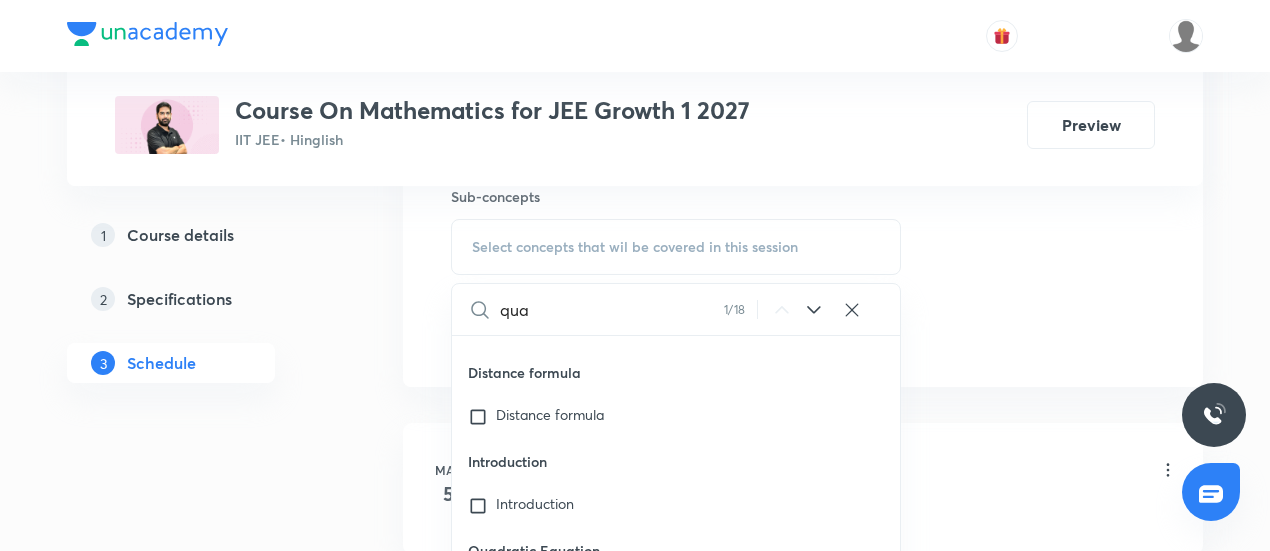 scroll, scrollTop: 1233, scrollLeft: 0, axis: vertical 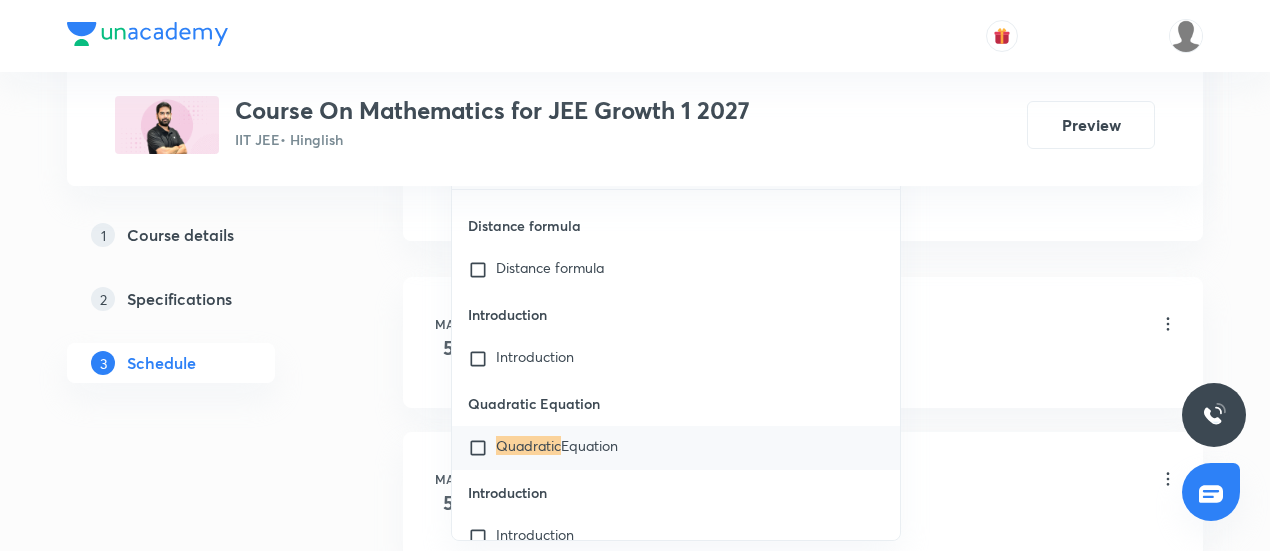 type on "quadratic" 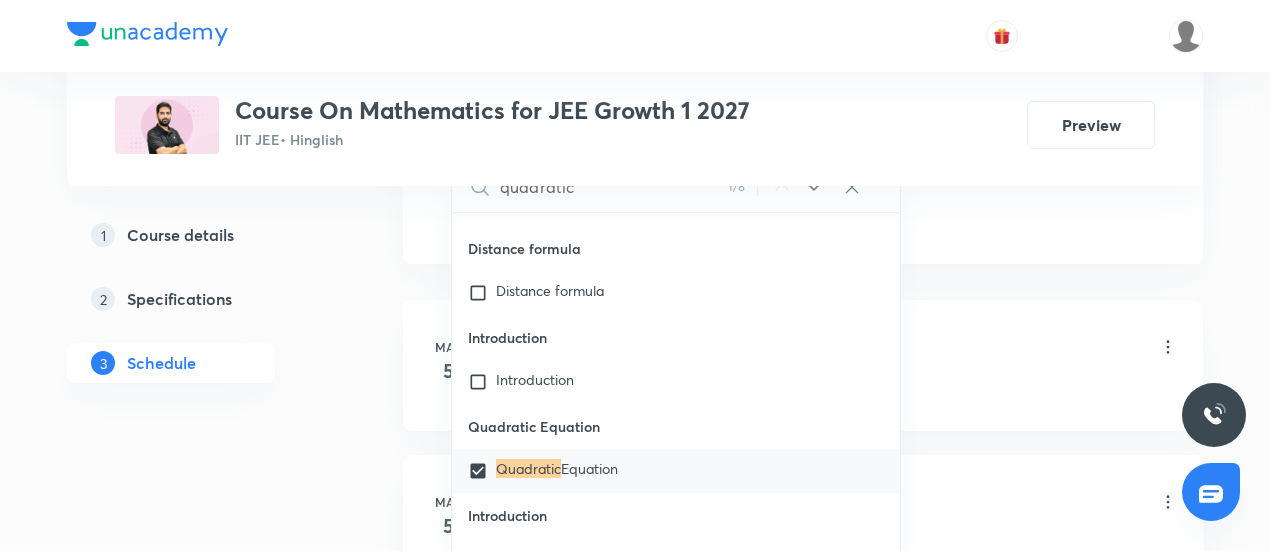 click on "Plus Courses Course On Mathematics for JEE Growth 1 2027 IIT JEE  • Hinglish Preview 1 Course details 2 Specifications 3 Schedule Schedule 57  classes Session  58 Live class Session title 19/99 Quadratic Equations ​ Schedule for Aug 4, 2025, 12:30 PM ​ Duration (in minutes) 90 ​   Session type Online Offline Room CLASSROOM-02 Sub-concepts Quadratic Equation CLEAR quadratic 1 / 8 ​ Homogenization Homogenization Pair of lines Pair of lines Family of lines Family of lines Angle bisectors Angle bisectors Transformation of lines Transformation of lines Distance between two parallel lines Distance between two parallel lines Perpendicular distance Perpendicular distance Angle between two lines Angle between two lines Parametric Form of line Parametric Form of line Position of a Point wrt a line Position of a Point wrt a line Various forms of straight line Various forms of straight line Slope Slope Locus of a moving point Locus of a moving point Point of concurrency Point of concurrency Distance formula Add" at bounding box center (635, 4109) 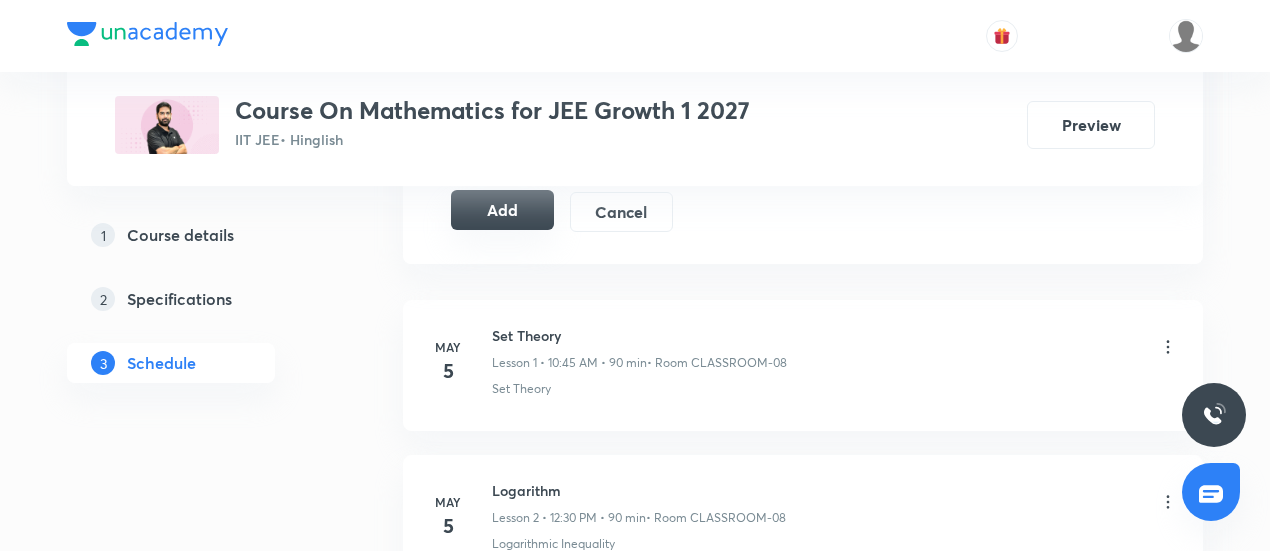 click on "Add" at bounding box center [502, 210] 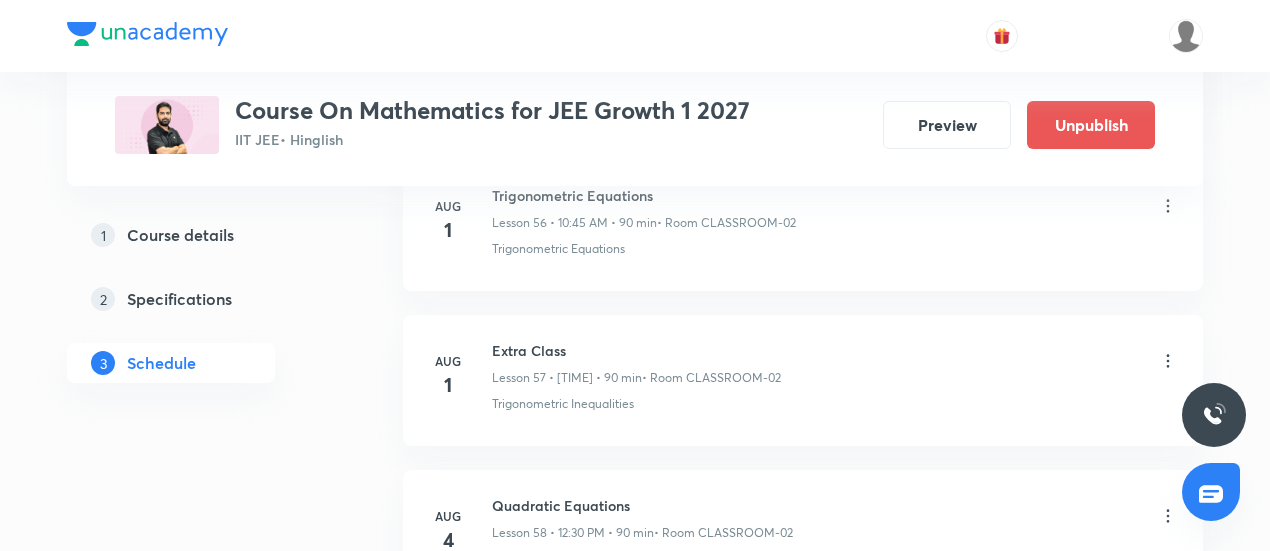 scroll, scrollTop: 9088, scrollLeft: 0, axis: vertical 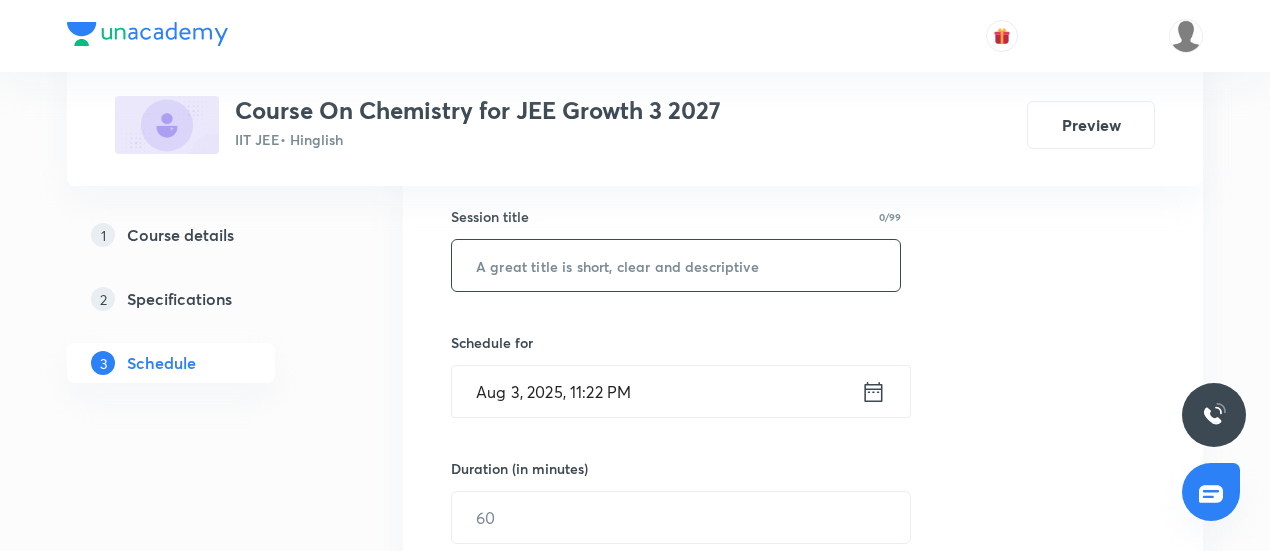 click at bounding box center (676, 265) 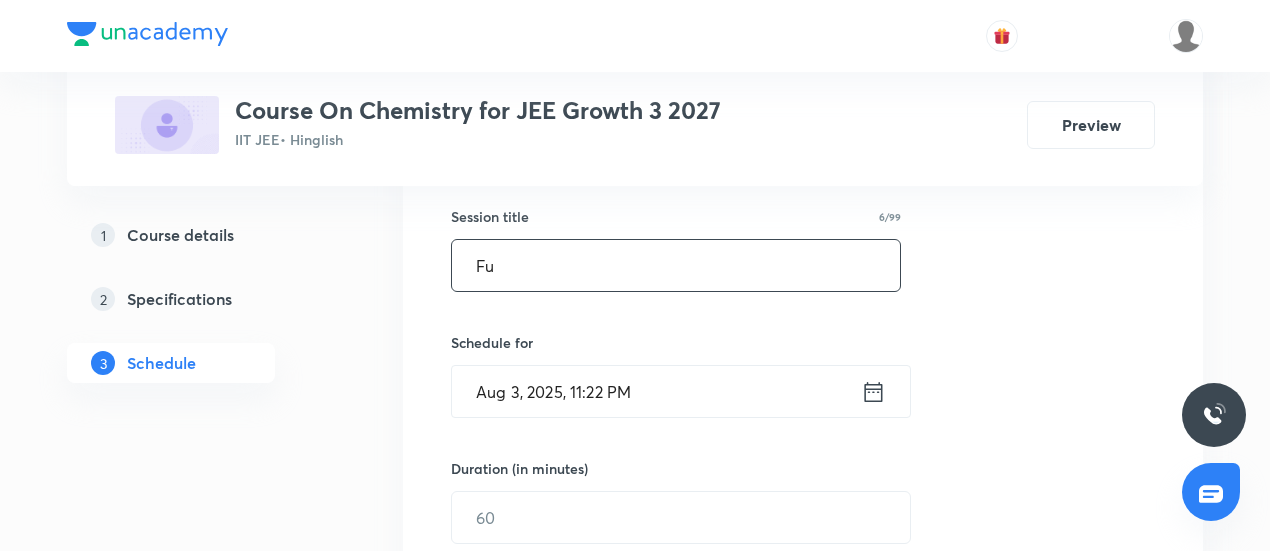 type on "F" 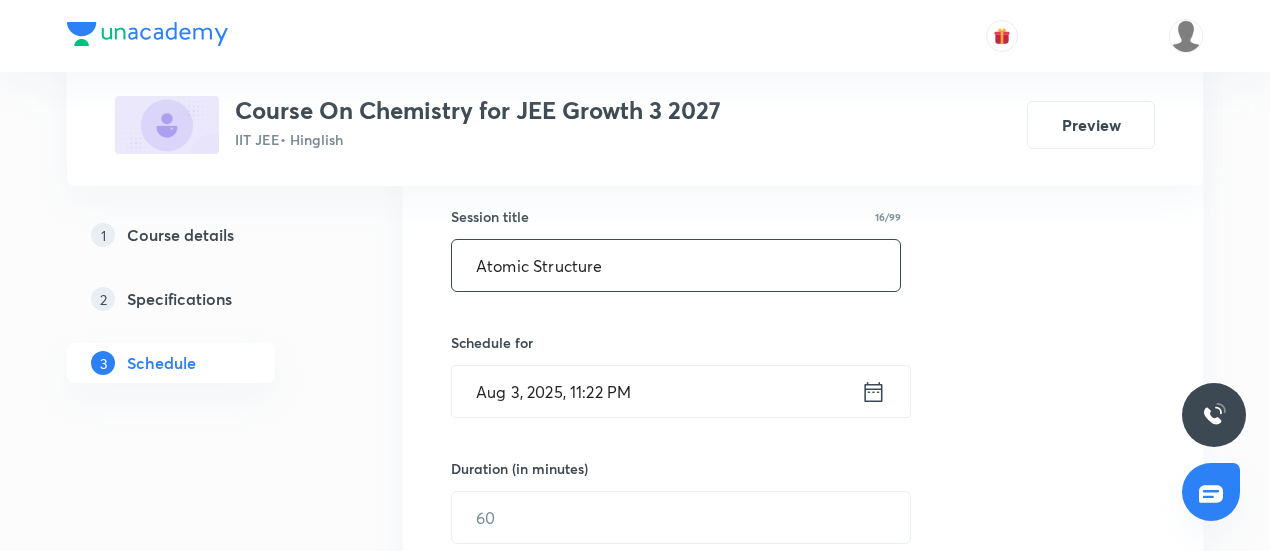 type on "Atomic Structure" 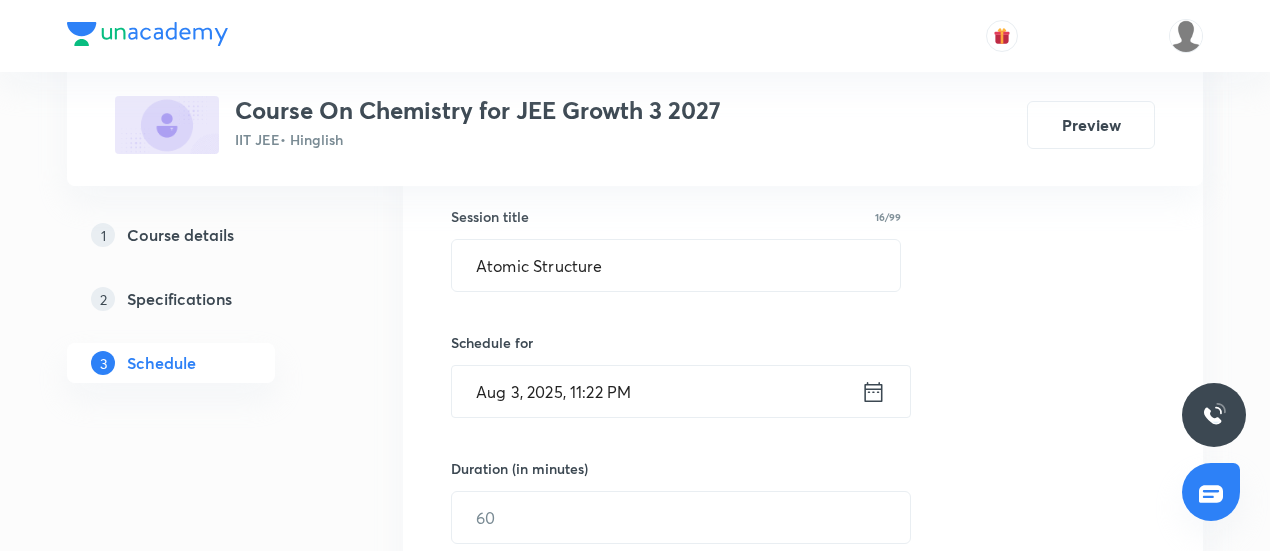 click 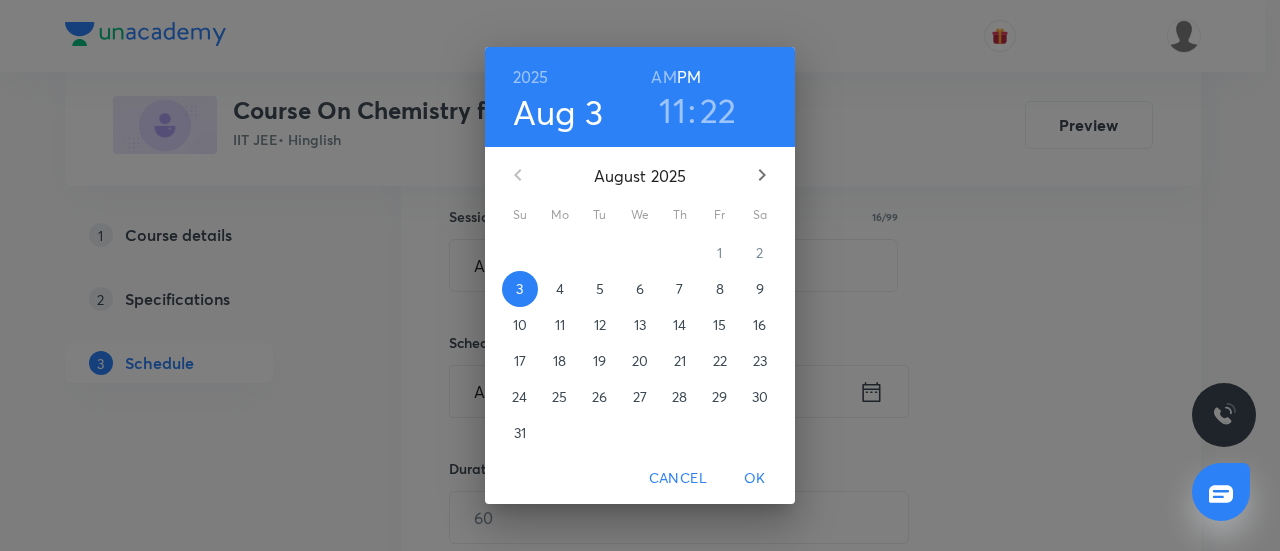 click on "4" at bounding box center (560, 289) 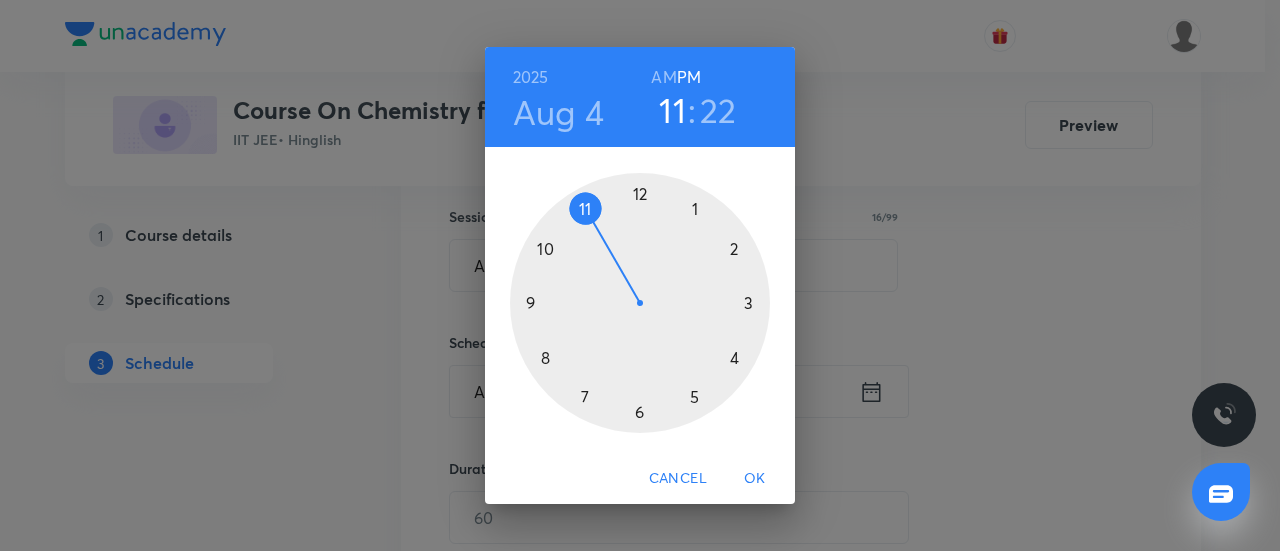 click at bounding box center (640, 303) 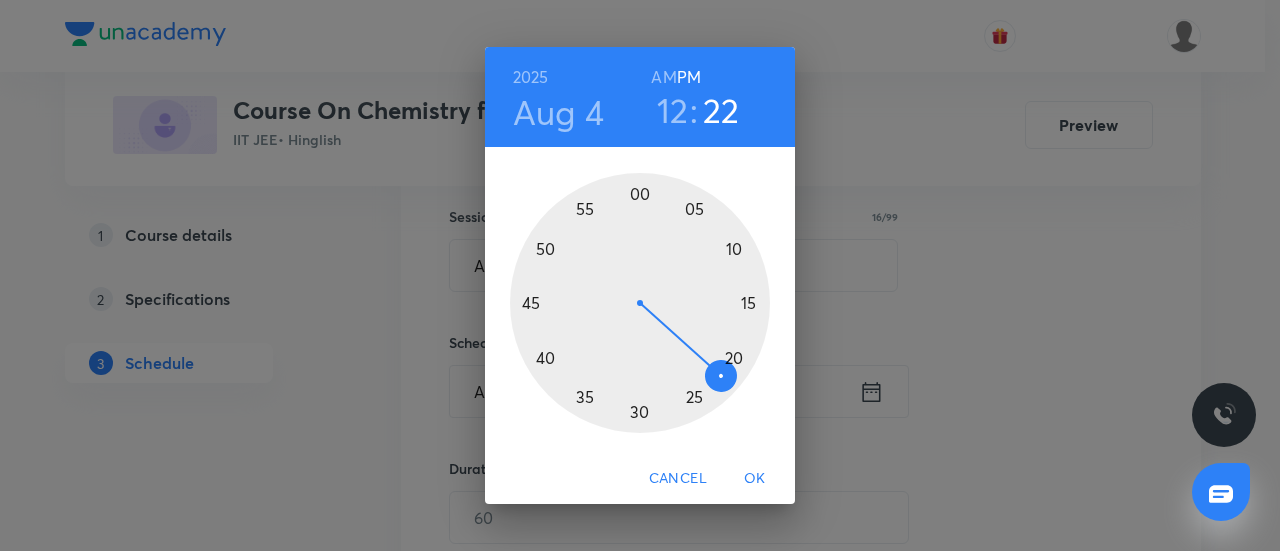 click at bounding box center (640, 303) 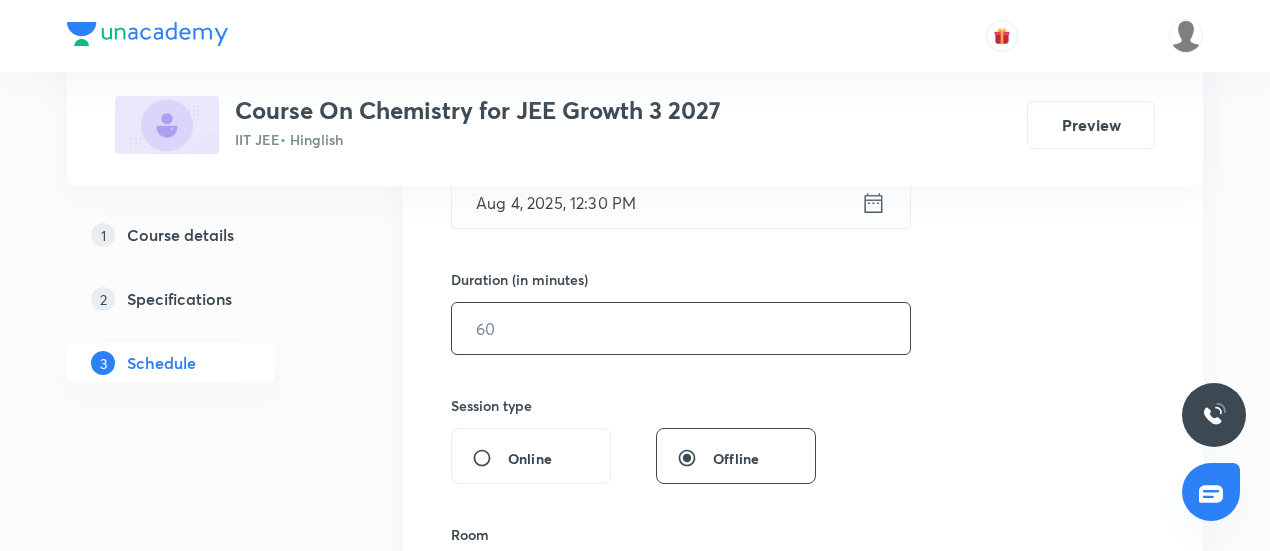 scroll, scrollTop: 551, scrollLeft: 0, axis: vertical 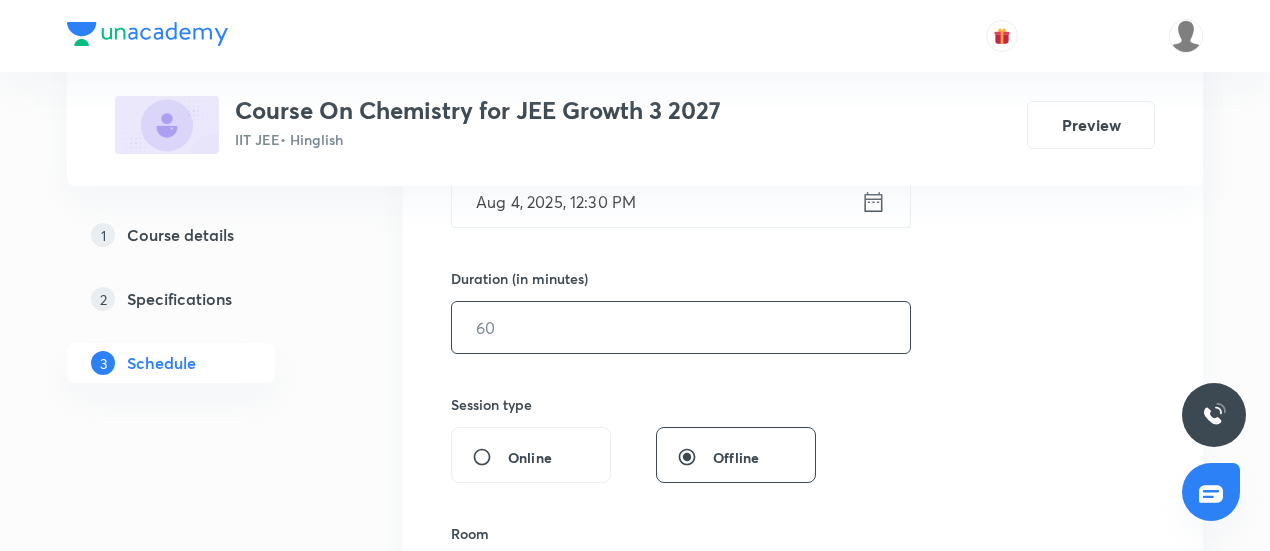 click at bounding box center (681, 327) 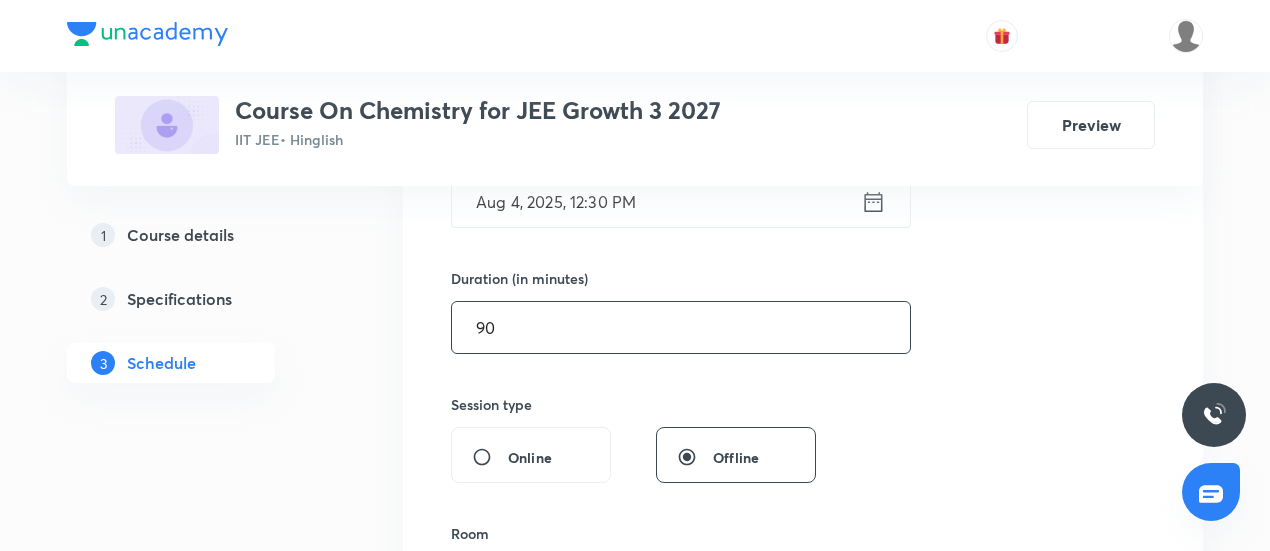 type on "90" 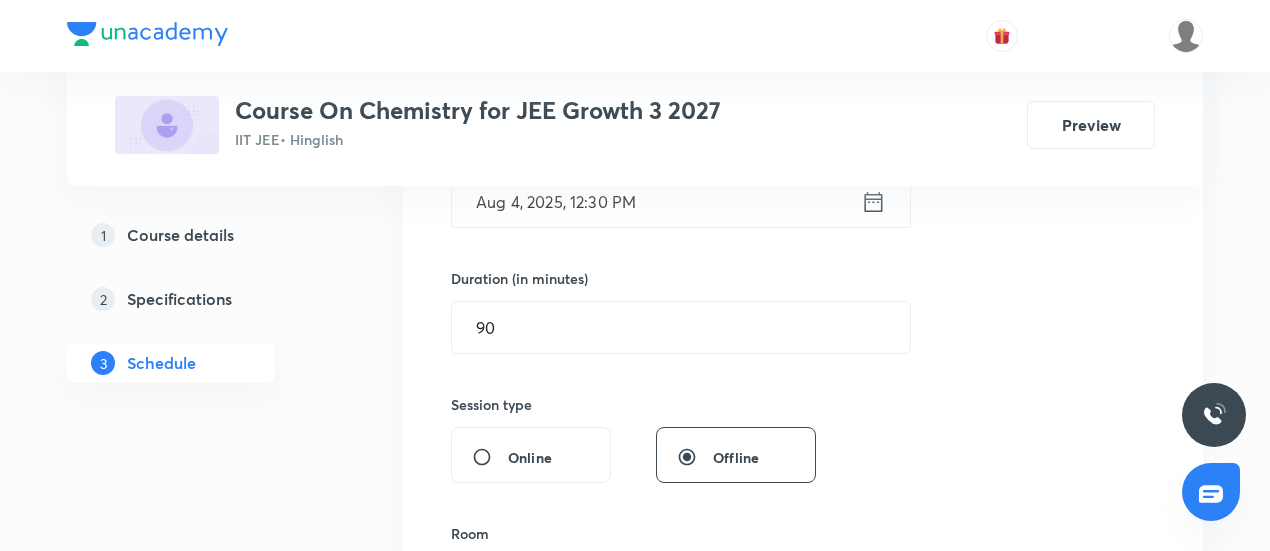 click on "Session  24 Live class Session title 16/99 Atomic Structure ​ Schedule for Aug 4, 2025, 12:30 PM ​ Duration (in minutes) 90 ​   Session type Online Offline Room Select centre room Sub-concepts Select concepts that wil be covered in this session Add Cancel" at bounding box center (803, 350) 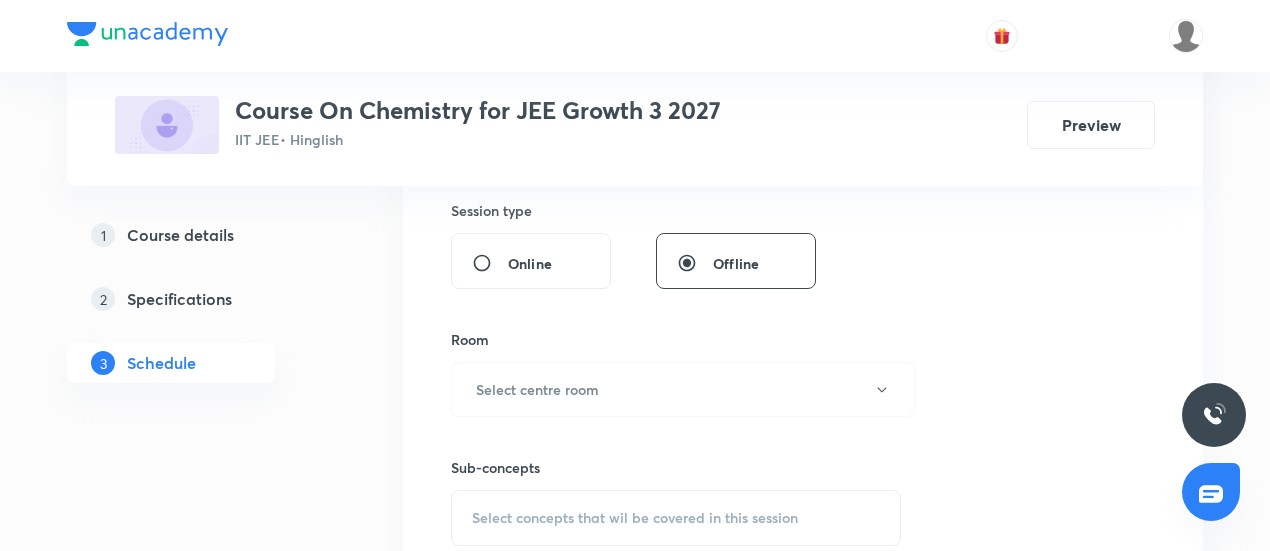 scroll, scrollTop: 782, scrollLeft: 0, axis: vertical 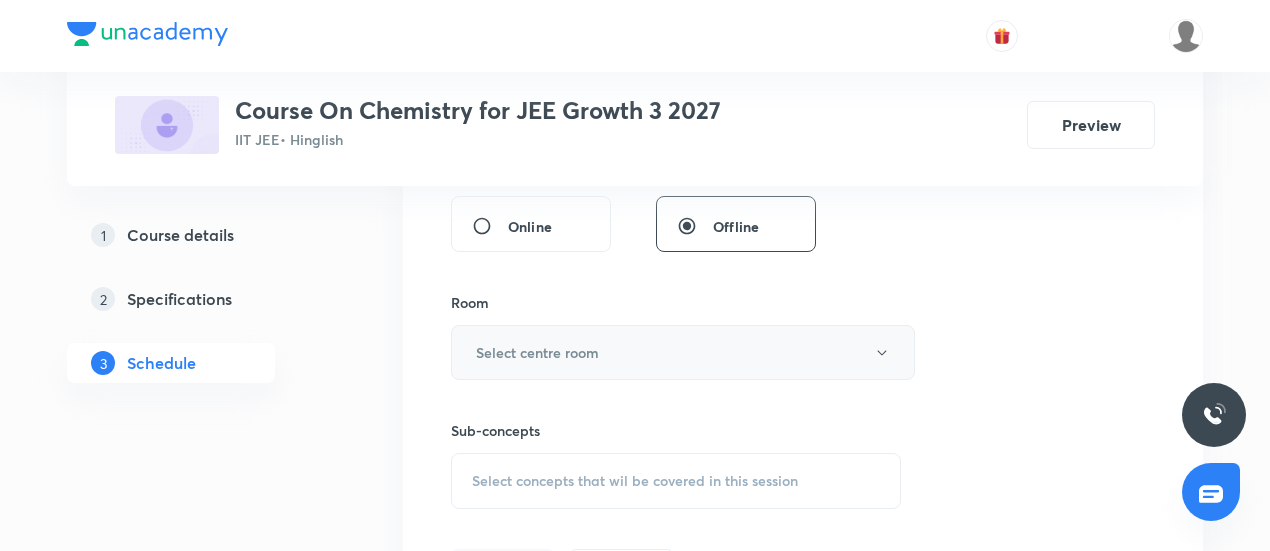 click on "Select centre room" at bounding box center [683, 352] 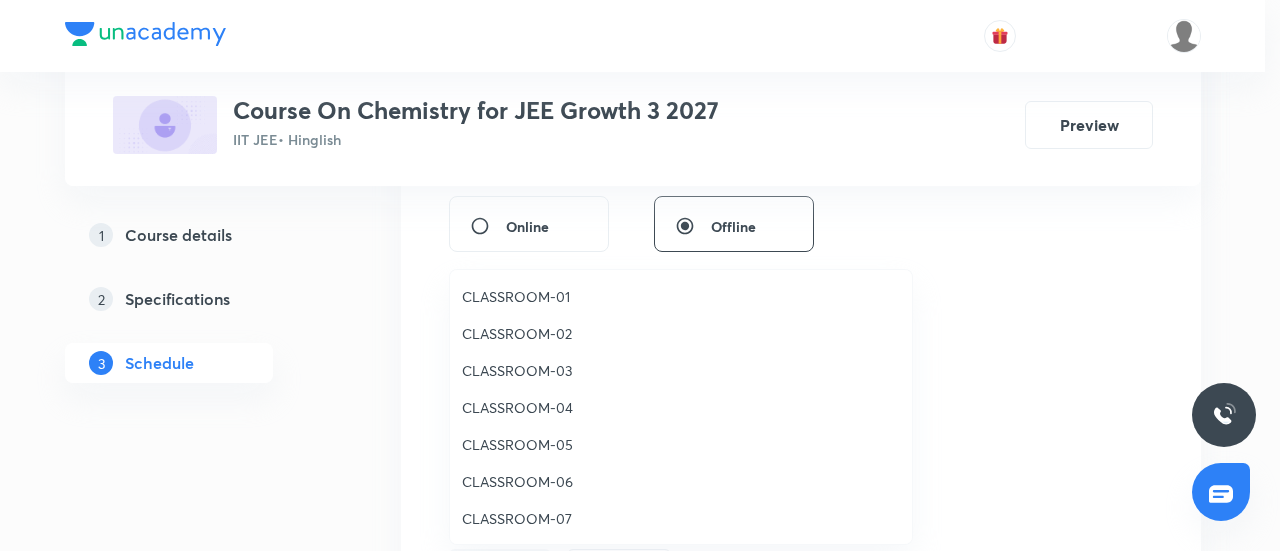 click on "CLASSROOM-01" at bounding box center (681, 296) 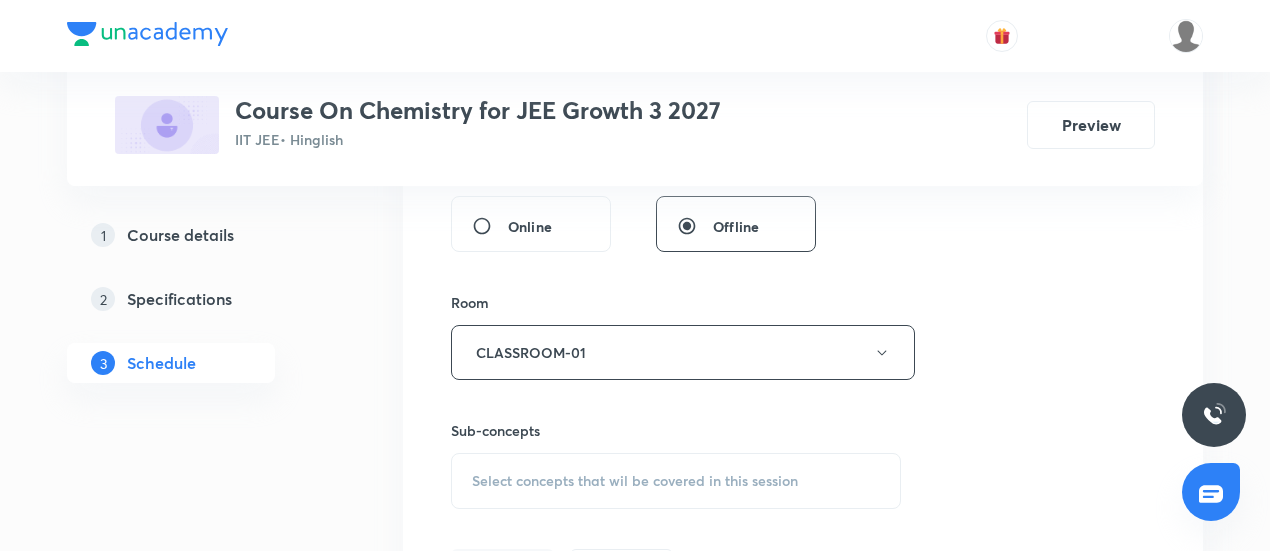 click on "Select concepts that wil be covered in this session" at bounding box center (635, 481) 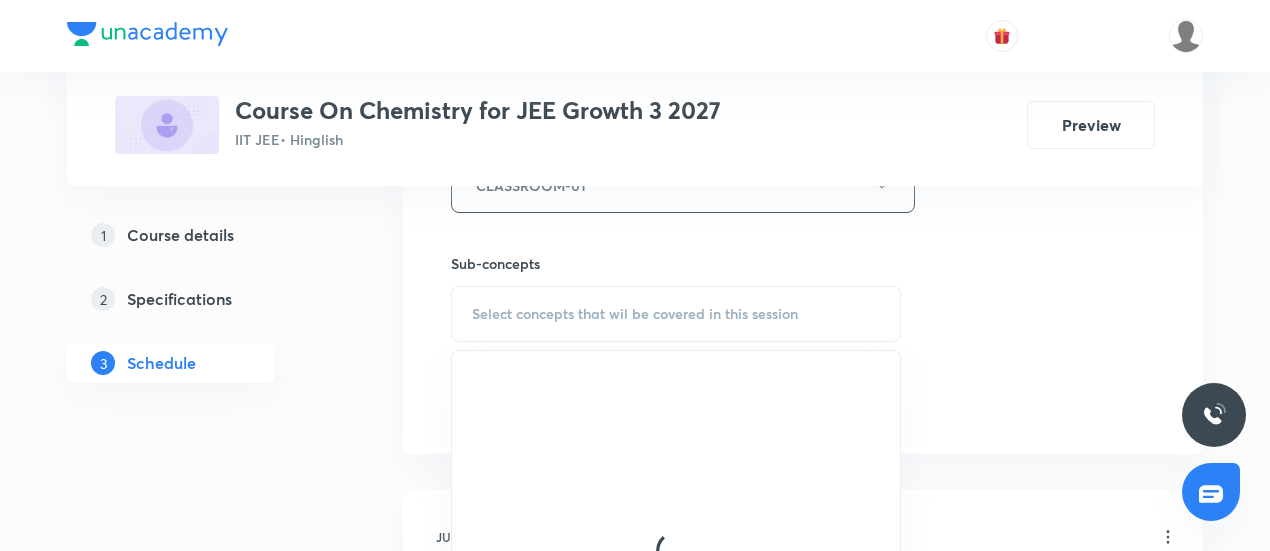 scroll, scrollTop: 950, scrollLeft: 0, axis: vertical 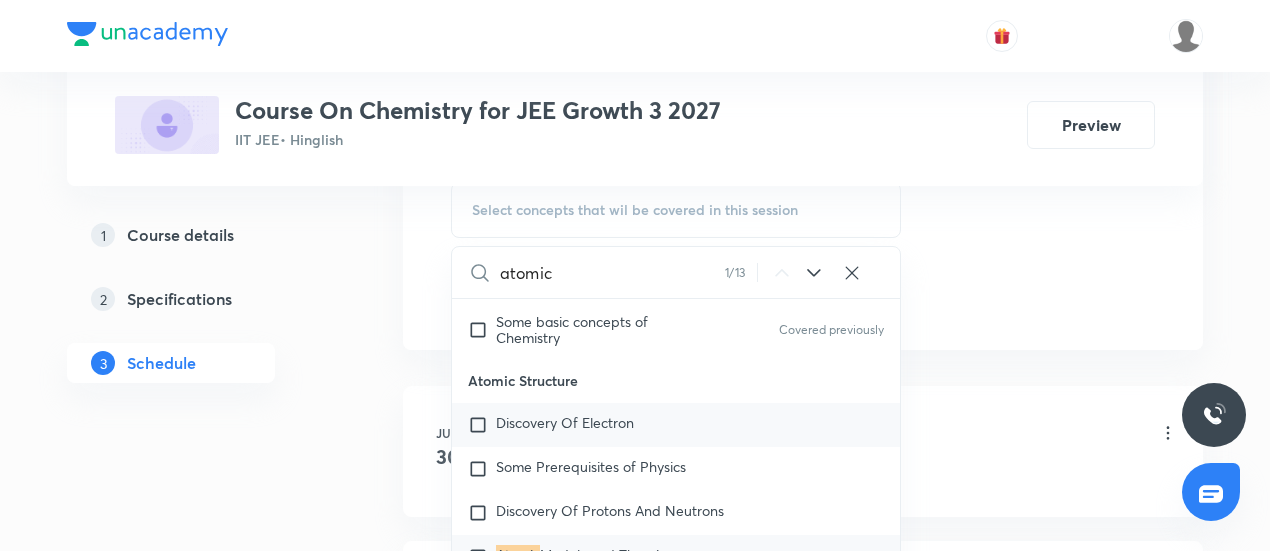 type on "atomic" 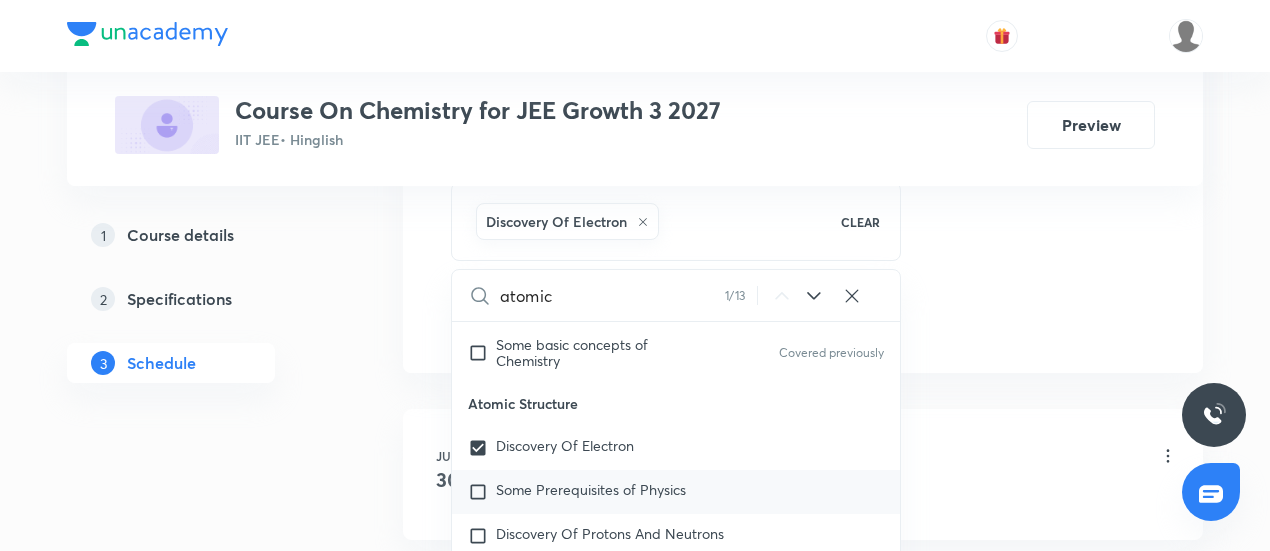 click on "Some Prerequisites of Physics" at bounding box center [591, 489] 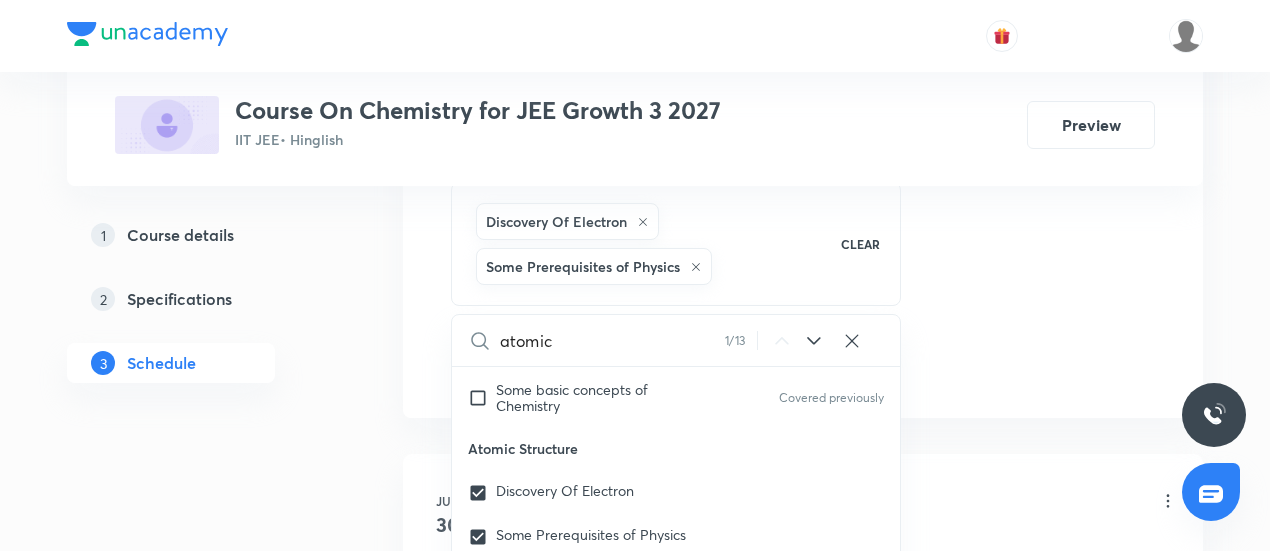 click on "Plus Courses Course On Chemistry for JEE Growth 3 2027 IIT JEE  • Hinglish Preview 1 Course details 2 Specifications 3 Schedule Schedule 23  classes Session  24 Live class Session title 16/99 Atomic Structure ​ Schedule for Aug 4, [YEAR], 12:30 PM ​ Duration (in minutes) 90 ​   Session type Online Offline Room CLASSROOM-01 Sub-concepts Discovery Of Electron Some Prerequisites of Physics CLEAR atomic 1 / 13 ​ General Topics & Mole Concept Basic Concepts Covered previously Basic Introduction Covered previously Percentage Composition Covered previously Stoichiometry Covered previously Principle of Atom Conservation (POAC) Covered previously Relation between Stoichiometric Quantities Covered previously Application of Mole Concept: Gravimetric Analysis Covered previously Different Laws Covered previously Formula and Composition Covered previously Concentration Terms Covered previously Some basic concepts of Chemistry Covered previously Atomic Structure Discovery Of Electron Some Prerequisites of Physics 30" at bounding box center [635, 1603] 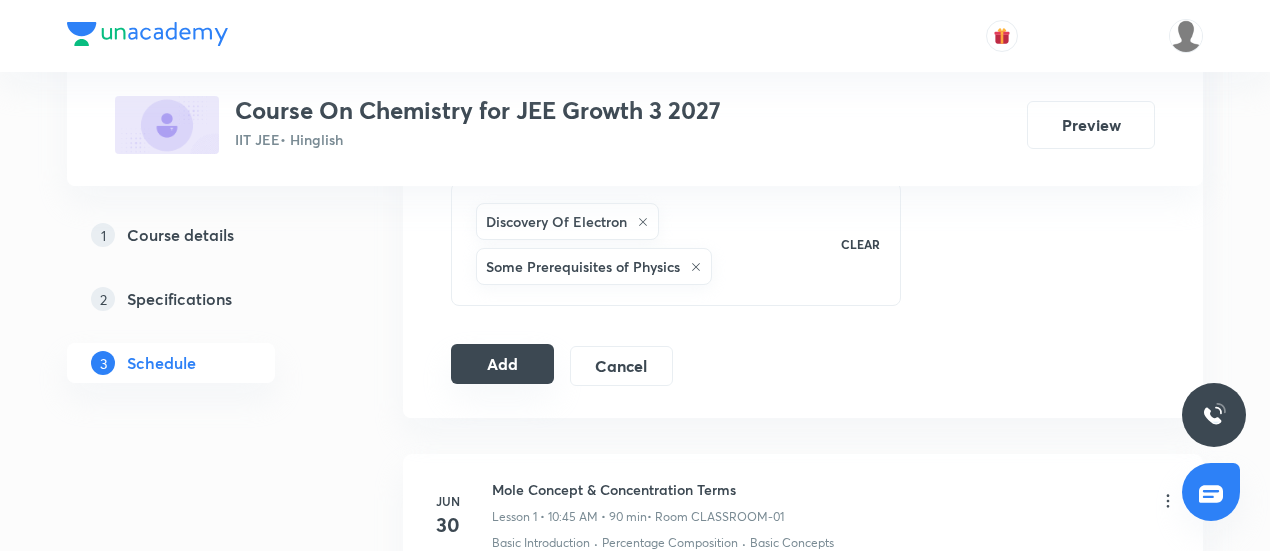 click on "Add" at bounding box center (502, 364) 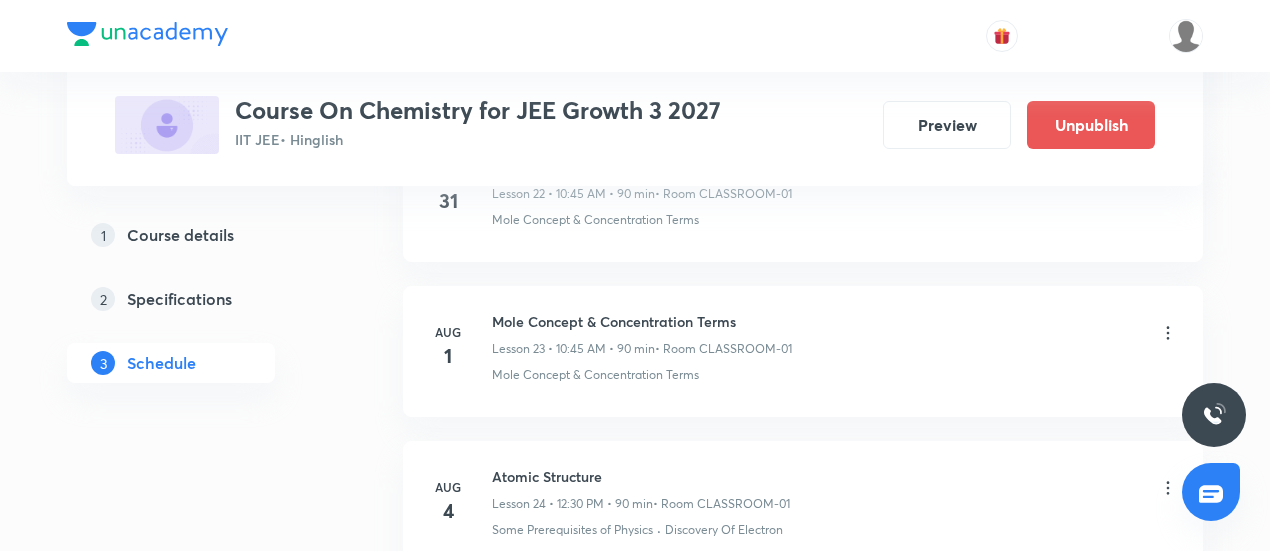 scroll, scrollTop: 3838, scrollLeft: 0, axis: vertical 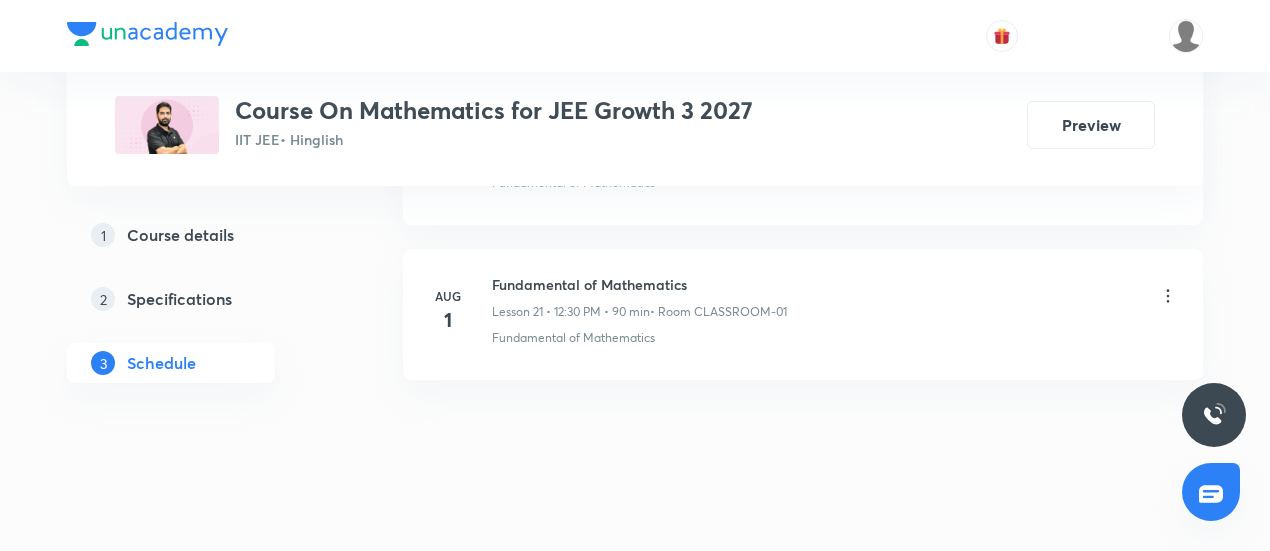 click on "Fundamental of Mathematics" at bounding box center [639, 284] 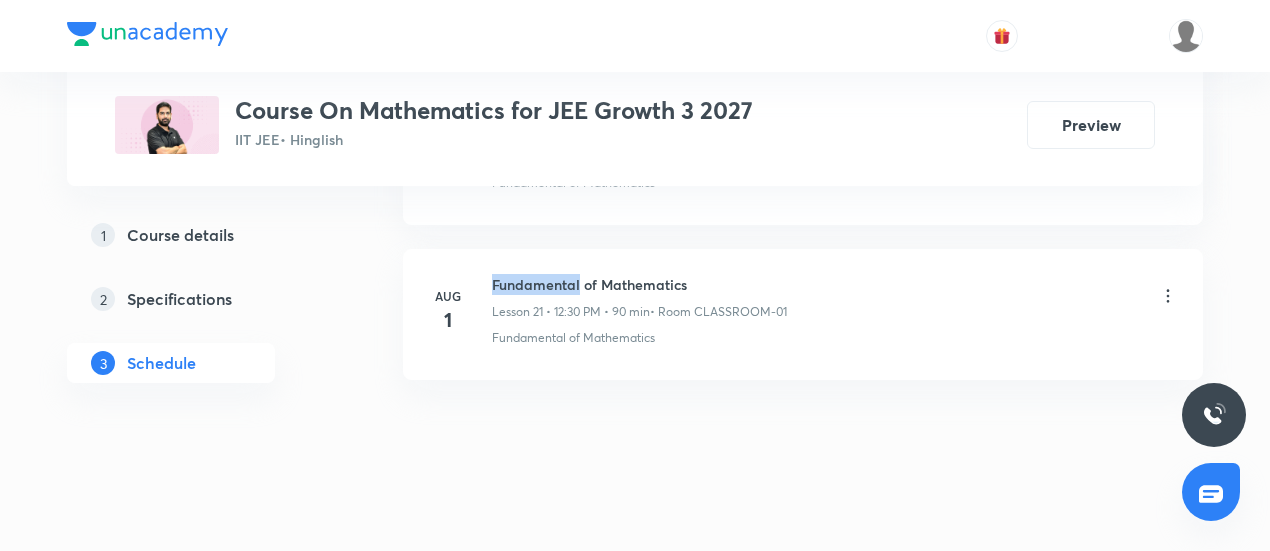 click on "Fundamental of Mathematics" at bounding box center (639, 284) 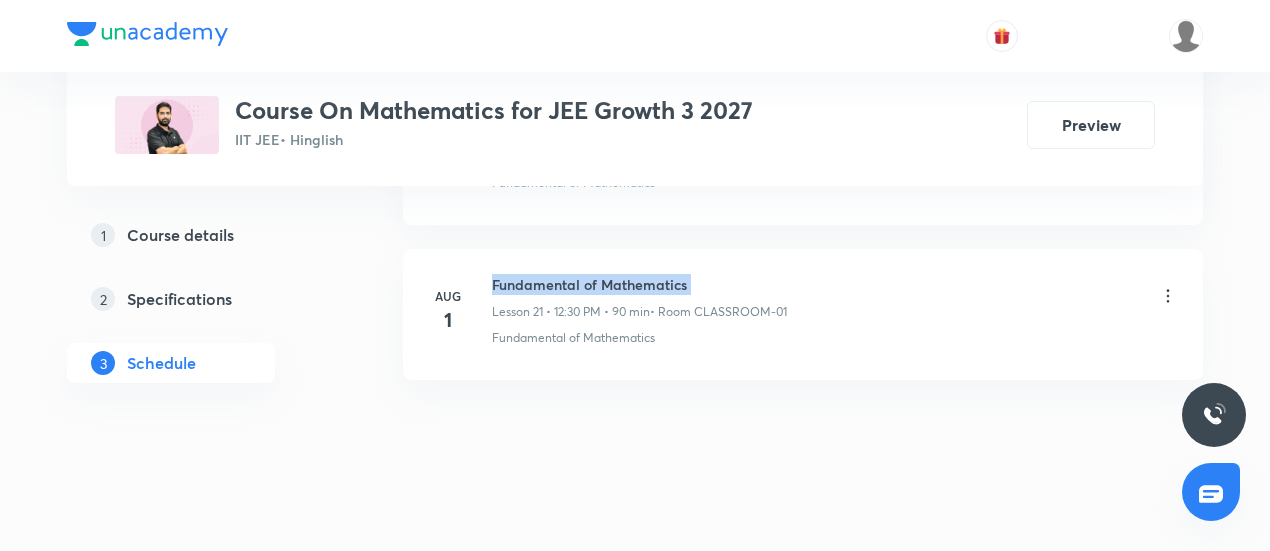 click on "Fundamental of Mathematics" at bounding box center [639, 284] 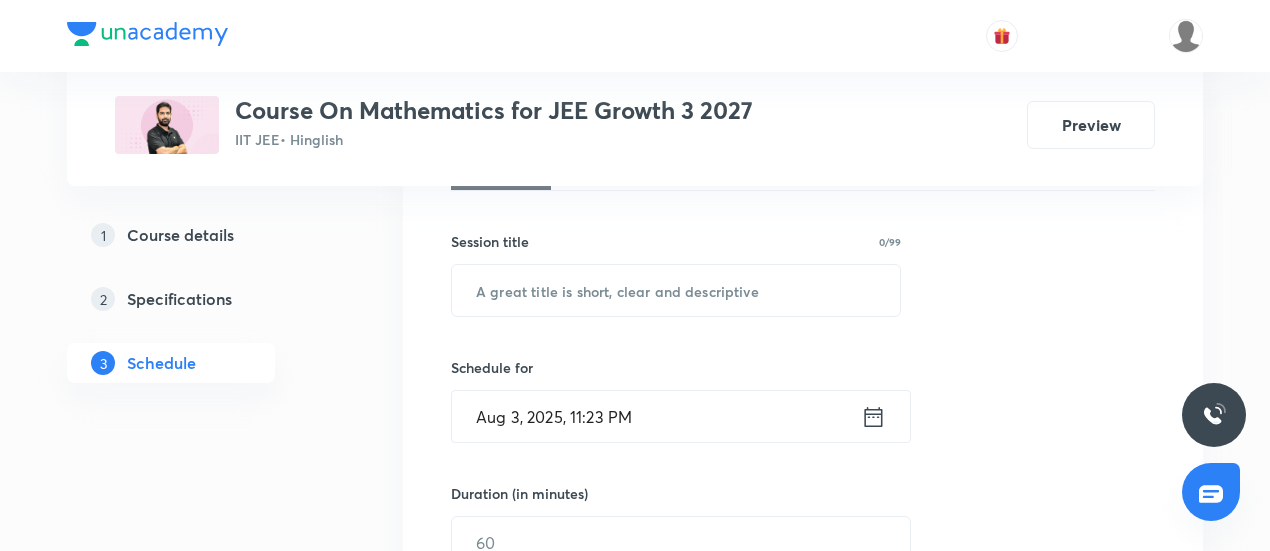 scroll, scrollTop: 339, scrollLeft: 0, axis: vertical 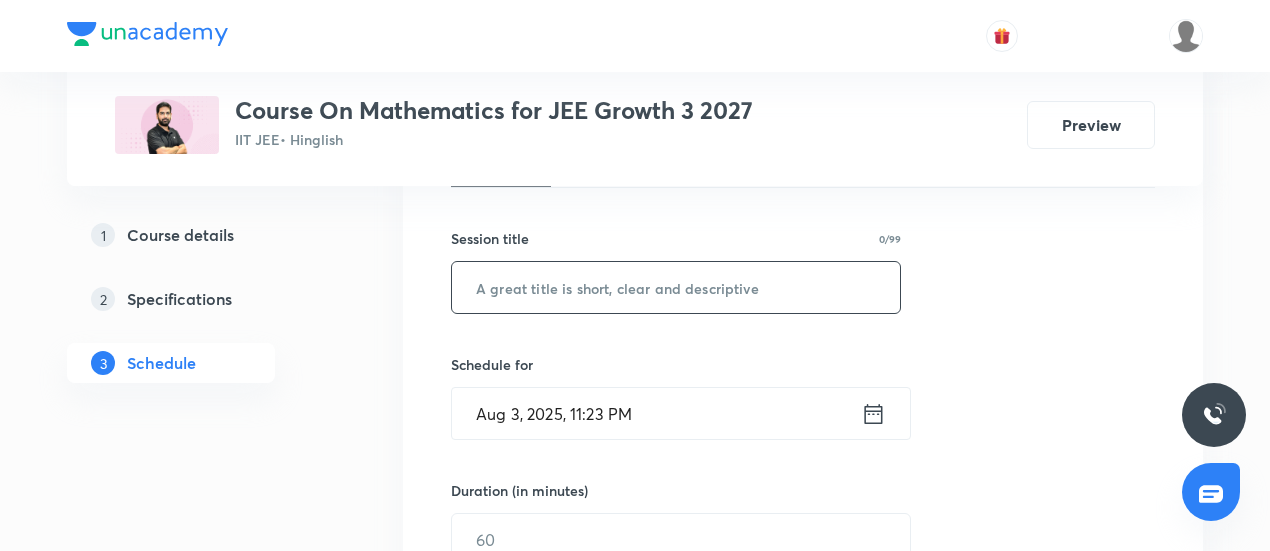 click at bounding box center (676, 287) 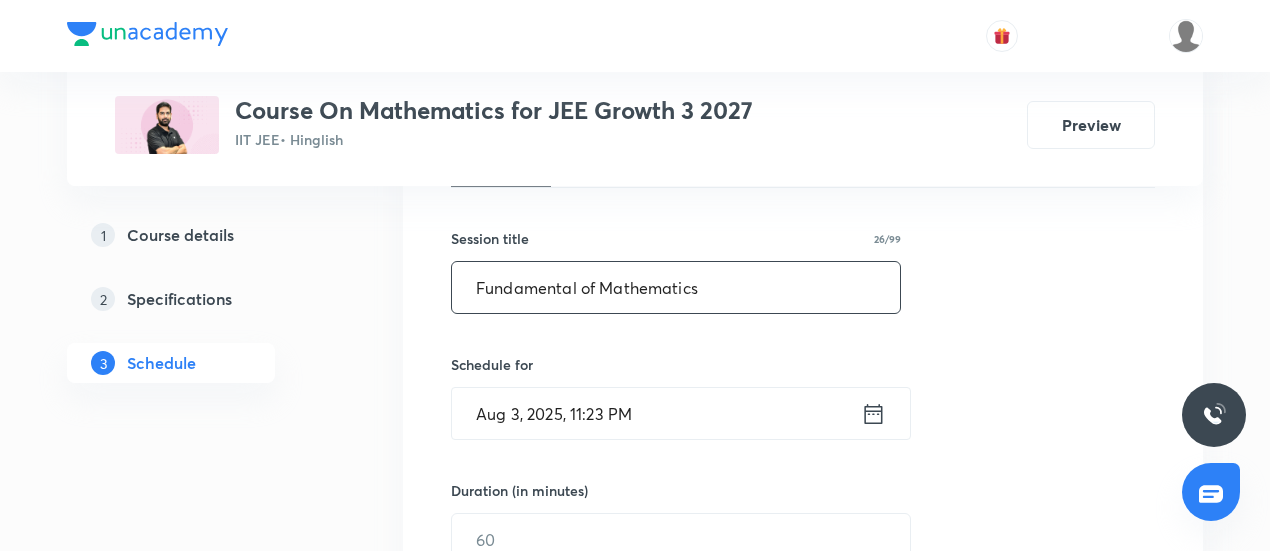 type on "Fundamental of Mathematics" 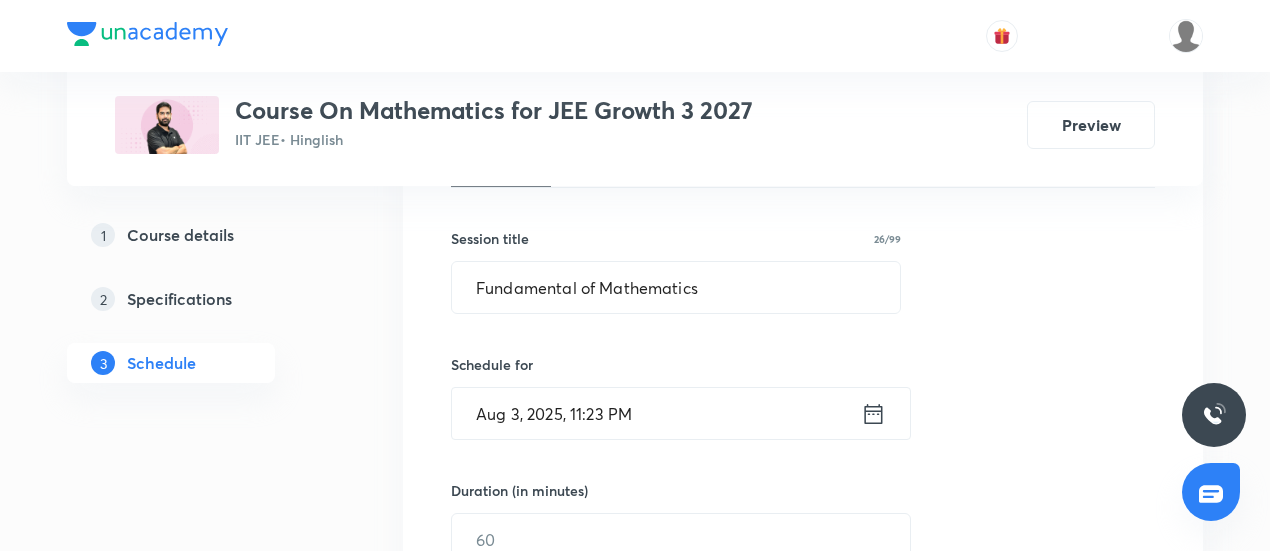 click 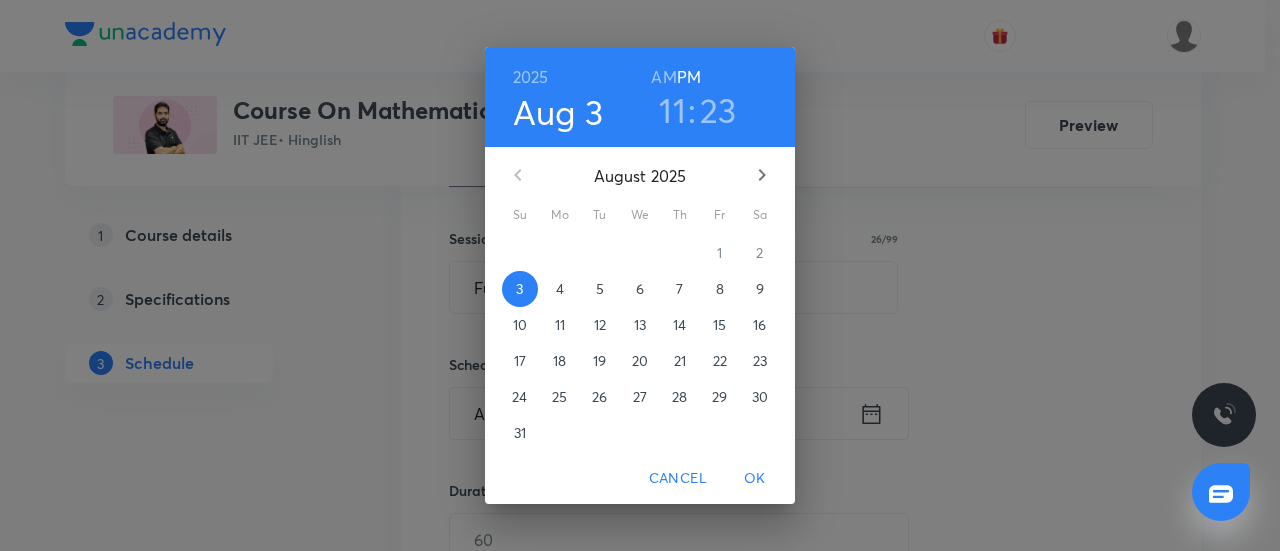 click on "4" at bounding box center (560, 289) 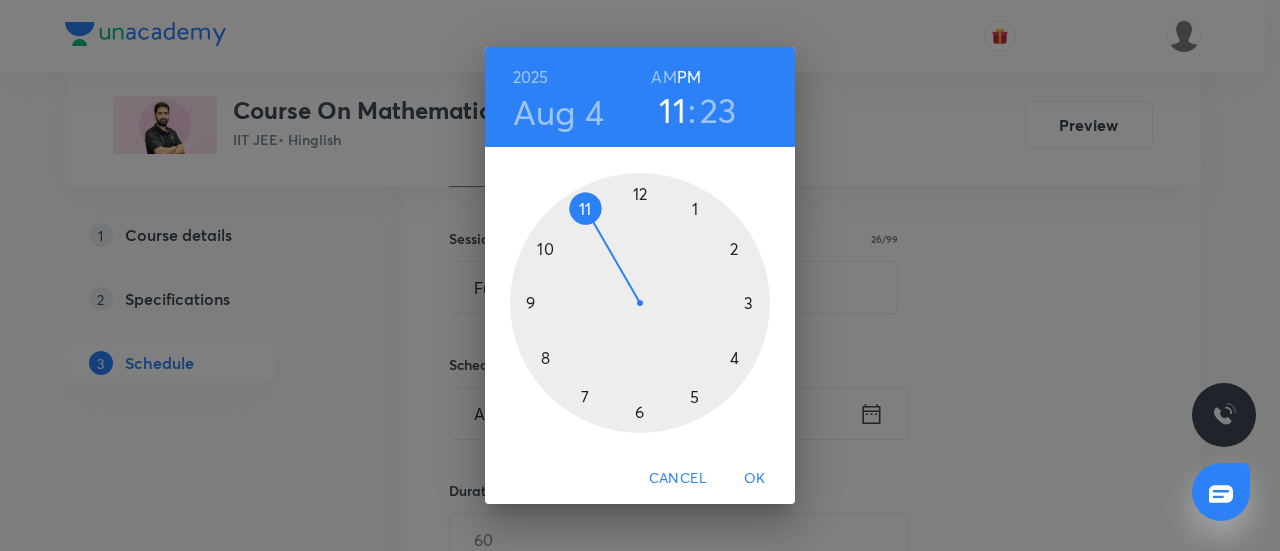 click on "11" at bounding box center (672, 110) 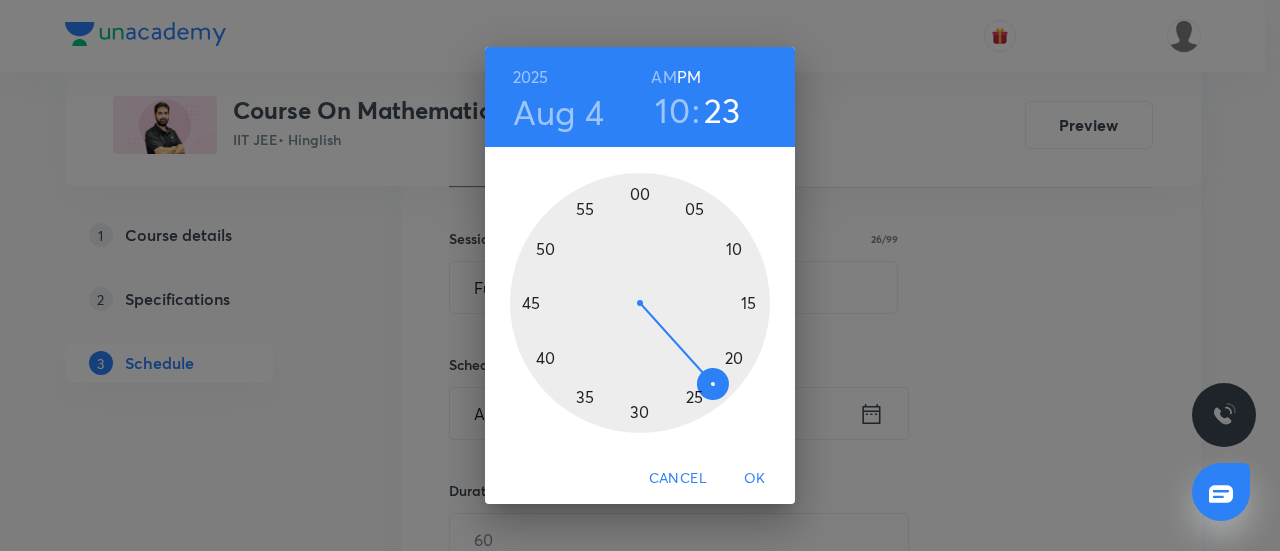 click at bounding box center (640, 303) 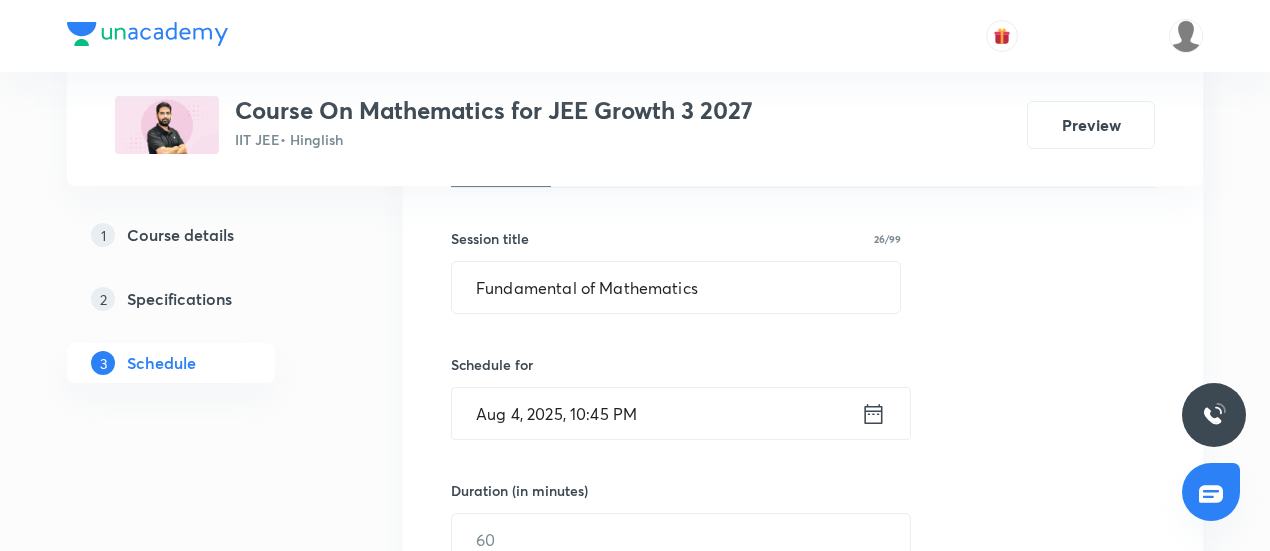 click 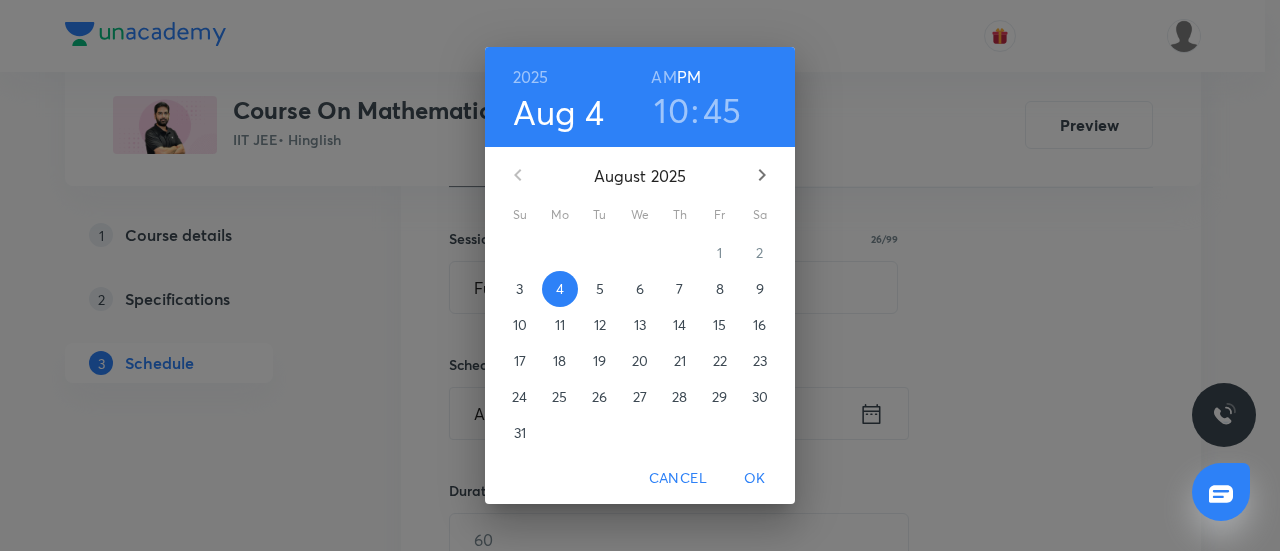 click on "AM" at bounding box center [663, 77] 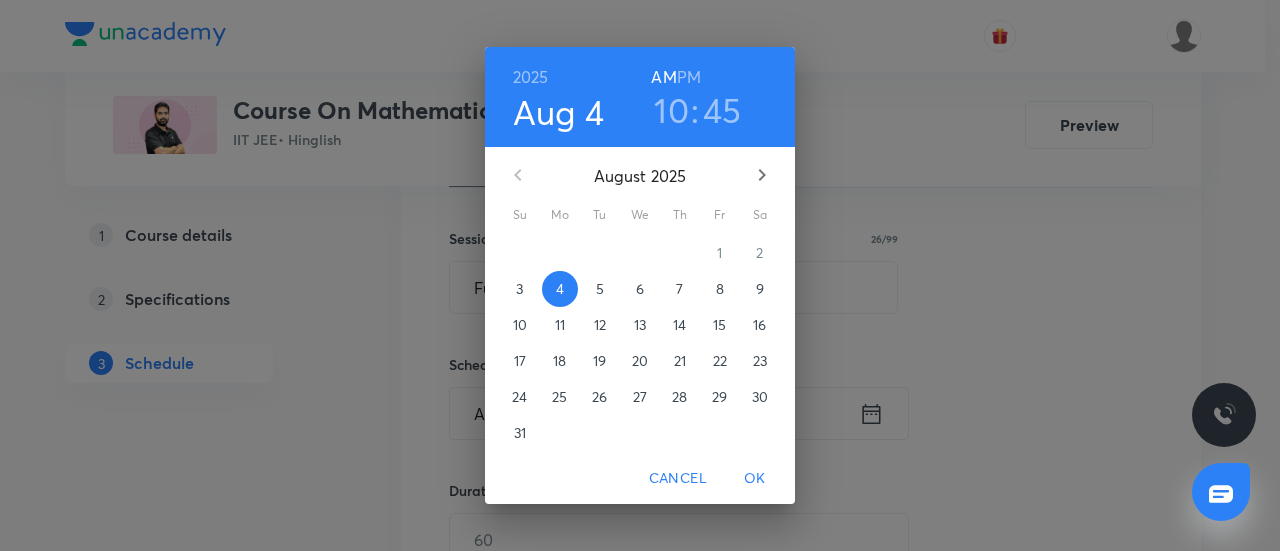 click on "OK" at bounding box center [755, 478] 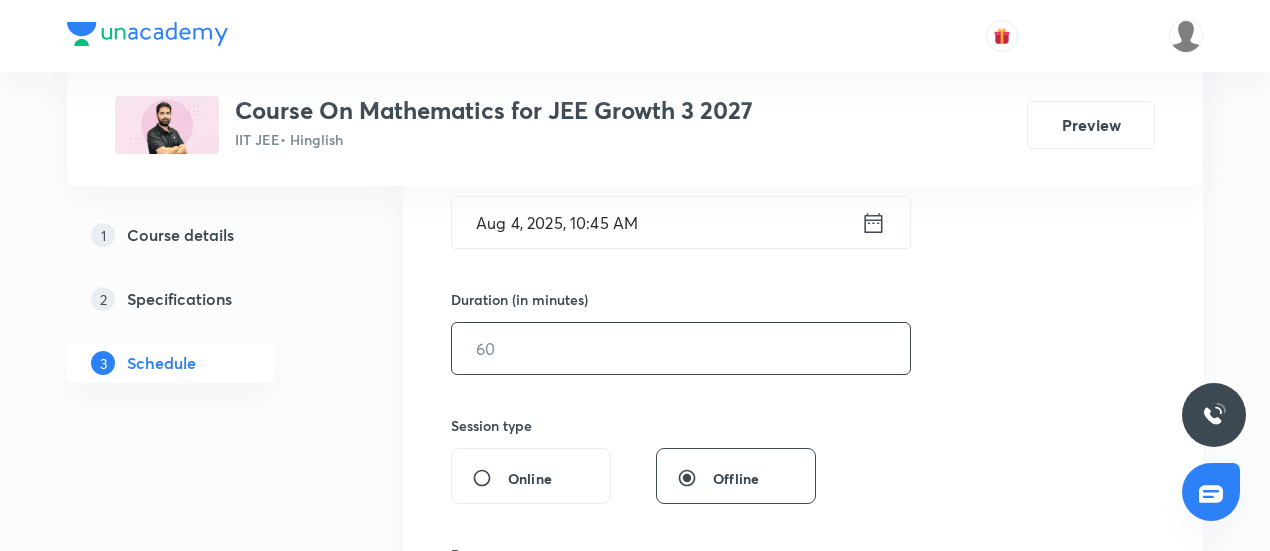scroll, scrollTop: 531, scrollLeft: 0, axis: vertical 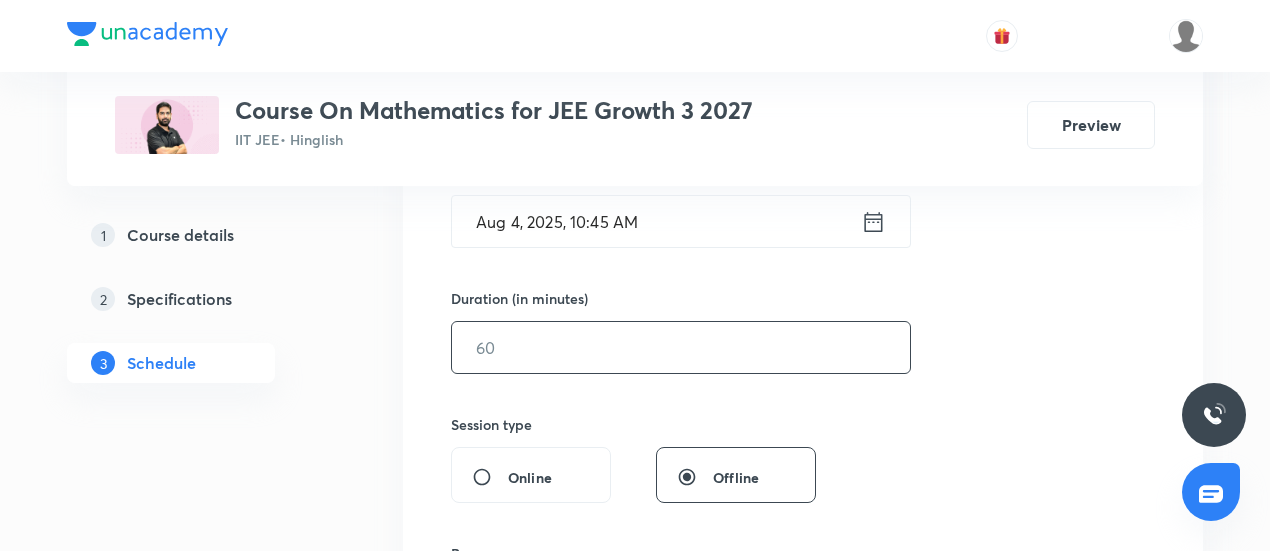 click at bounding box center (681, 347) 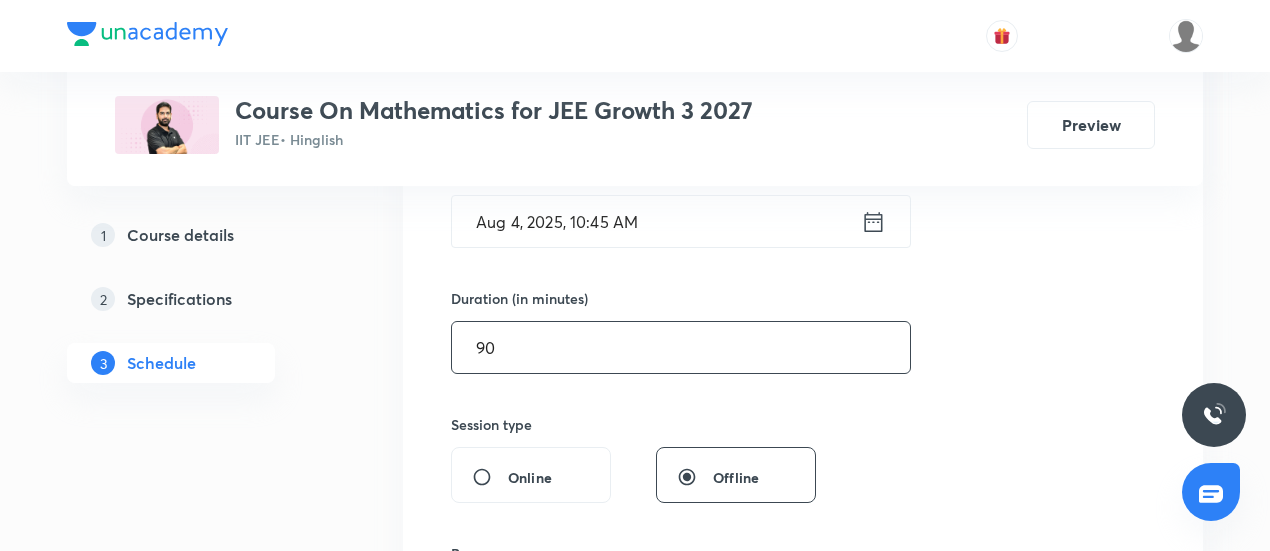 type on "90" 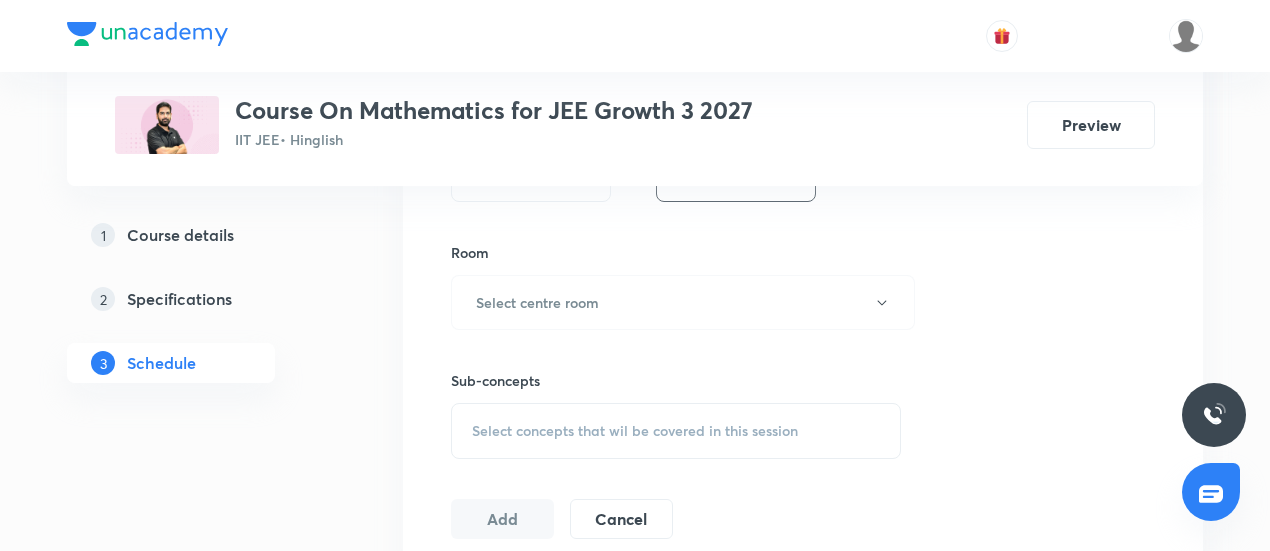 scroll, scrollTop: 837, scrollLeft: 0, axis: vertical 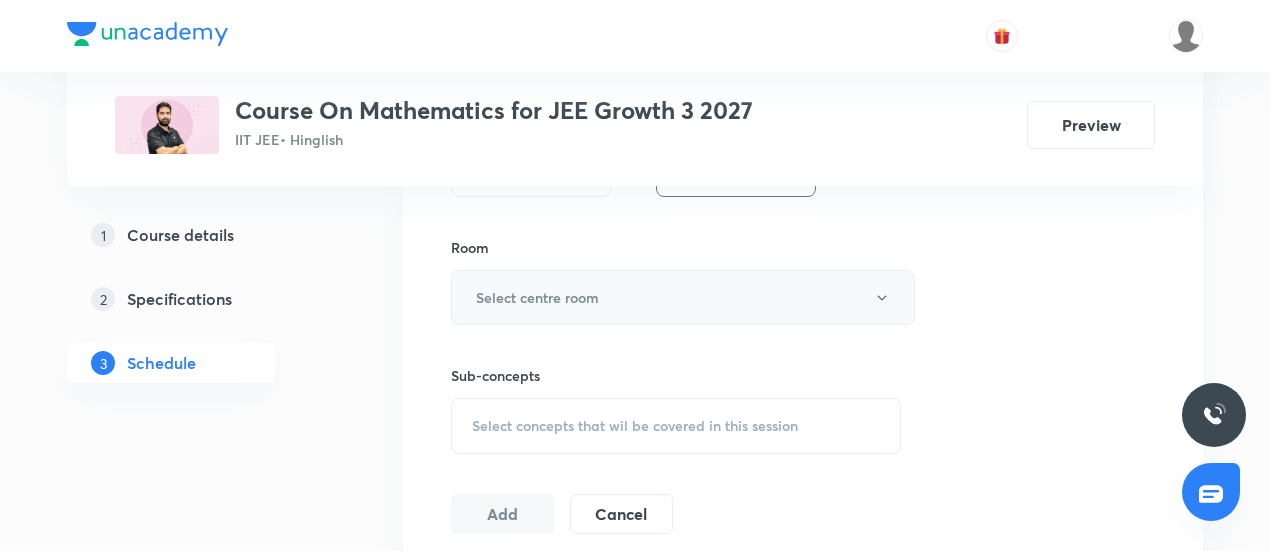 click on "Select centre room" at bounding box center [683, 297] 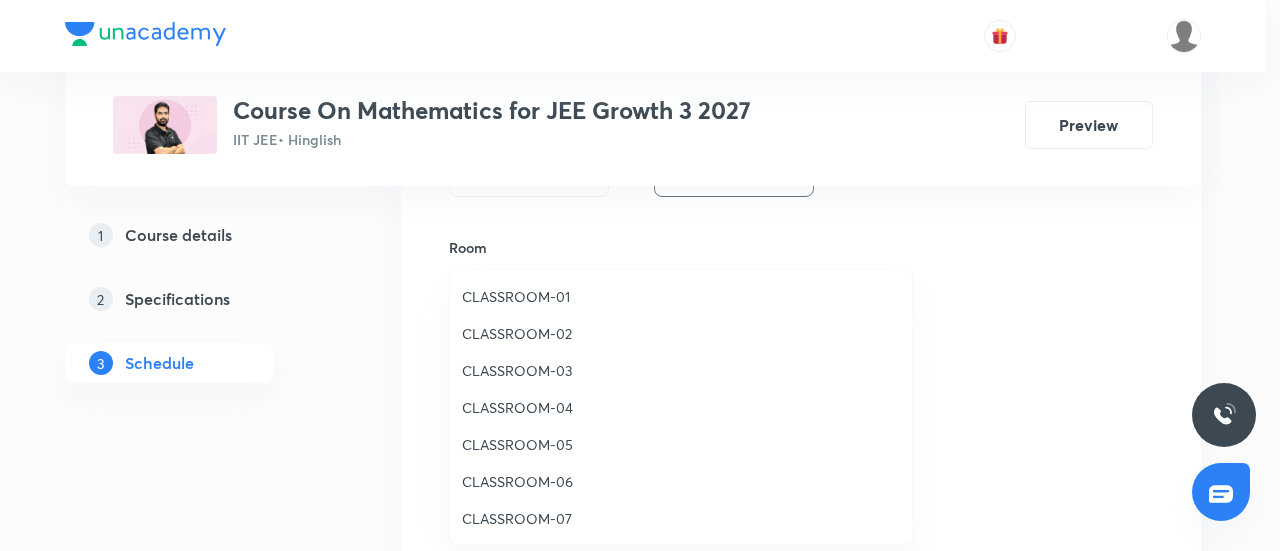 click on "CLASSROOM-01" at bounding box center [681, 296] 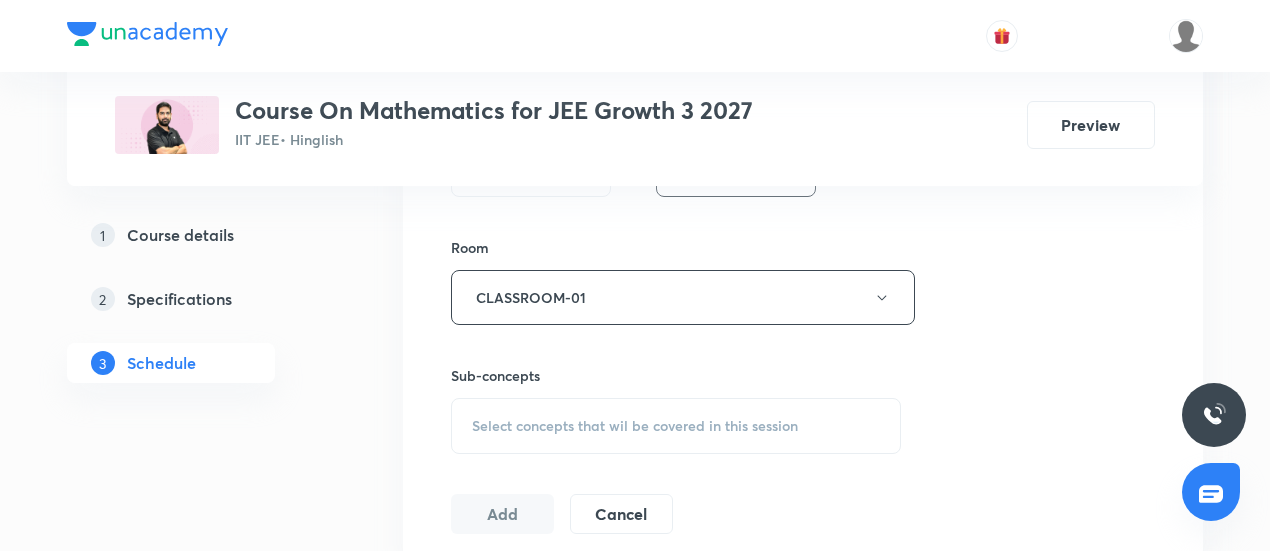 click on "Select concepts that wil be covered in this session" at bounding box center [676, 426] 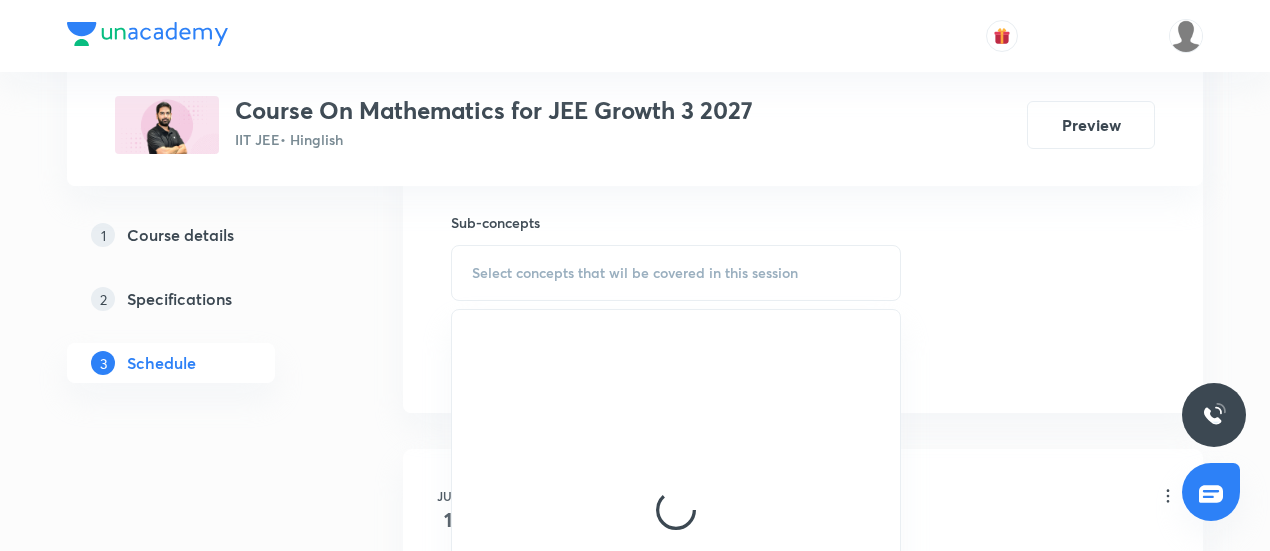 scroll, scrollTop: 991, scrollLeft: 0, axis: vertical 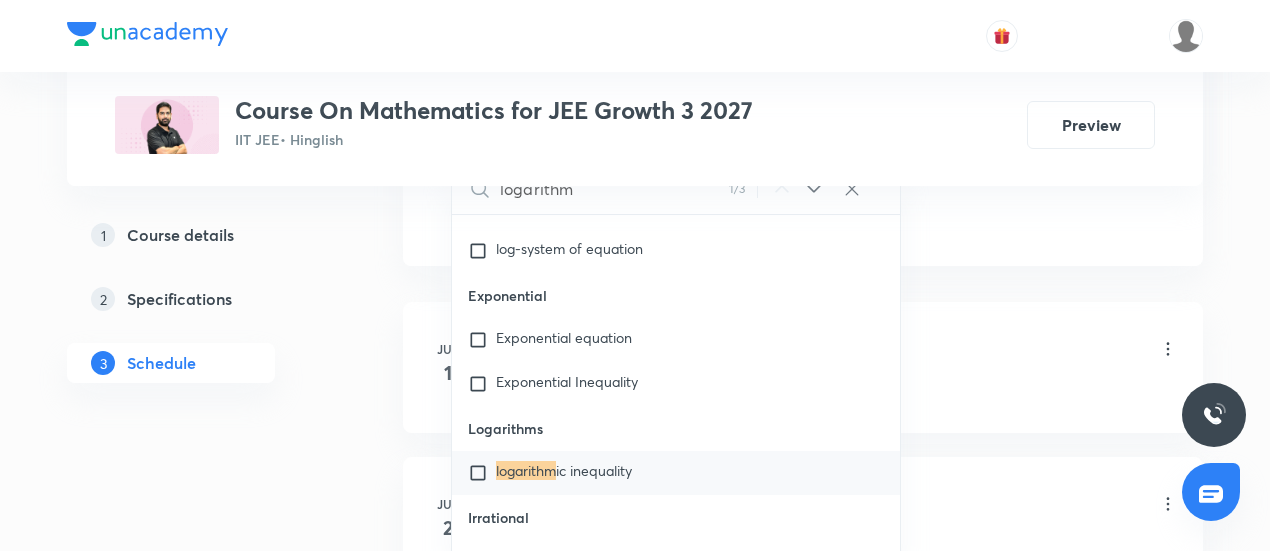 type on "logarithm" 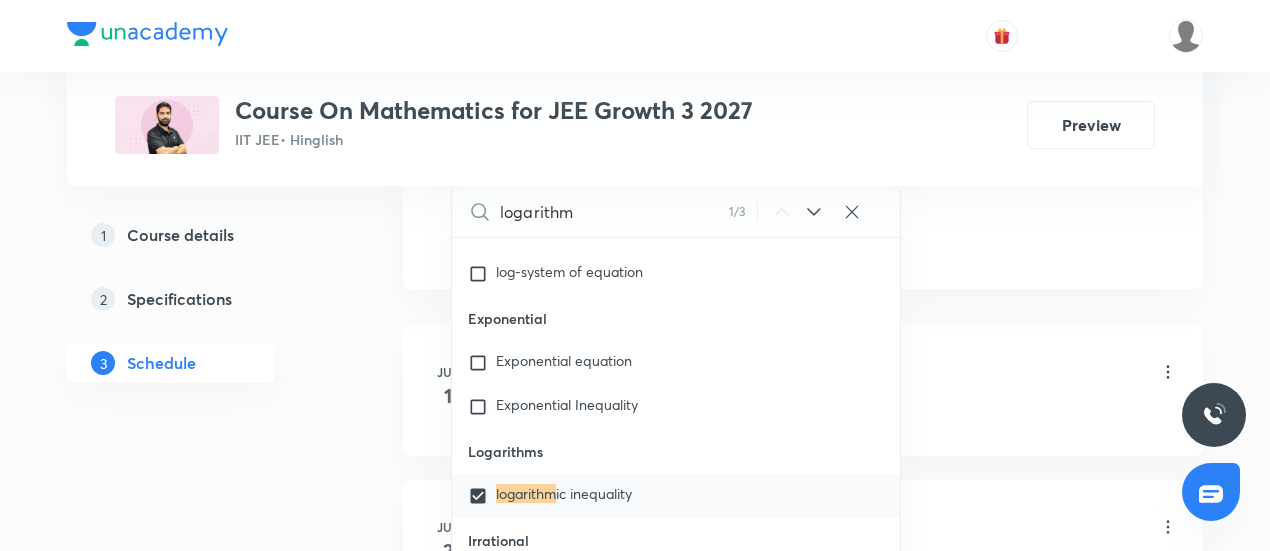 click on "Session  22 Live class Session title 26/99 Fundamental of Mathematics ​ Schedule for Aug 4, 2025, 10:45 AM ​ Duration (in minutes) 90 ​   Session type Online Offline Room CLASSROOM-01 Sub-concepts logarithmic inequality CLEAR logarithm 1 / 3 ​ Set Theory Introduction Sets and their Representations Types of Sets Finite and Infinite Sets Equal Sets Subsets Power Set Universal Set Venn Diagrams Operations on Sets Complement of a Set Practical  Problems on Union and Intersection of Two Sets Relation Types of relations Equivalence relations Inequalities and Modulus Function Constant and Variables Function Intervals Inequalities Generalized Method of Intervals for Solving Inequalities Modulus Function Fundamental of Mathematics Fundamentals of Mathematics Covered previously Indices Indices Twin Prime Numbers Twin Prime Numbers Co-Prime Numbers/ Relatively Prime Numbers Co-Prime Numbers/ Relatively Prime Numbers Composite Numbers Composite Numbers Prime Numbers Prime Numbers Odd Numbers Odd Numbers Fraction" at bounding box center (803, -224) 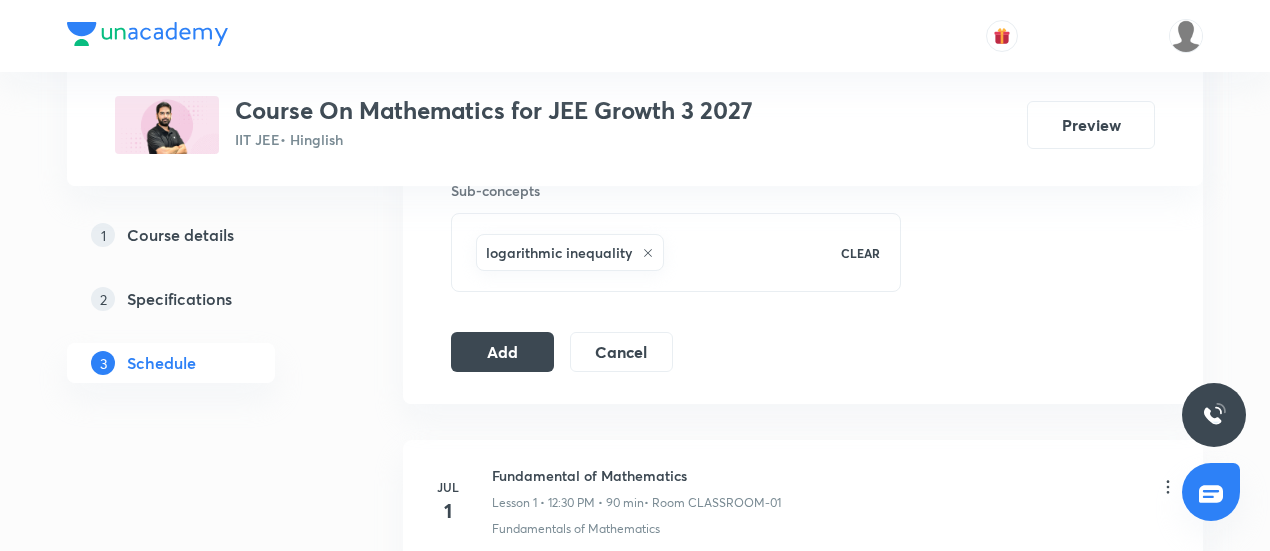 scroll, scrollTop: 1026, scrollLeft: 0, axis: vertical 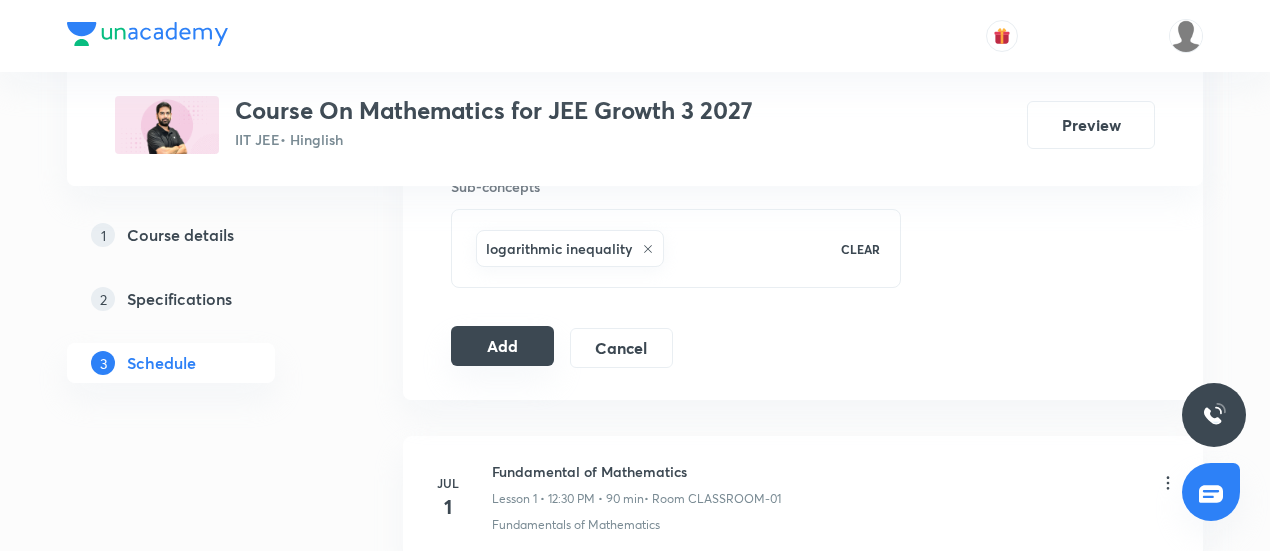 click on "Add" at bounding box center (502, 346) 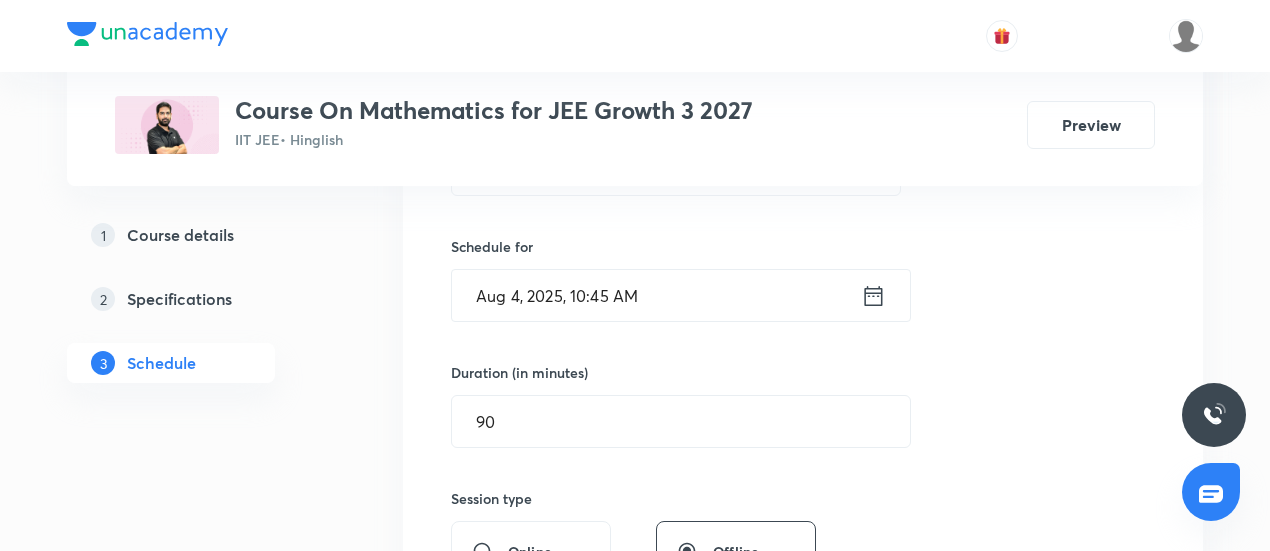 scroll, scrollTop: 456, scrollLeft: 0, axis: vertical 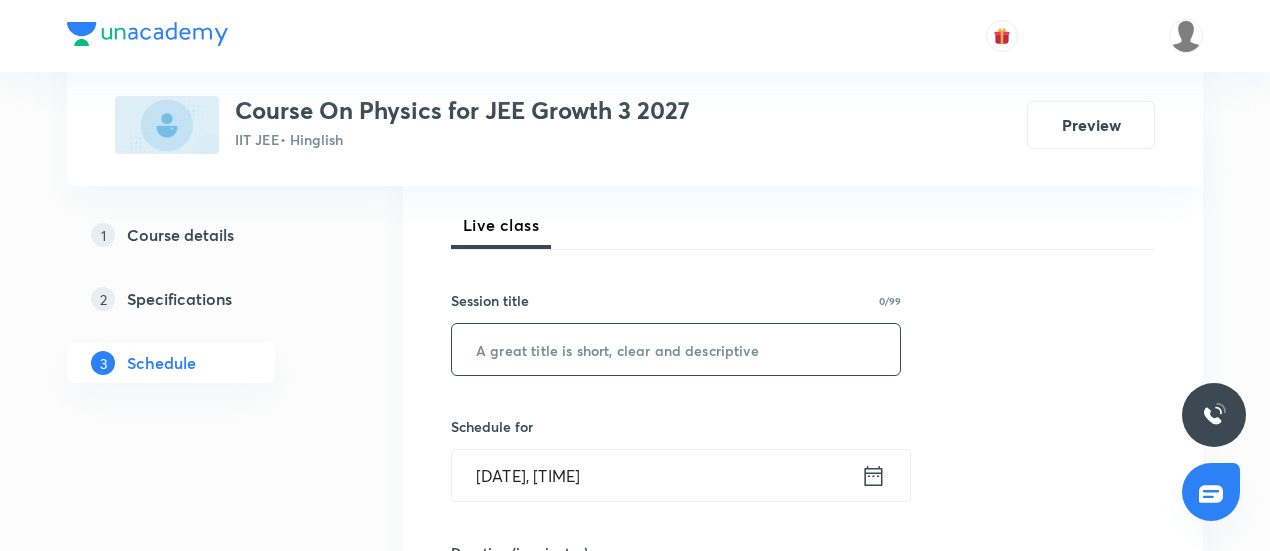 click at bounding box center (676, 349) 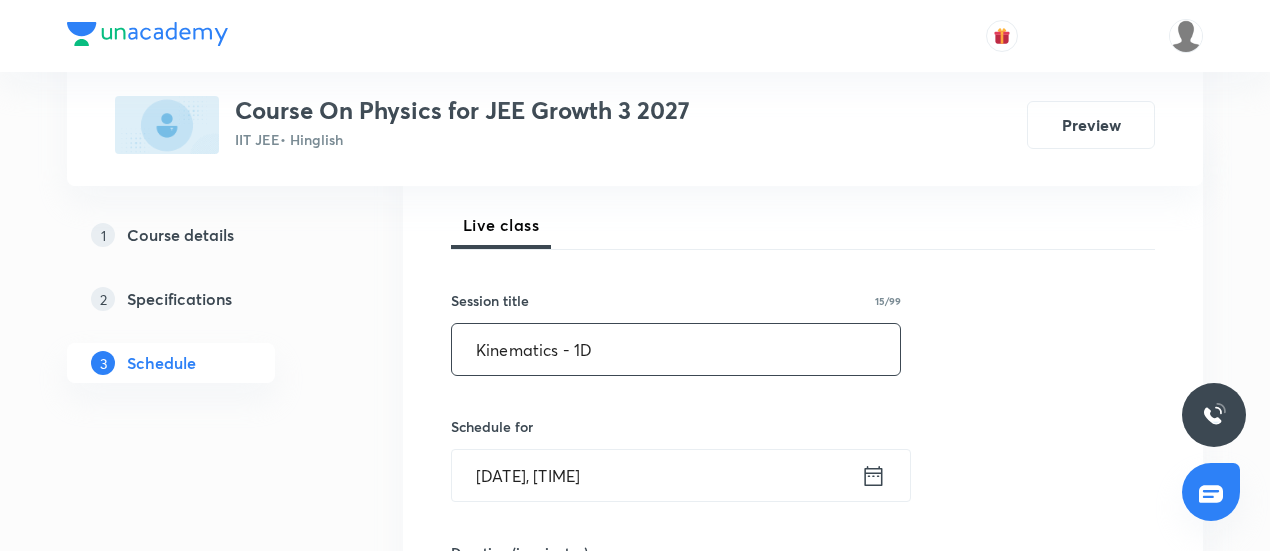 type on "Kinematics - 1D" 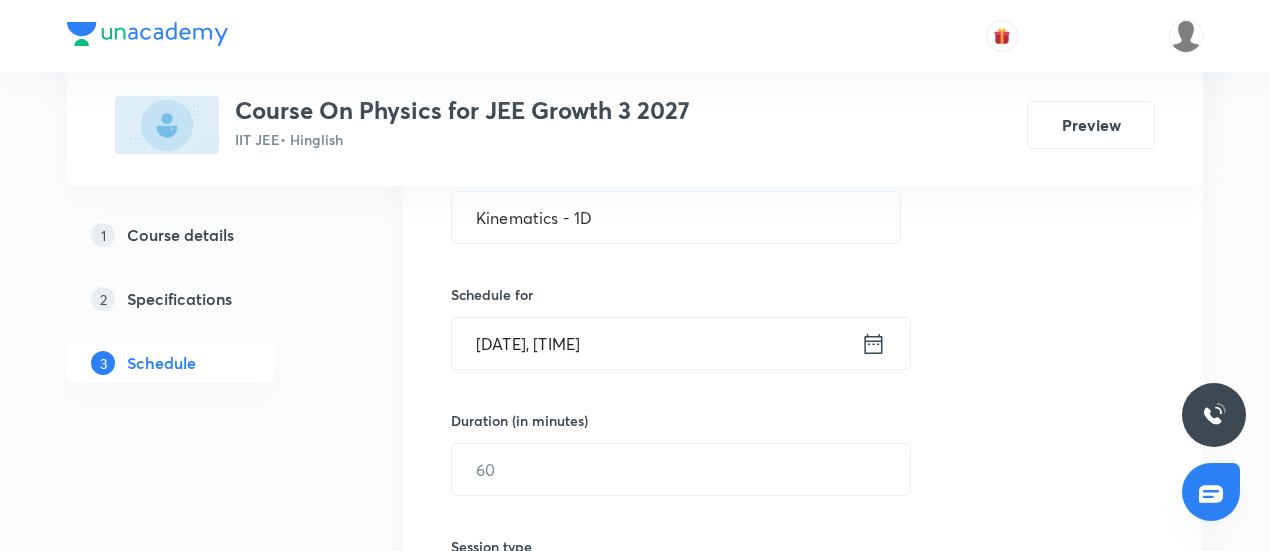 scroll, scrollTop: 412, scrollLeft: 0, axis: vertical 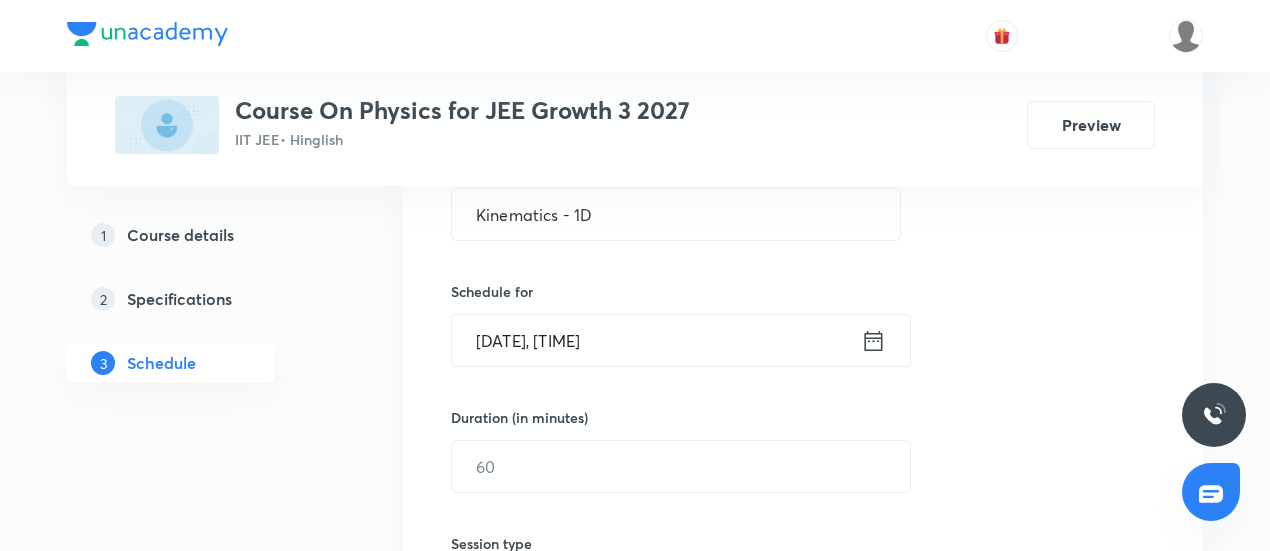 click 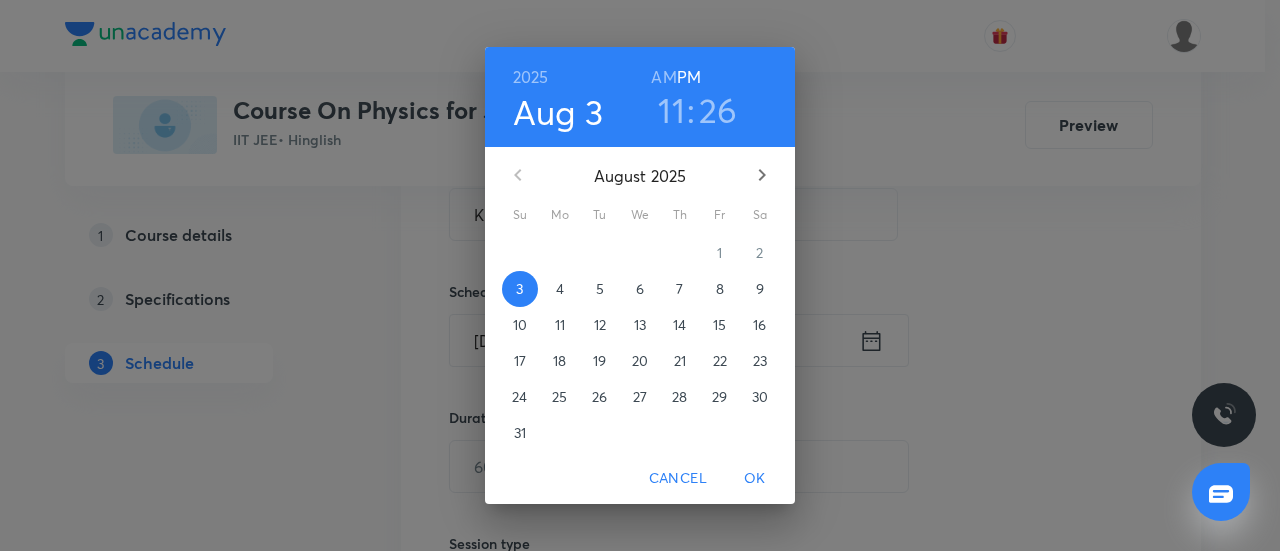 click on "5" at bounding box center [600, 289] 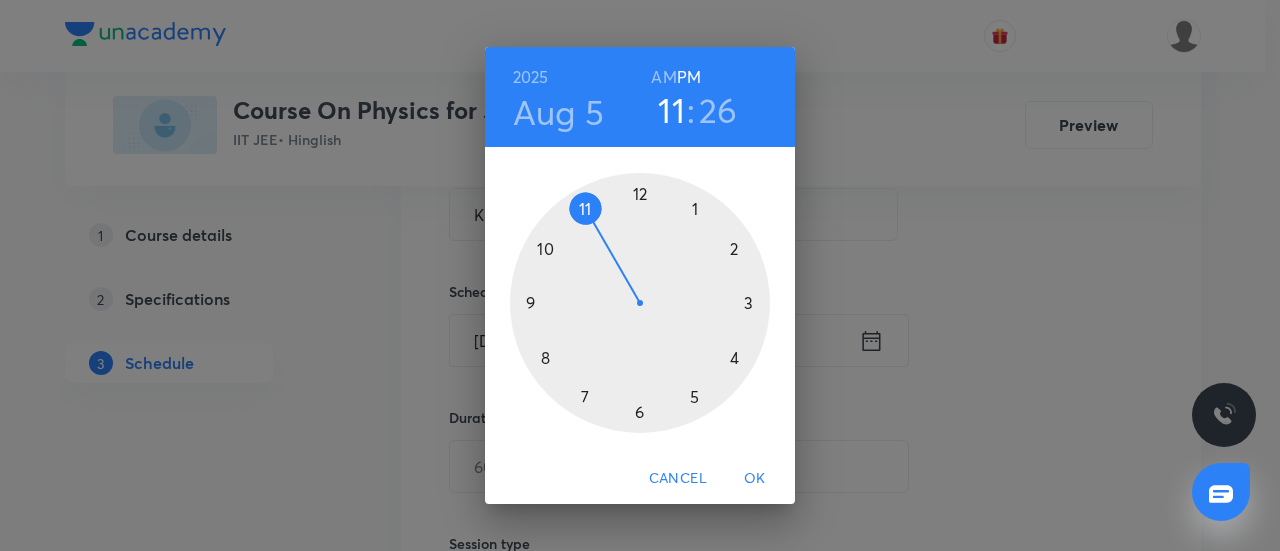 click on "Aug 5" at bounding box center [558, 112] 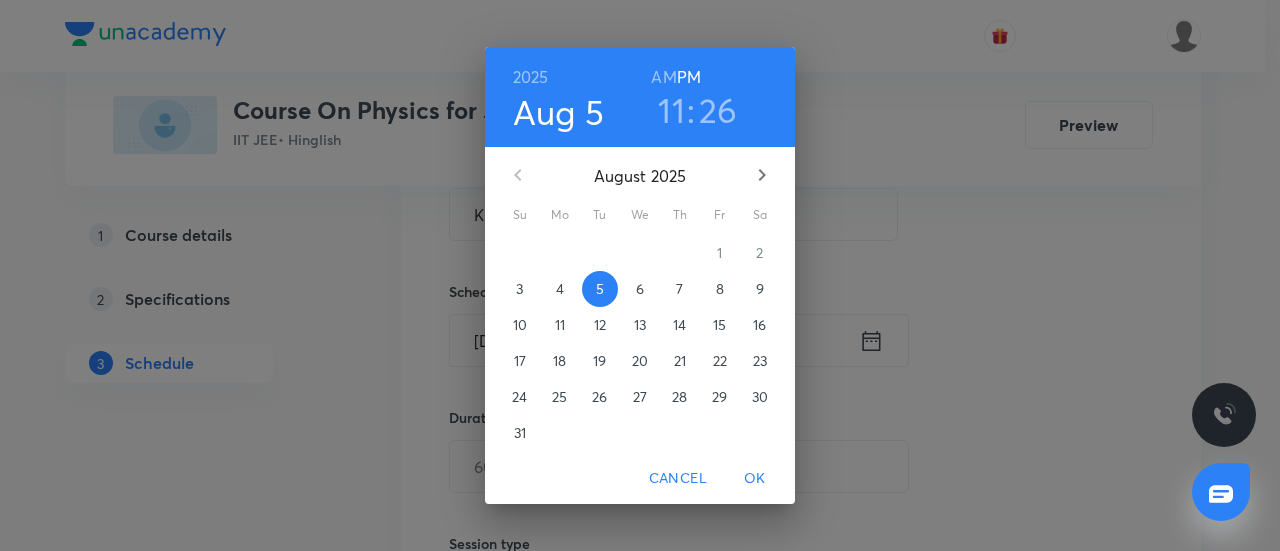click on "4" at bounding box center [560, 289] 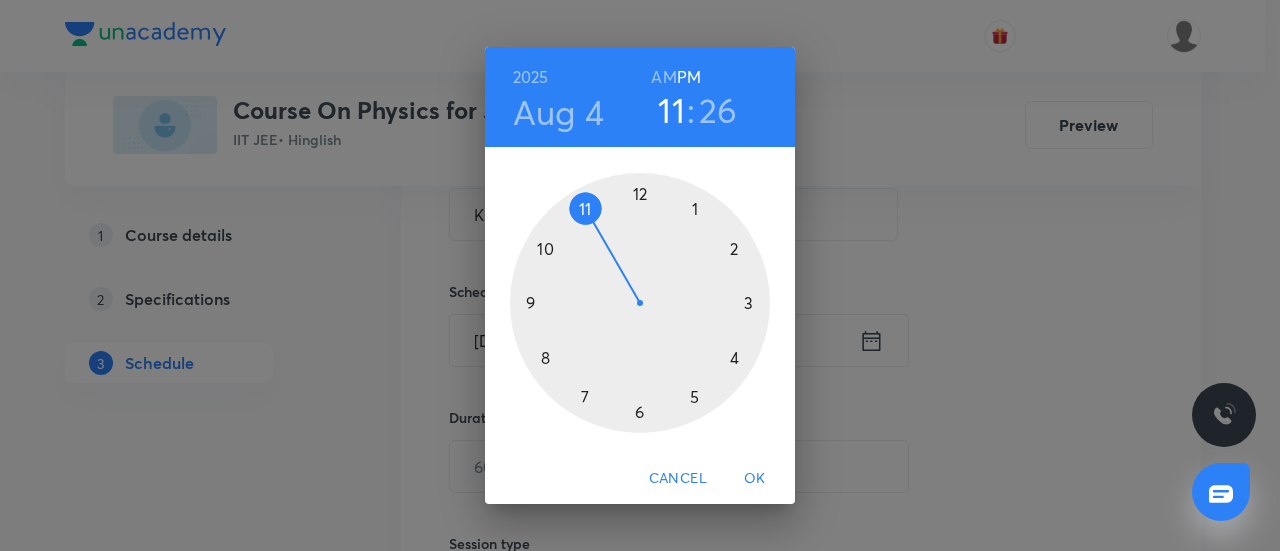 click at bounding box center [640, 303] 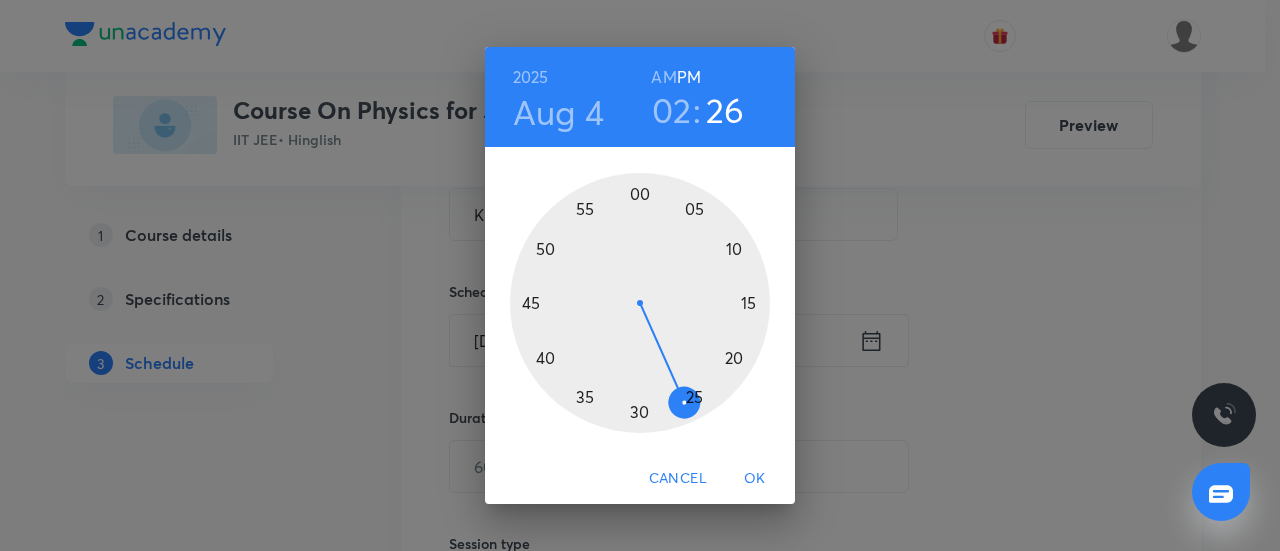 click at bounding box center (640, 303) 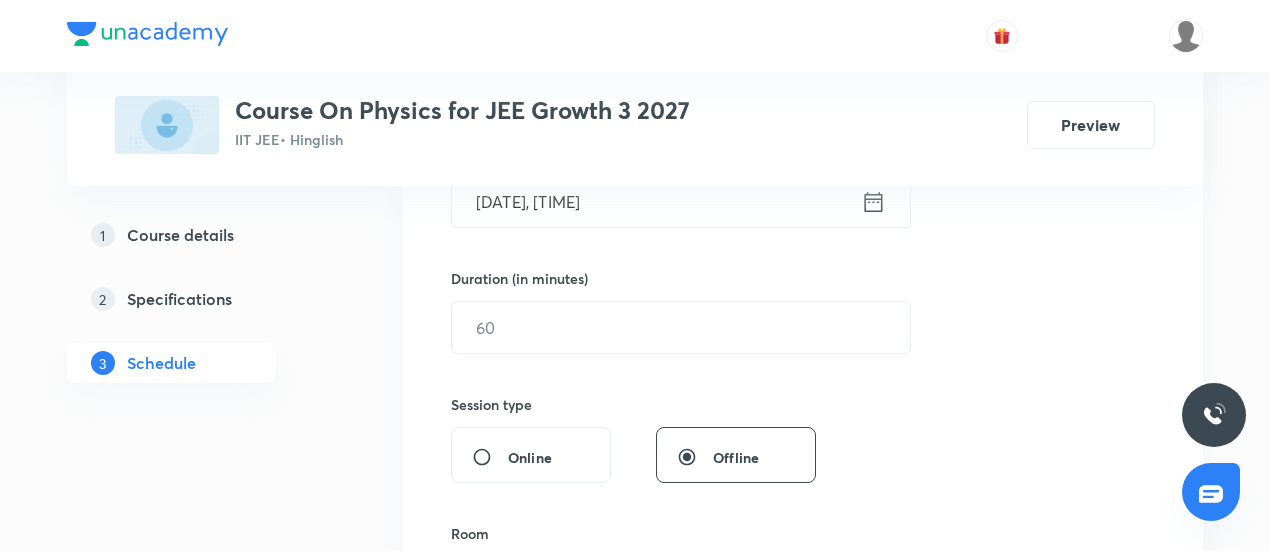 scroll, scrollTop: 598, scrollLeft: 0, axis: vertical 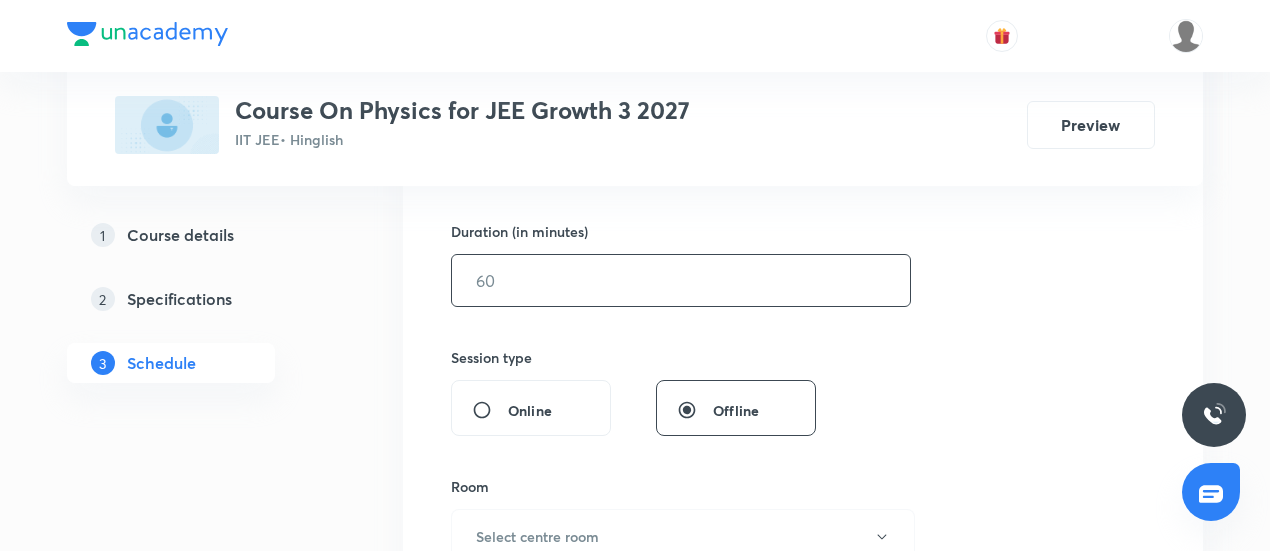 click at bounding box center (681, 280) 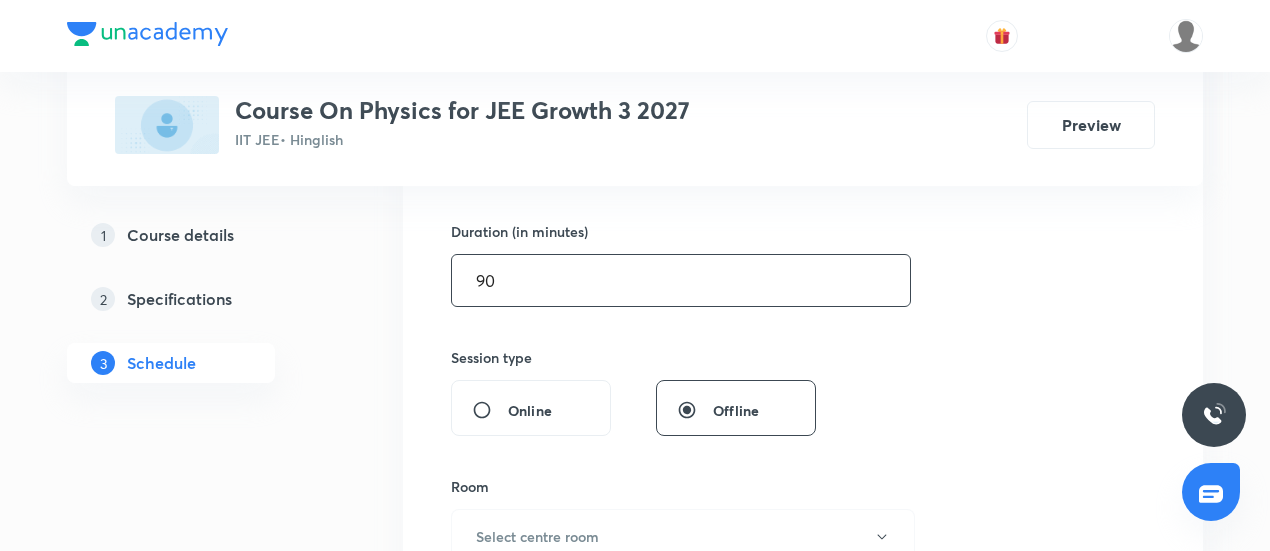 type on "90" 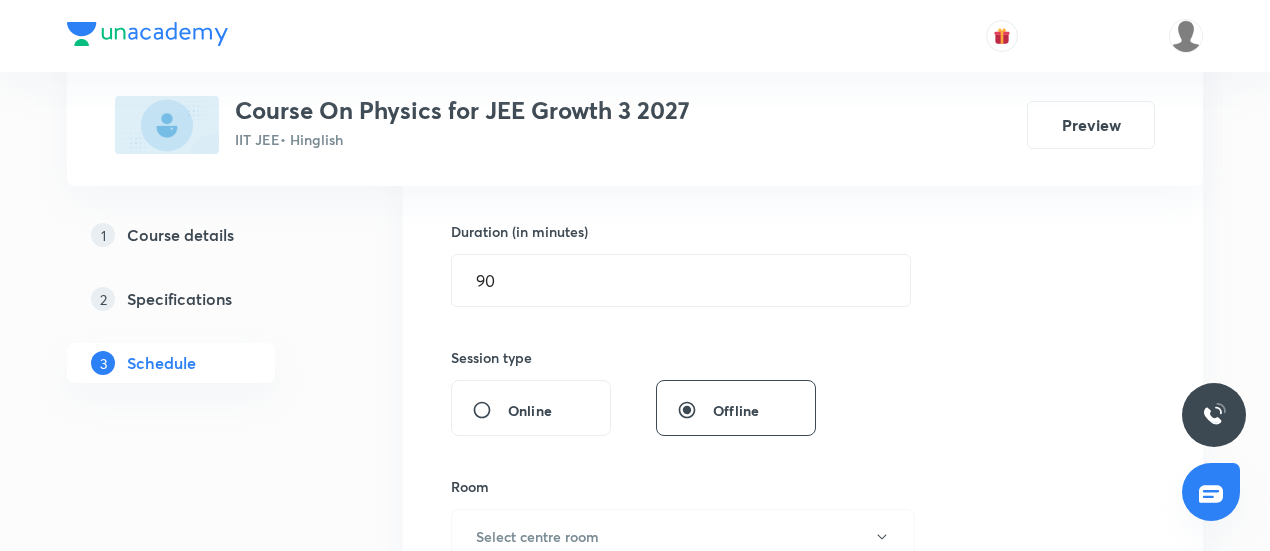 click on "Session  27 Live class Session title 15/99 Kinematics - 1D ​ Schedule for Aug 4, 2025, 2:30 PM ​ Duration (in minutes) 90 ​   Session type Online Offline Room Select centre room Sub-concepts Select concepts that wil be covered in this session Add Cancel" at bounding box center (803, 303) 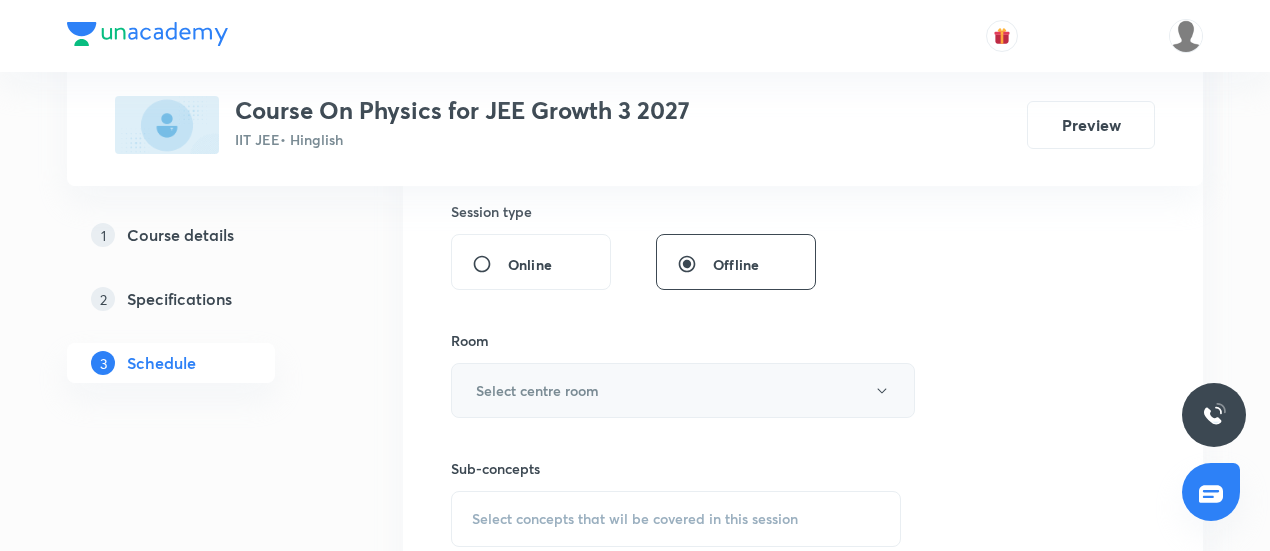 scroll, scrollTop: 745, scrollLeft: 0, axis: vertical 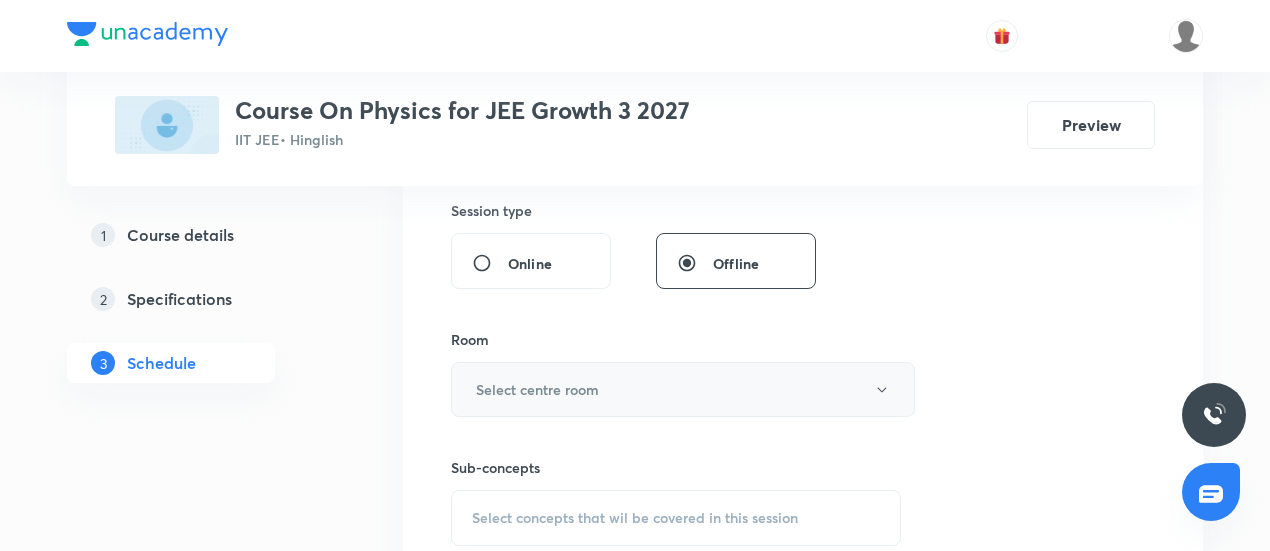 click on "Select centre room" at bounding box center (683, 389) 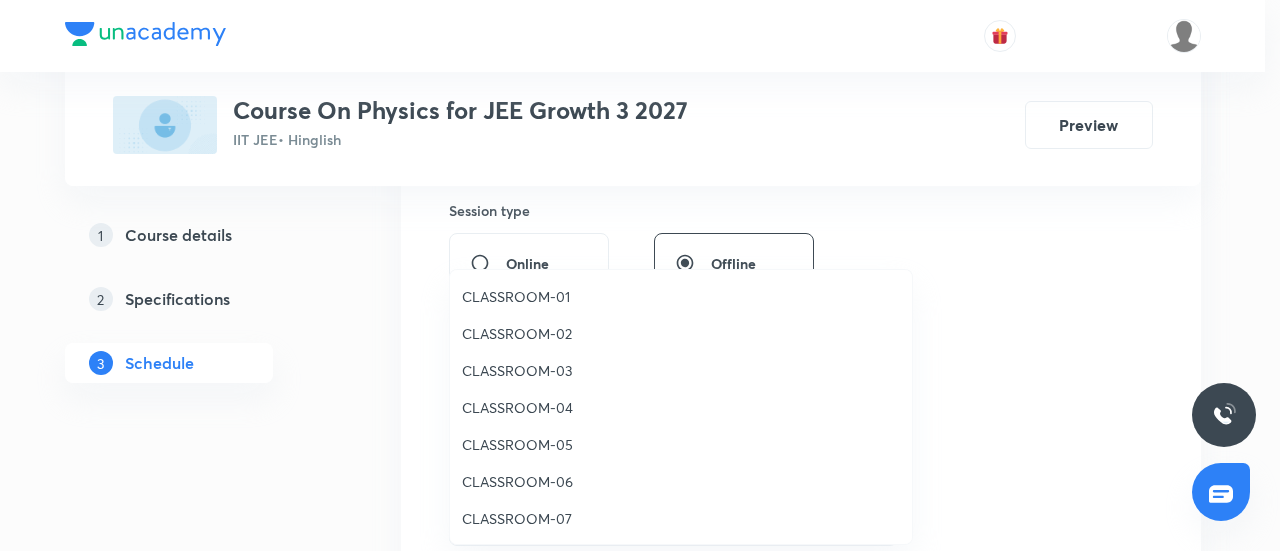 click on "CLASSROOM-01" at bounding box center [681, 296] 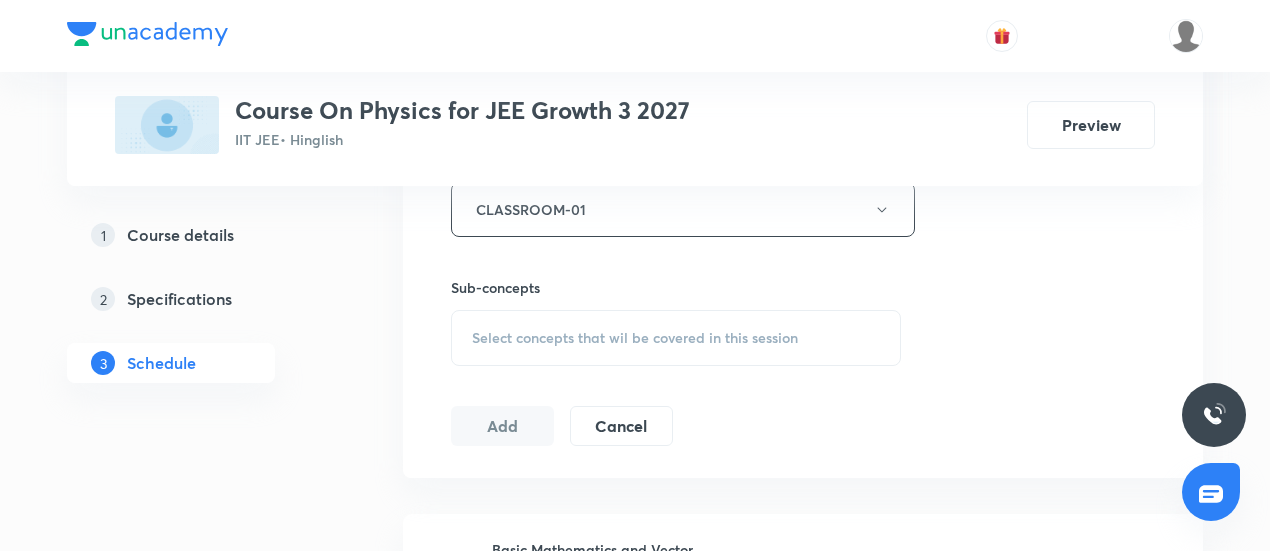 scroll, scrollTop: 928, scrollLeft: 0, axis: vertical 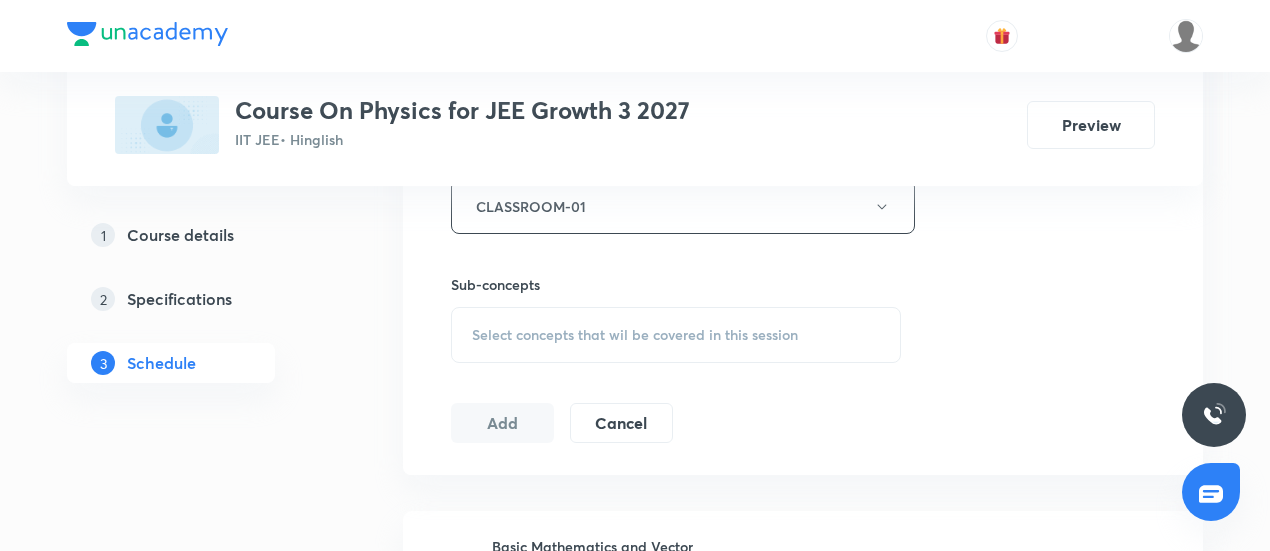 click on "Select concepts that wil be covered in this session" at bounding box center (635, 335) 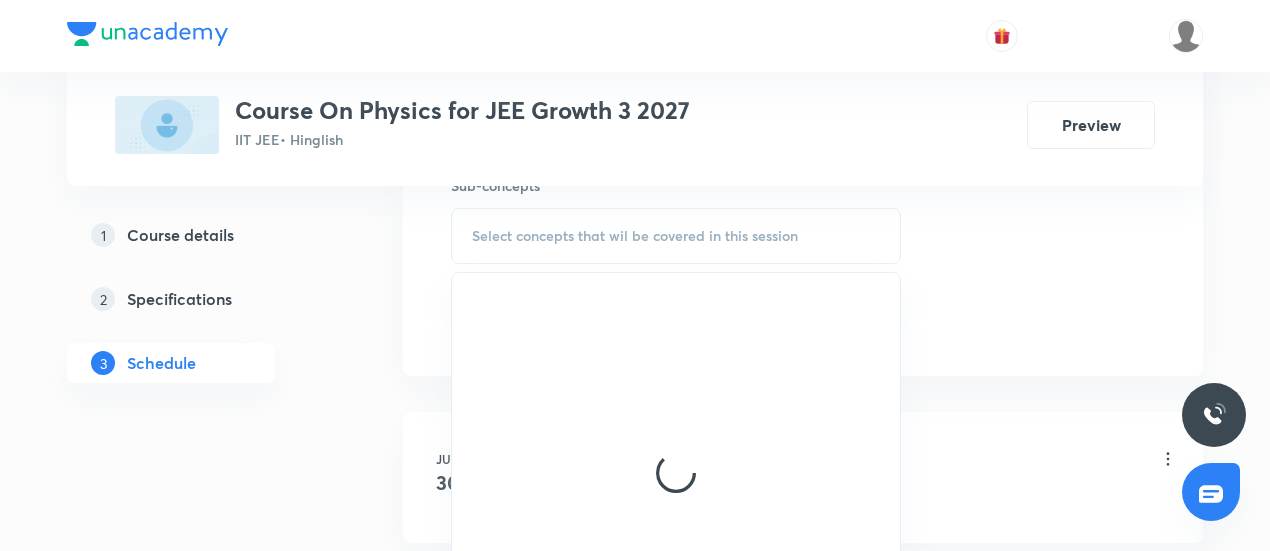 scroll, scrollTop: 1028, scrollLeft: 0, axis: vertical 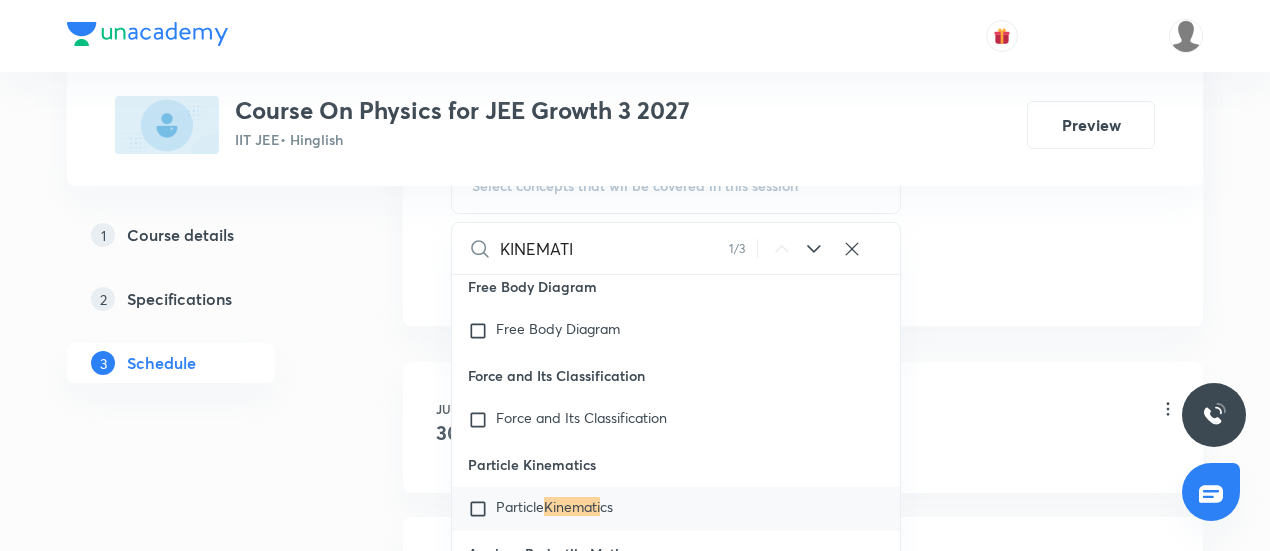 type on "KINEMATI" 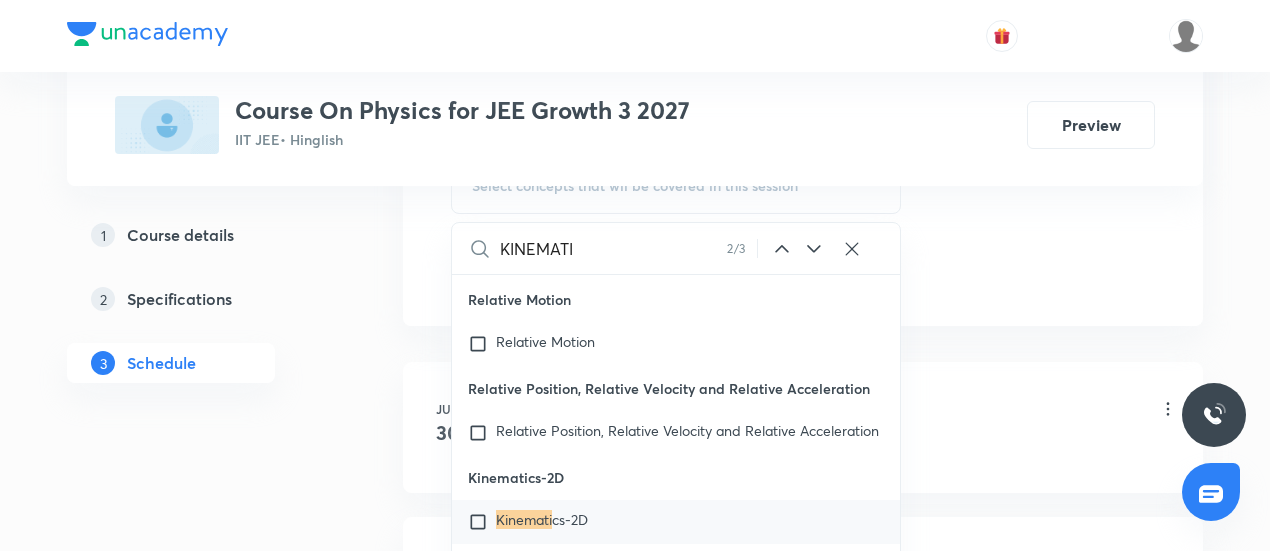 scroll, scrollTop: 9294, scrollLeft: 0, axis: vertical 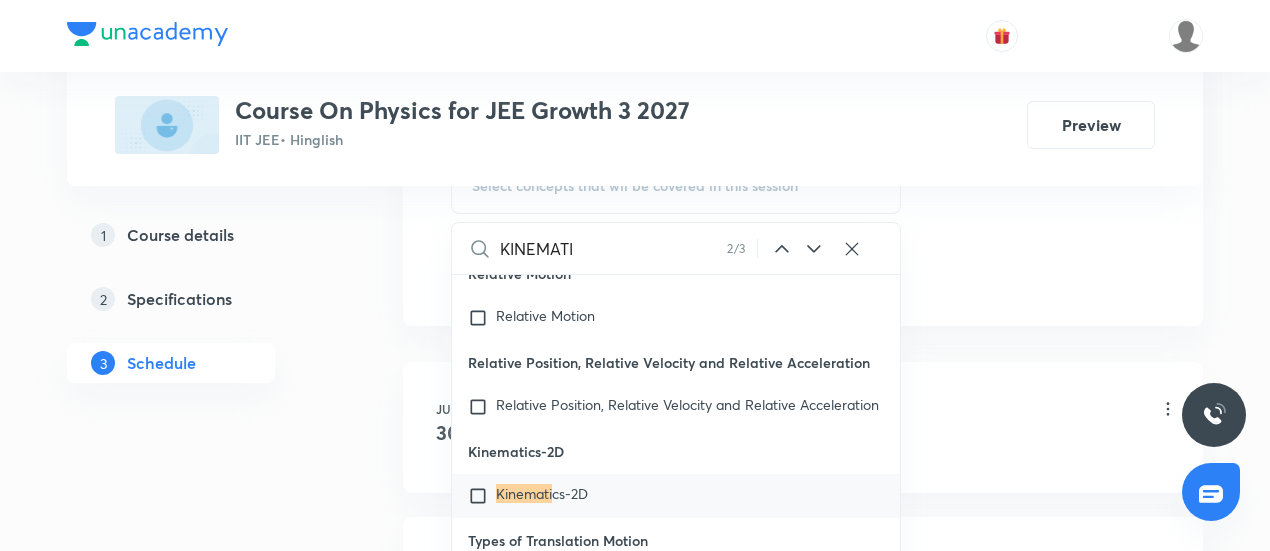 click 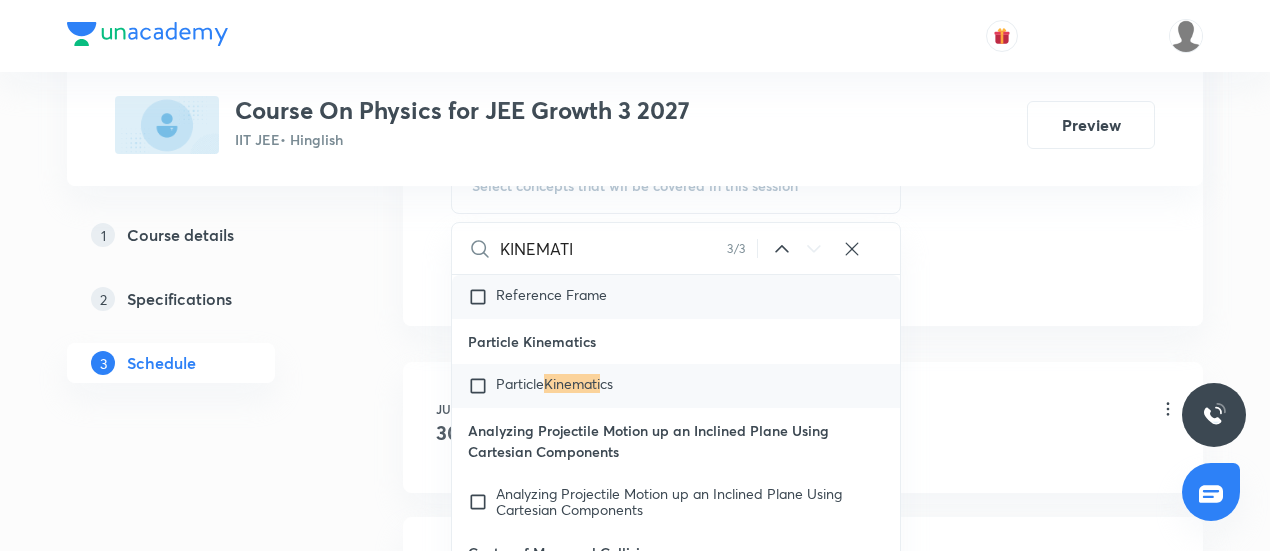 scroll, scrollTop: 10918, scrollLeft: 0, axis: vertical 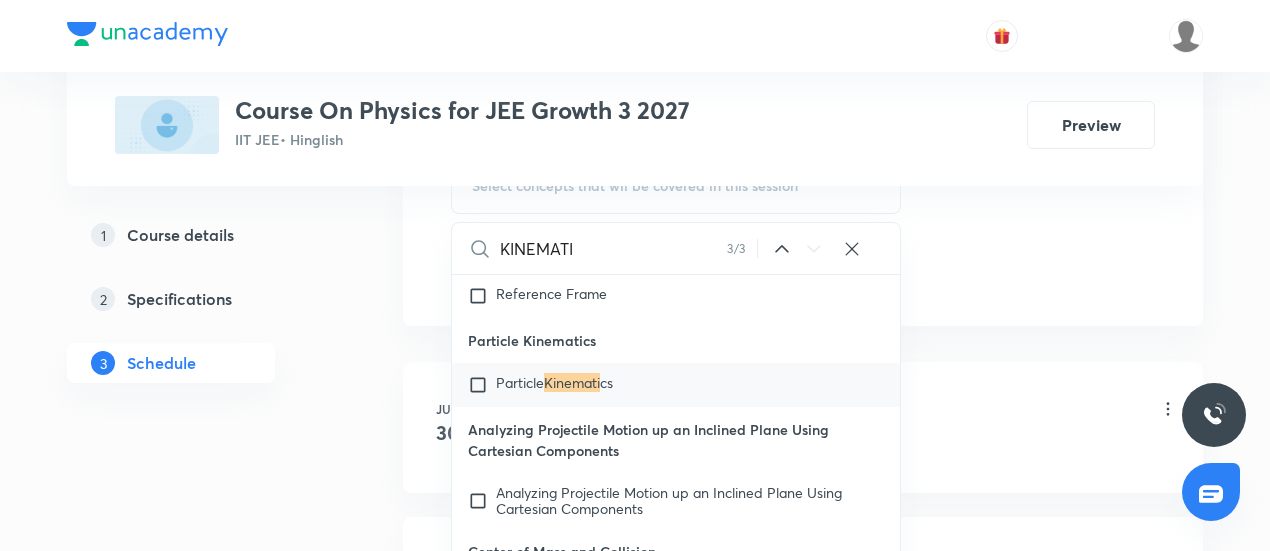click on "Particle" at bounding box center (520, 382) 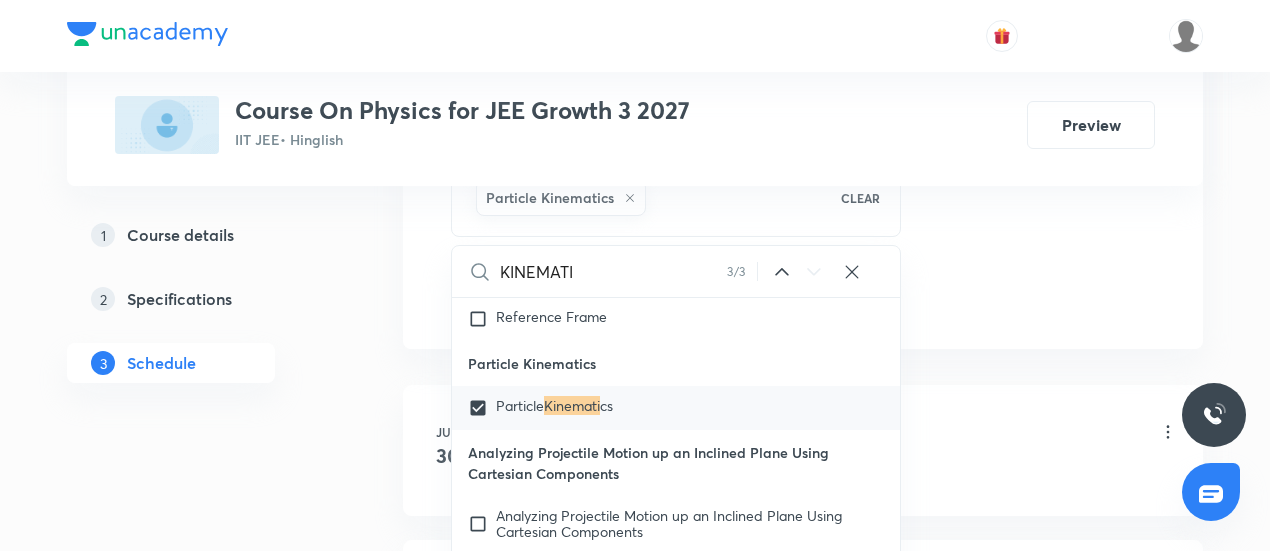 click on "Plus Courses Course On Physics for JEE Growth 3 2027 IIT JEE  • Hinglish Preview 1 Course details 2 Specifications 3 Schedule Schedule 26  classes Session  27 Live class Session title 15/99 Kinematics - 1D ​ Schedule for Aug 4, 2025, 2:30 PM ​ Duration (in minutes) 90 ​   Session type Online Offline Room CLASSROOM-01 Sub-concepts Particle Kinematics CLEAR KINEMATI 3 / 3 ​ Travelling Waves Propagation of Disturbance Wave Function  Equation of a Plane Progressive Wave (Travelling Wave) Travelling Wave Model Sinusoidal Waves on strings  Speed of Waves on String  Rate of Energy Transfer by sinusoidal waves on String Interpretation of dy/dx in Longitudinal Waves and transverse wave  Superposition & Reflection Sound Waves Superposition of Sinusoidal Waves Propagation of Sound Waves Interference of the Waves Speed of Sound Waves Quinck's Tube Speed of Sound:Newton's Formula Reflection of Waves at Fixed End and Free End Laplace's Correction  Reflection and Refraction of Wave Waves on Strings Pressure Waves" at bounding box center [635, 1789] 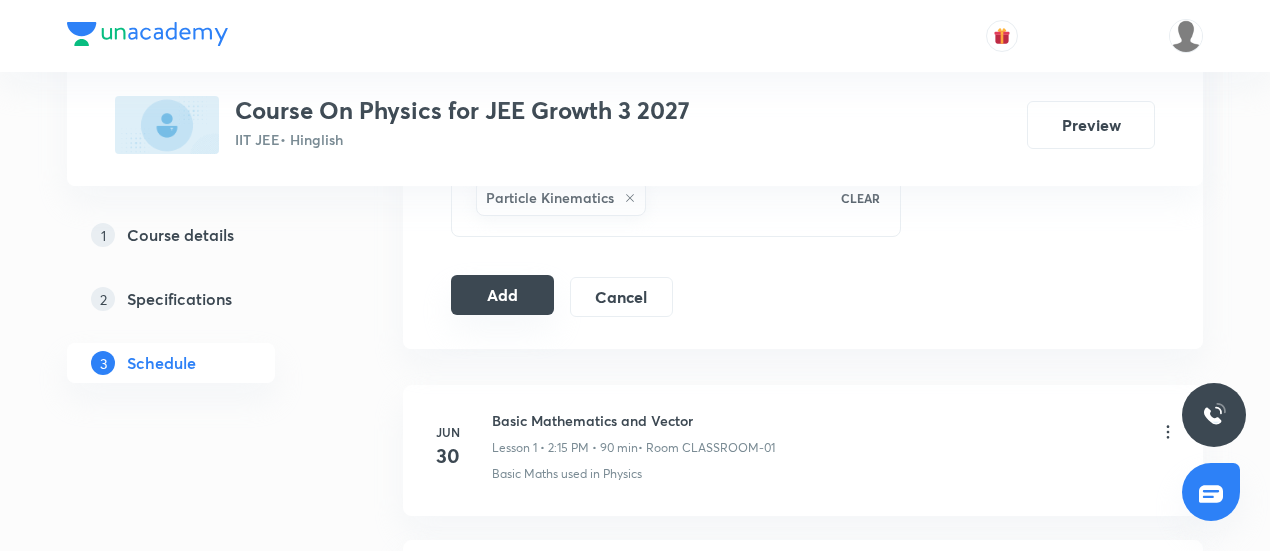 click on "Add" at bounding box center (502, 295) 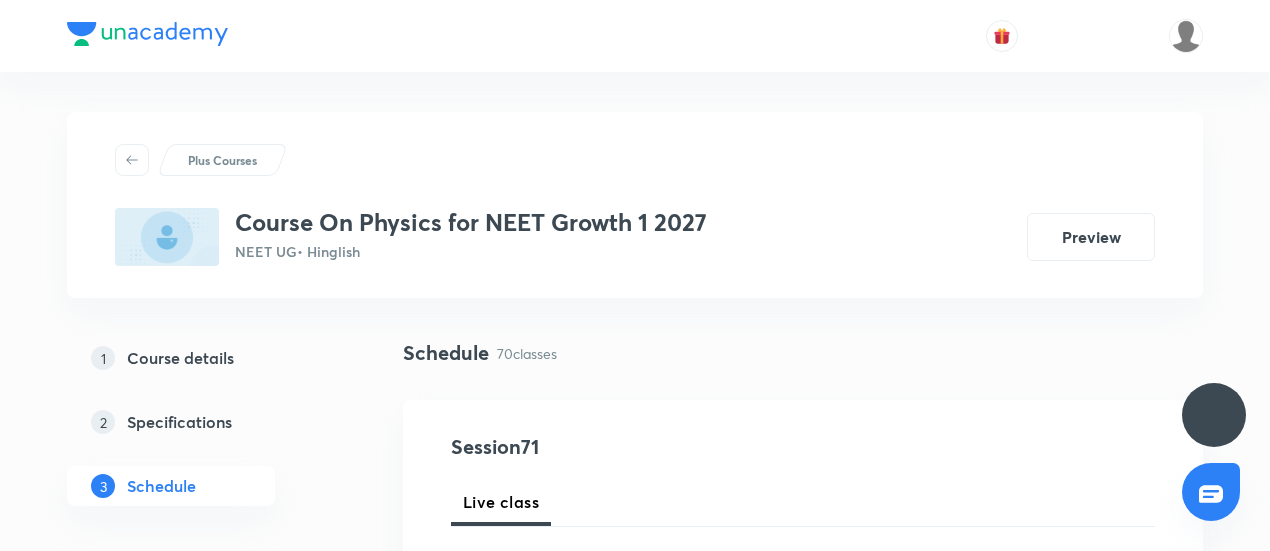scroll, scrollTop: 0, scrollLeft: 0, axis: both 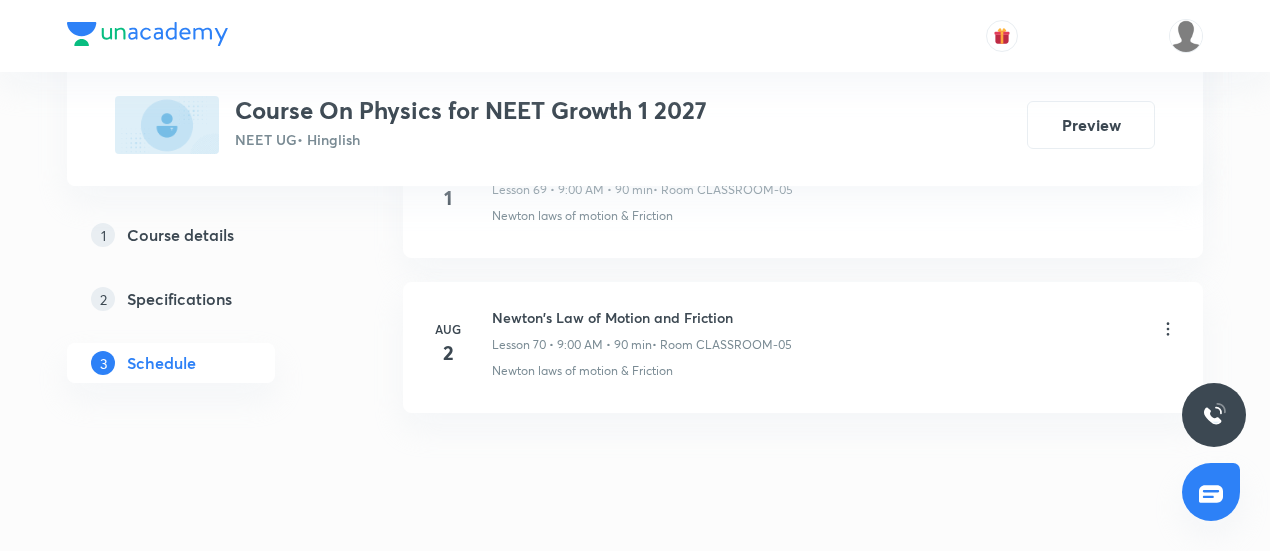 click on "Newton's Law of Motion and Friction" at bounding box center [642, 317] 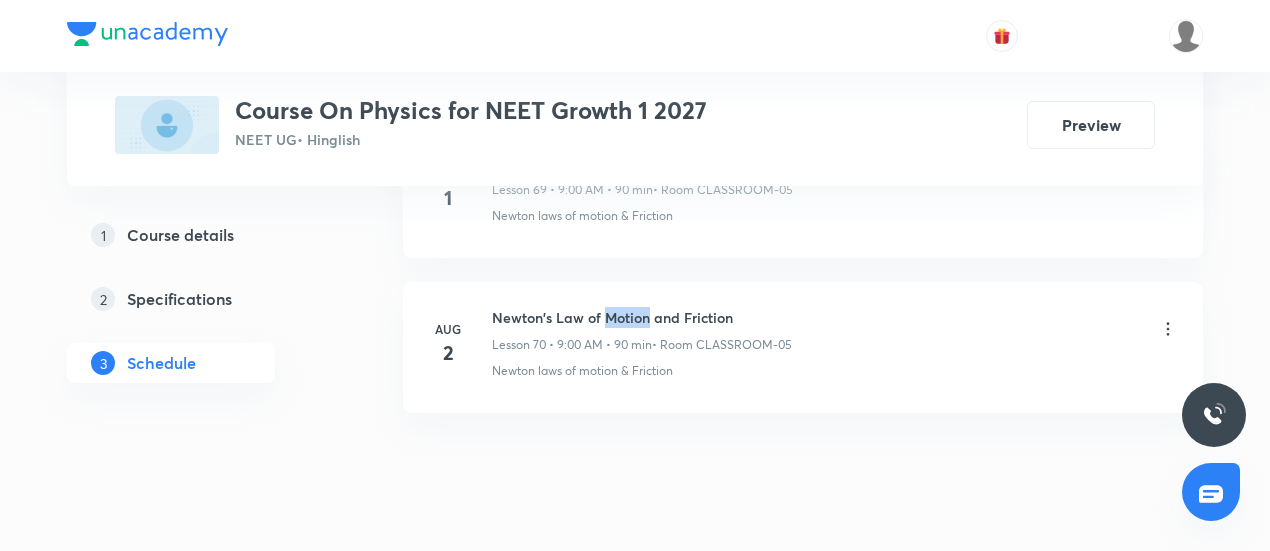 click on "Newton's Law of Motion and Friction" at bounding box center (642, 317) 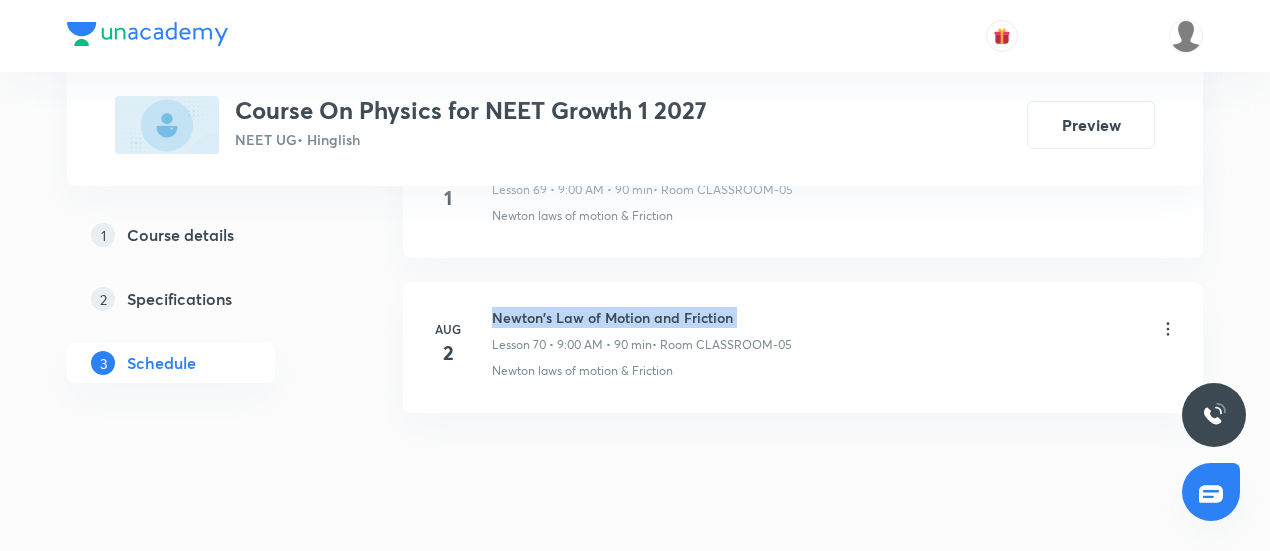 click on "Newton's Law of Motion and Friction" at bounding box center [642, 317] 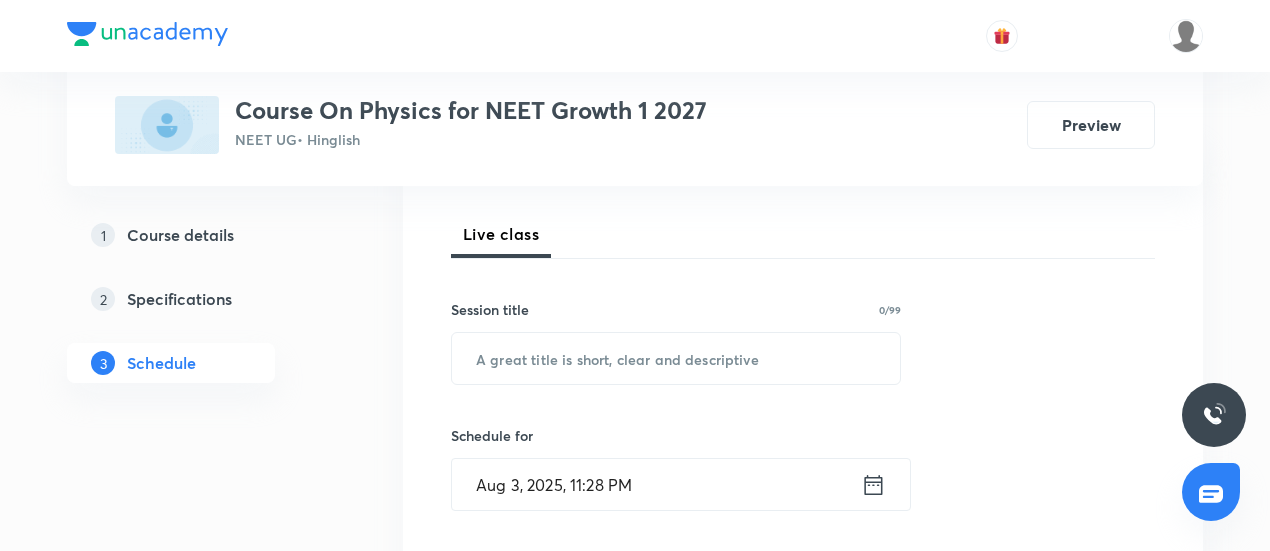 scroll, scrollTop: 269, scrollLeft: 0, axis: vertical 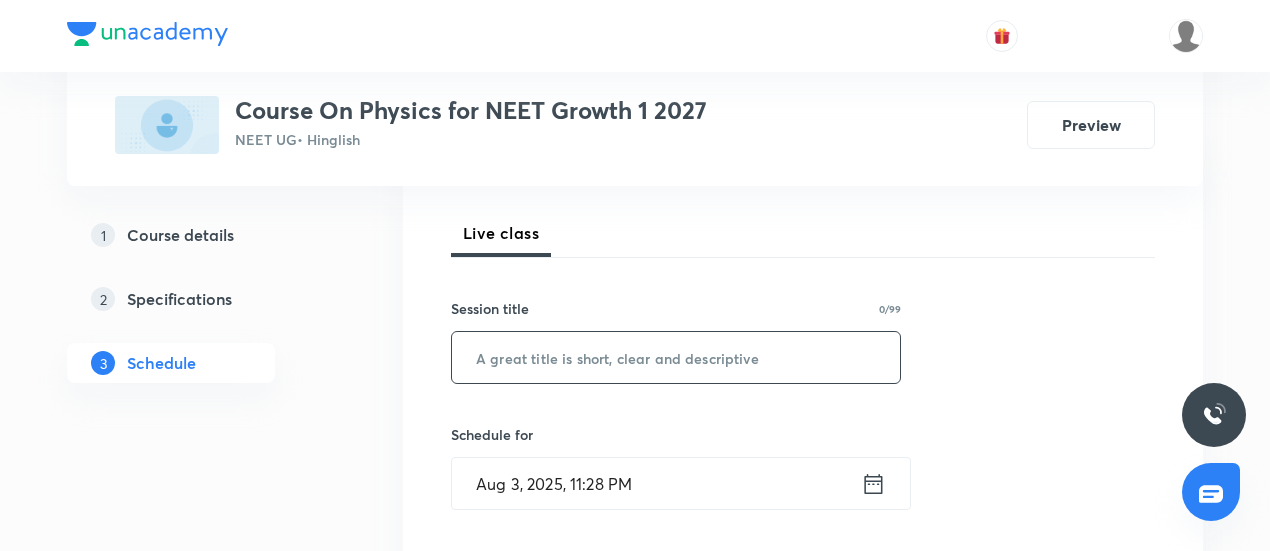 click at bounding box center (676, 357) 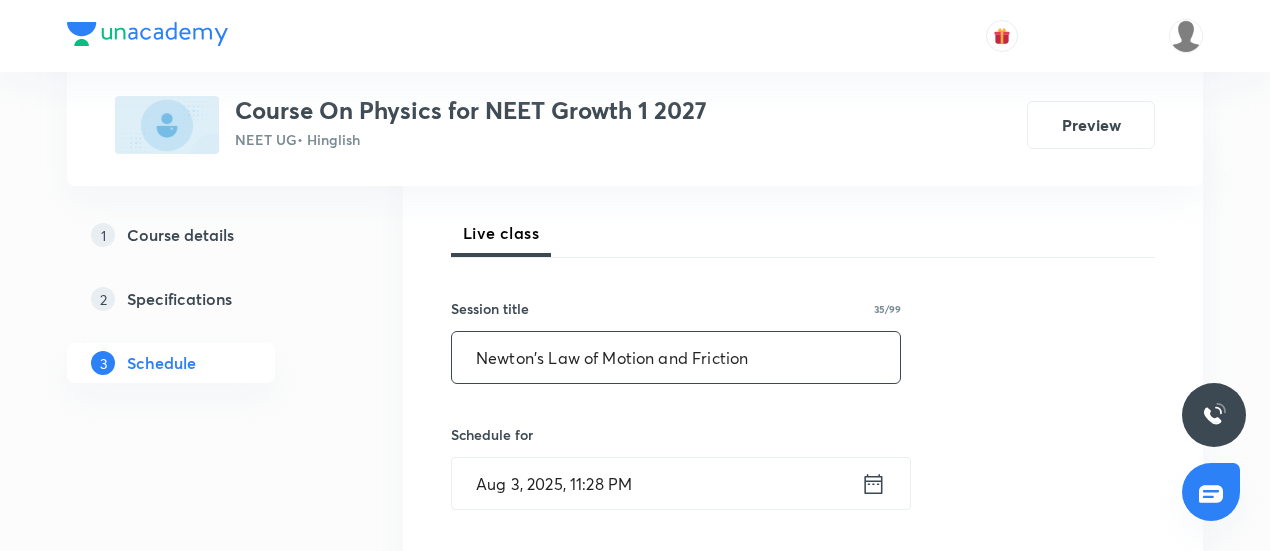 type on "Newton's Law of Motion and Friction" 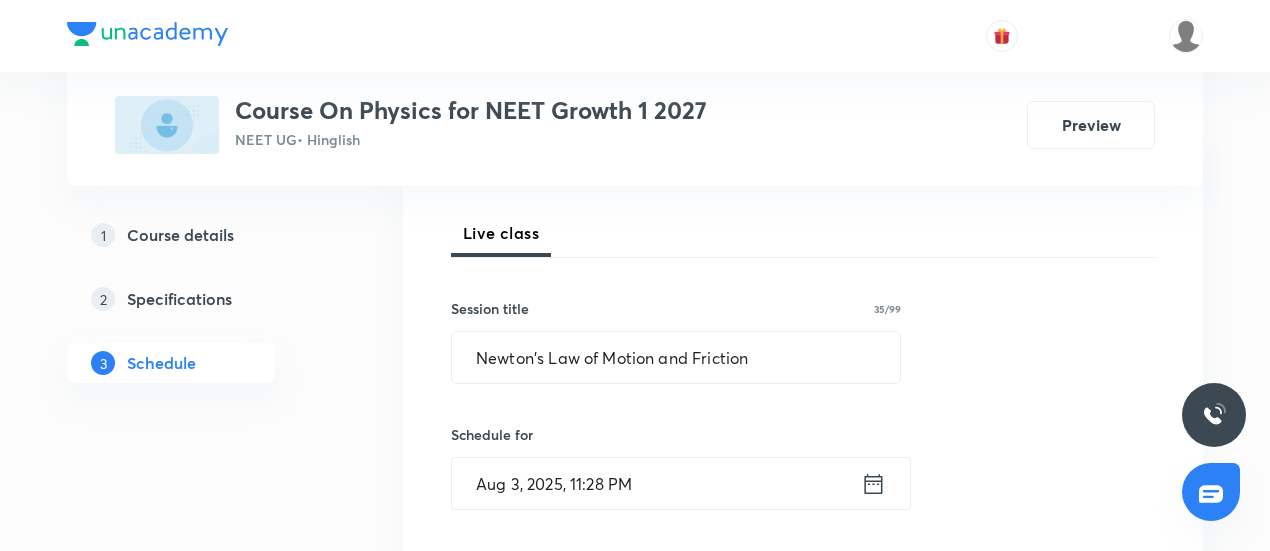 click 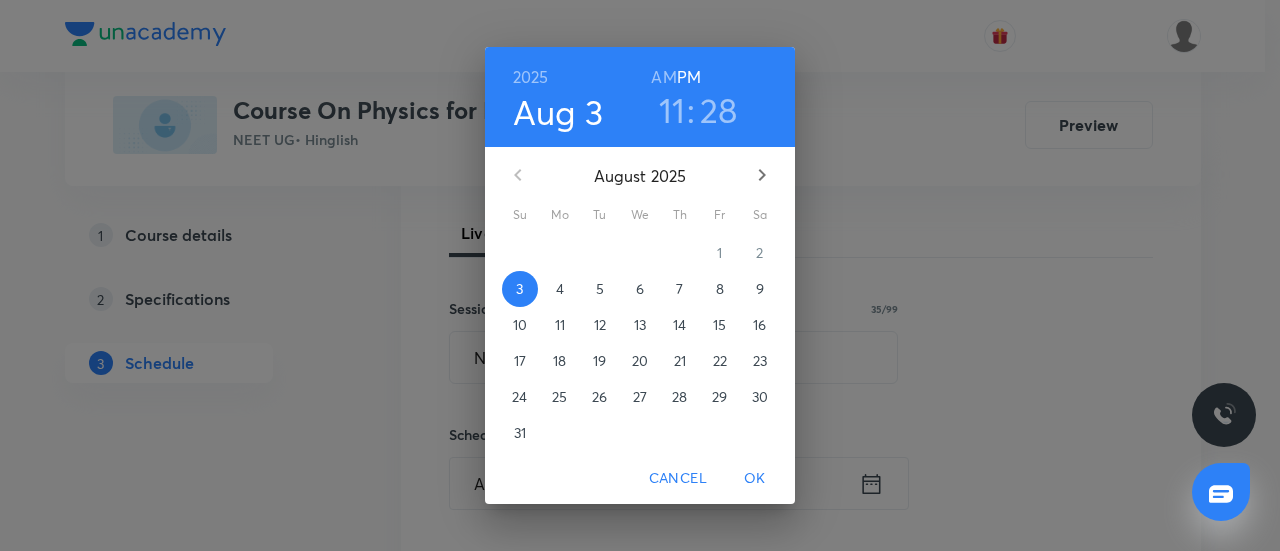 click on "4" at bounding box center [560, 289] 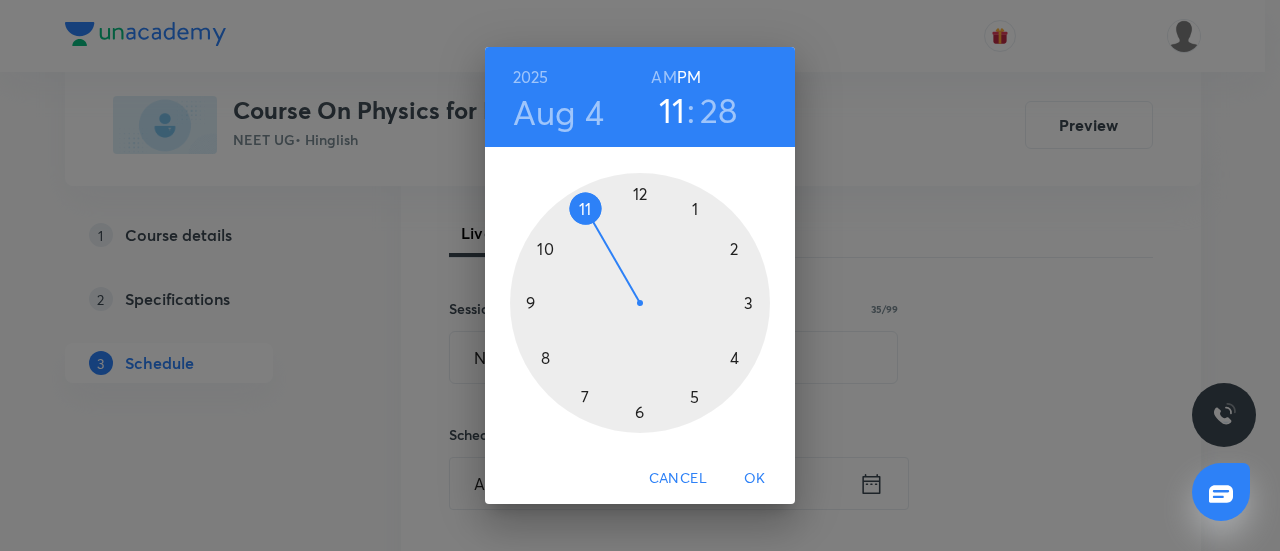 click on "AM" at bounding box center [663, 77] 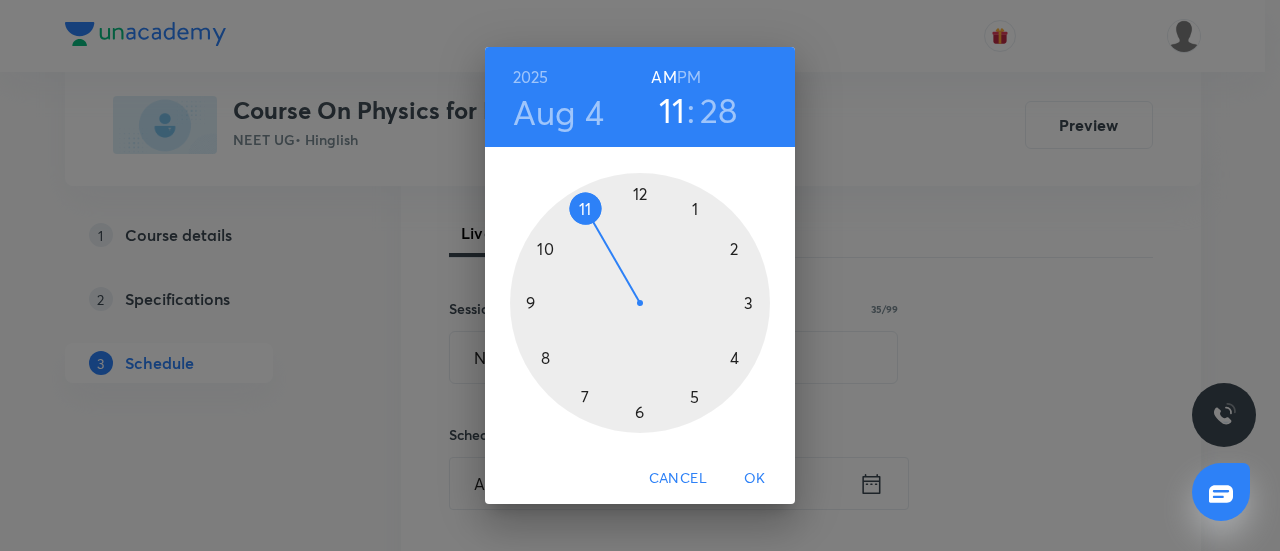 click at bounding box center (640, 303) 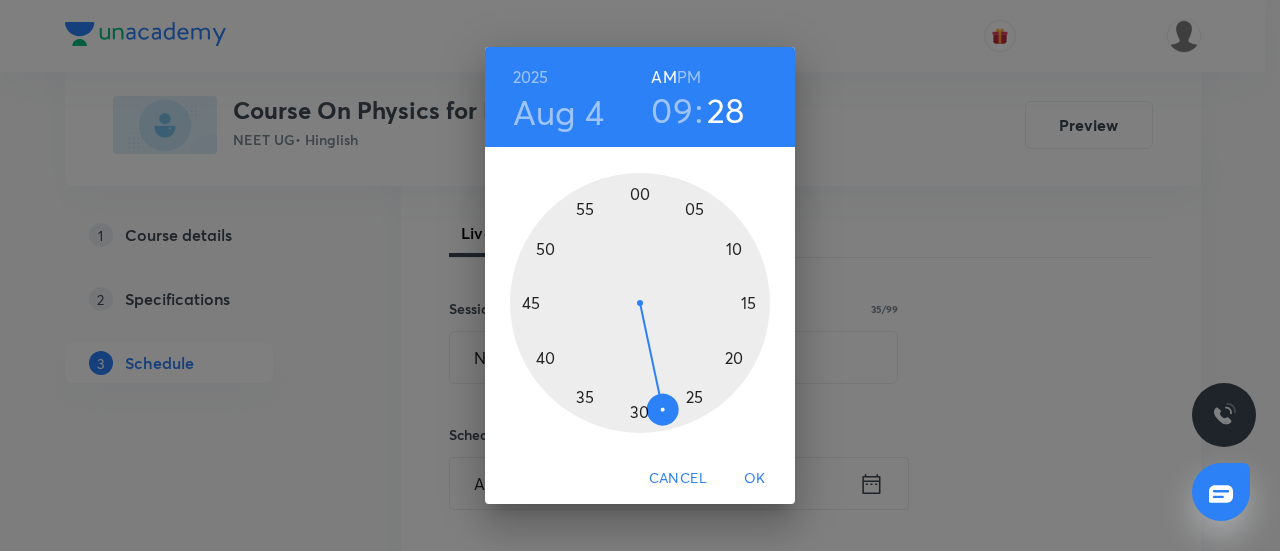 click at bounding box center [640, 303] 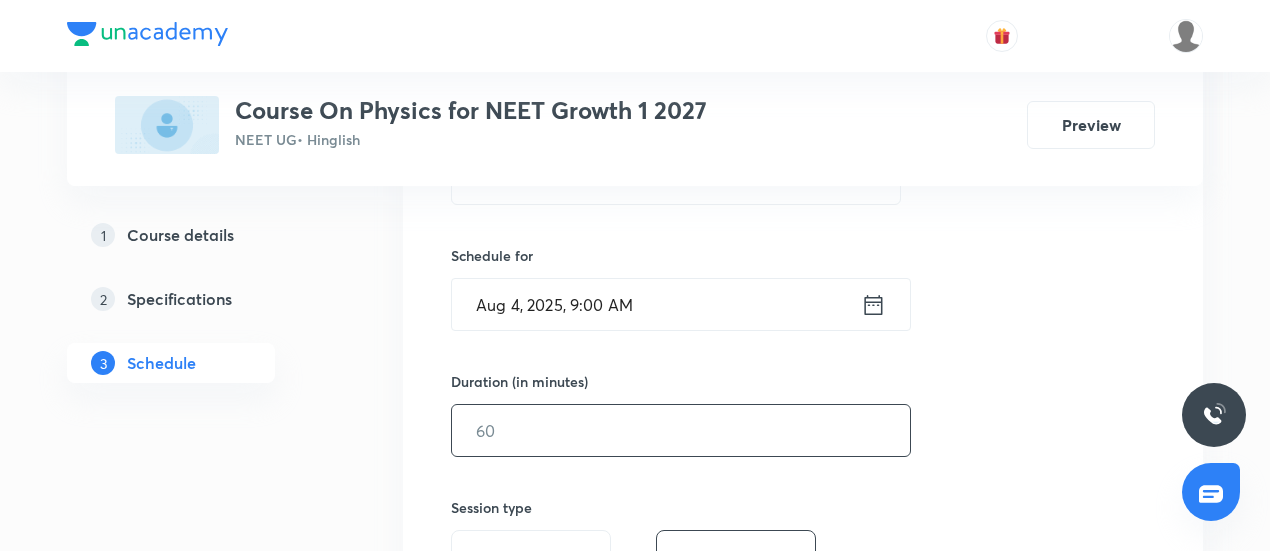 scroll, scrollTop: 449, scrollLeft: 0, axis: vertical 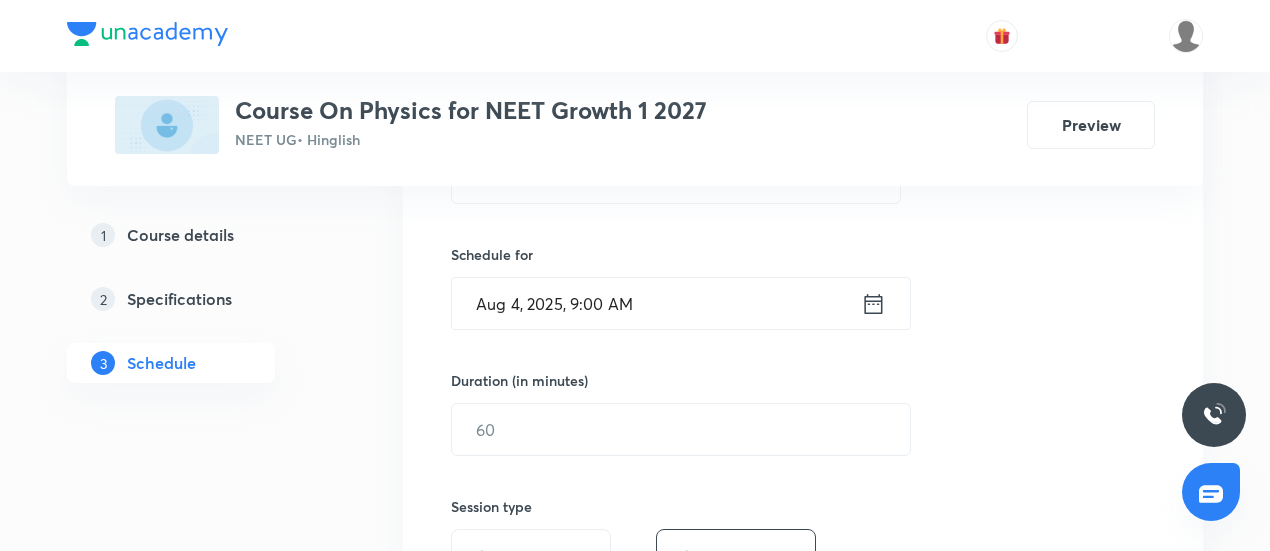 click on "Duration (in minutes) ​" at bounding box center (633, 413) 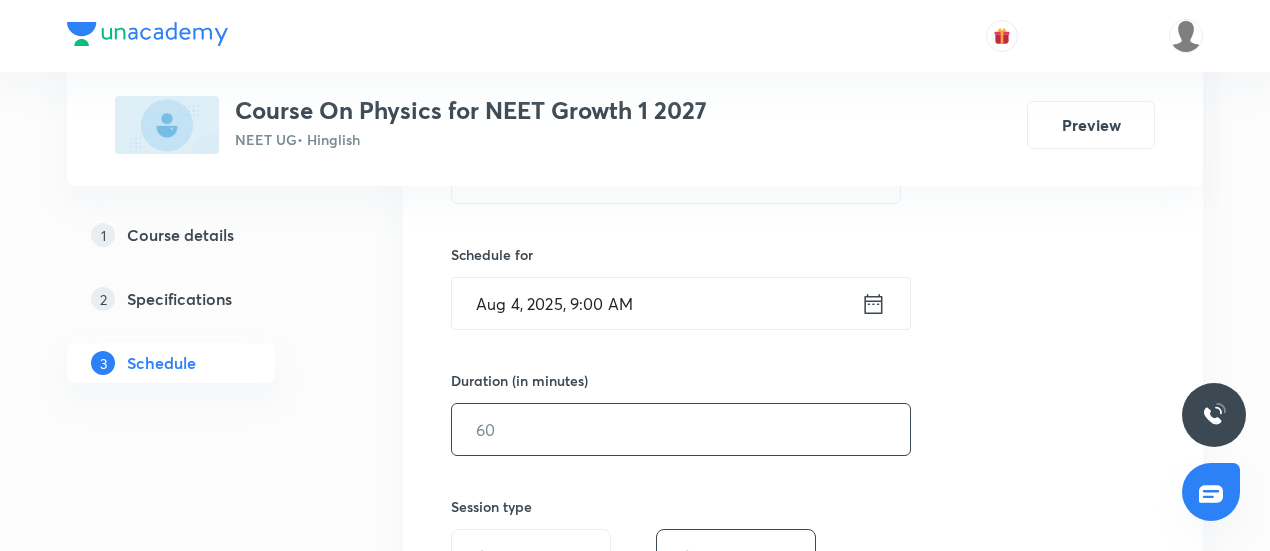 click at bounding box center [681, 429] 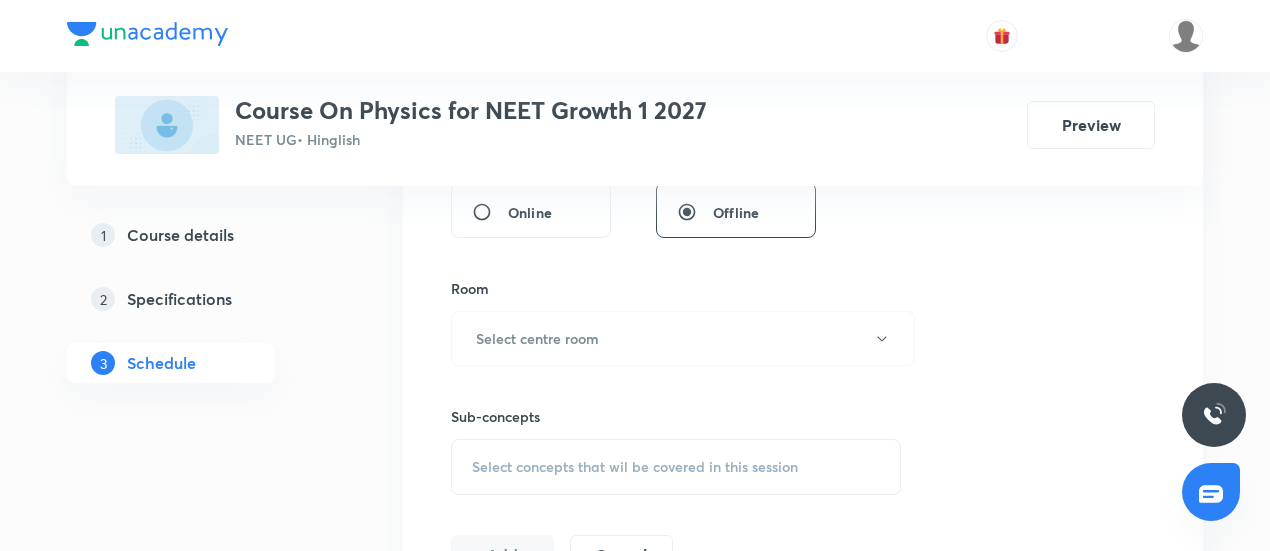 scroll, scrollTop: 802, scrollLeft: 0, axis: vertical 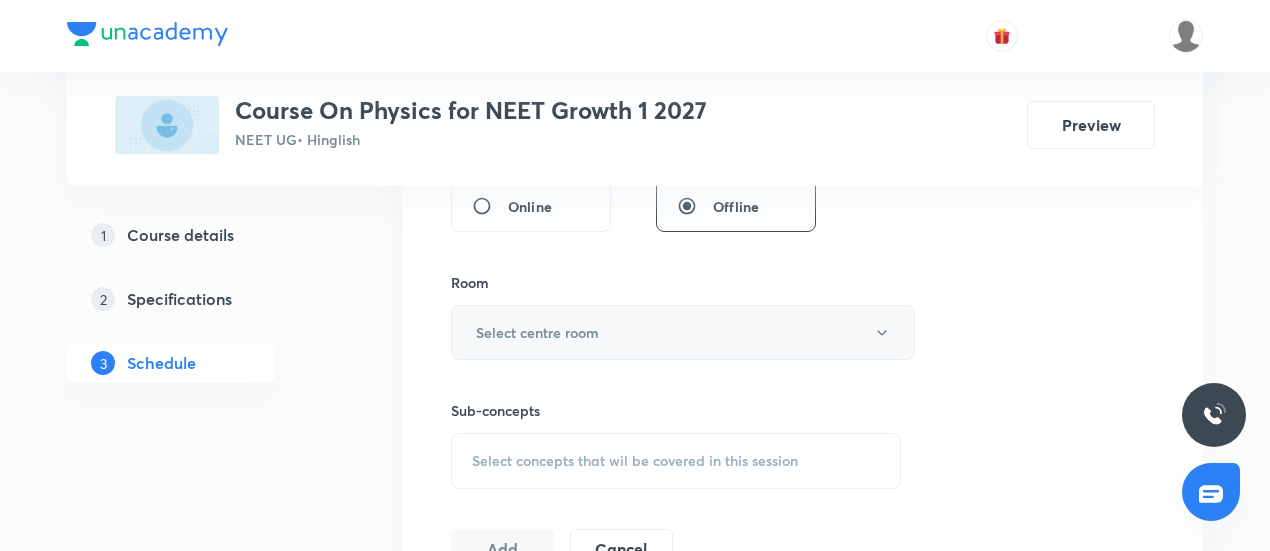 type on "90" 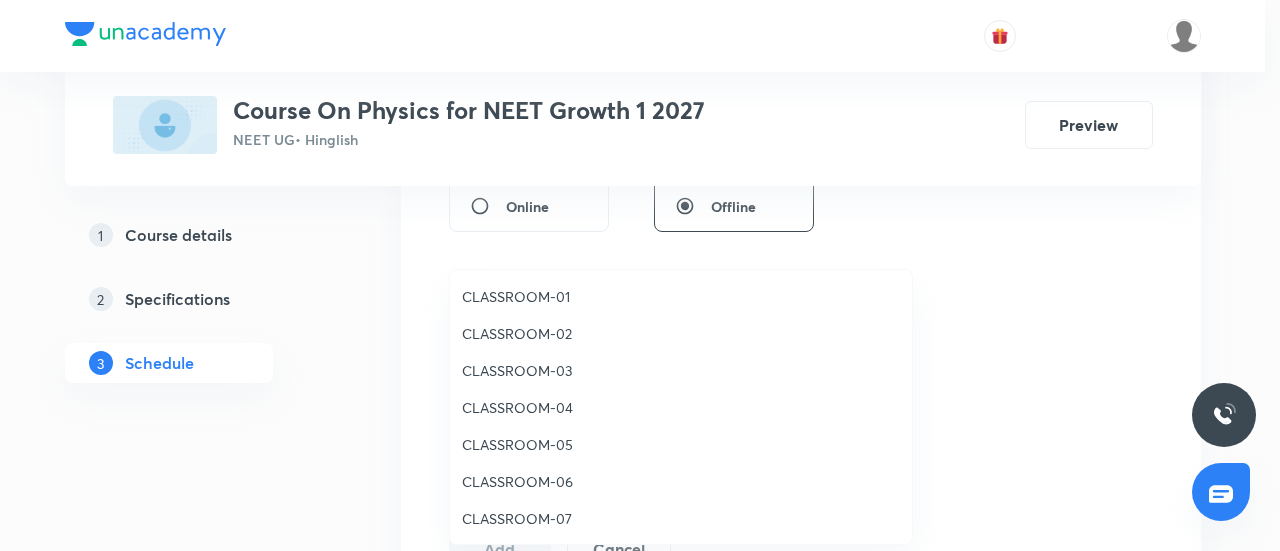 click on "CLASSROOM-05" at bounding box center (681, 444) 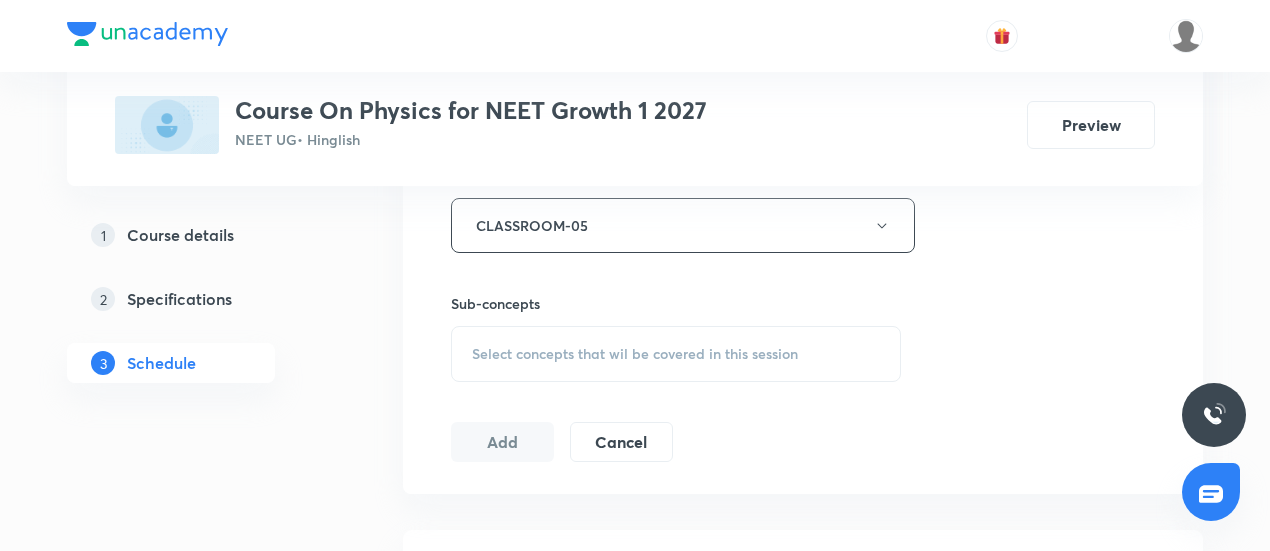 scroll, scrollTop: 910, scrollLeft: 0, axis: vertical 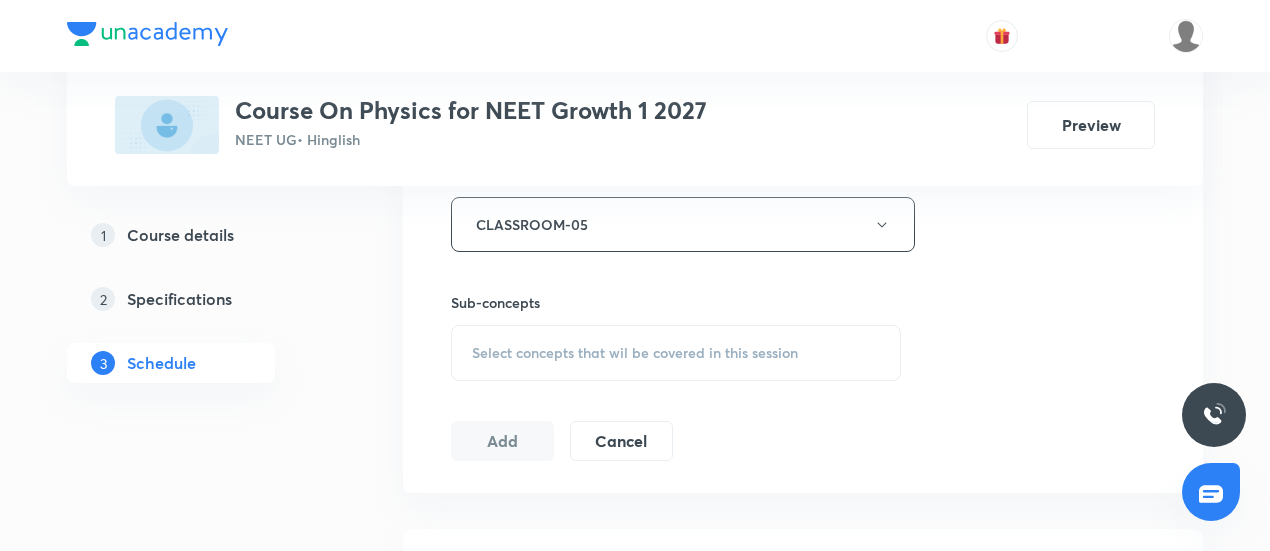 click on "Select concepts that wil be covered in this session" at bounding box center [635, 353] 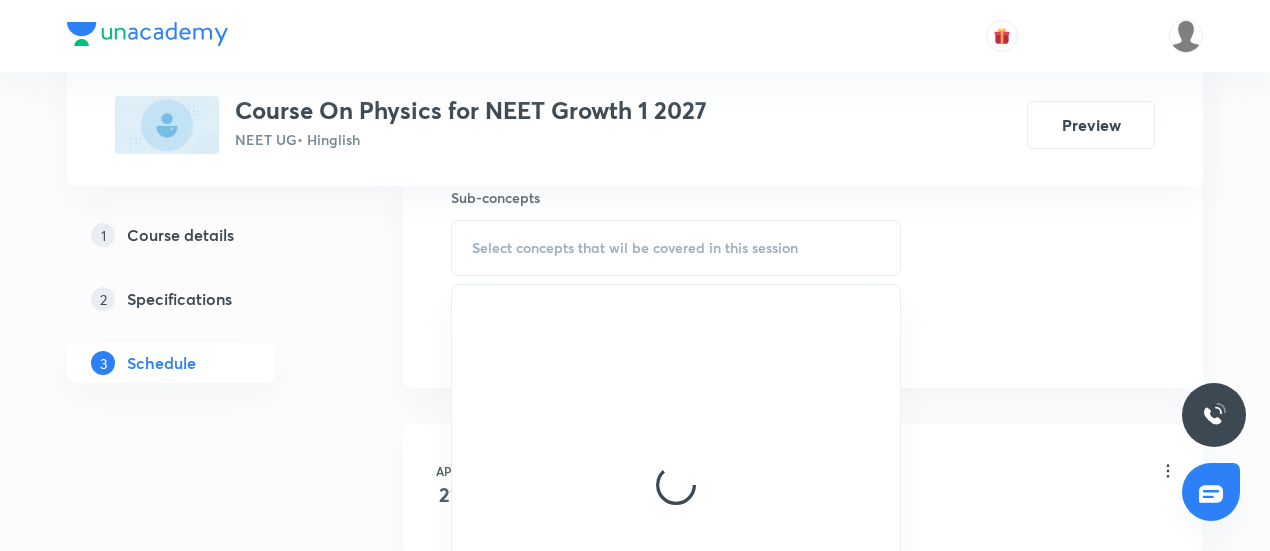 scroll, scrollTop: 1018, scrollLeft: 0, axis: vertical 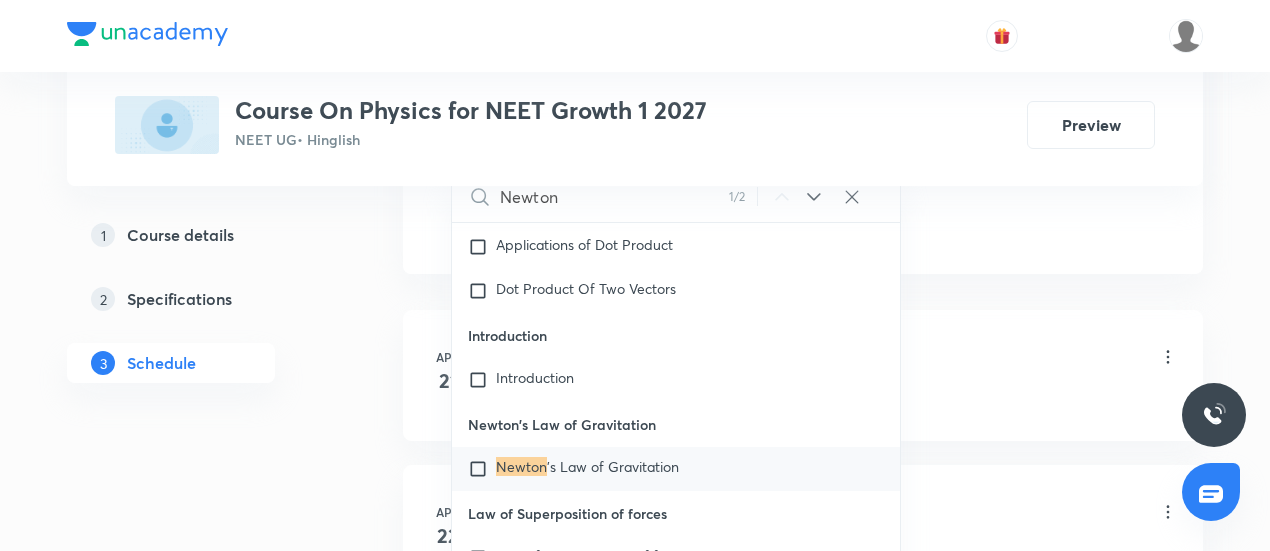 type on "Newton" 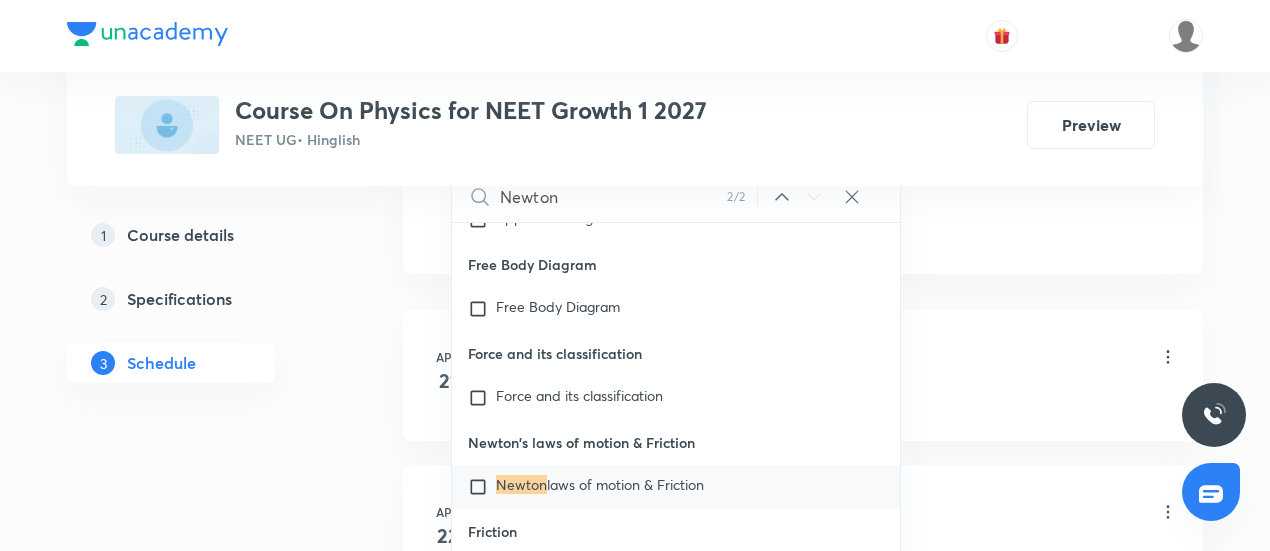 scroll, scrollTop: 15444, scrollLeft: 0, axis: vertical 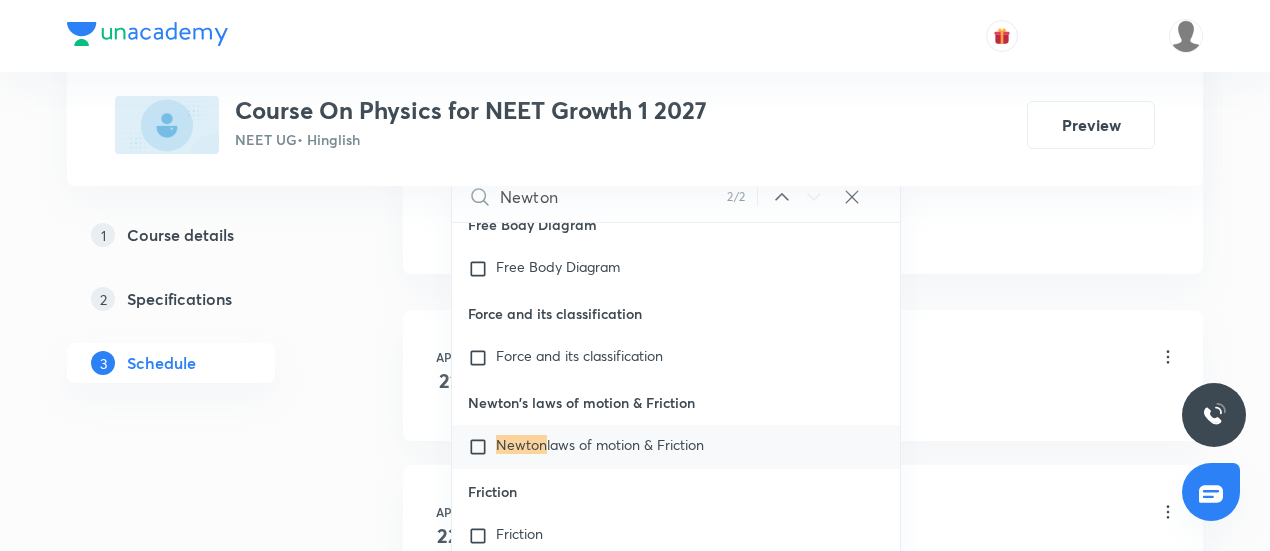 click on "laws of motion & Friction" at bounding box center (625, 444) 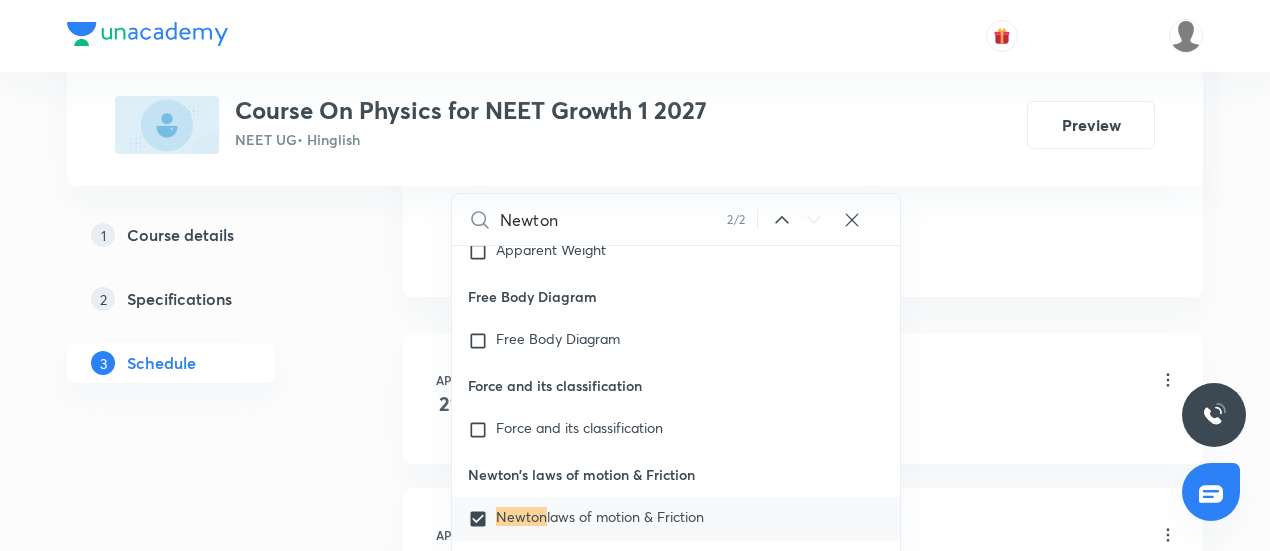 scroll, scrollTop: 15393, scrollLeft: 0, axis: vertical 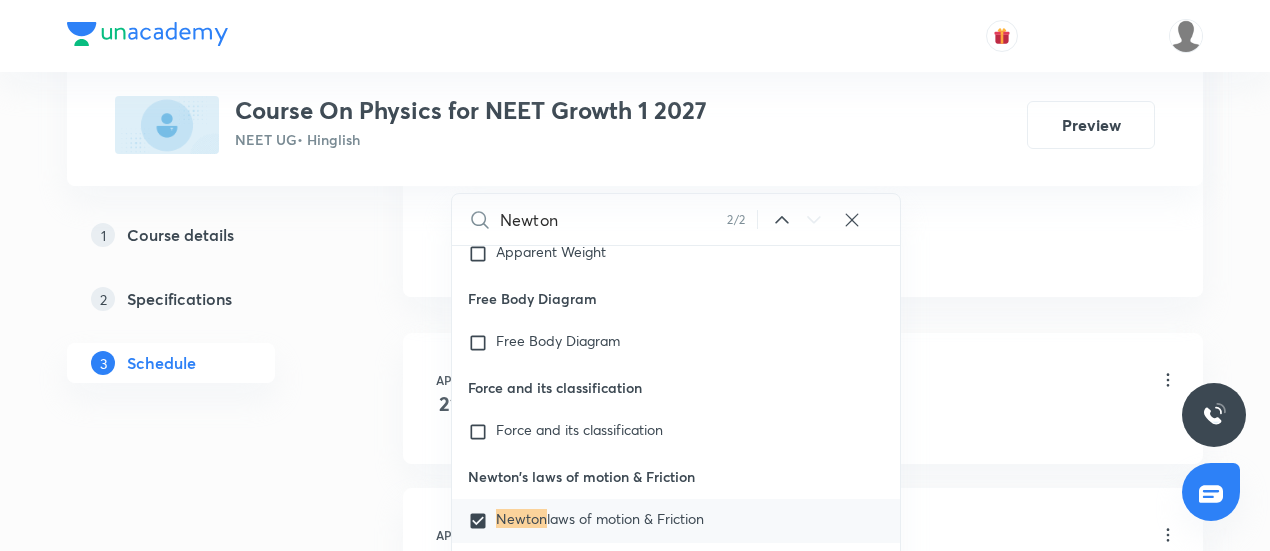 click on "Session  71 Live class Session title 35/99 Newton's Law of Motion and Friction ​ Schedule for Aug 4, 2025, 9:00 AM ​ Duration (in minutes) 90 ​   Session type Online Offline Room CLASSROOM-05 Sub-concepts Newton laws of motion & Friction CLEAR Newton 2 / 2 ​ Hydrostatics (Liquids at Rest) Hydrostatics Pascal's Law Hydrodynamics Hydrodynamics Principle of Continuity: The Continuity Equation Applications of Principle of Continuity  Energy Associated with a Moving Liquid Bernoulli's Equation  Proof of Bernoulli's Equation Venturi Meter Static Pressure and Dynamic Pressure Pitot Tube Velocity of Efflux: Torricelli's Theorem Horizontal Range of the Escaping Liquid  Force of Reaction Due to Ejection of Liquid  Surface Tension & Energy Surface Tension Surface Energy  Angle of Contact Excess Pressure Inside a Curved Surface Excess Pressure Inside a Liquid Drop and a Bubble Capillarity Determination of a Capillary Rise Solids Elastic Behaviour of Solids Some Definitions  Stress Strain Bars of Composite Section" at bounding box center (803, -216) 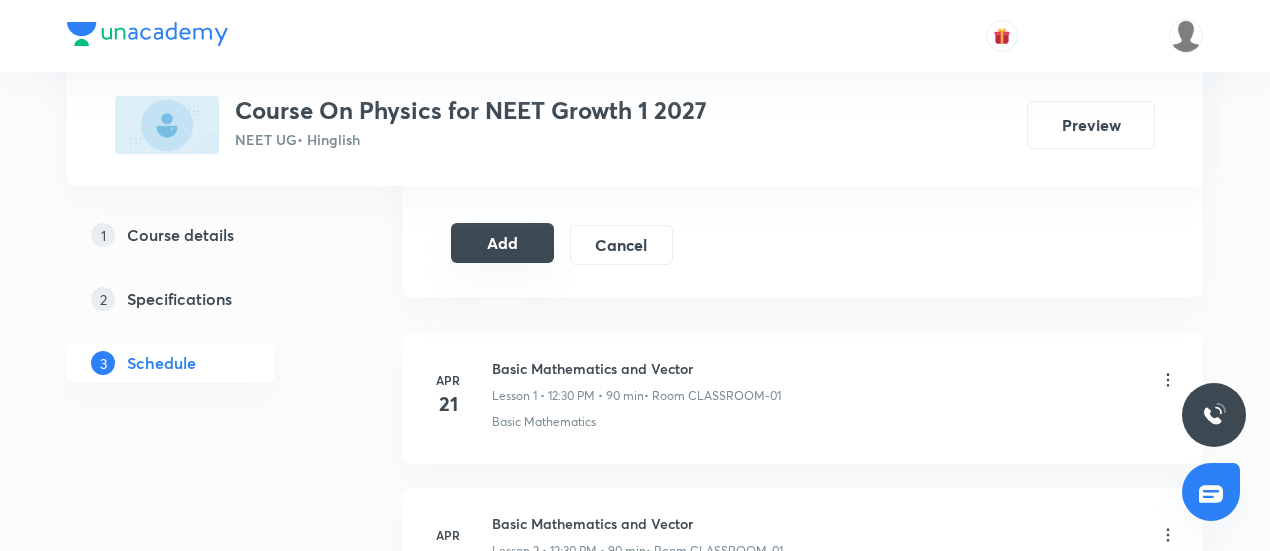 click on "Add" at bounding box center (502, 243) 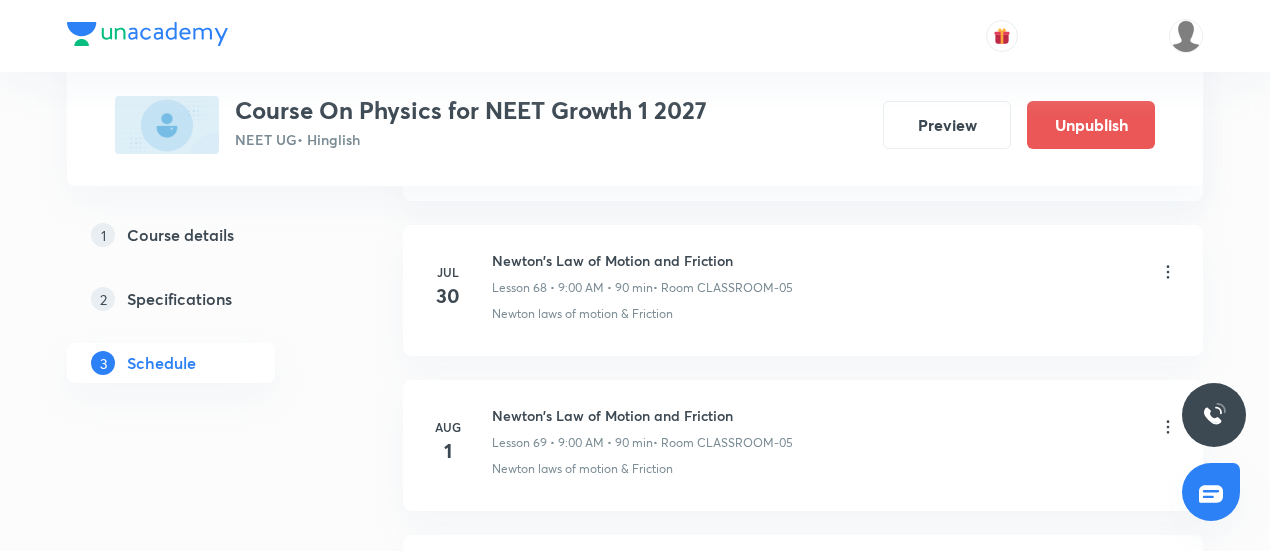 scroll, scrollTop: 11091, scrollLeft: 0, axis: vertical 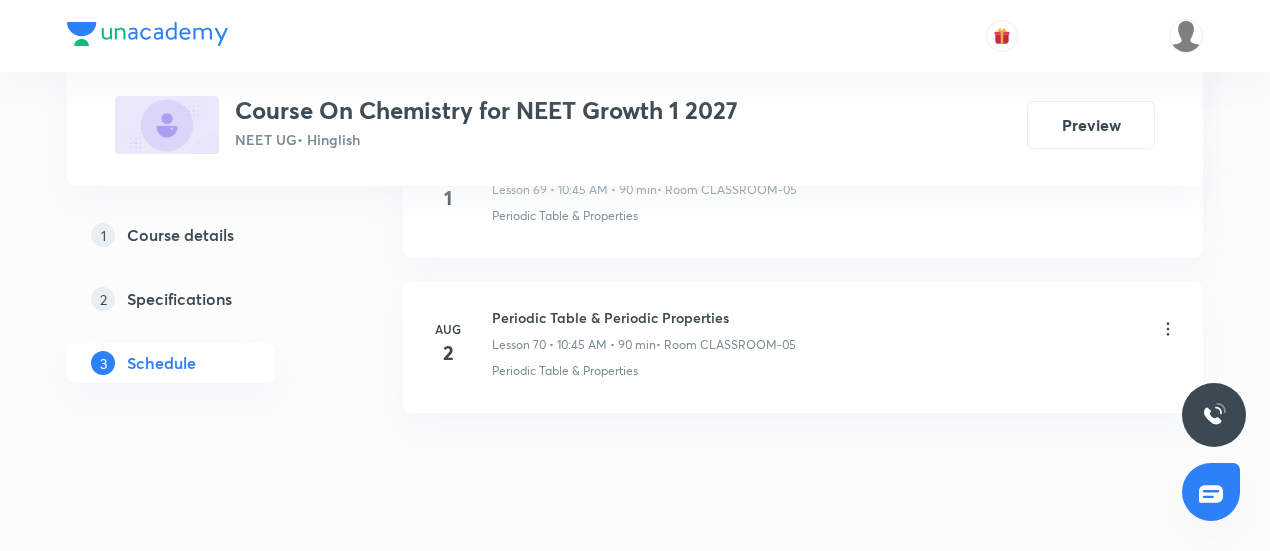 click on "Periodic Table & Periodic Properties" at bounding box center (644, 317) 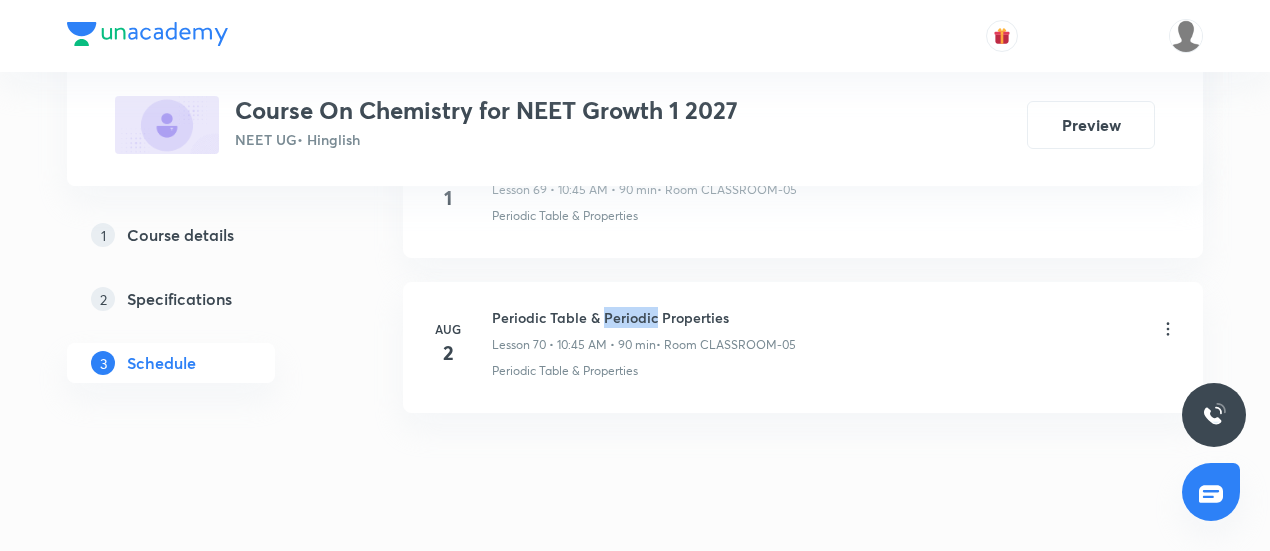 click on "Periodic Table & Periodic Properties" at bounding box center (644, 317) 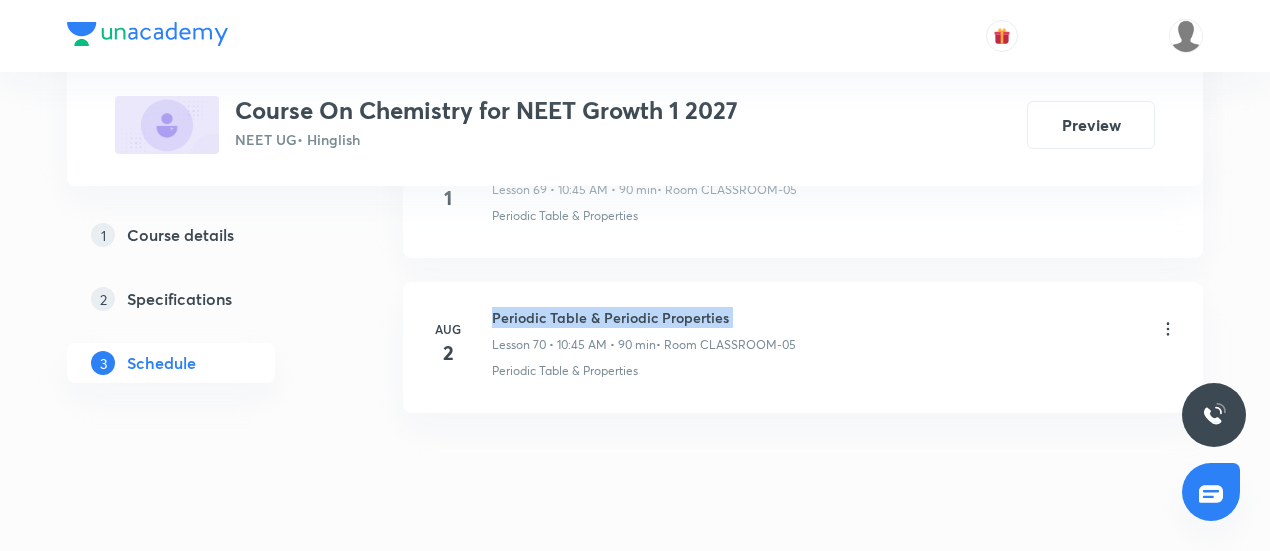 click on "Periodic Table & Periodic Properties" at bounding box center [644, 317] 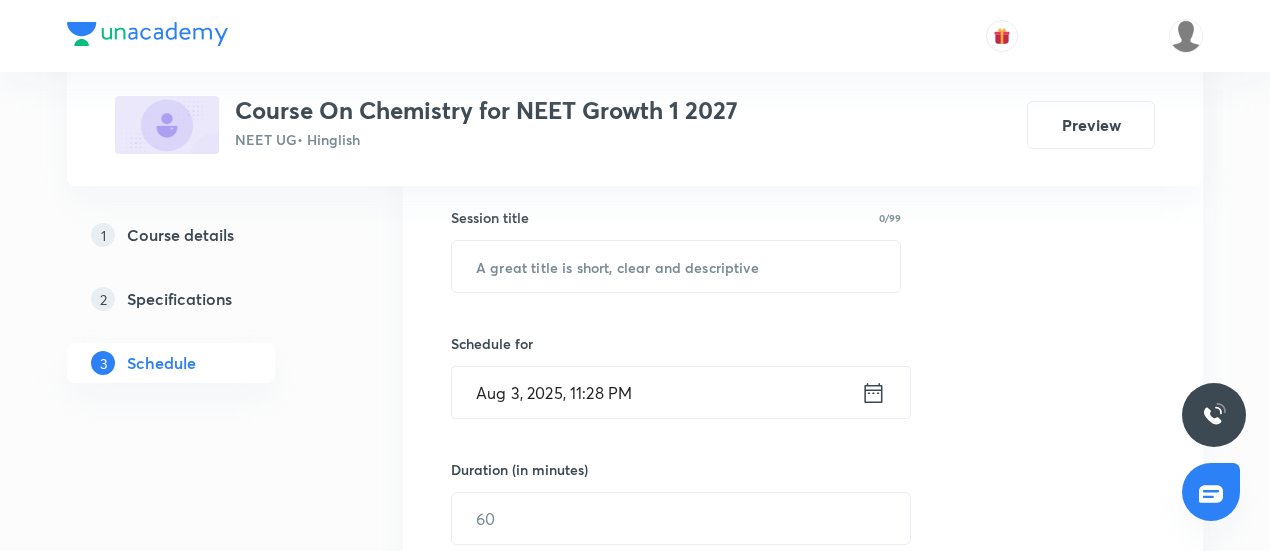 scroll, scrollTop: 364, scrollLeft: 0, axis: vertical 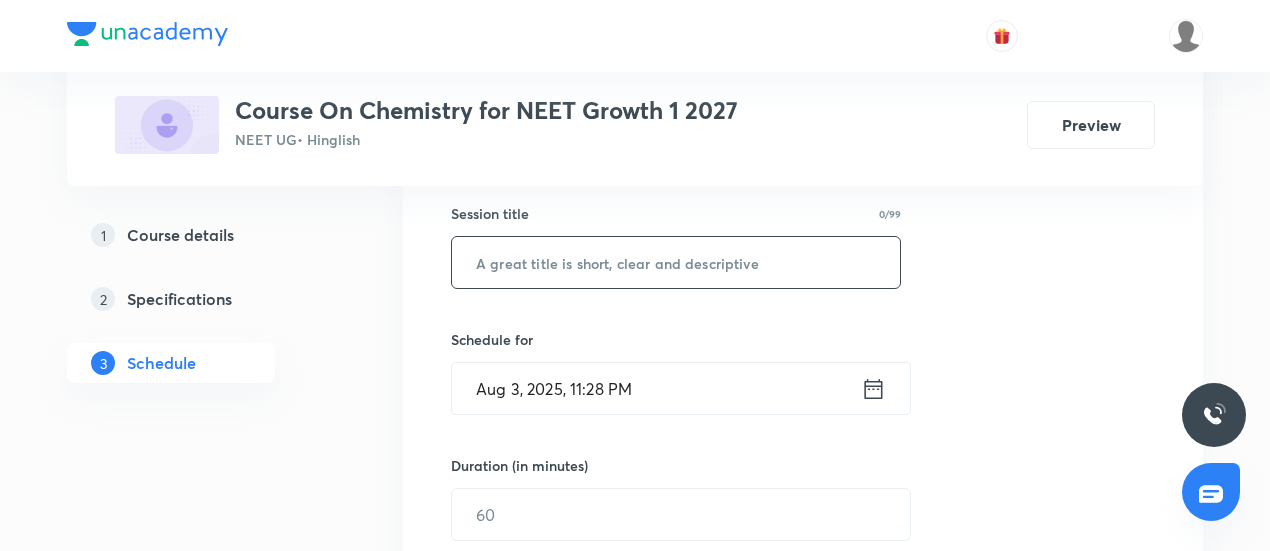 click at bounding box center [676, 262] 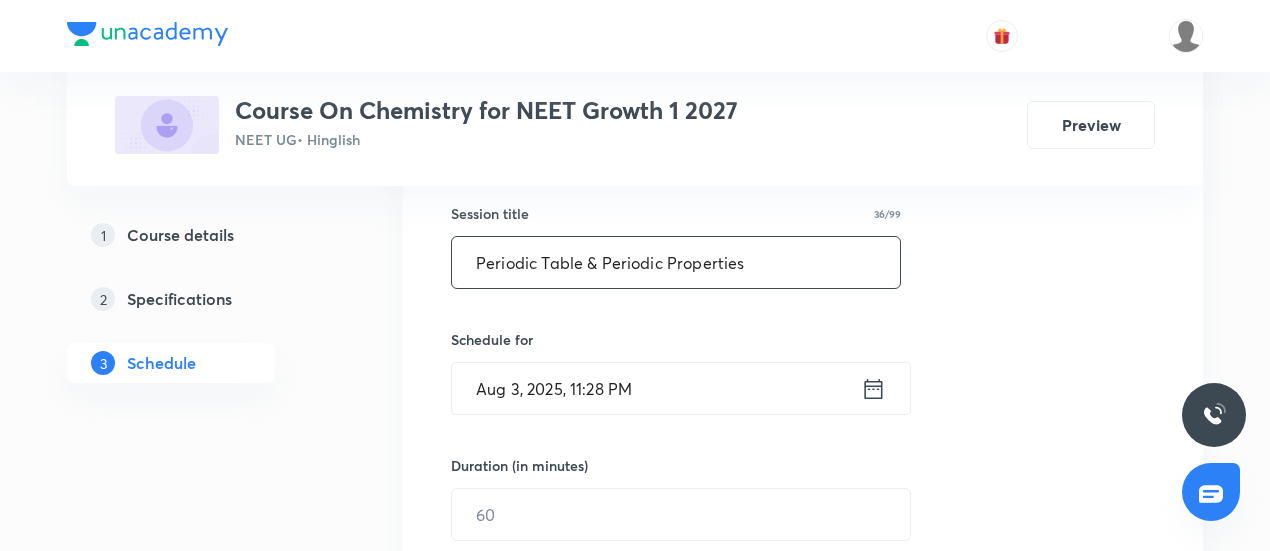 type on "Periodic Table & Periodic Properties" 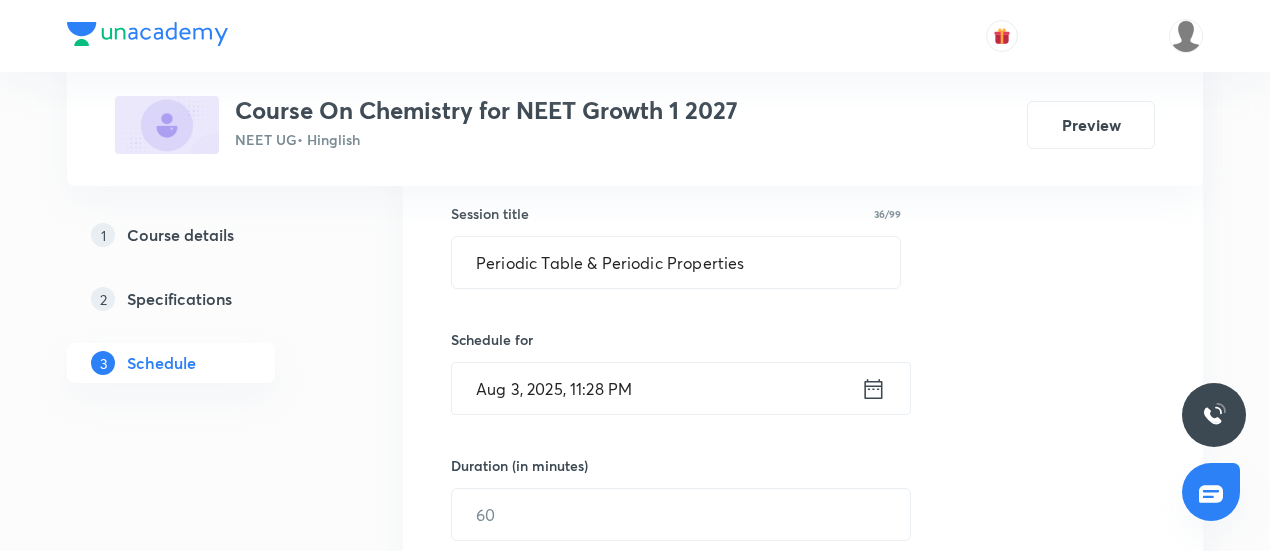 click 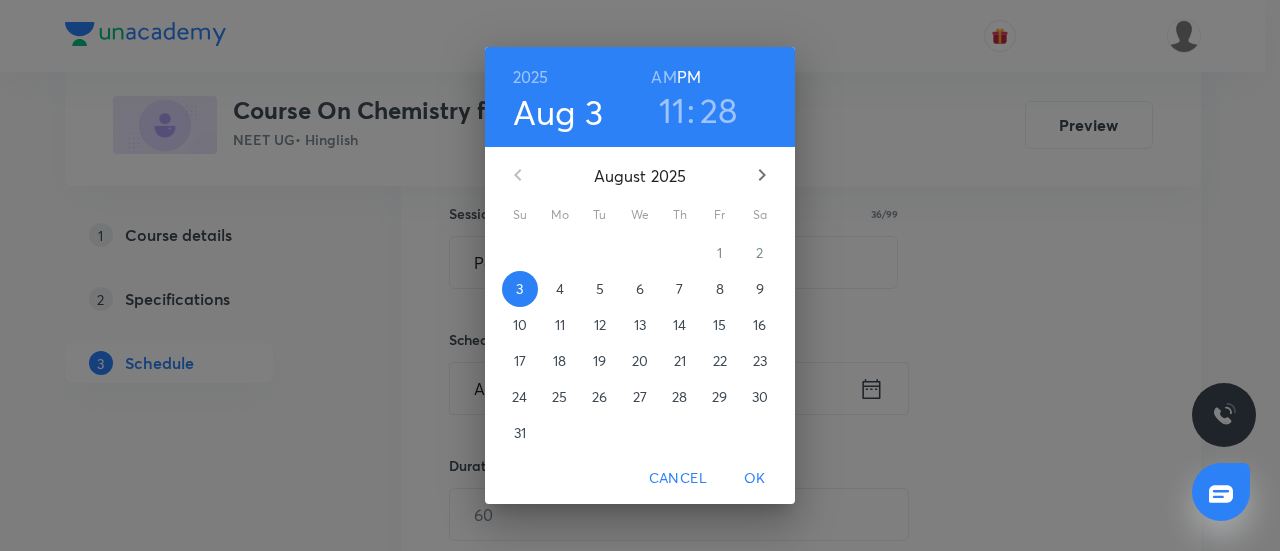 click on "4" at bounding box center (560, 289) 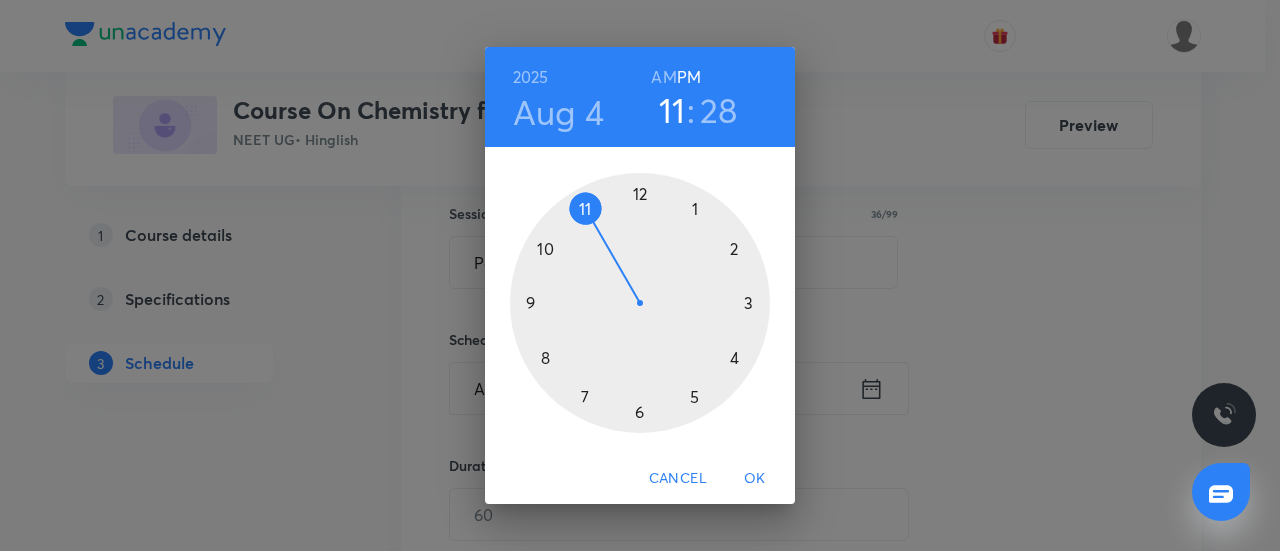 click at bounding box center (640, 303) 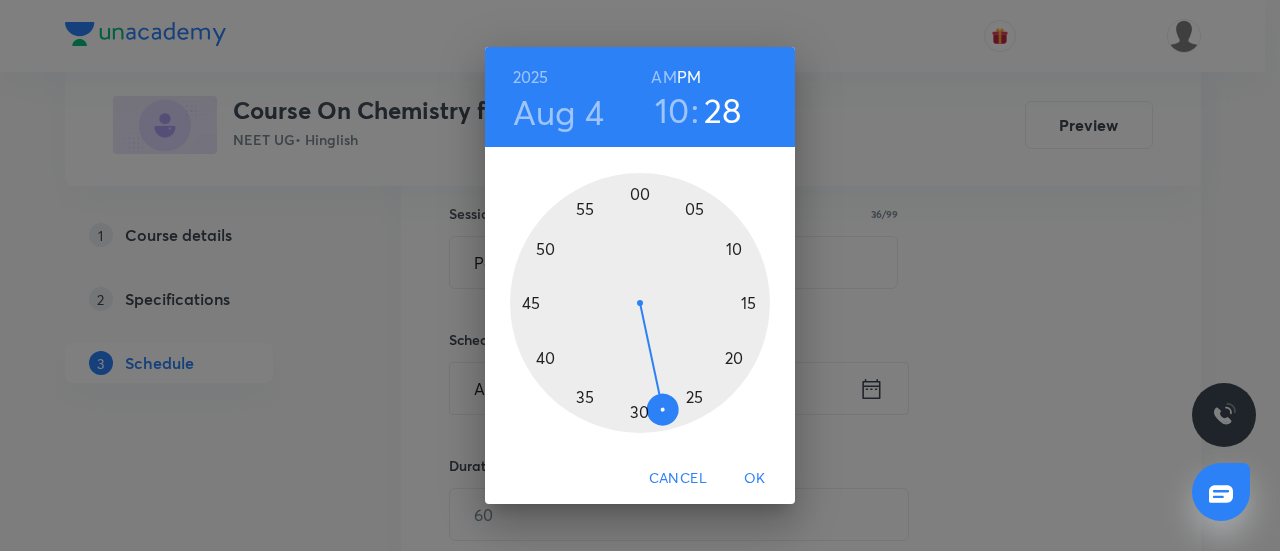 click at bounding box center (640, 303) 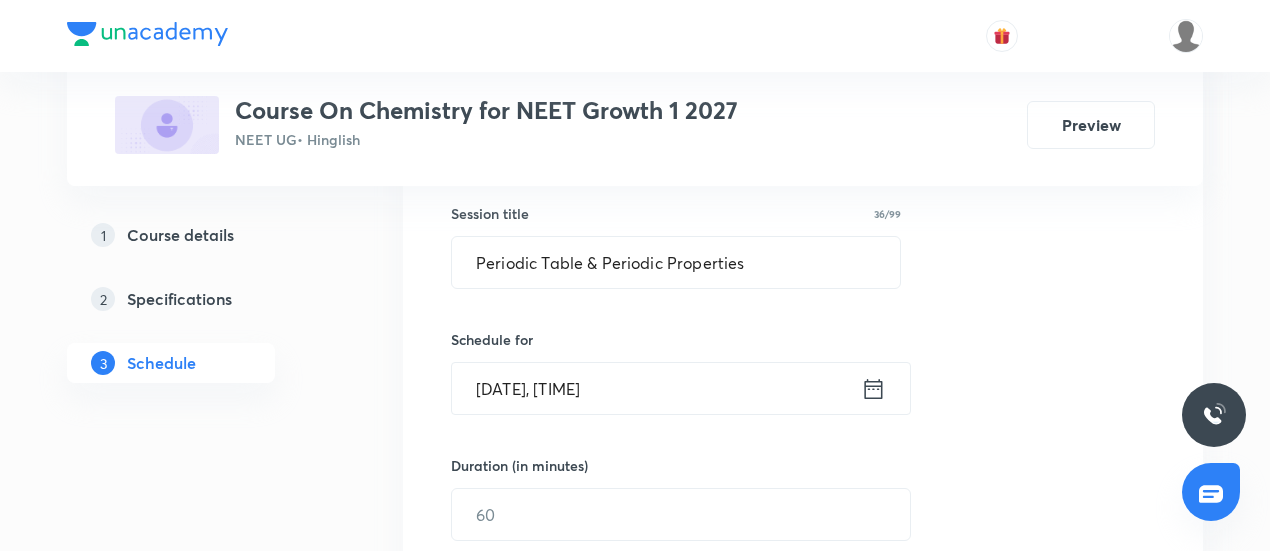 click on "Aug 4, 2025, 10:46 PM" at bounding box center [656, 388] 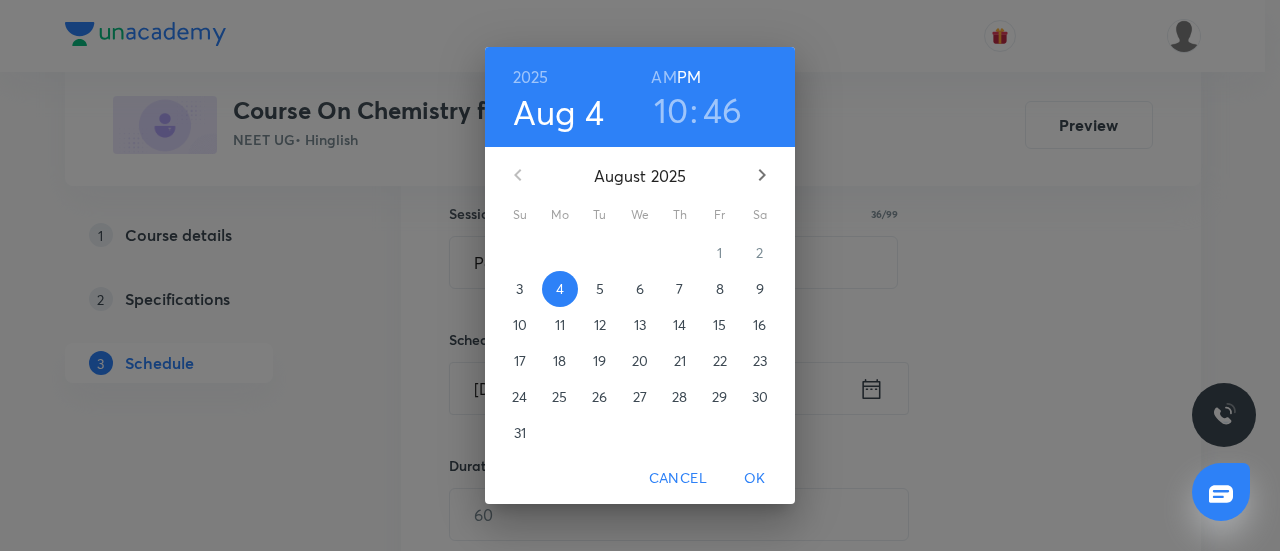 click on "AM" at bounding box center (663, 77) 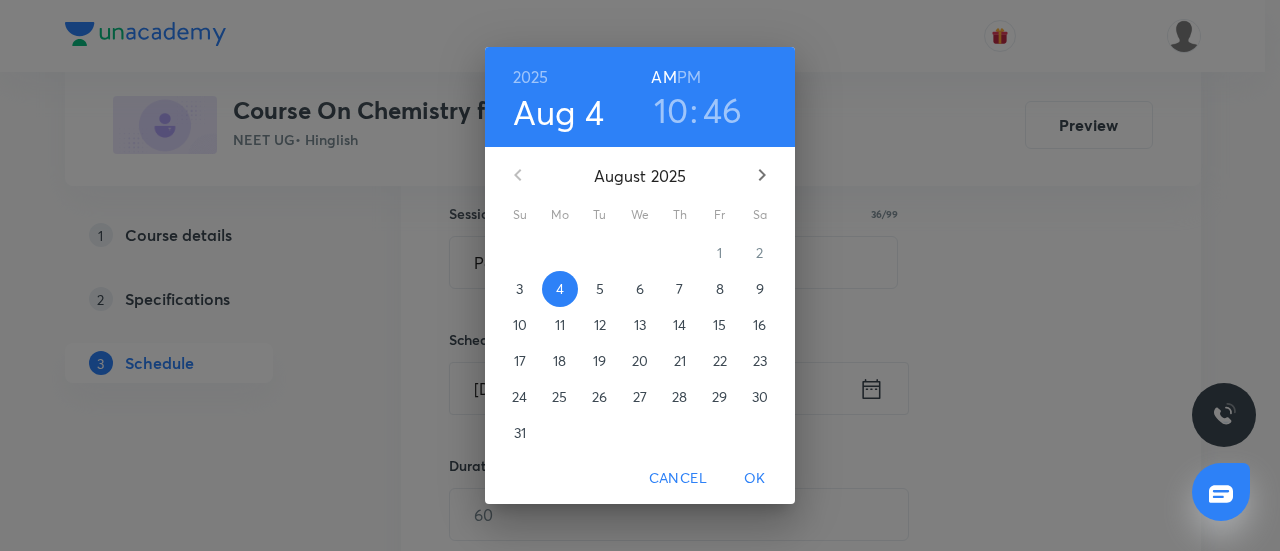 click on "46" at bounding box center (723, 110) 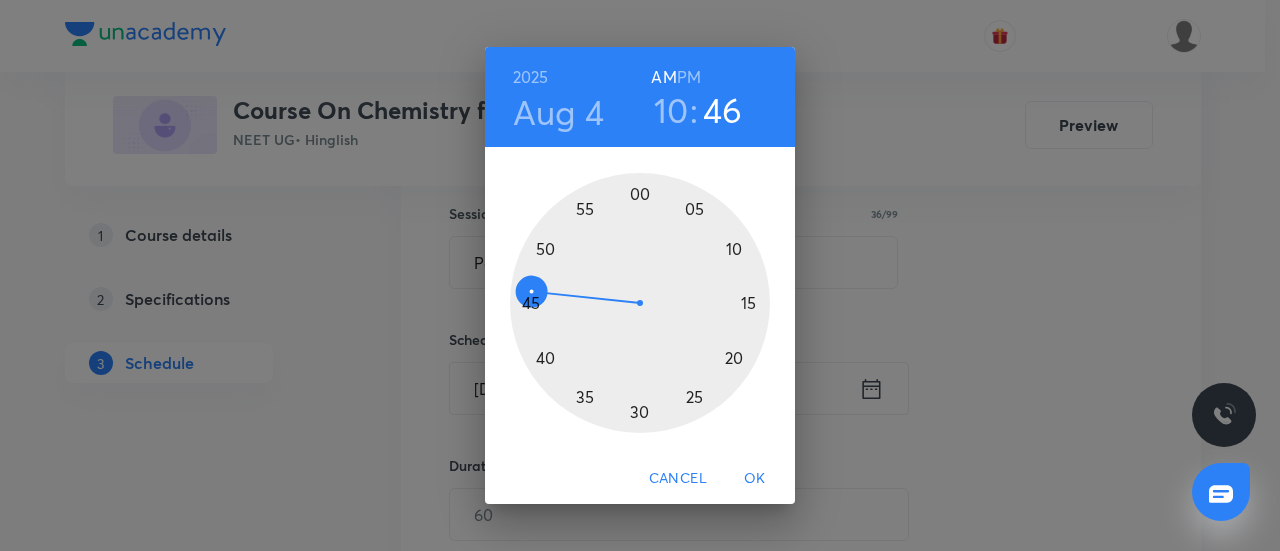 click at bounding box center [640, 303] 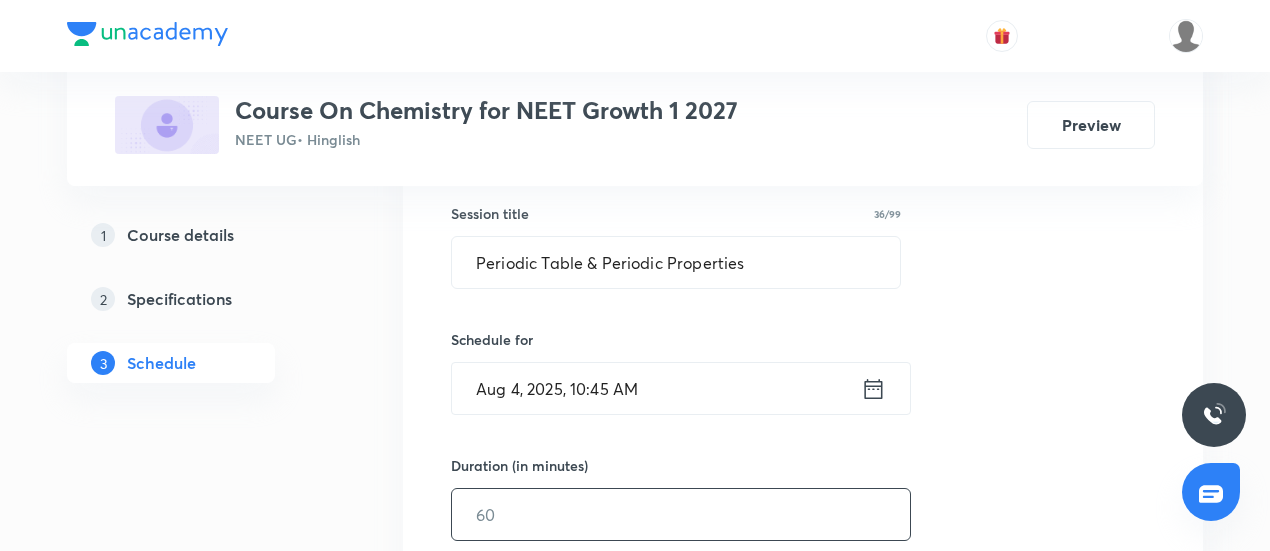 click at bounding box center (681, 514) 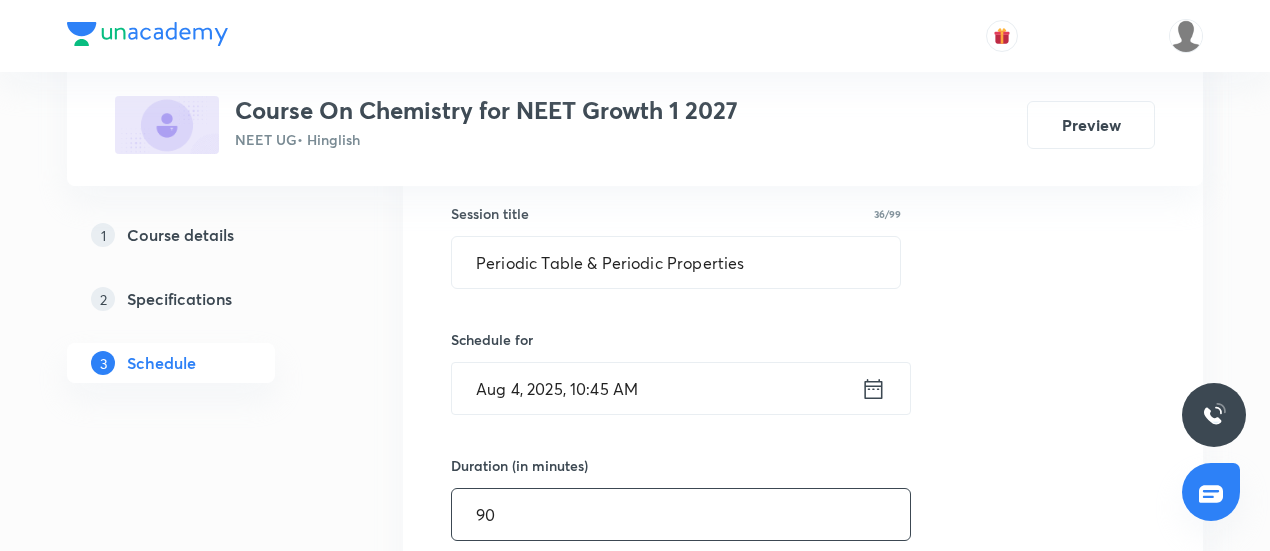 type on "90" 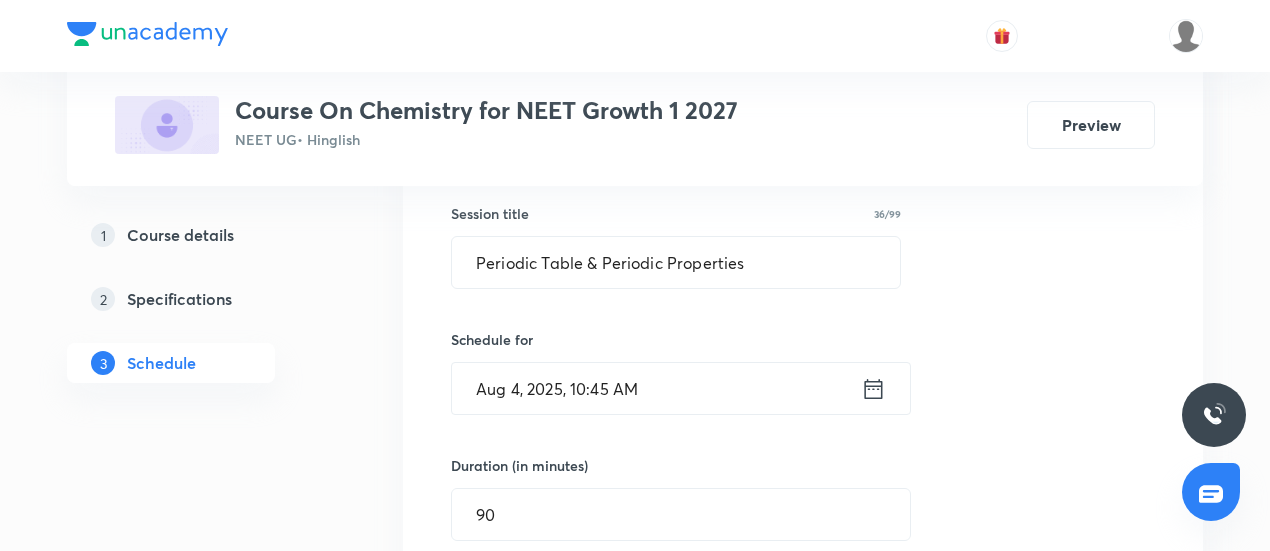 click on "Session  71 Live class Session title 36/99 Periodic Table & Periodic Properties ​ Schedule for Aug 4, 2025, 10:45 AM ​ Duration (in minutes) 90 ​   Session type Online Offline Room Select centre room Sub-concepts Select concepts that wil be covered in this session Add Cancel" at bounding box center [803, 537] 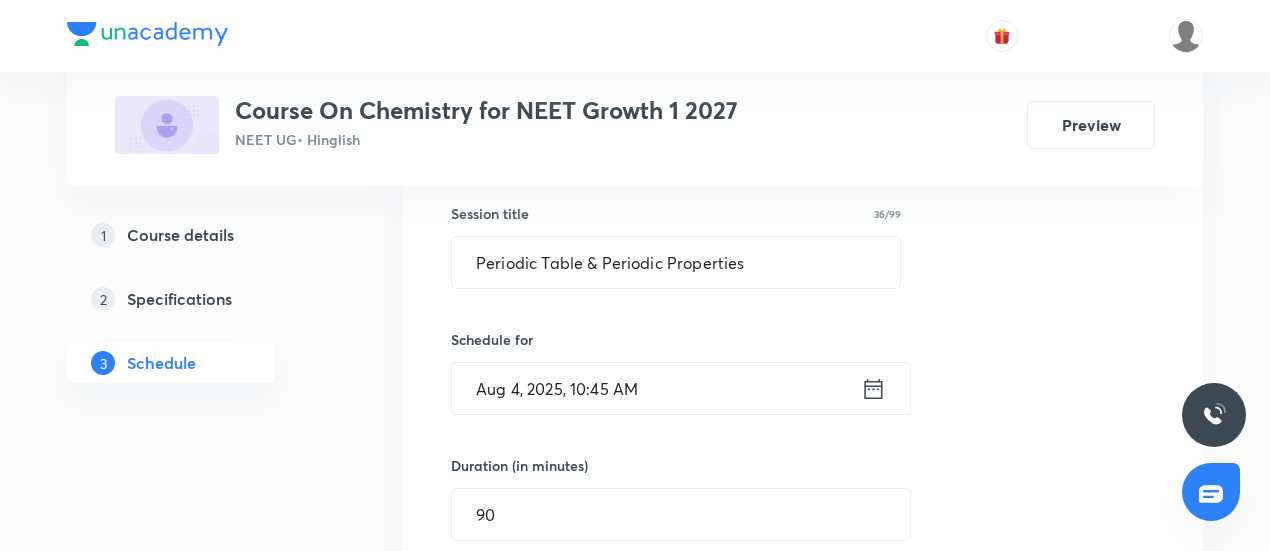 click on "Session  71 Live class Session title 36/99 Periodic Table & Periodic Properties ​ Schedule for Aug 4, 2025, 10:45 AM ​ Duration (in minutes) 90 ​   Session type Online Offline Room Select centre room Sub-concepts Select concepts that wil be covered in this session Add Cancel" at bounding box center [803, 537] 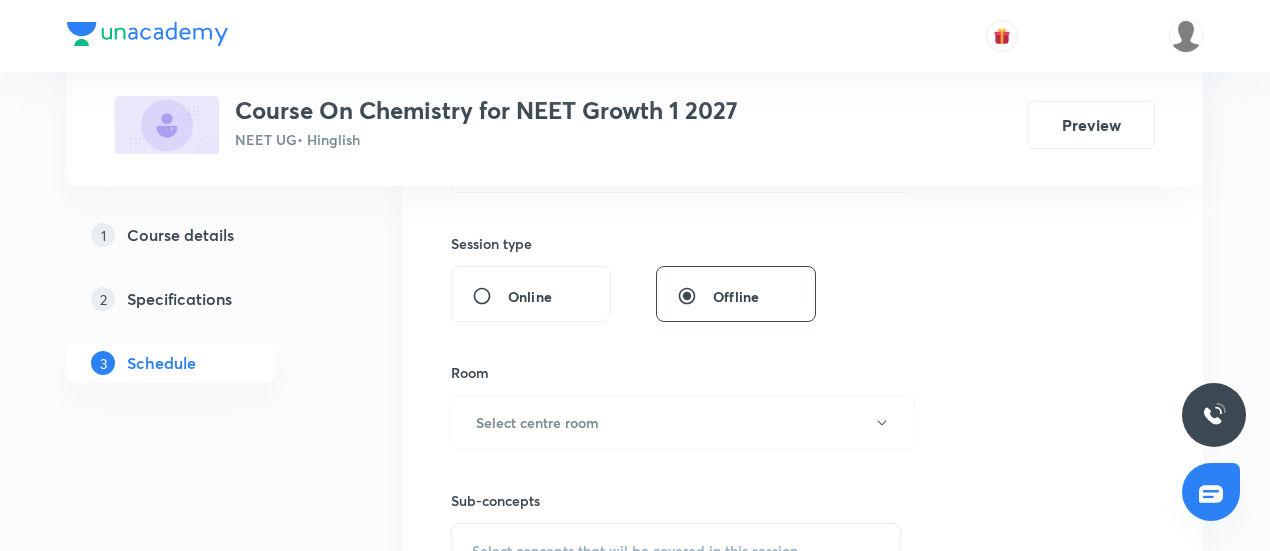 scroll, scrollTop: 716, scrollLeft: 0, axis: vertical 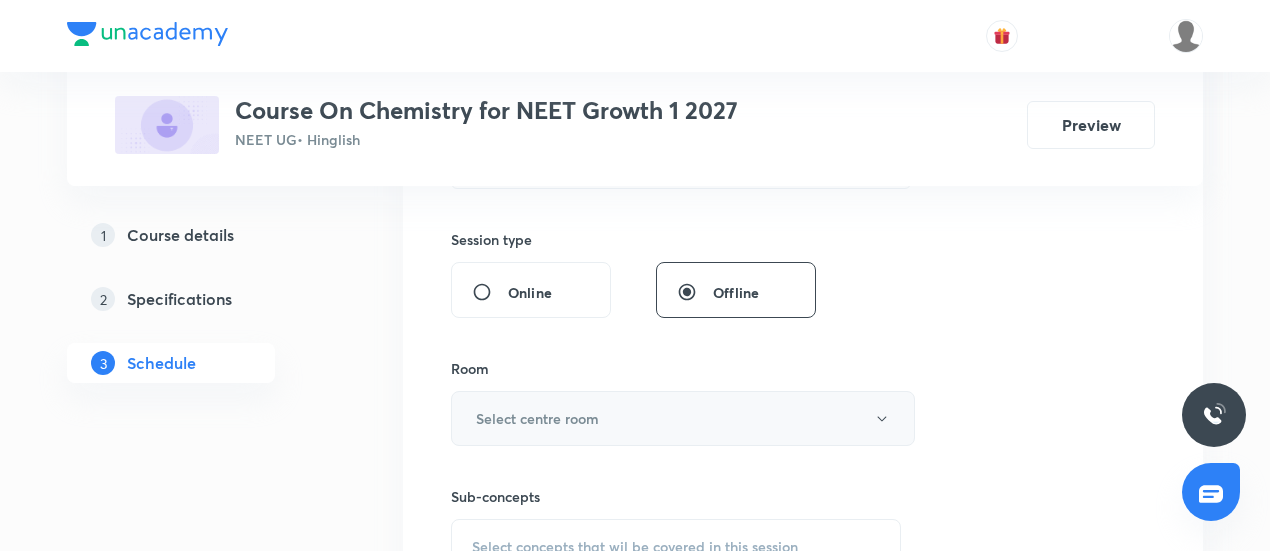 click on "Select centre room" at bounding box center [683, 418] 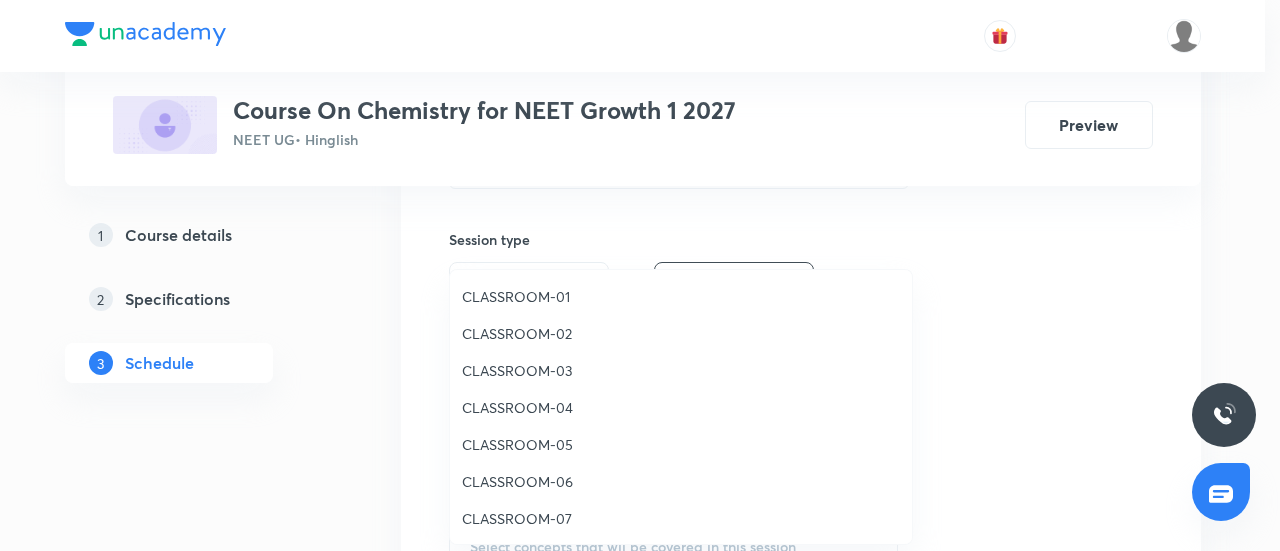 click on "CLASSROOM-05" at bounding box center (681, 444) 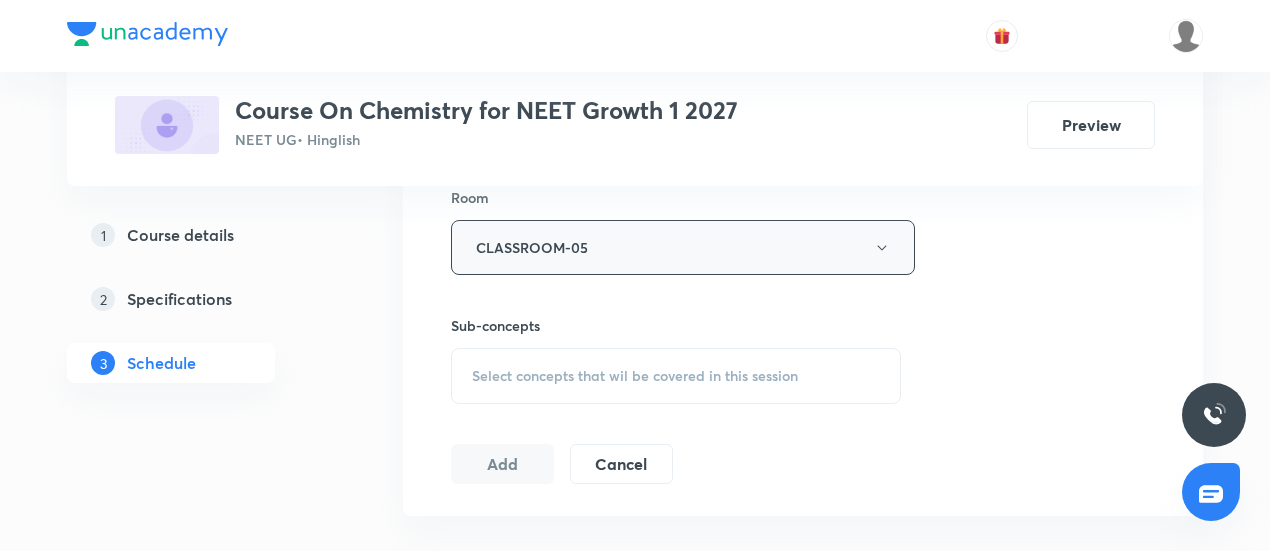 scroll, scrollTop: 888, scrollLeft: 0, axis: vertical 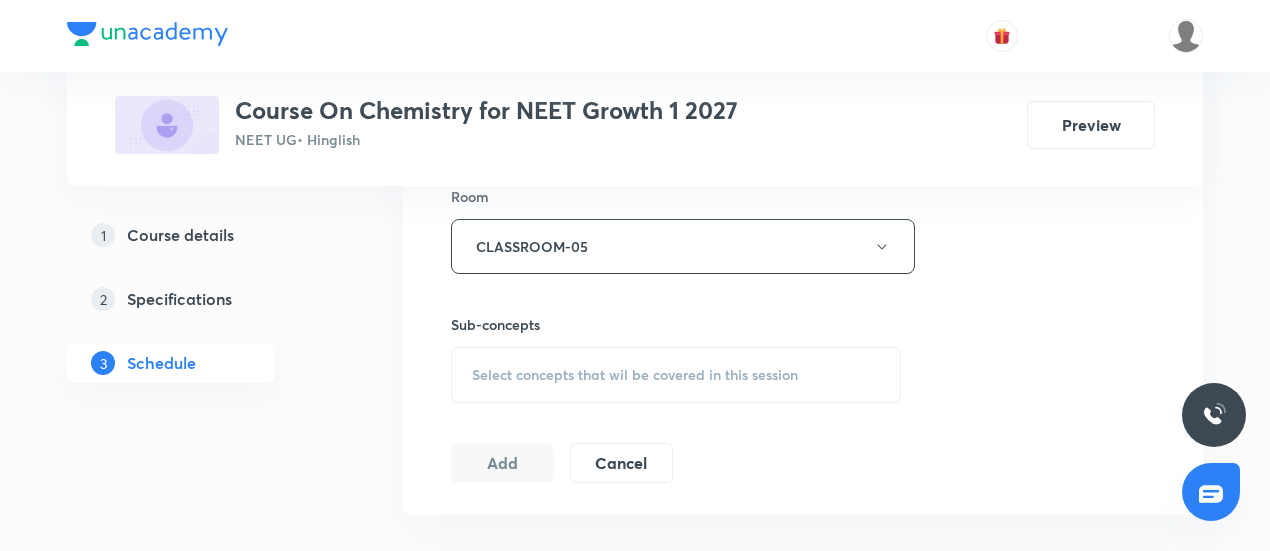 click on "Select concepts that wil be covered in this session" at bounding box center [635, 375] 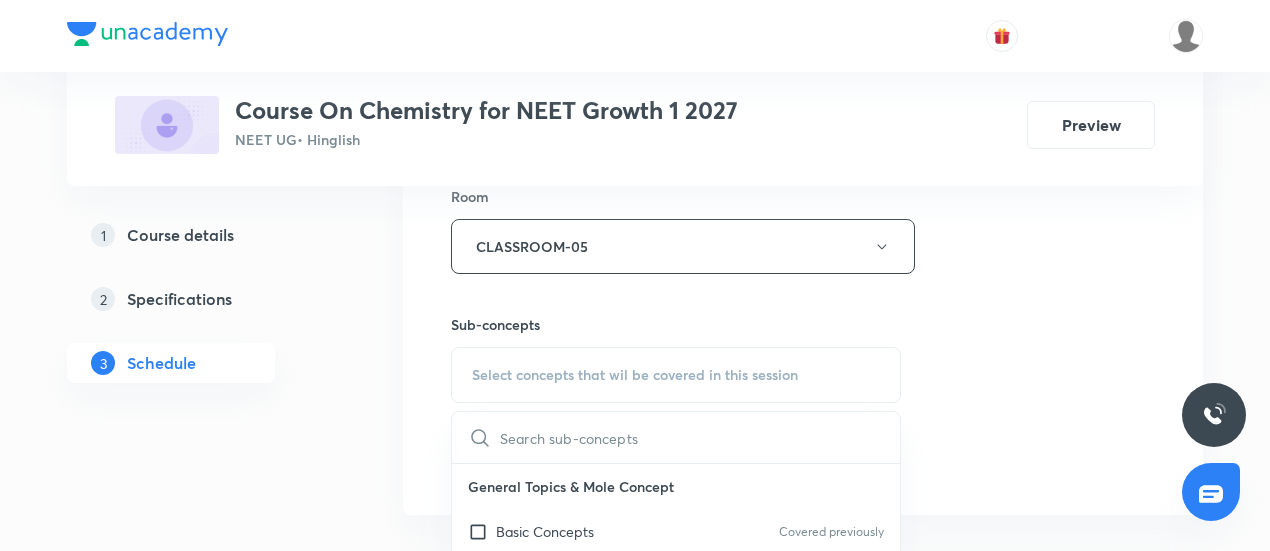 scroll, scrollTop: 993, scrollLeft: 0, axis: vertical 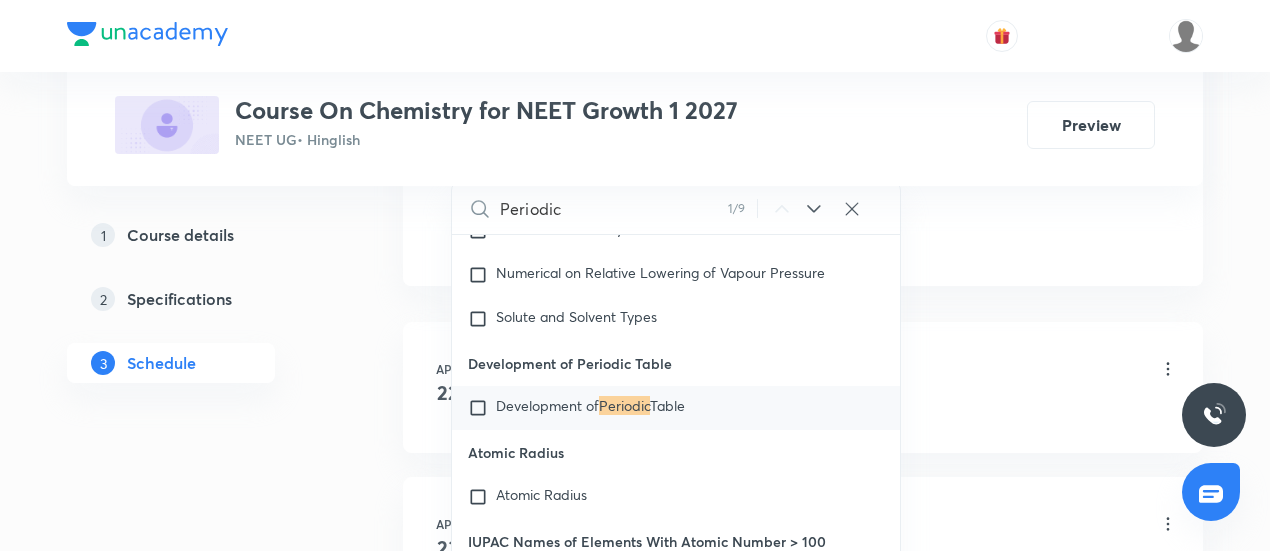 type on "Periodic" 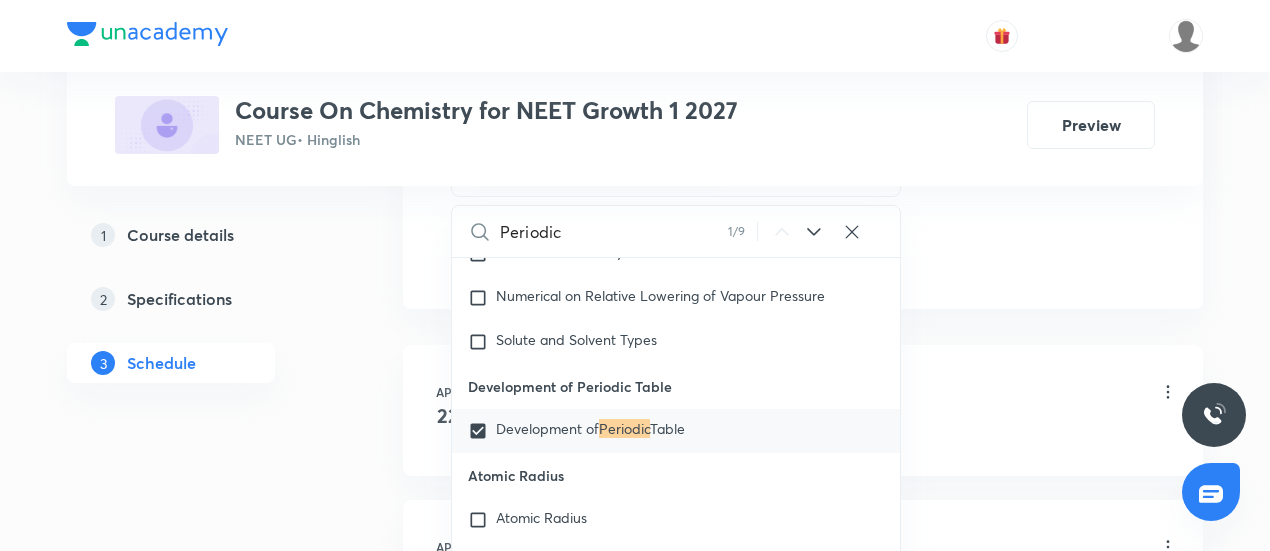 click on "Plus Courses Course On Chemistry for NEET Growth 1 2027 NEET UG  • Hinglish Preview 1 Course details 2 Specifications 3 Schedule Schedule 70  classes Session  71 Live class Session title 36/99 Periodic Table & Periodic Properties ​ Schedule for Aug 4, 2025, 10:45 AM ​ Duration (in minutes) 90 ​   Session type Online Offline Room CLASSROOM-05 Sub-concepts Development of Periodic Table CLEAR Periodic 1 / 9 ​ General Topics & Mole Concept Basic Concepts Covered previously Mole – Basic Introduction Covered previously Percentage Composition Stoichiometry Principle of Atom Conservation (POAC) Relation between Stoichiometric Quantities Application of Mole Concept: Gravimetric Analysis Electronic Configuration Of Atoms (Hund's rule)  Quantum Numbers (Magnetic Quantum no.) Quantum Numbers(Pauli's Exclusion law) Mean Molar Mass or Molecular Mass Variation of Conductivity with Concentration Mechanism of Corrosion Atomic Structure Discovery Of Electron Covered previously Some Prerequisites of Physics Spectrum" at bounding box center [635, 5160] 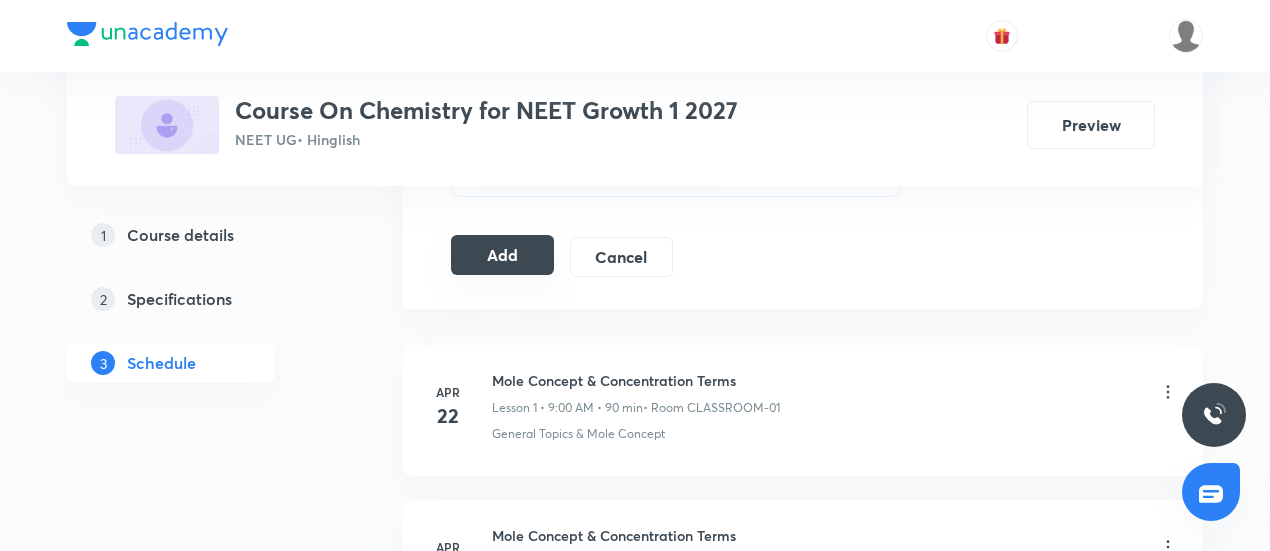 click on "Add" at bounding box center [502, 255] 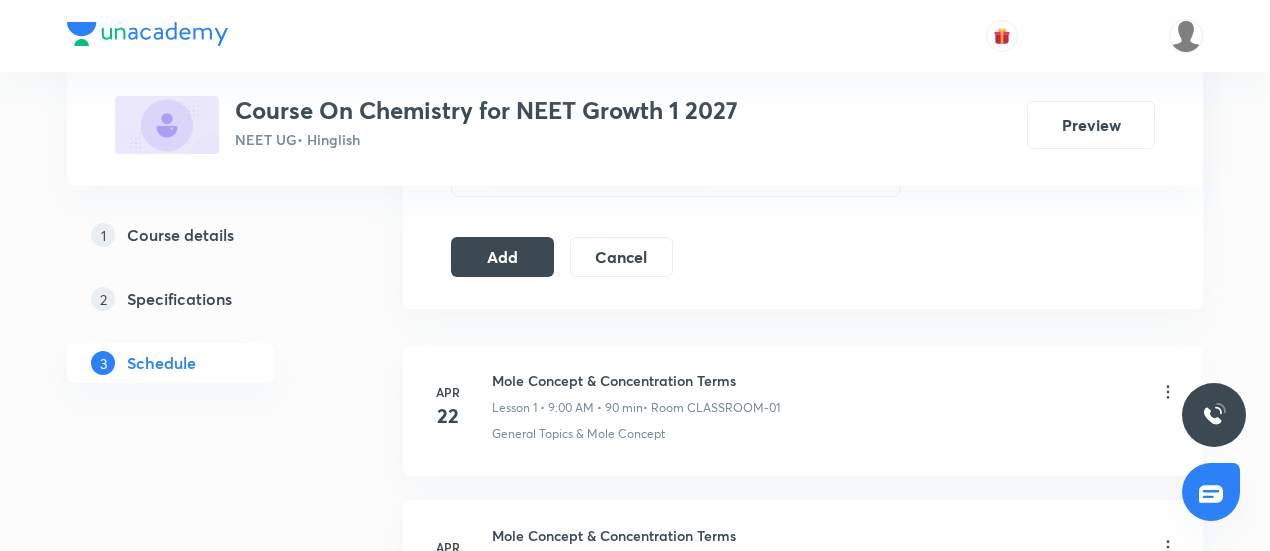 click on "Session  71 Live class Session title 36/99 Periodic Table & Periodic Properties ​ Schedule for Aug 4, 2025, 10:45 AM ​ Duration (in minutes) 90 ​   Session type Online Offline Room CLASSROOM-05 Sub-concepts Development of Periodic Table CLEAR Add Cancel" at bounding box center [803, -204] 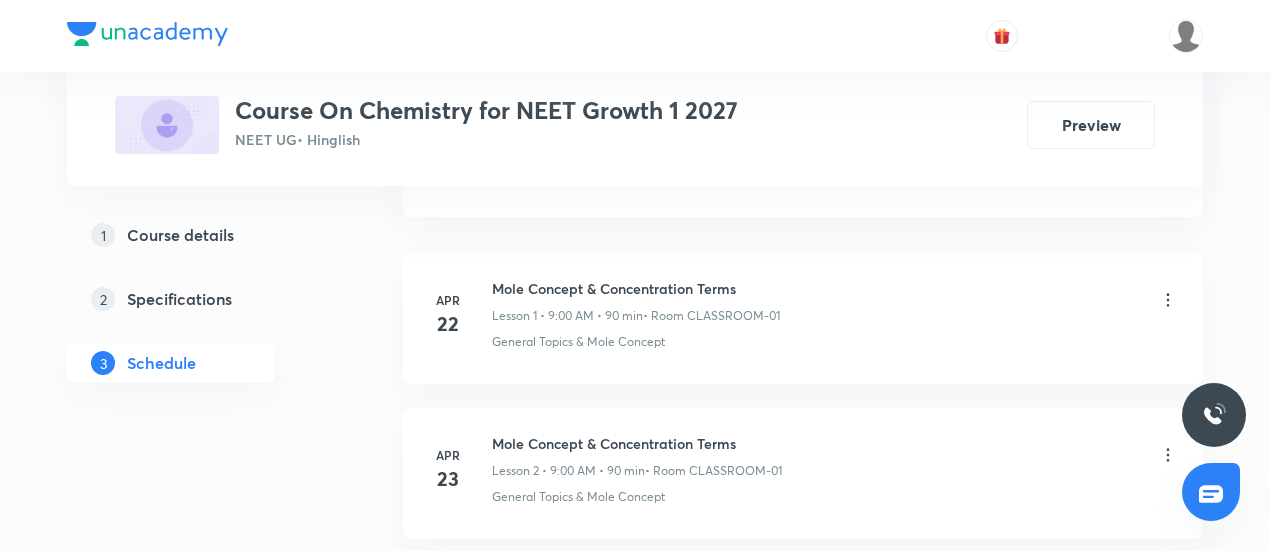 scroll, scrollTop: 1009, scrollLeft: 0, axis: vertical 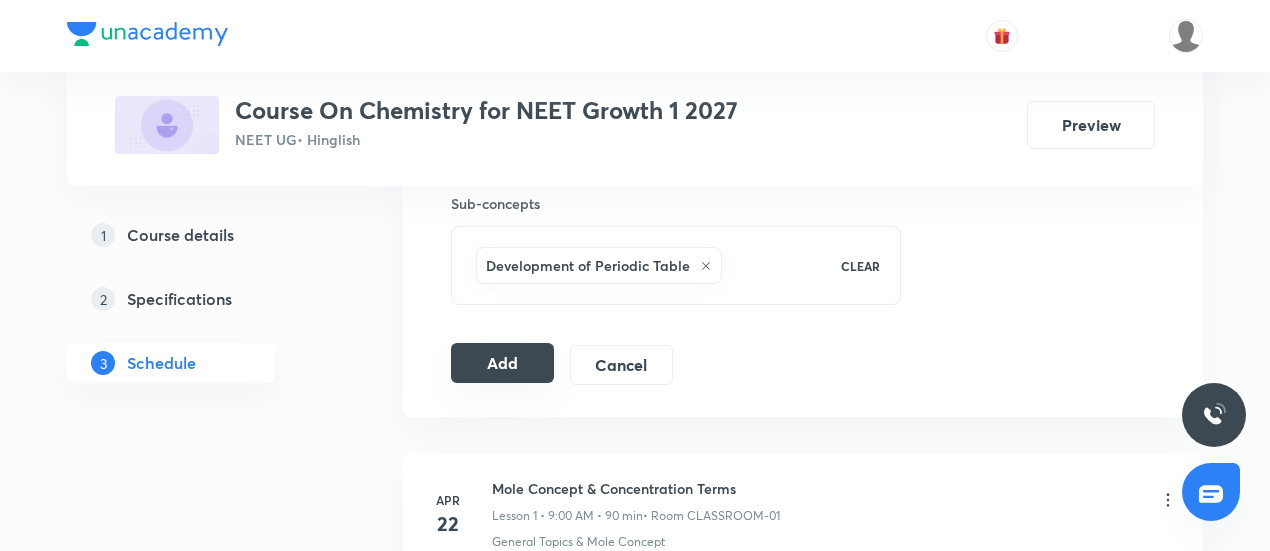 click on "Add" at bounding box center (502, 363) 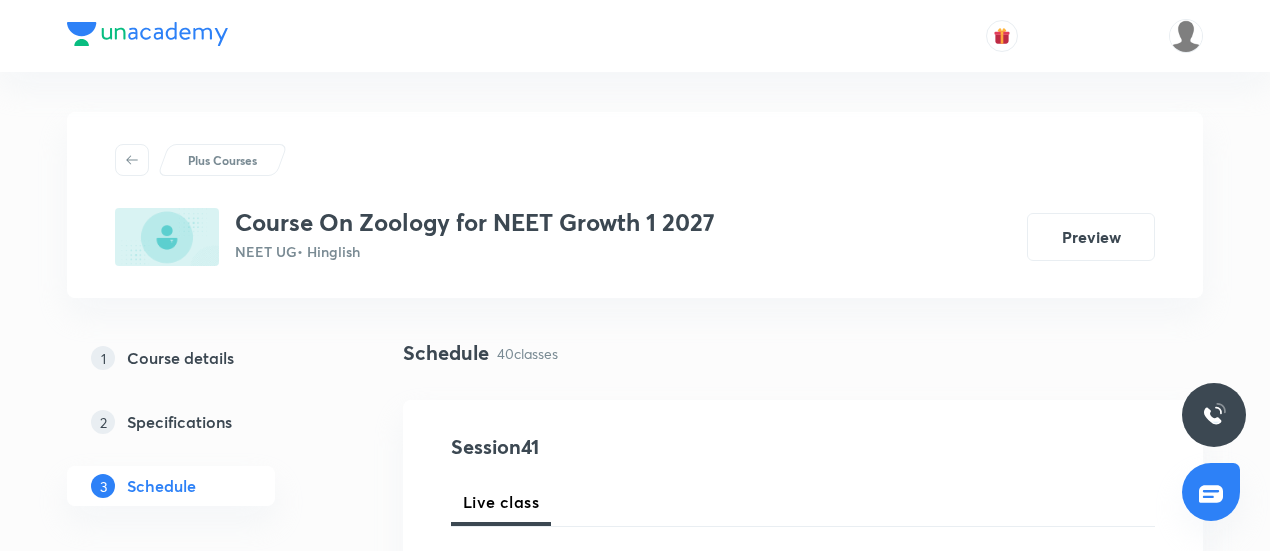 scroll, scrollTop: 0, scrollLeft: 0, axis: both 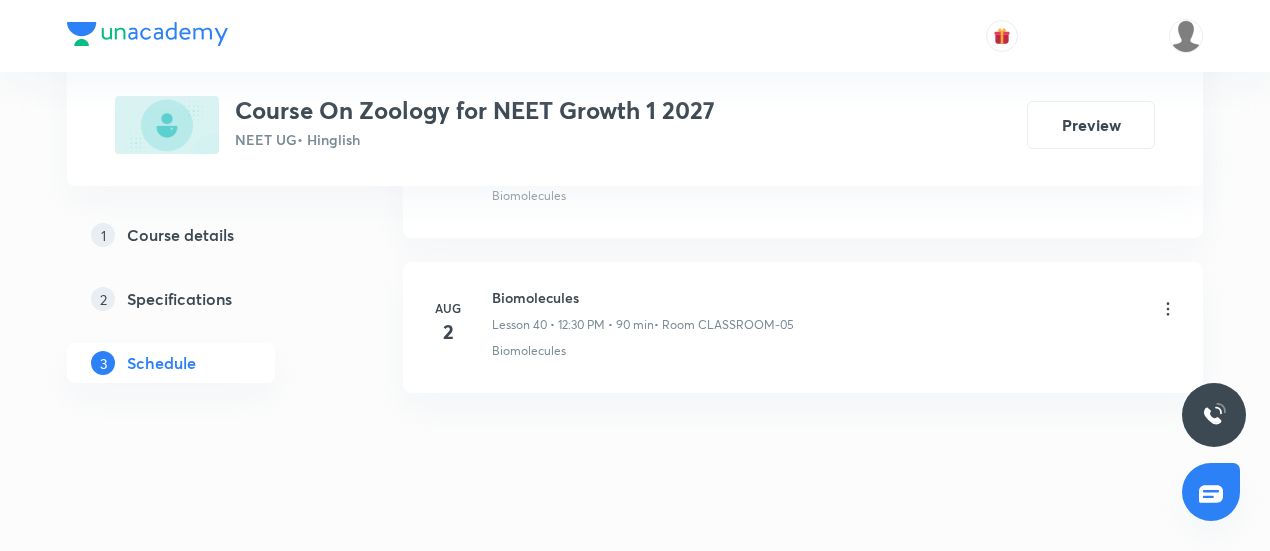 click on "Biomolecules" at bounding box center [643, 297] 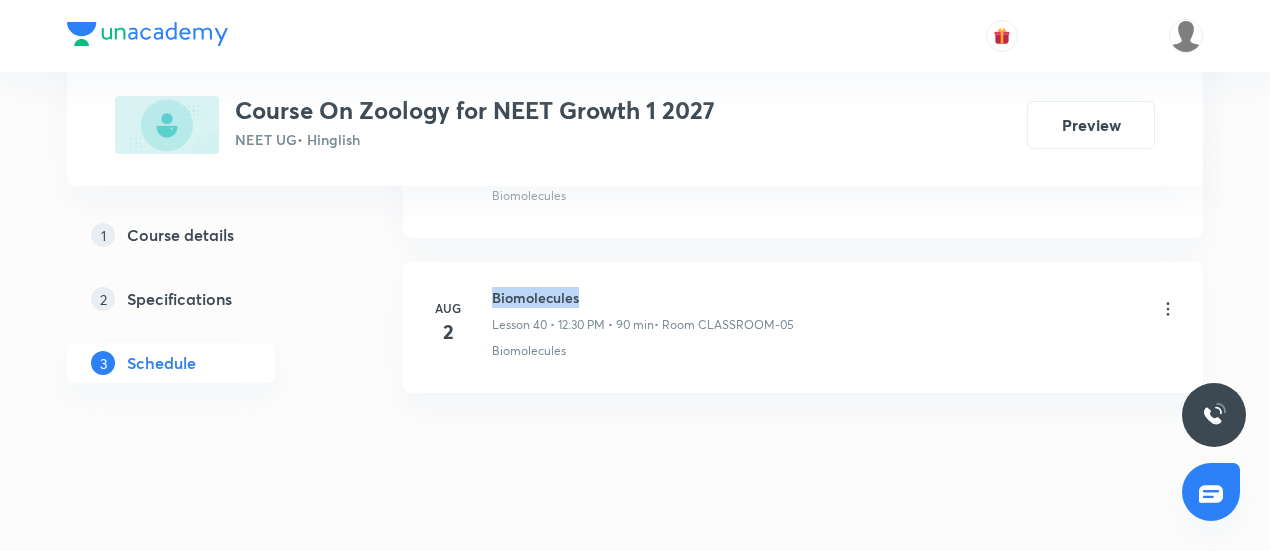 click on "Biomolecules" at bounding box center (643, 297) 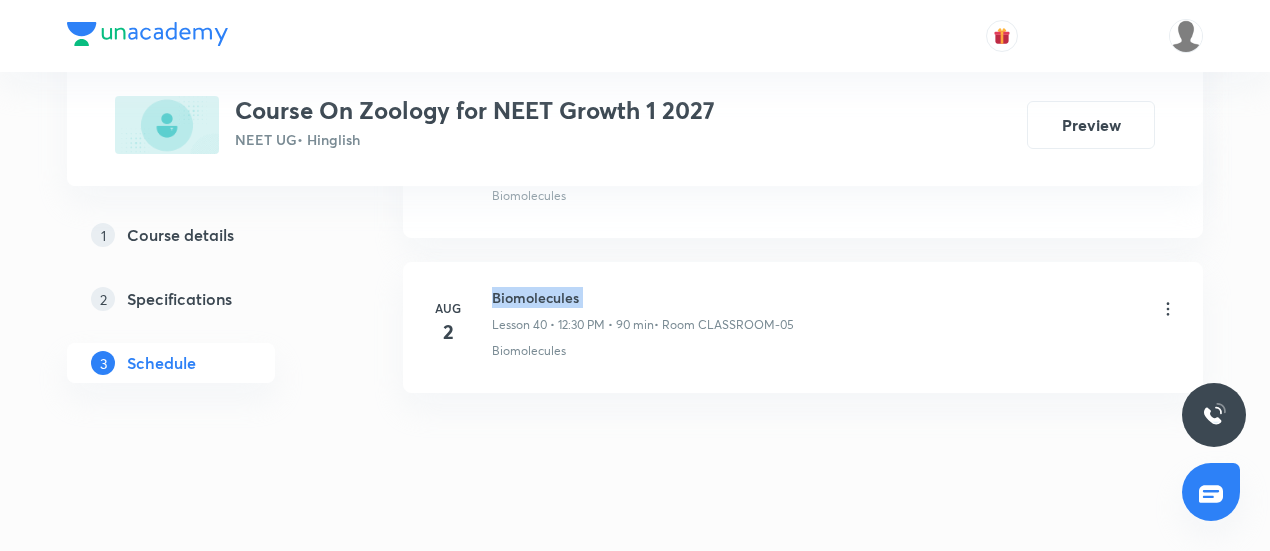click on "Biomolecules" at bounding box center [643, 297] 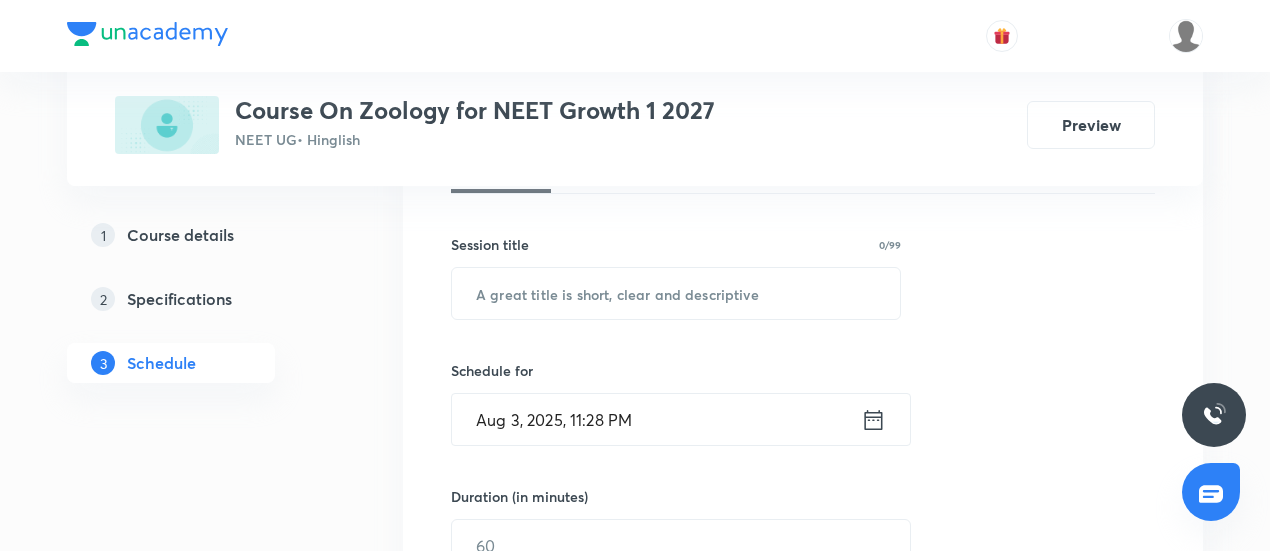 scroll, scrollTop: 334, scrollLeft: 0, axis: vertical 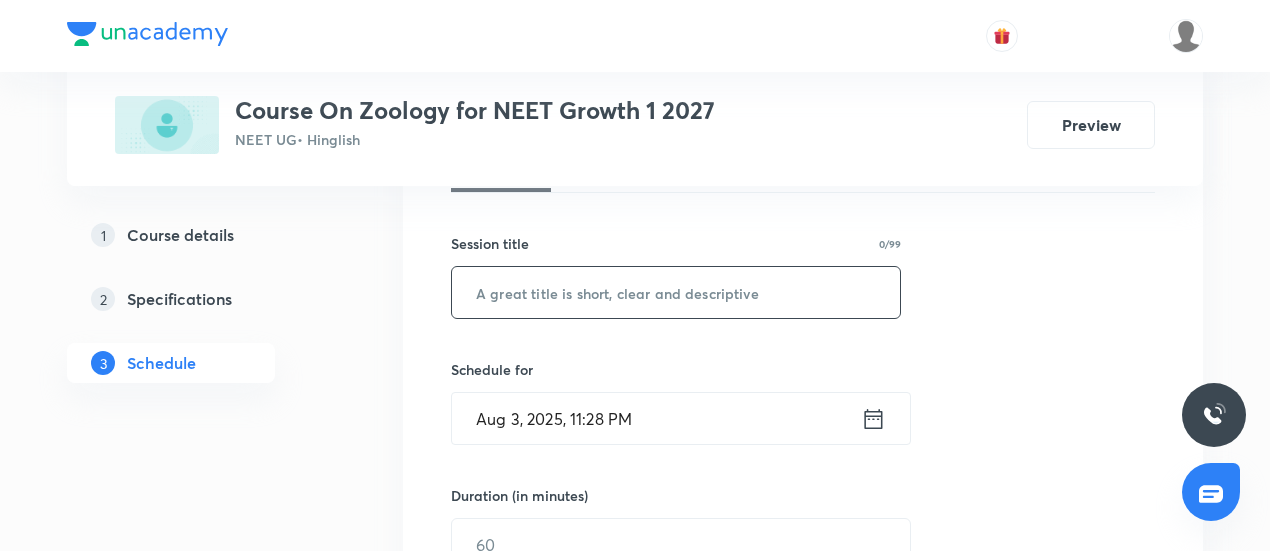 click at bounding box center (676, 292) 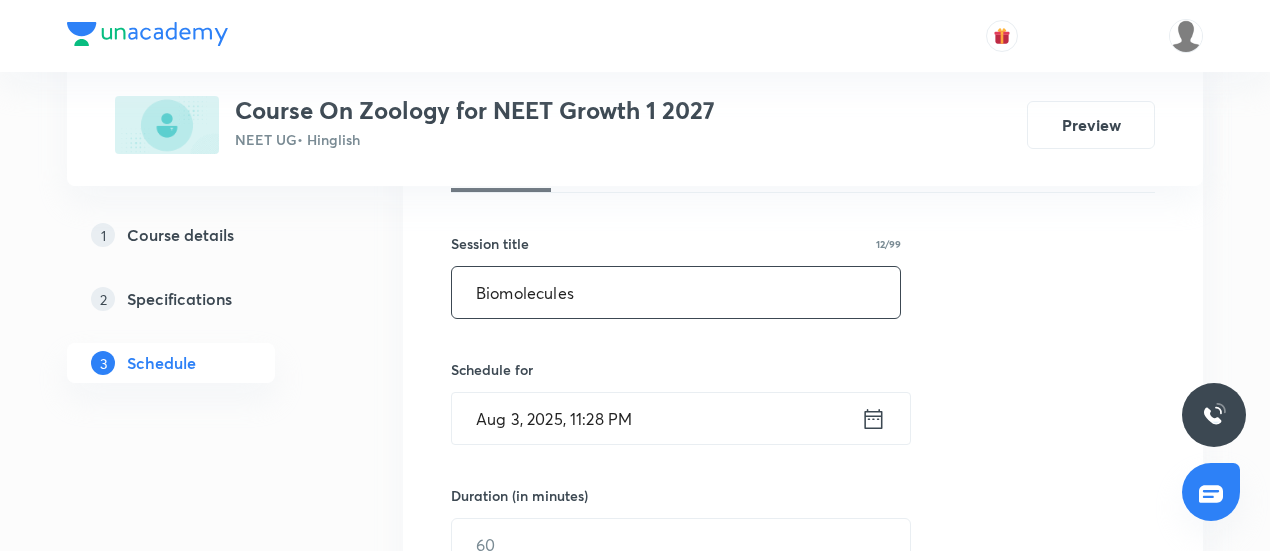 type on "Biomolecules" 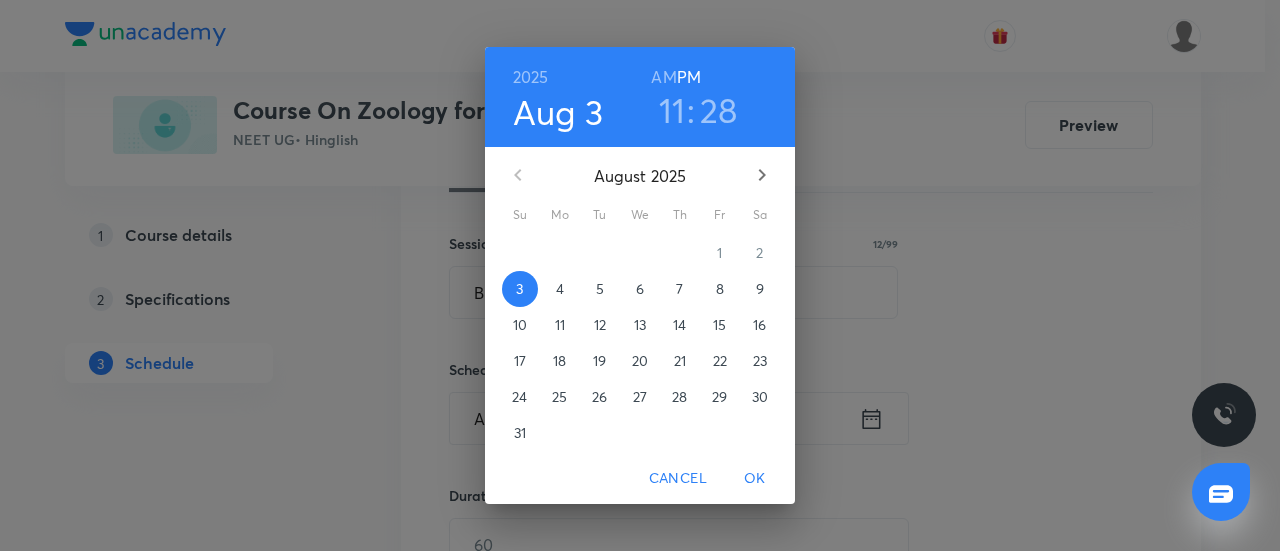 click on "4" at bounding box center [560, 289] 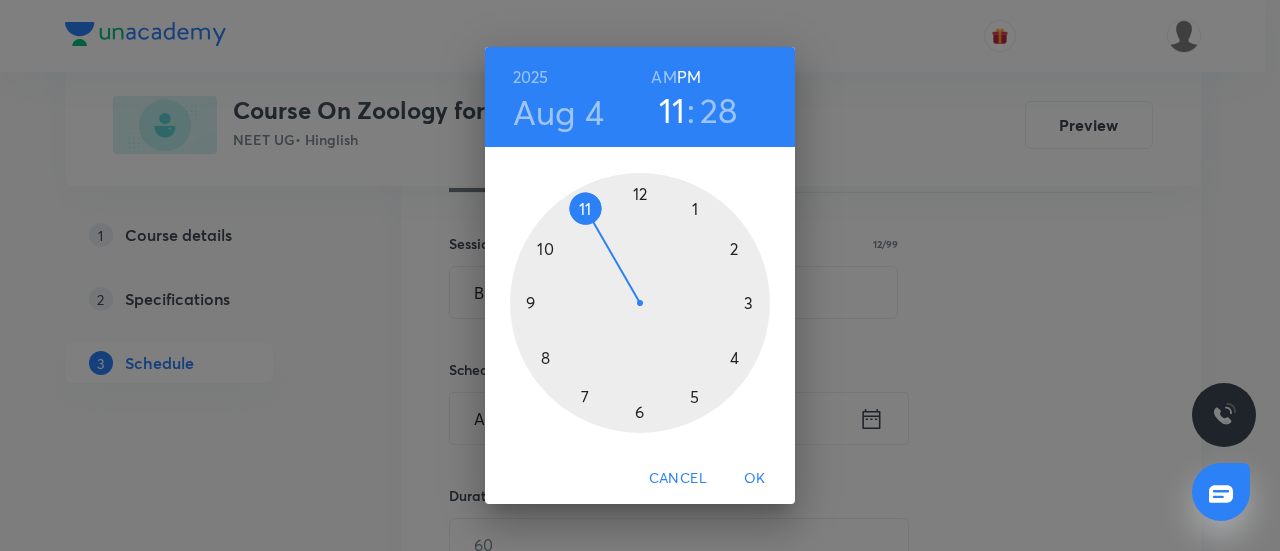 click at bounding box center (640, 303) 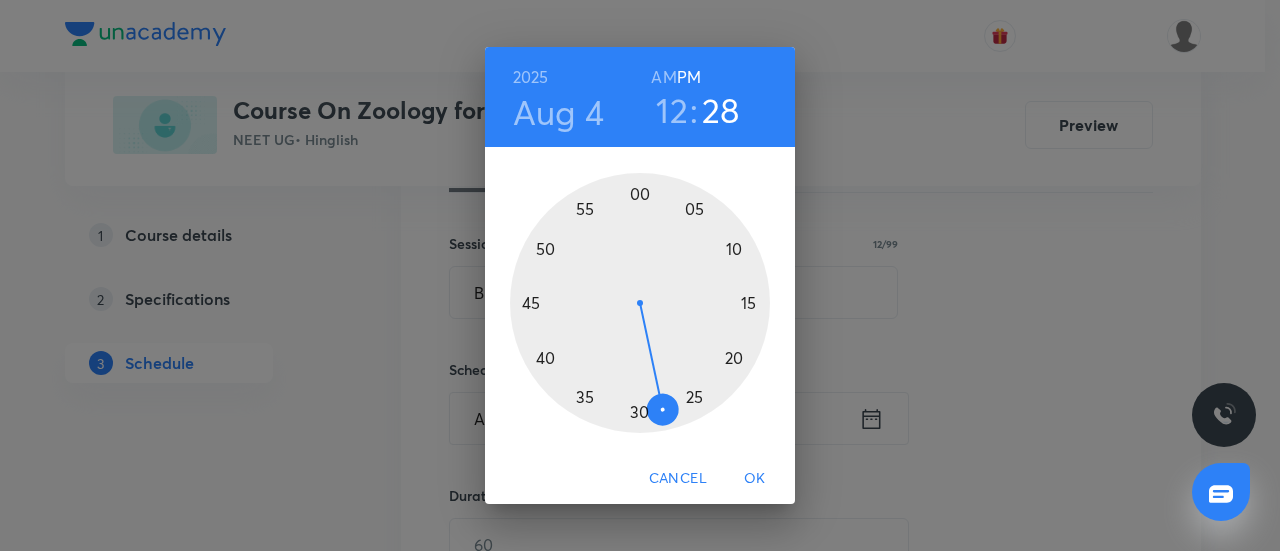 click at bounding box center [640, 303] 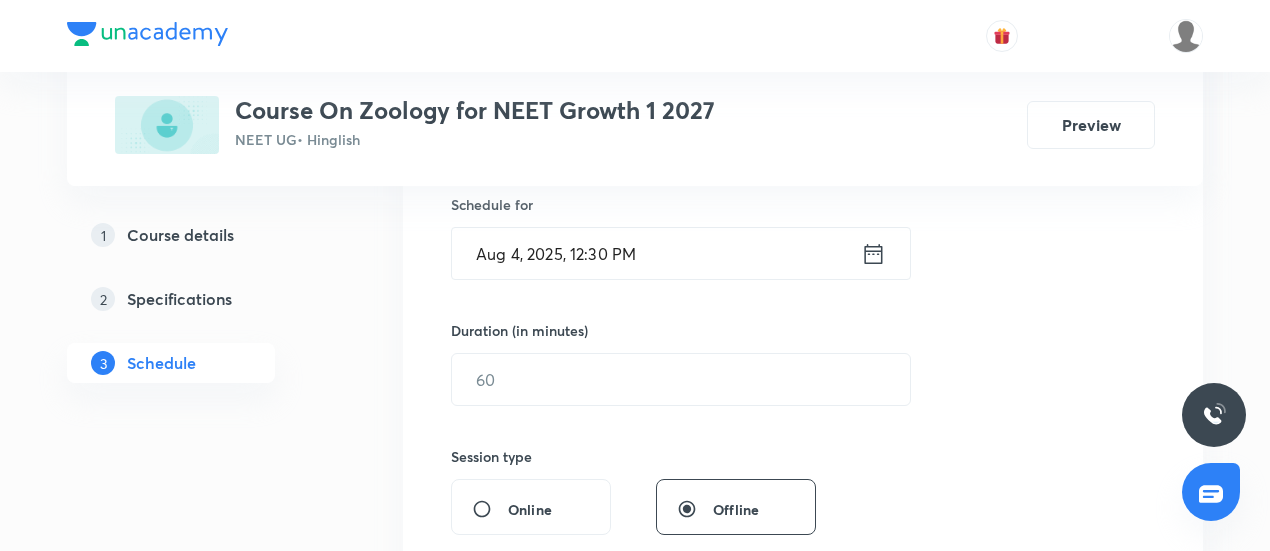 scroll, scrollTop: 508, scrollLeft: 0, axis: vertical 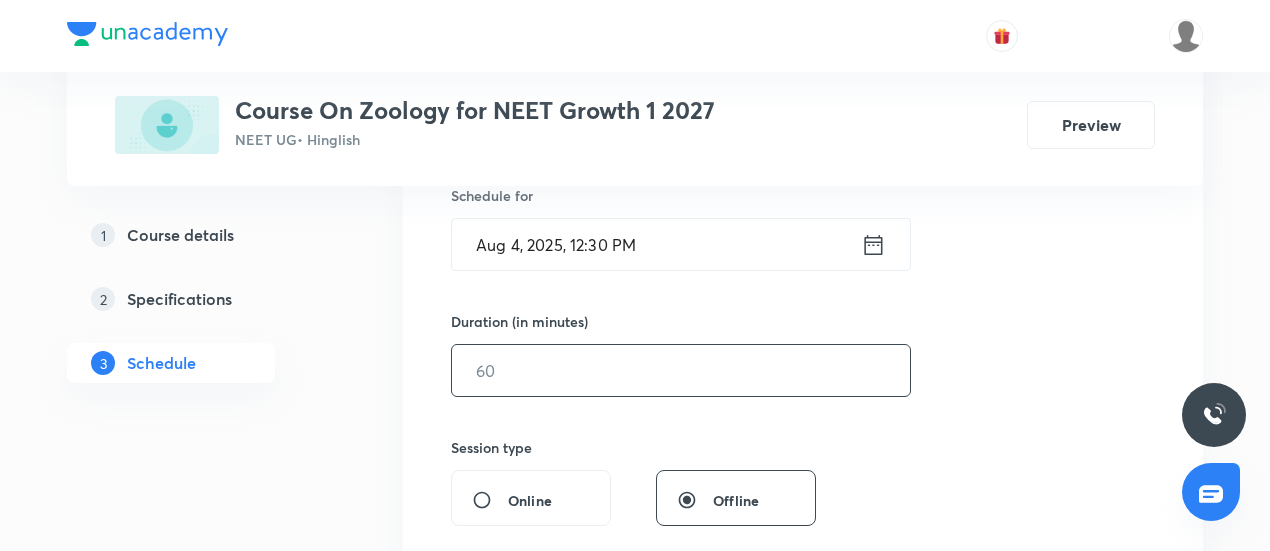 click at bounding box center (681, 370) 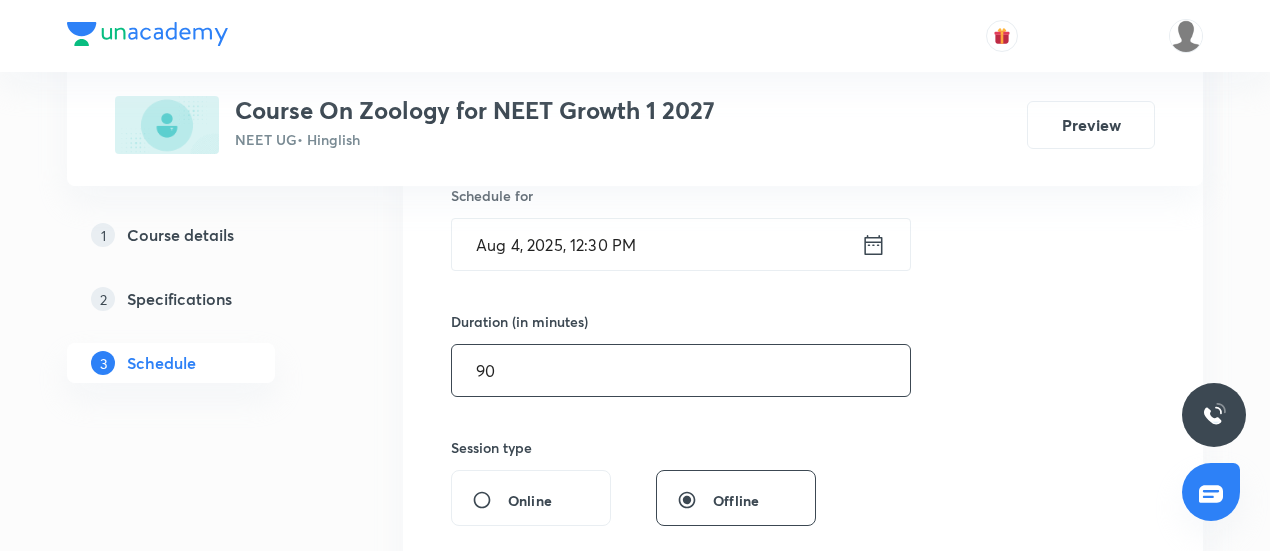 type on "90" 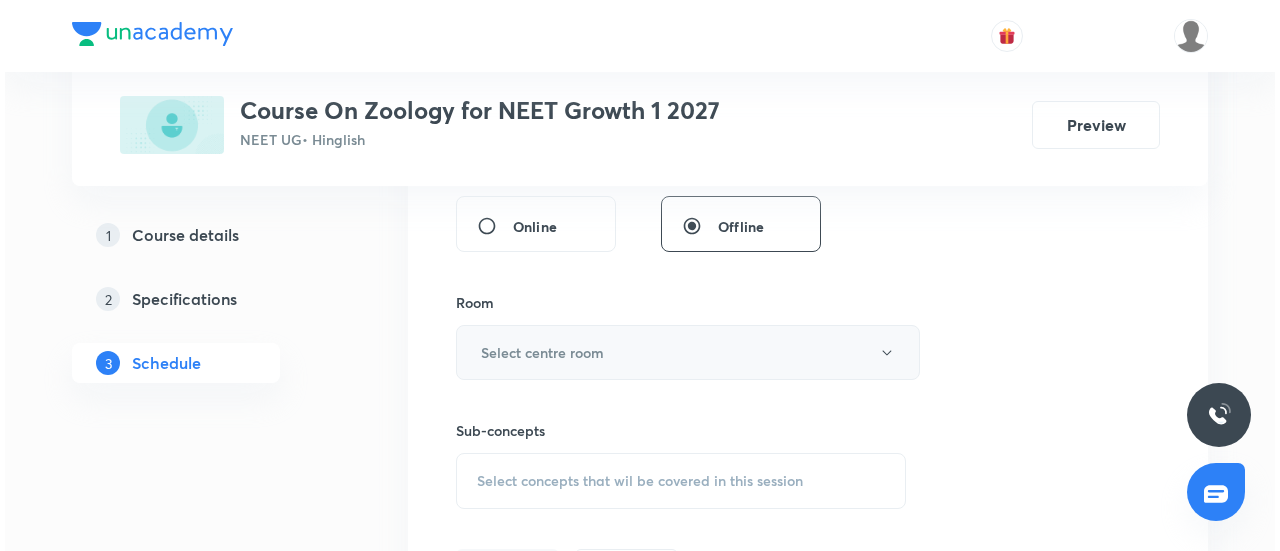 scroll, scrollTop: 783, scrollLeft: 0, axis: vertical 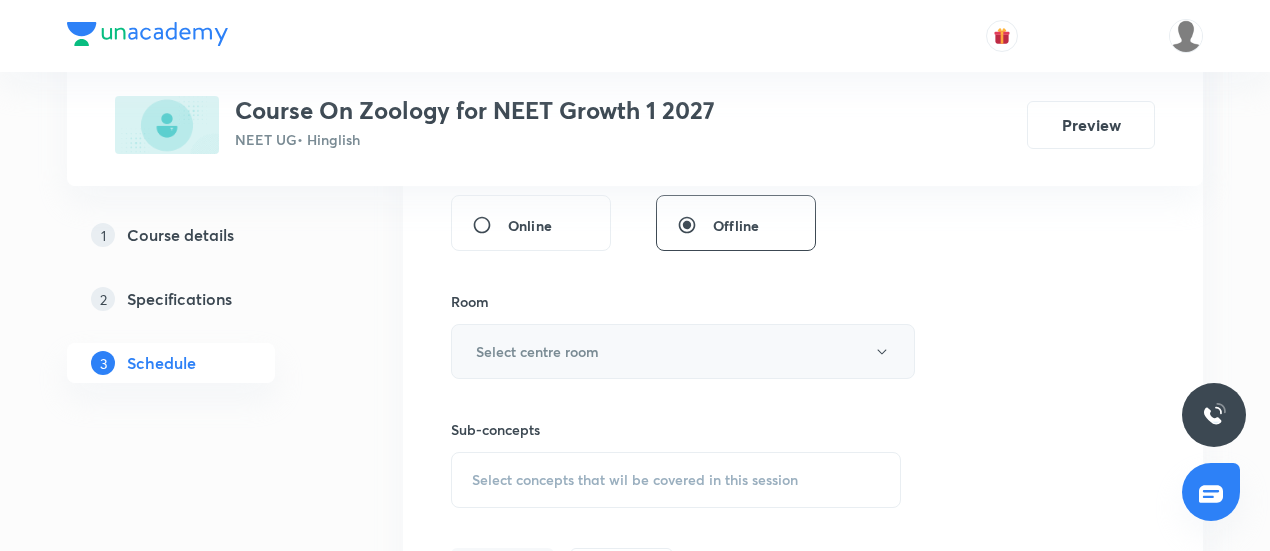 click on "Select centre room" at bounding box center [683, 351] 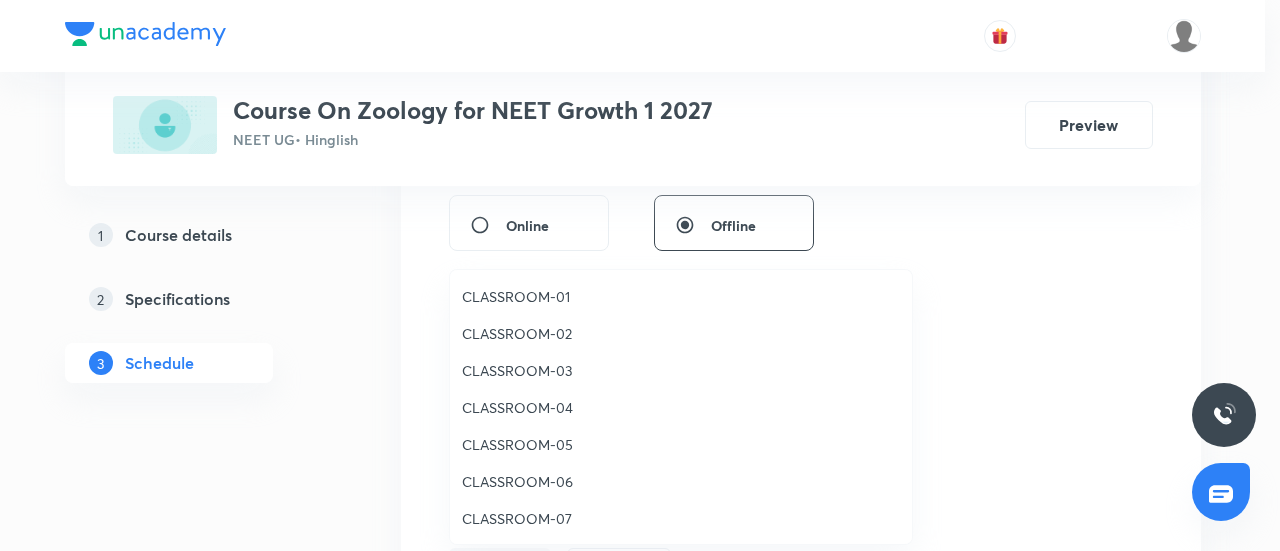 click at bounding box center [640, 275] 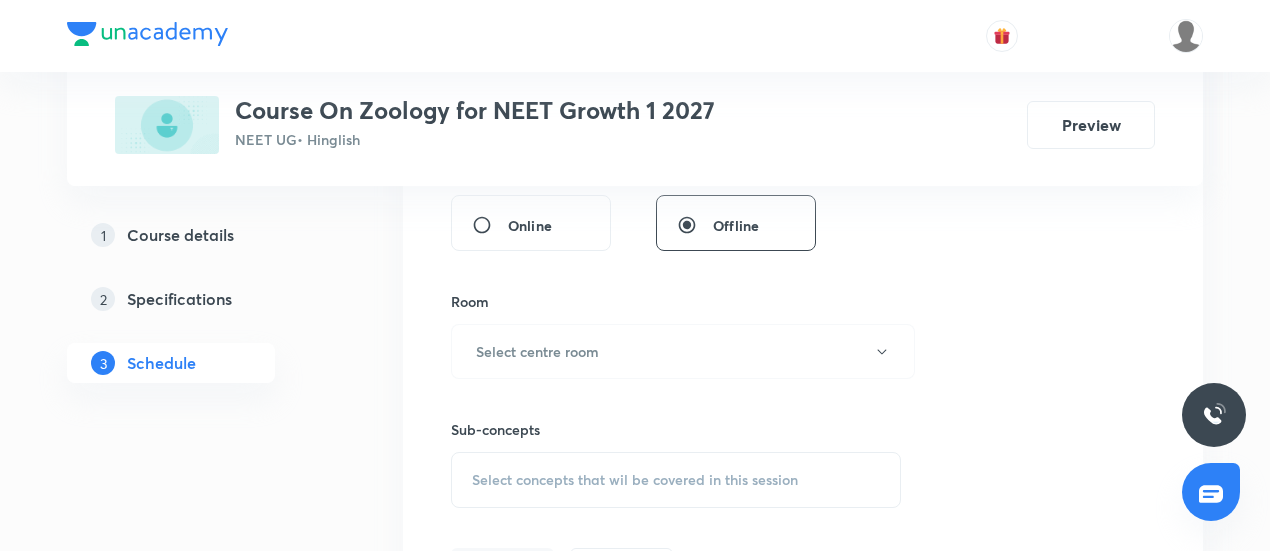 scroll, scrollTop: 791, scrollLeft: 0, axis: vertical 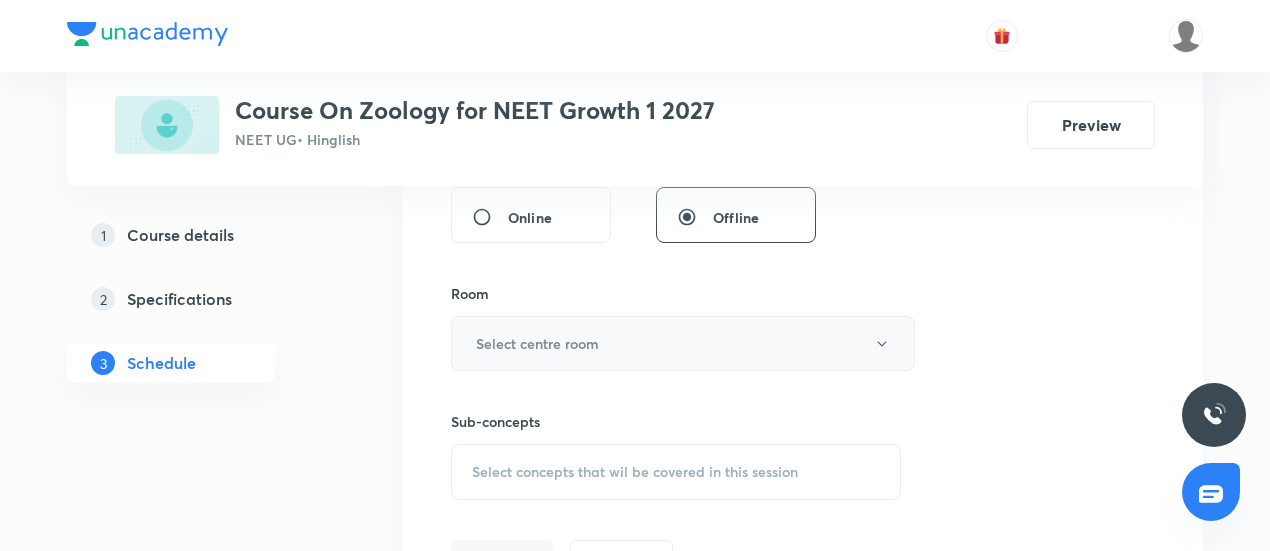 click on "Select centre room" at bounding box center (683, 343) 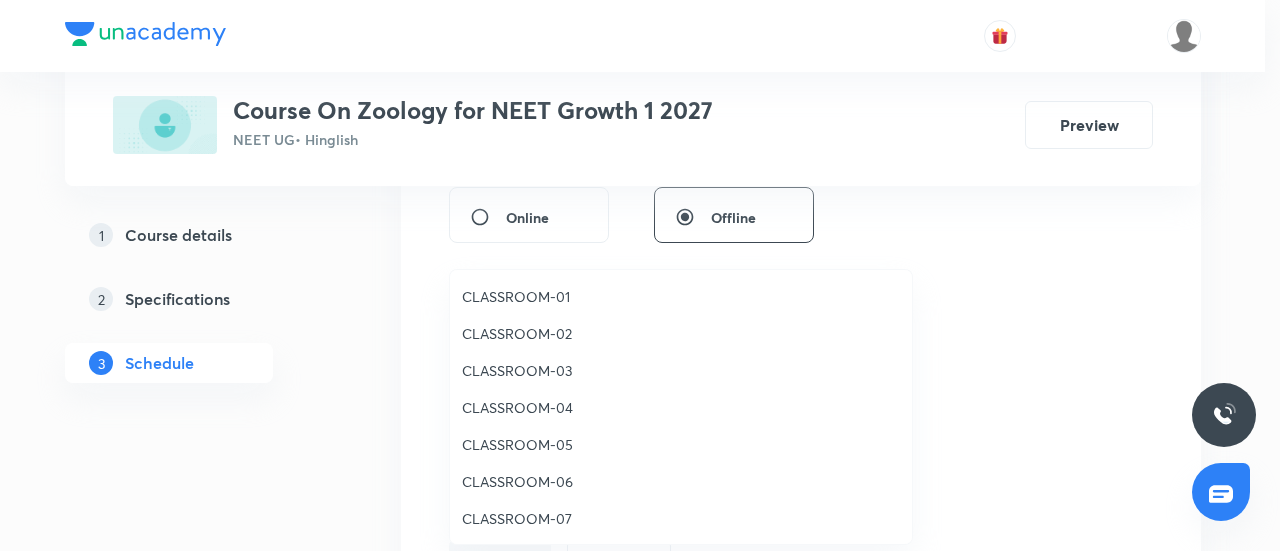 click on "CLASSROOM-05" at bounding box center (681, 444) 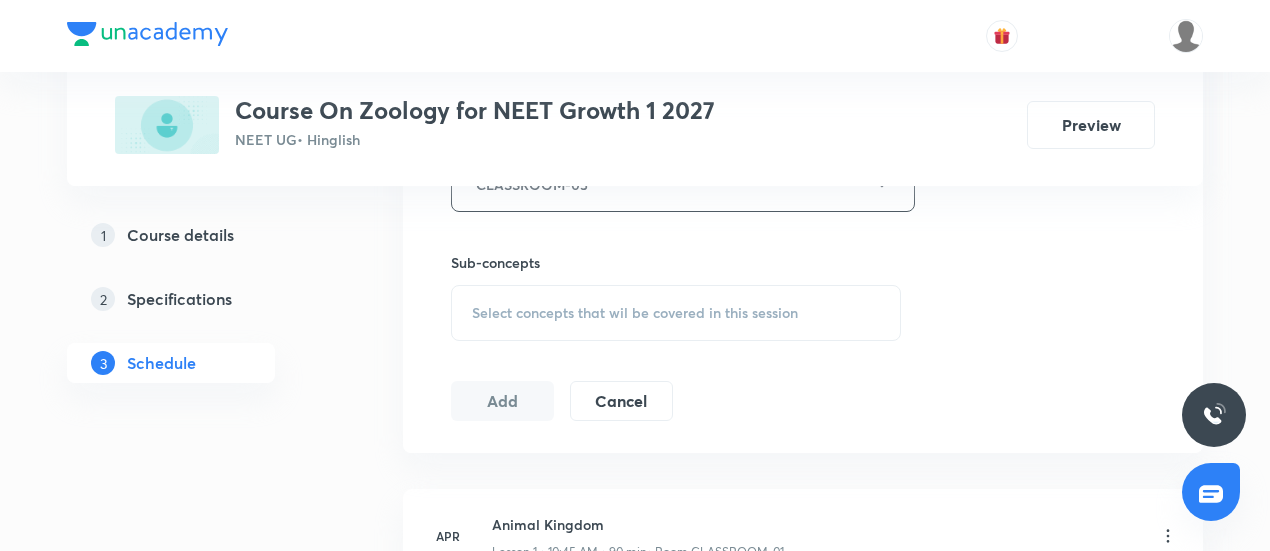scroll, scrollTop: 953, scrollLeft: 0, axis: vertical 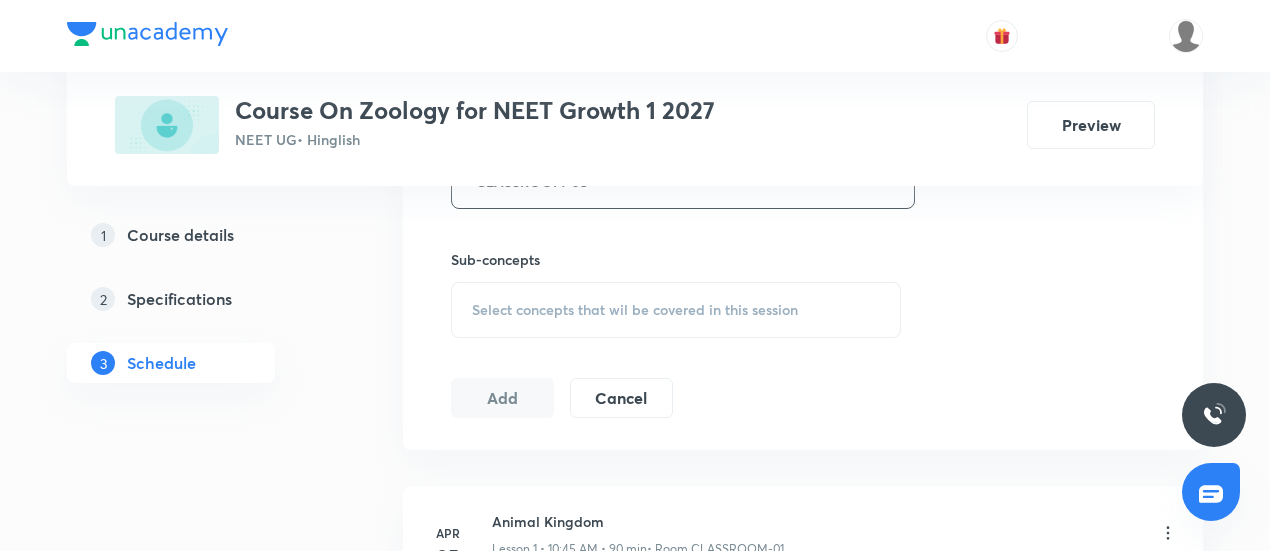 click on "Select concepts that wil be covered in this session" at bounding box center (635, 310) 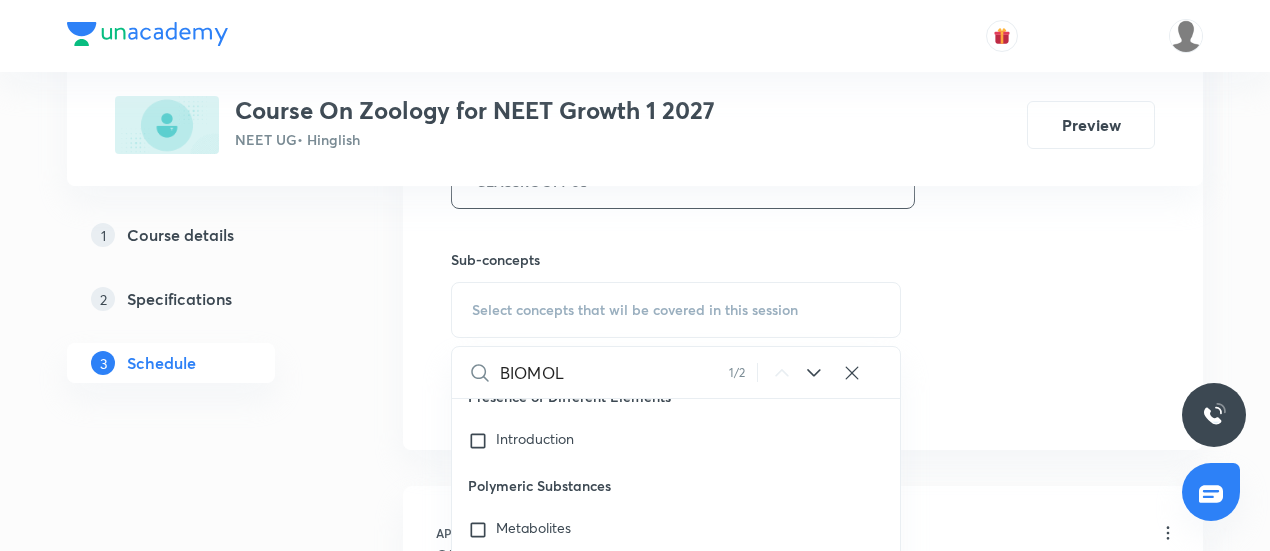 scroll, scrollTop: 14632, scrollLeft: 0, axis: vertical 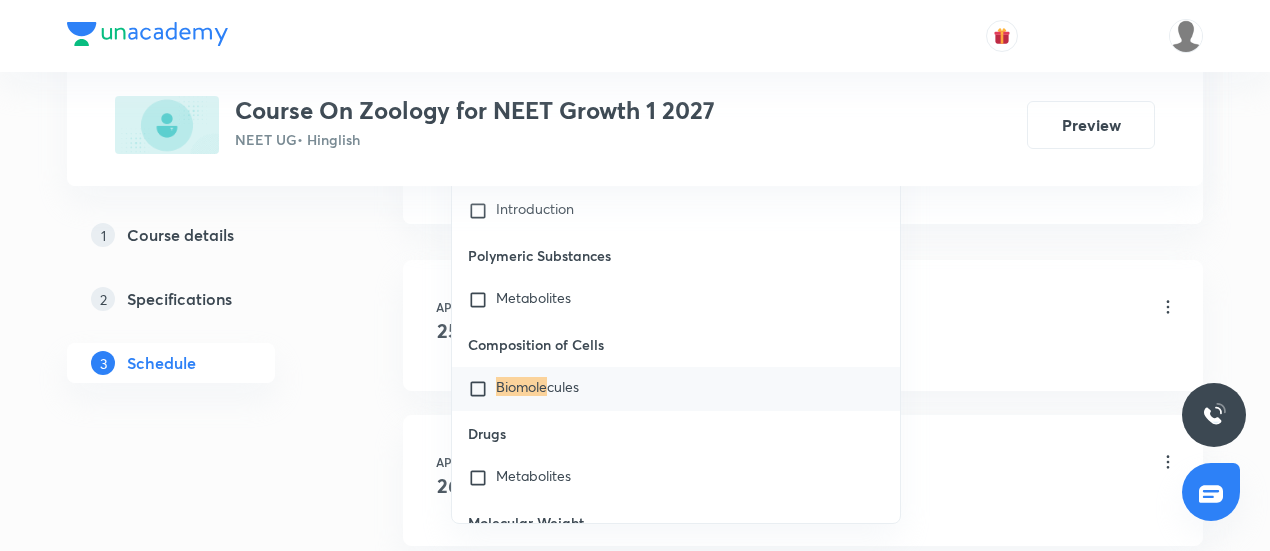 type on "BIOMOLE" 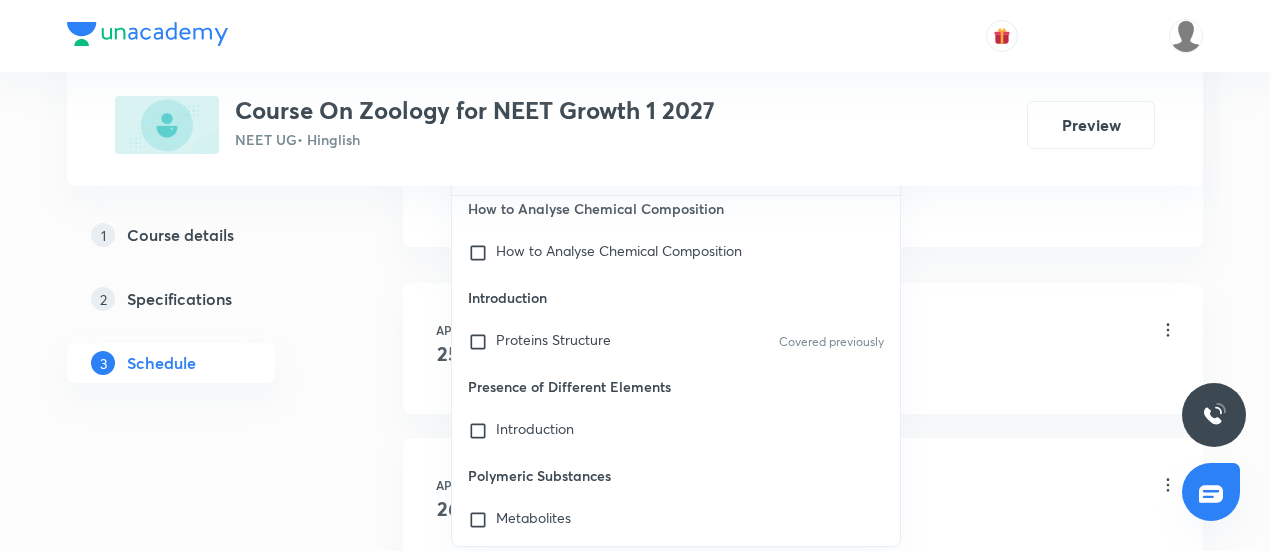 scroll, scrollTop: 14433, scrollLeft: 0, axis: vertical 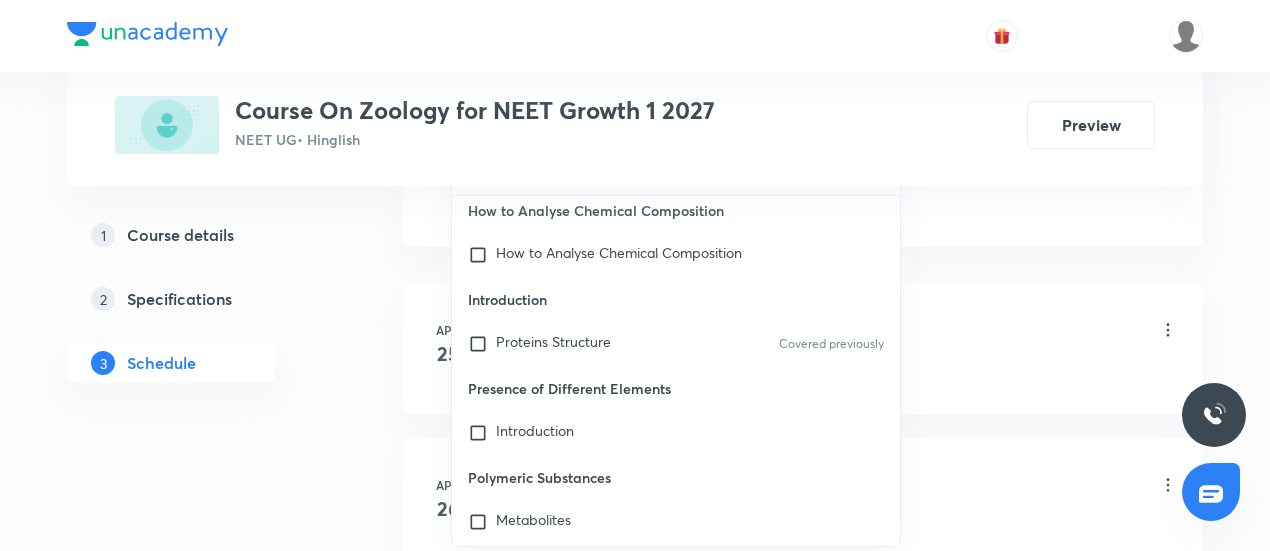 click on "Animal Kingdom Lesson 1 • 10:45 AM • 90 min  • Room CLASSROOM-01" at bounding box center [835, 331] 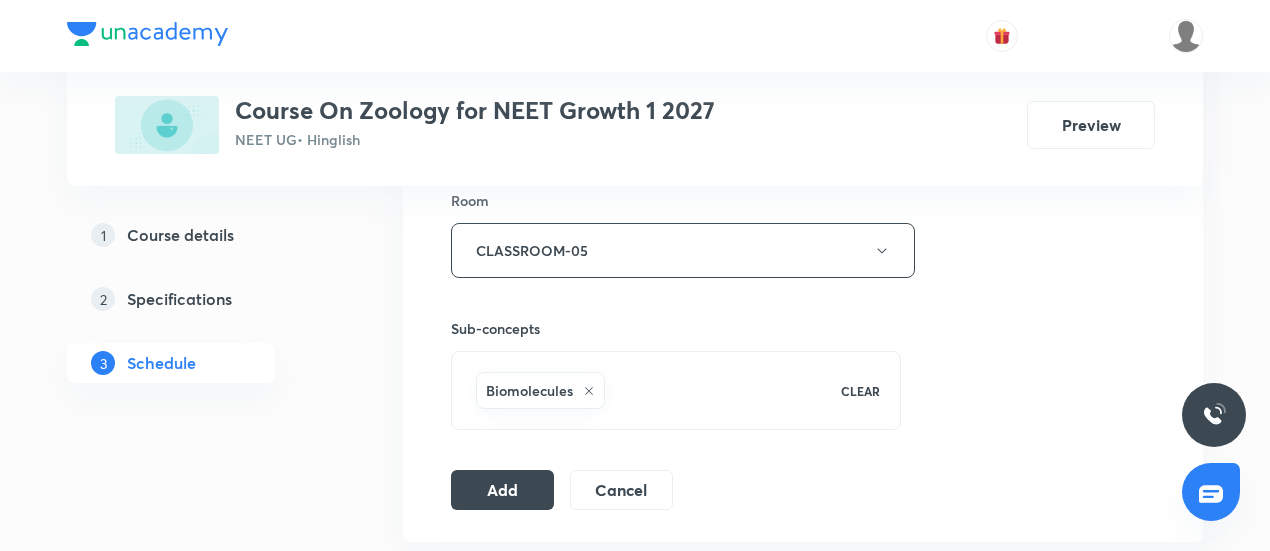 scroll, scrollTop: 879, scrollLeft: 0, axis: vertical 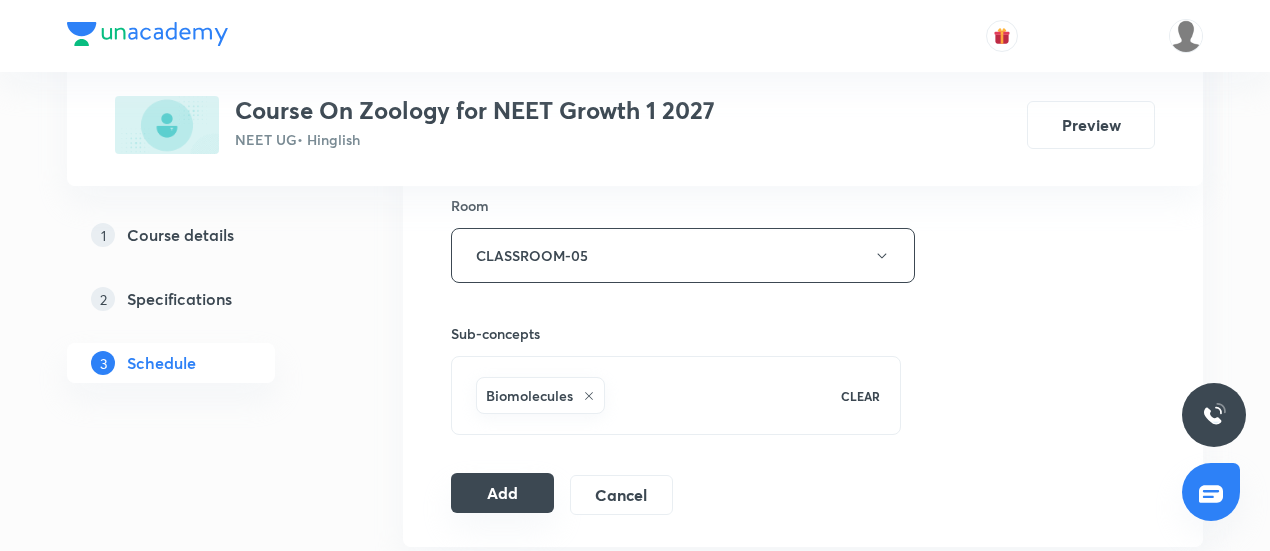 click on "Add" at bounding box center [502, 493] 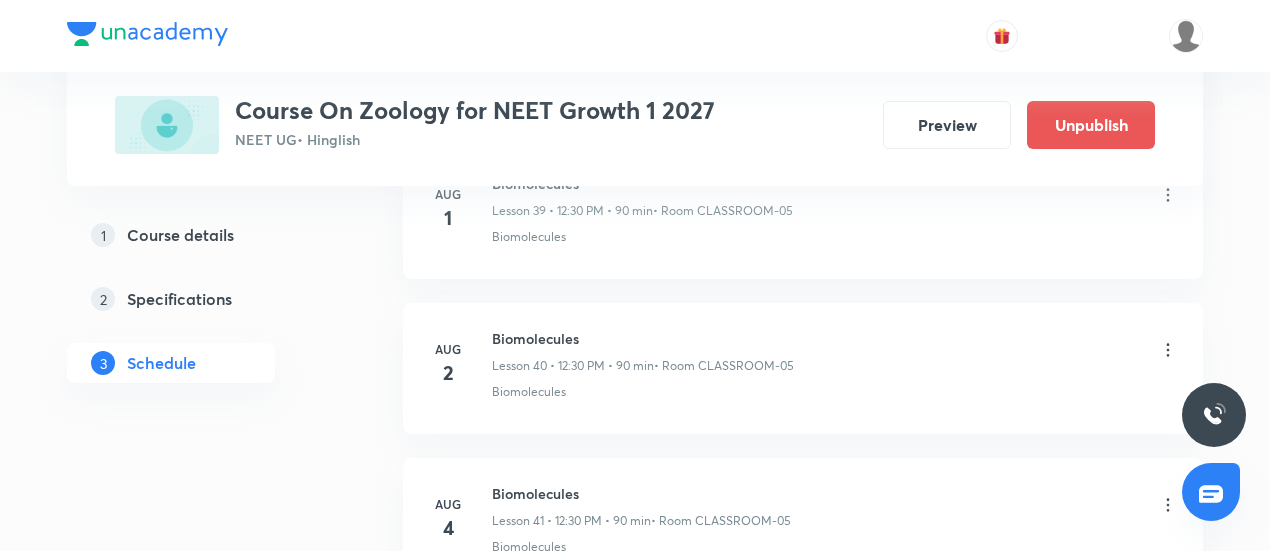 scroll, scrollTop: 6258, scrollLeft: 0, axis: vertical 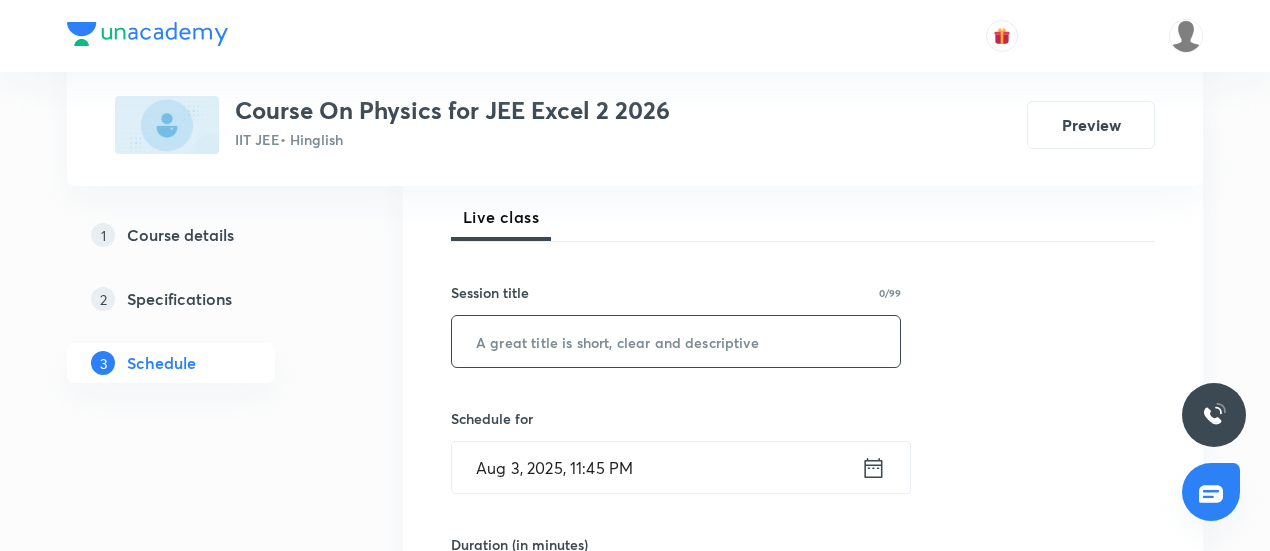 click at bounding box center [676, 341] 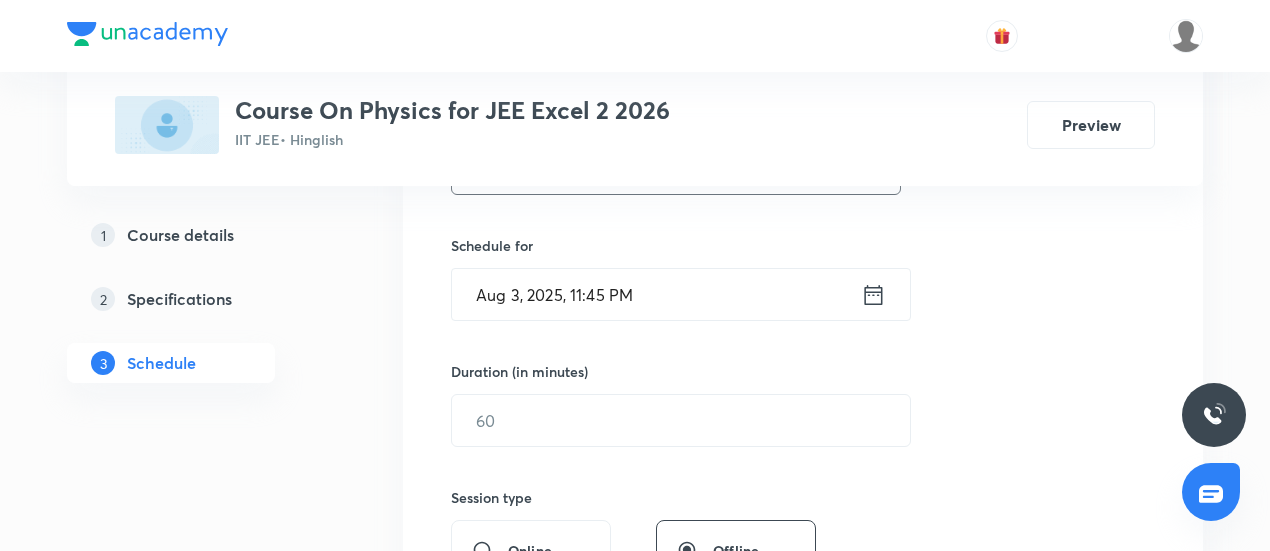 scroll, scrollTop: 459, scrollLeft: 0, axis: vertical 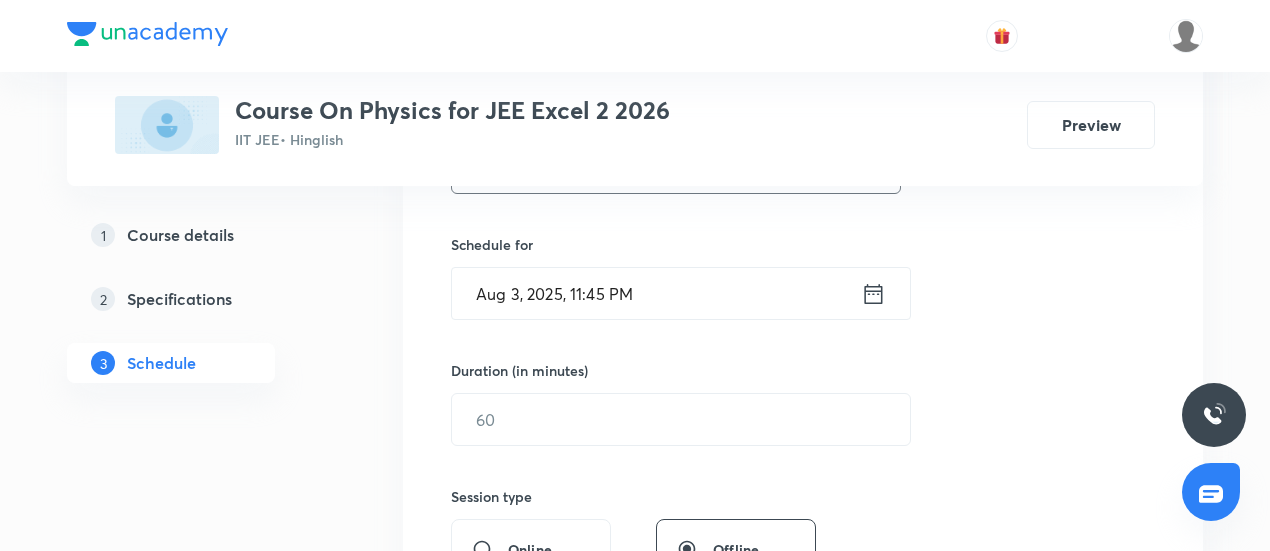 type on "Geometrical Optics" 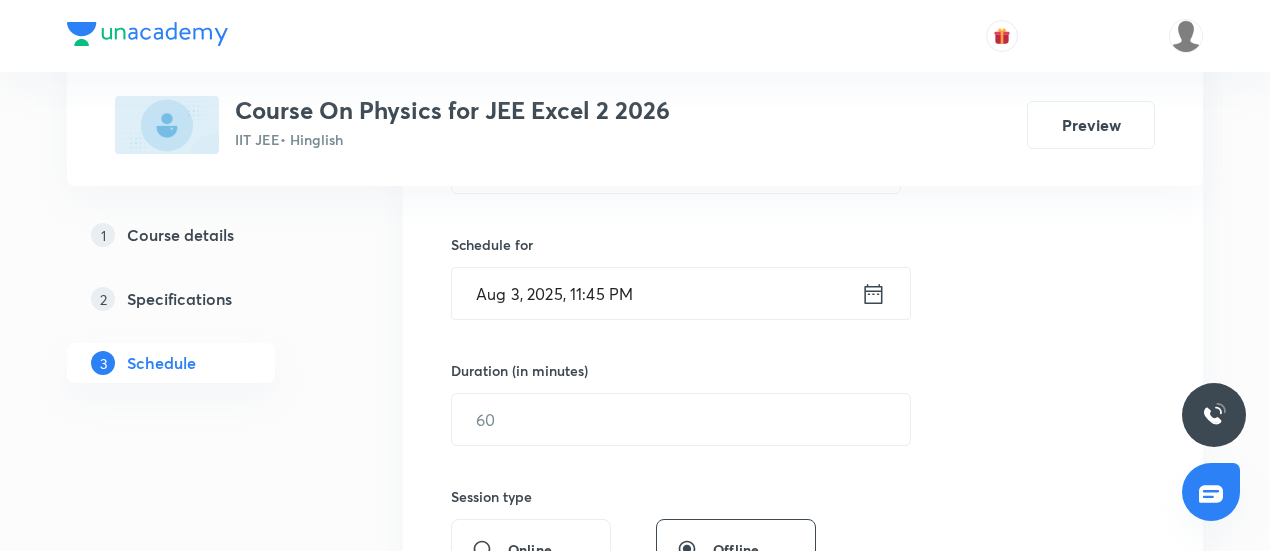 click 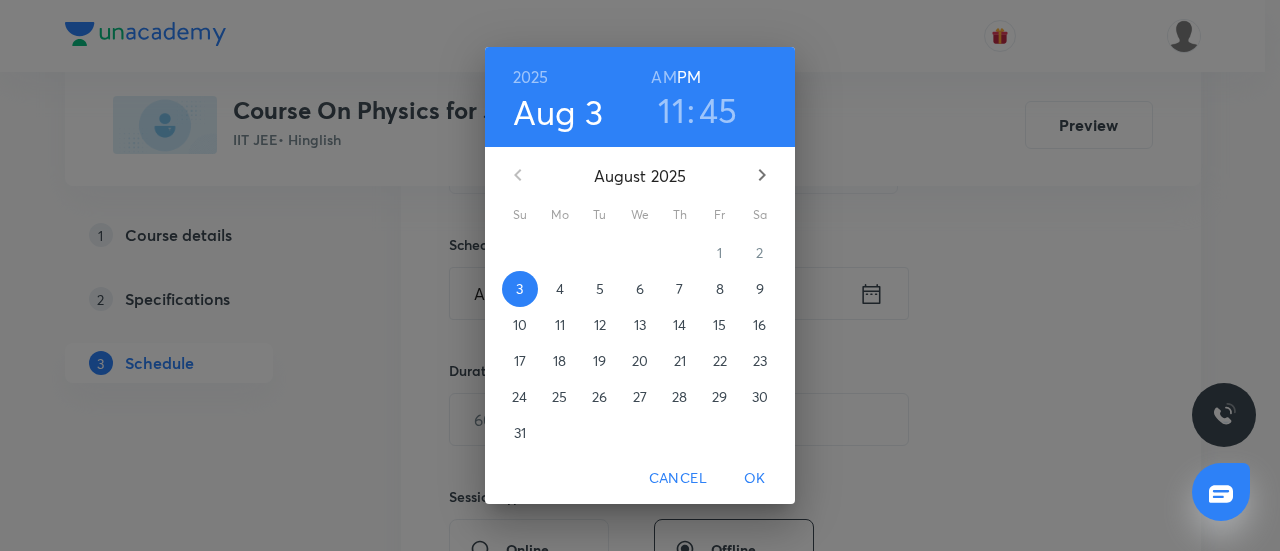 click on "4" at bounding box center [560, 289] 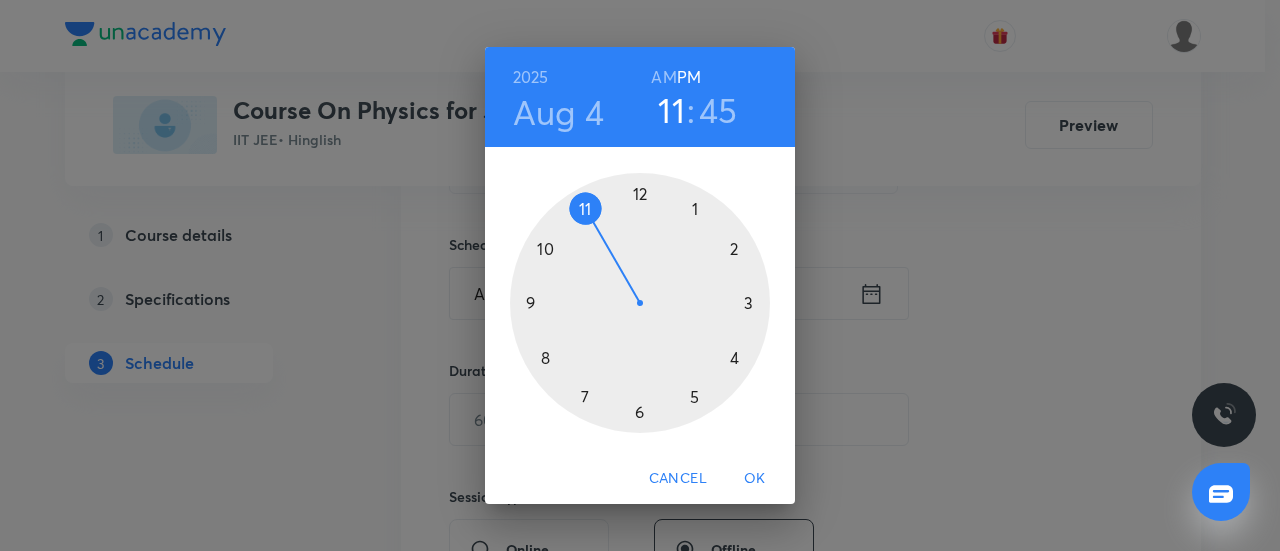 click at bounding box center (640, 303) 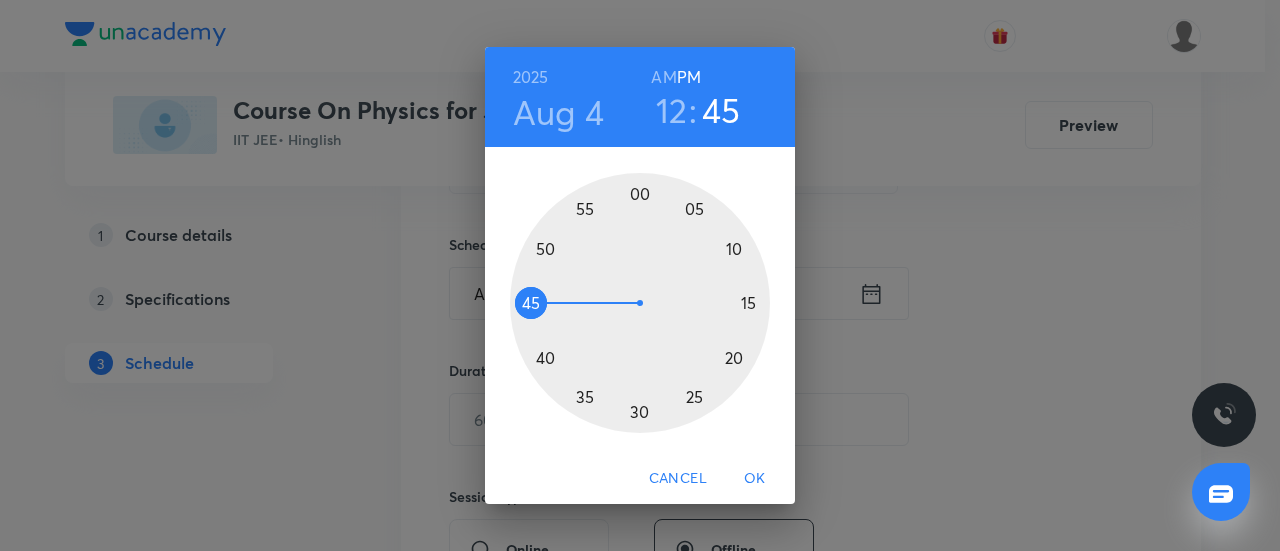 click at bounding box center (640, 303) 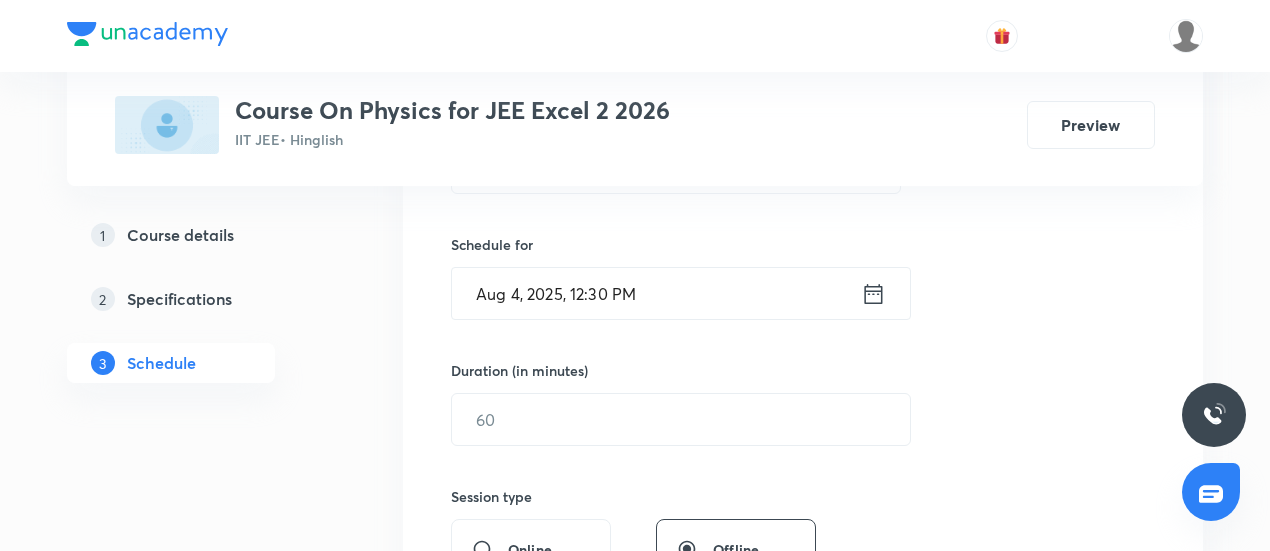 scroll, scrollTop: 539, scrollLeft: 0, axis: vertical 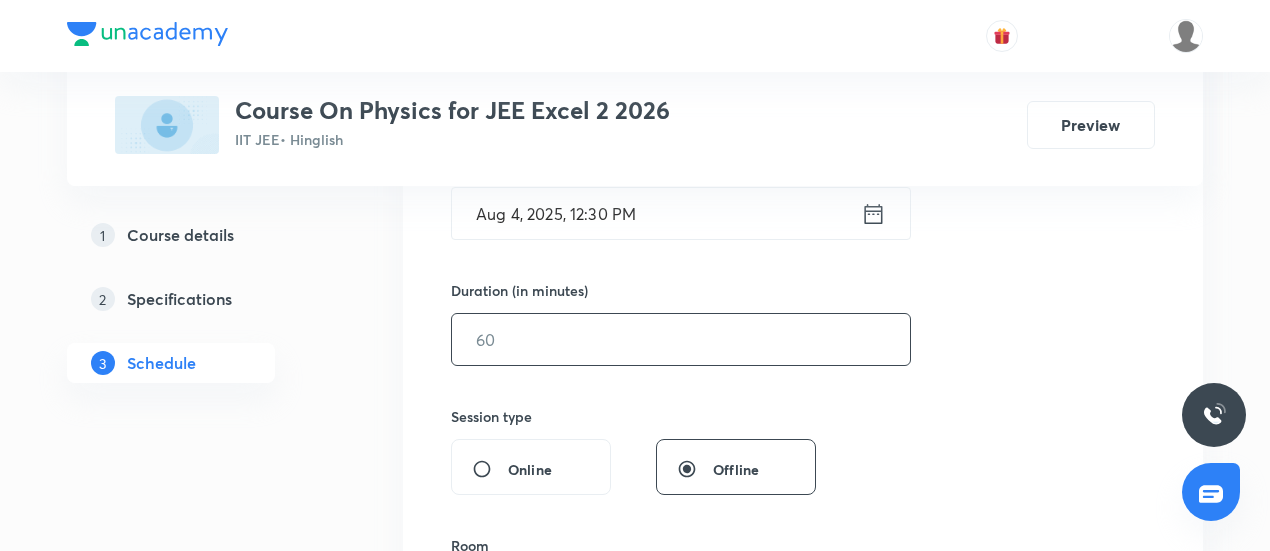 click at bounding box center [681, 339] 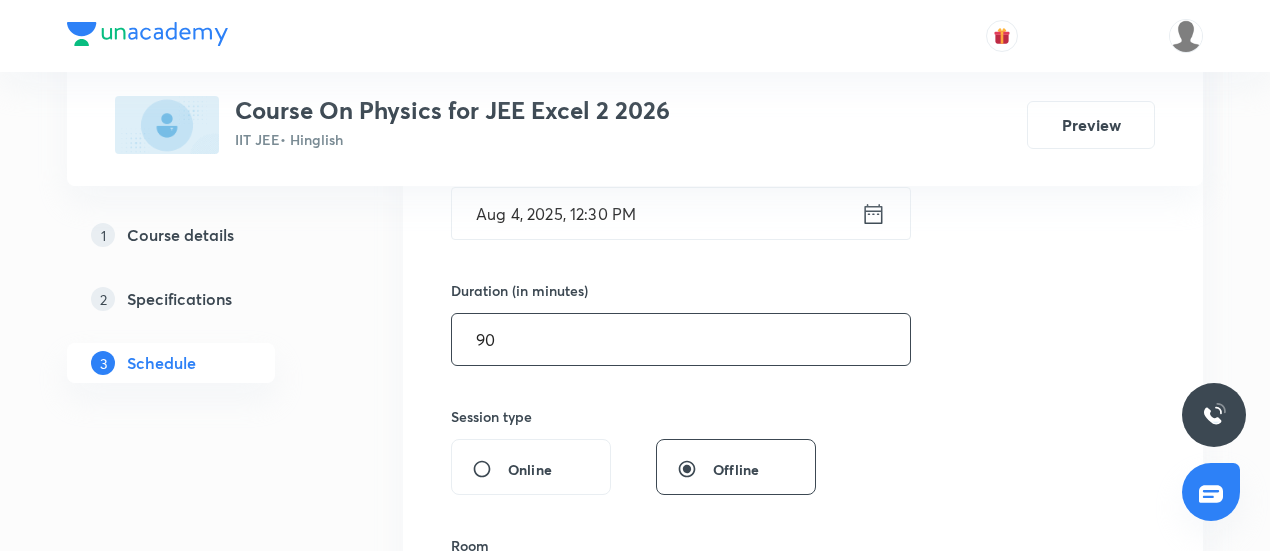 type on "90" 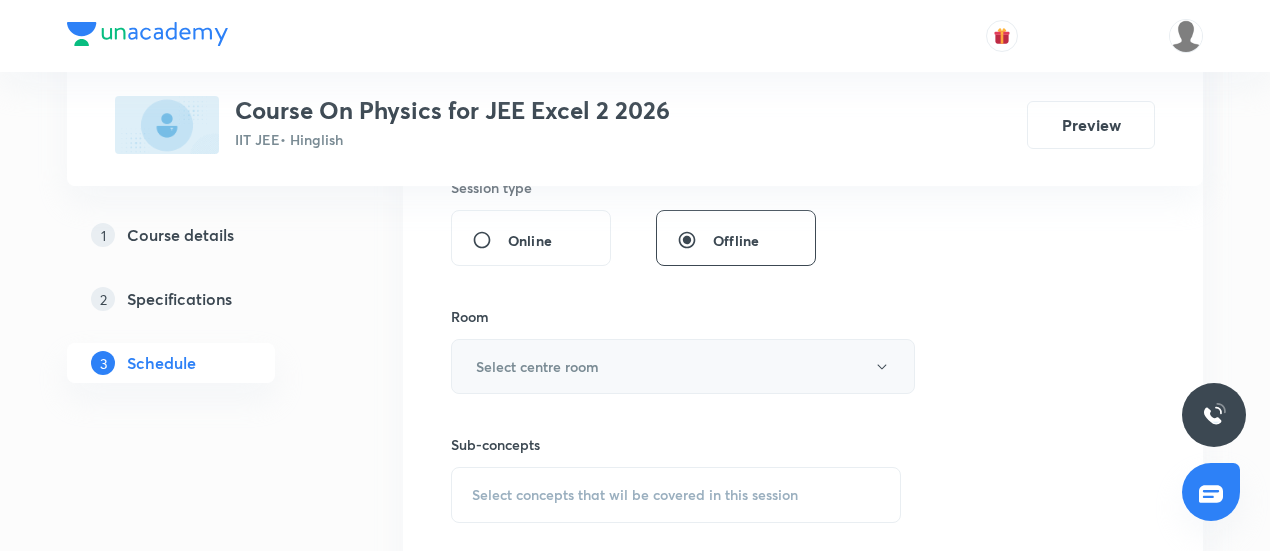scroll, scrollTop: 769, scrollLeft: 0, axis: vertical 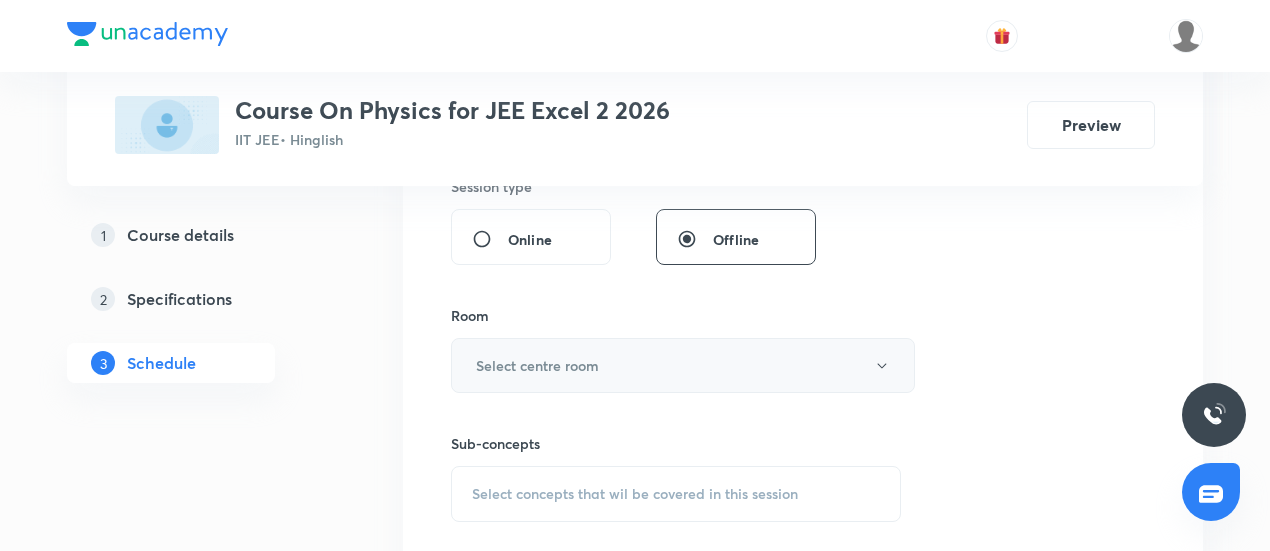 click on "Select centre room" at bounding box center [683, 365] 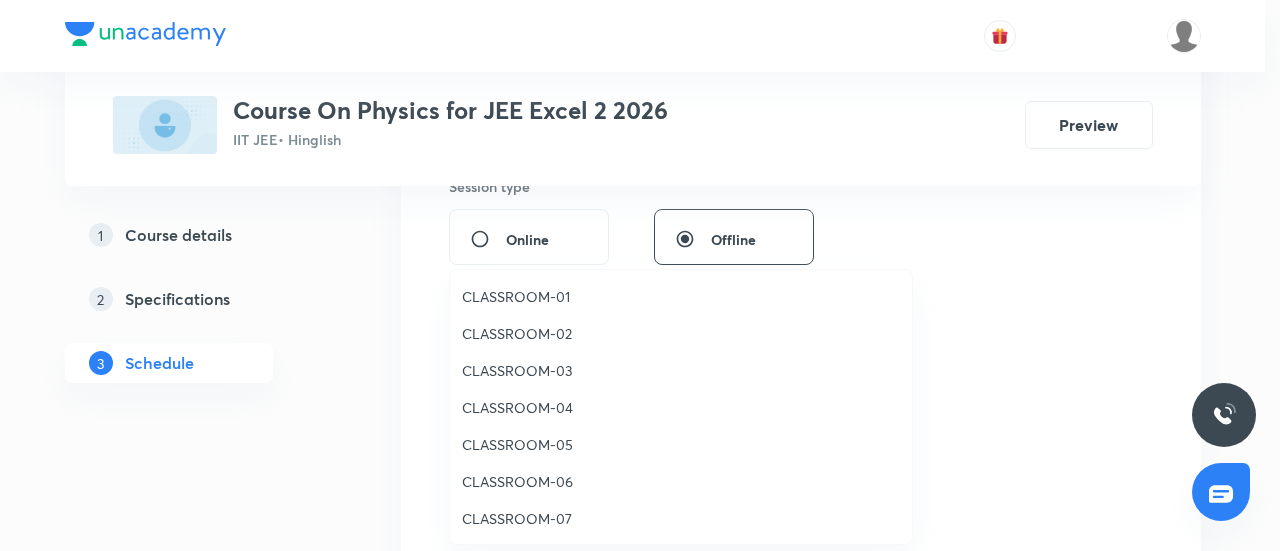 click on "CLASSROOM-06" at bounding box center (681, 481) 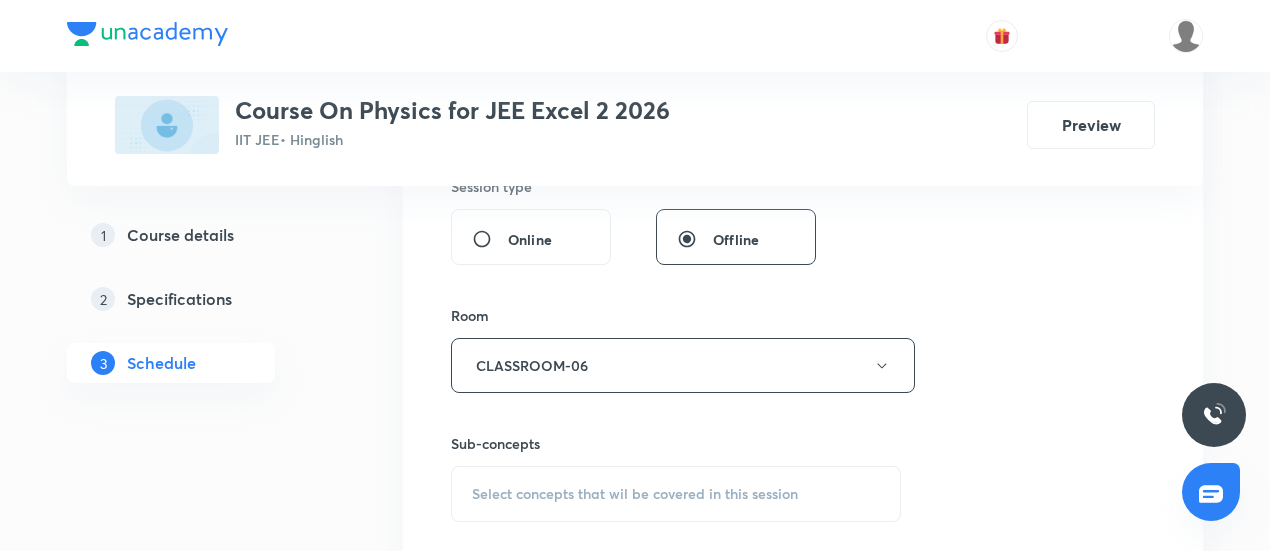 click on "Select concepts that wil be covered in this session" at bounding box center [635, 494] 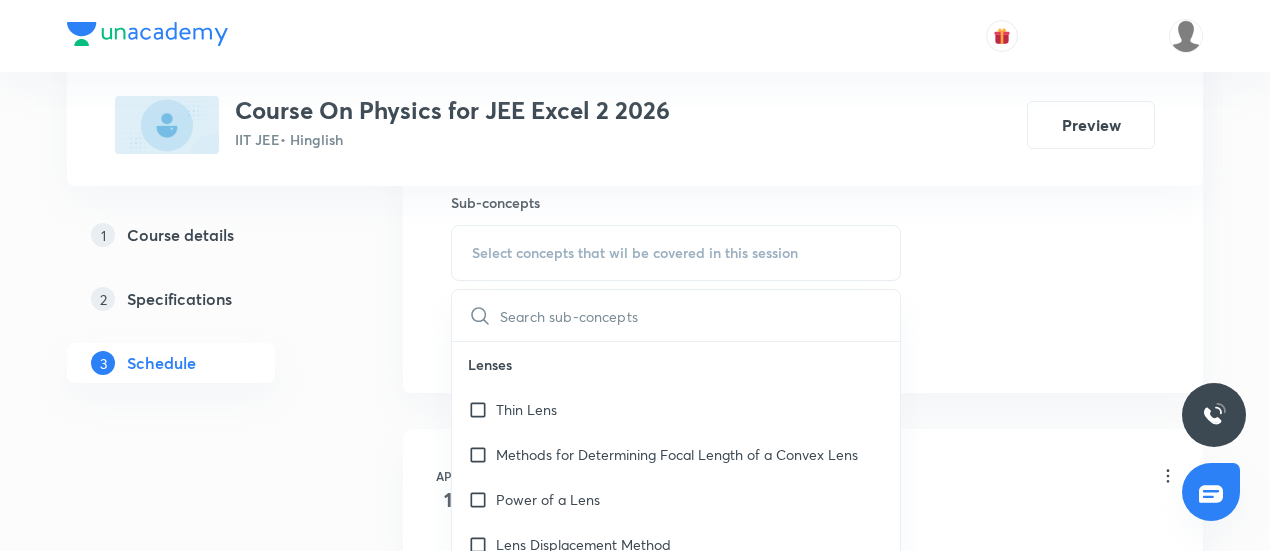 scroll, scrollTop: 1011, scrollLeft: 0, axis: vertical 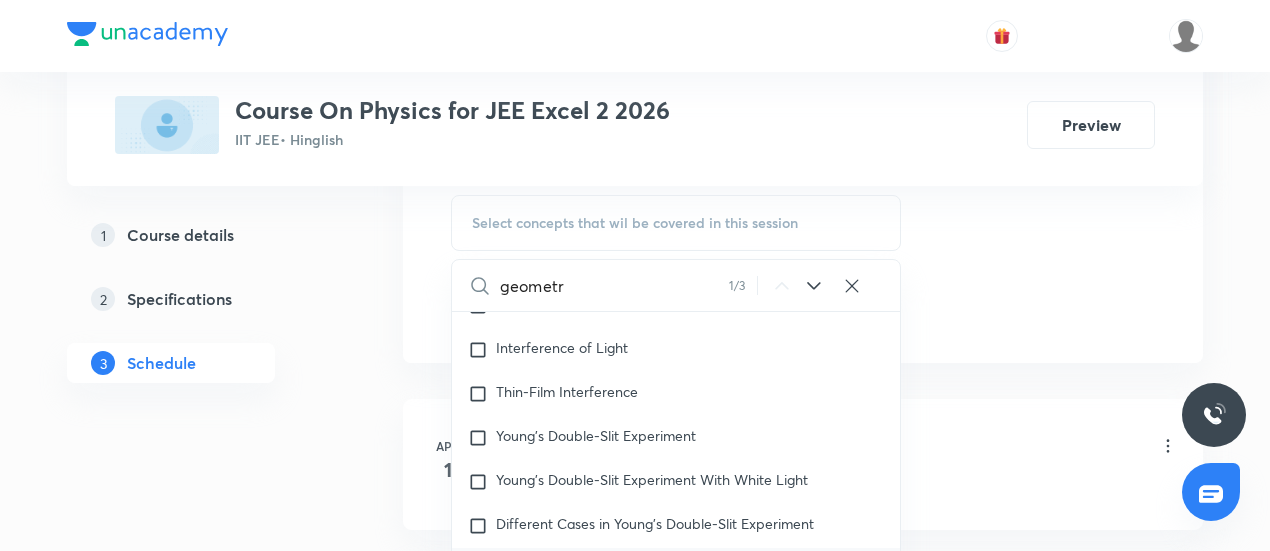 type on "geometr" 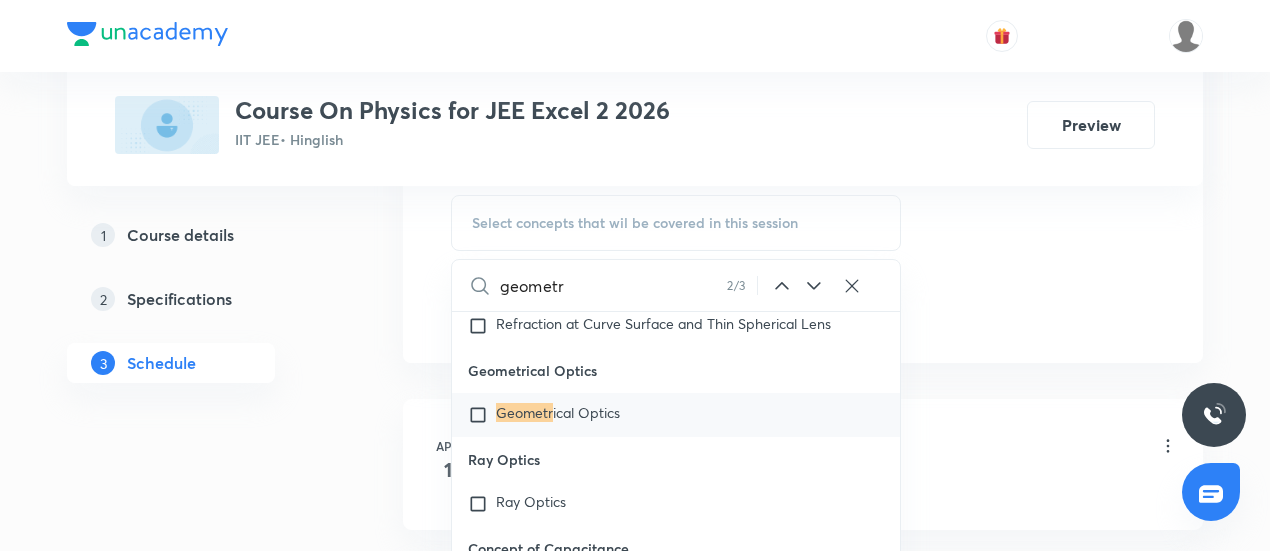 scroll, scrollTop: 2766, scrollLeft: 0, axis: vertical 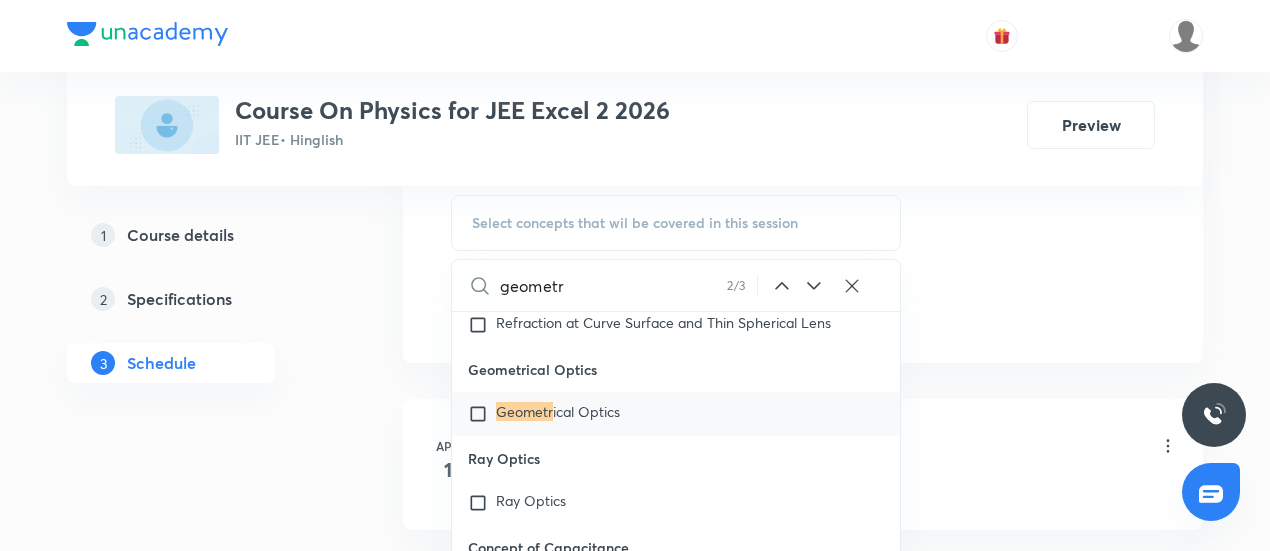 click on "ical Optics" at bounding box center (586, 411) 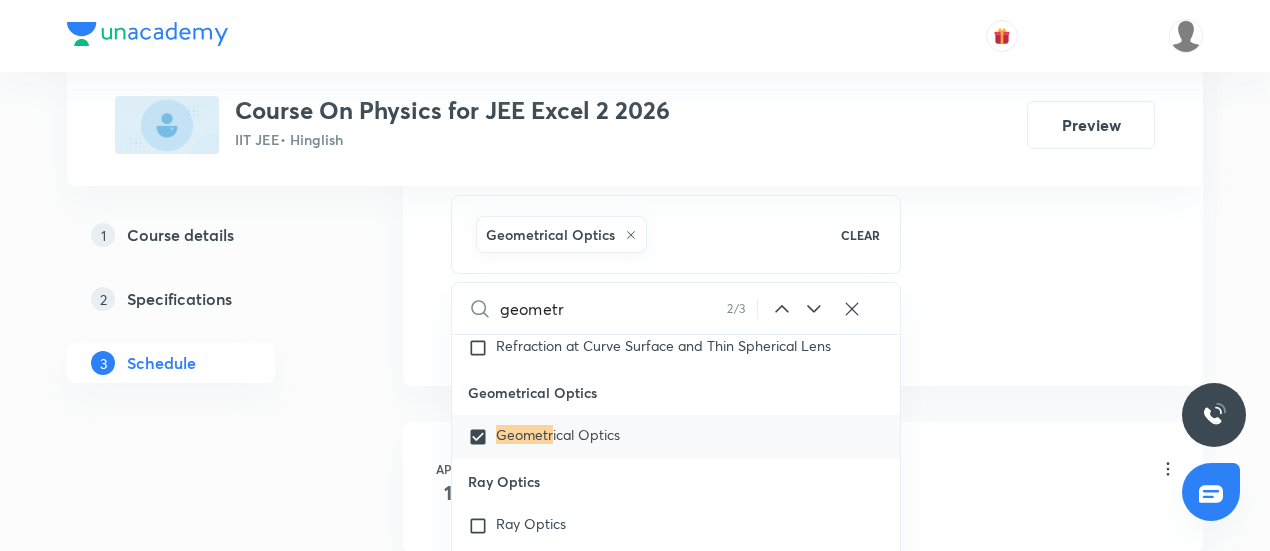 click on "Plus Courses Course On Physics for JEE Excel 2 2026 IIT JEE  • Hinglish Preview 1 Course details 2 Specifications 3 Schedule Schedule 88  classes Session  89 Live class Session title 18/99 Geometrical Optics ​ Schedule for [DATE], [TIME] ​ Duration (in minutes) 90 ​   Session type Online Offline Room CLASSROOM-06 Sub-concepts Geometrical Optics CLEAR geometr 2 / 3 ​ Lenses Thin Lens  Methods for Determining Focal Length of a Convex Lens Power of a Lens  Lens Displacement Method  Silvered Lens Concept of Image Forming at Object Itself  Combination of Lenses and Mirrors  Prism Prism  Thin Prism  Dispersion Refraction at Spherical Surfaces  Optical Instruments Optical Instrument  Wave Optics Huygen's Wave Theory Wavefronts  Huygen's Construction  Principle of Linear Superposition  Conditions of Interference  Coherent Sources  Interference of Light Thin-Film Interference  Young's Double-Slit Experiment  Young's Double-Slit Experiment With White Light  Geometr ical and Optical Paths Basic Laws Add" at bounding box center [635, 6631] 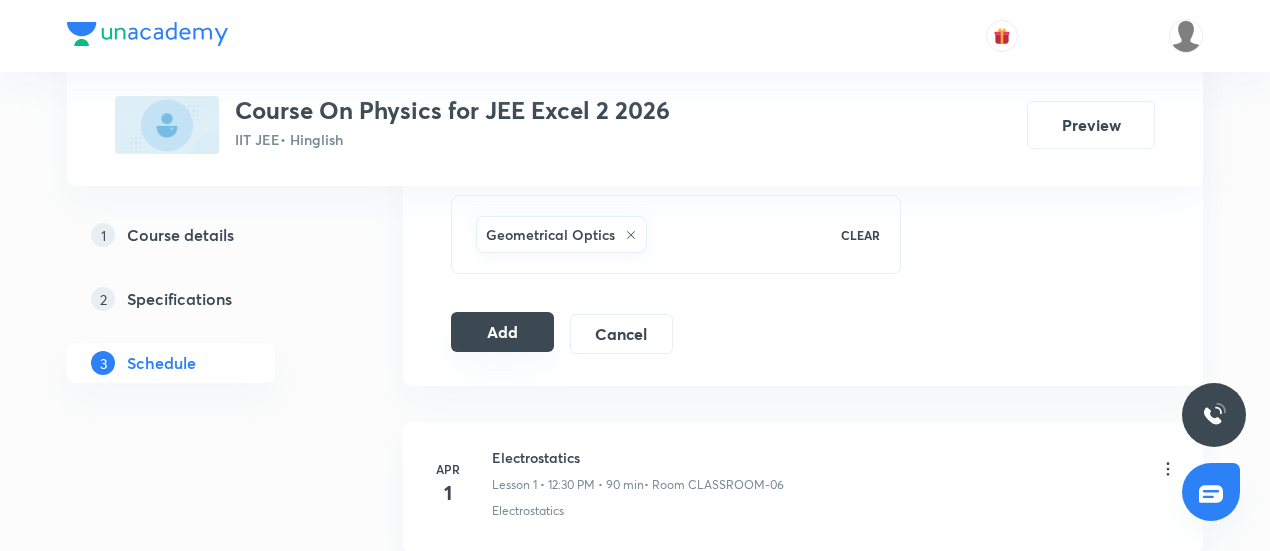 click on "Add" at bounding box center (502, 332) 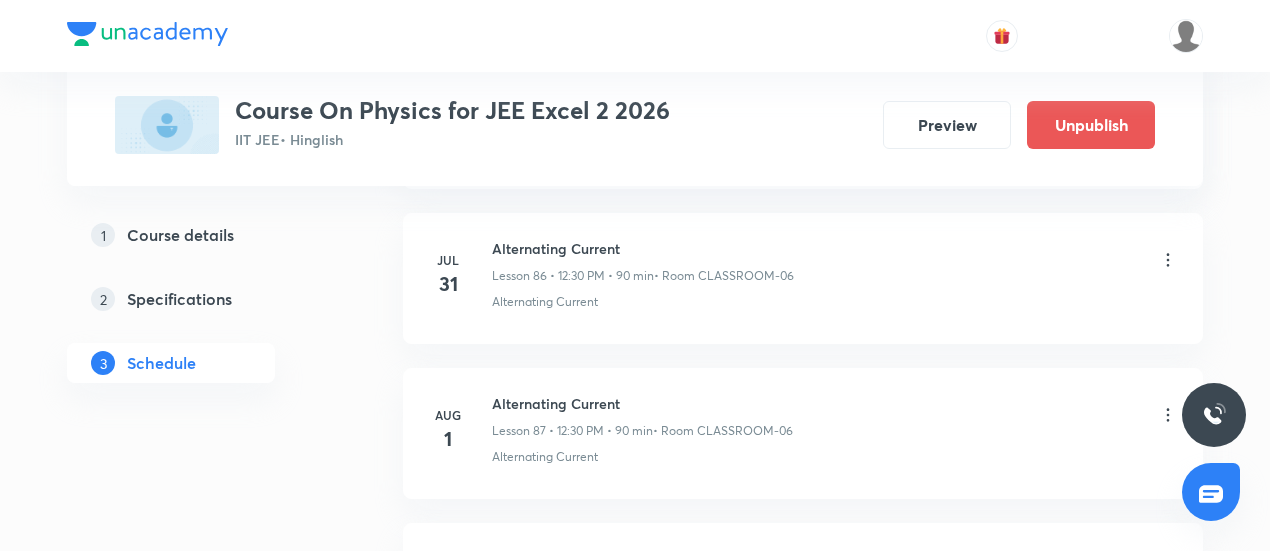 scroll, scrollTop: 13868, scrollLeft: 0, axis: vertical 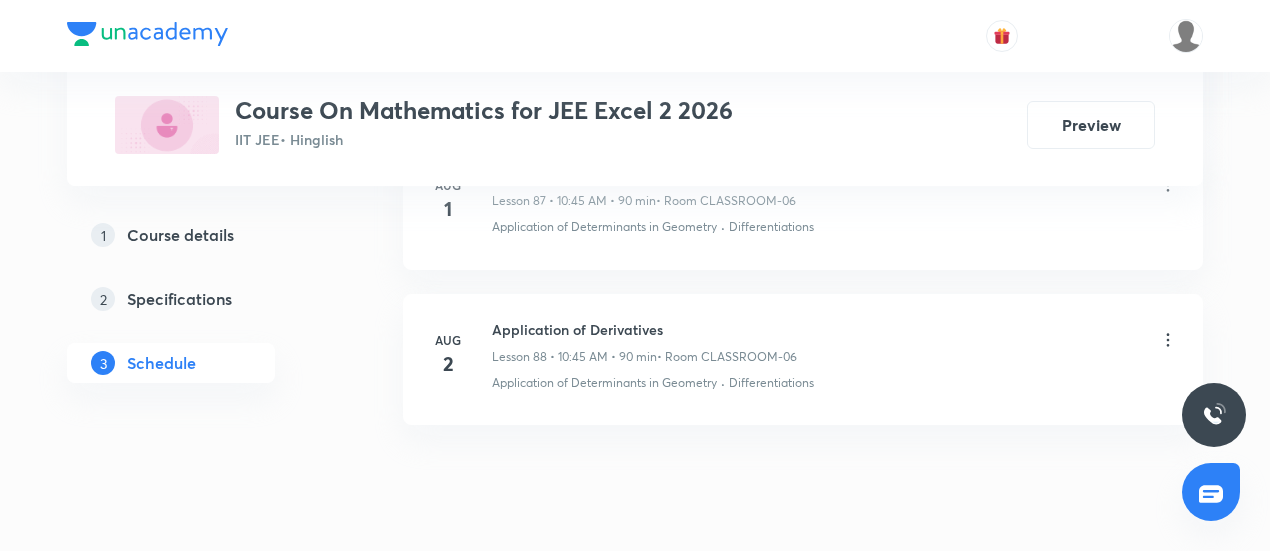 click on "Application of Derivatives" at bounding box center (644, 329) 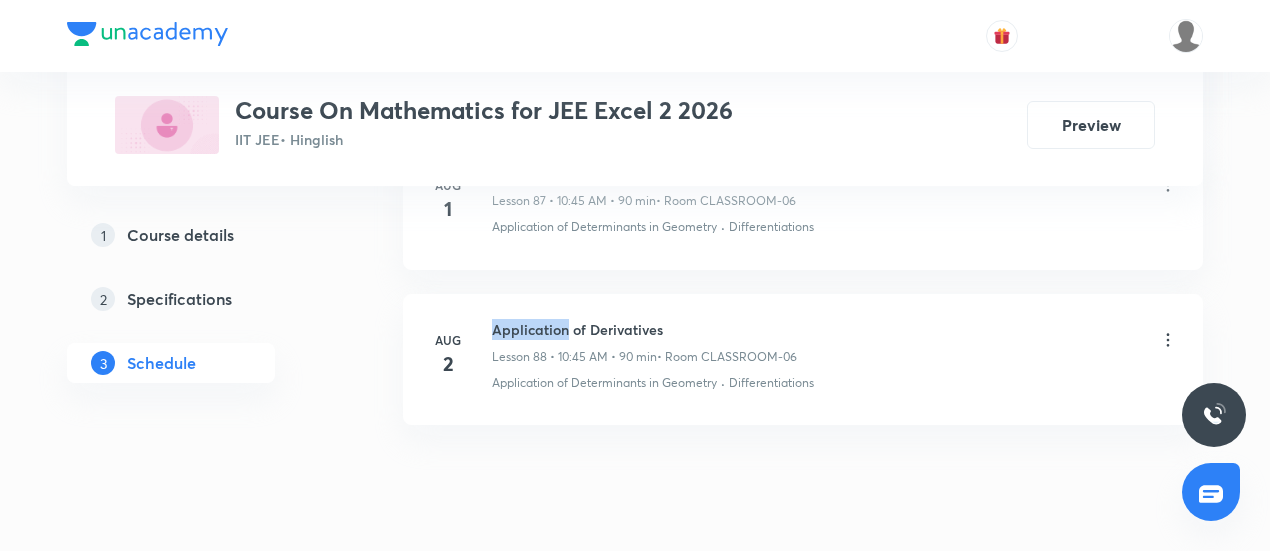 click on "Application of Derivatives" at bounding box center [644, 329] 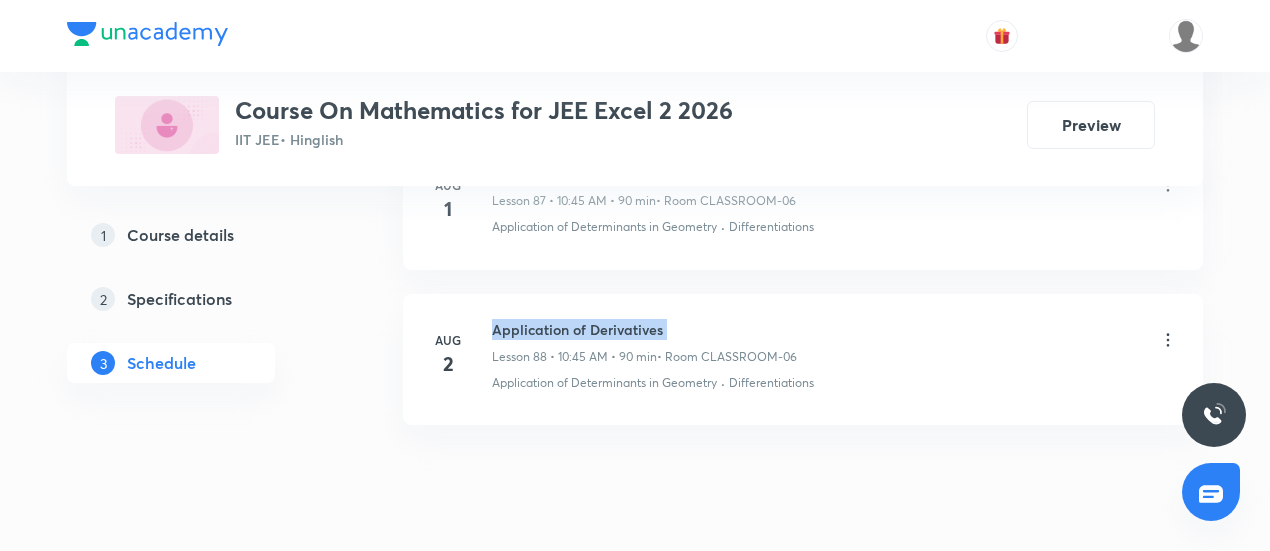 click on "Application of Derivatives" at bounding box center [644, 329] 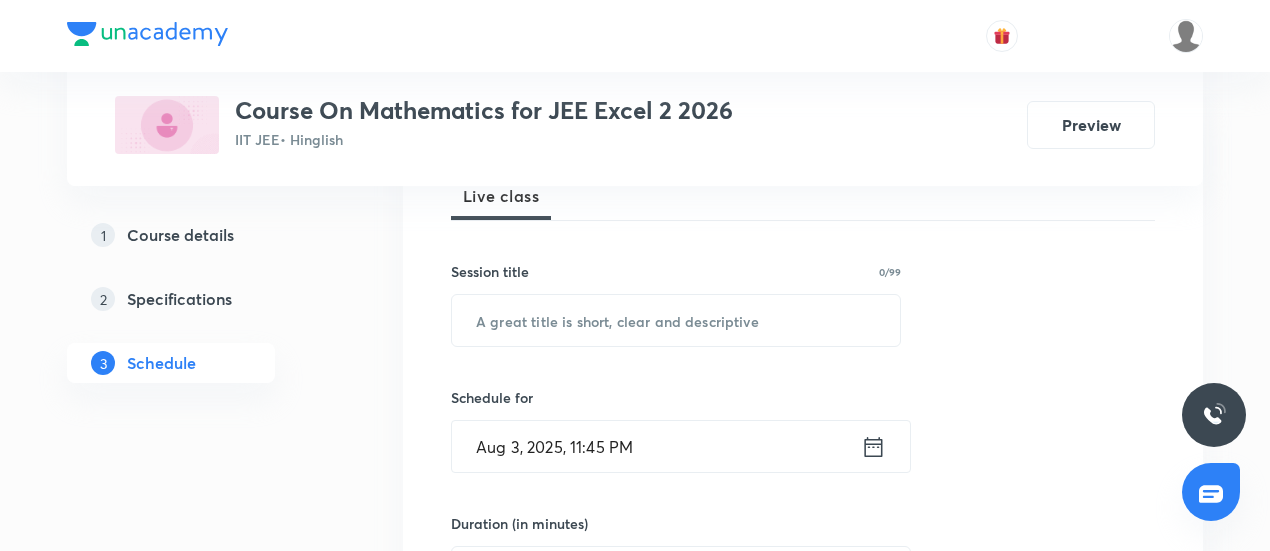scroll, scrollTop: 310, scrollLeft: 0, axis: vertical 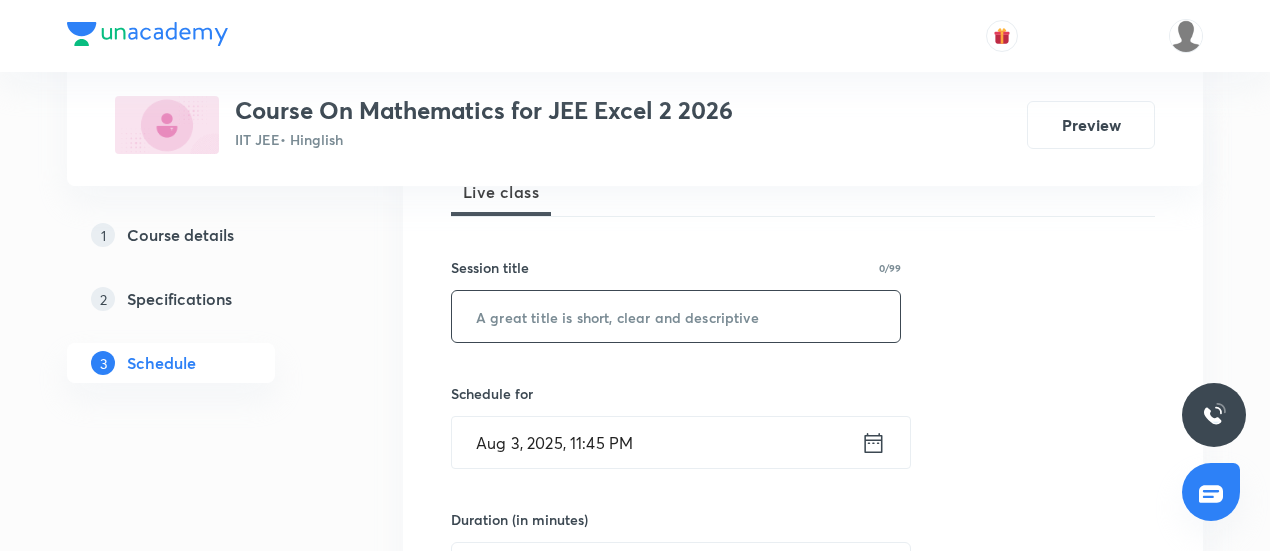 click at bounding box center (676, 316) 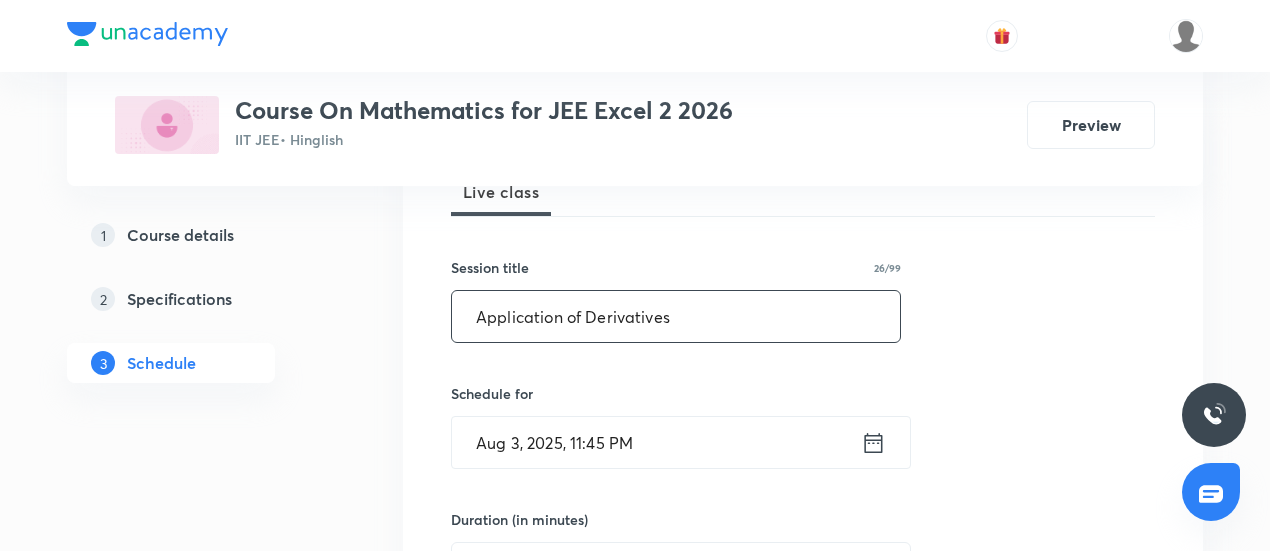 type on "Application of Derivatives" 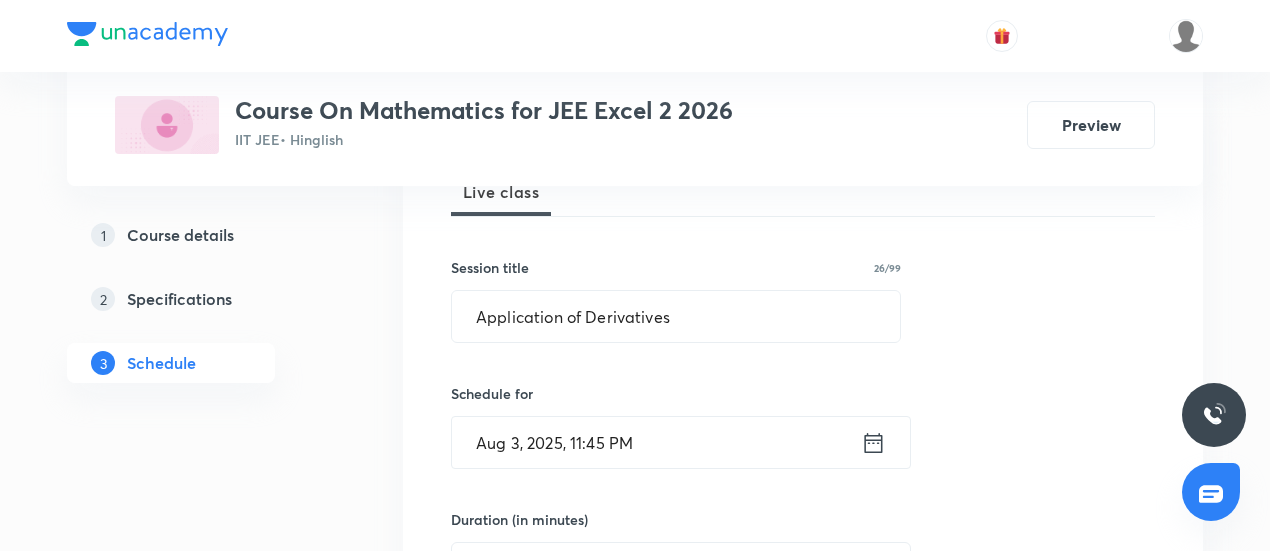 click 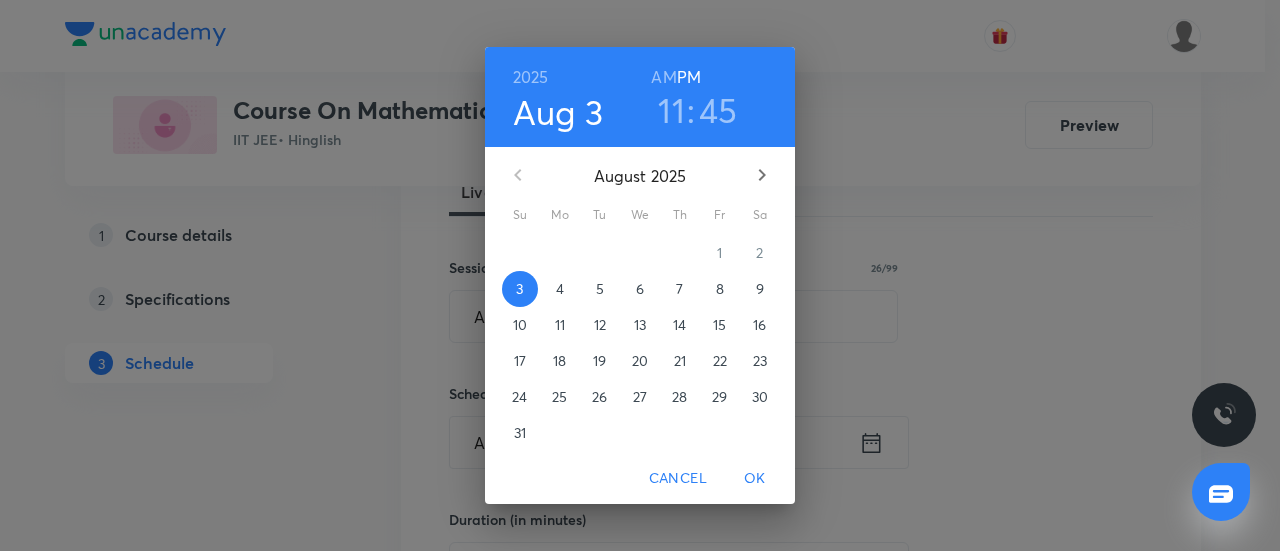 click on "4" at bounding box center [560, 289] 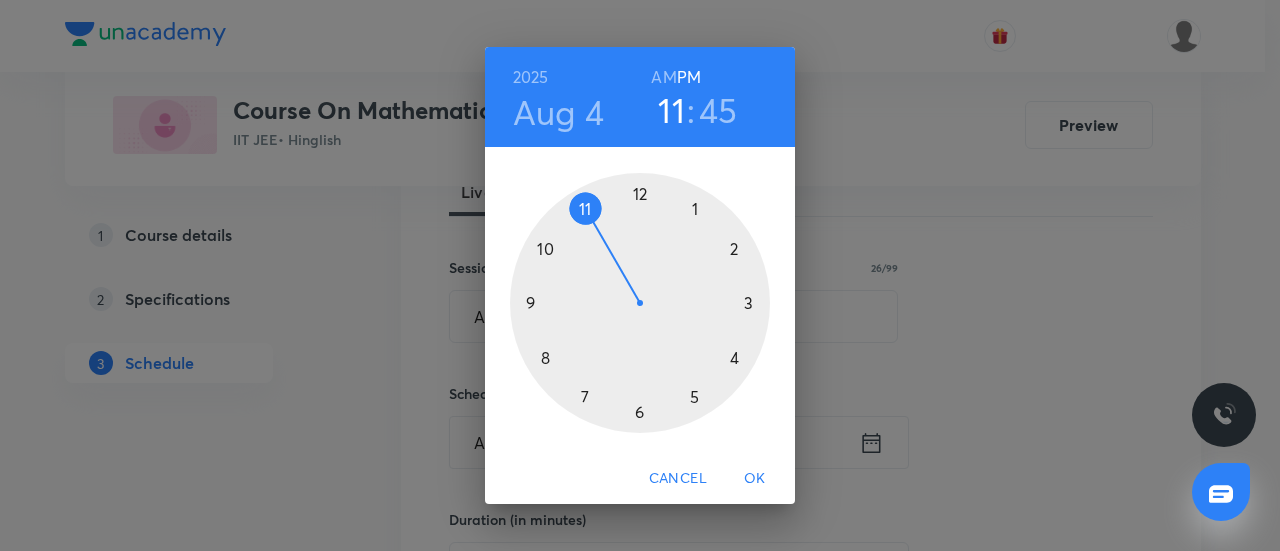 click at bounding box center (640, 303) 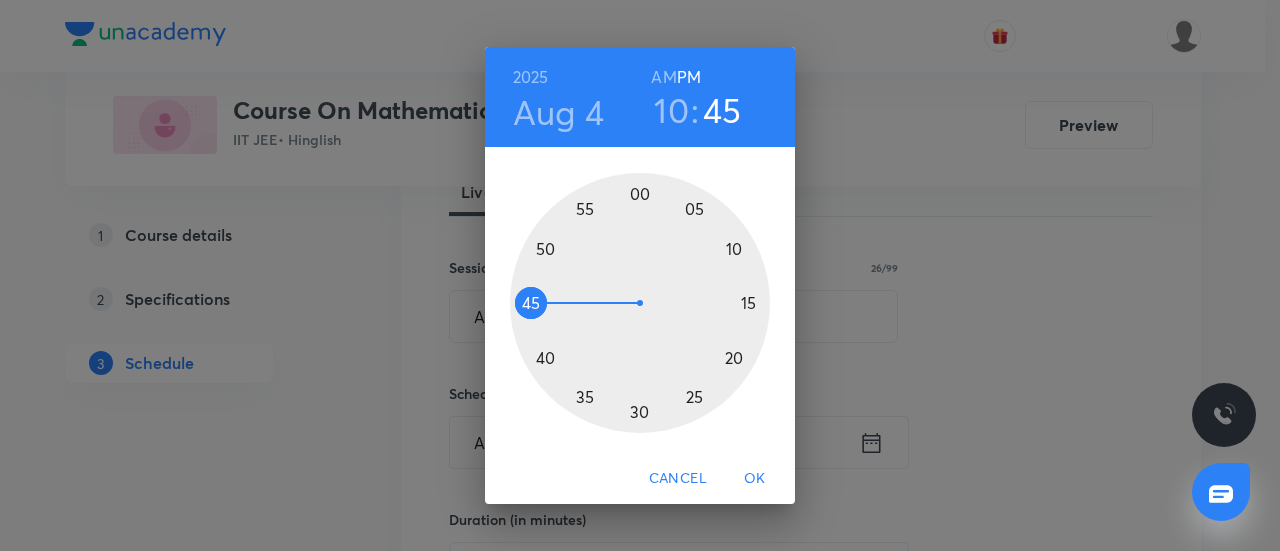 click on "AM" at bounding box center [663, 77] 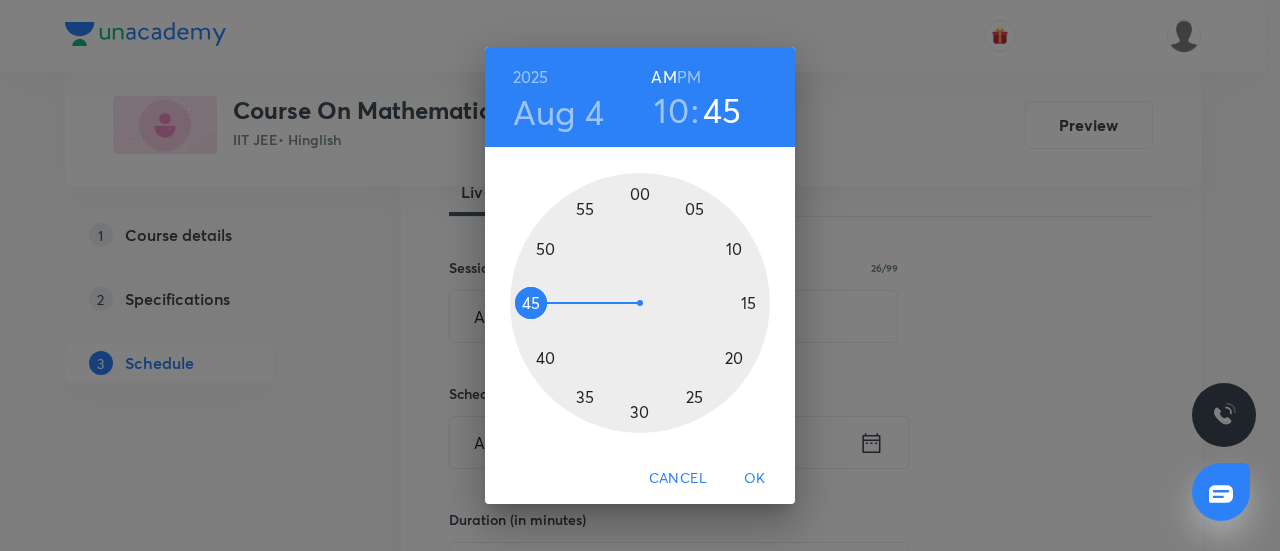 click at bounding box center [640, 303] 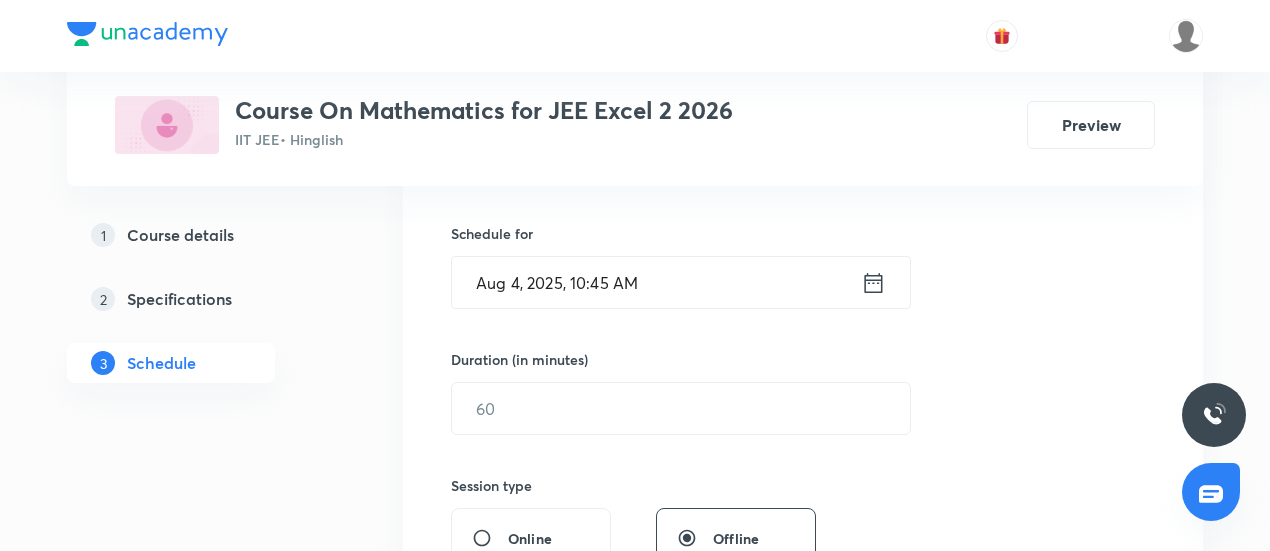 scroll, scrollTop: 475, scrollLeft: 0, axis: vertical 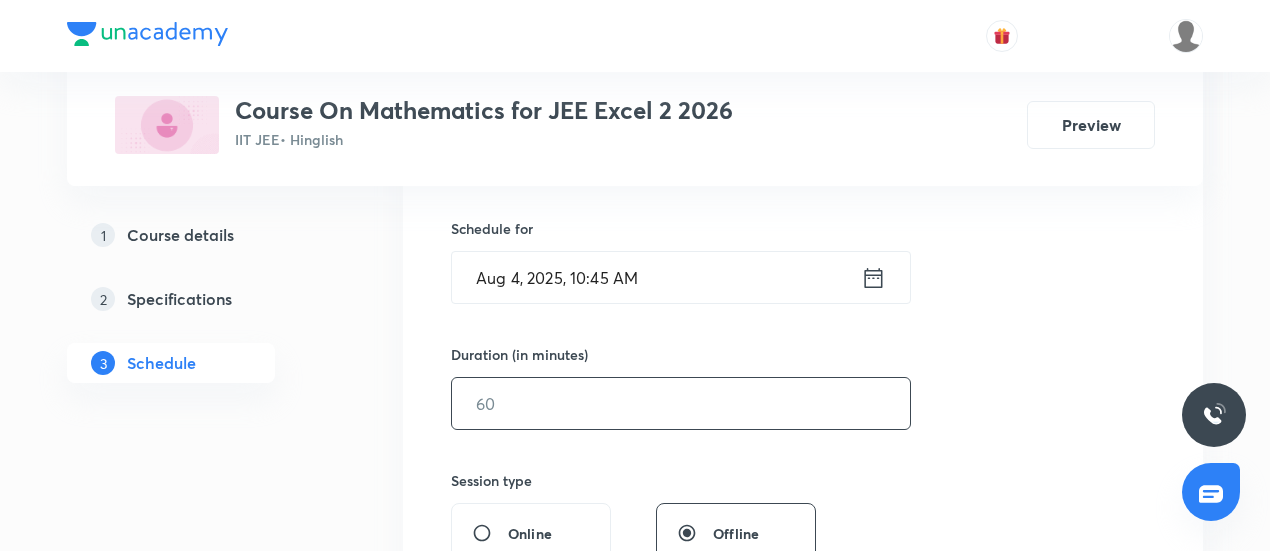 click at bounding box center [681, 403] 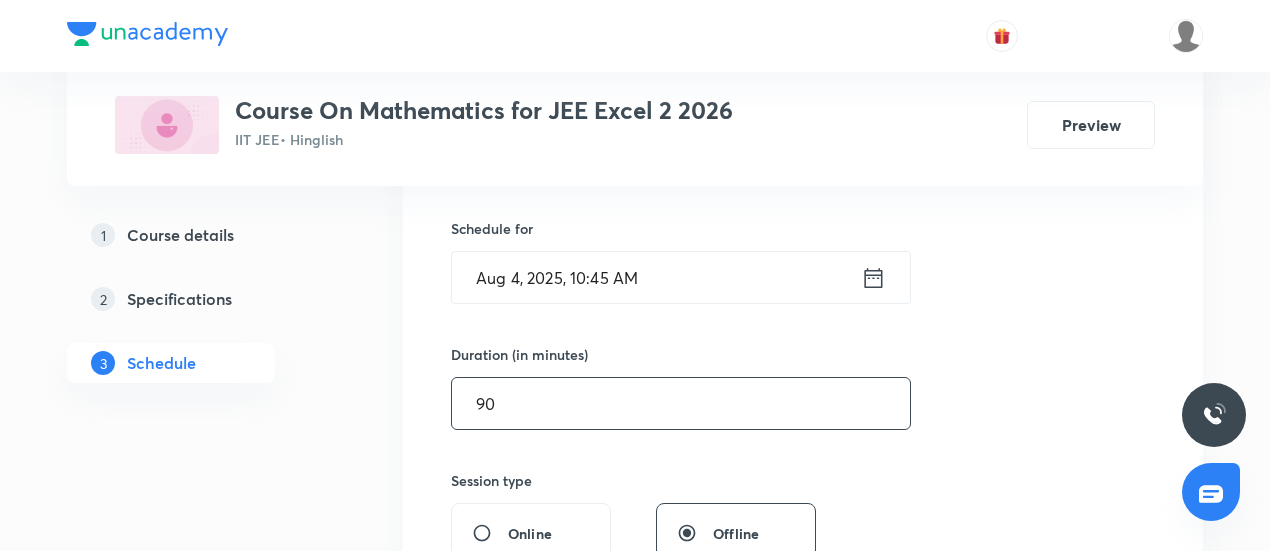 type on "90" 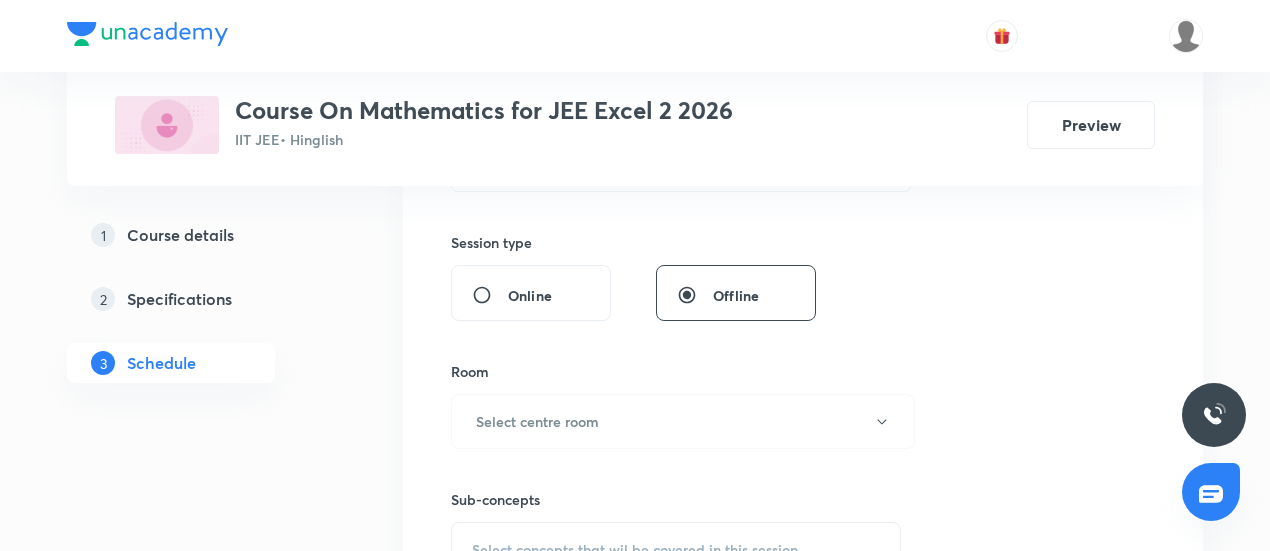 scroll, scrollTop: 717, scrollLeft: 0, axis: vertical 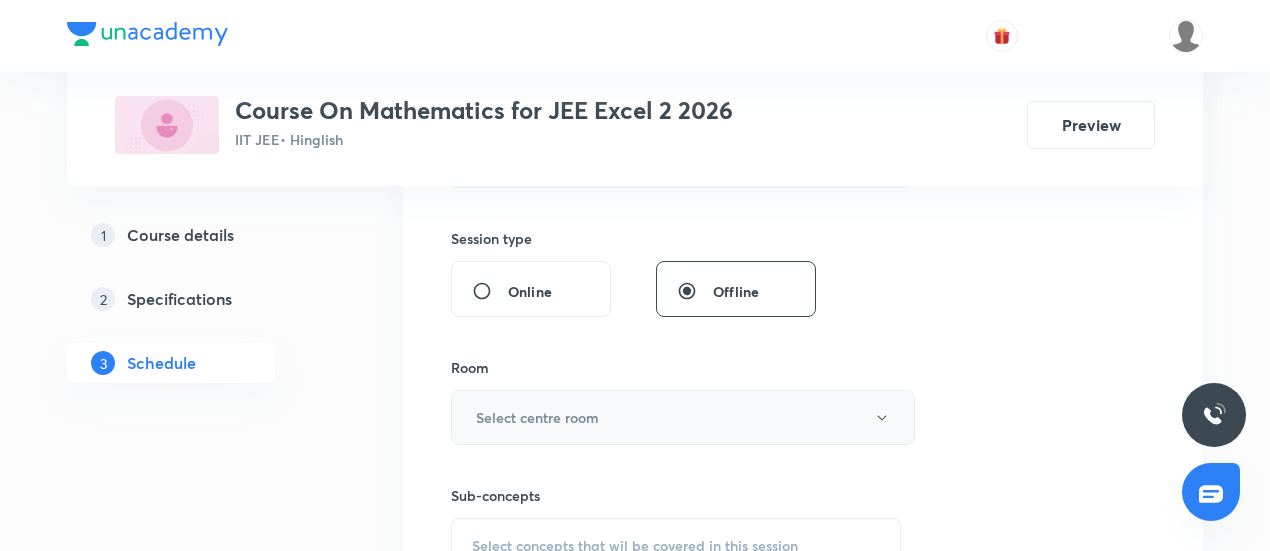 click on "Select centre room" at bounding box center (683, 417) 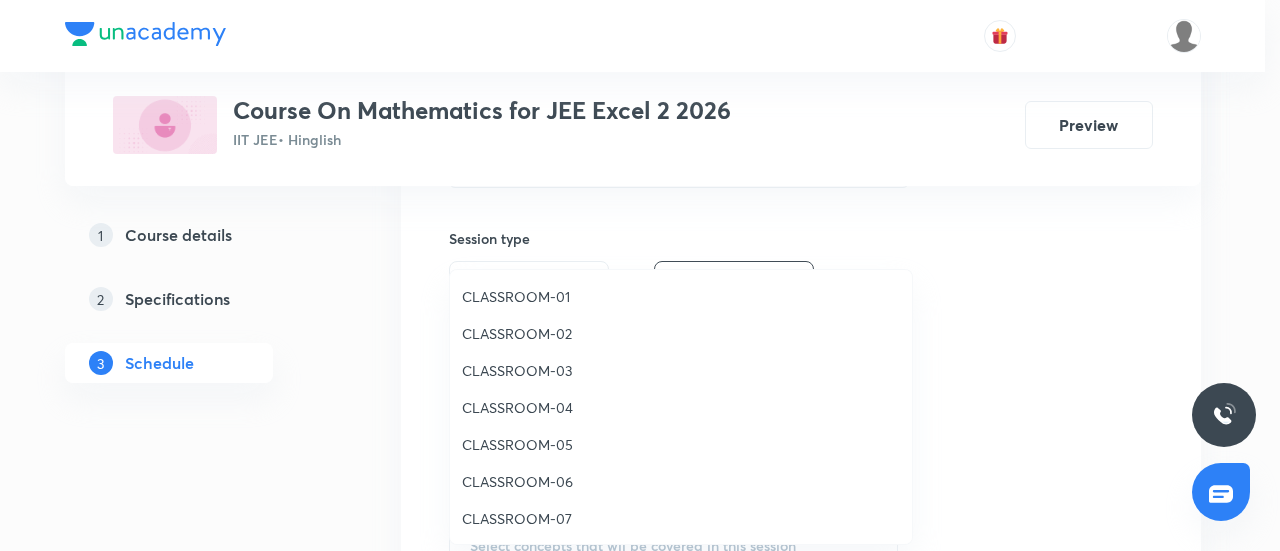click on "CLASSROOM-06" at bounding box center (681, 481) 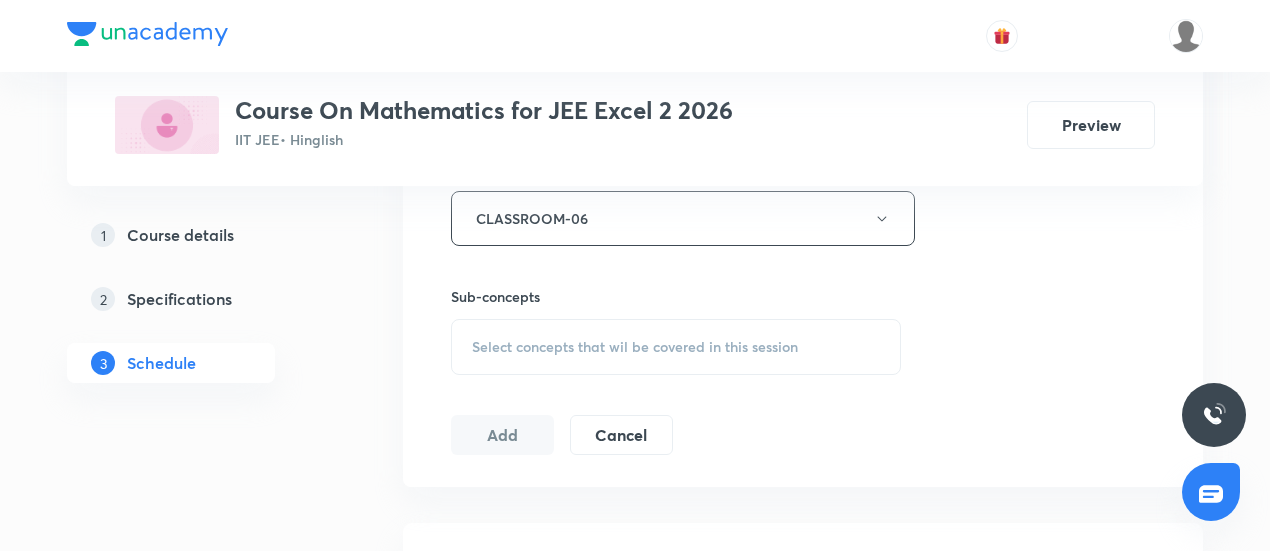 scroll, scrollTop: 917, scrollLeft: 0, axis: vertical 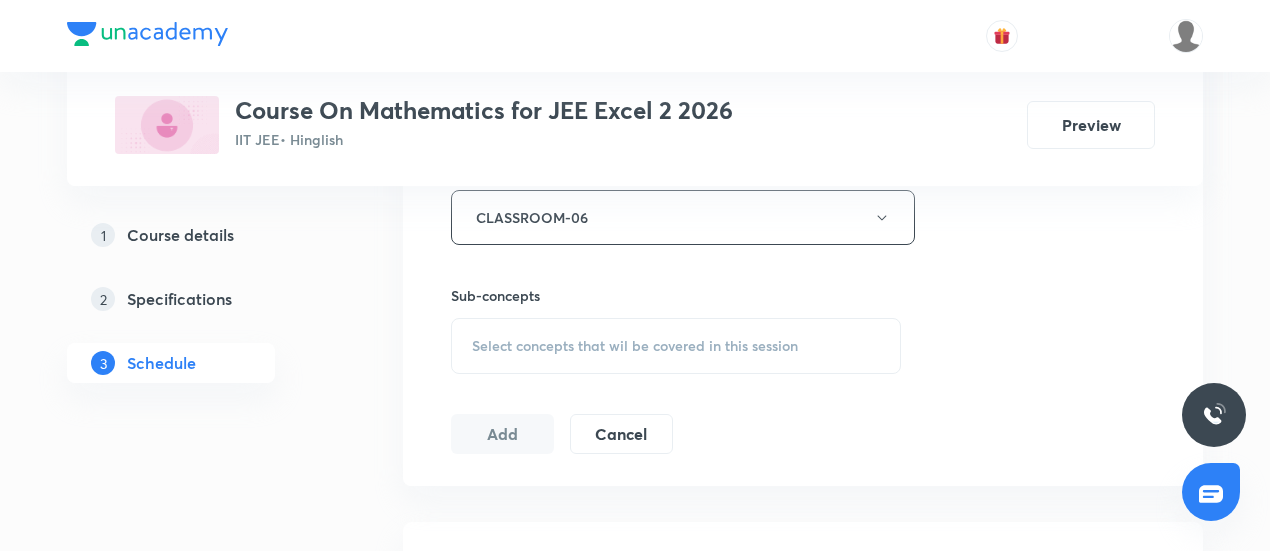 click on "Select concepts that wil be covered in this session" at bounding box center [676, 346] 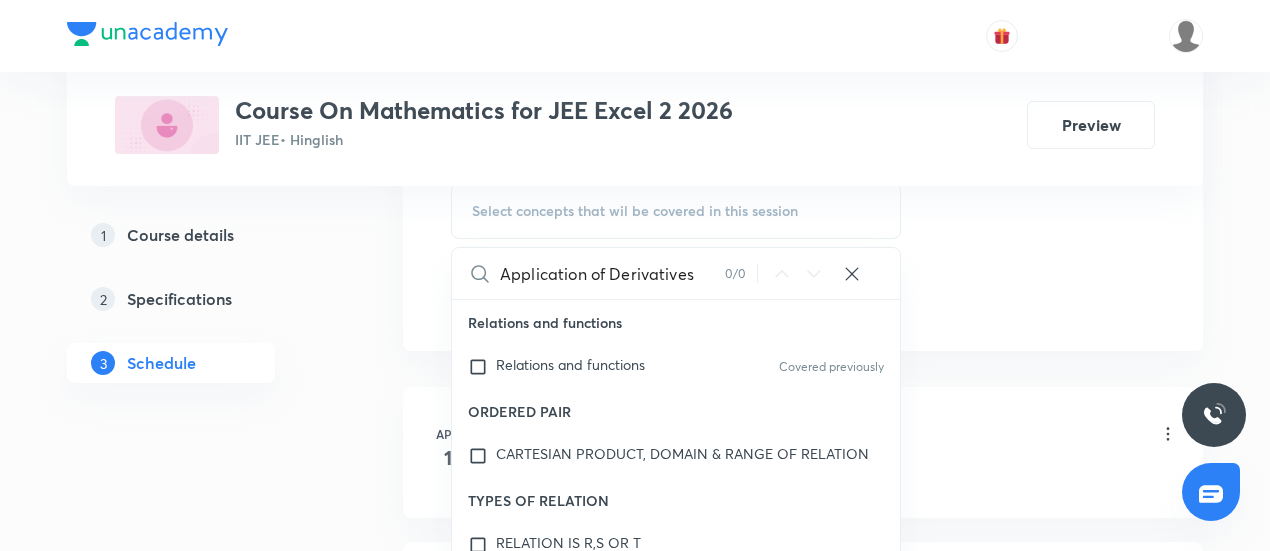 scroll, scrollTop: 1051, scrollLeft: 0, axis: vertical 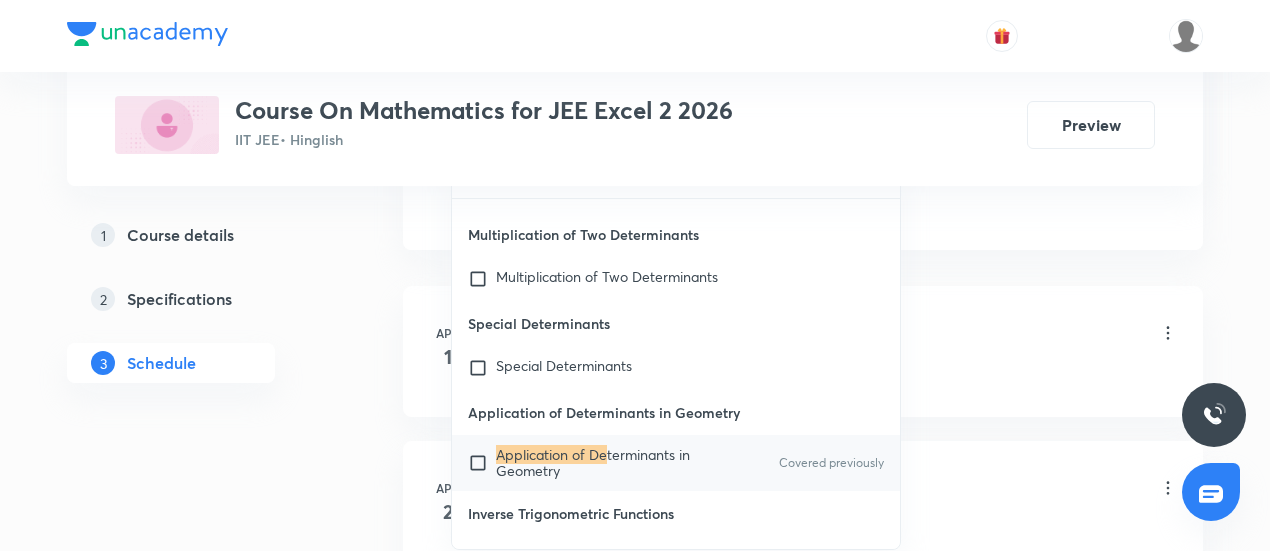 type on "Application of De" 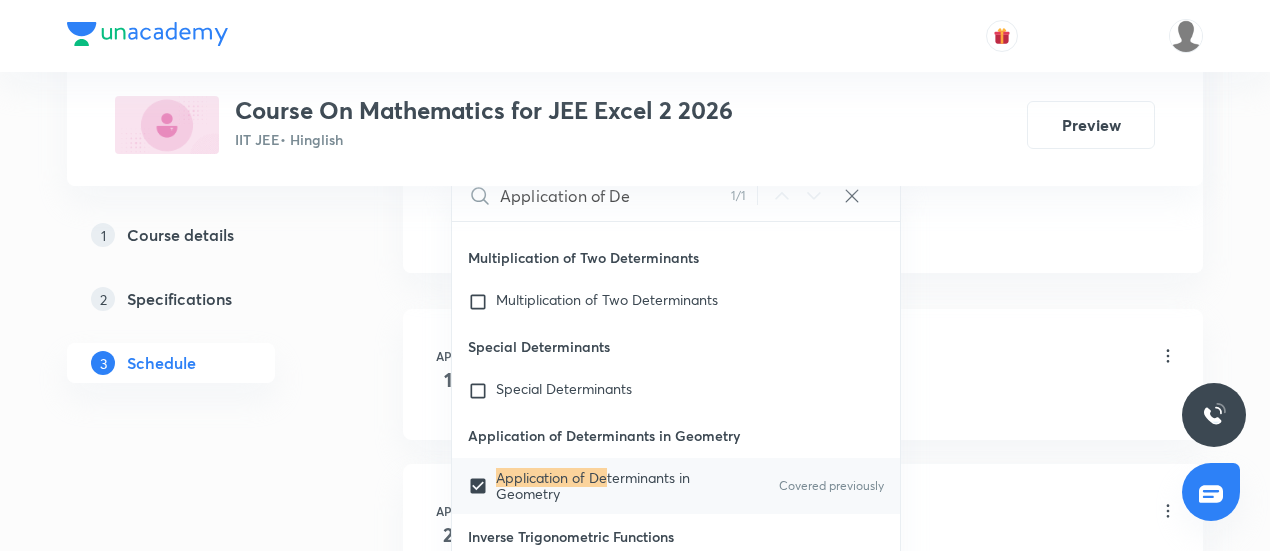 click on "Relations & Function Lesson 1 • 10:45 AM • 90 min  • Room CLASSROOM-06" at bounding box center [835, 357] 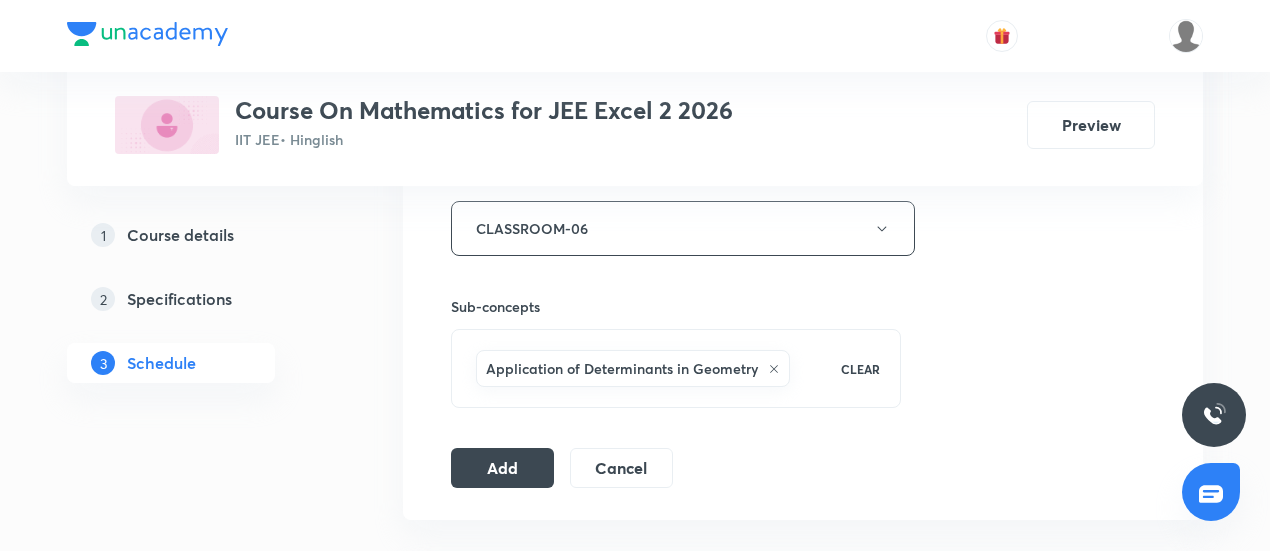 scroll, scrollTop: 905, scrollLeft: 0, axis: vertical 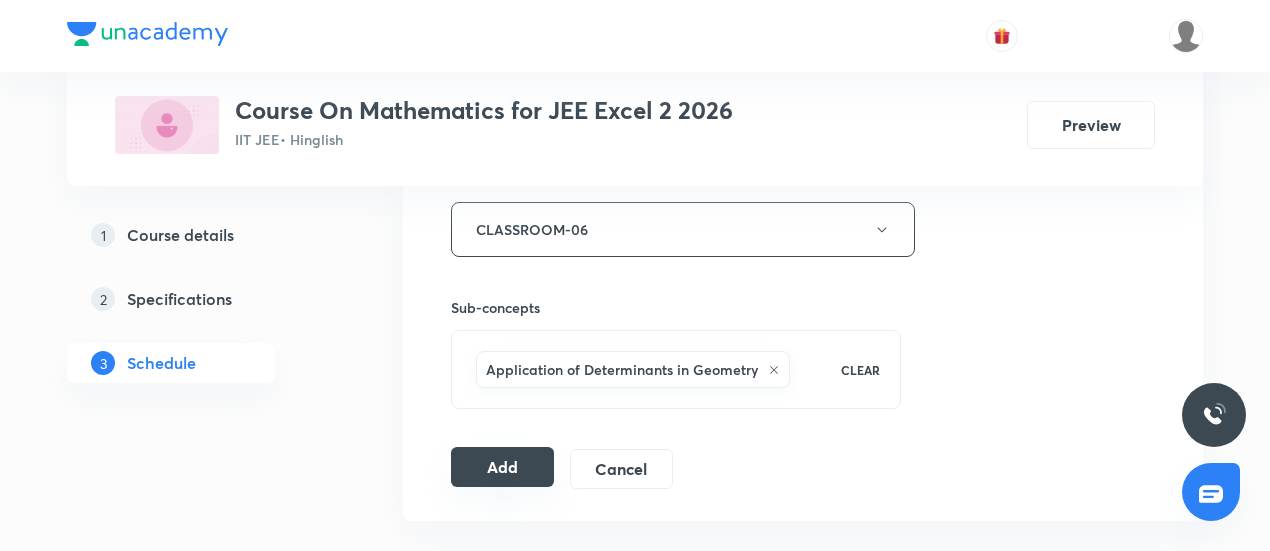click on "Add" at bounding box center (502, 467) 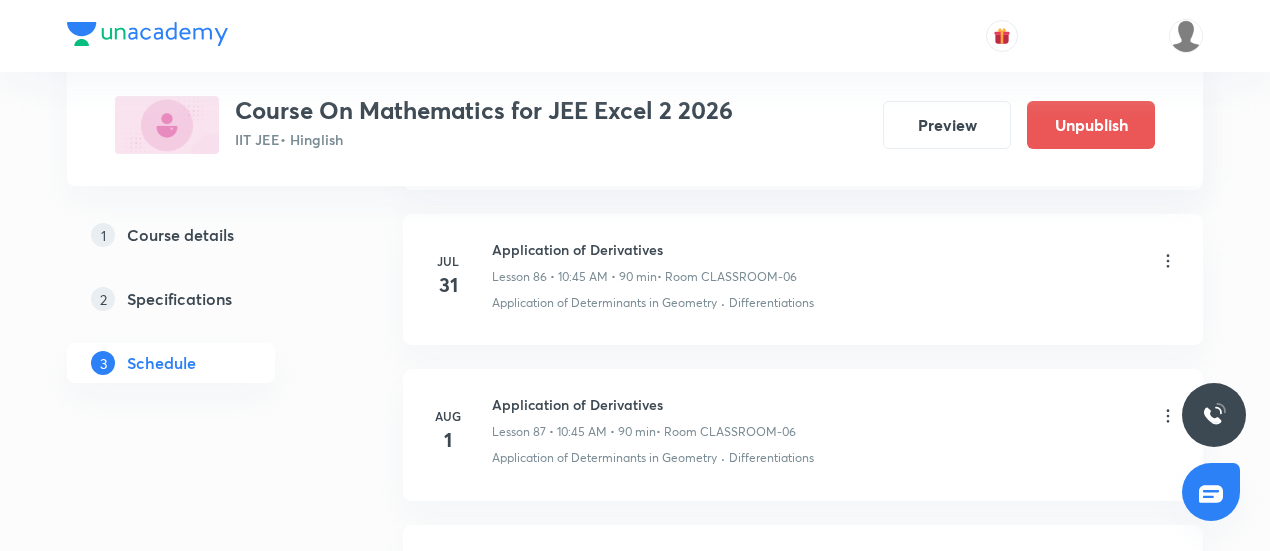 scroll, scrollTop: 13875, scrollLeft: 0, axis: vertical 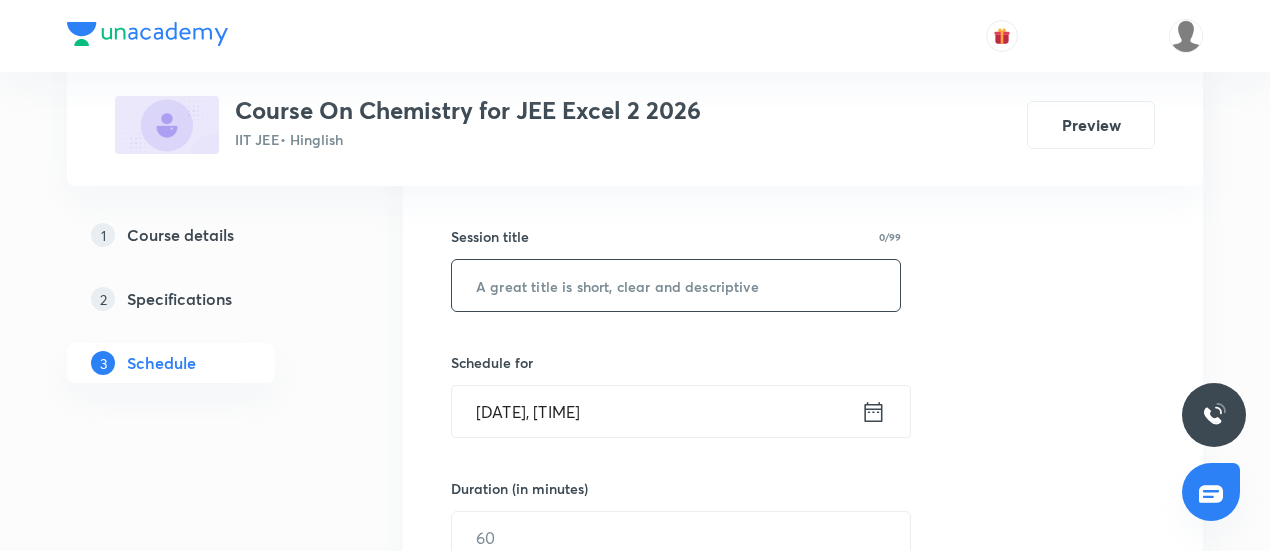 click at bounding box center [676, 285] 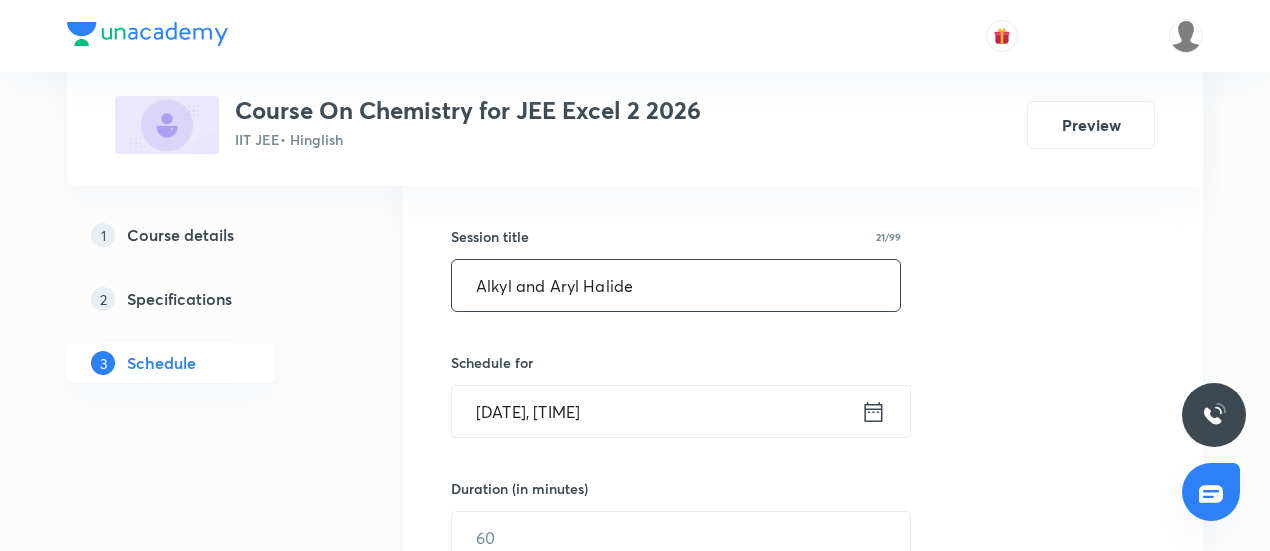 type on "Alkyl and Aryl Halide" 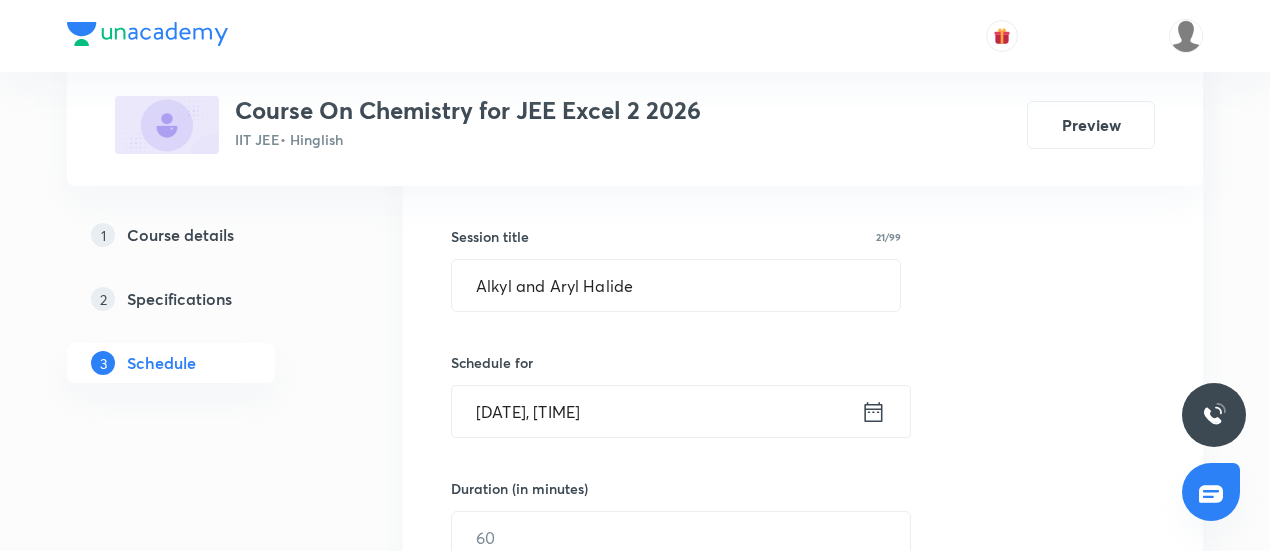 click 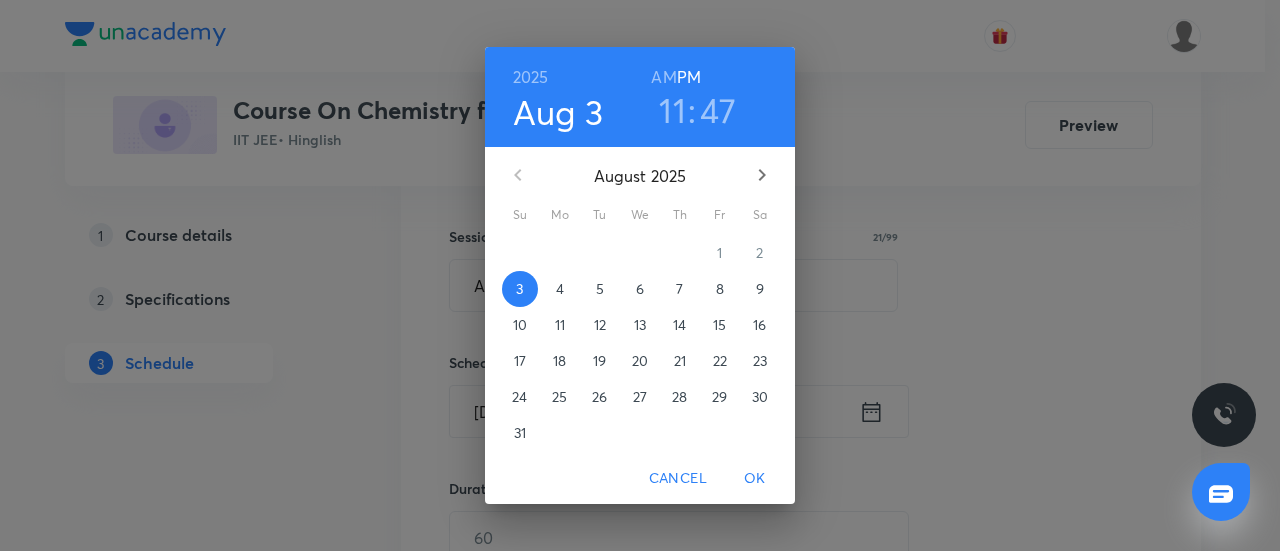 click on "4" at bounding box center [560, 289] 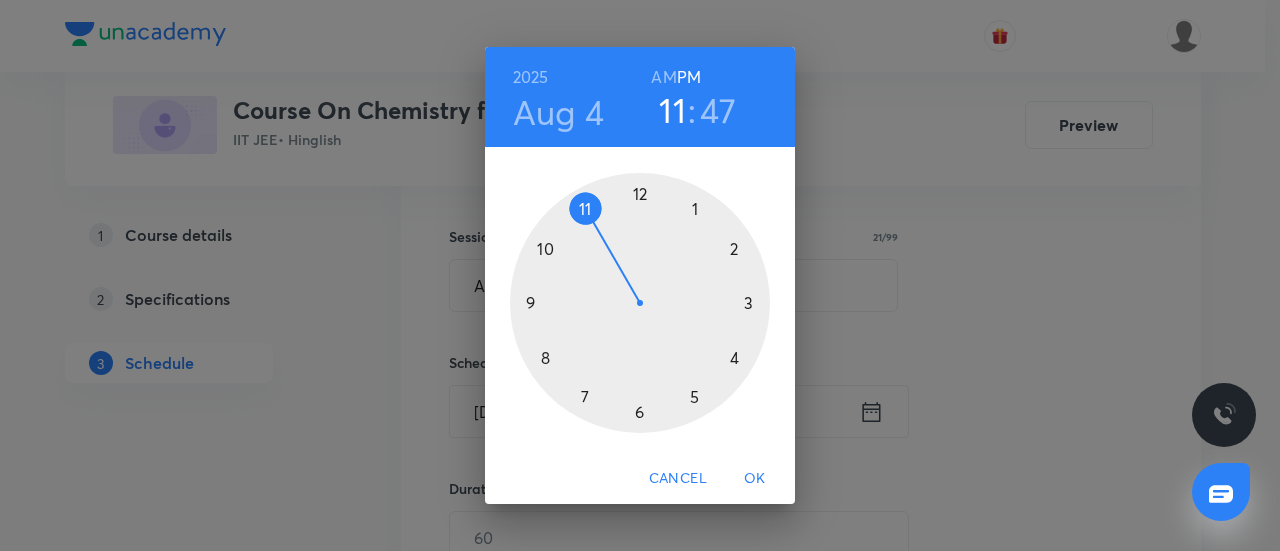 click at bounding box center [640, 303] 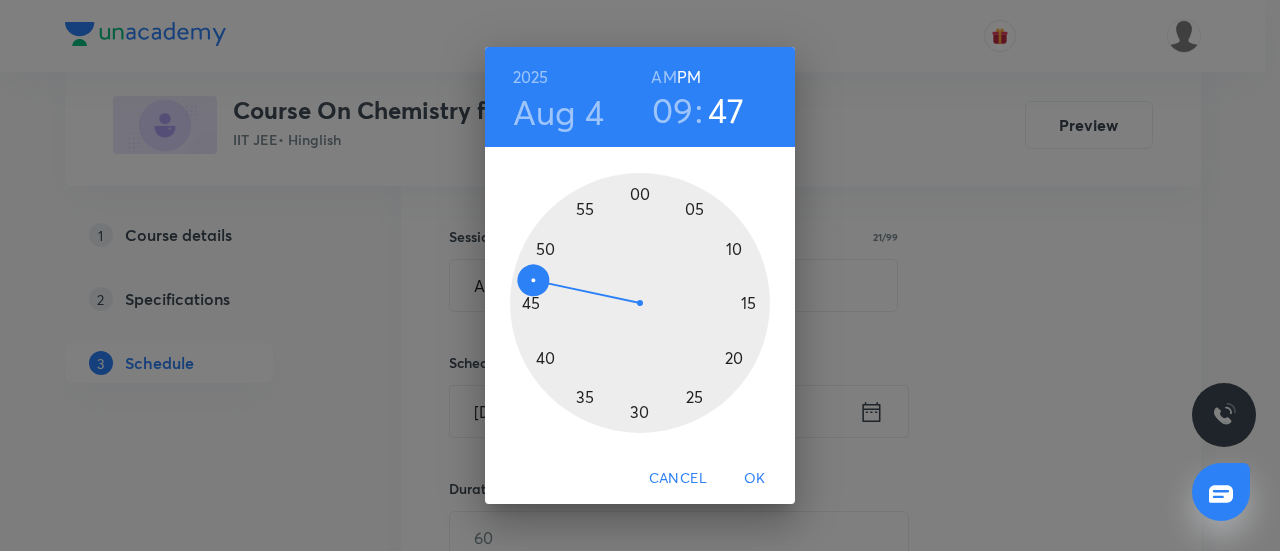 click on "AM" at bounding box center [663, 77] 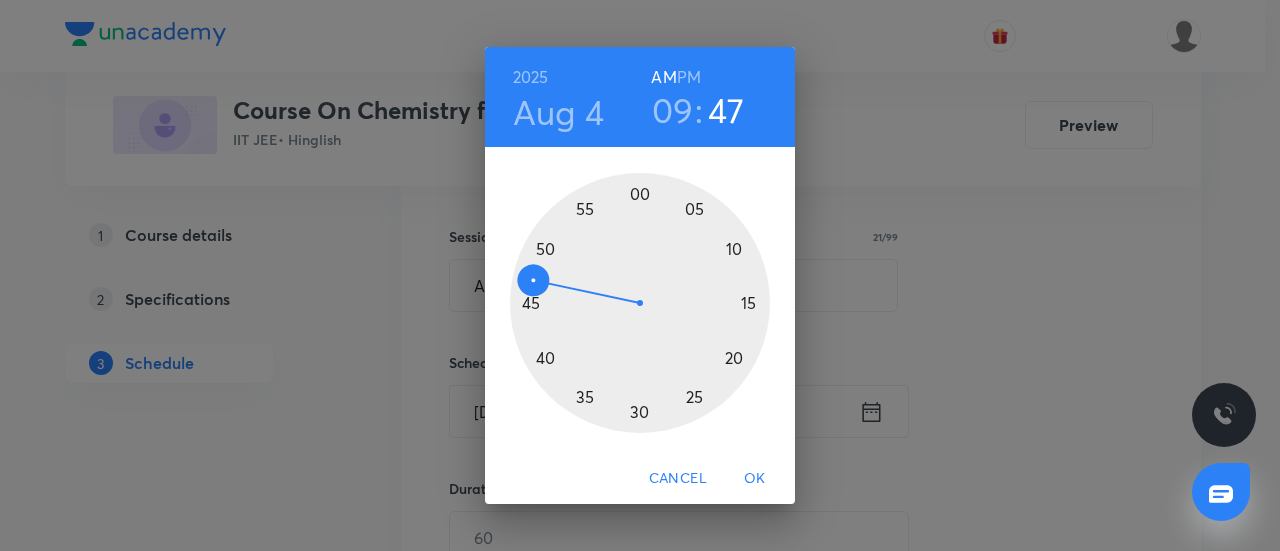 click at bounding box center [640, 303] 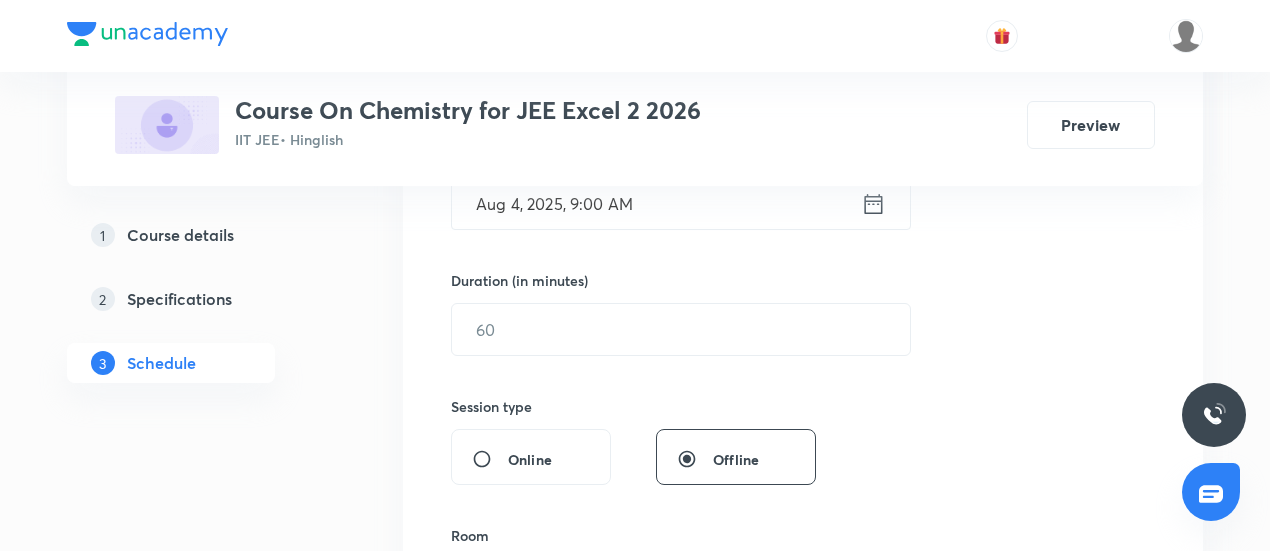 scroll, scrollTop: 562, scrollLeft: 0, axis: vertical 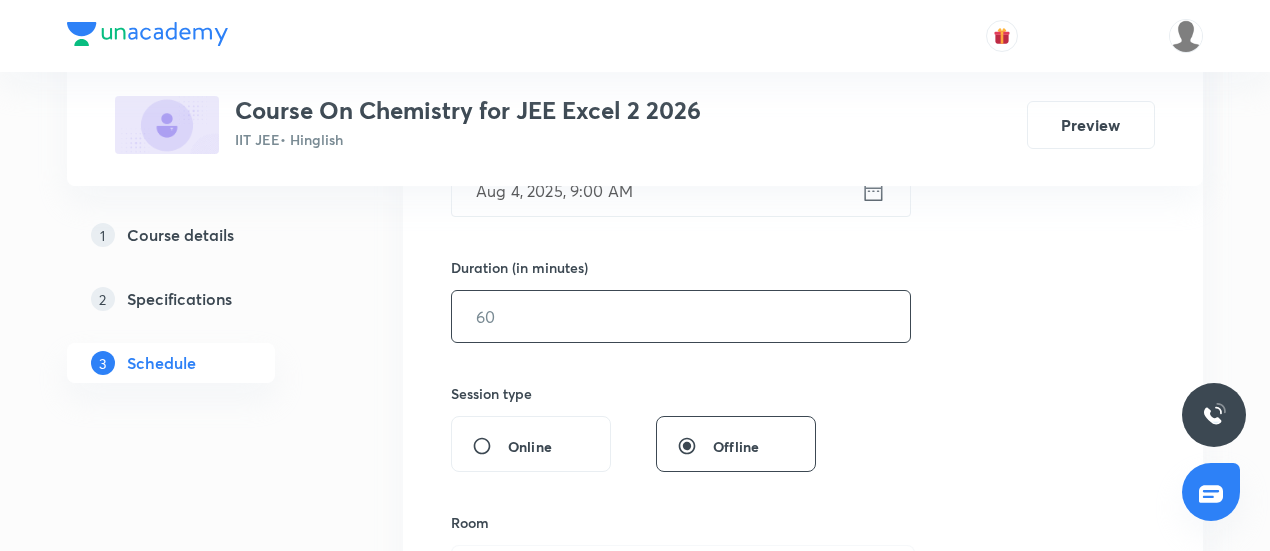 click at bounding box center (681, 316) 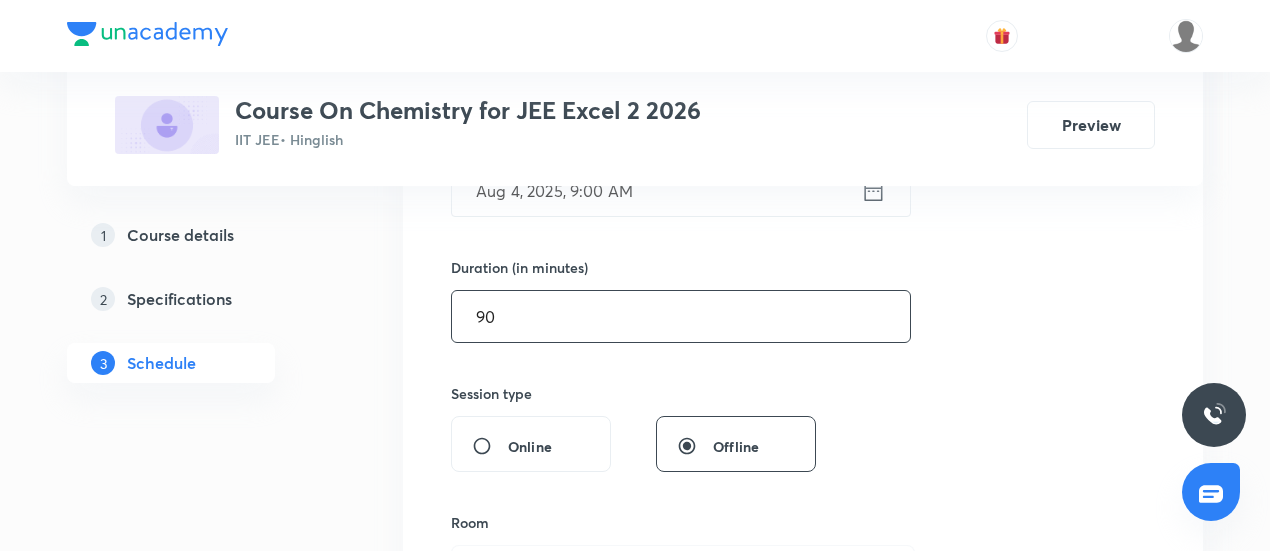 type on "90" 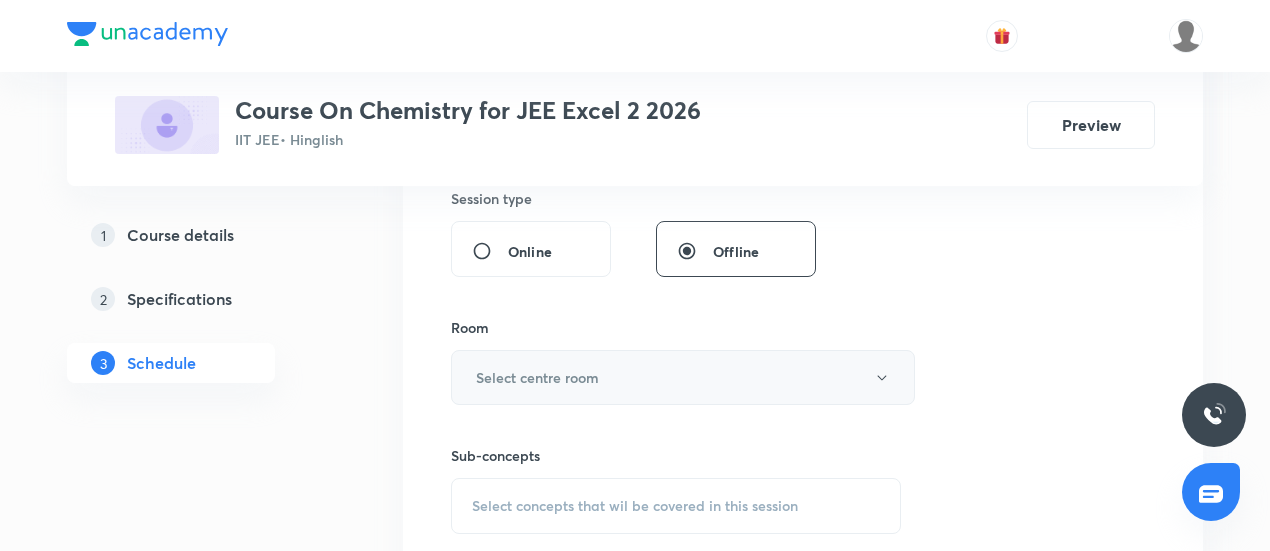 scroll, scrollTop: 758, scrollLeft: 0, axis: vertical 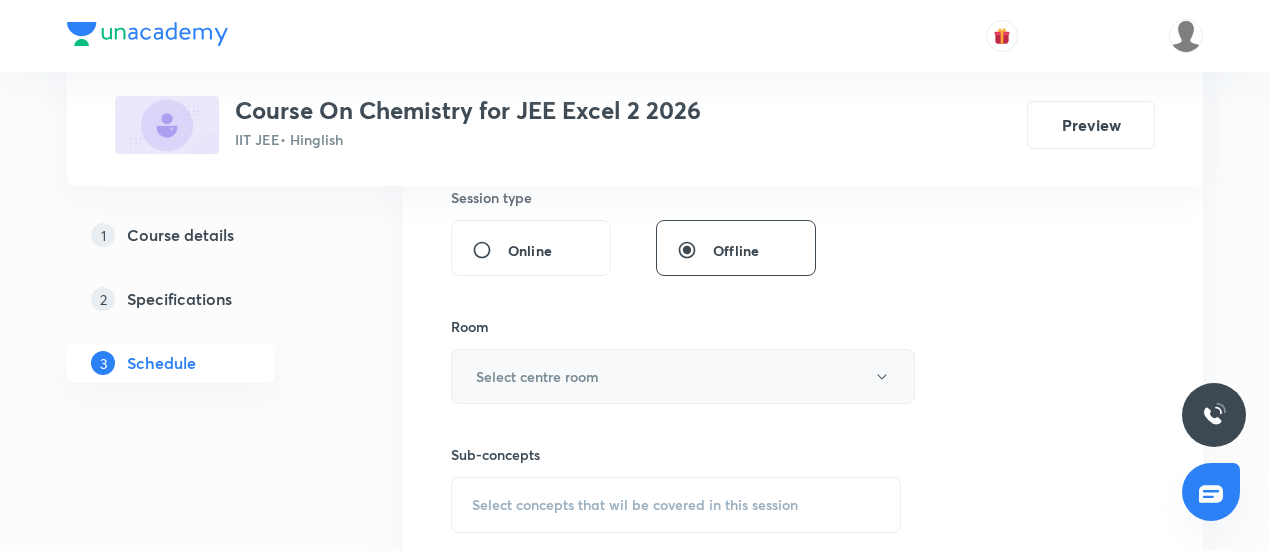 click on "Select centre room" at bounding box center (683, 376) 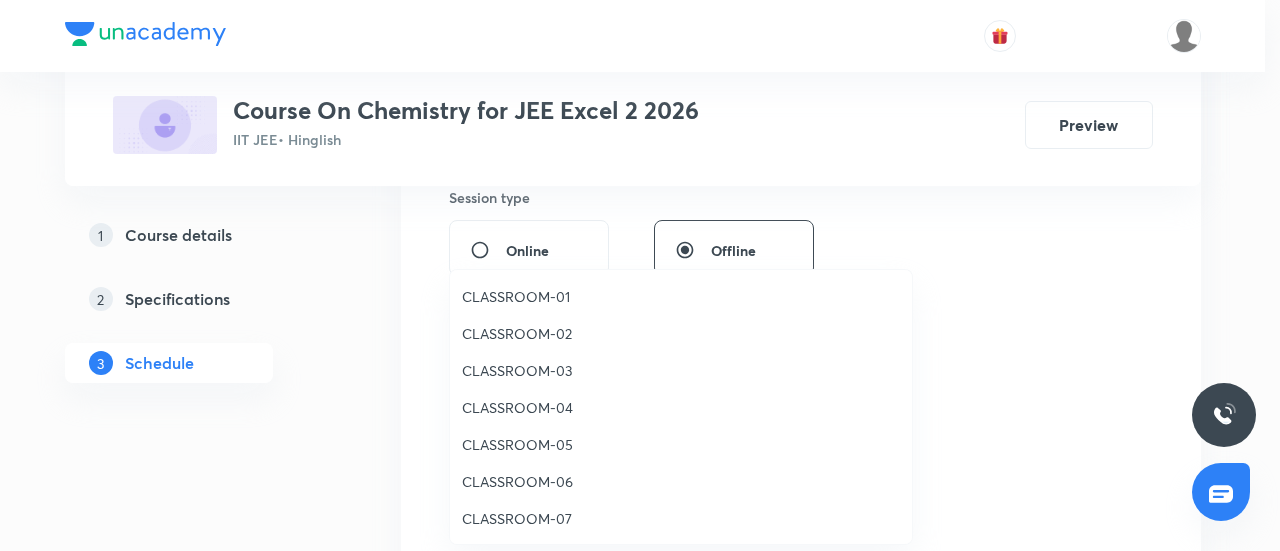 click on "CLASSROOM-06" at bounding box center [681, 481] 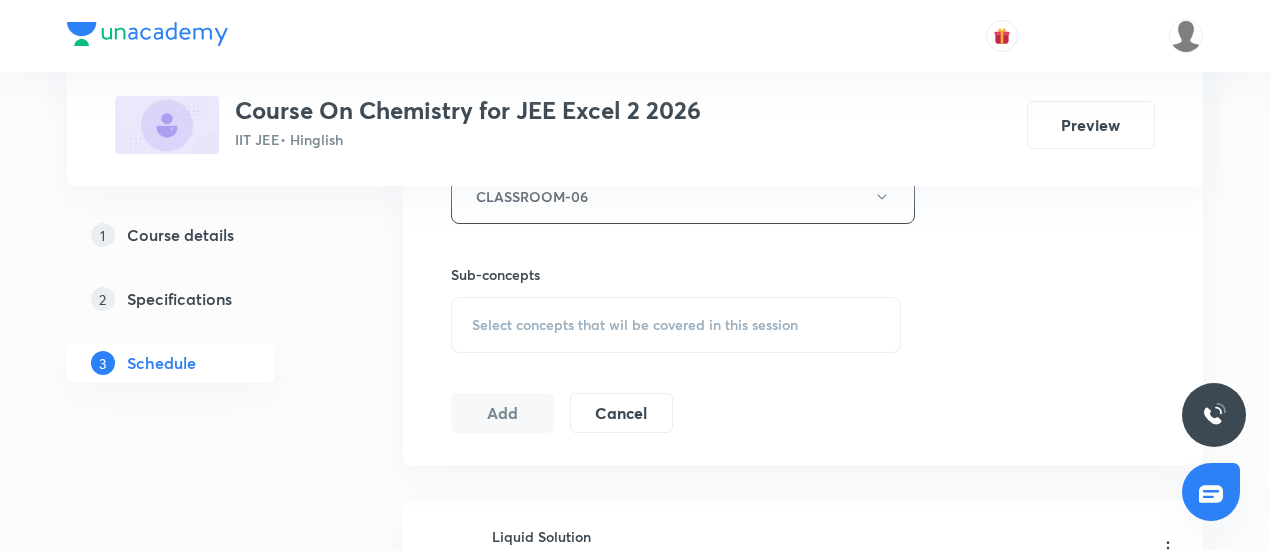 scroll, scrollTop: 964, scrollLeft: 0, axis: vertical 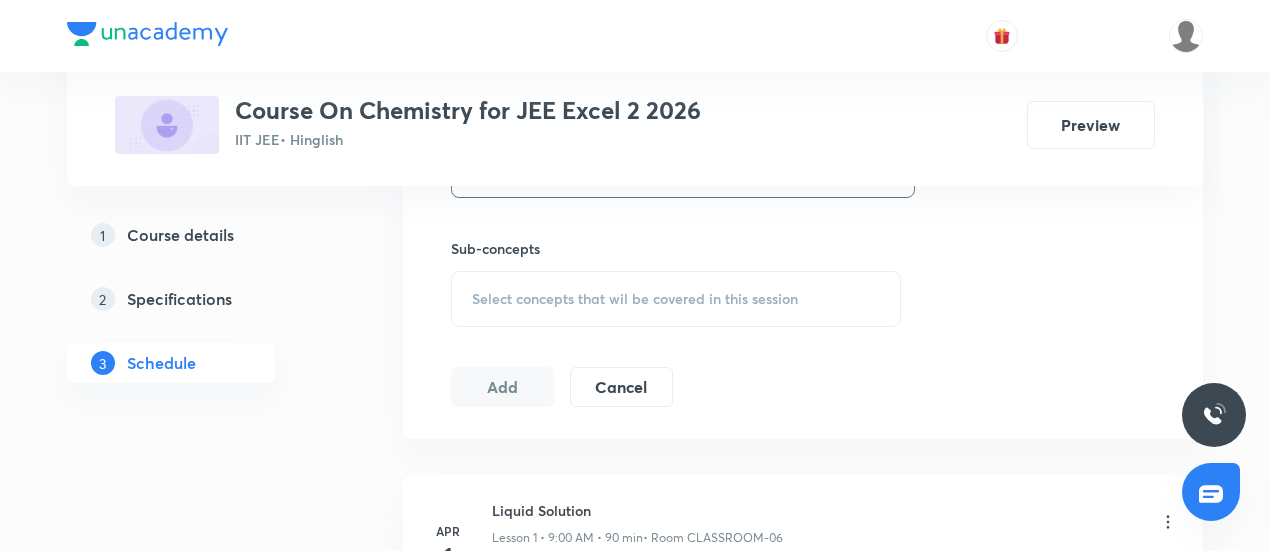click on "Select concepts that wil be covered in this session" at bounding box center [676, 299] 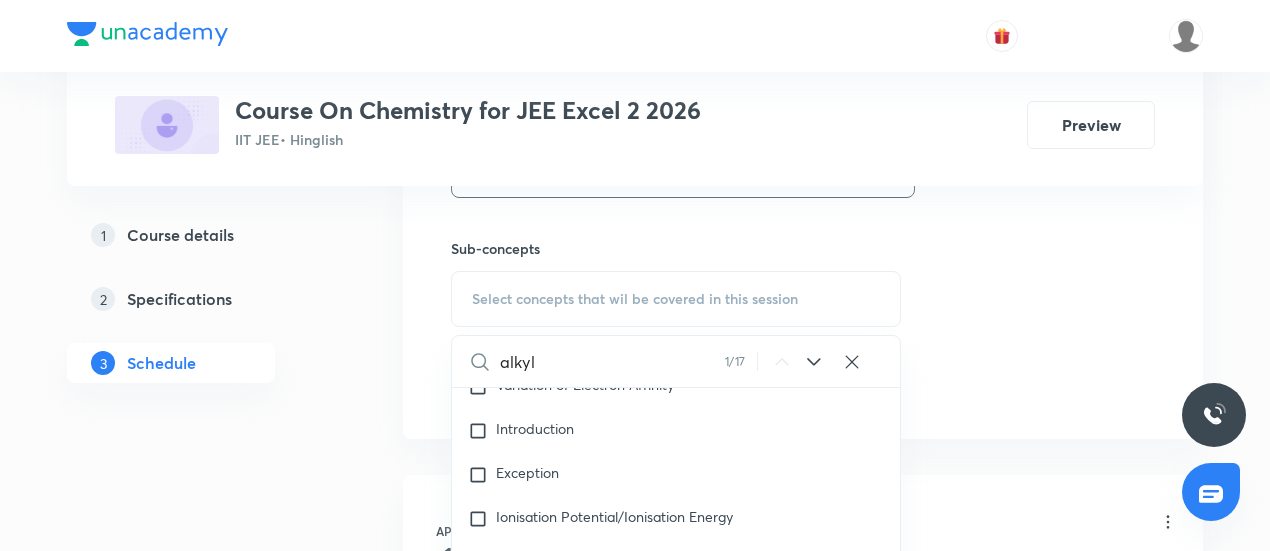 scroll, scrollTop: 35080, scrollLeft: 0, axis: vertical 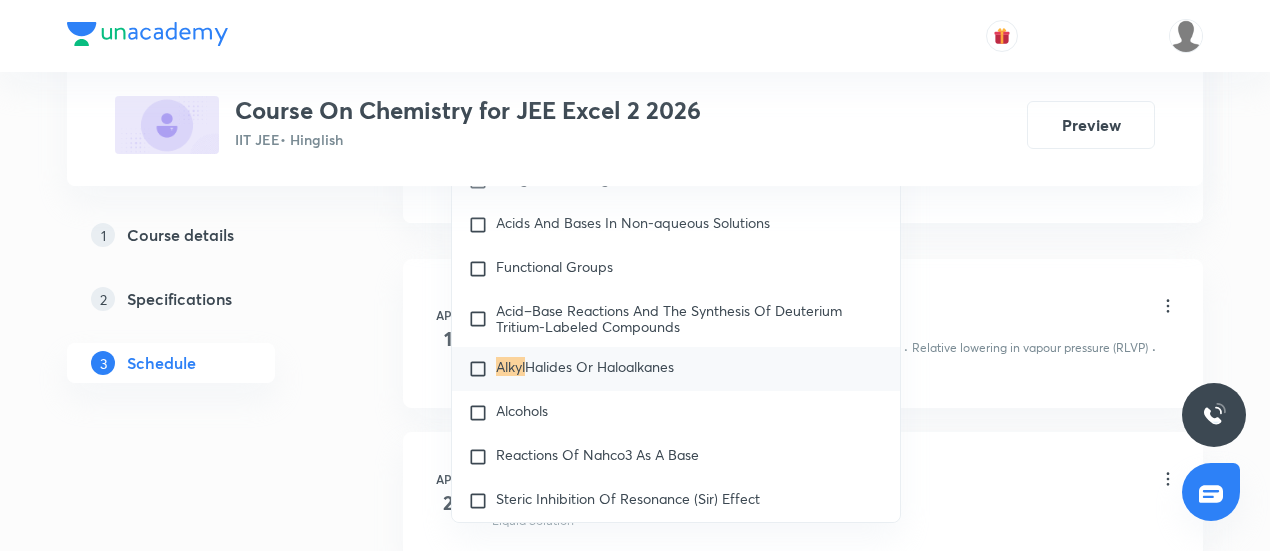 type on "alkyl" 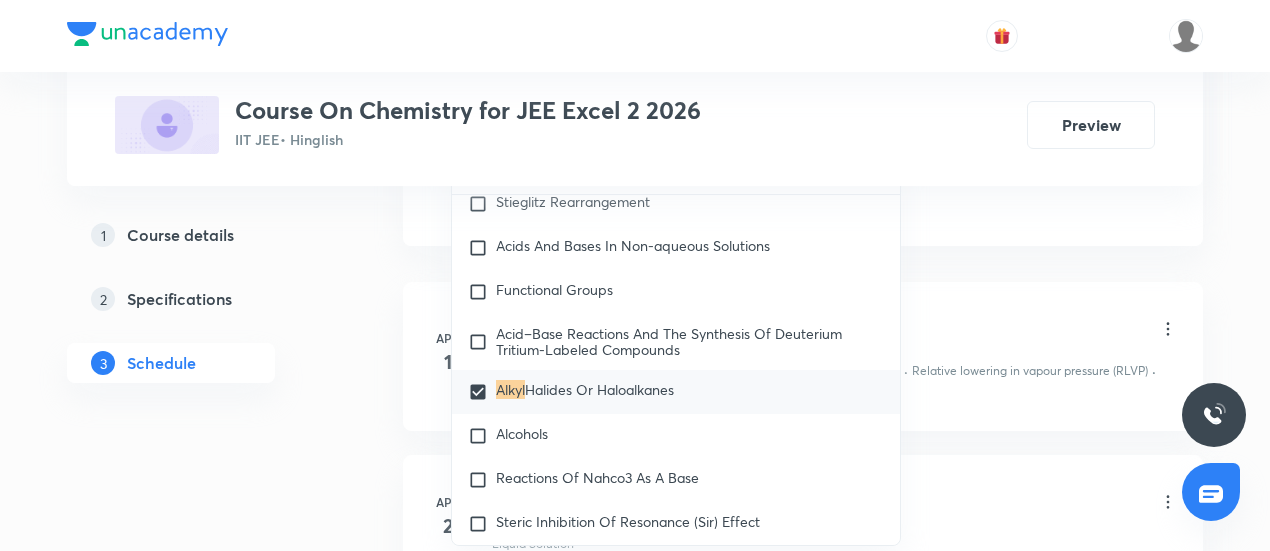 click on "Apr 1 Liquid Solution Lesson 1 • 9:00 AM • 90 min  • Room CLASSROOM-06 Types of Solution · Osmosis & Osmotic pressure · Elevation in Boiling point · Relative lowering in vapour pressure (RLVP) · Depression in freezing point" at bounding box center (803, 356) 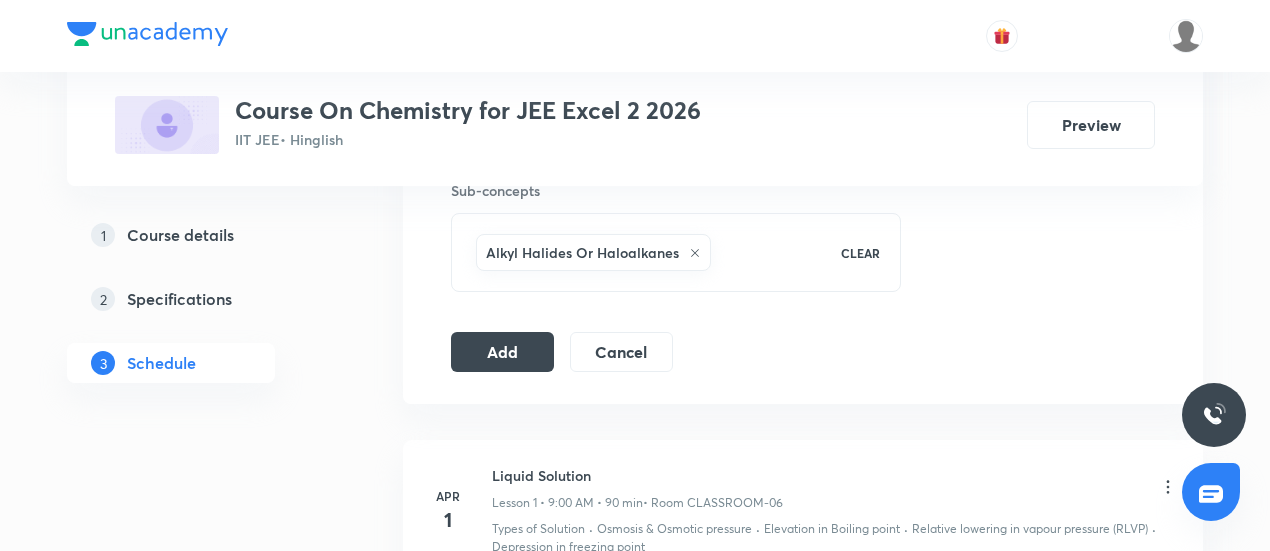 scroll, scrollTop: 1021, scrollLeft: 0, axis: vertical 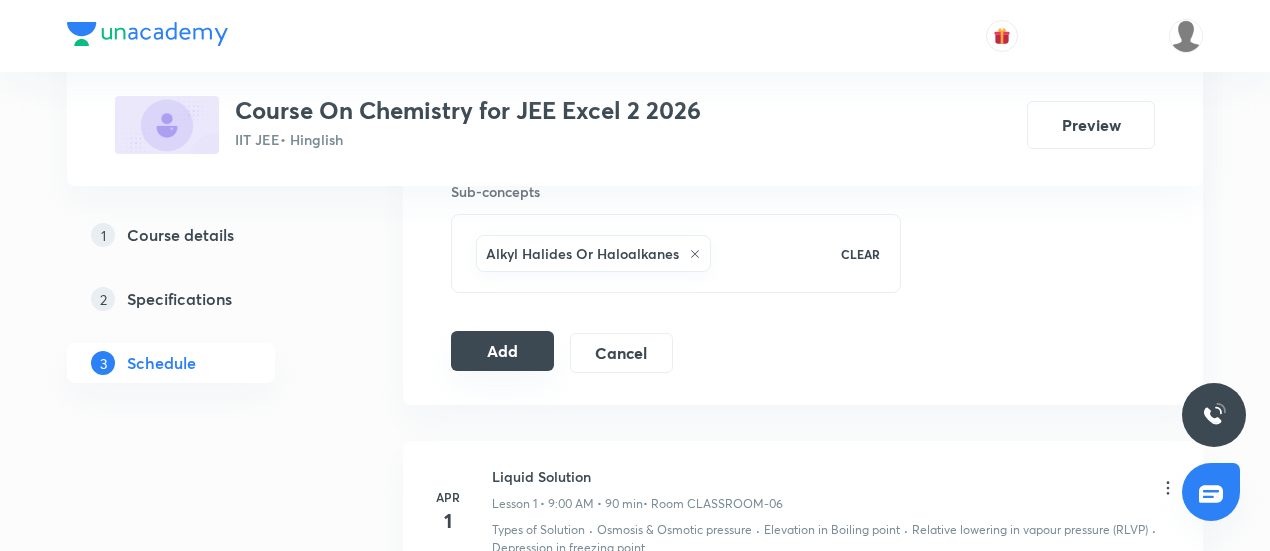click on "Add" at bounding box center [502, 351] 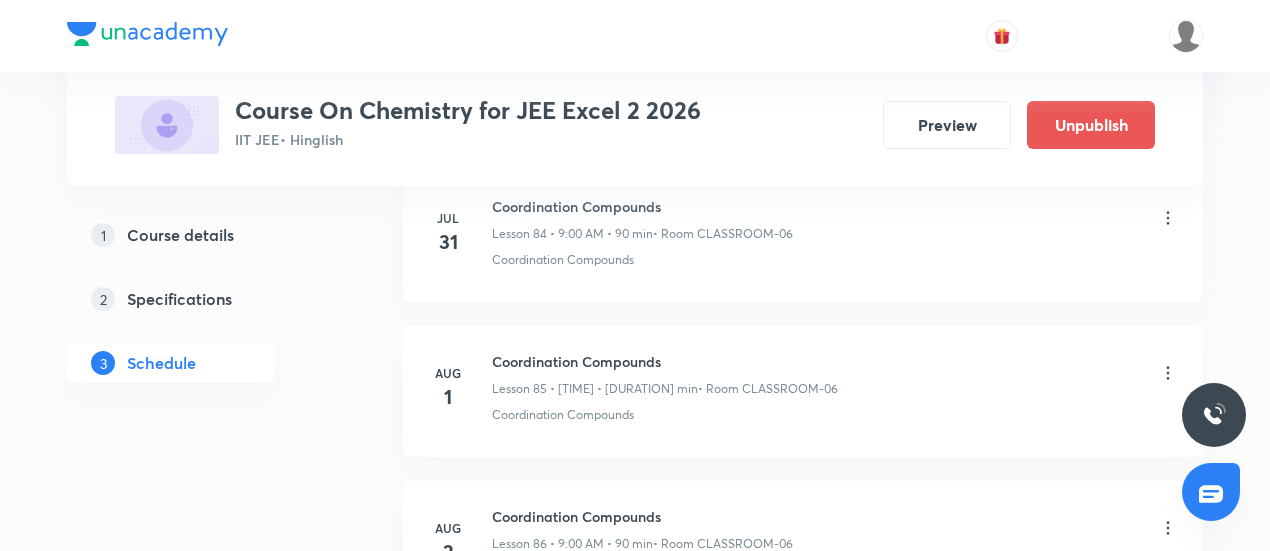 scroll, scrollTop: 13584, scrollLeft: 0, axis: vertical 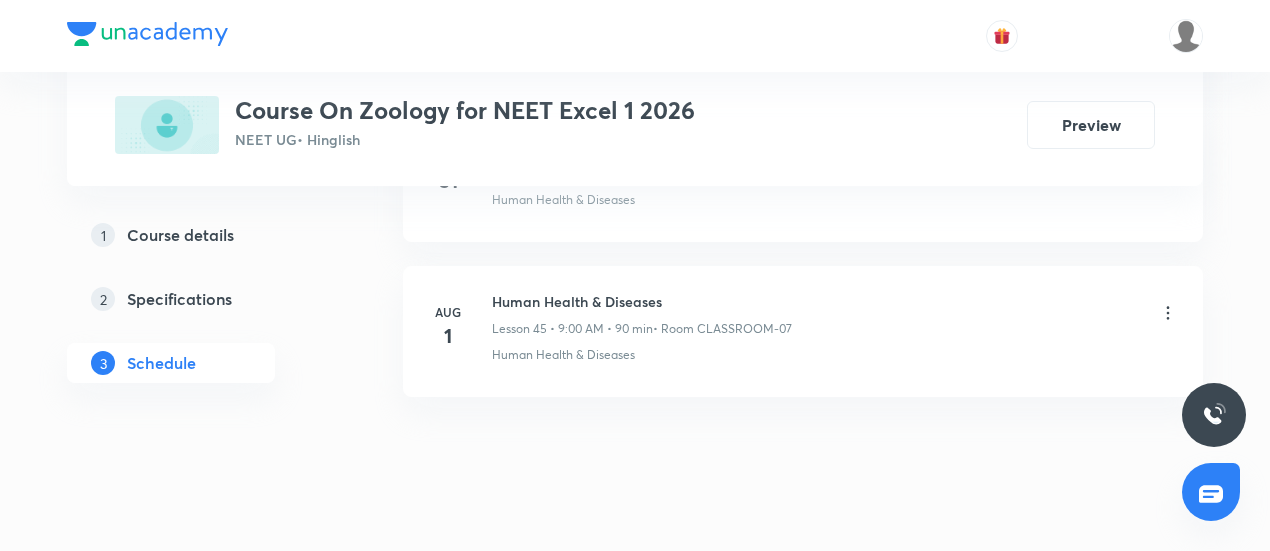 click on "Human Health & Diseases" at bounding box center [642, 301] 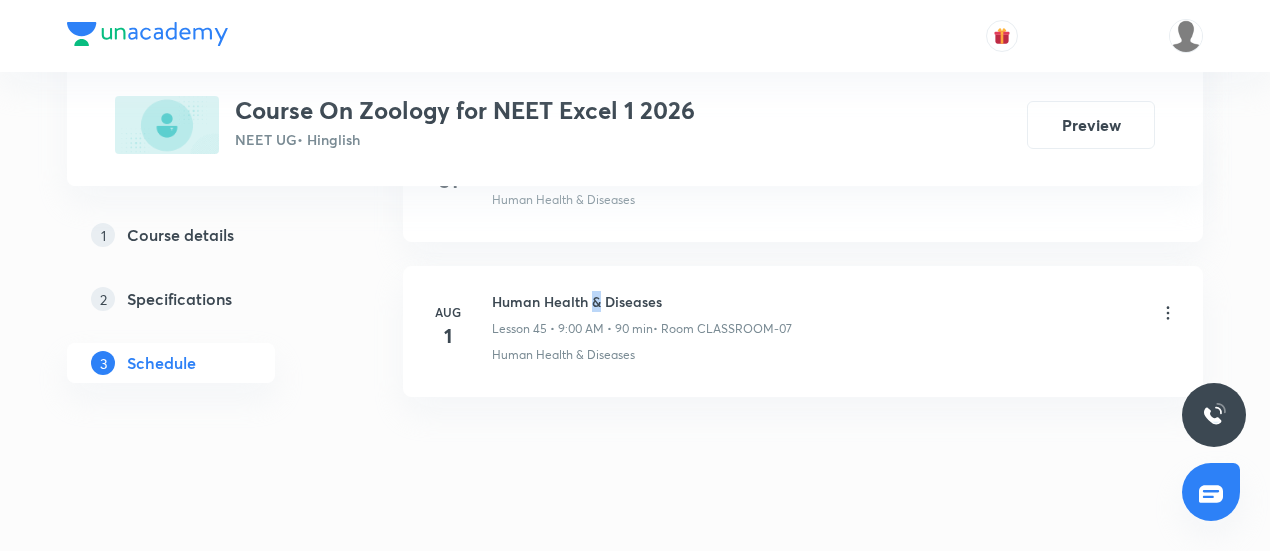 click on "Human Health & Diseases" at bounding box center (642, 301) 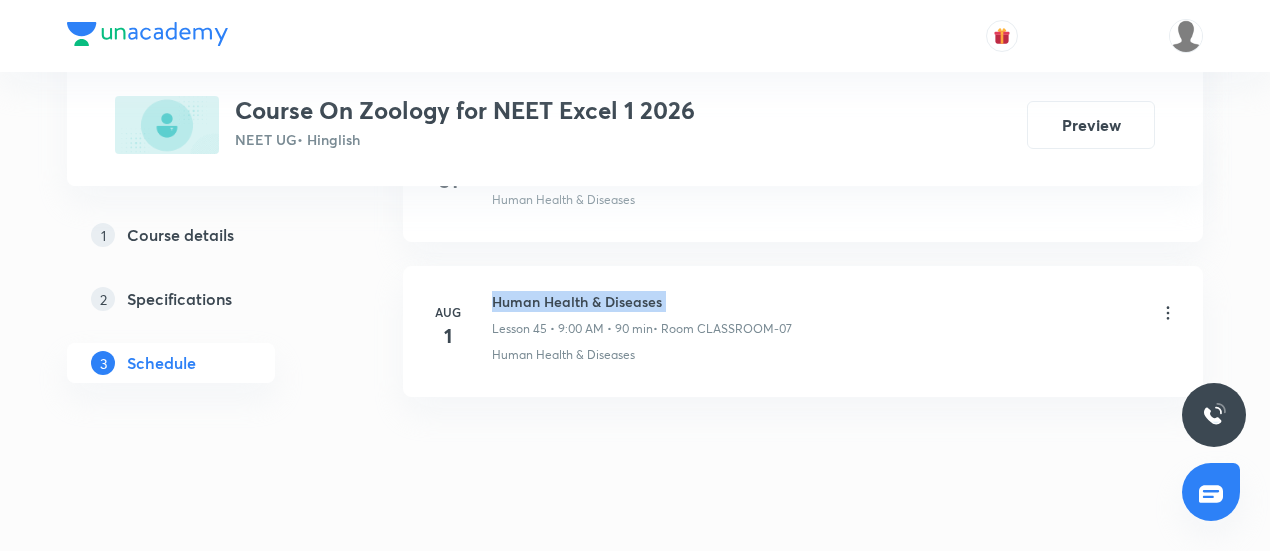 click on "Human Health & Diseases" at bounding box center [642, 301] 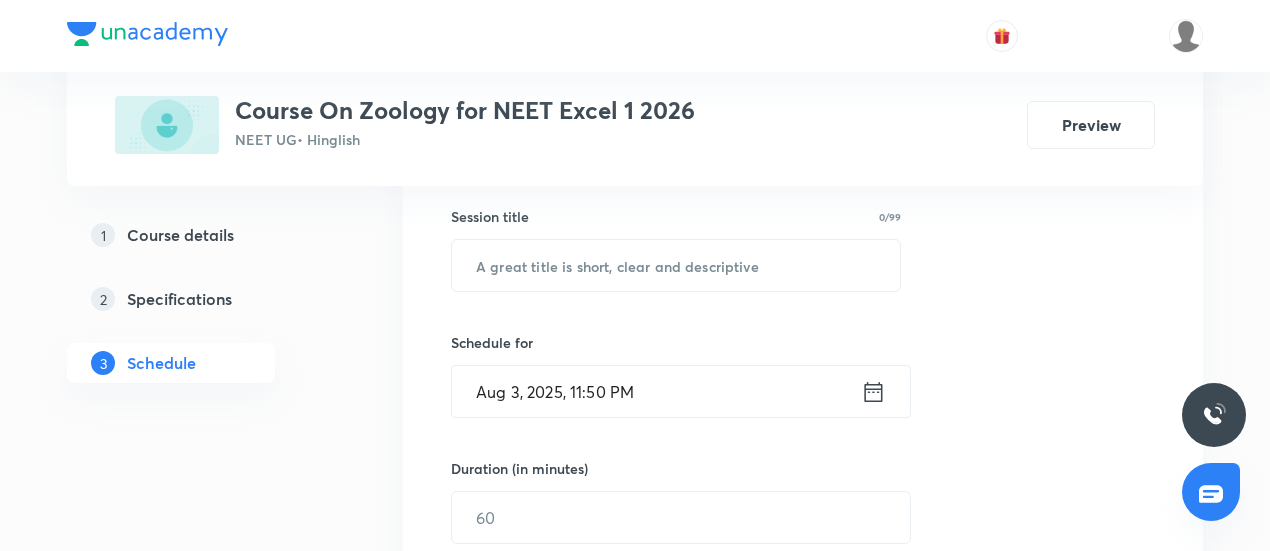 scroll, scrollTop: 362, scrollLeft: 0, axis: vertical 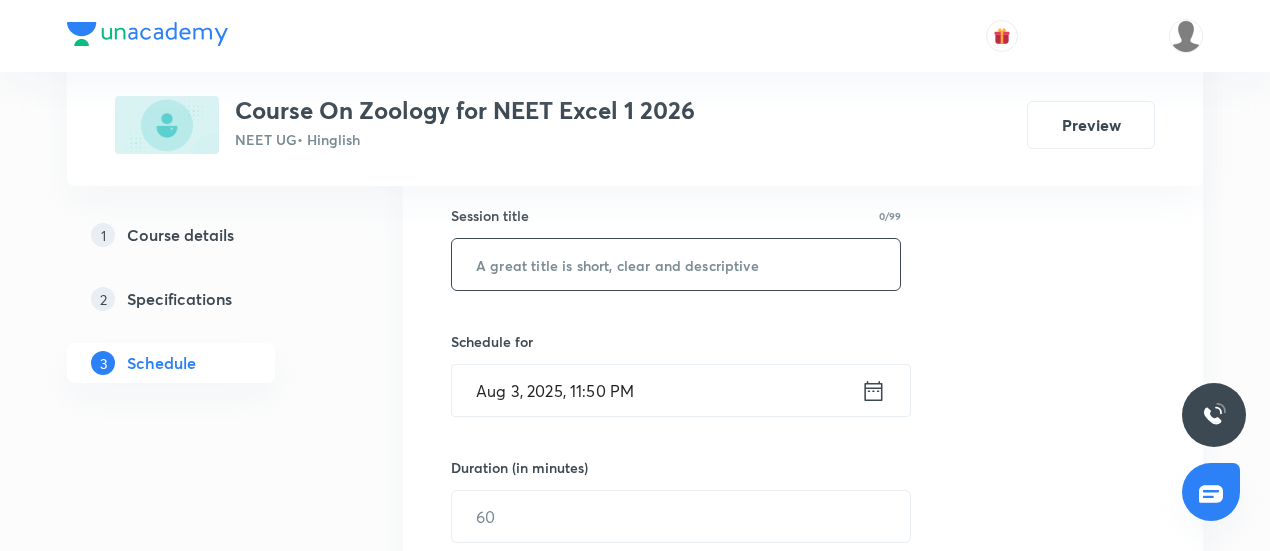 click at bounding box center (676, 264) 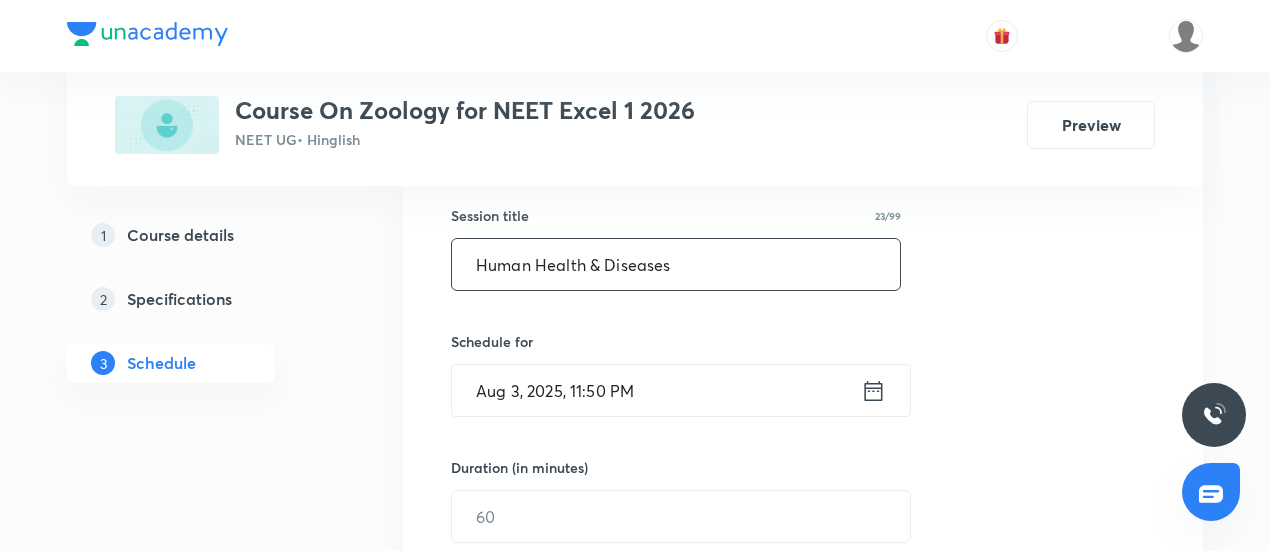 type on "Human Health & Diseases" 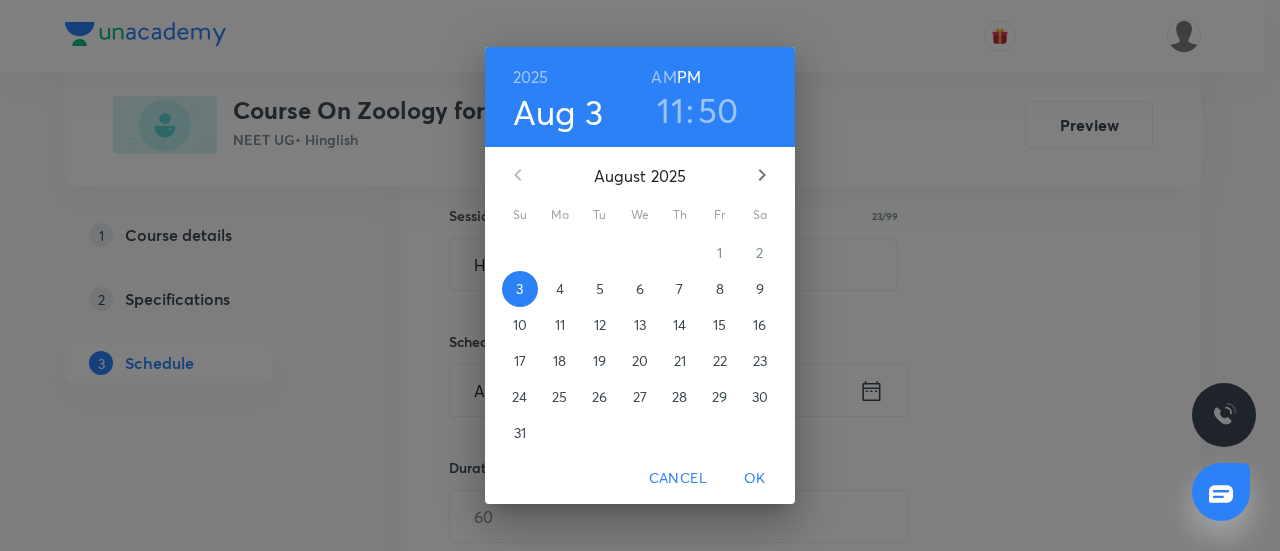 click on "4" at bounding box center [560, 289] 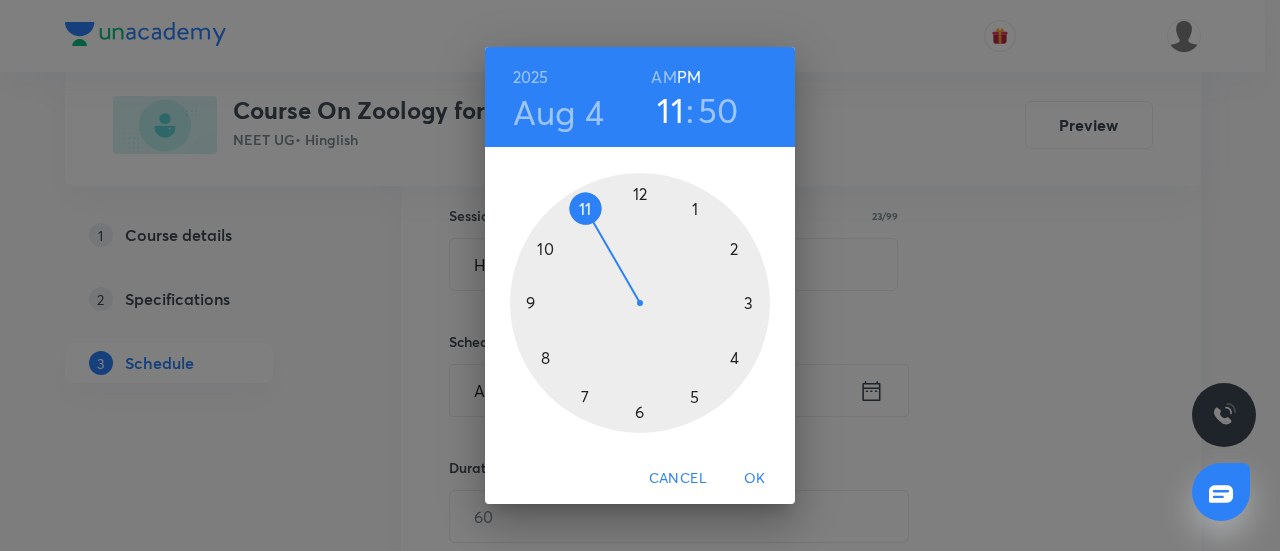 click at bounding box center (640, 303) 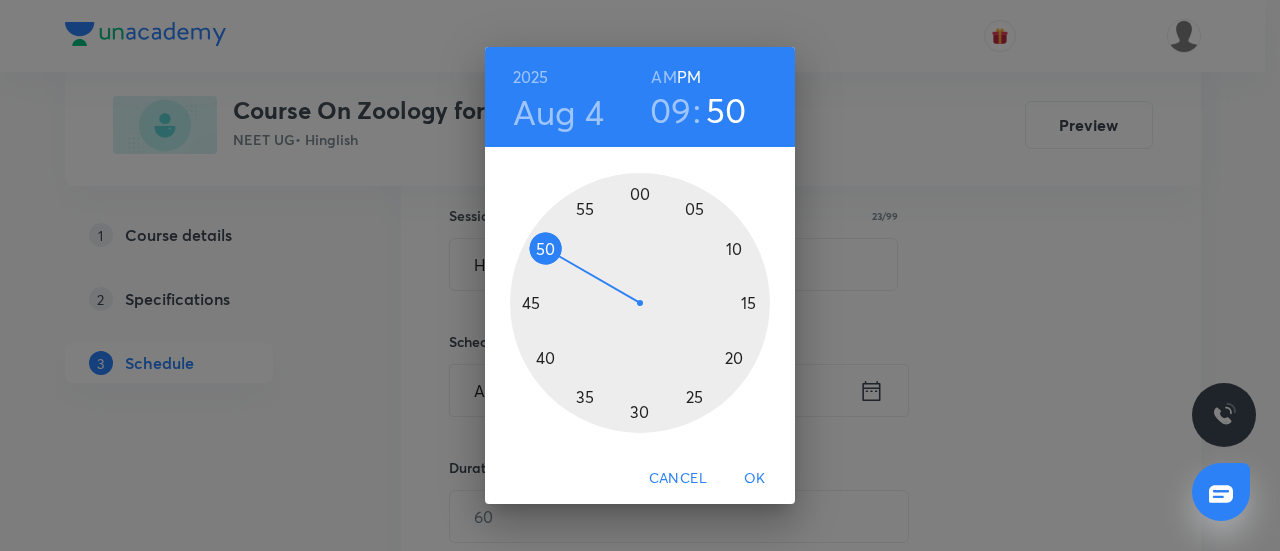 click on "AM" at bounding box center (663, 77) 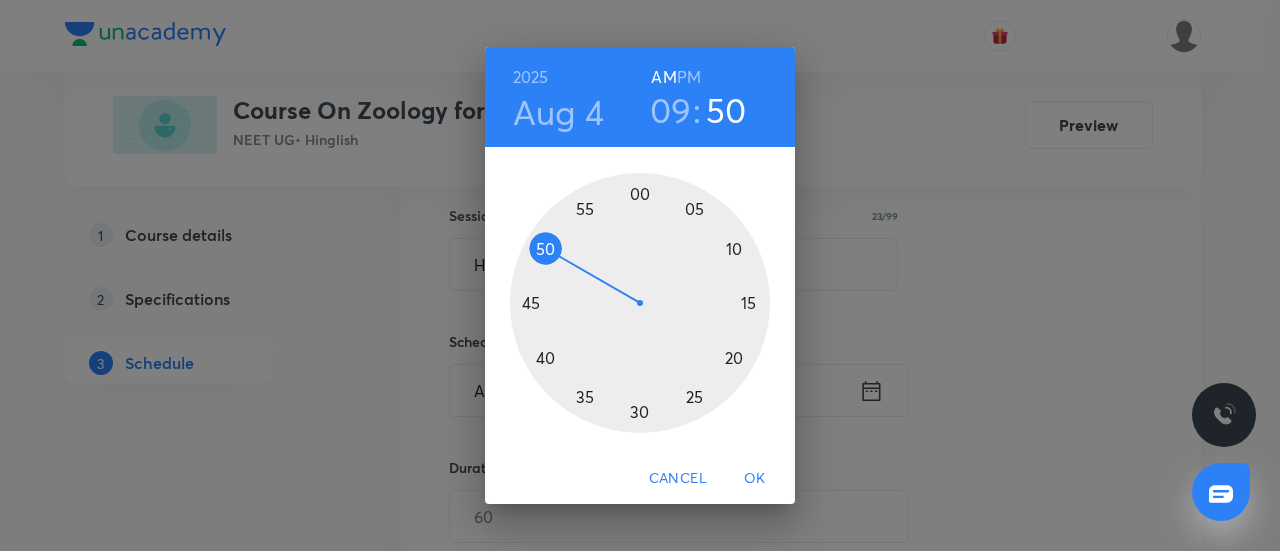 click at bounding box center [640, 303] 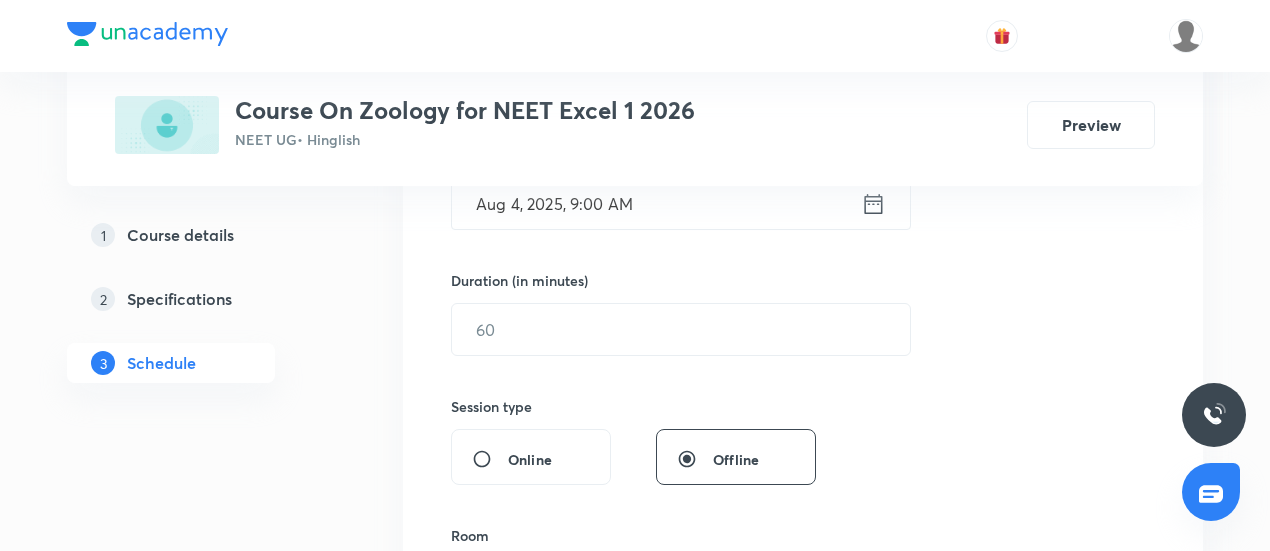 scroll, scrollTop: 552, scrollLeft: 0, axis: vertical 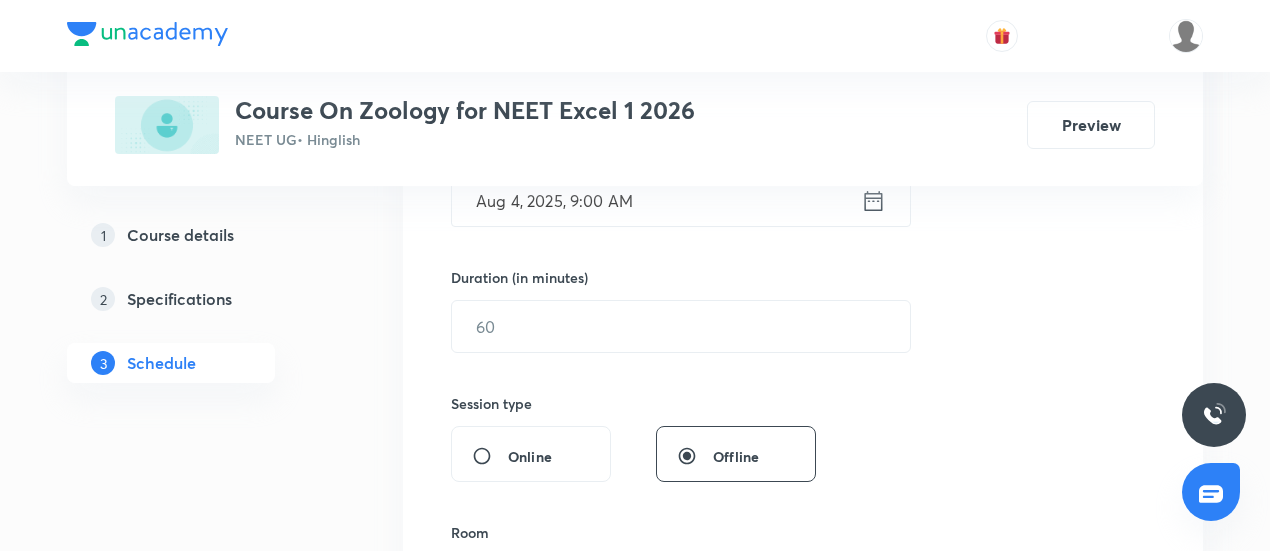 click on "Session  46 Live class Session title 23/99 Human Health & Diseases ​ Schedule for Aug 4, 2025, 9:00 AM ​ Duration (in minutes) ​   Session type Online Offline Room Select centre room Sub-concepts Select concepts that wil be covered in this session Add Cancel" at bounding box center (803, 349) 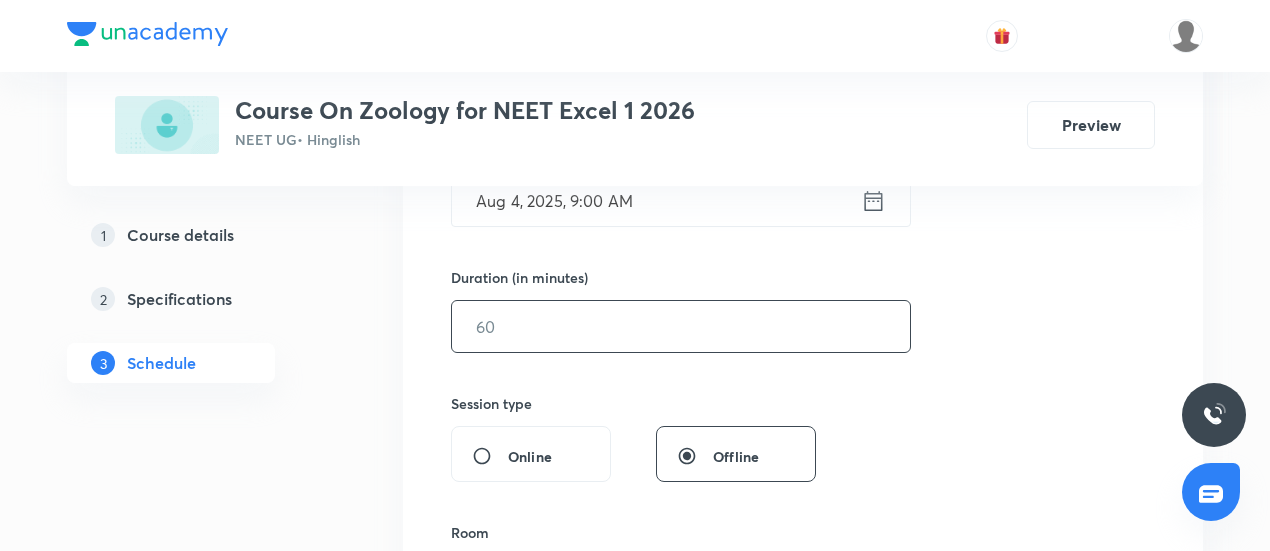 click at bounding box center [681, 326] 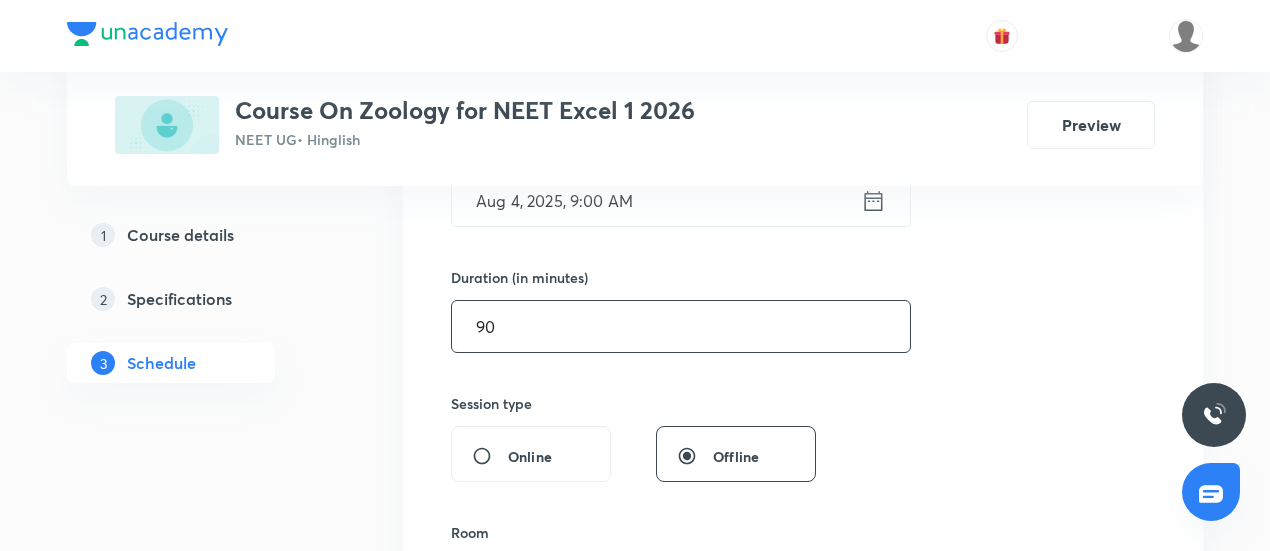 type on "90" 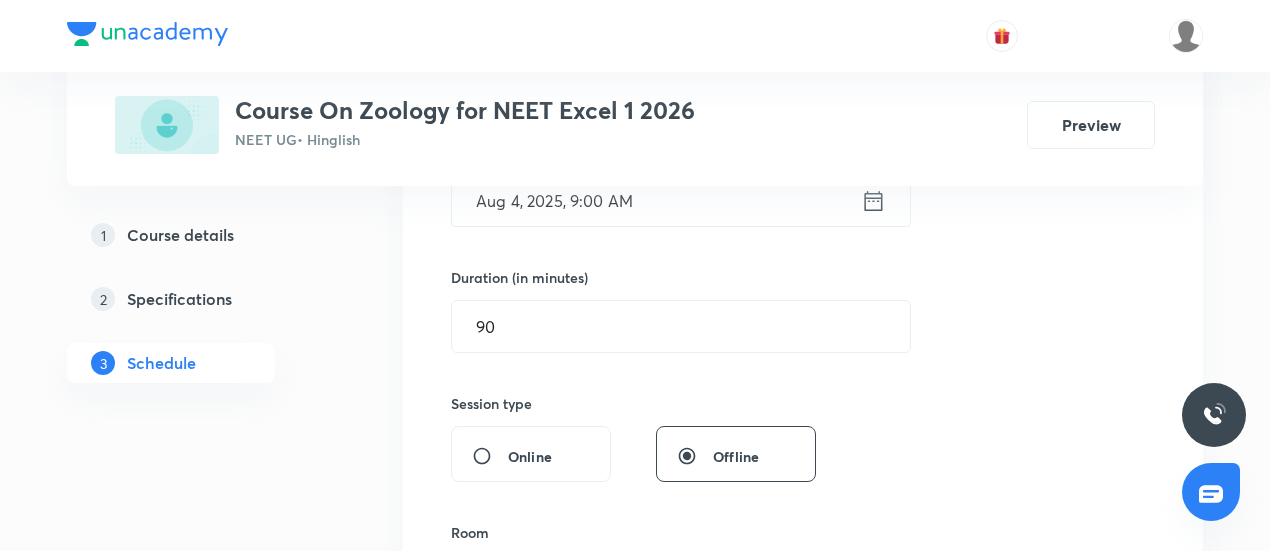 click on "Session  46 Live class Session title 23/99 Human Health & Diseases ​ Schedule for Aug 4, 2025, 9:00 AM ​ Duration (in minutes) 90 ​   Session type Online Offline Room Select centre room Sub-concepts Select concepts that wil be covered in this session Add Cancel" at bounding box center [803, 349] 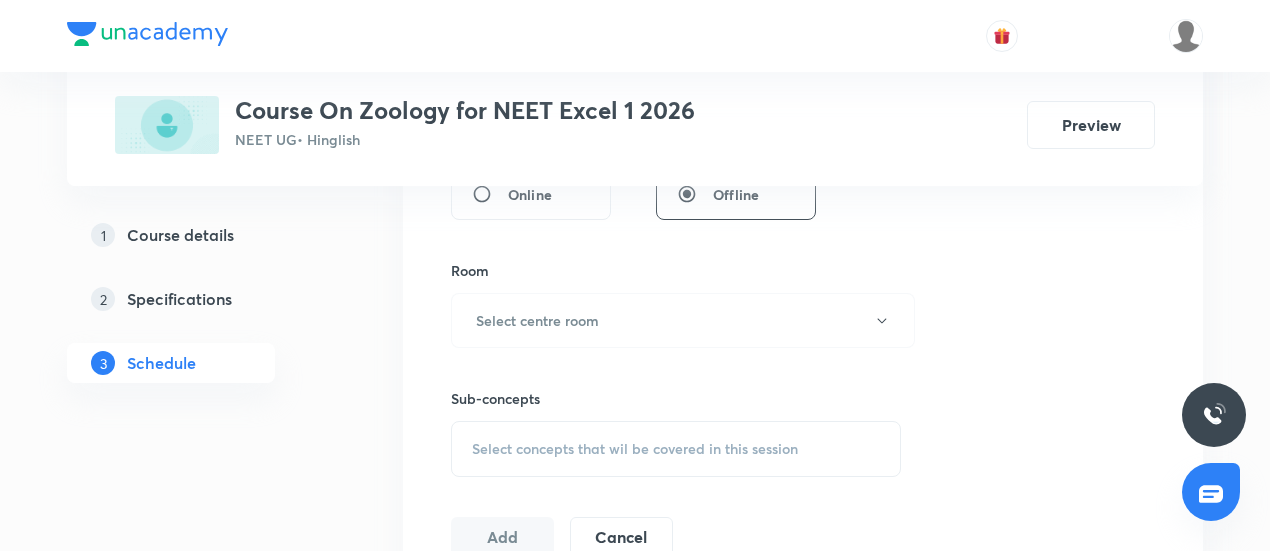 scroll, scrollTop: 816, scrollLeft: 0, axis: vertical 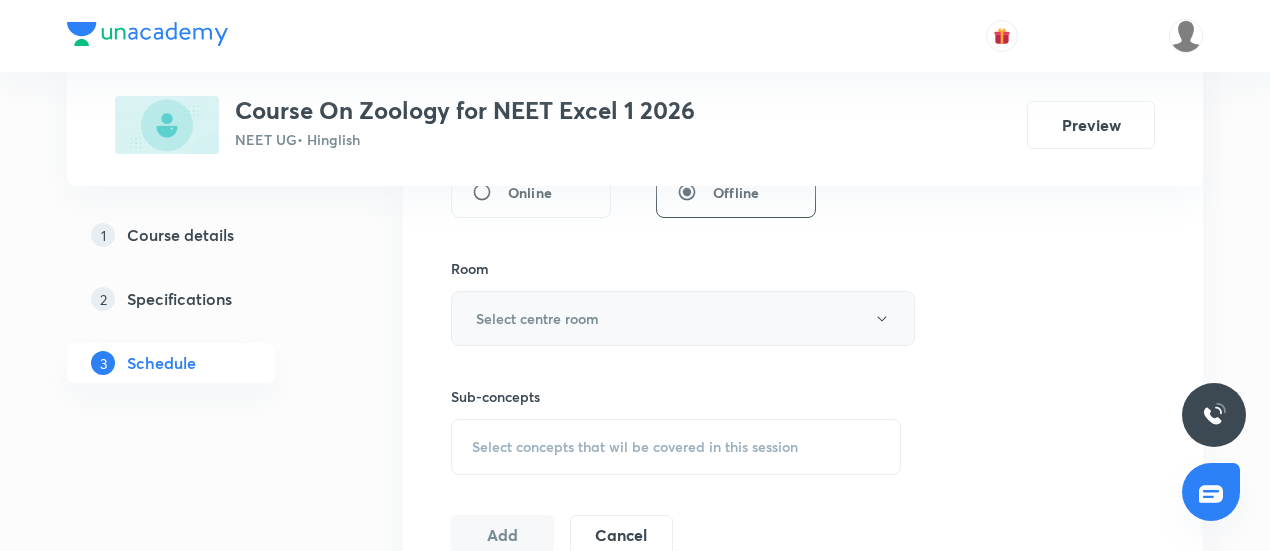 click on "Select centre room" at bounding box center [537, 318] 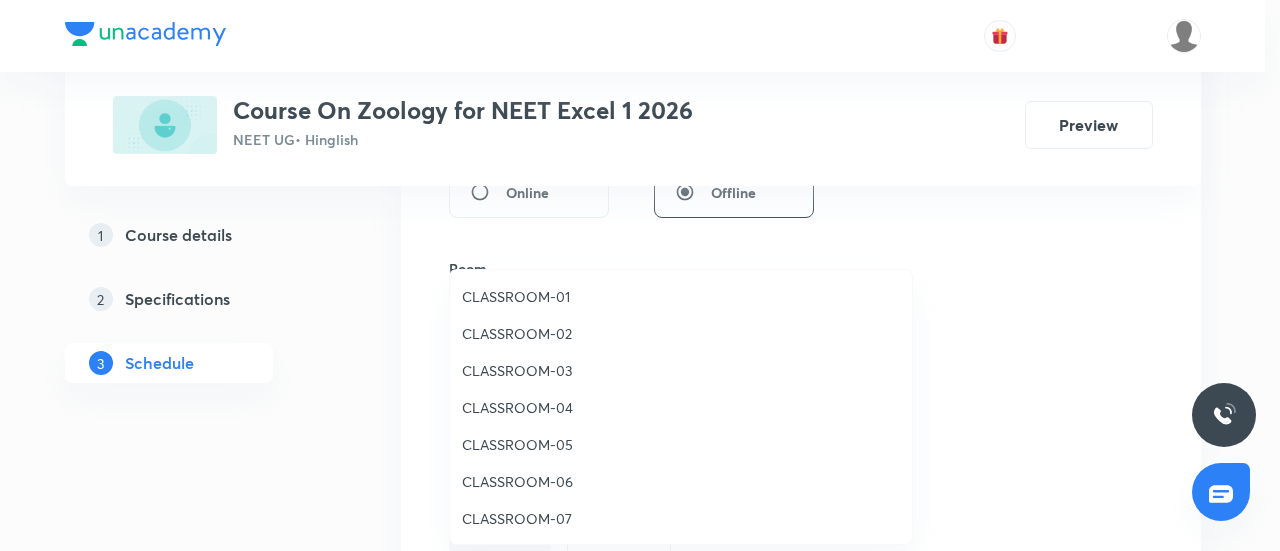 click on "CLASSROOM-05" at bounding box center [681, 444] 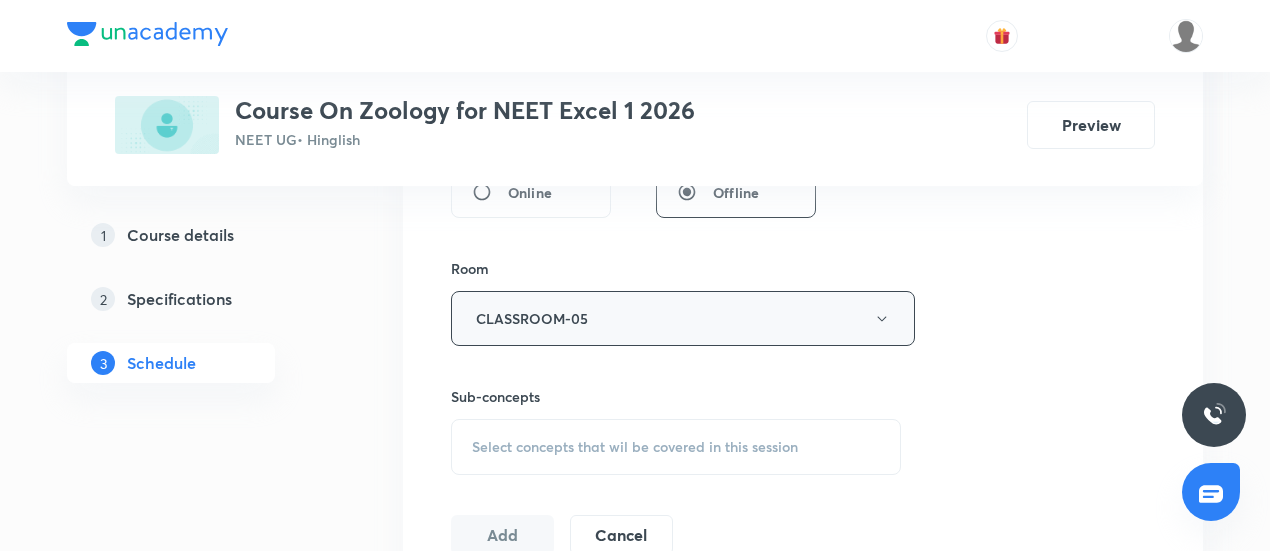 click on "CLASSROOM-05" at bounding box center (683, 318) 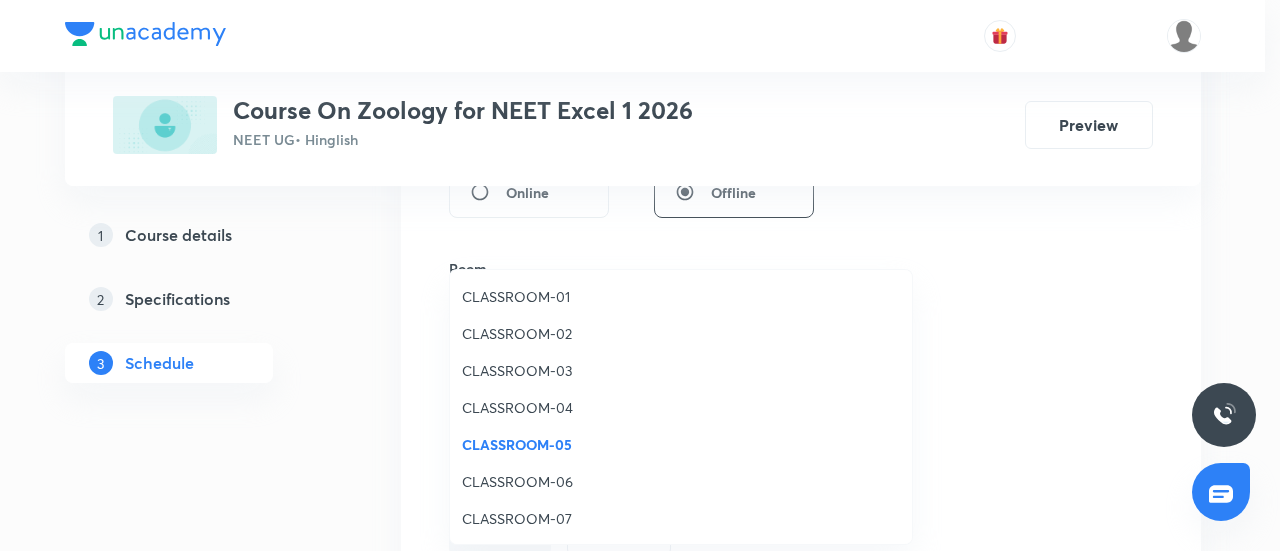 click on "CLASSROOM-07" at bounding box center (681, 518) 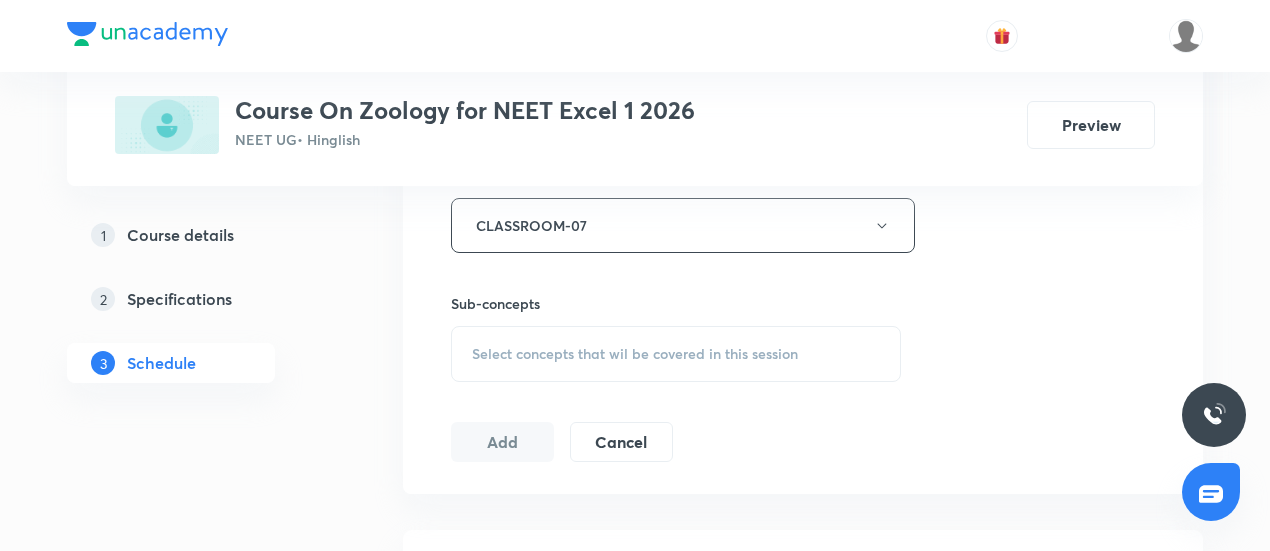 scroll, scrollTop: 910, scrollLeft: 0, axis: vertical 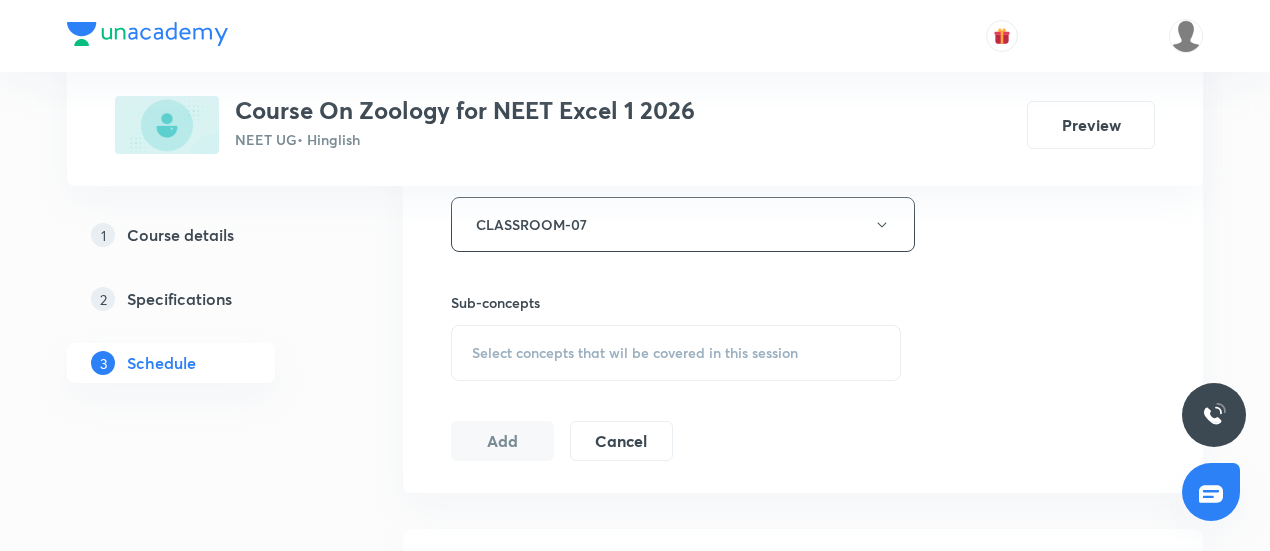 click on "Select concepts that wil be covered in this session" at bounding box center (676, 353) 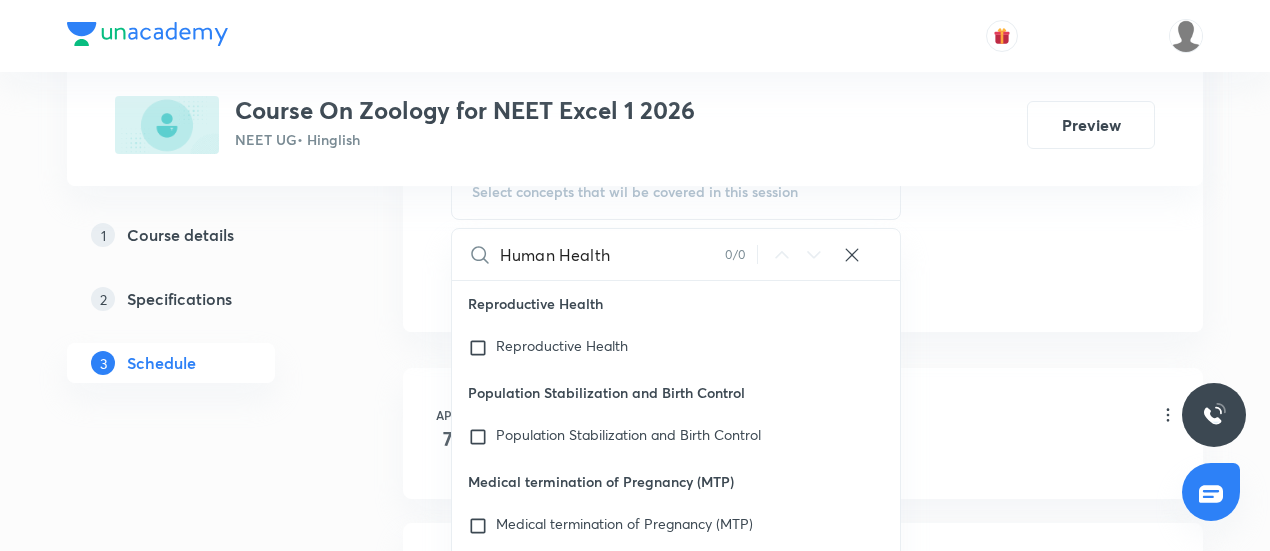 scroll, scrollTop: 1104, scrollLeft: 0, axis: vertical 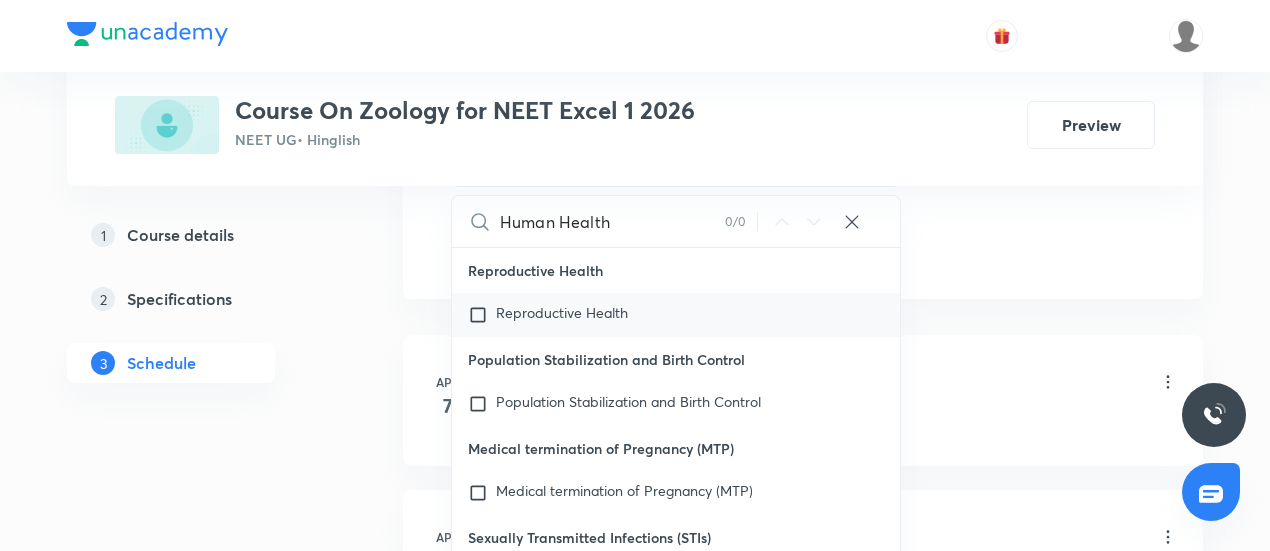 type on "Human Health" 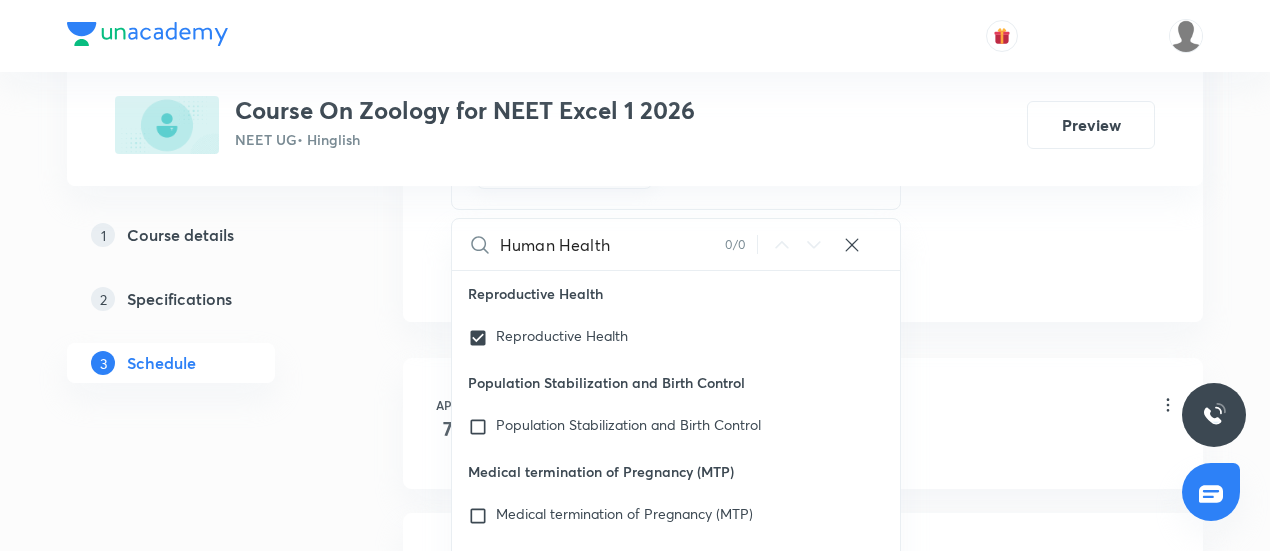 click on "Plus Courses Course On Zoology for NEET Excel 1 2026 NEET UG  • Hinglish Preview 1 Course details 2 Specifications 3 Schedule Schedule 45  classes Session  46 Live class Session title 23/99 Human Health & Diseases ​ Schedule for Aug 4, 2025, 9:00 AM ​ Duration (in minutes) 90 ​   Session type Online Offline Room CLASSROOM-07 Sub-concepts Reproductive Health CLEAR Human Health 0 / 0 ​ Reproductive Health Reproductive Health Population Stabilization and Birth Control Population Stabilization and Birth Control Medical termination of Pregnancy (MTP) Medical termination of Pregnancy (MTP) Sexually Transmitted Infections (STIs) Sexually Transmitted Infections (STIs) Infertility Infertility Female Reproductive System Female Reproductive System Covered previously Lactation Lactation Parturition Parturition Placenta Placenta Extra Embryonic membranes and Placenta Extra Embryonic membranes and Placenta Summary of Development Stages in Human Summary of Development Stages in Human Covered previously Cleavage 7" at bounding box center [635, 3235] 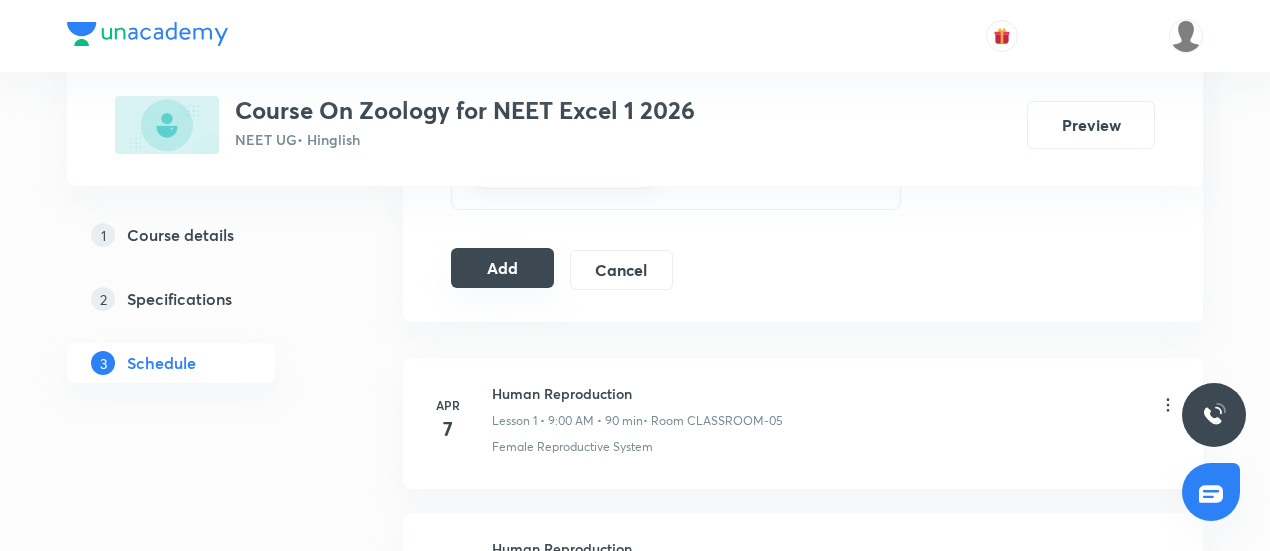 click on "Add" at bounding box center (502, 268) 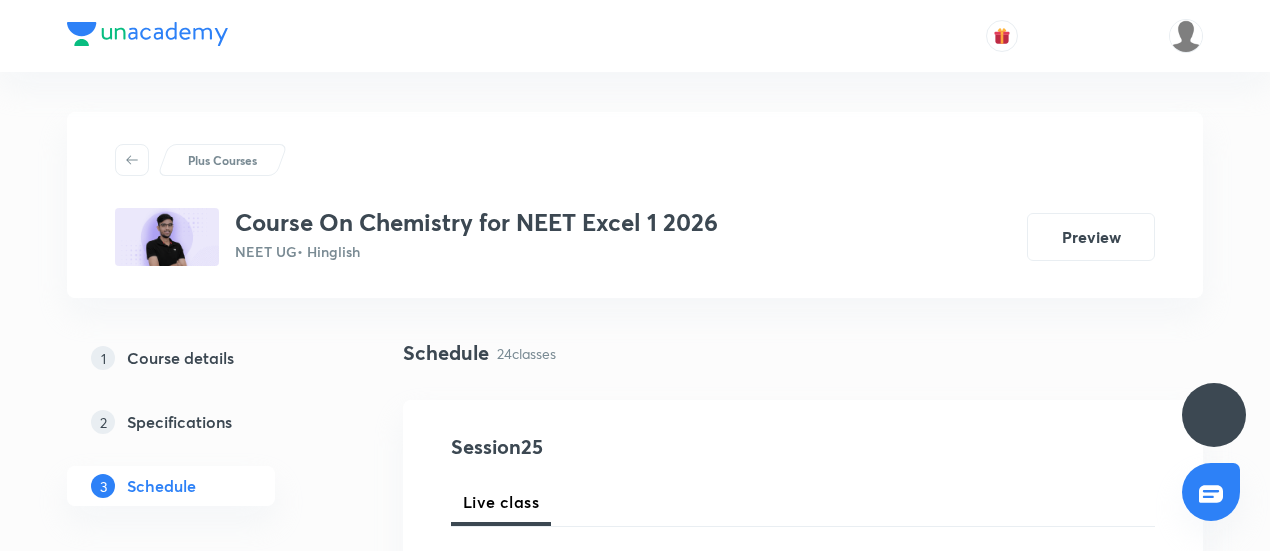 scroll, scrollTop: 0, scrollLeft: 0, axis: both 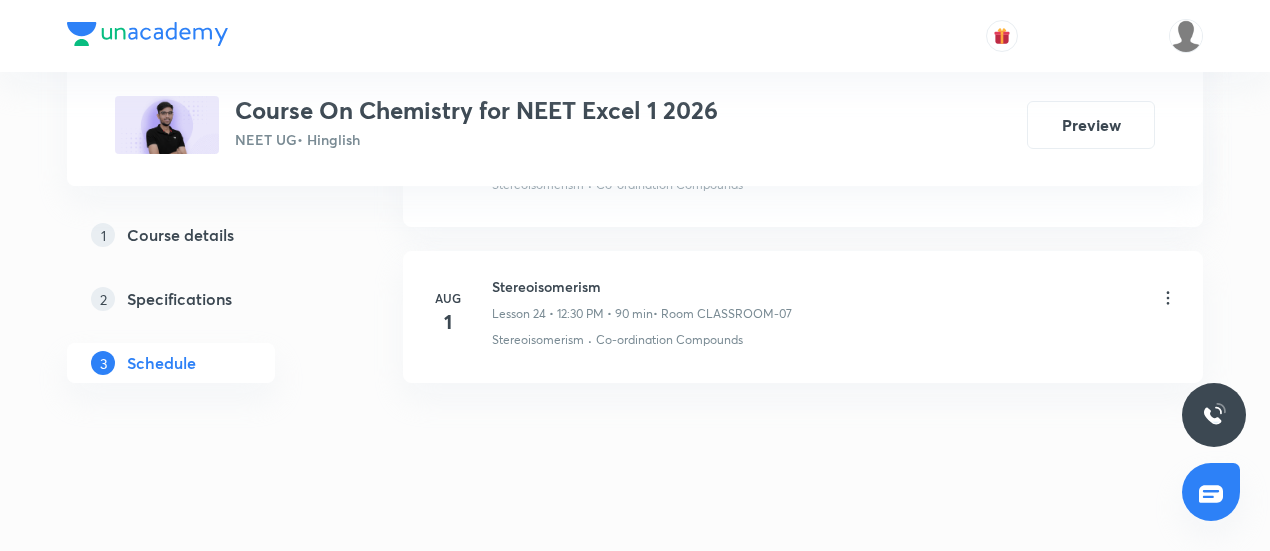 click on "Stereoisomerism" at bounding box center [642, 286] 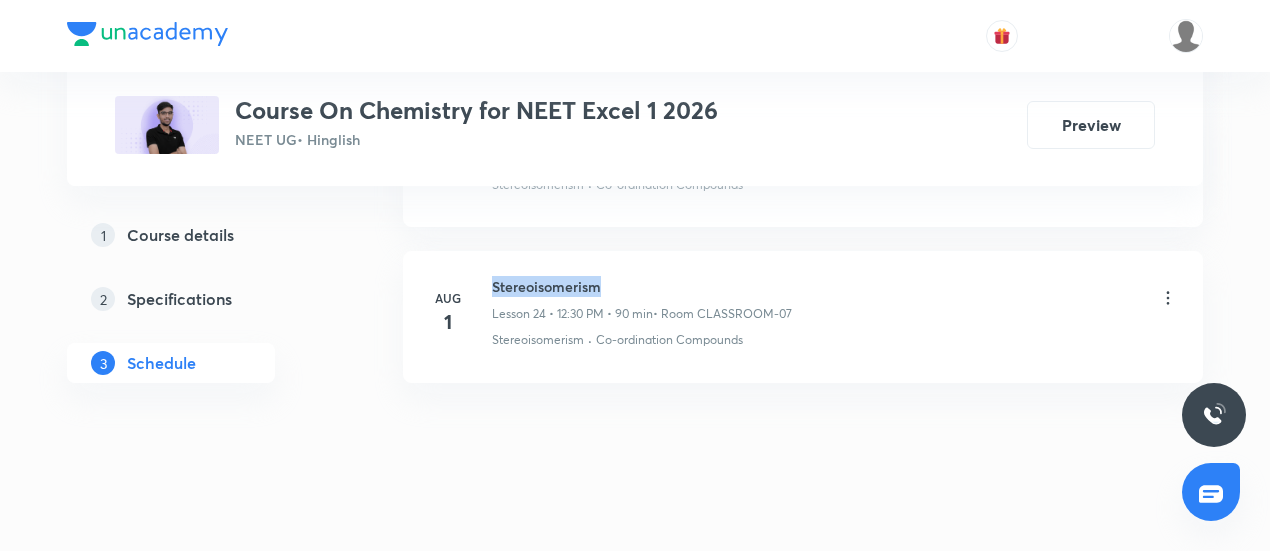 click on "Stereoisomerism" at bounding box center [642, 286] 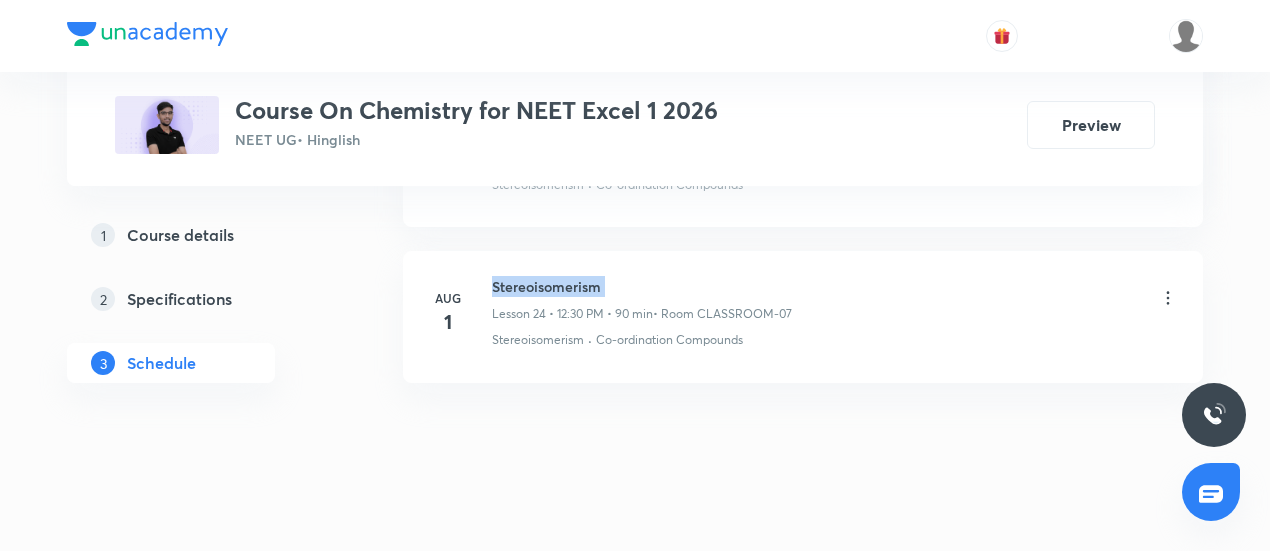 click on "Stereoisomerism" at bounding box center (642, 286) 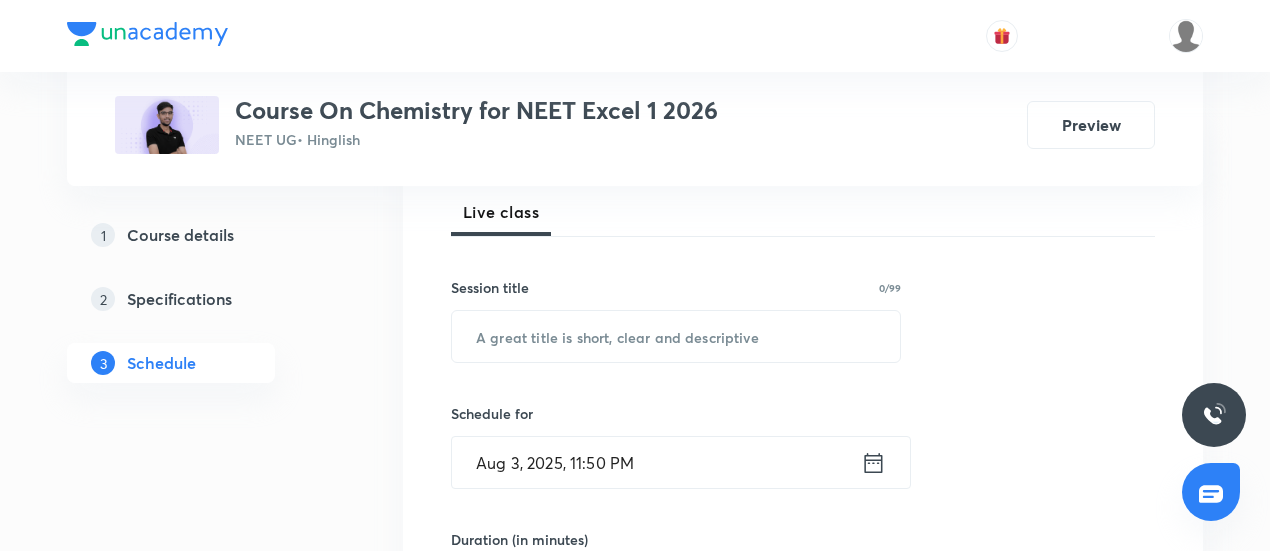 scroll, scrollTop: 292, scrollLeft: 0, axis: vertical 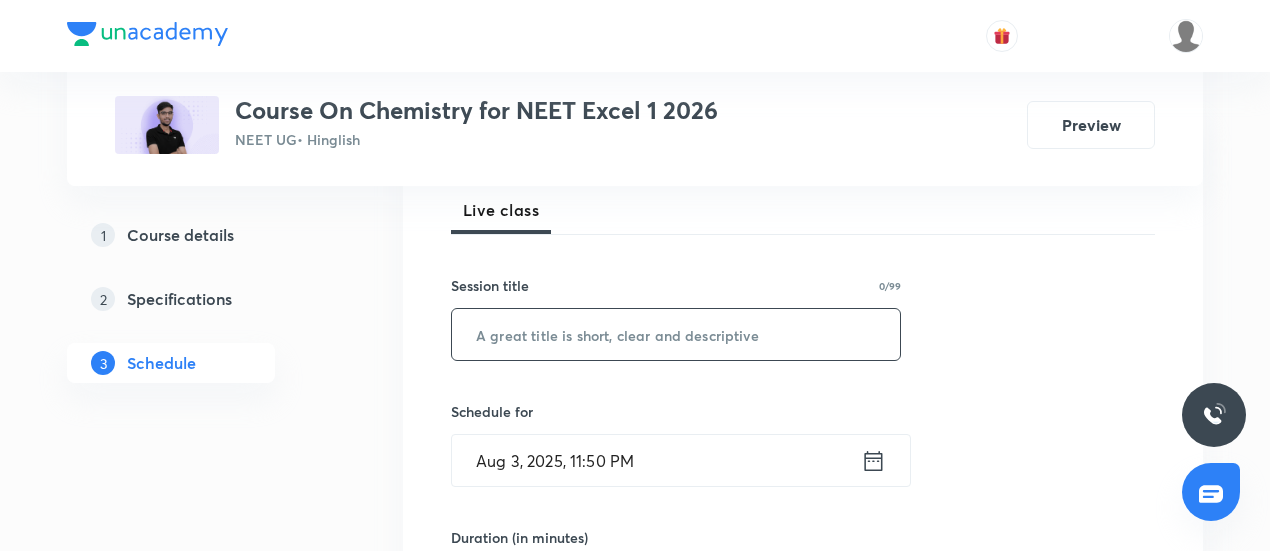 click at bounding box center (676, 334) 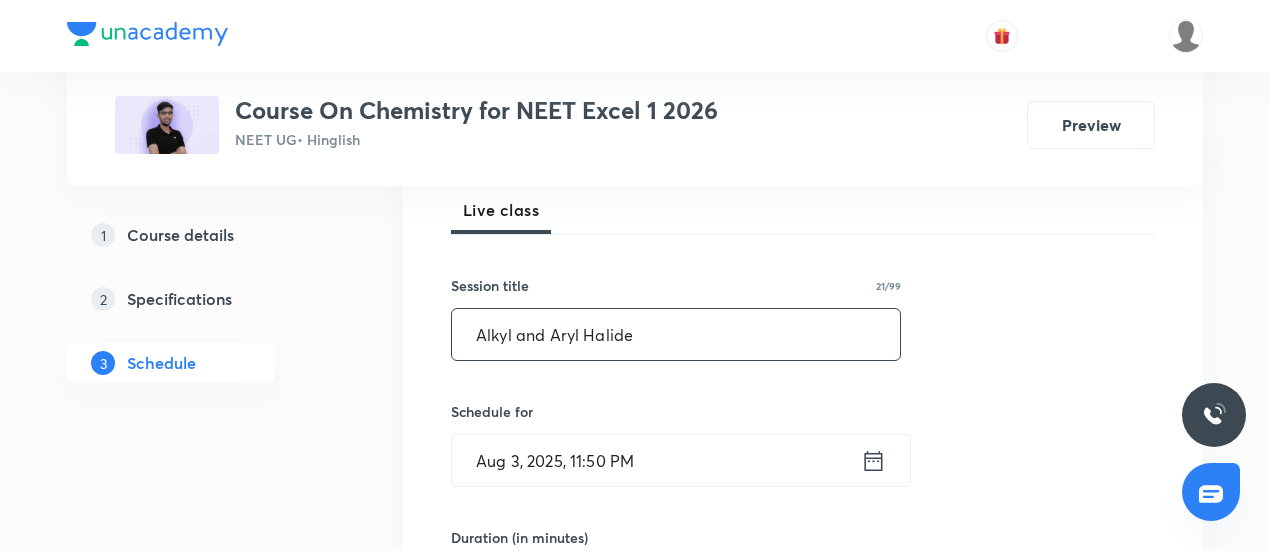 type on "Alkyl and Aryl Halide" 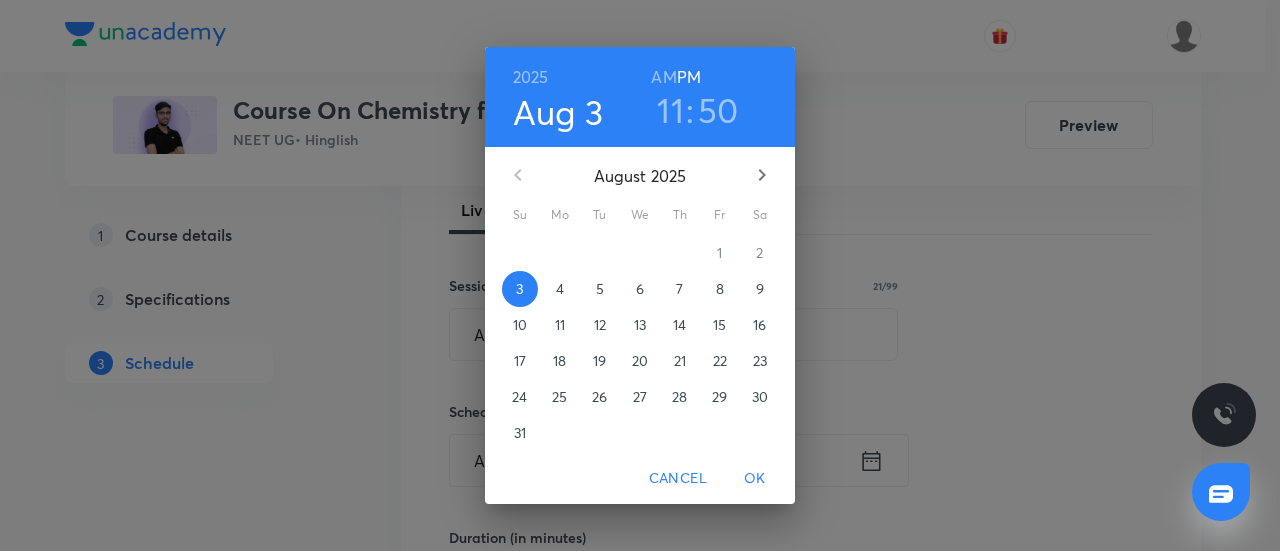 click on "4" at bounding box center [560, 289] 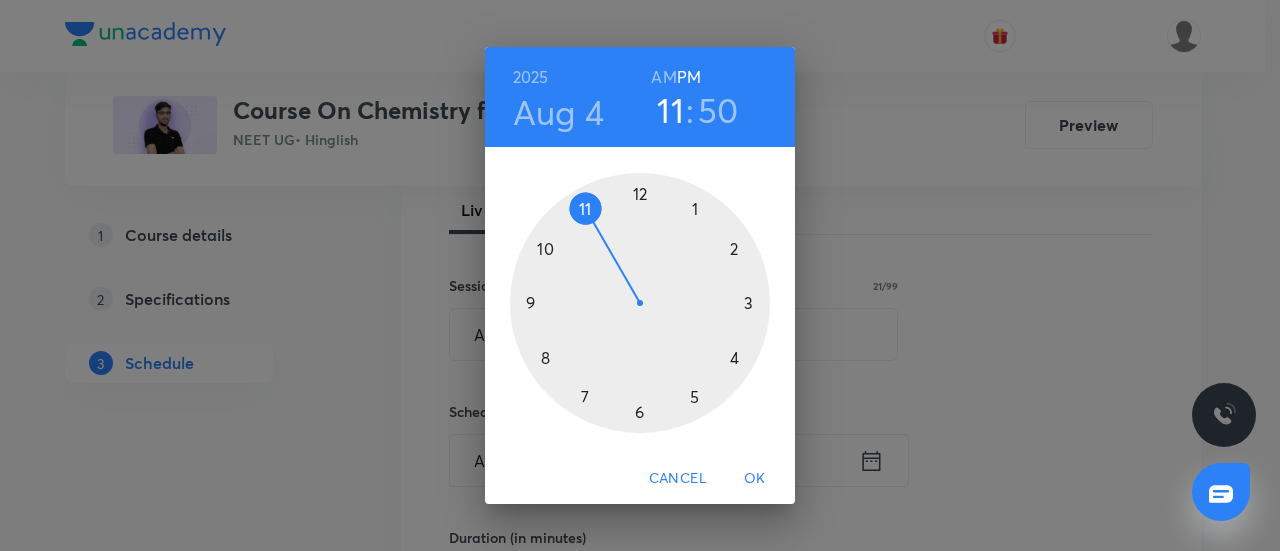 click at bounding box center [640, 303] 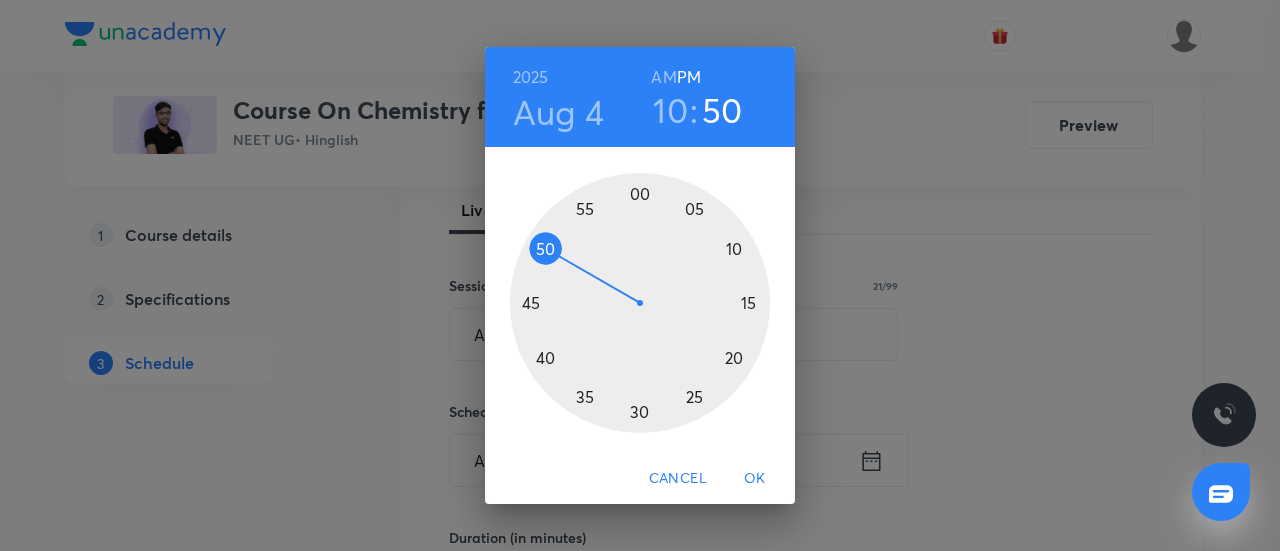 click at bounding box center (640, 303) 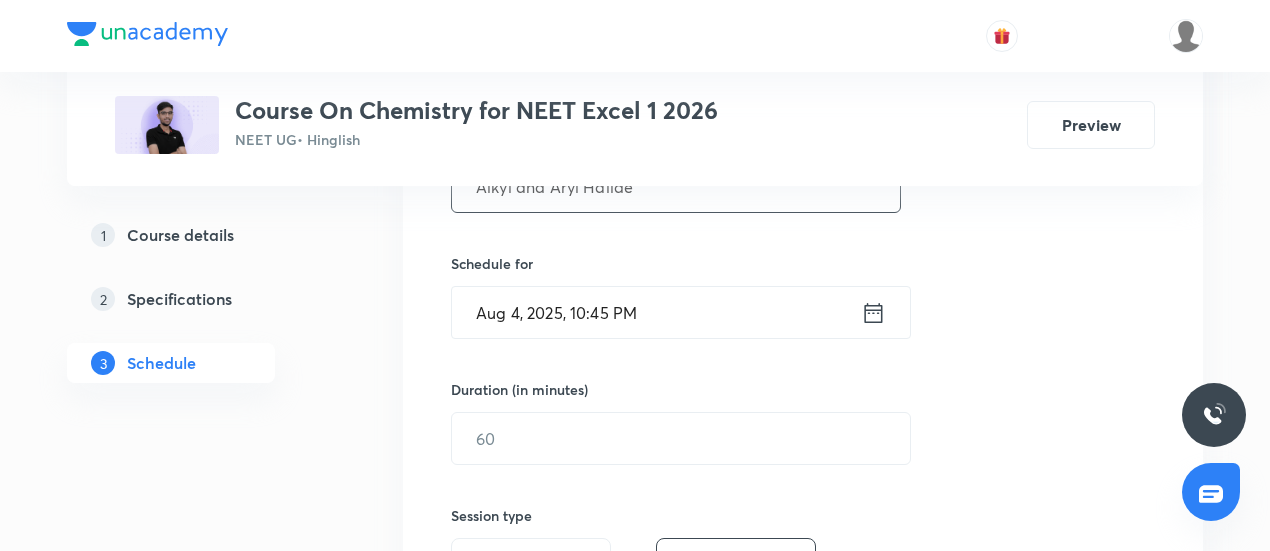 scroll, scrollTop: 442, scrollLeft: 0, axis: vertical 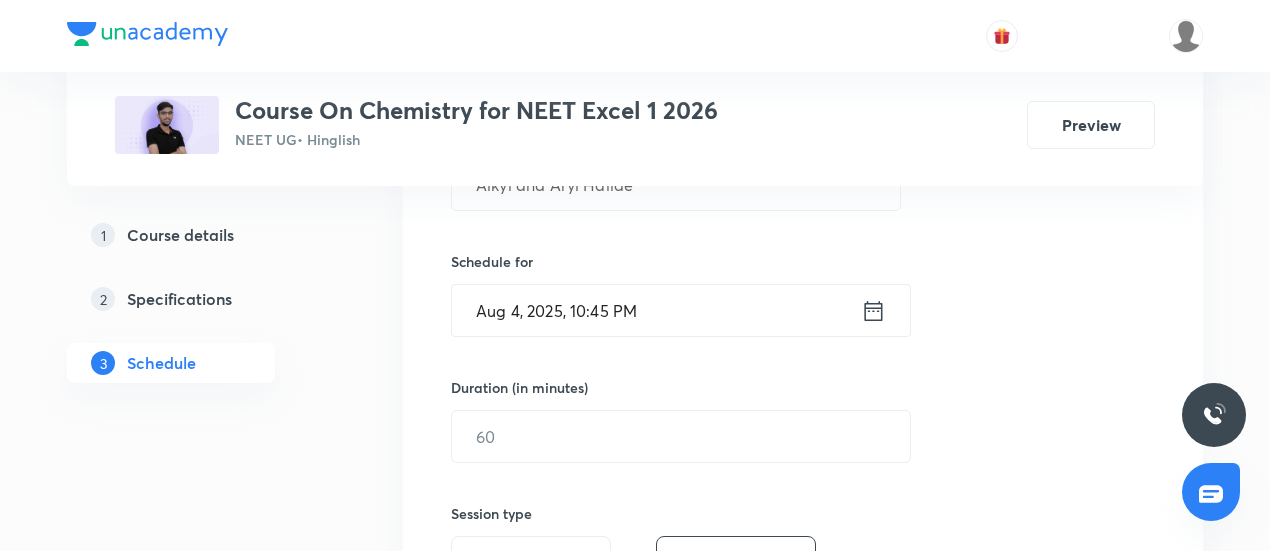 click 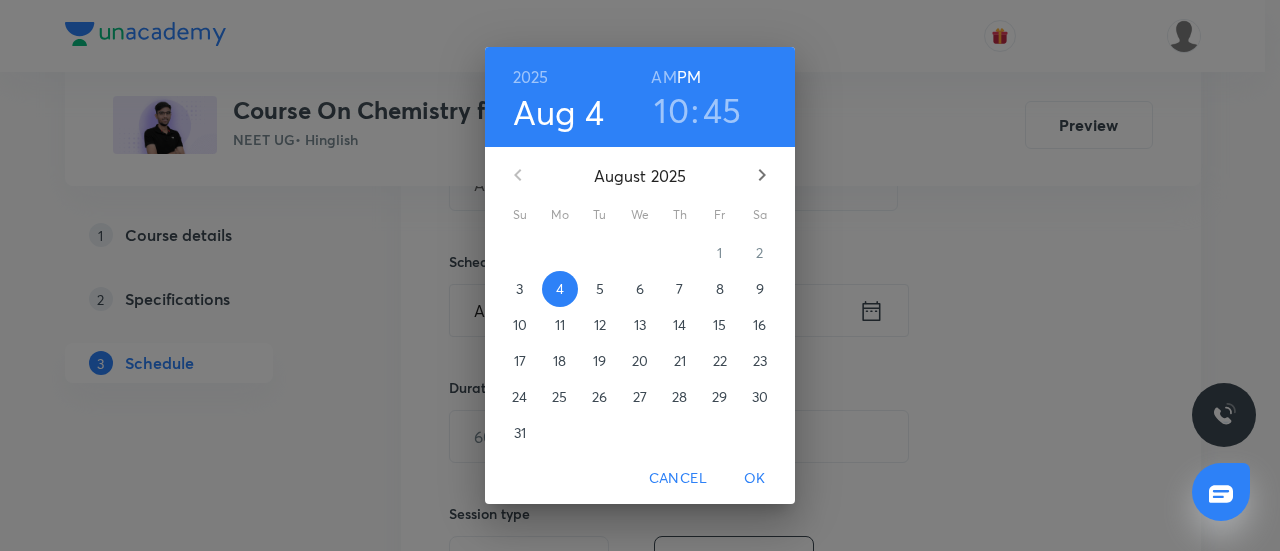 click on "AM" at bounding box center [663, 77] 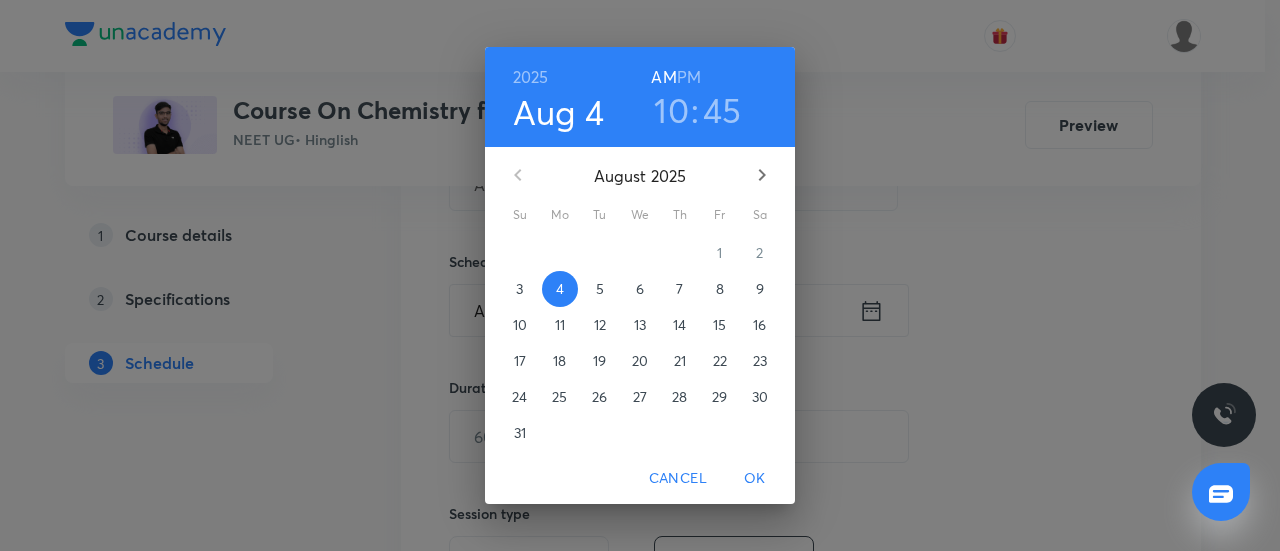 click on "OK" at bounding box center [755, 478] 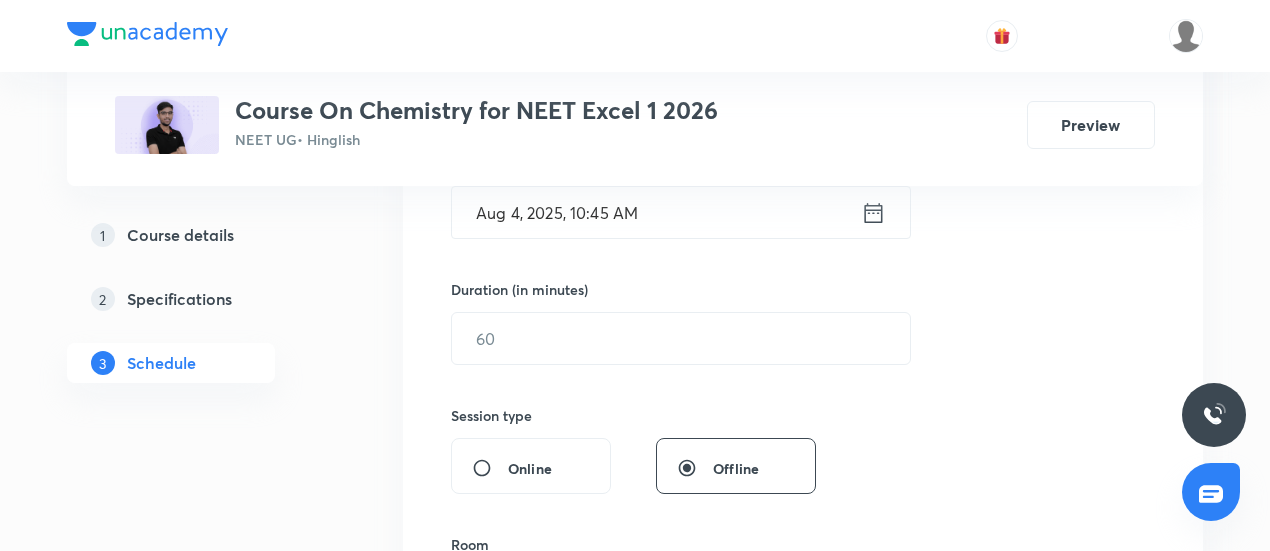 scroll, scrollTop: 546, scrollLeft: 0, axis: vertical 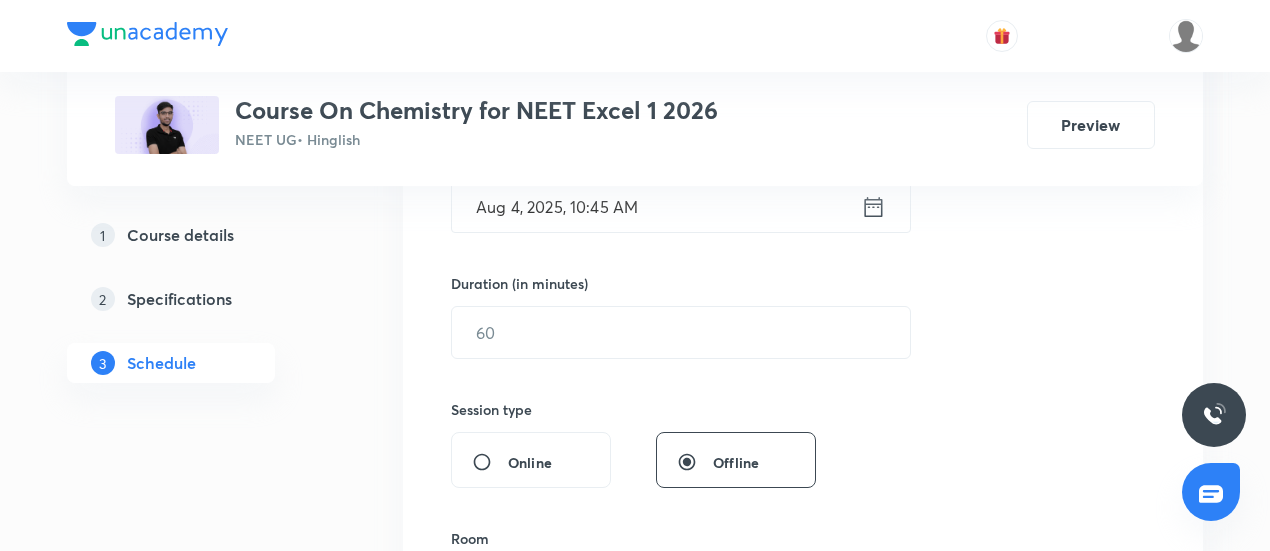 click on "Duration (in minutes)" at bounding box center [633, 283] 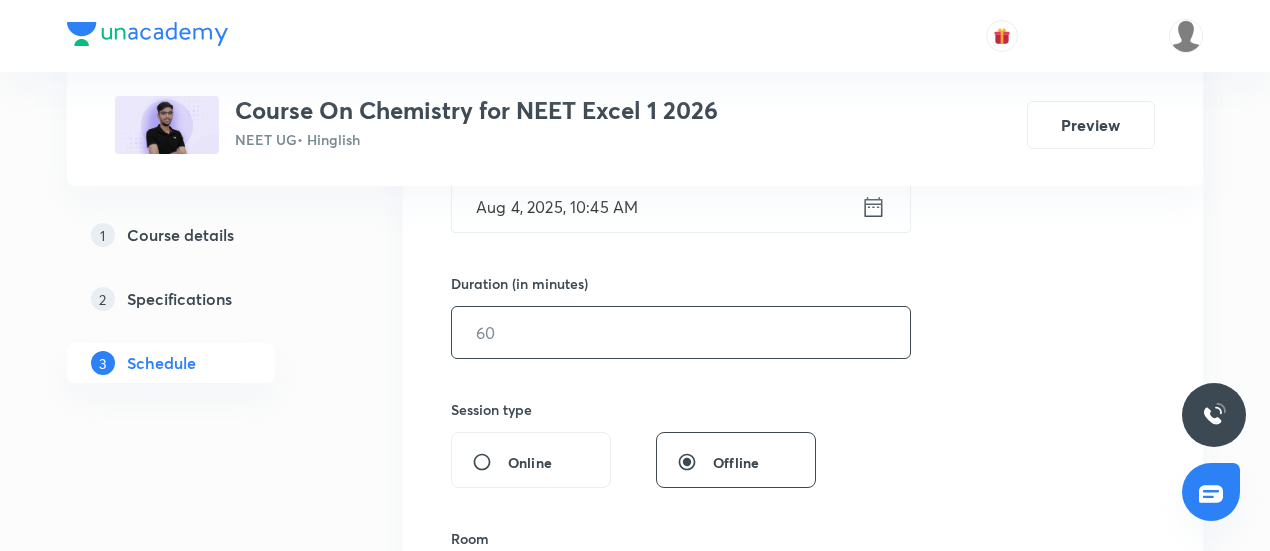 click at bounding box center [681, 332] 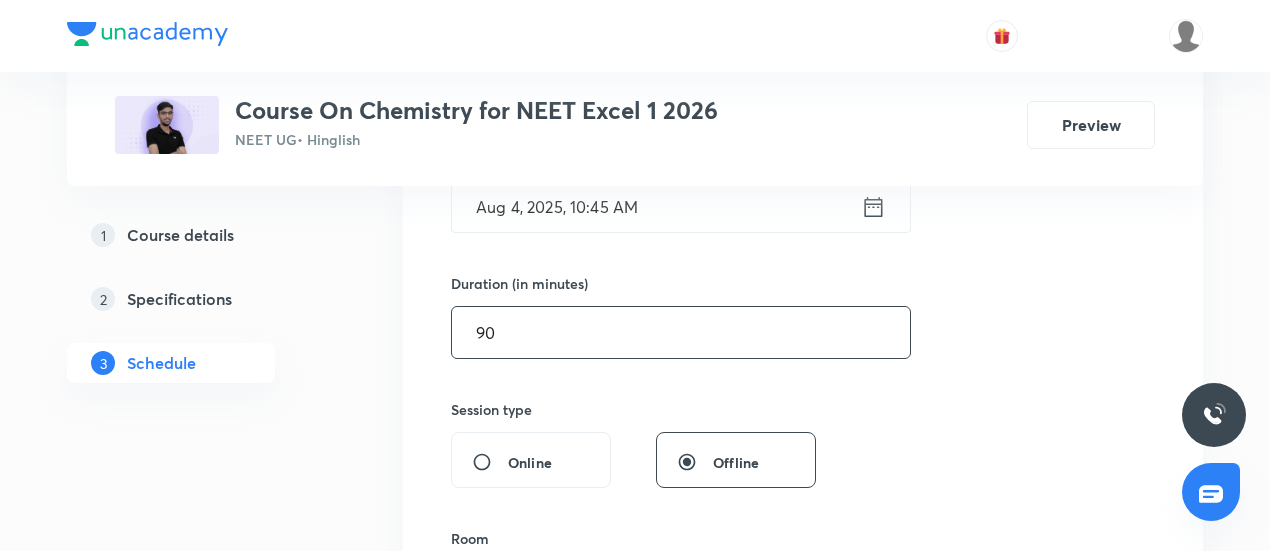 type on "90" 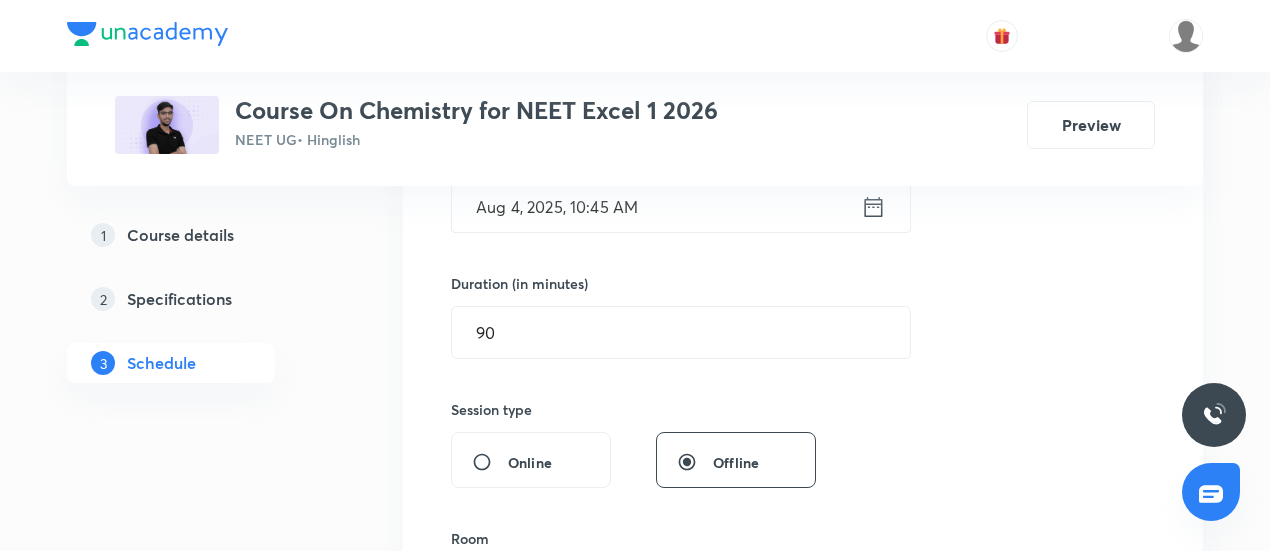 click on "Session  25 Live class Session title 21/99 Alkyl and Aryl Halide ​ Schedule for Aug 4, 2025, 10:45 AM ​ Duration (in minutes) 90 ​   Session type Online Offline Room Select centre room Sub-concepts Select concepts that wil be covered in this session Add Cancel" at bounding box center [803, 355] 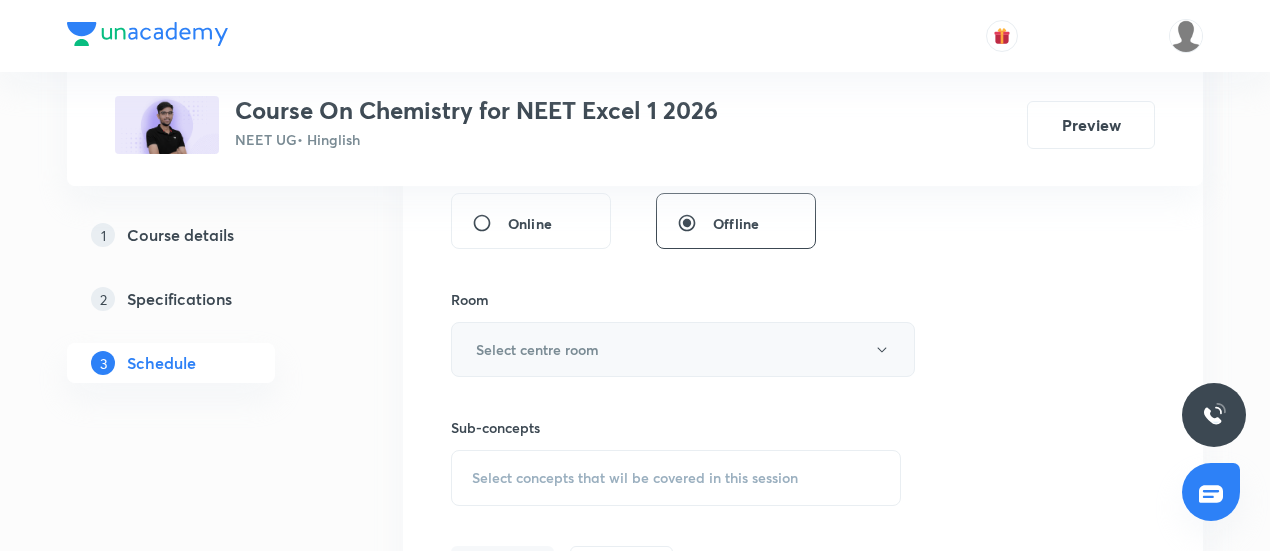 scroll, scrollTop: 786, scrollLeft: 0, axis: vertical 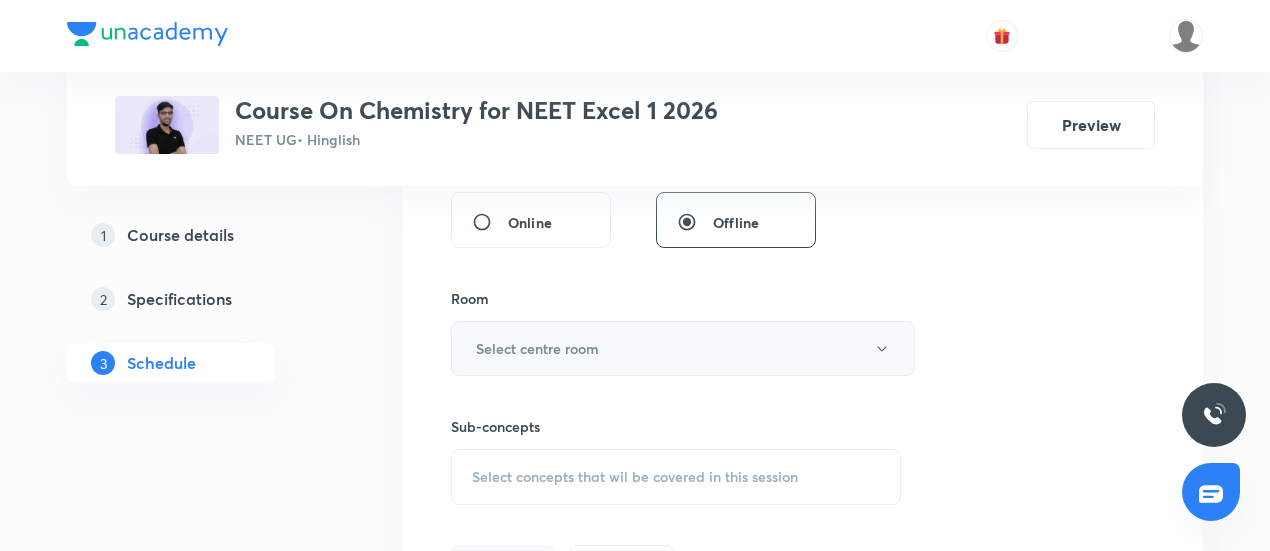click on "Select centre room" at bounding box center [683, 348] 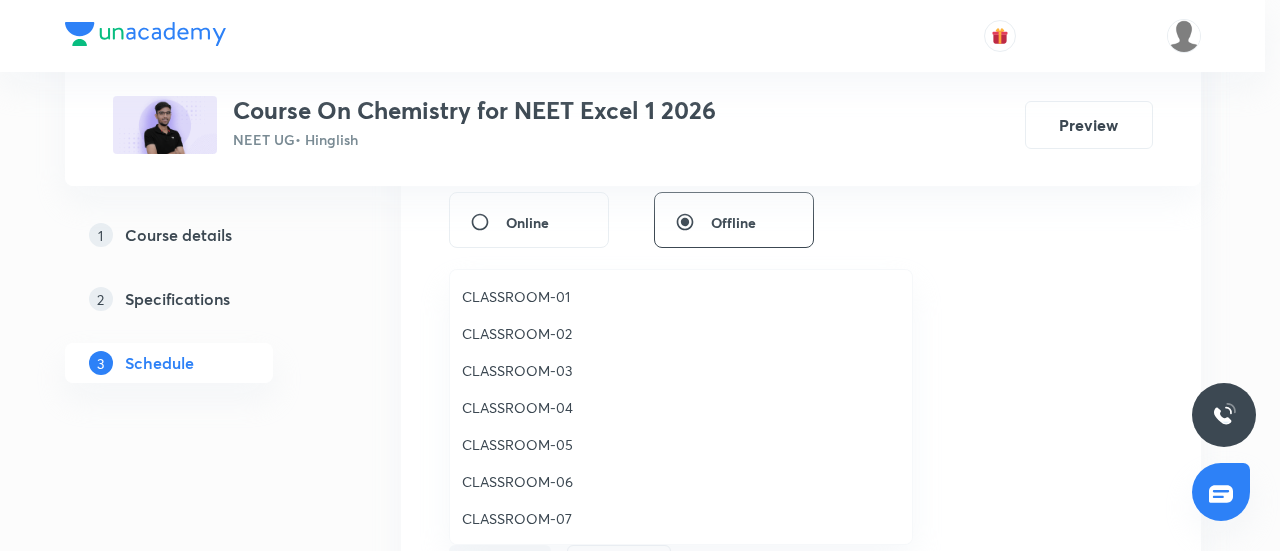 click on "CLASSROOM-07" at bounding box center (681, 518) 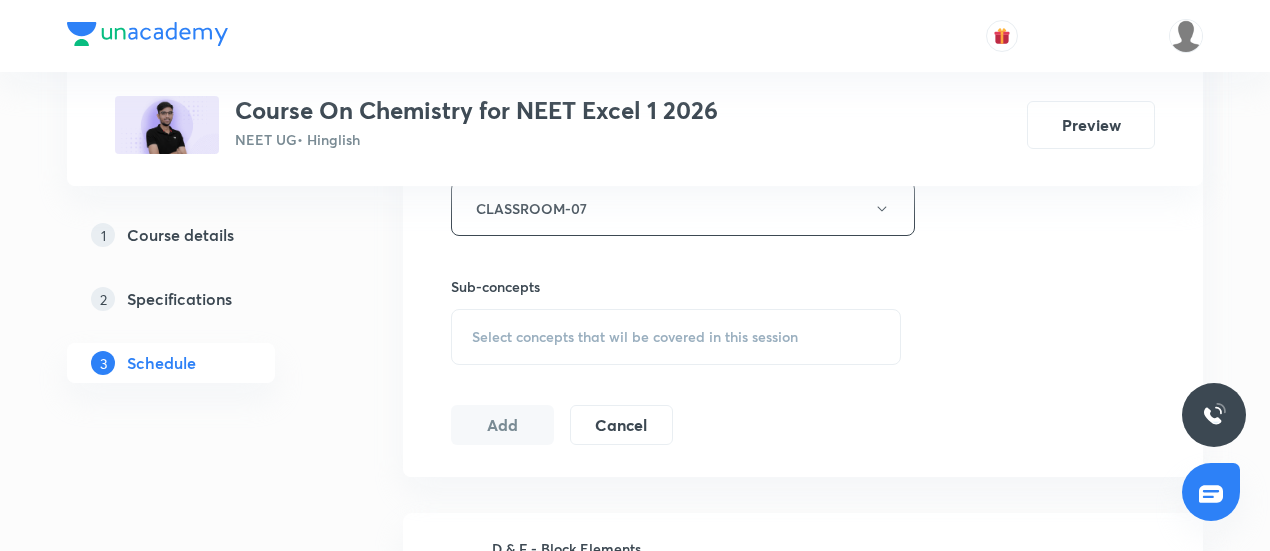 scroll, scrollTop: 927, scrollLeft: 0, axis: vertical 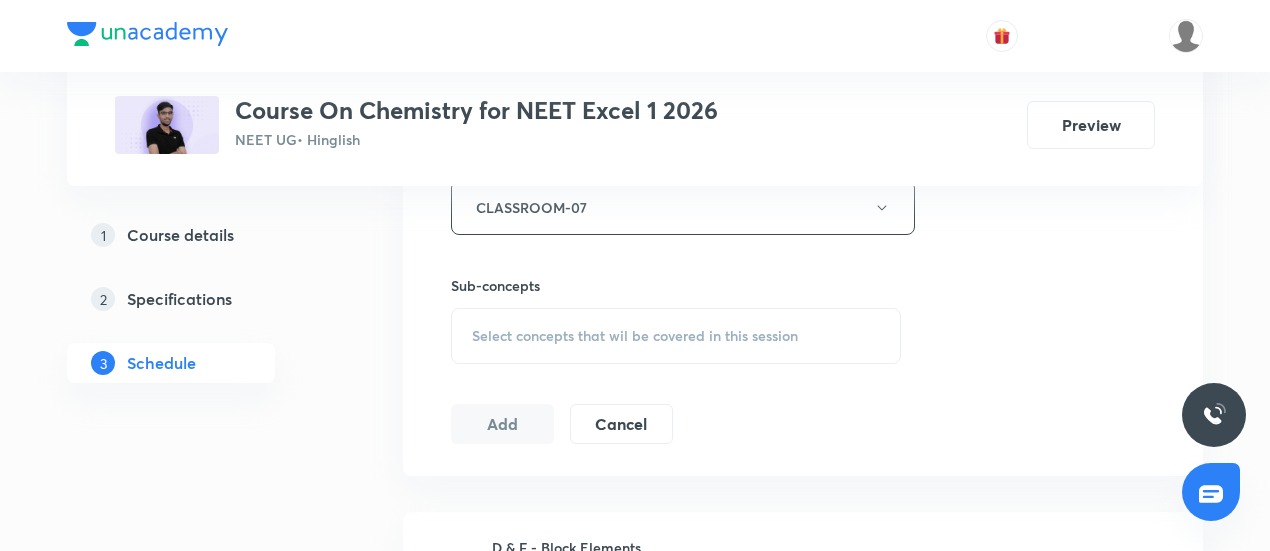 click on "Select concepts that wil be covered in this session" at bounding box center [635, 336] 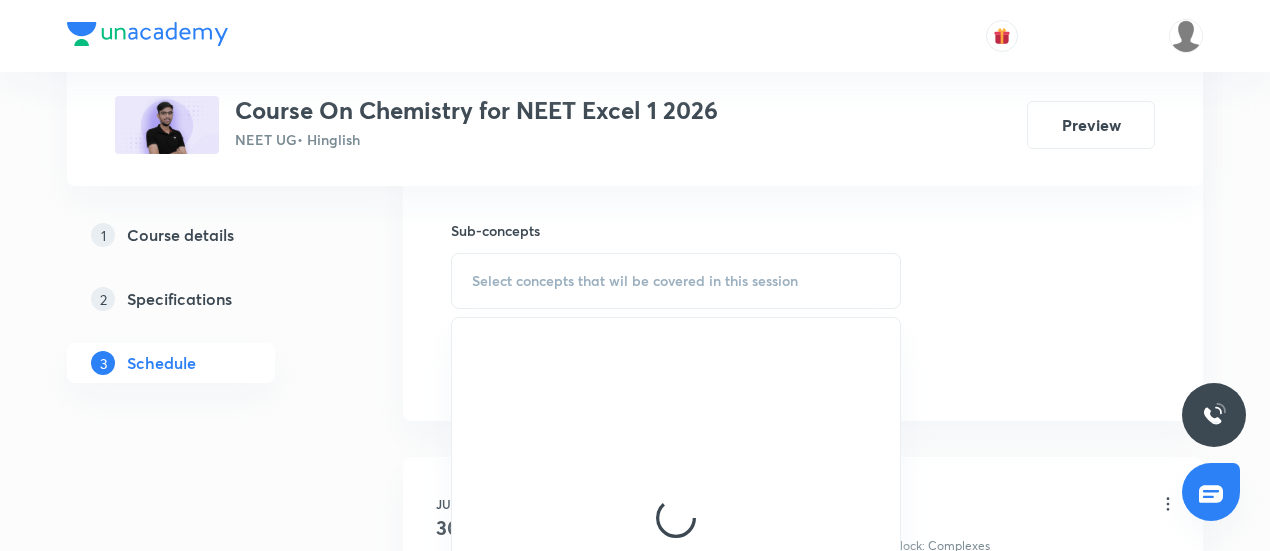 scroll, scrollTop: 983, scrollLeft: 0, axis: vertical 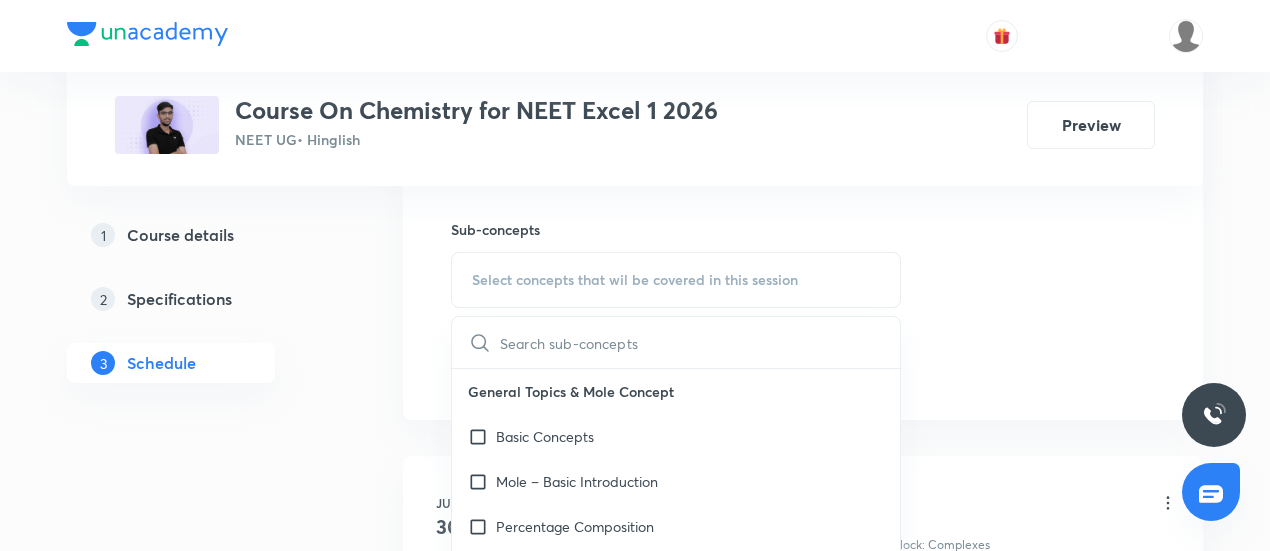 click at bounding box center [700, 342] 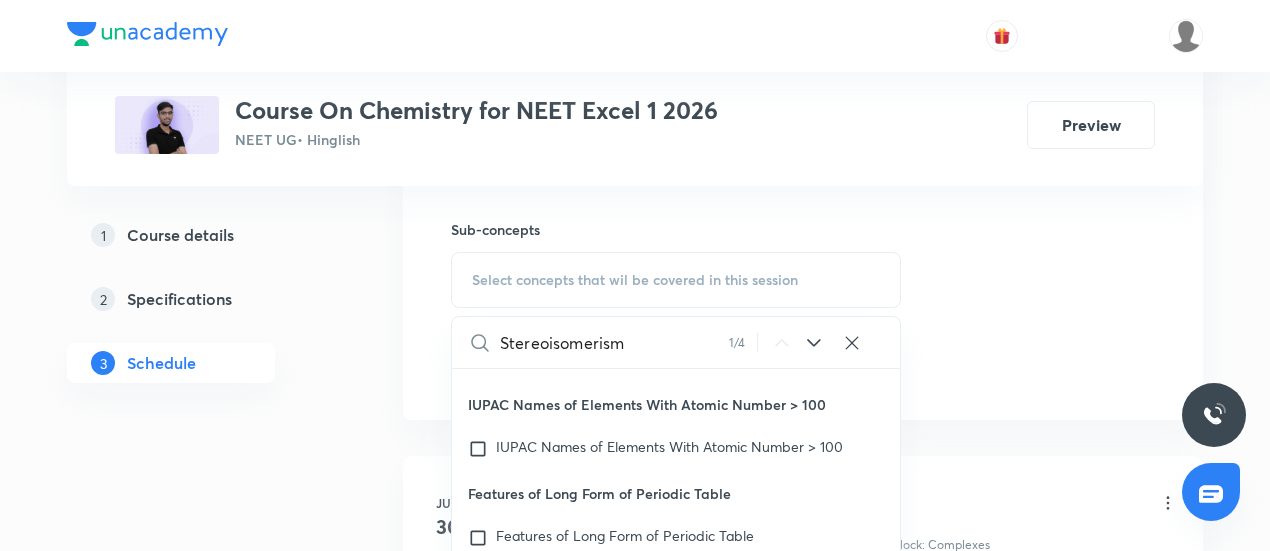 scroll, scrollTop: 22099, scrollLeft: 0, axis: vertical 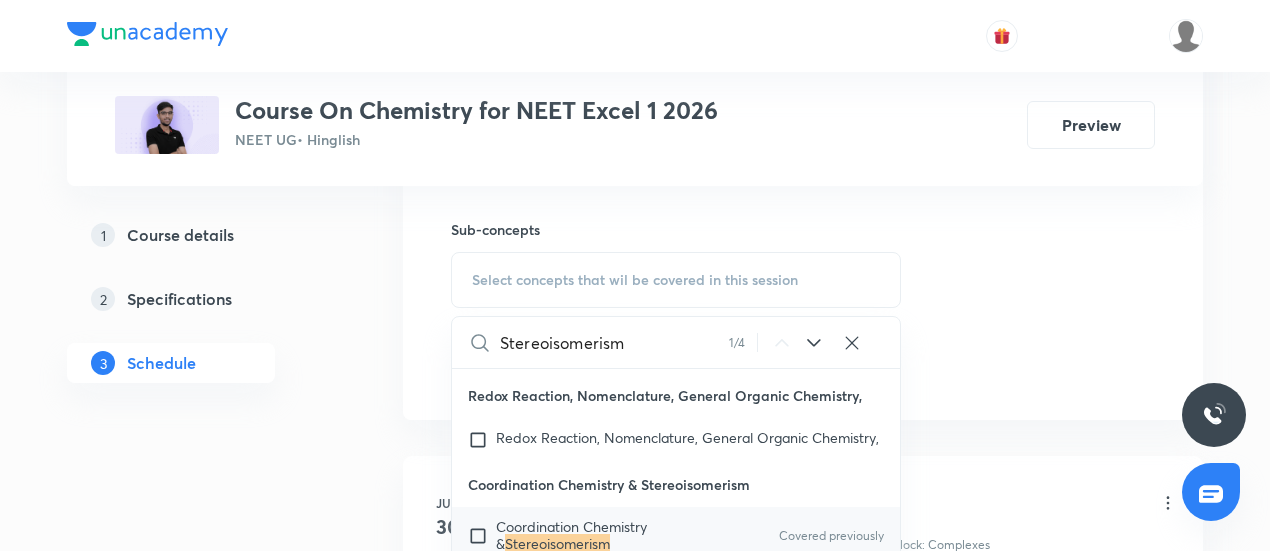 click on "Stereoisomerism" at bounding box center (614, 342) 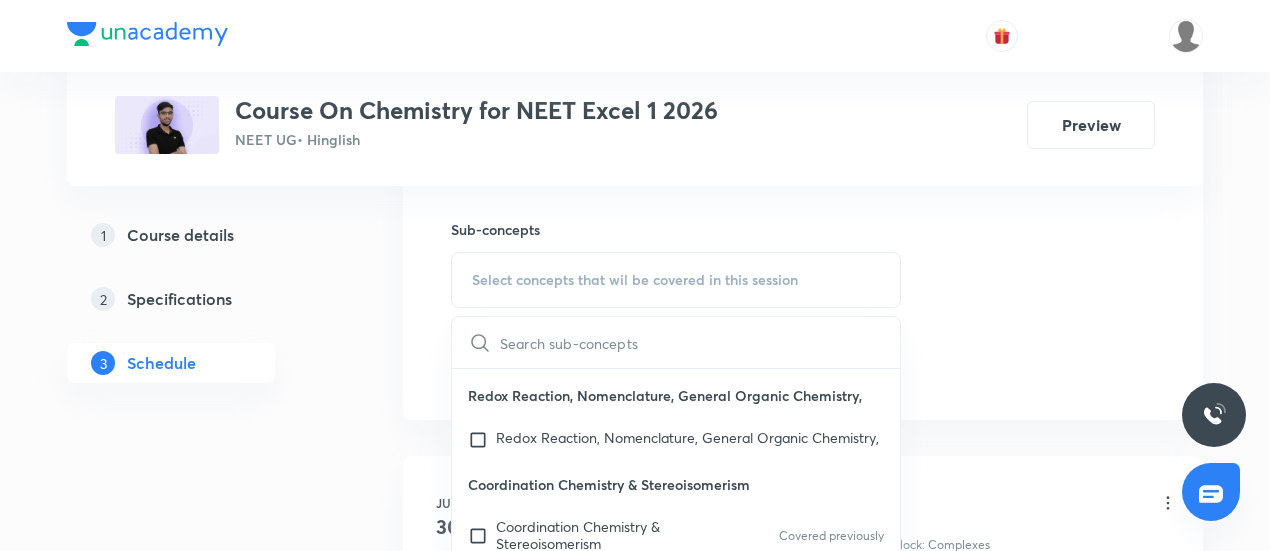 click on "Session  25 Live class Session title 21/99 Alkyl and Aryl Halide ​ Schedule for Aug 4, 2025, 10:45 AM ​ Duration (in minutes) 90 ​   Session type Online Offline Room CLASSROOM-07 Sub-concepts Select concepts that wil be covered in this session ​ General Topics & Mole Concept Basic Concepts Mole – Basic Introduction Percentage Composition Stoichiometry Principle of Atom Conservation (POAC) Relation between Stoichiometric Quantities Application of Mole Concept: Gravimetric Analysis Electronic Configuration Of Atoms (Hund's rule)  Quantum Numbers (Magnetic Quantum no.) Quantum Numbers(Pauli's Exclusion law) Mean Molar Mass or Molecular Mass Variation of Conductivity with Concentration Mechanism of Corrosion Atomic Structure Discovery Of Electron Some Prerequisites of Physics Discovery Of Protons And Neutrons Atomic Models Representation Of Atom With Electrons And Neutrons Nature of Waves Nature Of Electromagnetic Radiation Planck’S Quantum Theory Spectra-Continuous and Discontinuous Spectrum Spectrum" at bounding box center [803, -82] 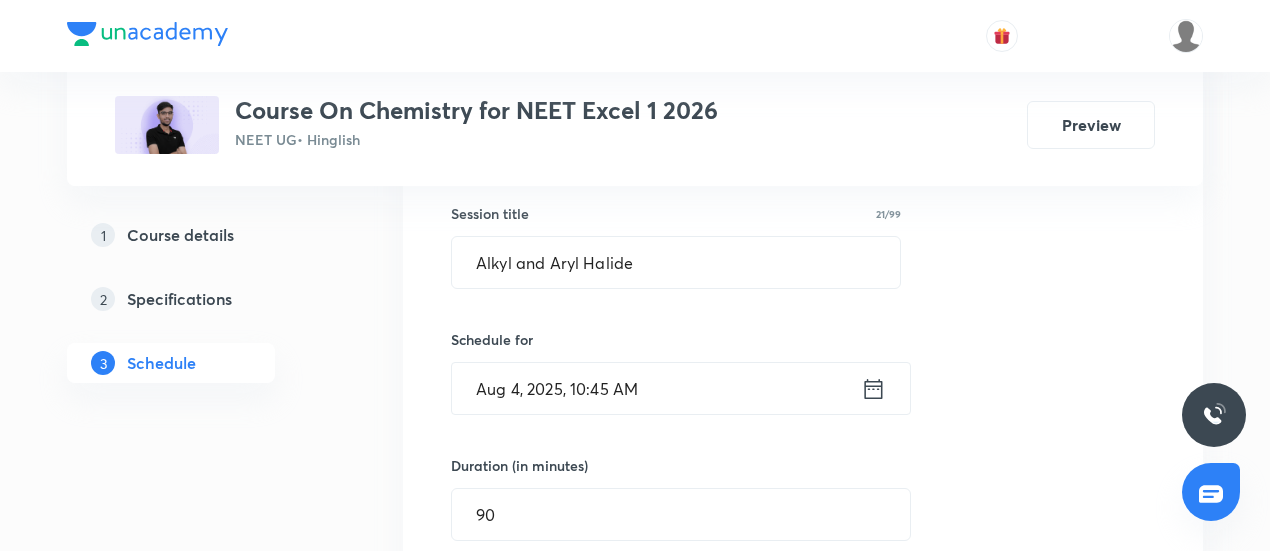 scroll, scrollTop: 363, scrollLeft: 0, axis: vertical 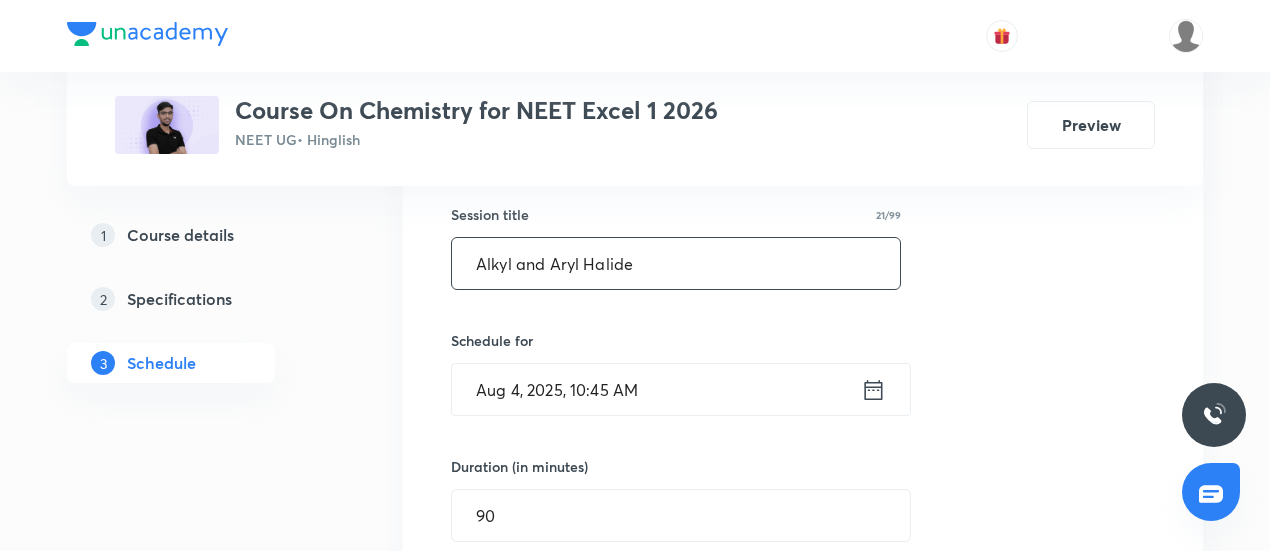 click on "Alkyl and Aryl Halide" at bounding box center (676, 263) 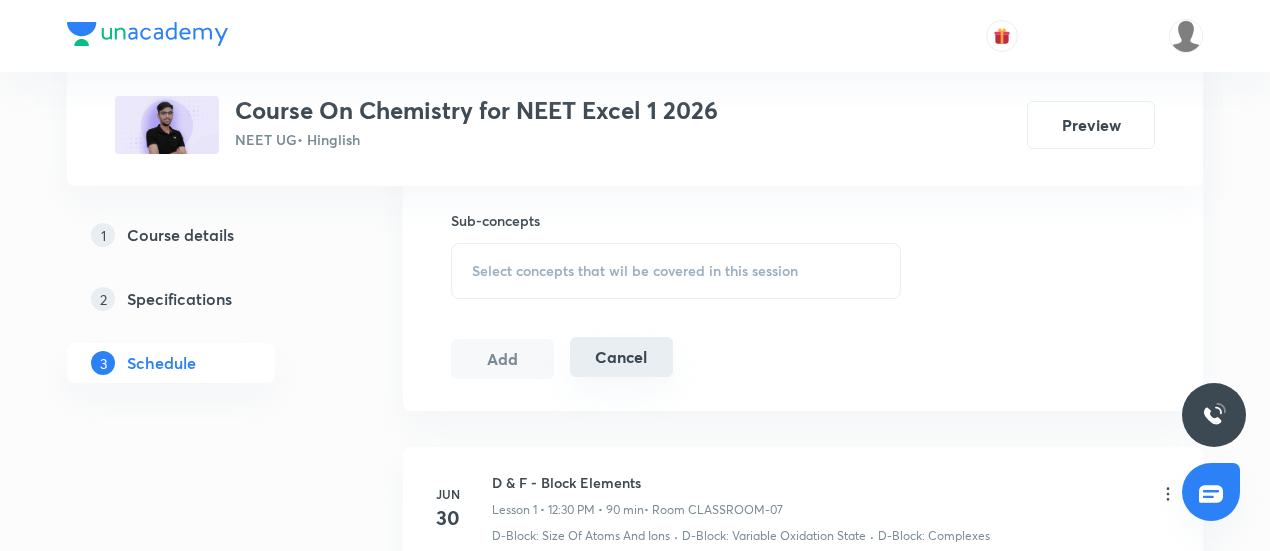 scroll, scrollTop: 993, scrollLeft: 0, axis: vertical 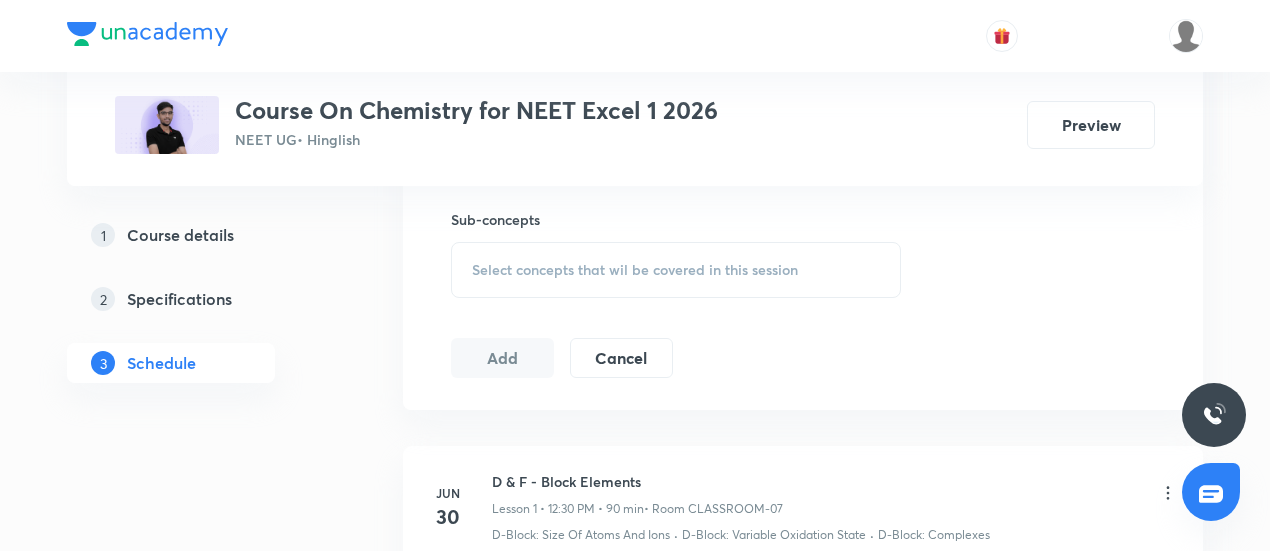 click on "Select concepts that wil be covered in this session" at bounding box center (635, 270) 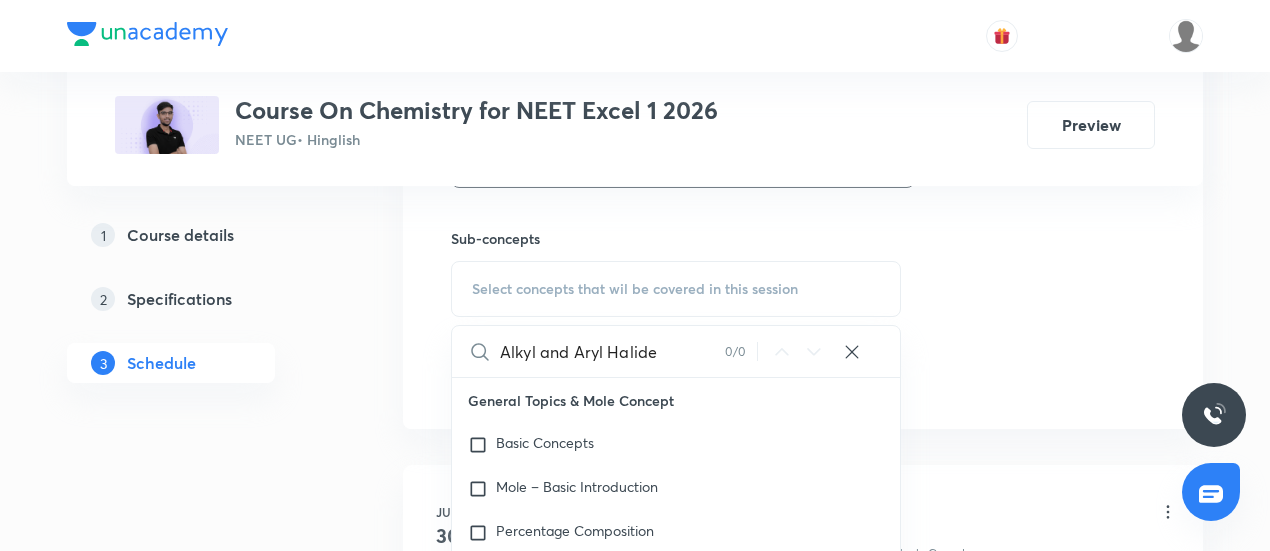 scroll, scrollTop: 973, scrollLeft: 0, axis: vertical 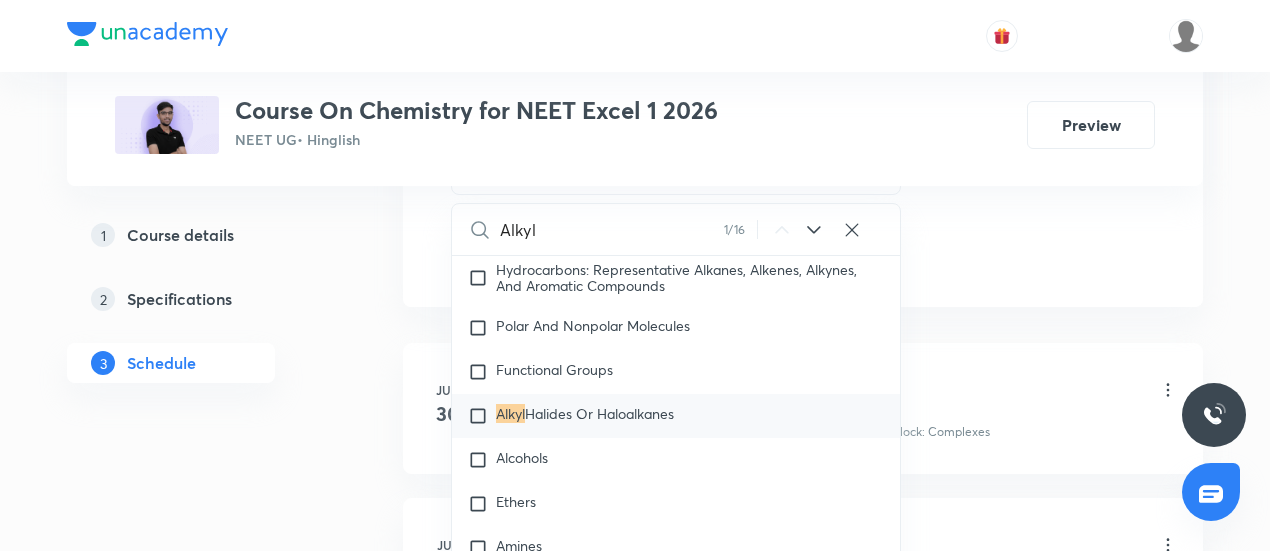 type on "Alkyl" 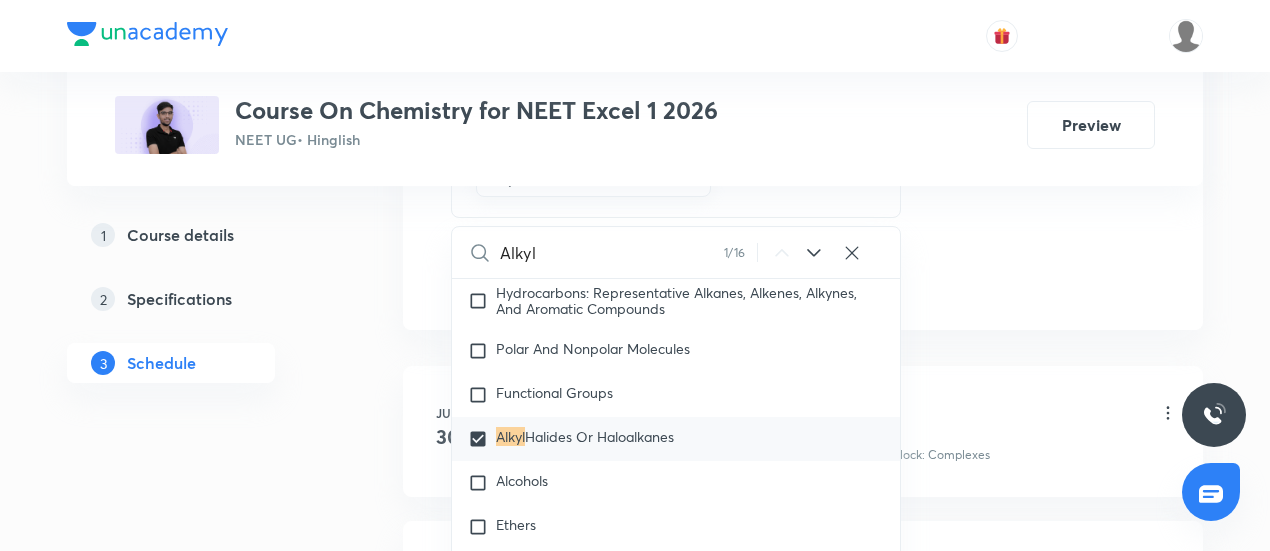 click on "Session  25 Live class Session title 21/99 Alkyl and Aryl Halide ​ Schedule for Aug 4, 2025, 10:45 AM ​ Duration (in minutes) 90 ​   Session type Online Offline Room CLASSROOM-07 Sub-concepts Alkyl Halides Or Haloalkanes CLEAR Alkyl 1 / 16 ​ General Topics & Mole Concept Basic Concepts Mole – Basic Introduction Percentage Composition Stoichiometry Principle of Atom Conservation (POAC) Relation between Stoichiometric Quantities Application of Mole Concept: Gravimetric Analysis Electronic Configuration Of Atoms (Hund's rule)  Quantum Numbers (Magnetic Quantum no.) Quantum Numbers(Pauli's Exclusion law) Mean Molar Mass or Molecular Mass Variation of Conductivity with Concentration Mechanism of Corrosion Atomic Structure Discovery Of Electron Some Prerequisites of Physics Discovery Of Protons And Neutrons Atomic Models Representation Of Atom With Electrons And Neutrons Nature of Waves Nature Of Electromagnetic Radiation Planck’S Quantum Theory Spectra-Continuous and Discontinuous Spectrum Spectrum pH" at bounding box center [803, -183] 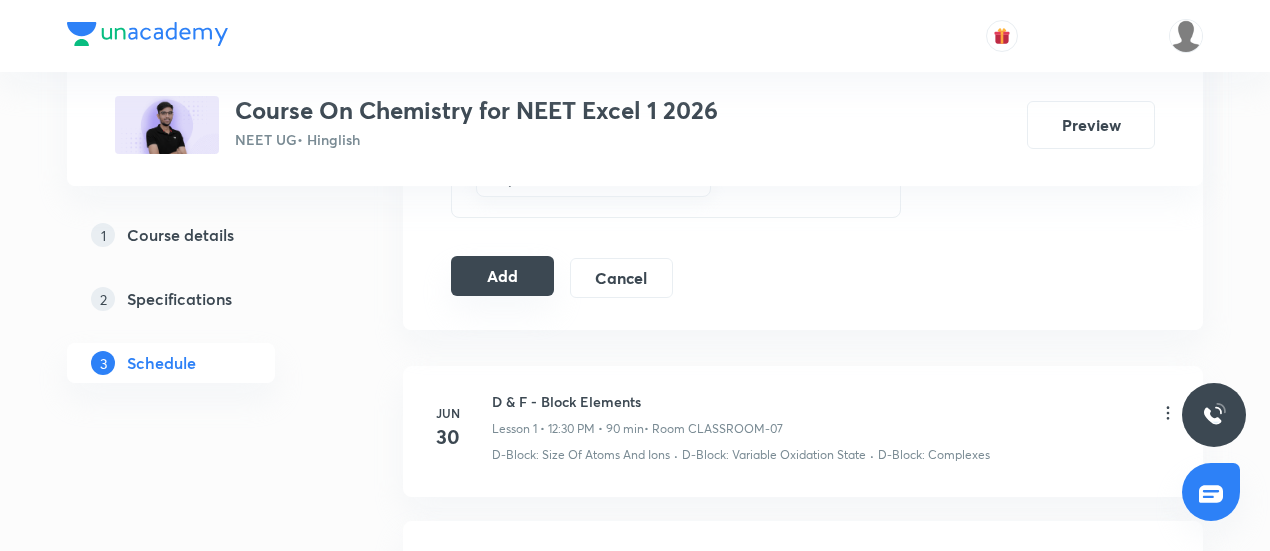 click on "Add" at bounding box center (502, 276) 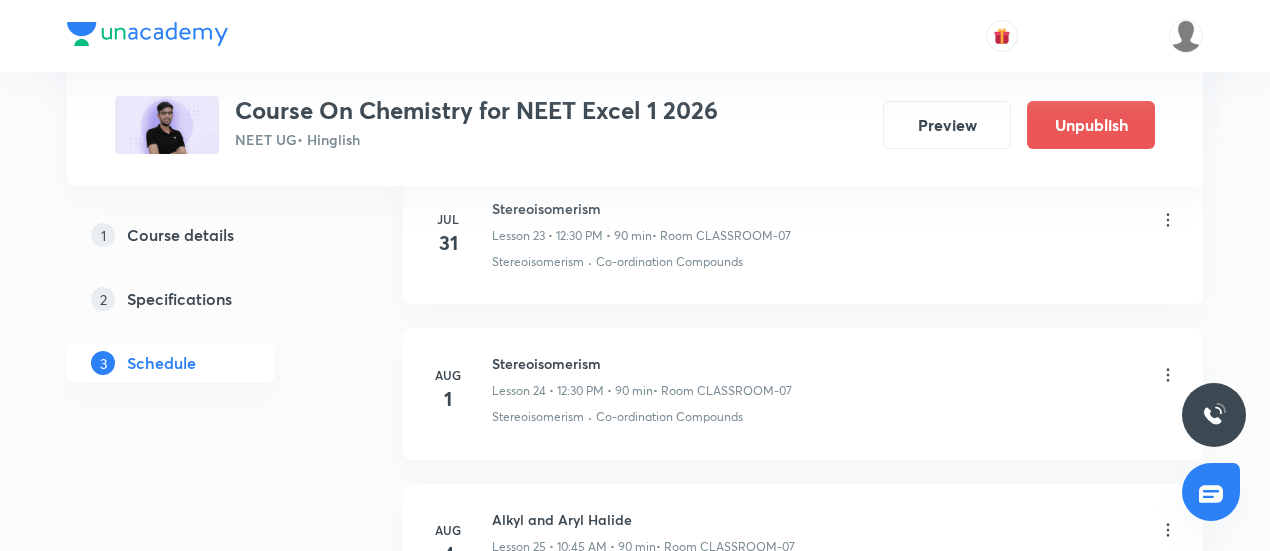 scroll, scrollTop: 3758, scrollLeft: 0, axis: vertical 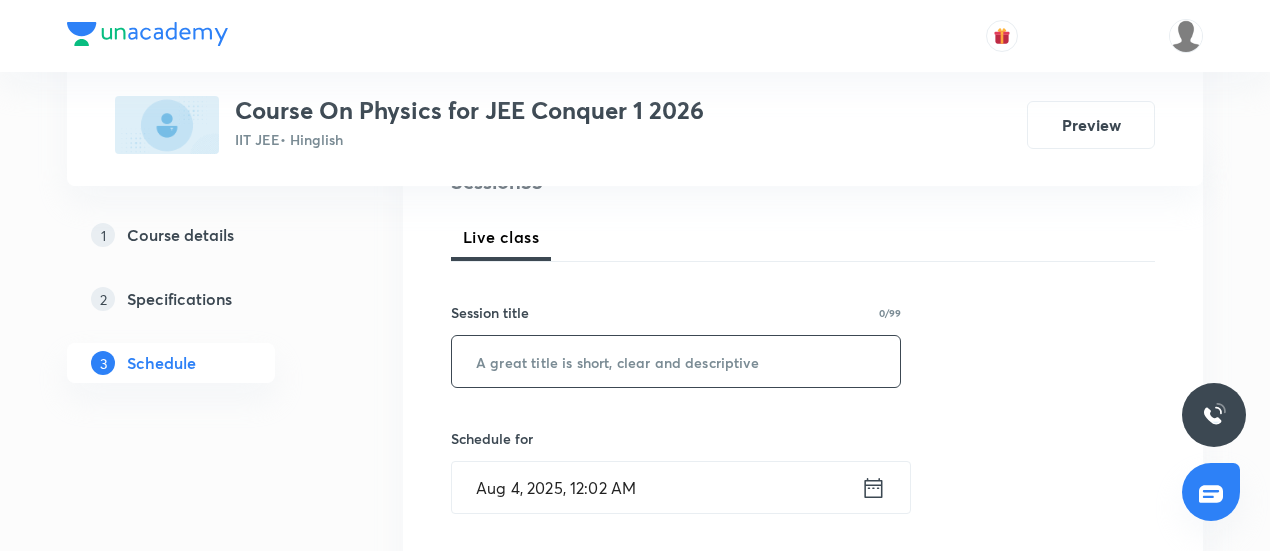 click at bounding box center (676, 361) 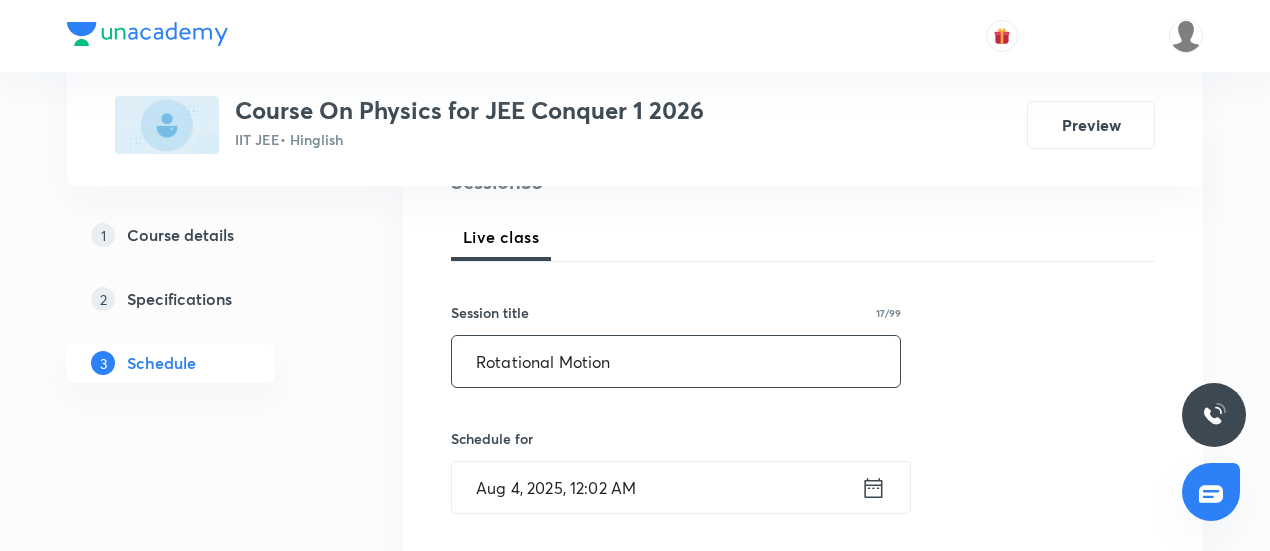 type on "Rotational Motion" 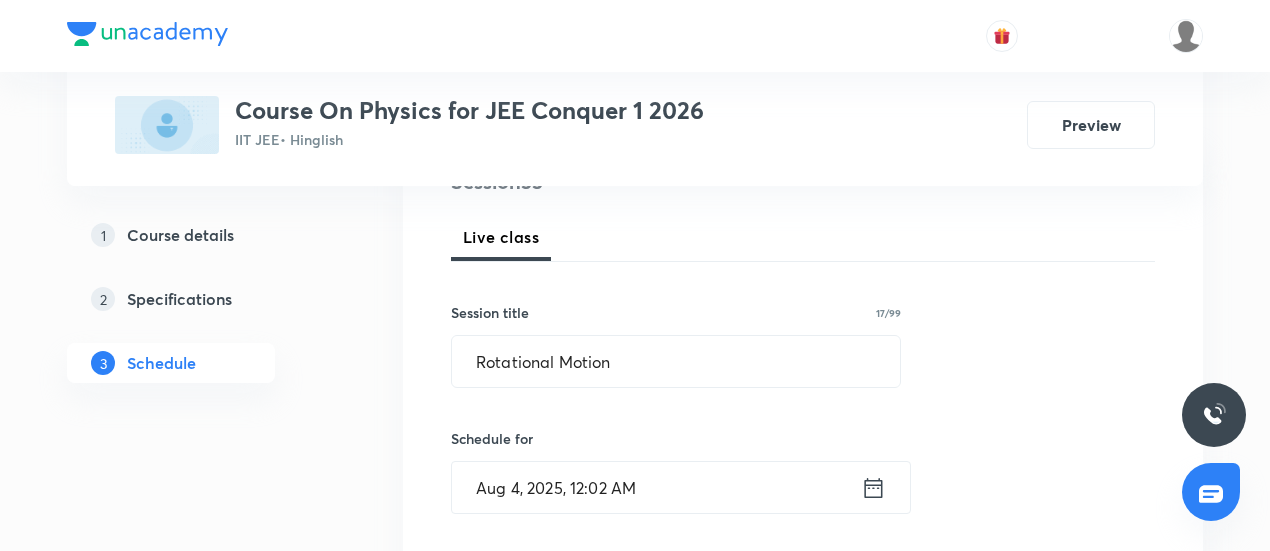 click on "Session  55 Live class Session title 17/99 Rotational Motion ​ Schedule for Aug 4, 2025, 12:02 AM ​ Duration (in minutes) ​   Session type Online Offline Room Select centre room Sub-concepts Select concepts that wil be covered in this session Add Cancel" at bounding box center [803, 636] 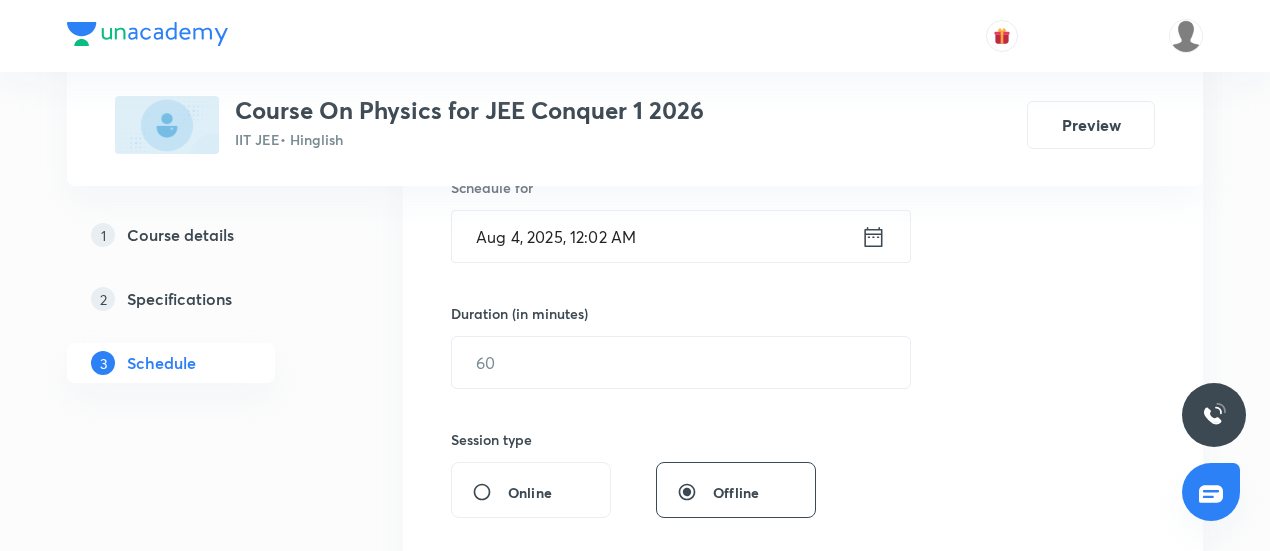 scroll, scrollTop: 525, scrollLeft: 0, axis: vertical 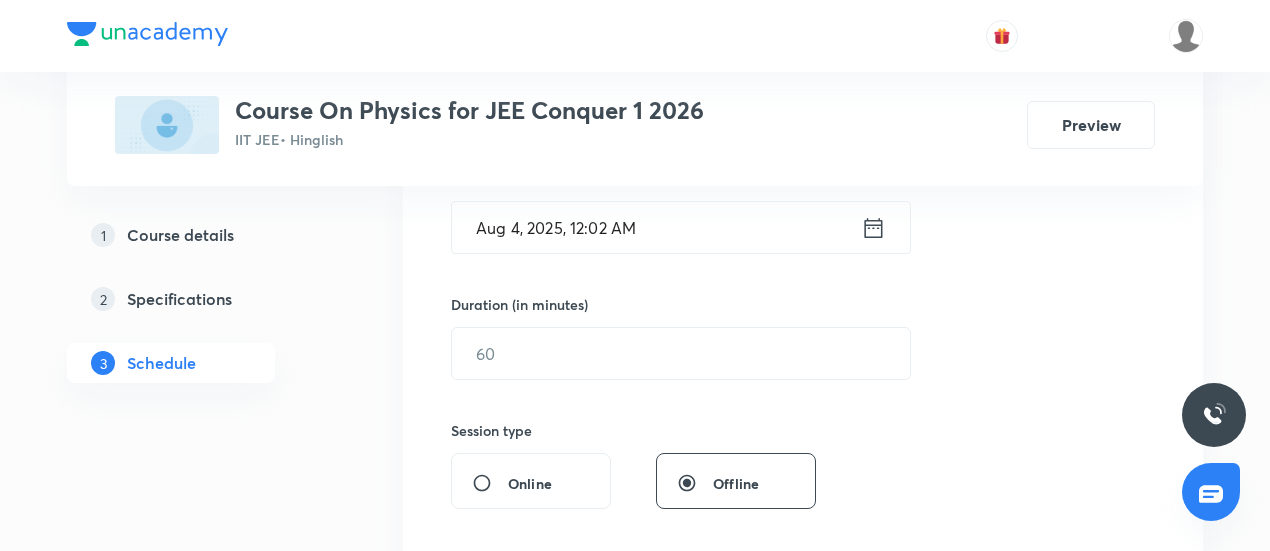 click 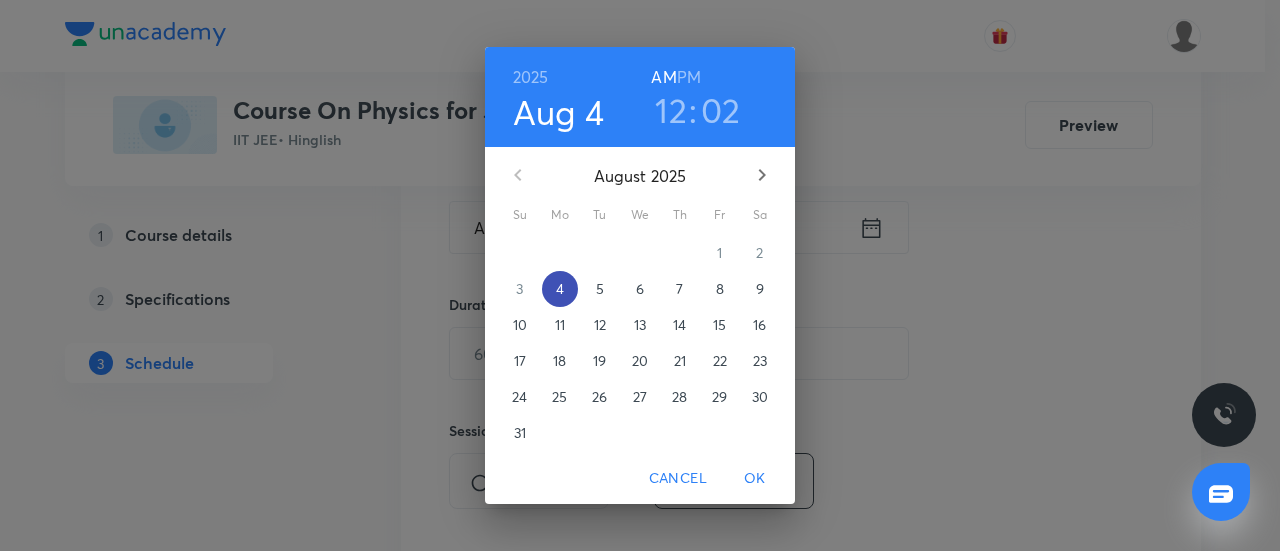 click on "4" at bounding box center (560, 289) 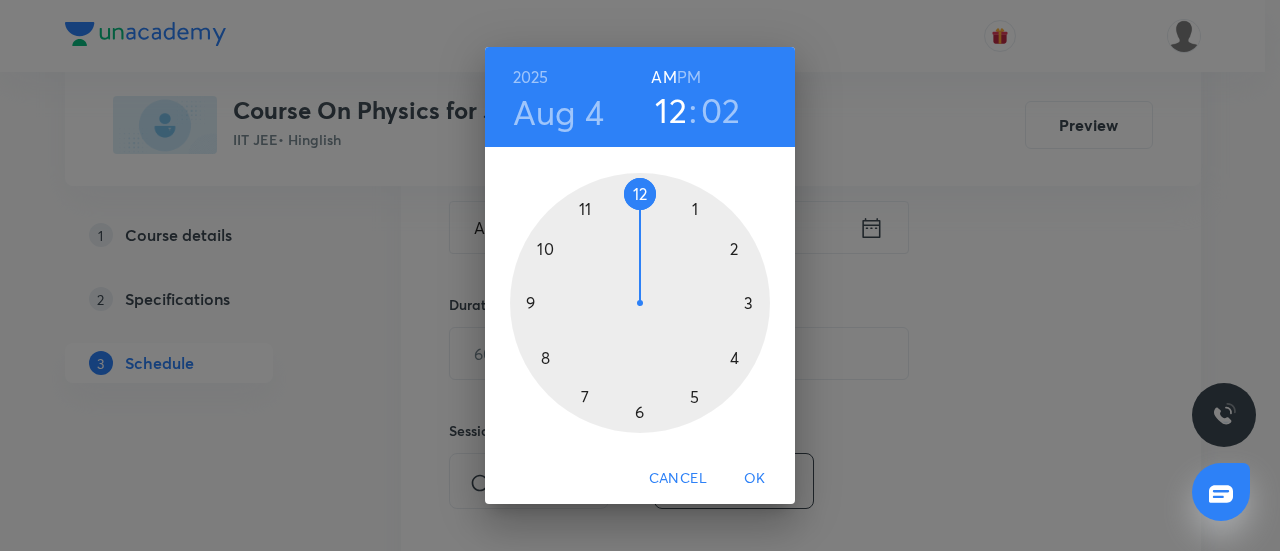 click at bounding box center (640, 303) 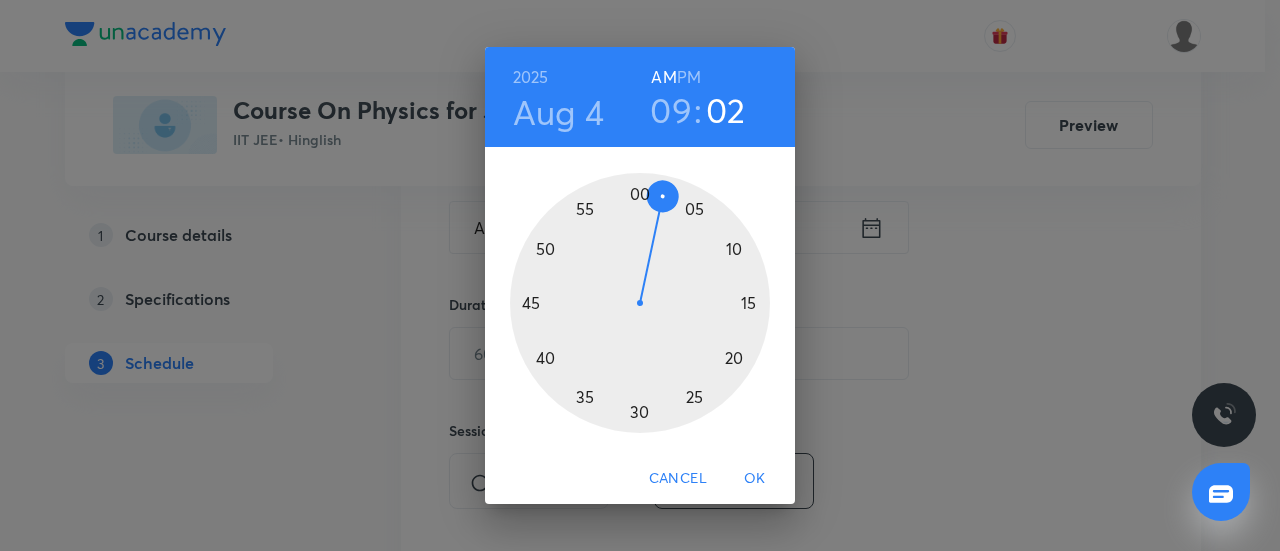 click at bounding box center (640, 303) 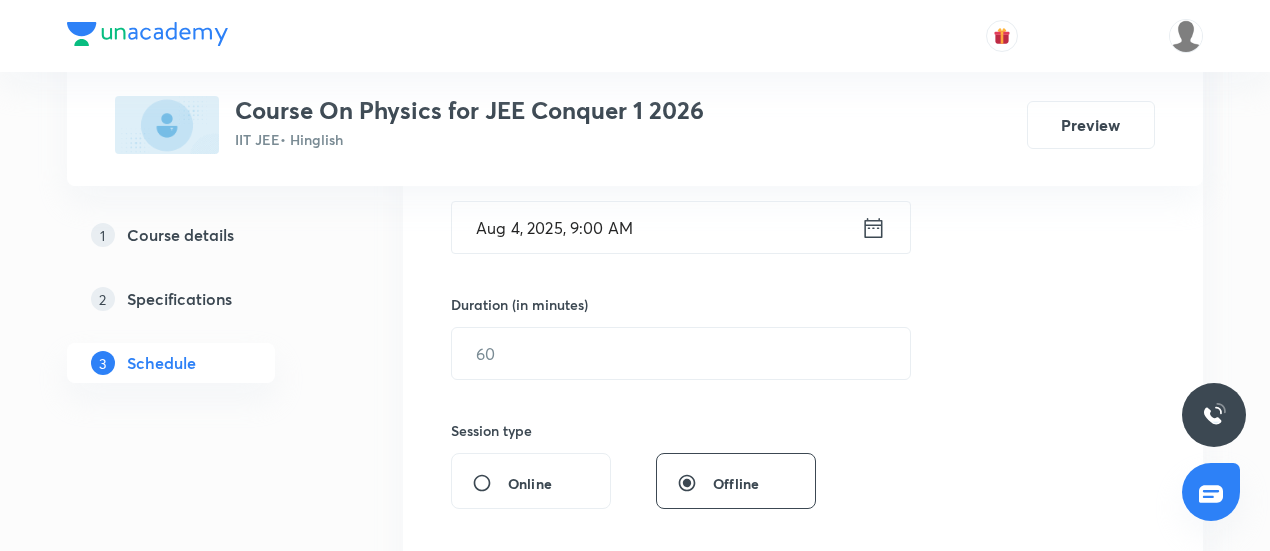 scroll, scrollTop: 570, scrollLeft: 0, axis: vertical 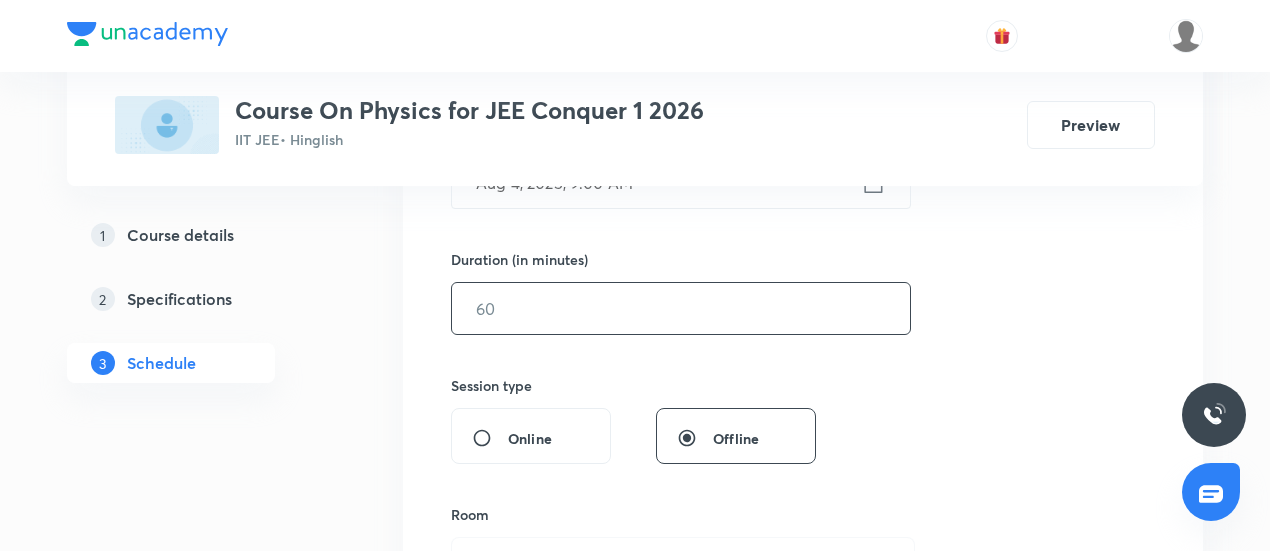 click at bounding box center (681, 308) 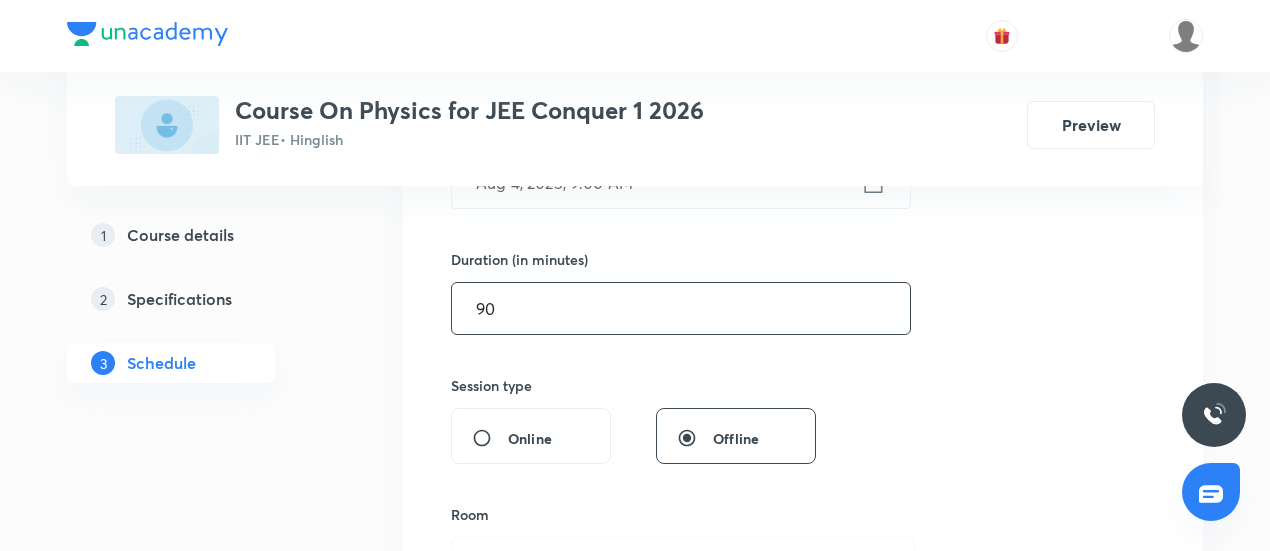 type on "90" 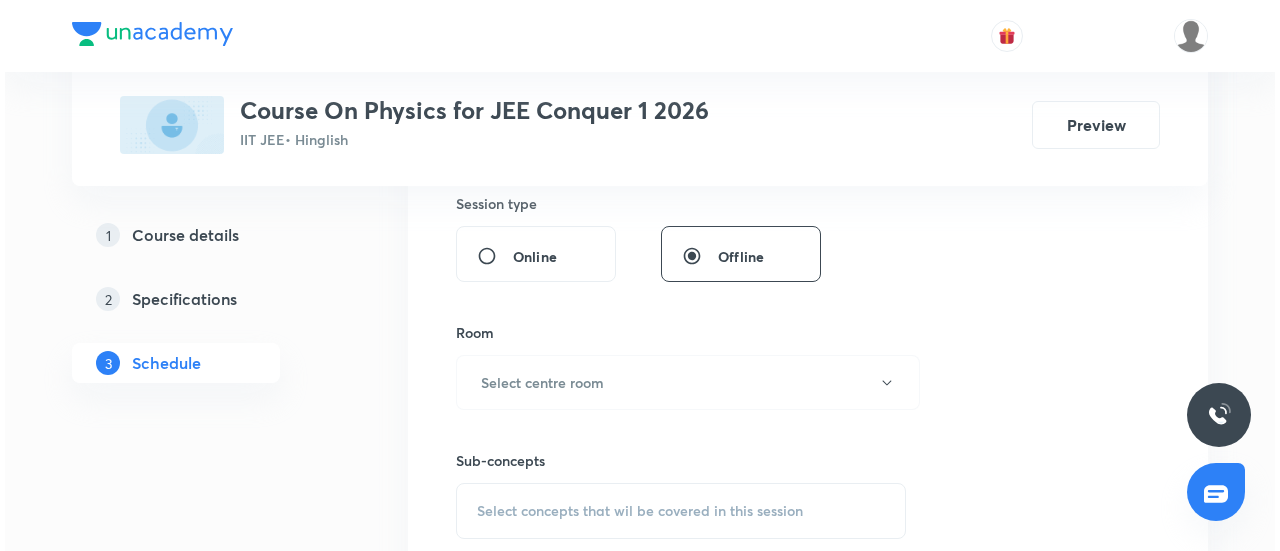 scroll, scrollTop: 753, scrollLeft: 0, axis: vertical 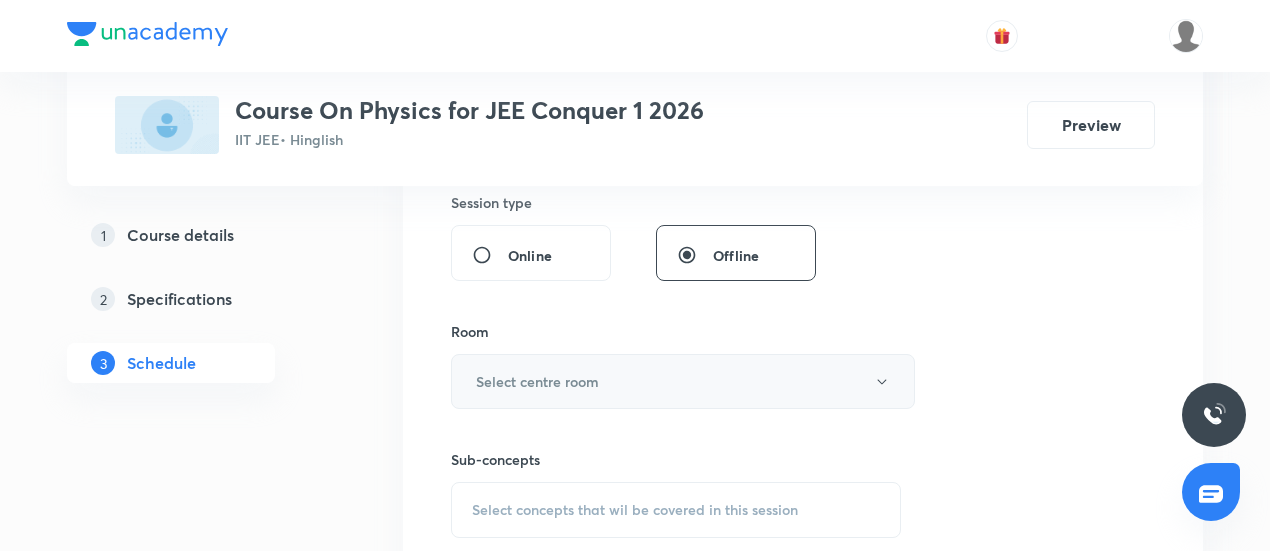 click on "Select centre room" at bounding box center (683, 381) 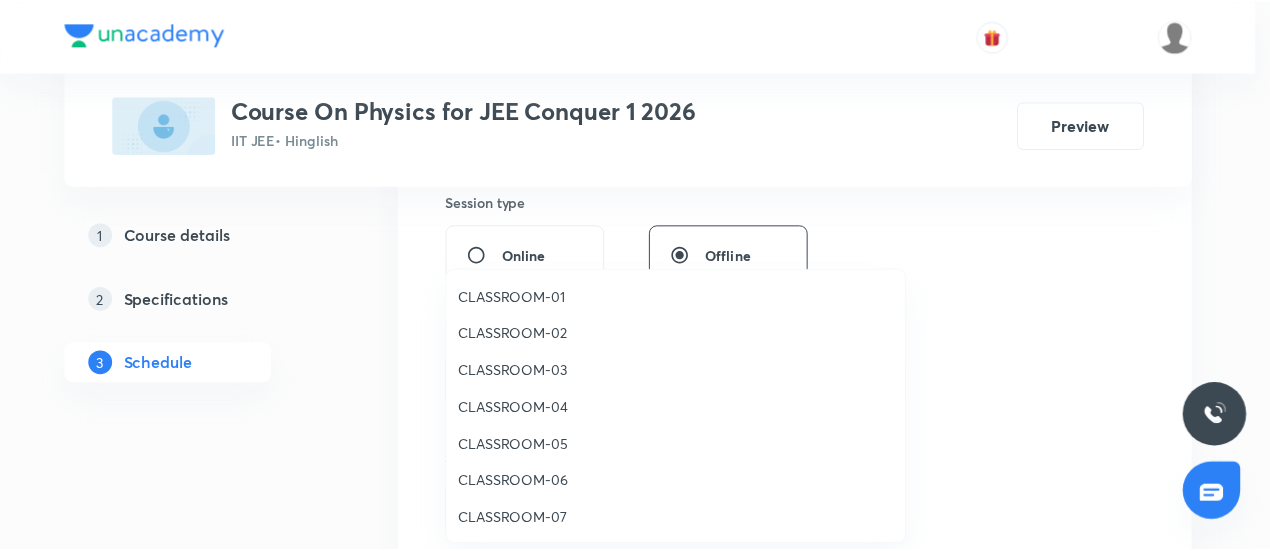 scroll, scrollTop: 37, scrollLeft: 0, axis: vertical 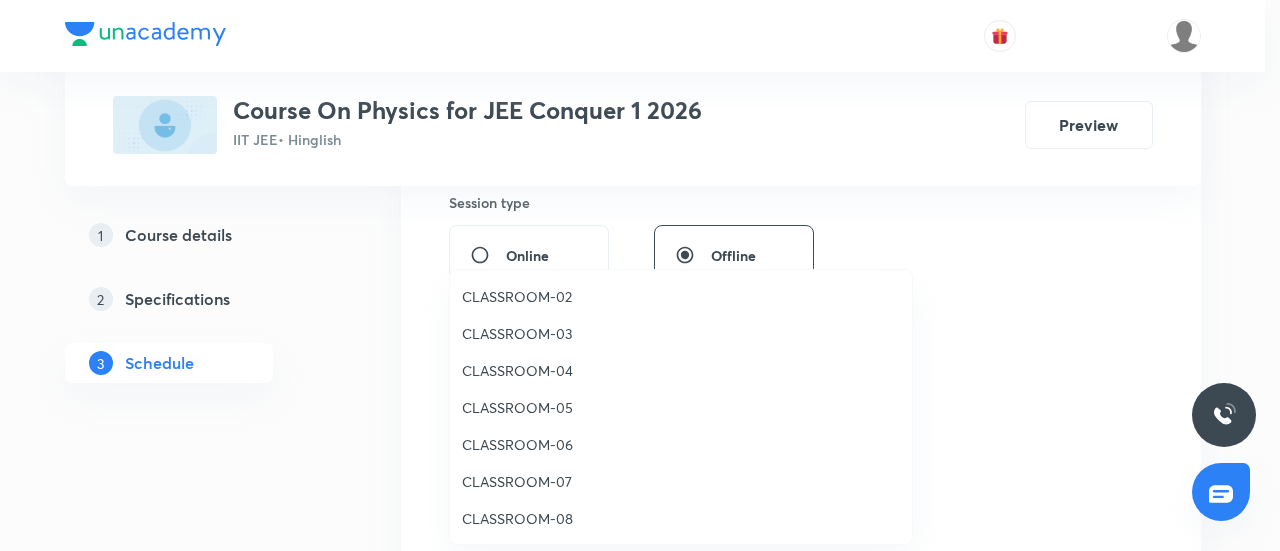 click on "CLASSROOM-08" at bounding box center [681, 518] 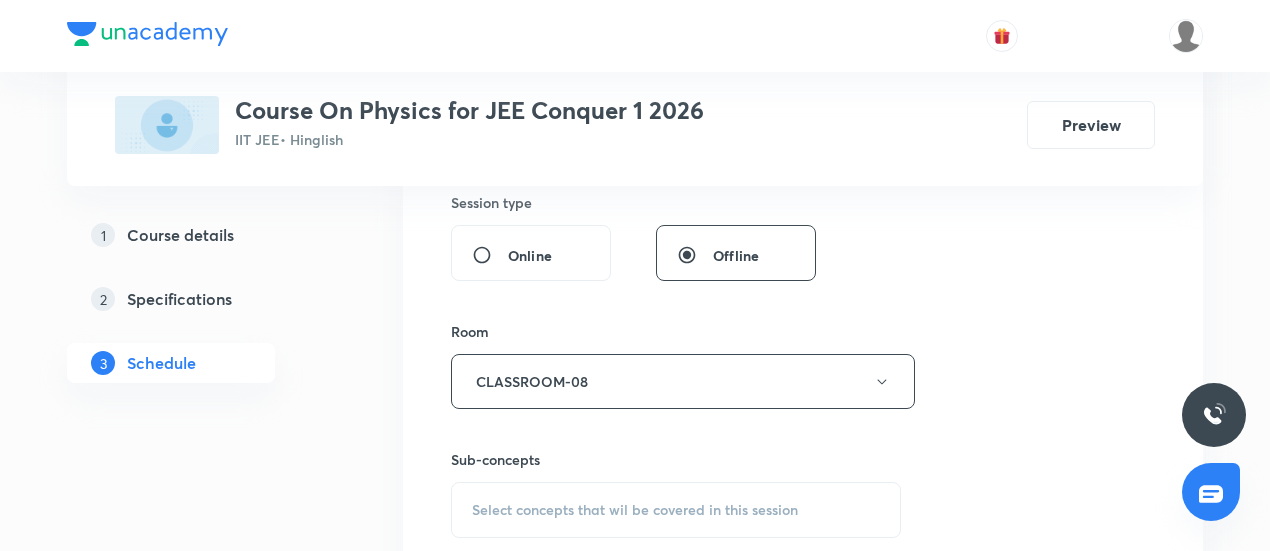 click on "Select concepts that wil be covered in this session" at bounding box center (635, 510) 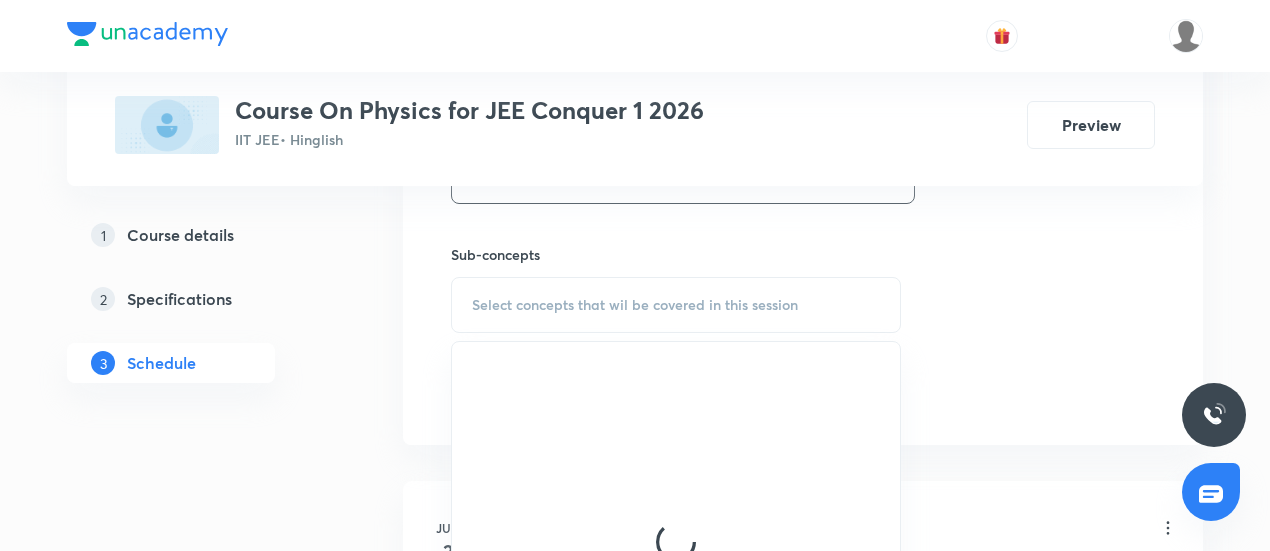 scroll, scrollTop: 959, scrollLeft: 0, axis: vertical 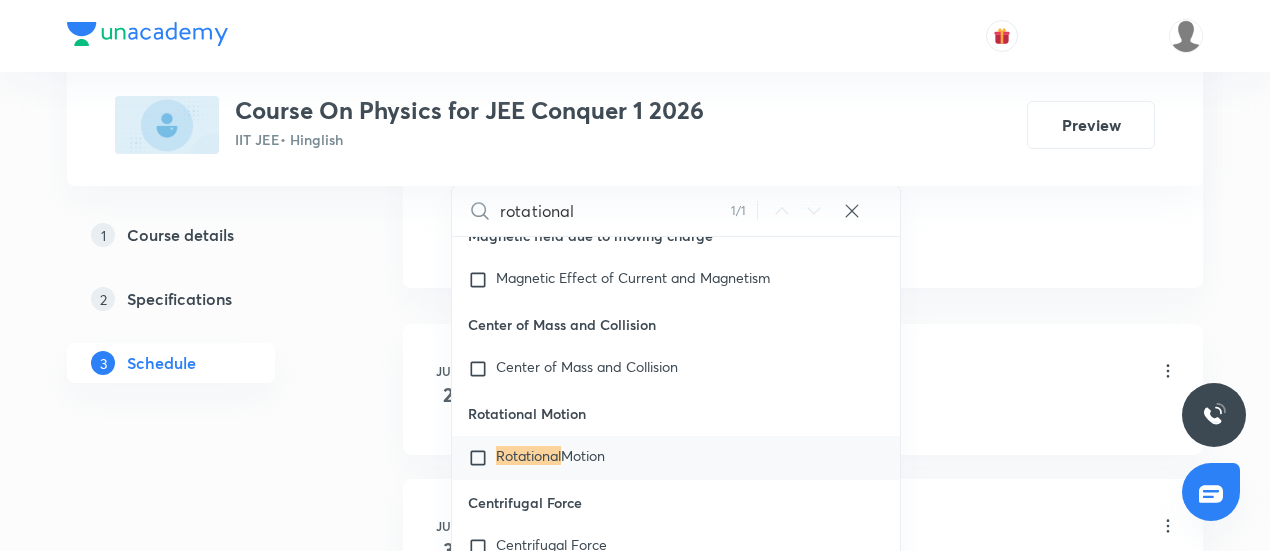 type on "rotational" 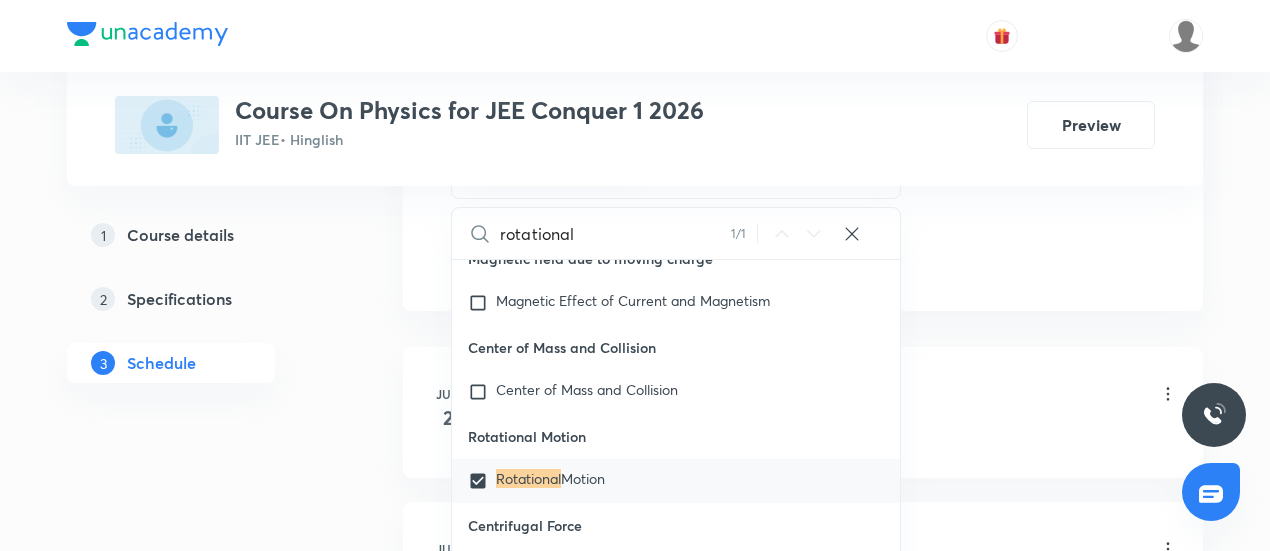 click on "Schedule 54  classes Session  55 Live class Session title 17/99 Rotational Motion ​ Schedule for Aug 4, 2025, 9:00 AM ​ Duration (in minutes) 90 ​   Session type Online Offline Room CLASSROOM-08 Sub-concepts Rotational Motion CLEAR rotational 1 / 1 ​ Mathematical Tools Vectors and Scalars  Covered previously Elementary Algebra Basic Trigonometry Addition of Vectors 2D and 3D Geometry Representation of Vector  Components of a Vector Functions Unit Vectors Differentiation Integration Rectangular Components of a Vector in Three Dimensions Position Vector Use of Differentiation & Integration in One Dimensional Motion Displacement Vector Derivatives of Equations of Motion by Calculus Vectors Product of Two Vectors Differentiation: Basic Formula and Rule Definite Integration and Area Under The Curve Maxima and Minima Chain Rule Cross Product Dot-Product Resolution of Vectors Subtraction of Vectors Addition of More than Two Vectors Units & Dimensions Physical quantity Dimensional Analysis Significant Figures" at bounding box center (803, 4034) 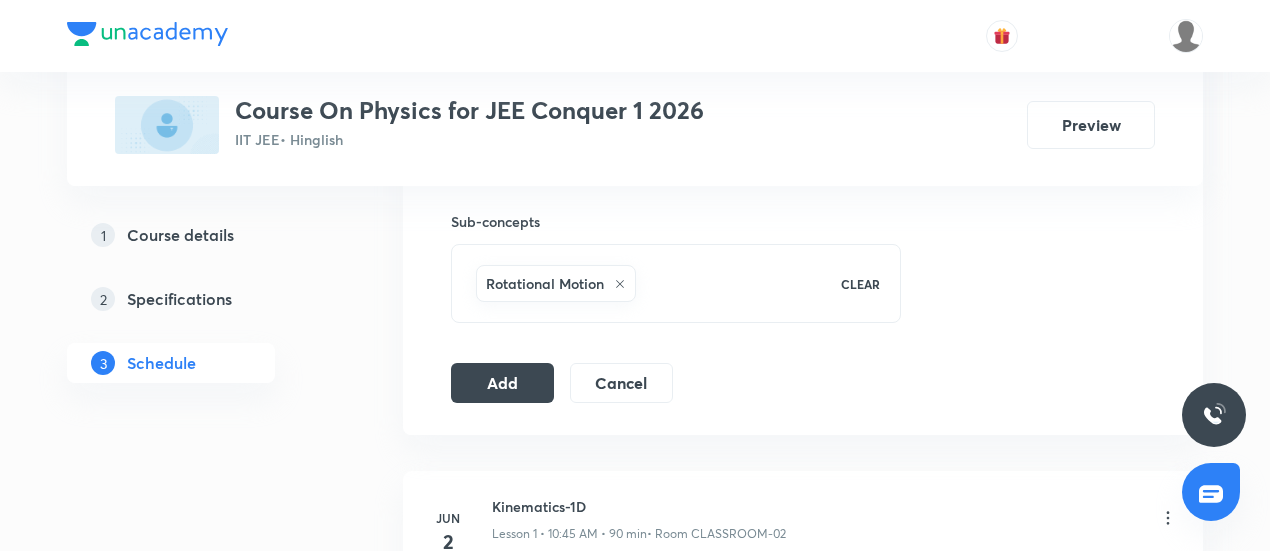 scroll, scrollTop: 989, scrollLeft: 0, axis: vertical 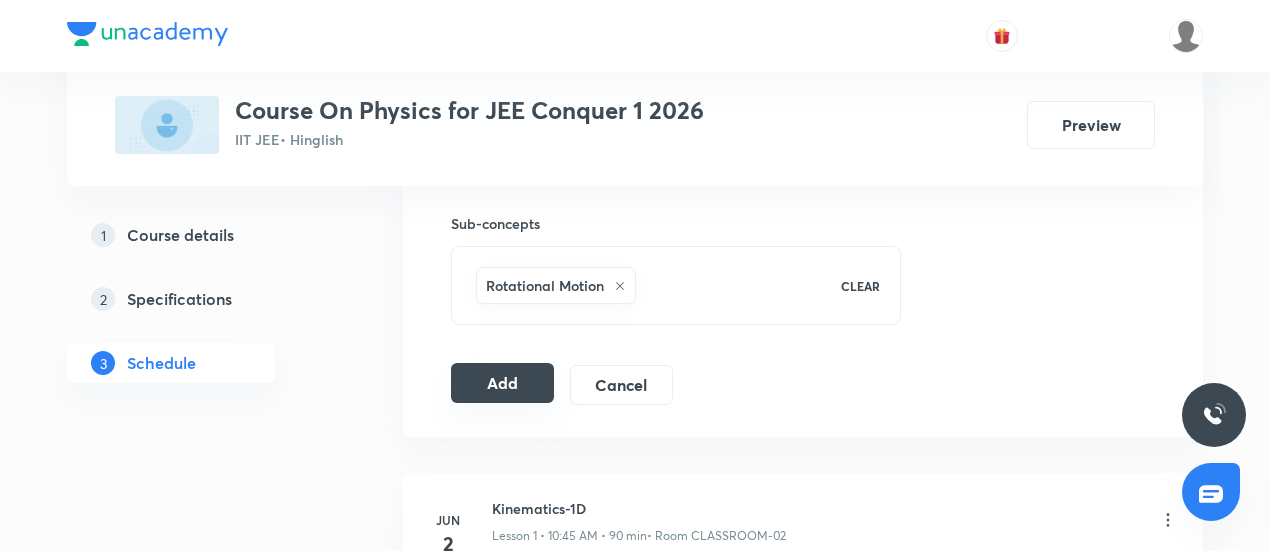 click on "Add" at bounding box center (502, 383) 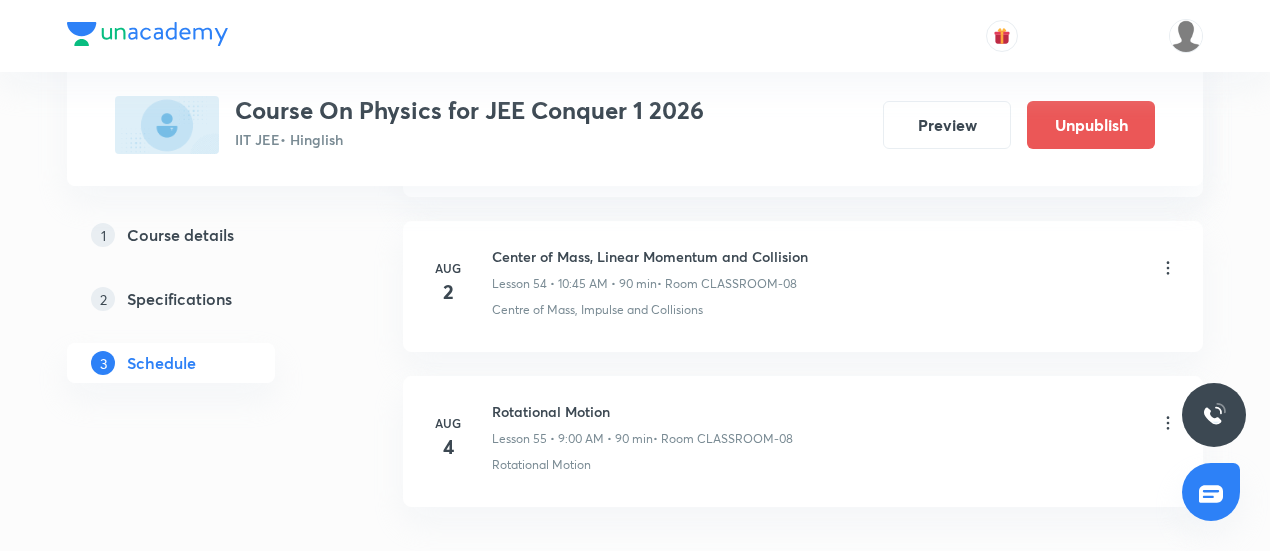 scroll, scrollTop: 8621, scrollLeft: 0, axis: vertical 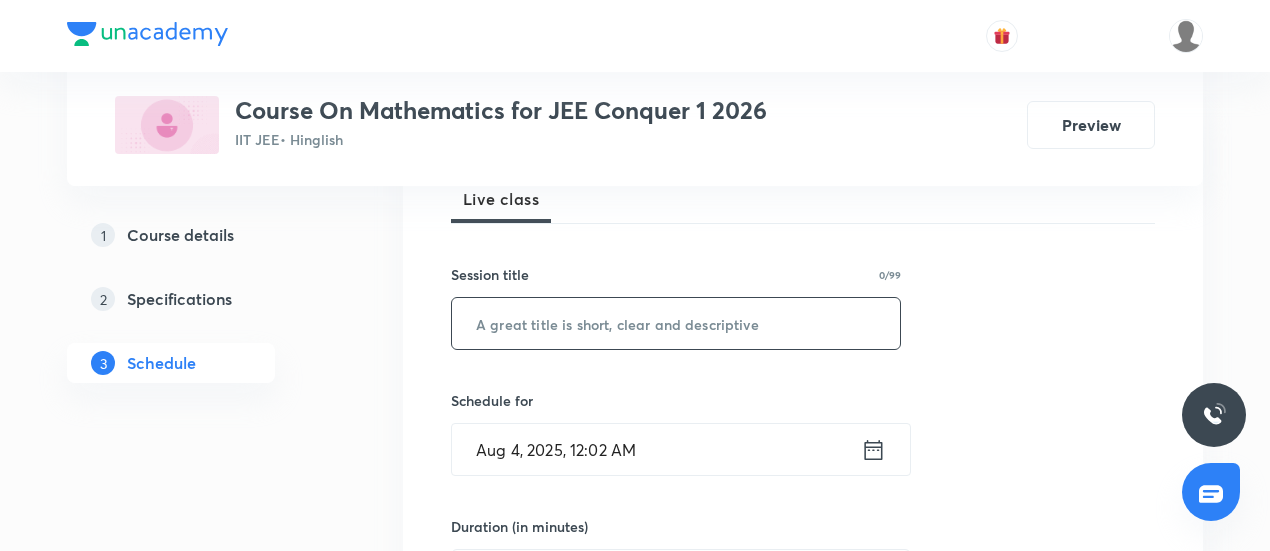 click at bounding box center [676, 323] 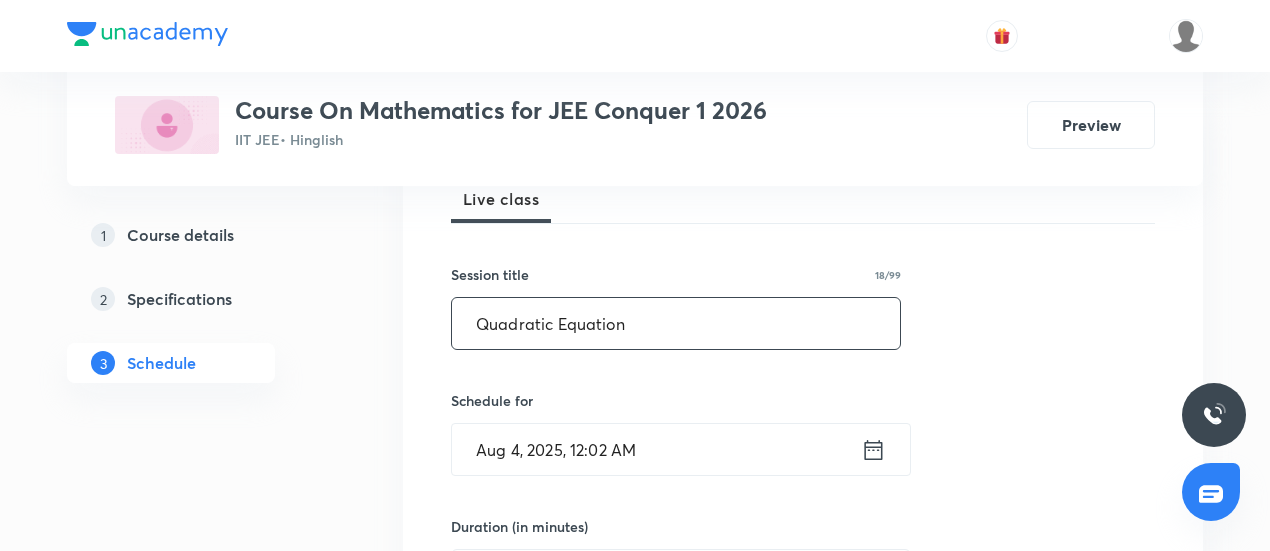 type on "Quadratic Equation" 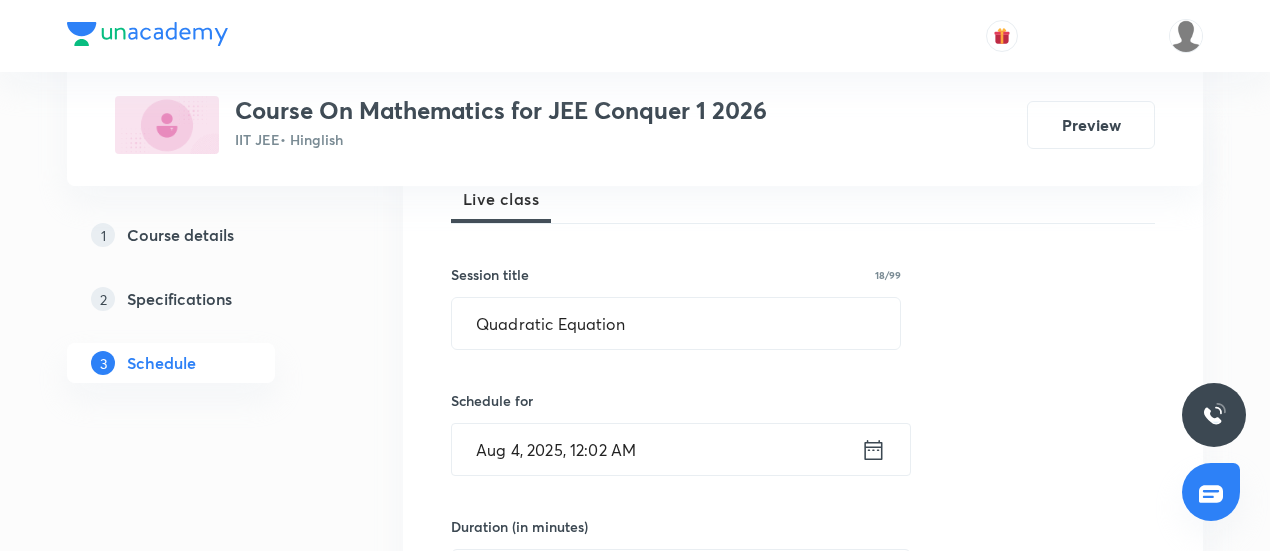 click 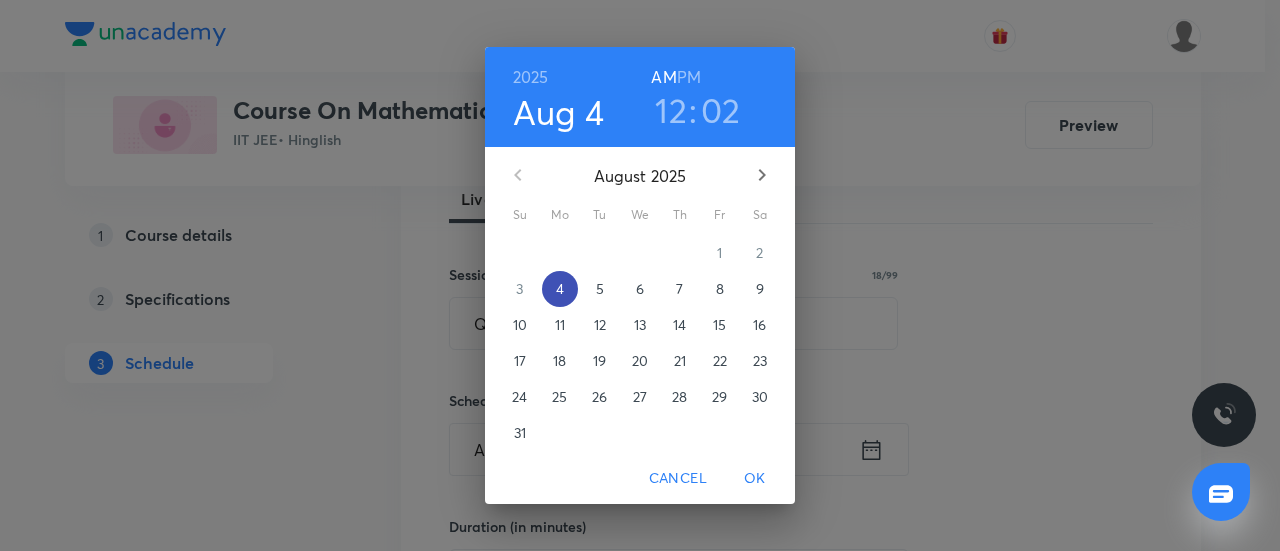 click on "4" at bounding box center (560, 289) 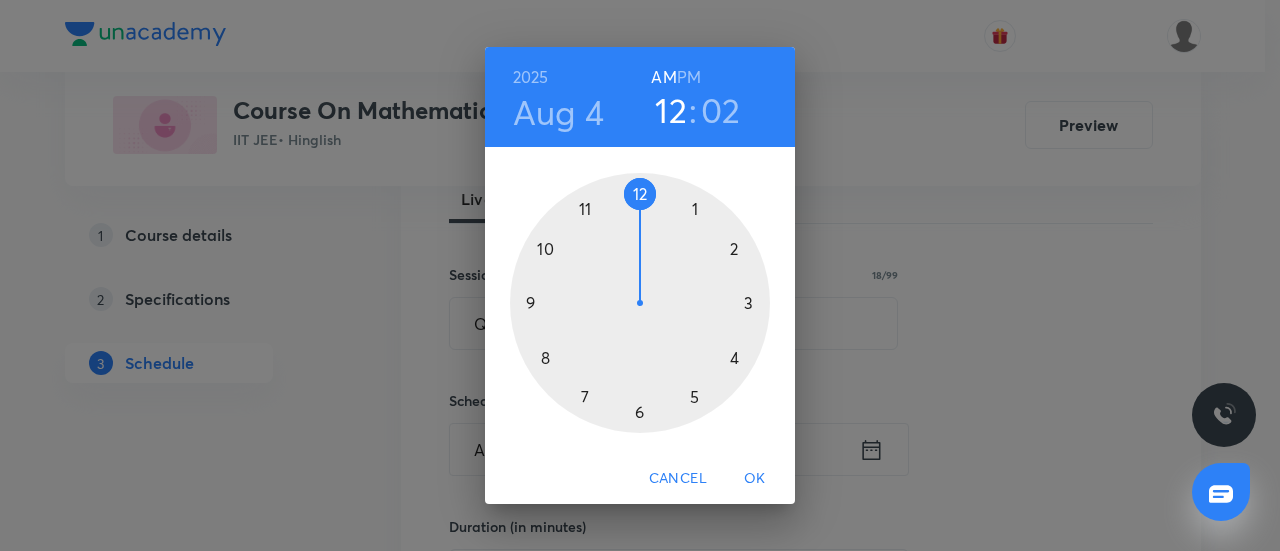 click at bounding box center [640, 303] 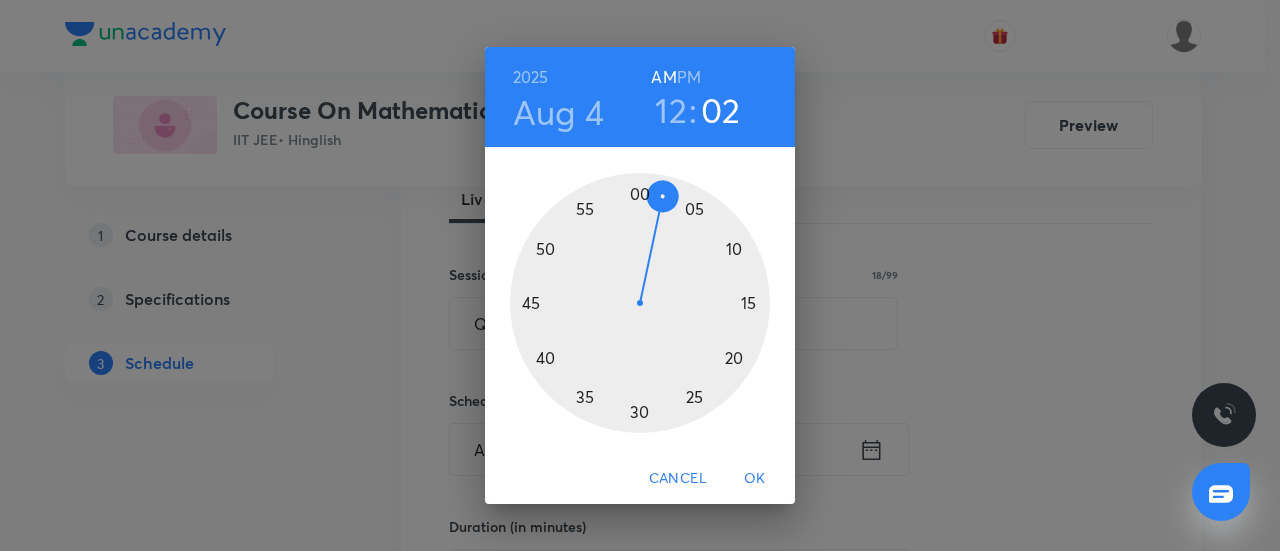 click on "PM" at bounding box center [689, 77] 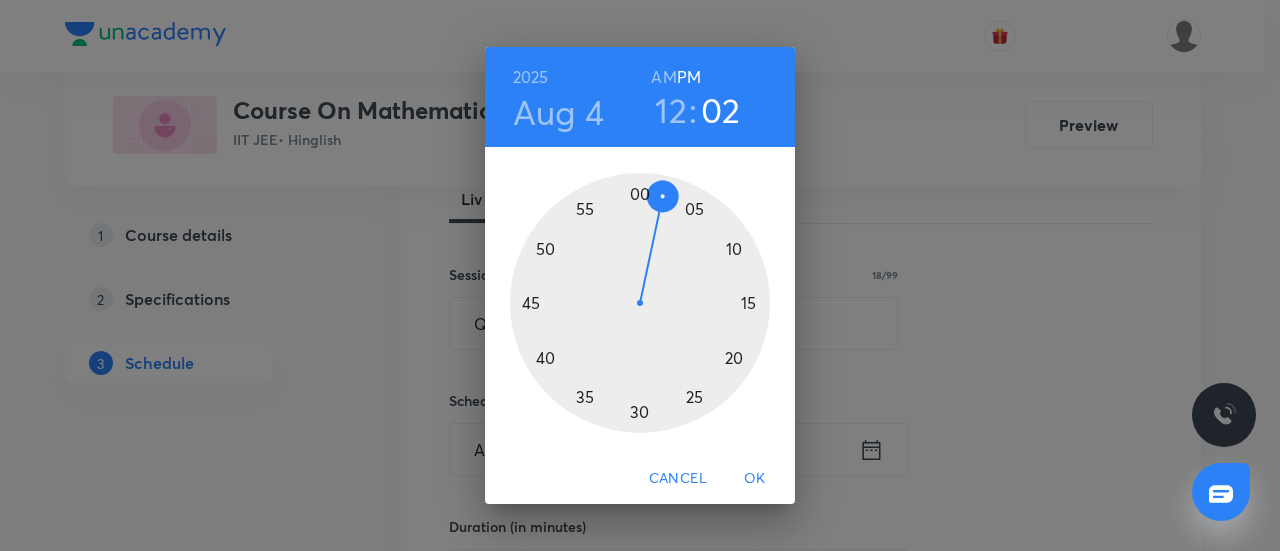 click at bounding box center (640, 303) 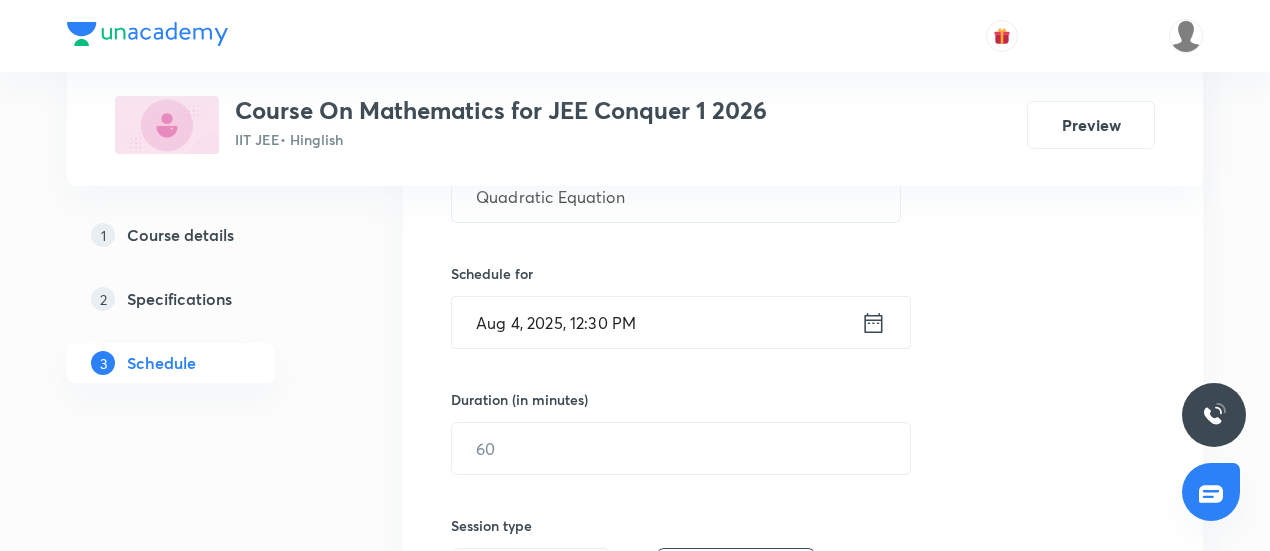 scroll, scrollTop: 431, scrollLeft: 0, axis: vertical 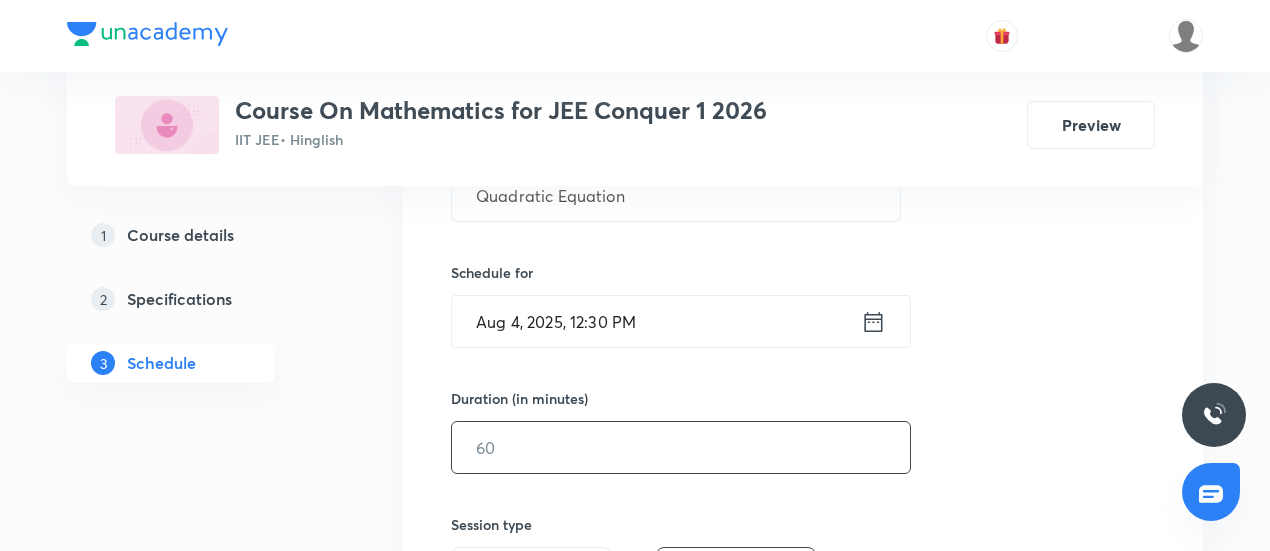 click at bounding box center (681, 447) 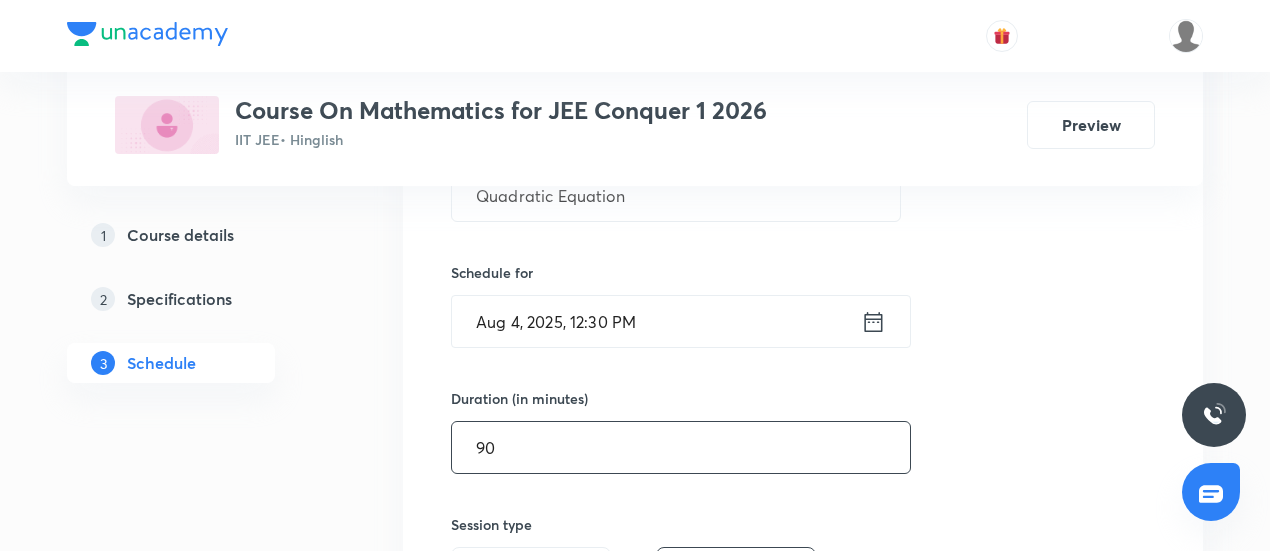 type on "90" 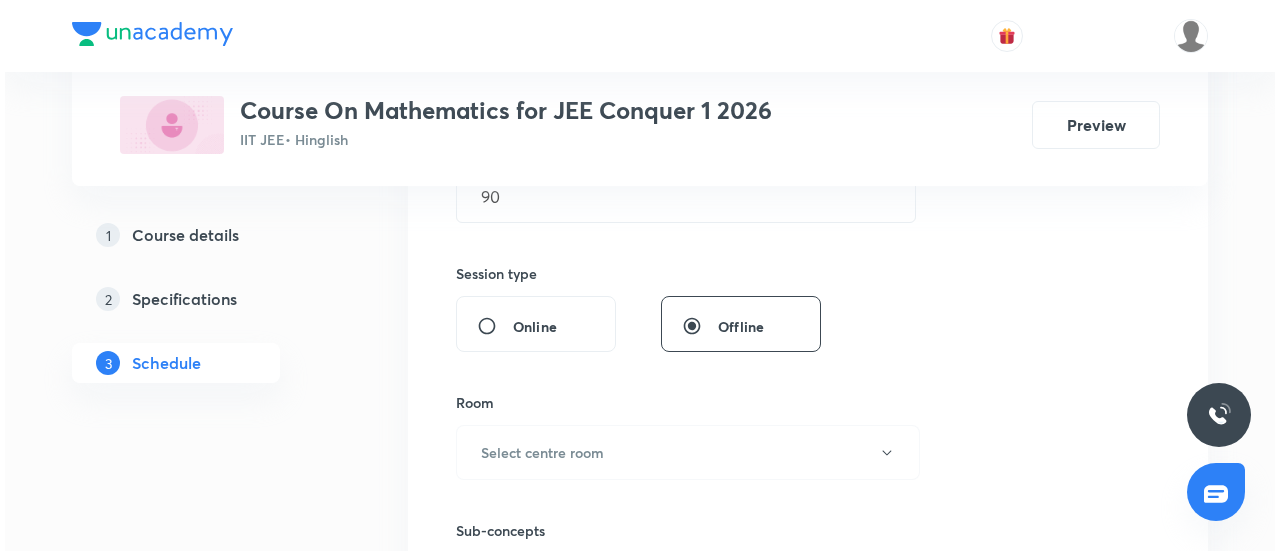 scroll, scrollTop: 687, scrollLeft: 0, axis: vertical 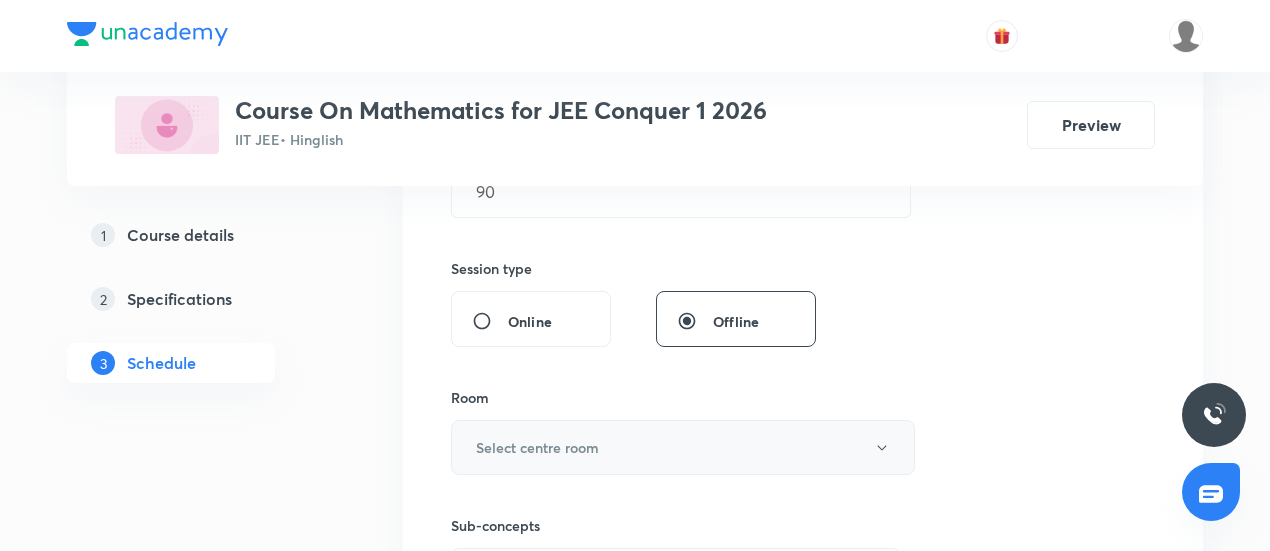 click on "Select centre room" at bounding box center (683, 447) 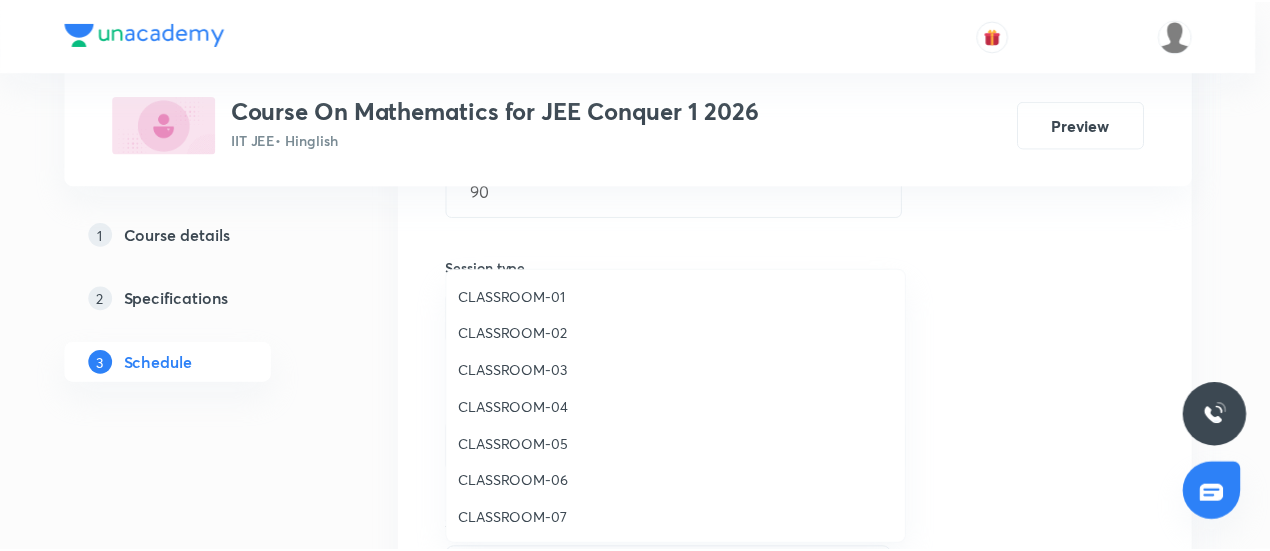 scroll, scrollTop: 37, scrollLeft: 0, axis: vertical 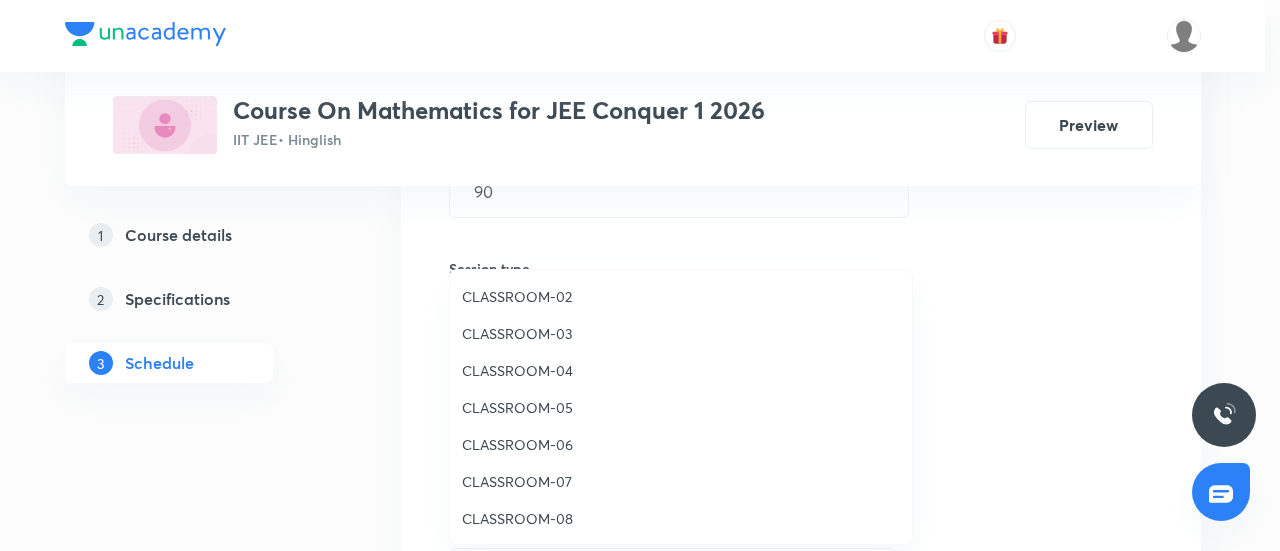 click on "CLASSROOM-08" at bounding box center [681, 518] 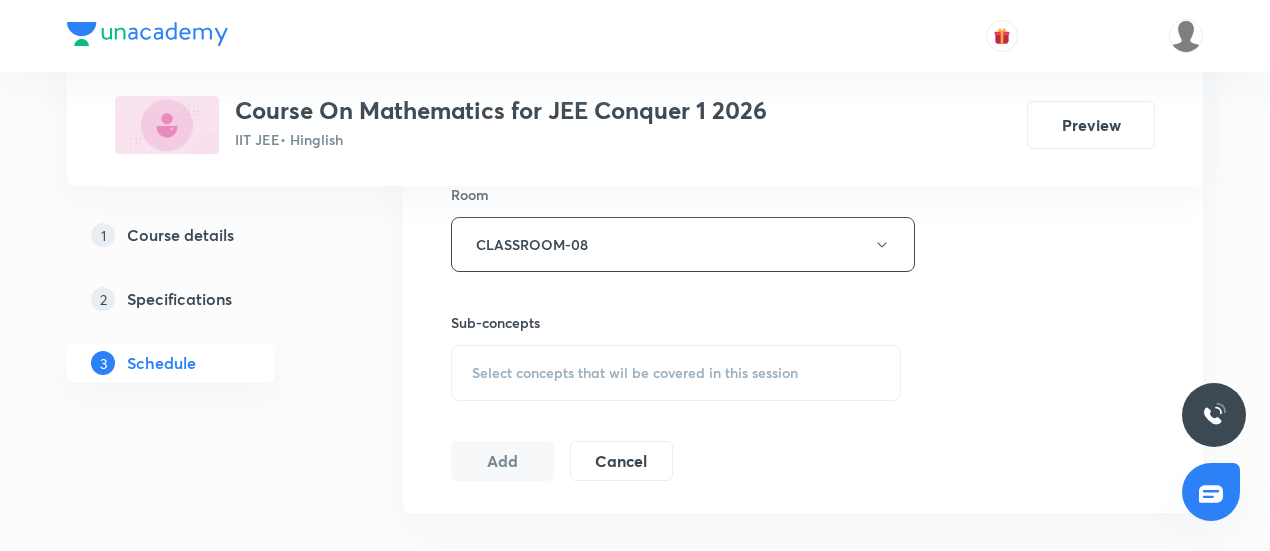 scroll, scrollTop: 891, scrollLeft: 0, axis: vertical 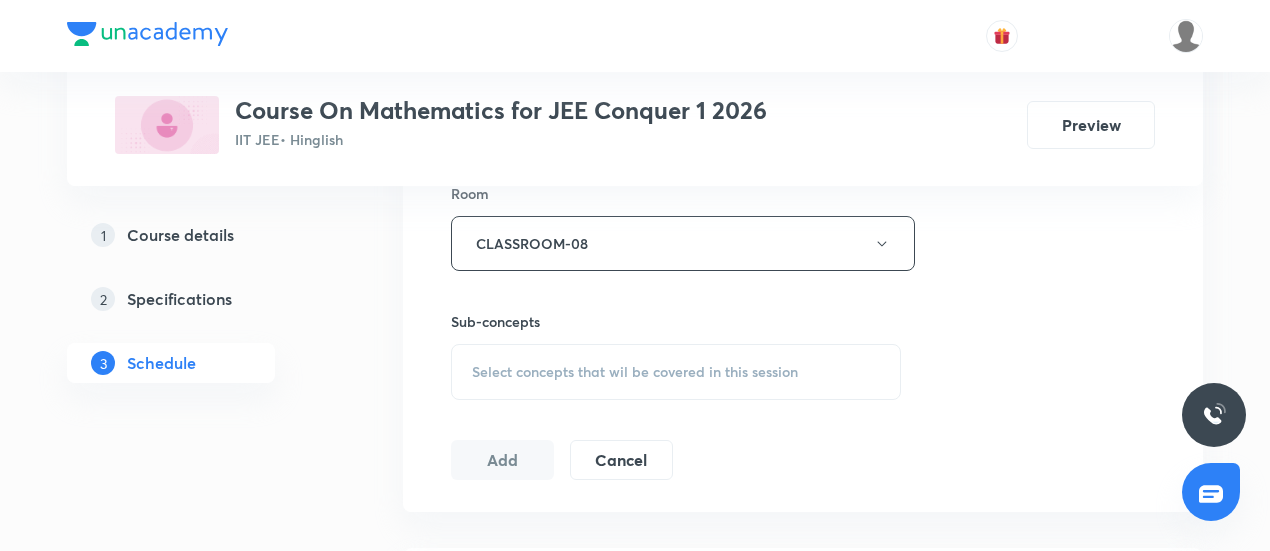 click on "Select concepts that wil be covered in this session" at bounding box center [635, 372] 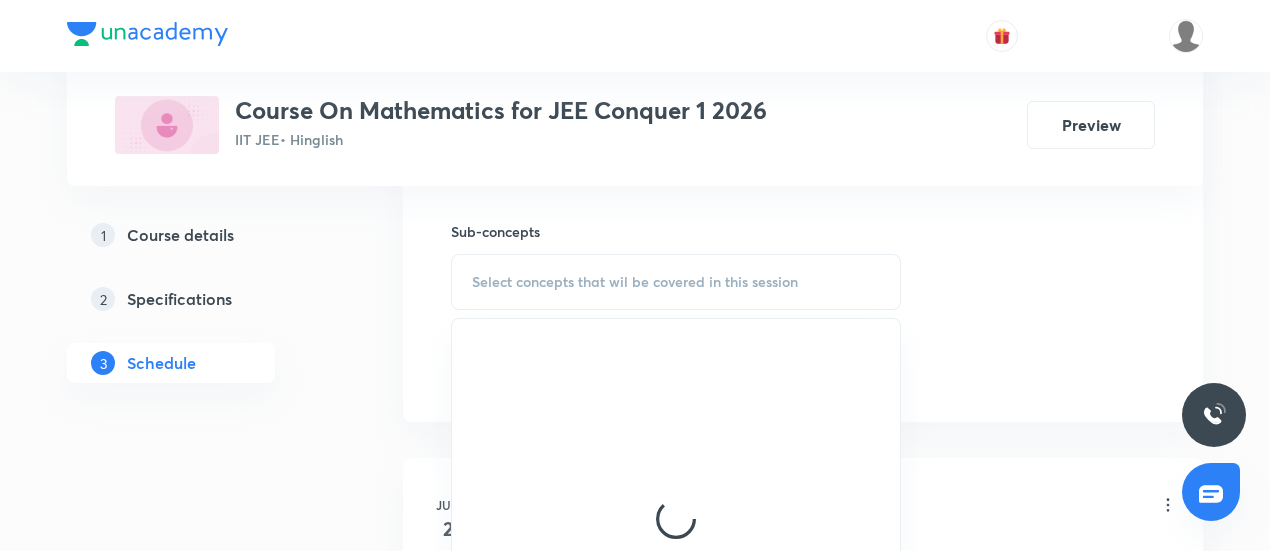 scroll, scrollTop: 993, scrollLeft: 0, axis: vertical 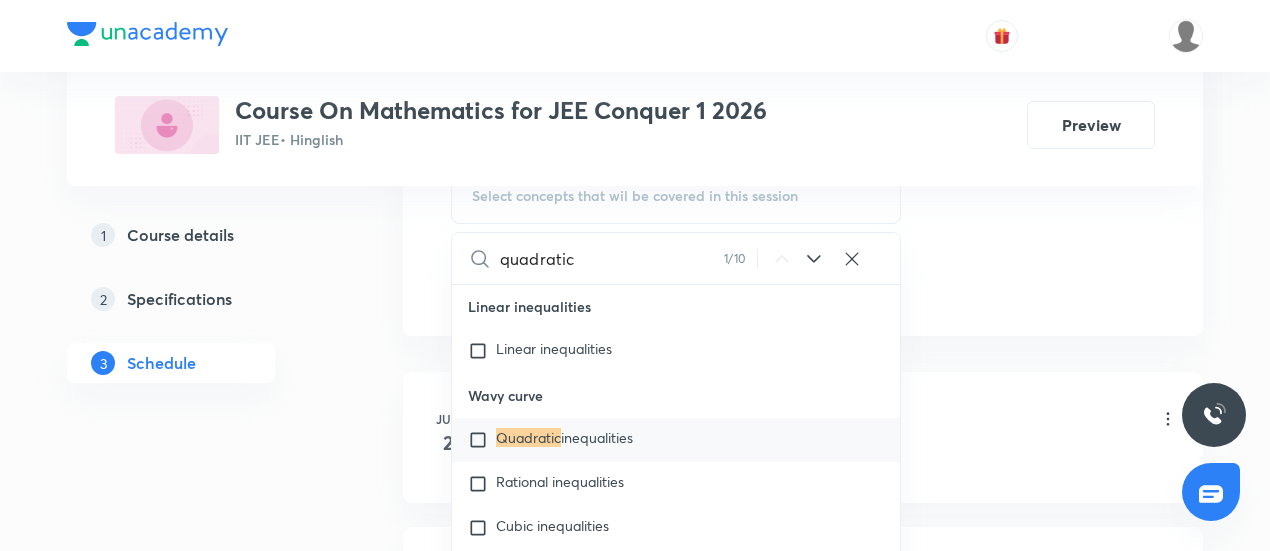 type on "quadratic" 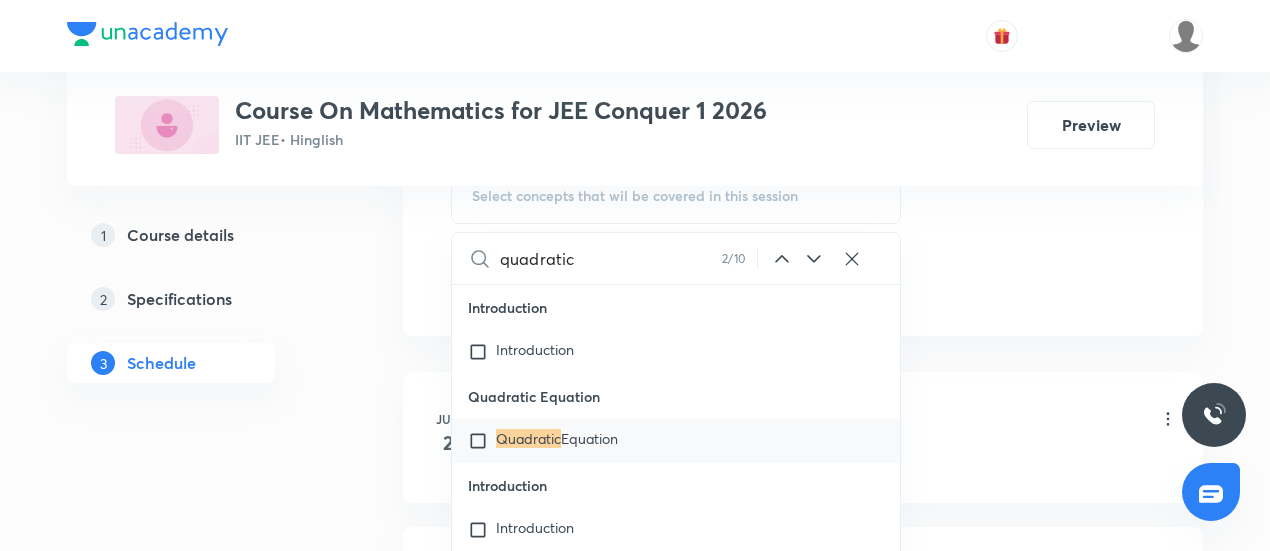 scroll, scrollTop: 4884, scrollLeft: 0, axis: vertical 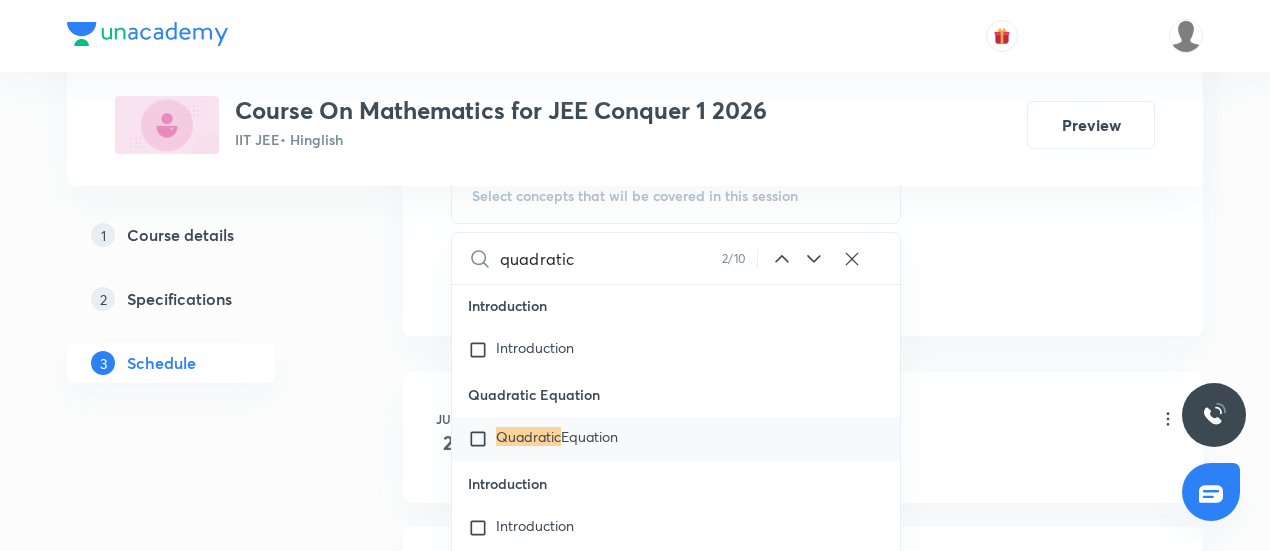 click on "Quadratic  Equation" at bounding box center (676, 439) 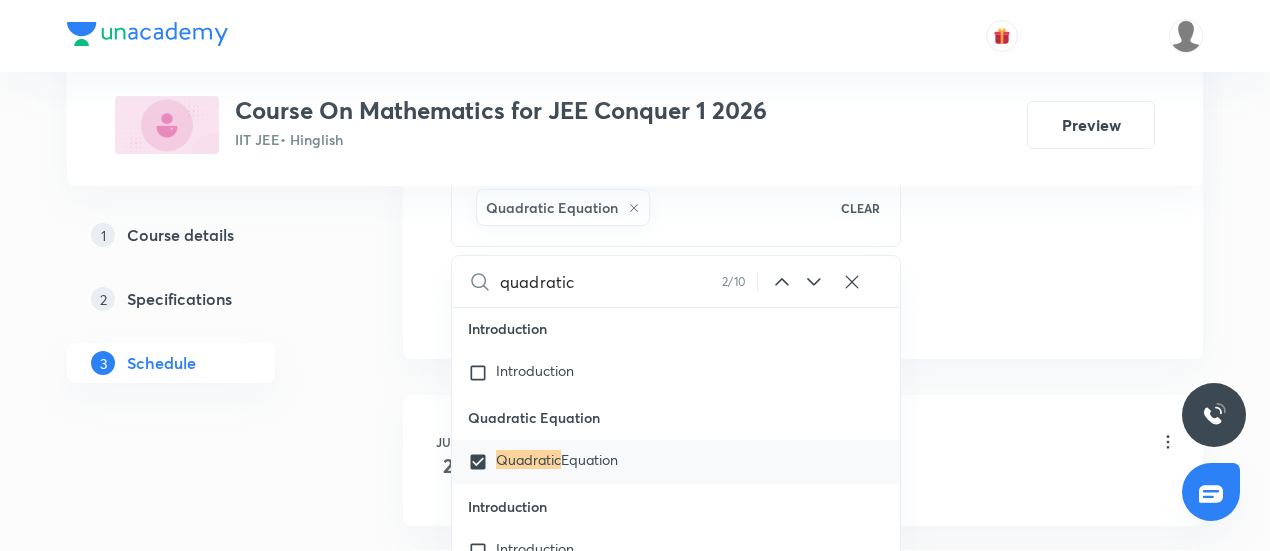 click on "Jun 2 Fundamental of Mathematics Lesson 1 • 12:30 PM • 90 min  • Room CLASSROOM-02 Fundamentals of Mathematics Jun 3 Fundamental of Mathematics Lesson 2 • 12:30 PM • 90 min  • Room CLASSROOM-02 Fundamentals of Mathematics Jun 4 Fundamental of Mathematics Lesson 3 • 12:30 PM • 90 min  • Room CLASSROOM-03 Fundamentals of Mathematics Jun 5 Fundamental of Mathematics Lesson 4 • 12:30 PM • 90 min  • Room CLASSROOM-02 Fundamentals of Mathematics Jun 6 Fundamental of Mathematics Lesson 5 • 12:30 PM • 90 min  • Room CLASSROOM-02 Fundamentals of Mathematics Jun 7 Fundamental of Mathematics Lesson 6 • 12:30 PM • 90 min  • Room CLASSROOM-02 Fundamentals of Mathematics Jun 9 Logarithm Lesson 7 • 12:30 PM • 90 min  • Room CLASSROOM-08 Set Theory · logarithmic inequality Jun 10 Logarithm Lesson 8 • 12:30 PM • 90 min  • Room CLASSROOM-08 Set Theory · logarithmic inequality Jun 11 Logarithm Lesson 9 • 12:30 PM • 90 min  • Room CLASSROOM-08 Set Theory · Jun 12" at bounding box center [803, 4499] 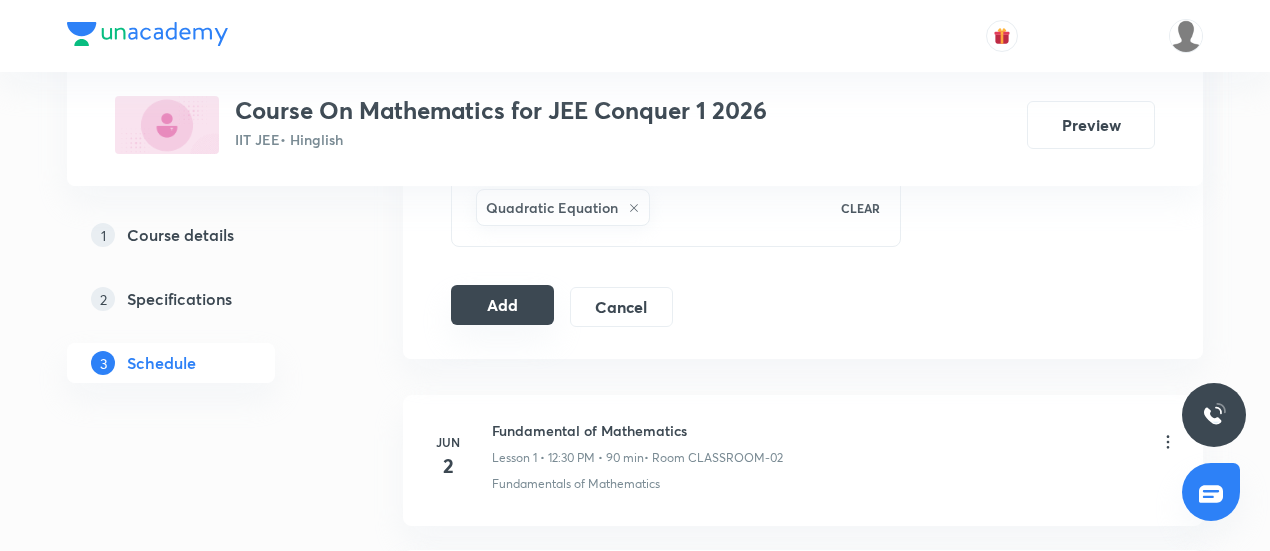 click on "Add" at bounding box center (502, 305) 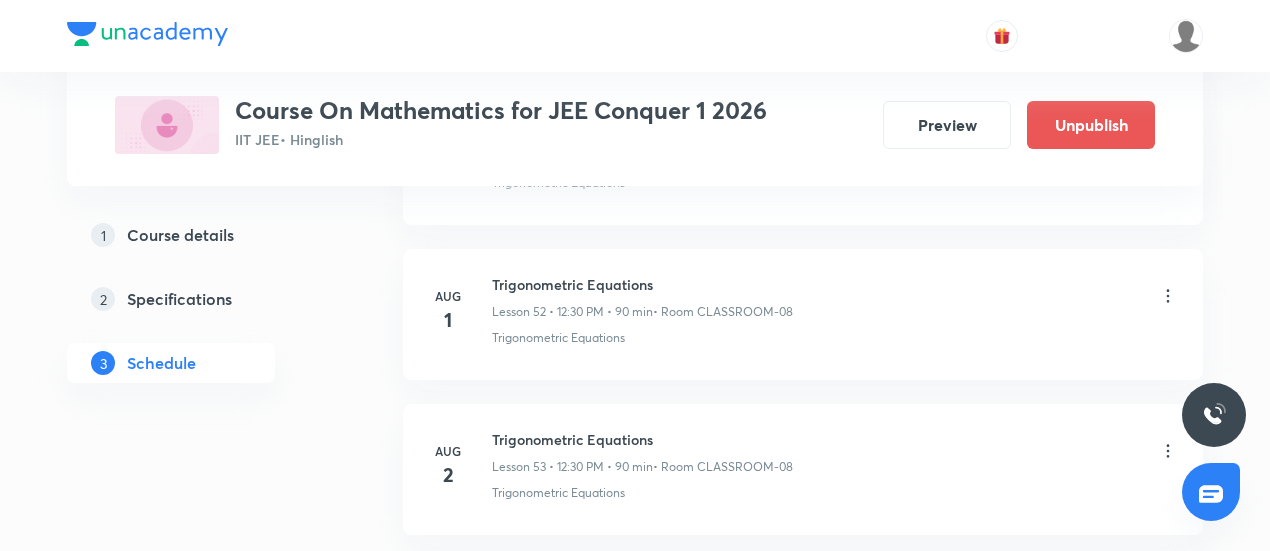 scroll, scrollTop: 8469, scrollLeft: 0, axis: vertical 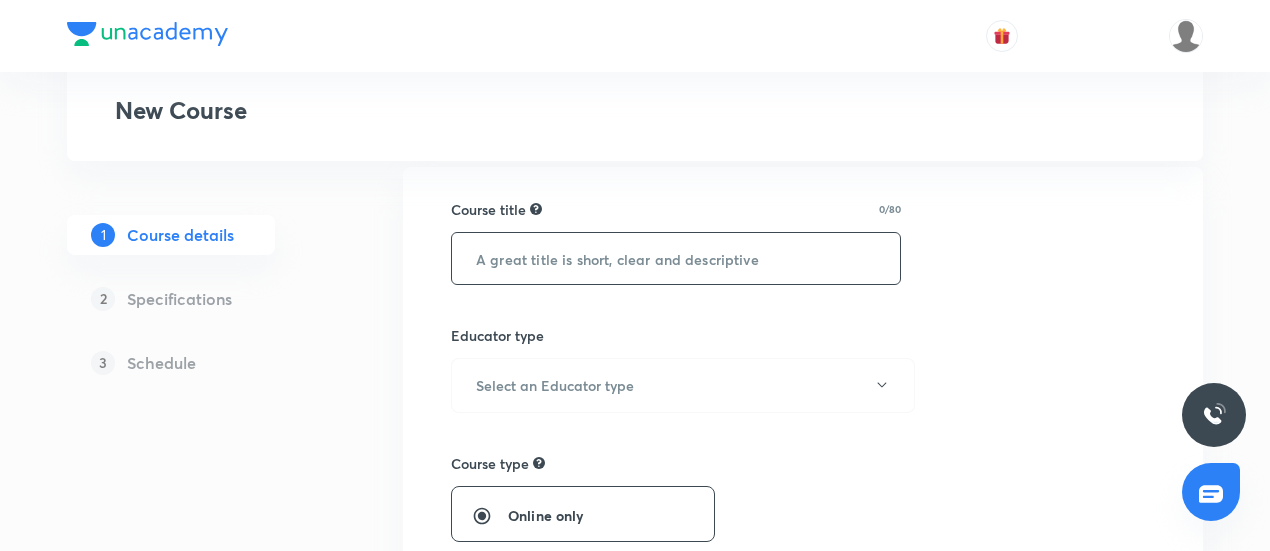 click at bounding box center [676, 258] 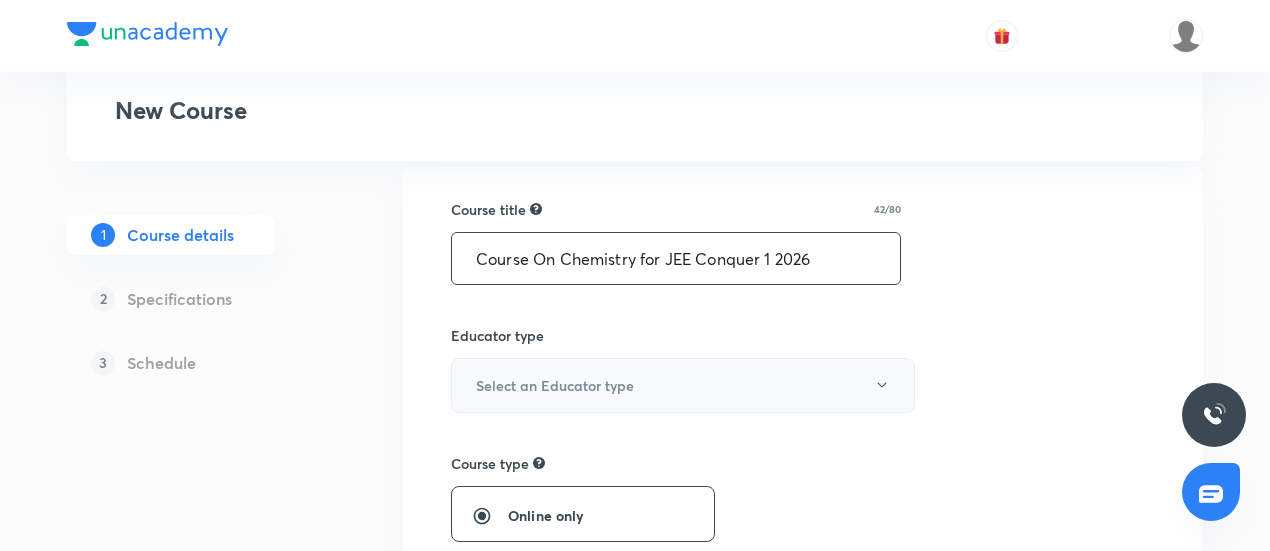 type on "Course On Chemistry for JEE Conquer 1 2026" 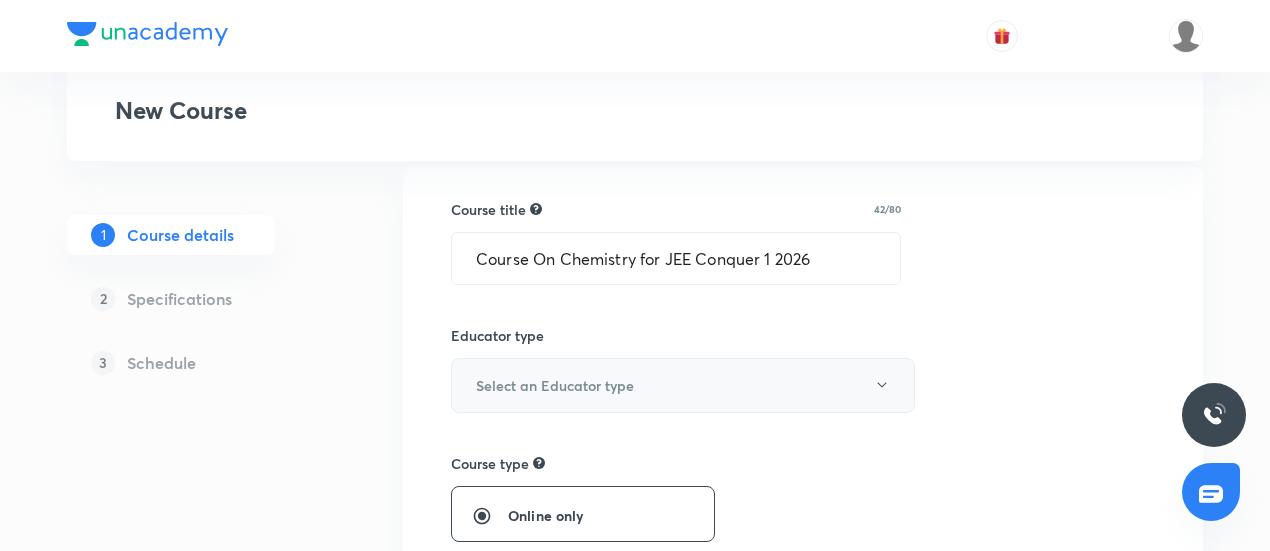 click on "Select an Educator type" at bounding box center (683, 385) 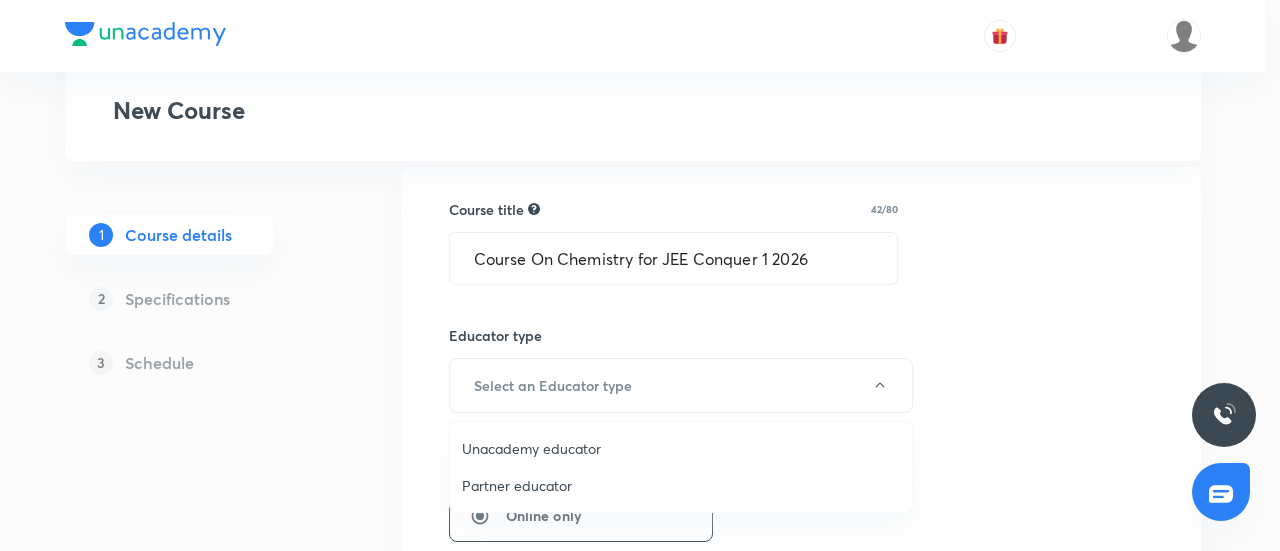 click on "Unacademy educator" at bounding box center [681, 448] 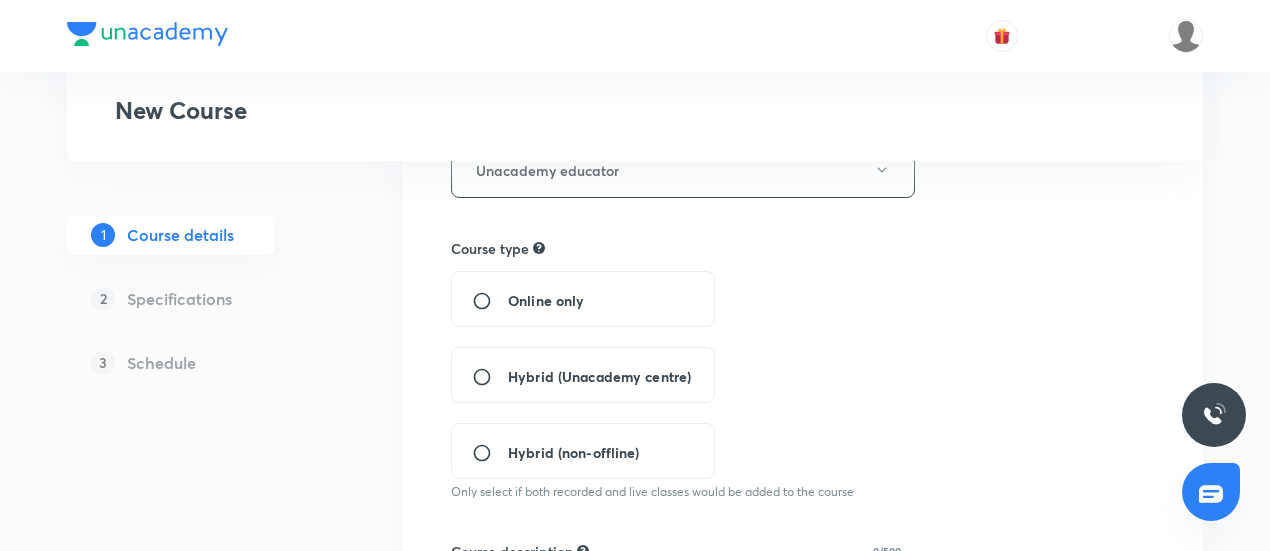 scroll, scrollTop: 363, scrollLeft: 0, axis: vertical 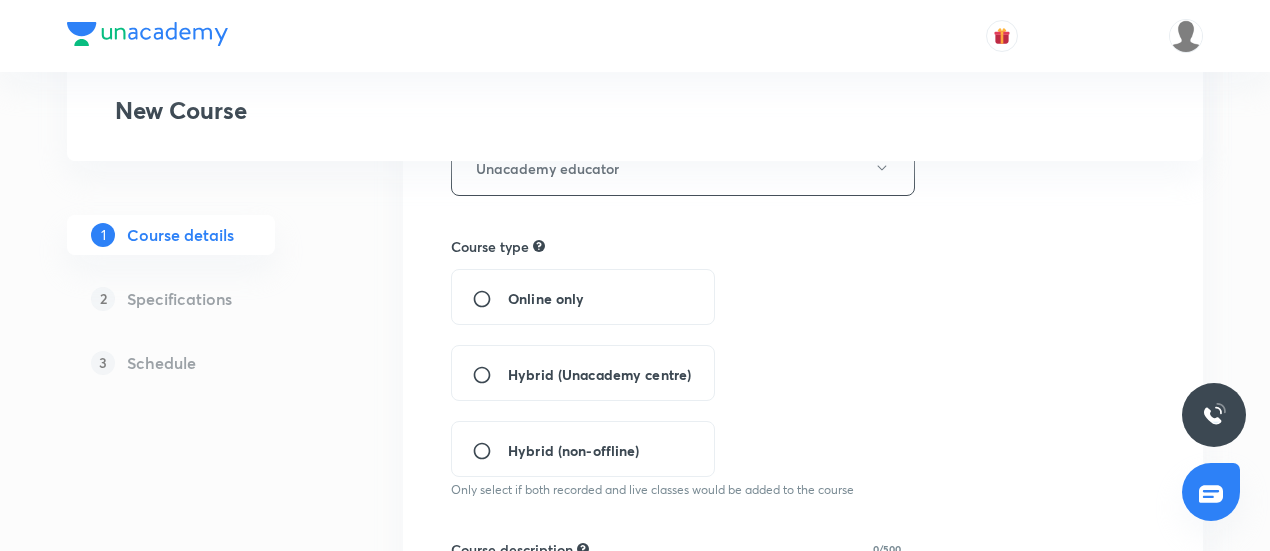 click on "Hybrid (Unacademy centre)" at bounding box center (599, 374) 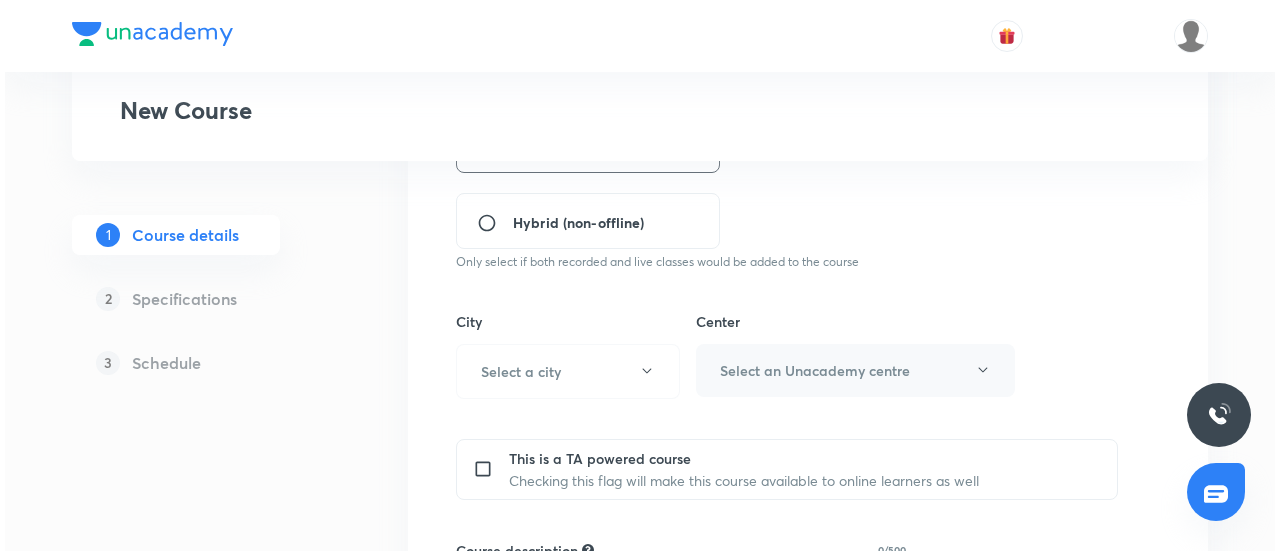 scroll, scrollTop: 600, scrollLeft: 0, axis: vertical 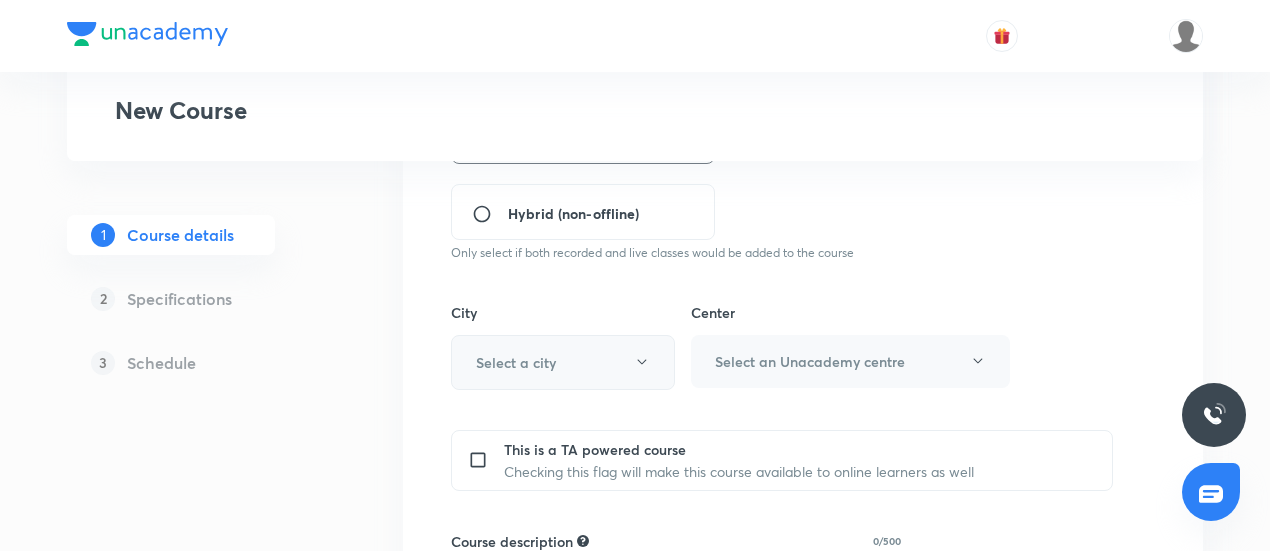 click on "Select a city" at bounding box center (563, 362) 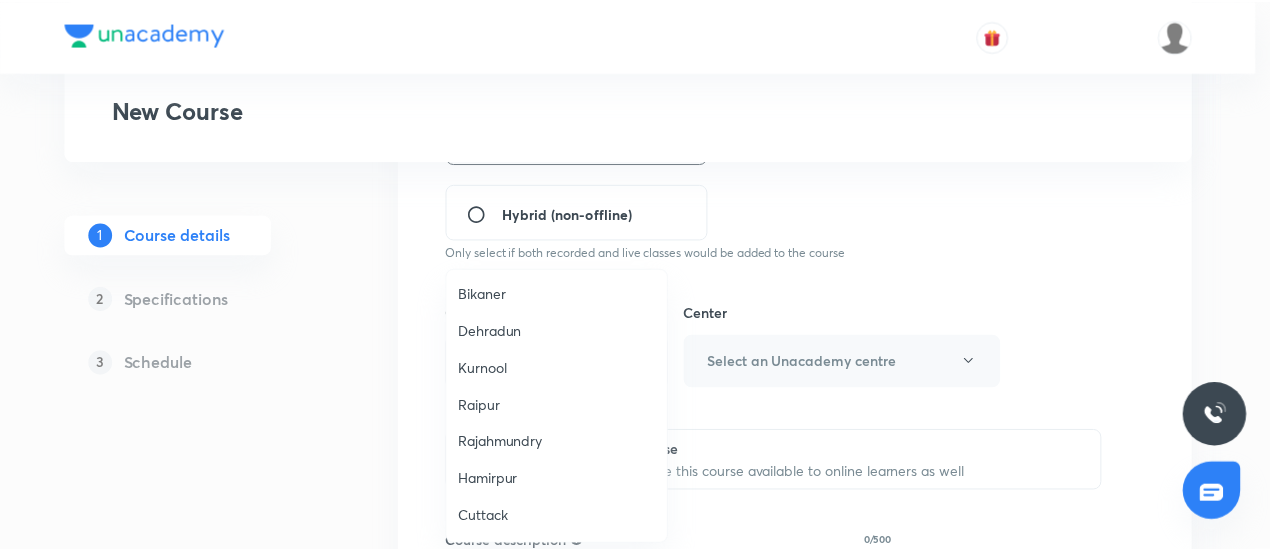 scroll, scrollTop: 1913, scrollLeft: 0, axis: vertical 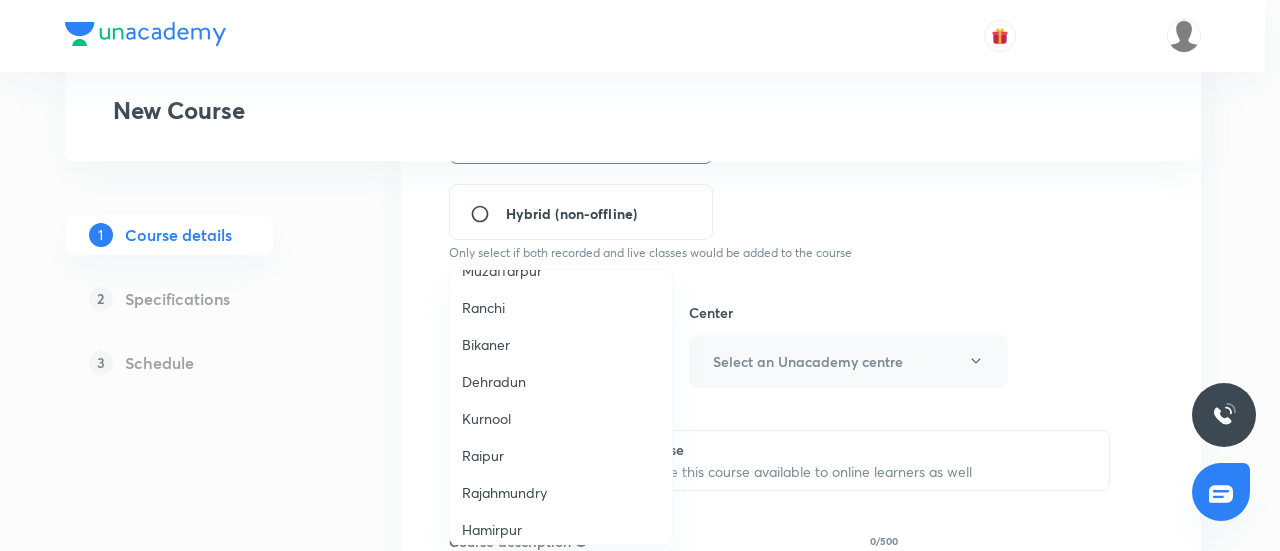 click on "Raipur" at bounding box center (561, 455) 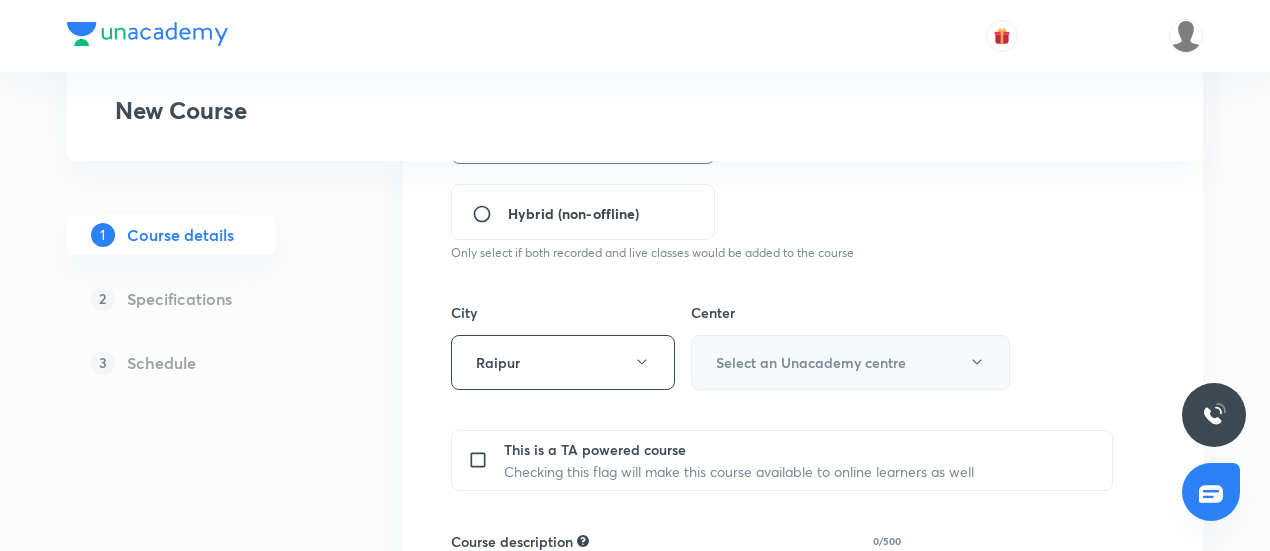click on "Select an Unacademy centre" at bounding box center (850, 362) 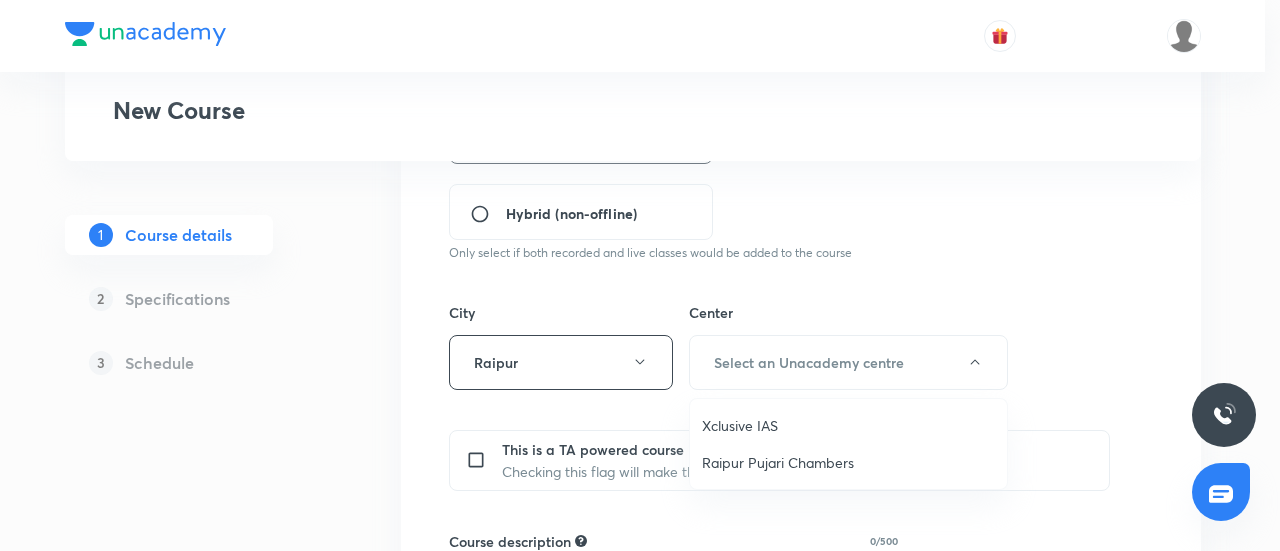click on "Raipur Pujari Chambers" at bounding box center (848, 462) 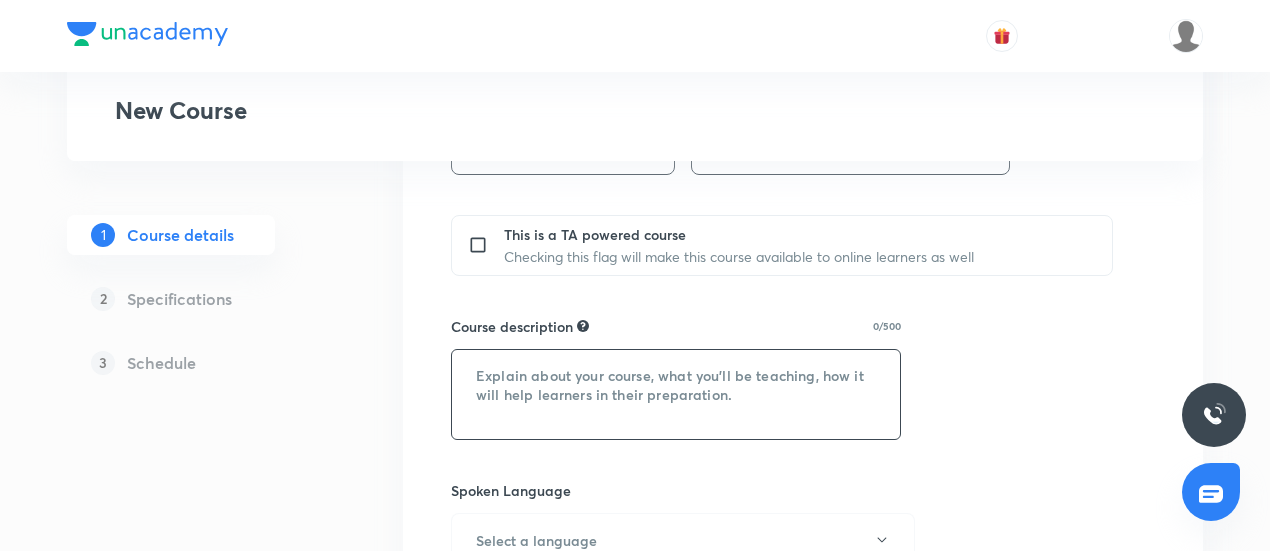 scroll, scrollTop: 818, scrollLeft: 0, axis: vertical 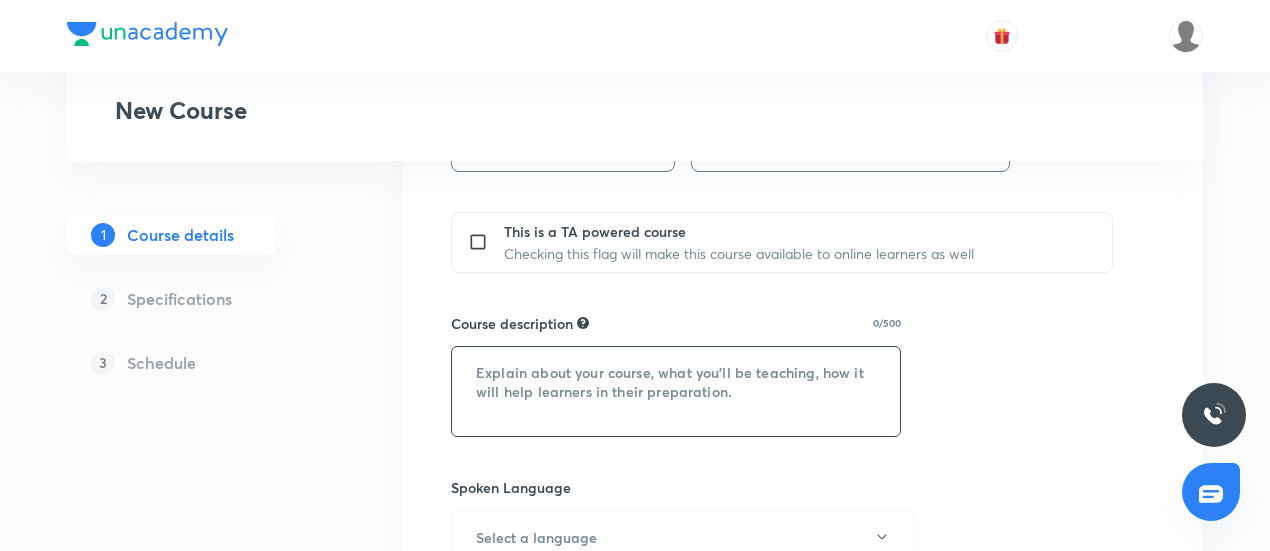 click at bounding box center (676, 391) 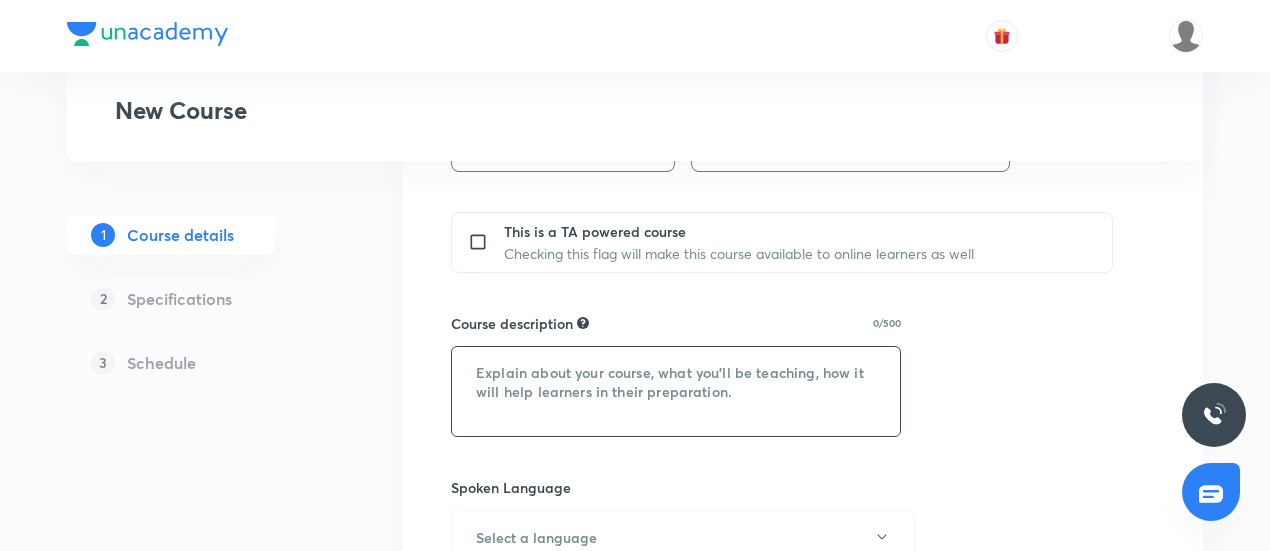 click at bounding box center (676, 391) 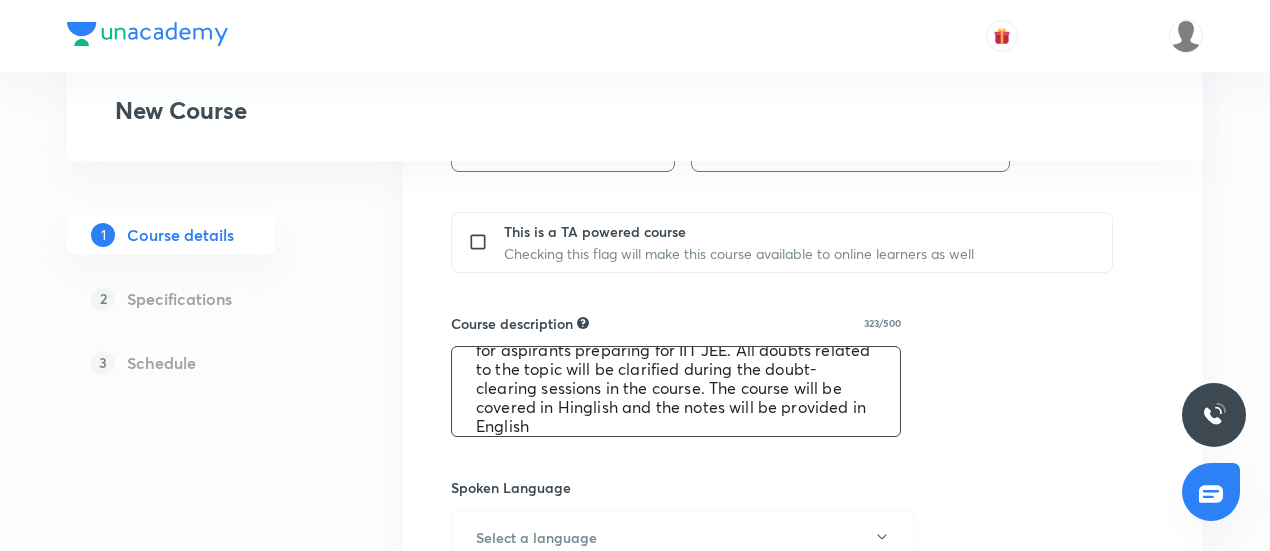 scroll, scrollTop: 0, scrollLeft: 0, axis: both 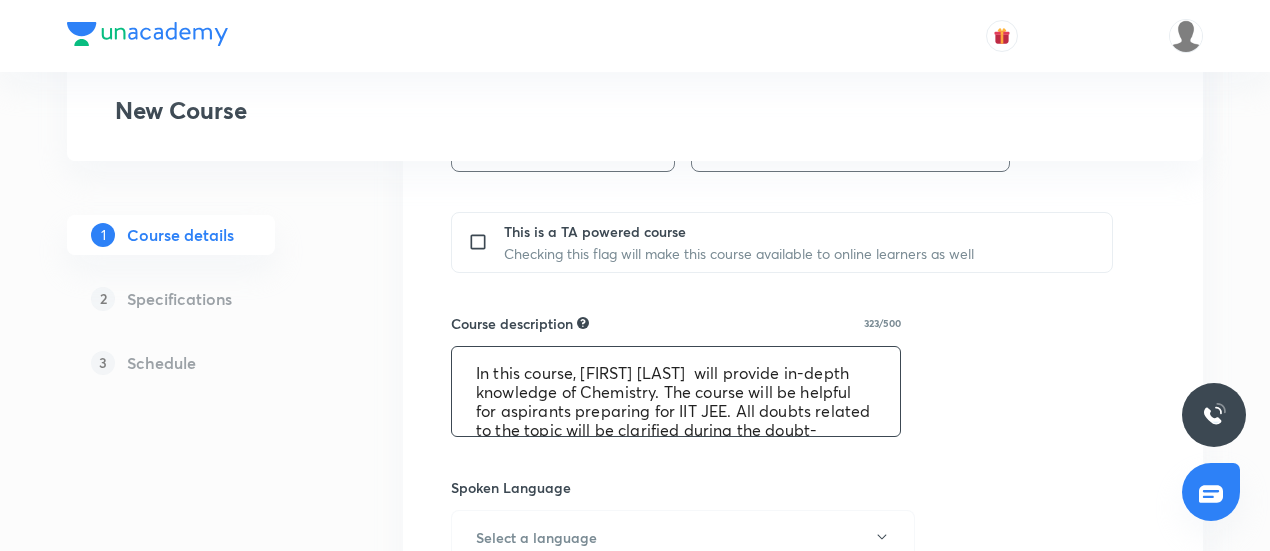 click on "In this course, [FIRST] [LAST]  will provide in-depth knowledge of Chemistry. The course will be helpful for aspirants preparing for IIT JEE. All doubts related to the topic will be clarified during the doubt-clearing sessions in the course. The course will be covered in Hinglish and the notes will be provided in English" at bounding box center [676, 391] 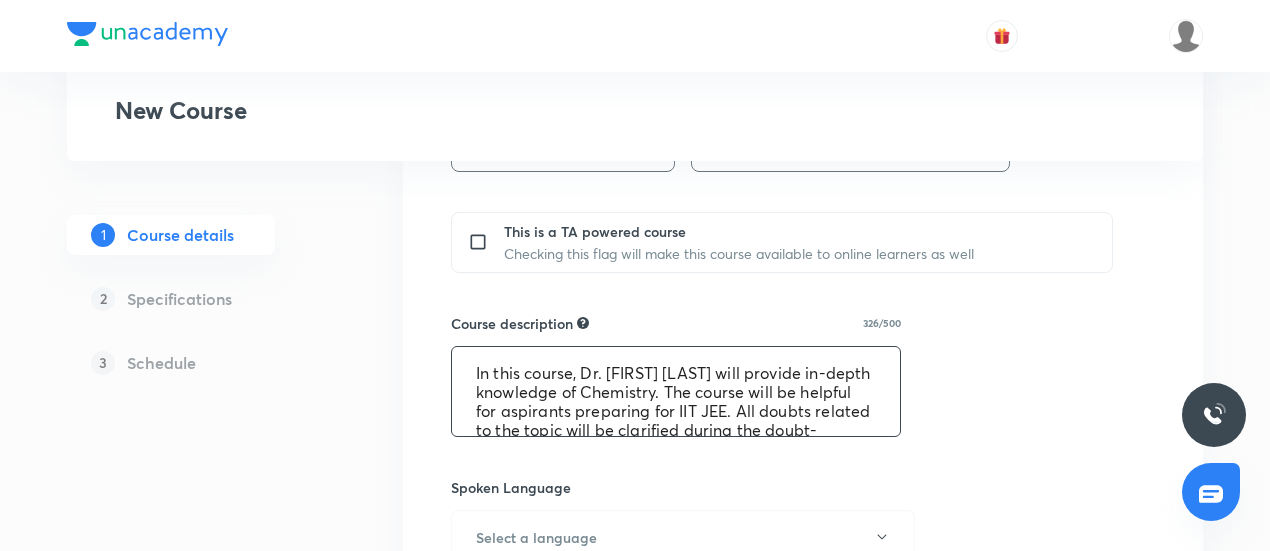 click on "In this course, Dr. [FIRST] [LAST] will provide in-depth knowledge of Chemistry. The course will be helpful for aspirants preparing for IIT JEE. All doubts related to the topic will be clarified during the doubt-clearing sessions in the course. The course will be covered in Hinglish and the notes will be provided in English" at bounding box center [676, 391] 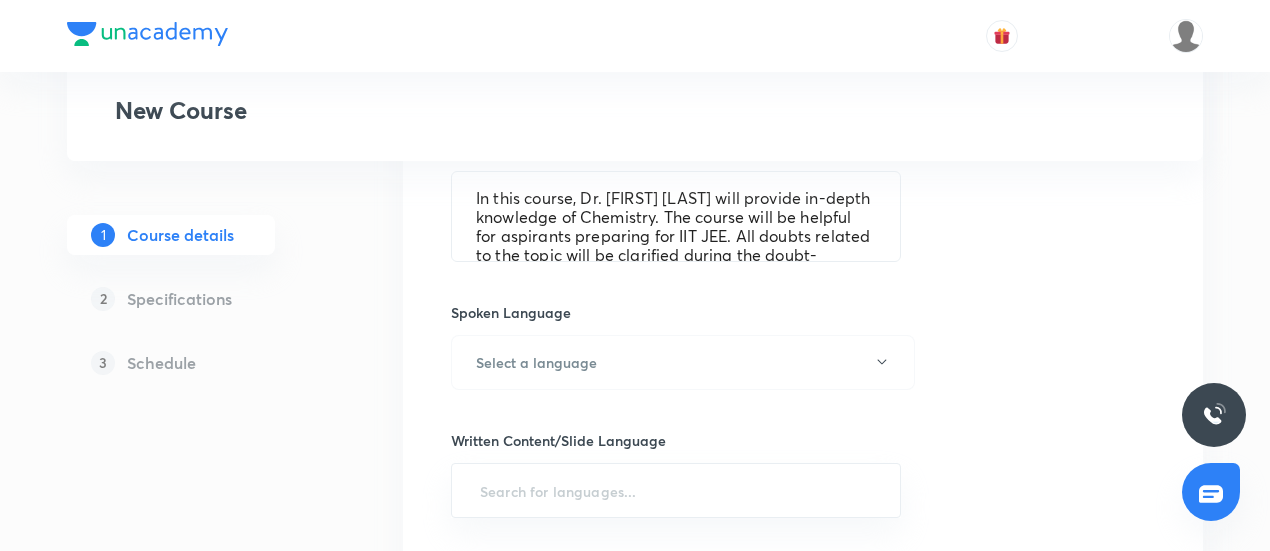 scroll, scrollTop: 997, scrollLeft: 0, axis: vertical 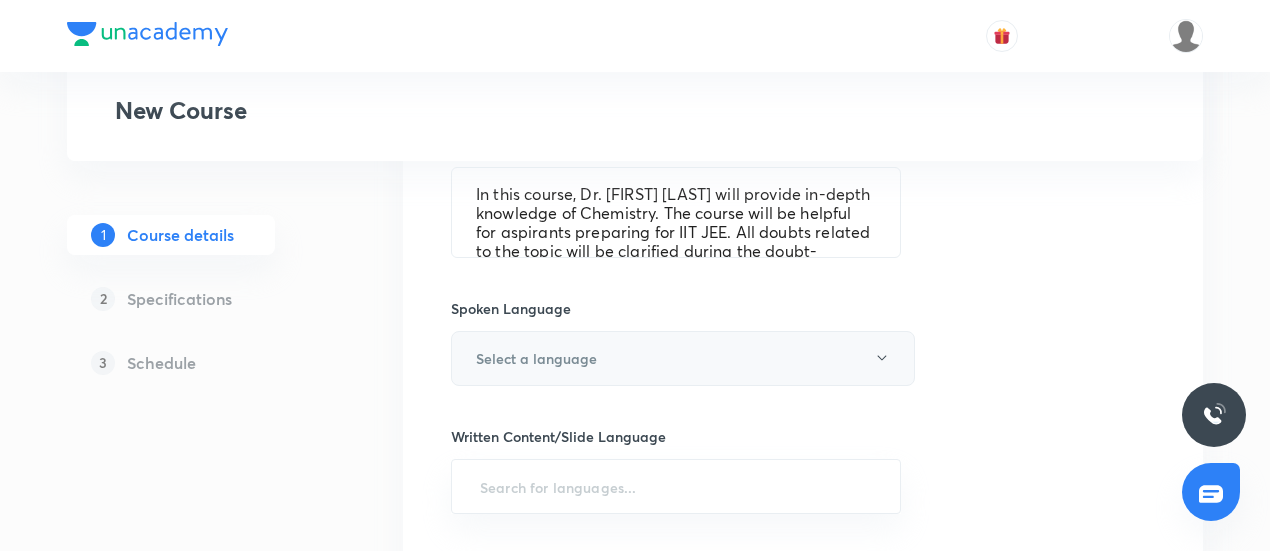 click on "Select a language" at bounding box center (683, 358) 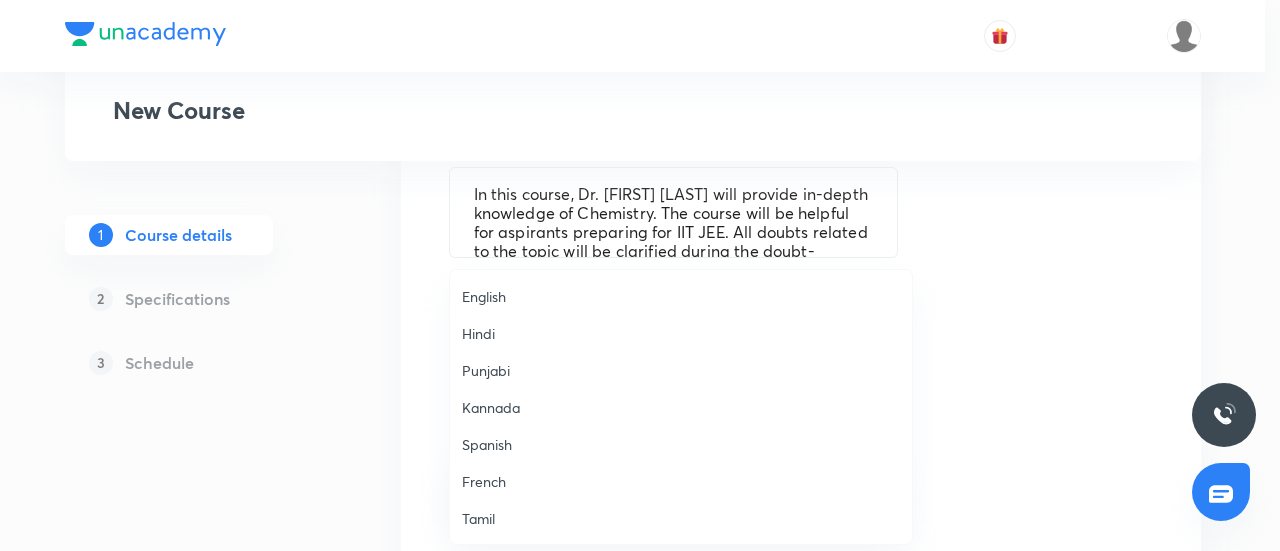 click on "English" at bounding box center (681, 296) 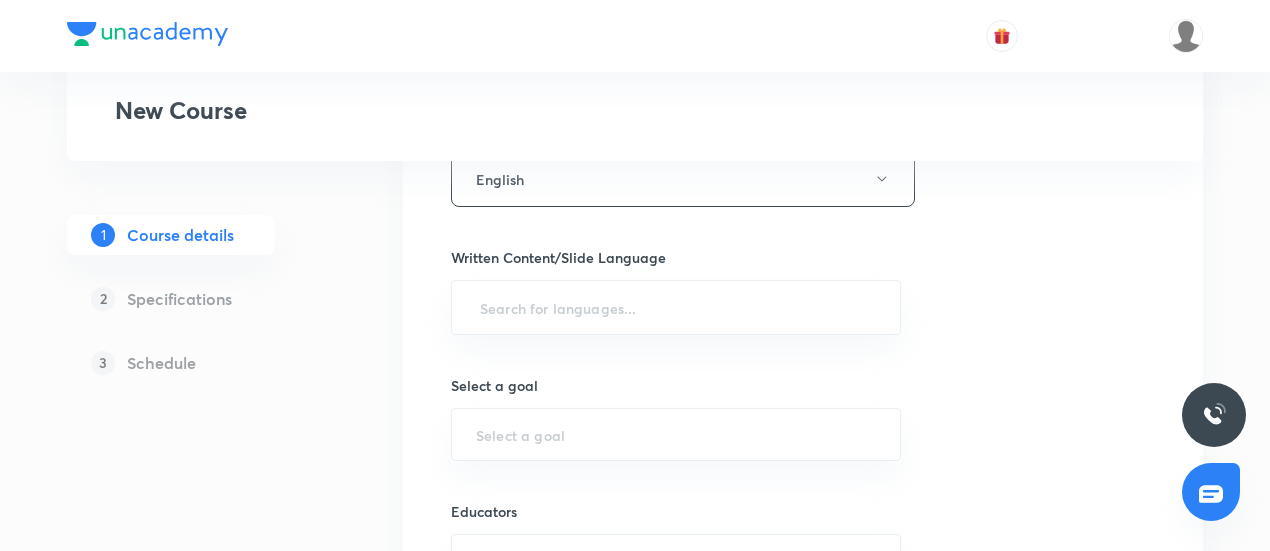 scroll, scrollTop: 1177, scrollLeft: 0, axis: vertical 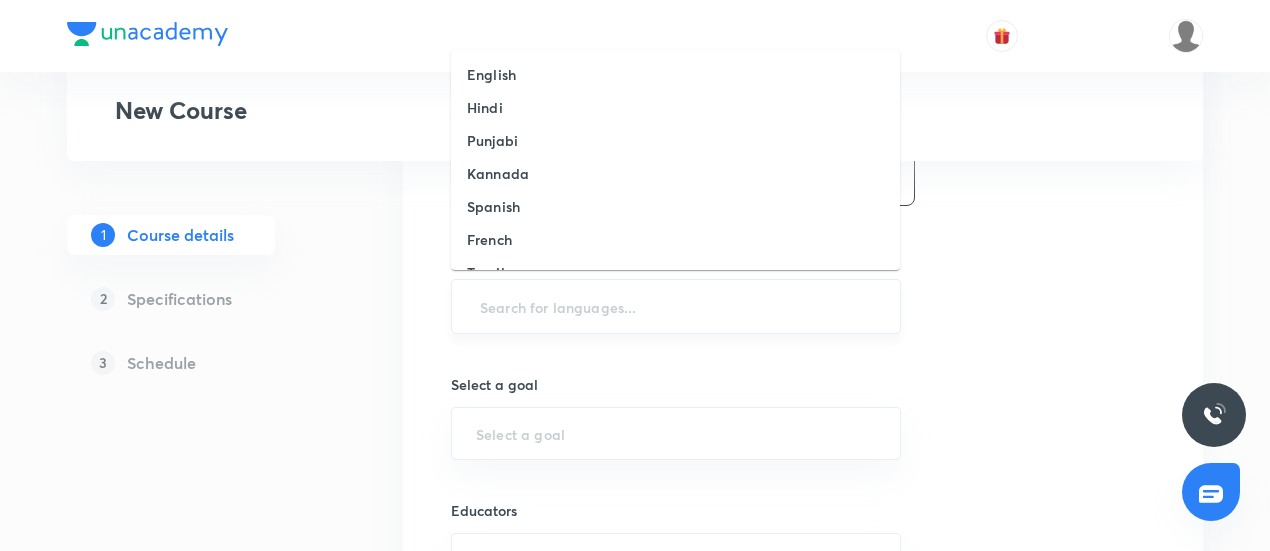 click at bounding box center [676, 306] 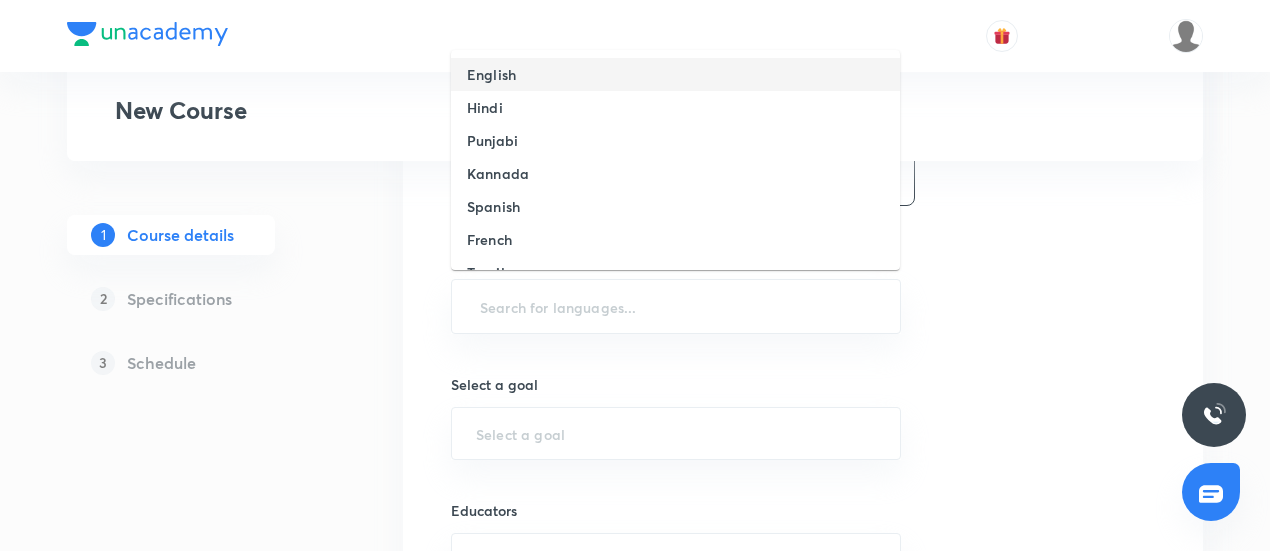 click on "English" at bounding box center [491, 74] 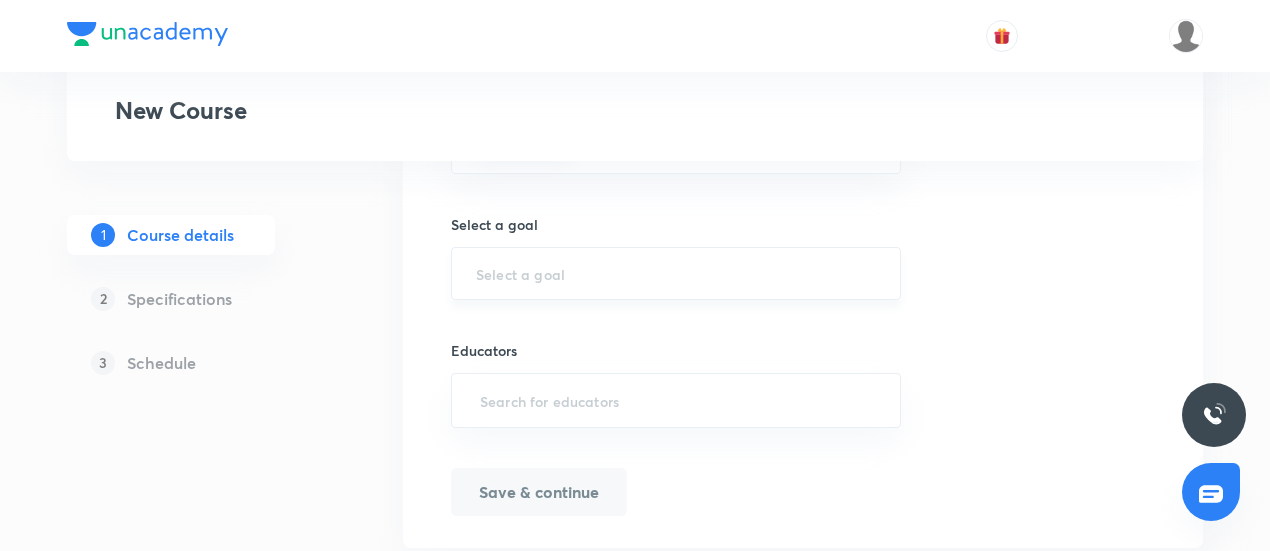 scroll, scrollTop: 1342, scrollLeft: 0, axis: vertical 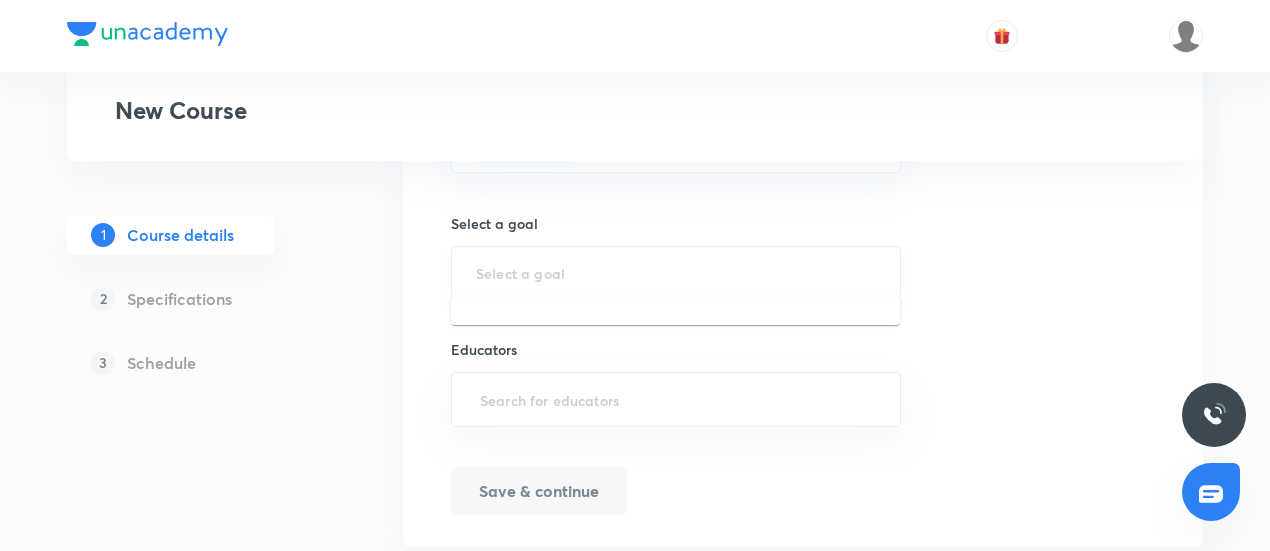 click at bounding box center (676, 272) 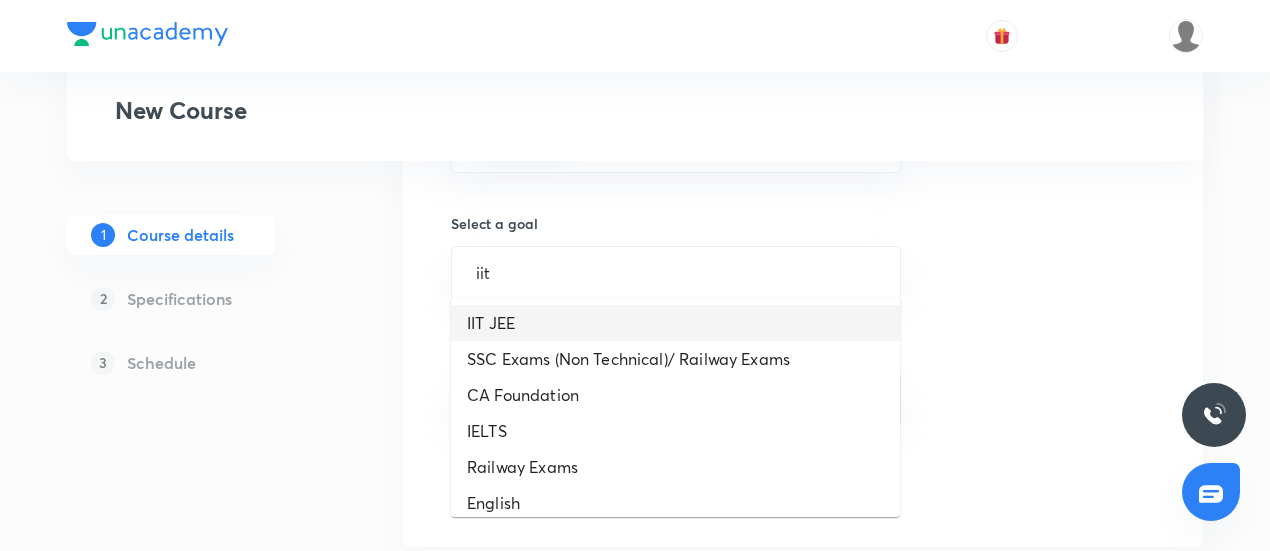 click on "IIT JEE" at bounding box center [675, 323] 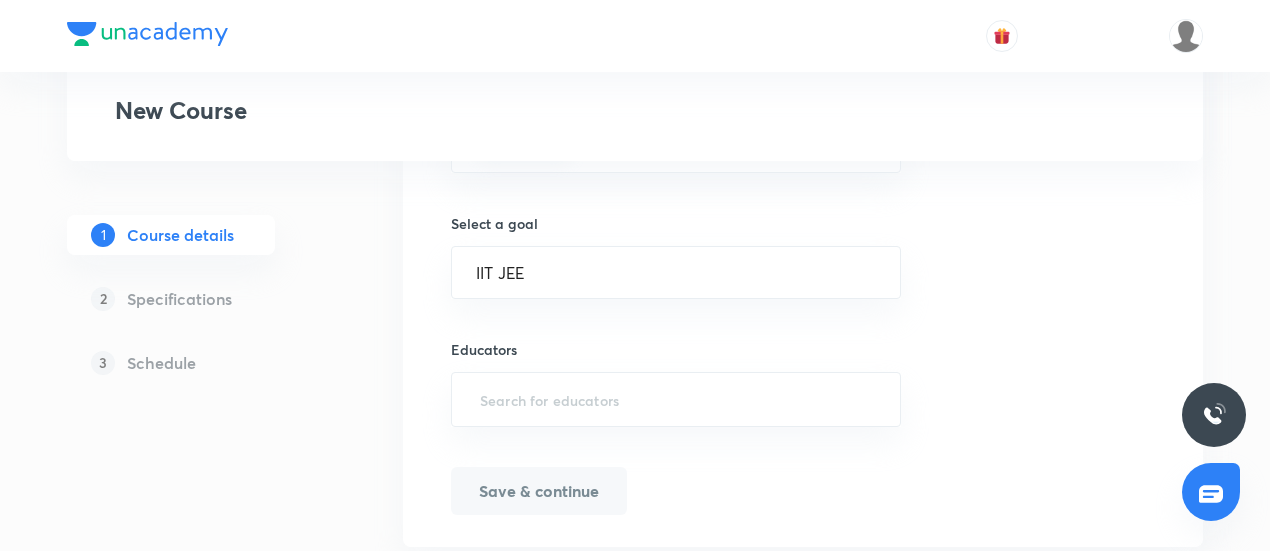 scroll, scrollTop: 1394, scrollLeft: 0, axis: vertical 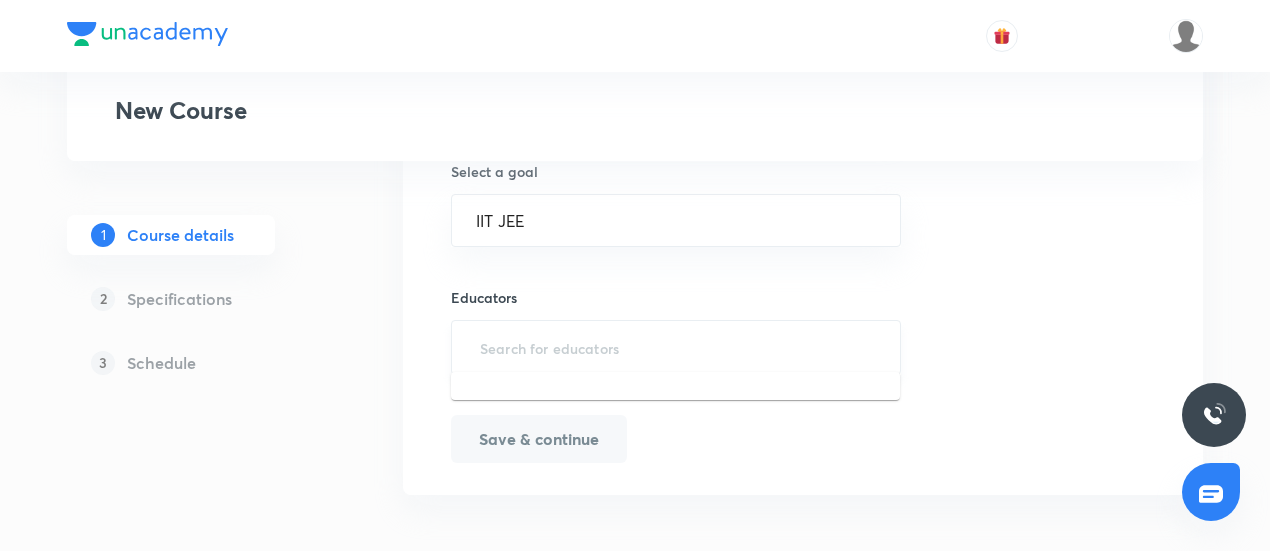 click at bounding box center (676, 347) 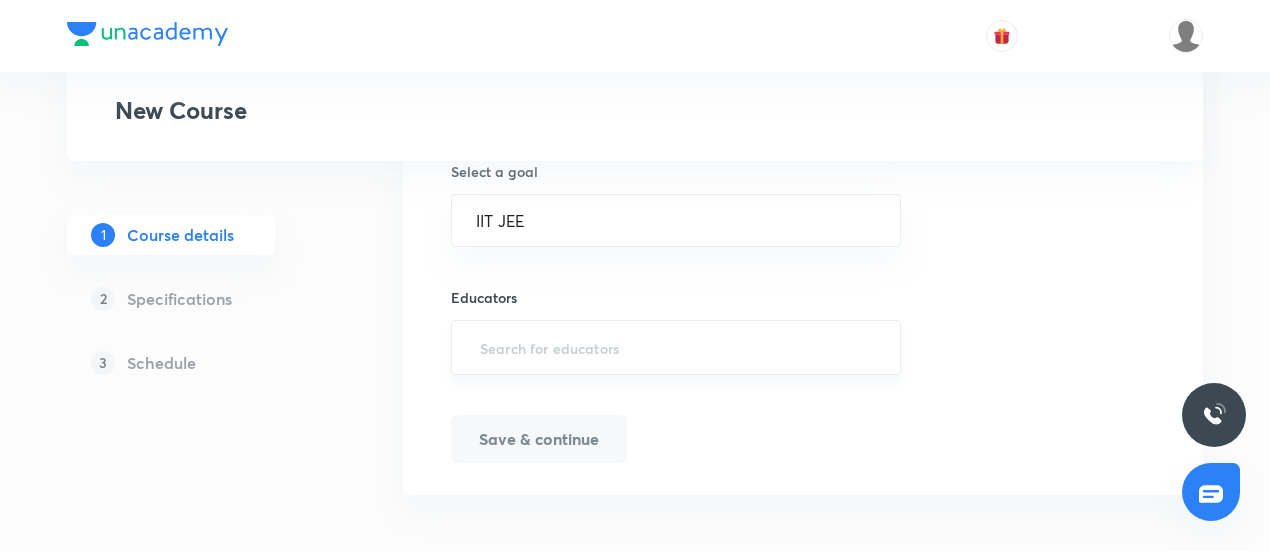 click at bounding box center (676, 347) 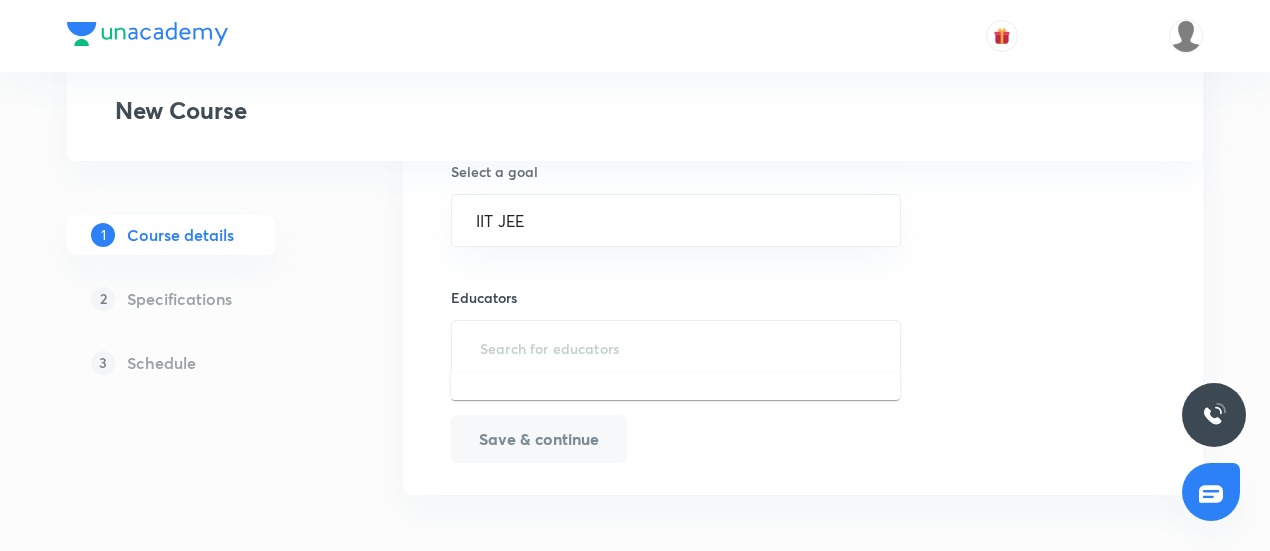 paste on "sumitagrawal-1058" 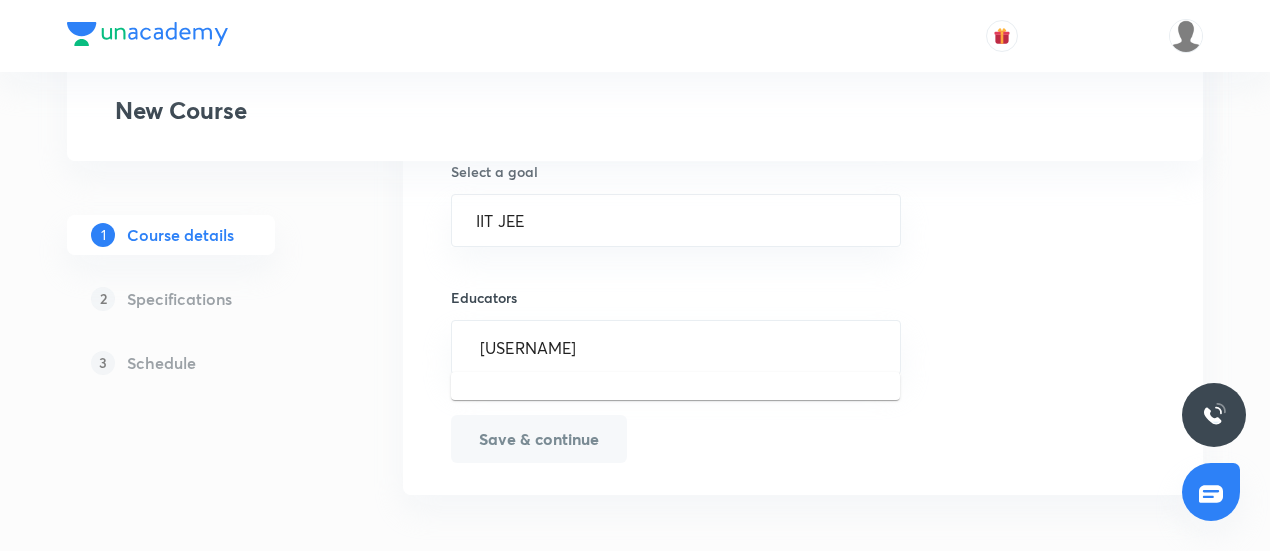 type on "sumitagrawal-1058" 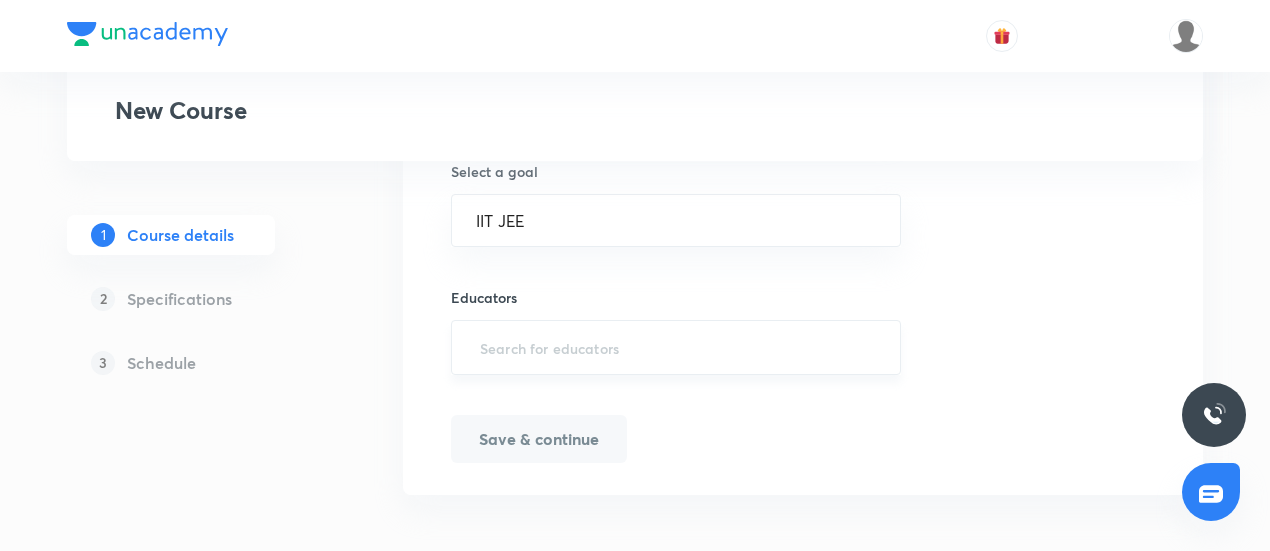 click at bounding box center [676, 347] 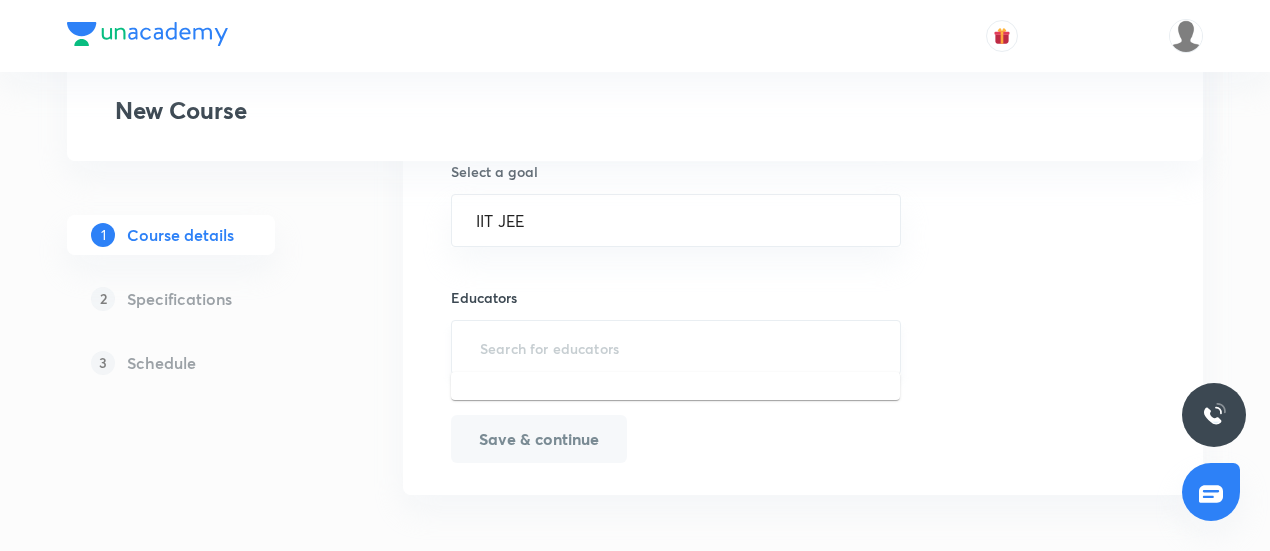 paste on "sumitagrawal-1058" 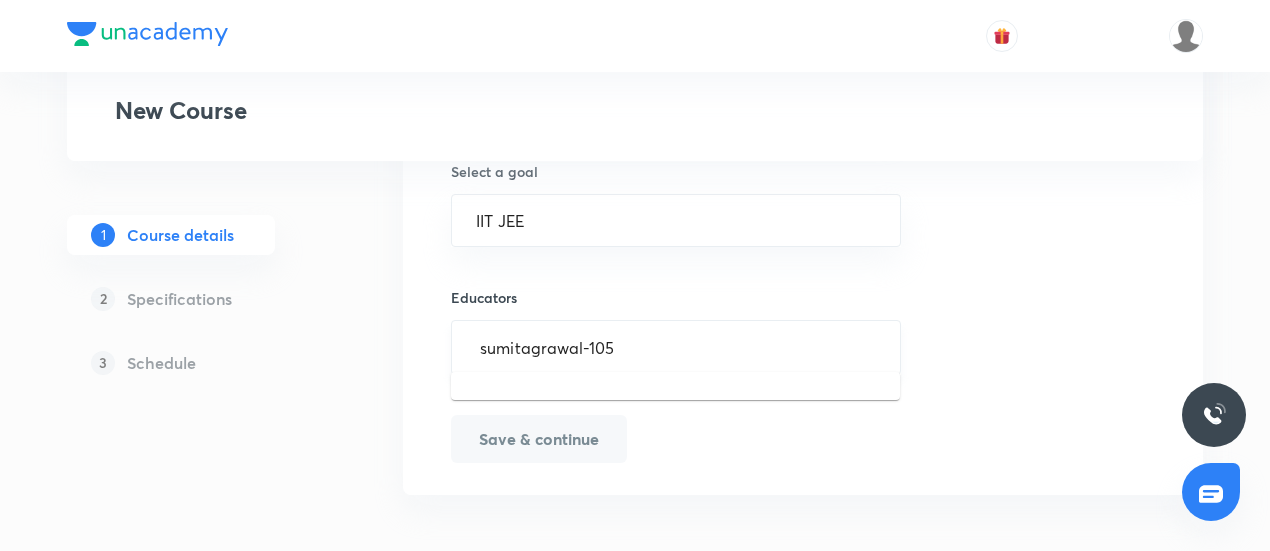 type on "sumitagrawal-10" 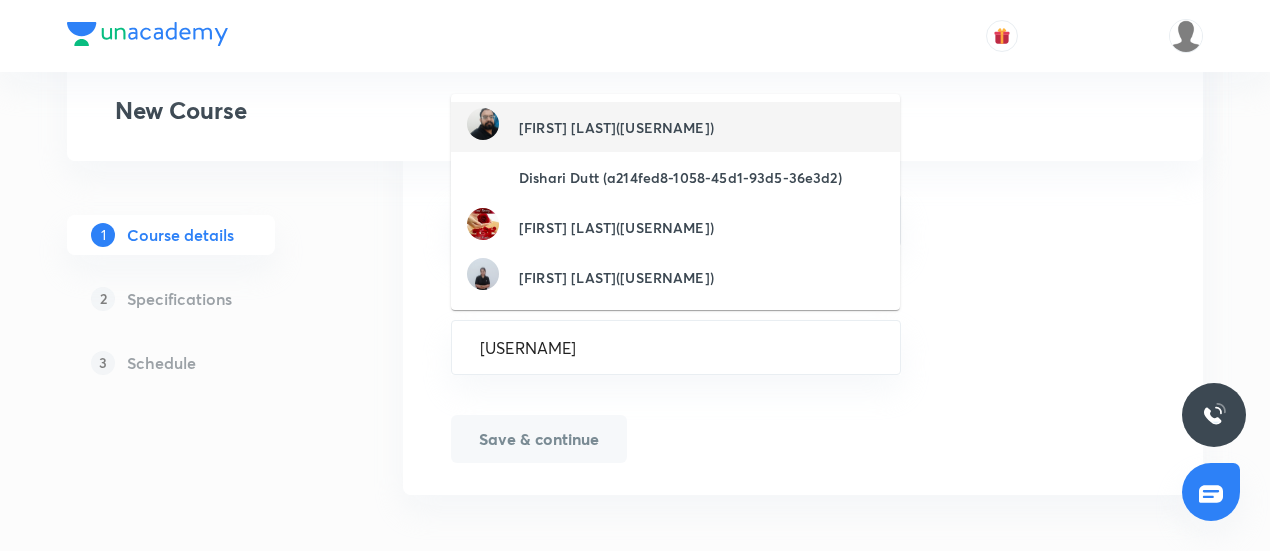 click on "Sumit Kumar Agrawal(SumitAgrawal-1058)" at bounding box center [616, 127] 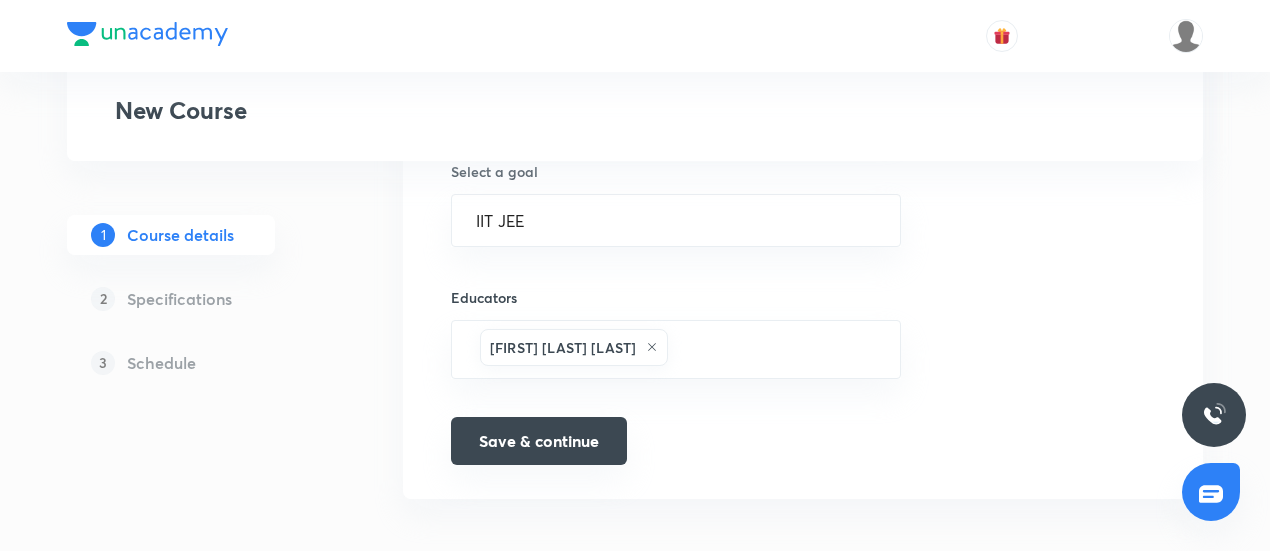 click on "Save & continue" at bounding box center (539, 441) 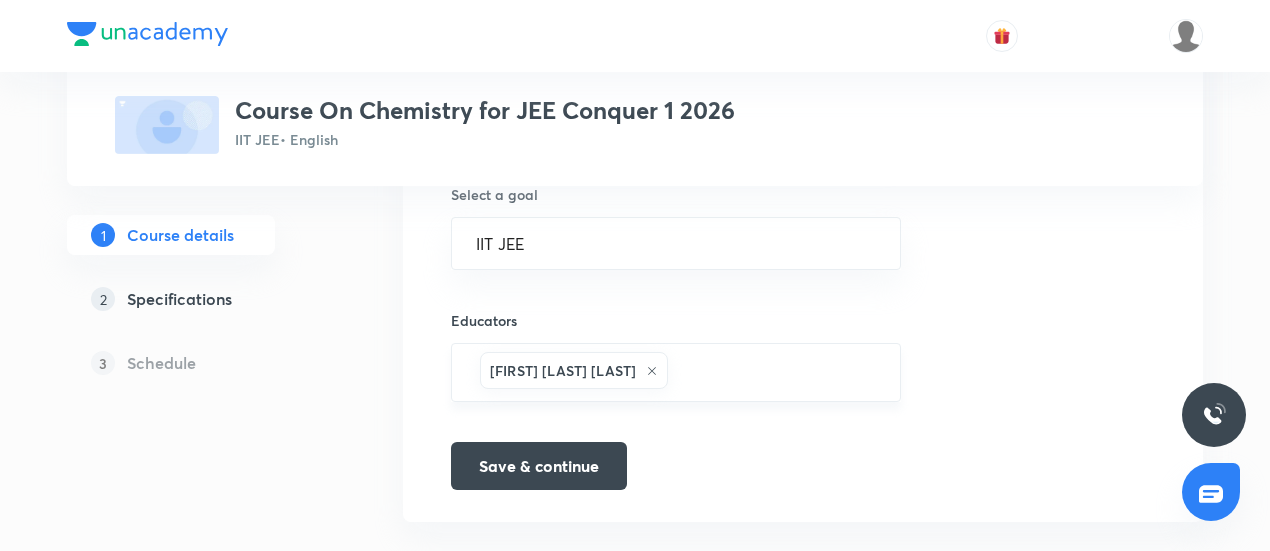 scroll, scrollTop: 1420, scrollLeft: 0, axis: vertical 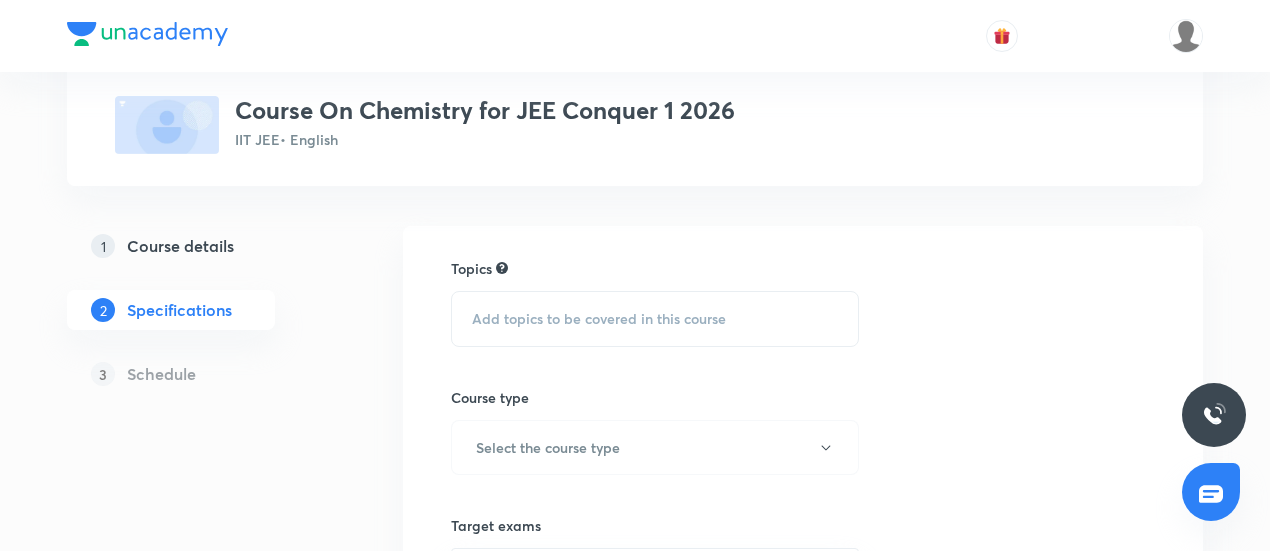 click on "Add topics to be covered in this course" at bounding box center (599, 319) 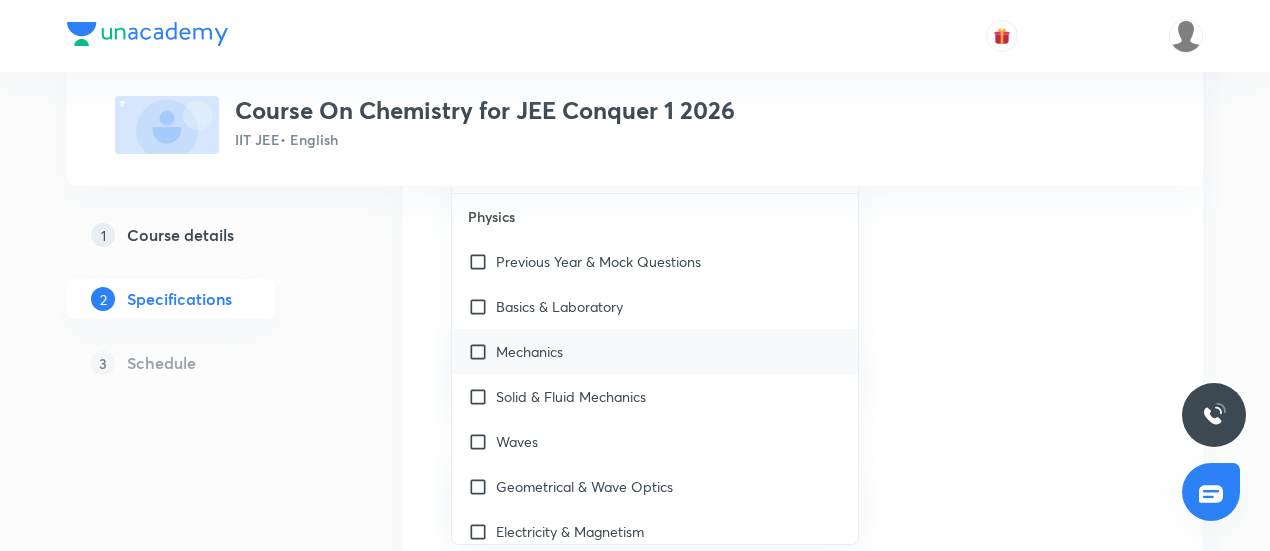 scroll, scrollTop: 327, scrollLeft: 0, axis: vertical 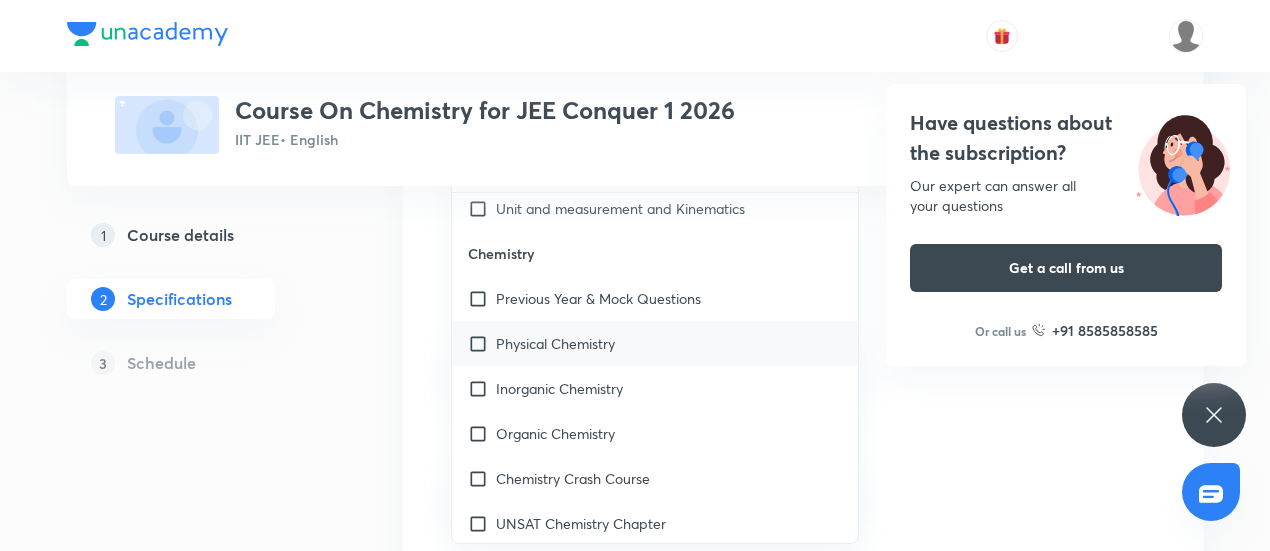 click on "Physical Chemistry" at bounding box center (655, 343) 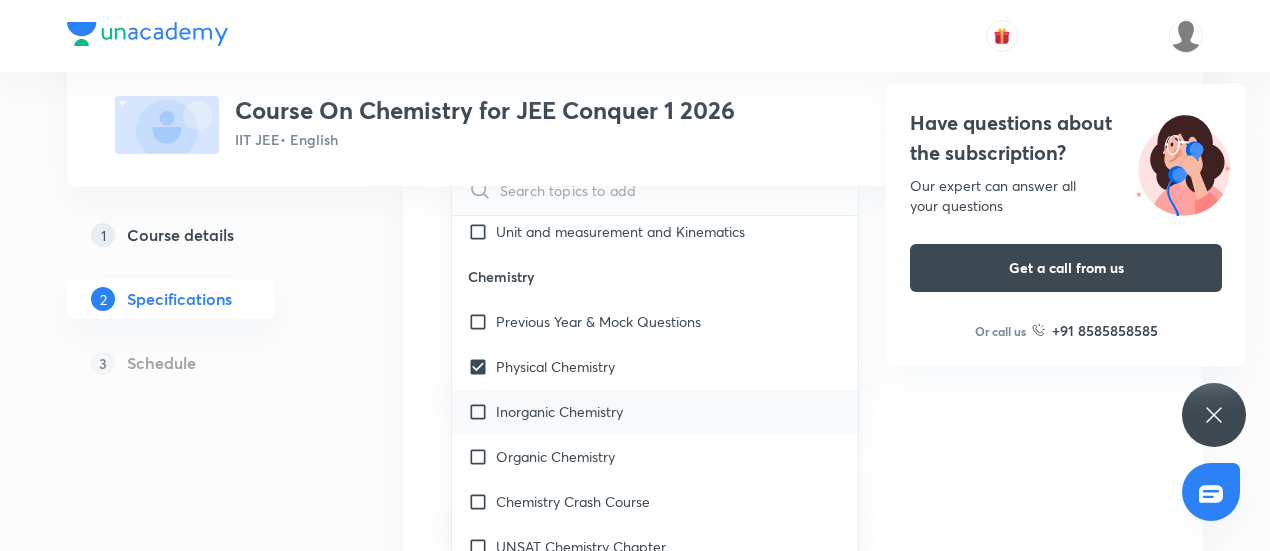 click on "Inorganic Chemistry" at bounding box center (655, 411) 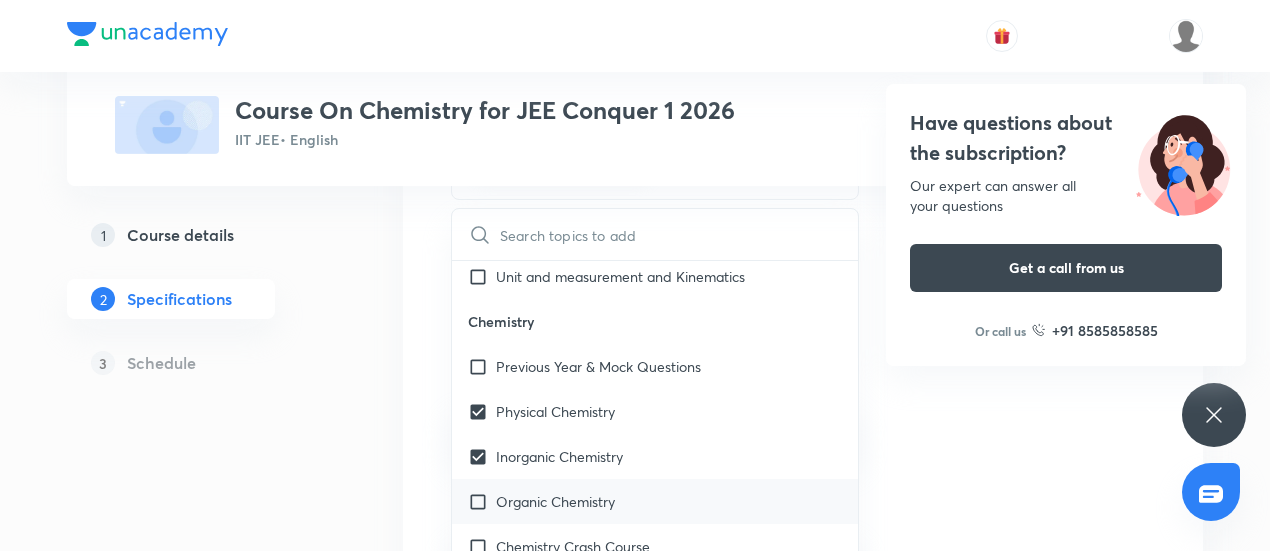 click on "Organic Chemistry" at bounding box center [655, 501] 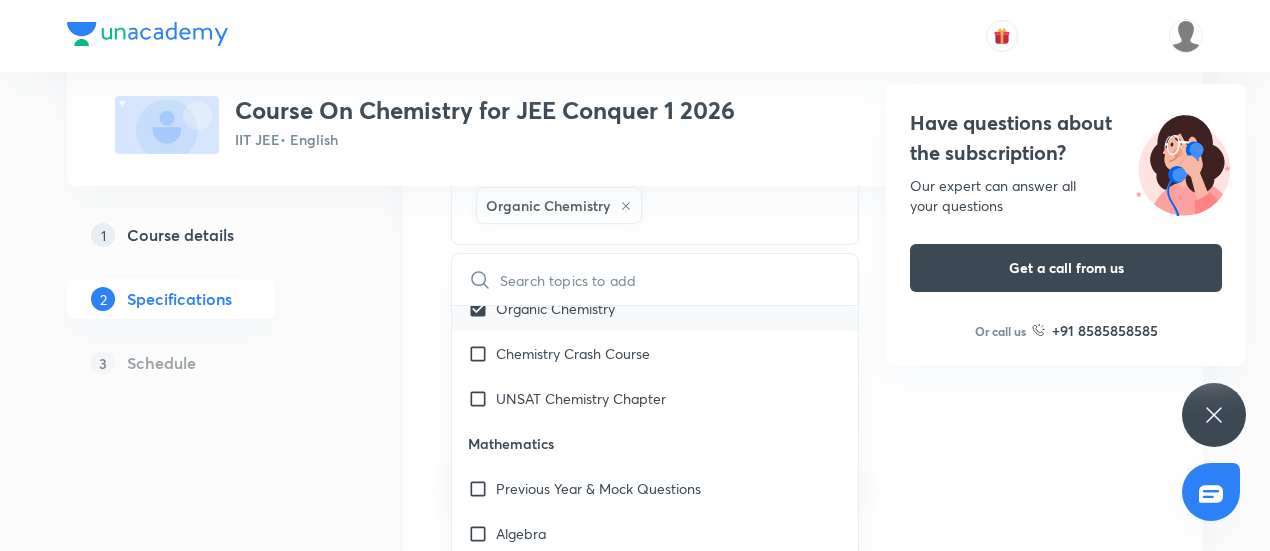 scroll, scrollTop: 2260, scrollLeft: 0, axis: vertical 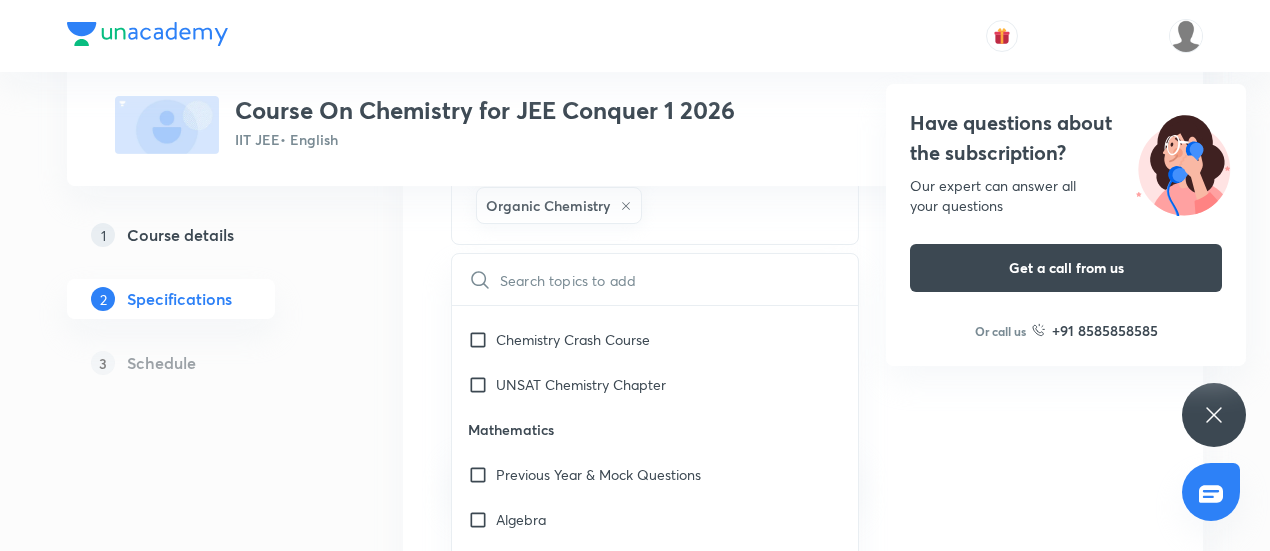 click on "Plus Courses Course On Chemistry for JEE Conquer 1 2026 IIT JEE  • English 1 Course details 2 Specifications 3 Schedule Topics Physical Chemistry Inorganic Chemistry Organic Chemistry CLEAR ​ Physics Previous Year & Mock Questions Basics & Laboratory Mechanics Solid & Fluid Mechanics Waves Geometrical & Wave Optics Electricity & Magnetism Thermal Physics Modern Physics Physics Crash Course Basic Mathematics and Vector Newton's Law of Motion and Friction Kinematics-2D Kinematics-1D and Calculus Current Electricity Capacitance Electrostatics Magnetic Effect of Current and Magnetism Center of Mass and Collision Error Rotational Motion Circular Motion Work, Power & Energy Wave Optics and Electromagnetic Waves Electromagnetic Induction and Alternating Current Unit and Dimension Principle of Communication Newton's Law of Motion 1D Motion Modern Physics - 1 Modern Physics - 2 Geometrical Optics Basic Math Elasticity, Thermal Expansion, Calorimetry and Heat Transfer KTG and Thermodynamics Fluid Mechanics Algebra" at bounding box center [635, 395] 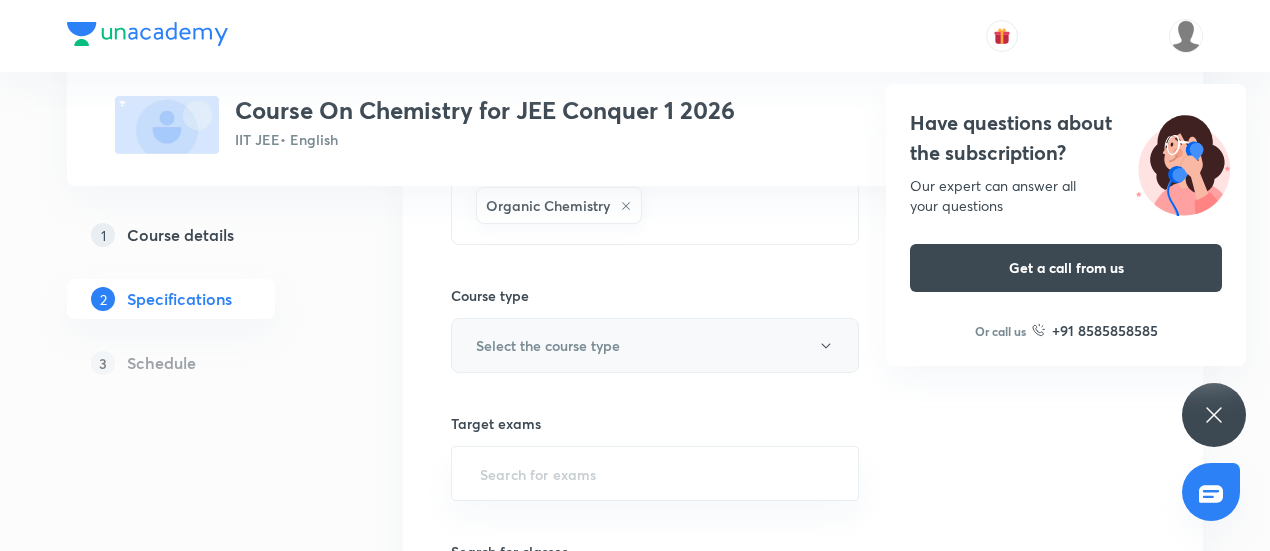 click on "Select the course type" at bounding box center (548, 345) 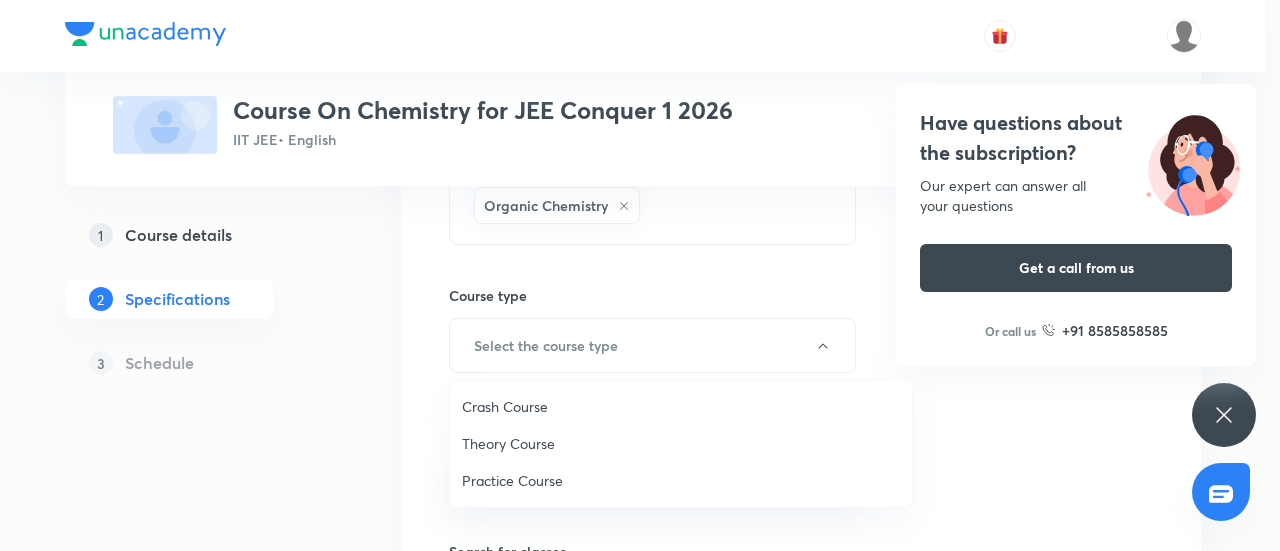 click on "Practice Course" at bounding box center (681, 480) 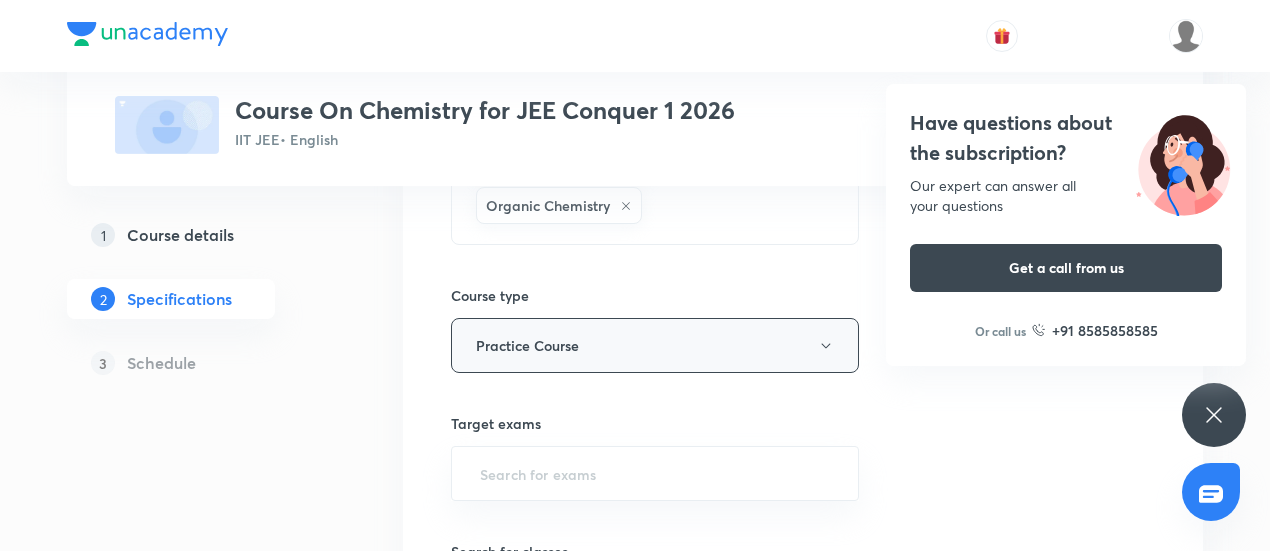 click on "Practice Course" at bounding box center (655, 345) 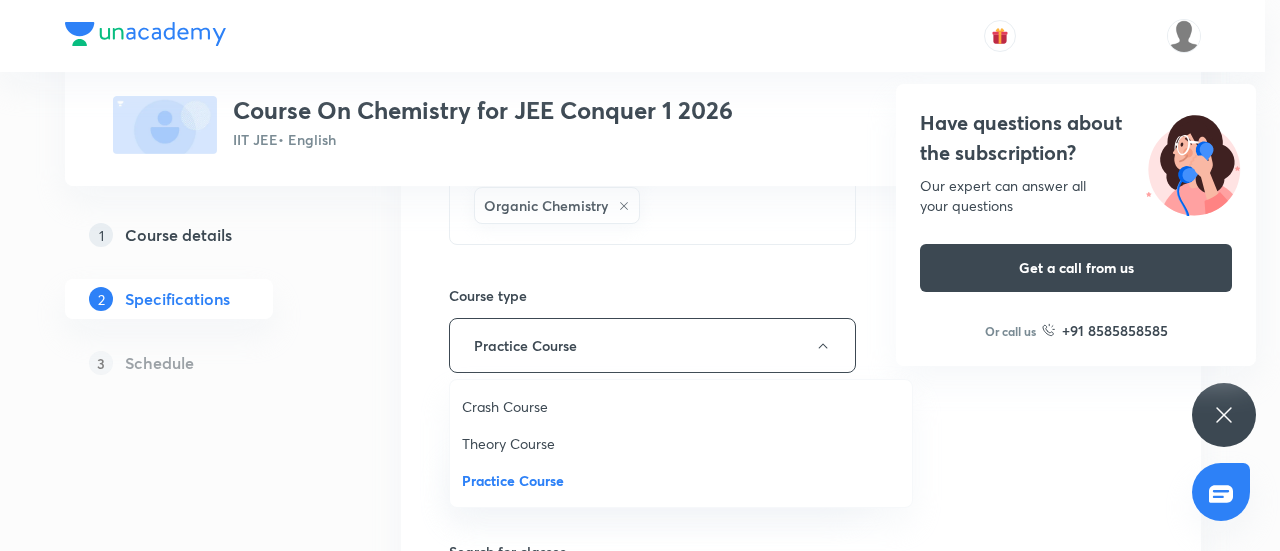 click on "Theory Course" at bounding box center [681, 443] 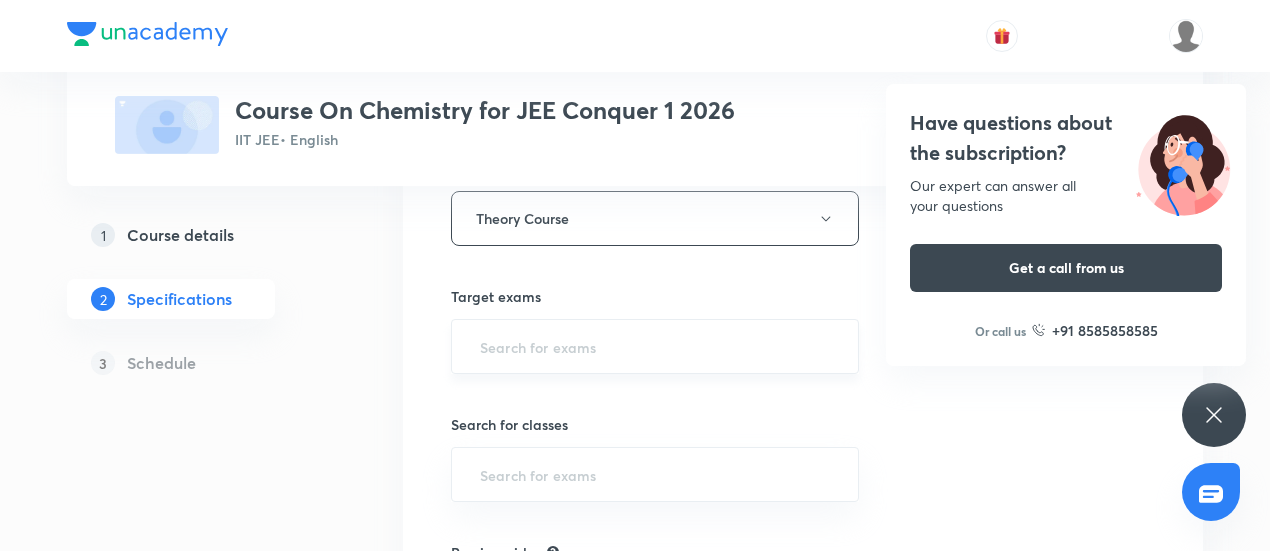 scroll, scrollTop: 455, scrollLeft: 0, axis: vertical 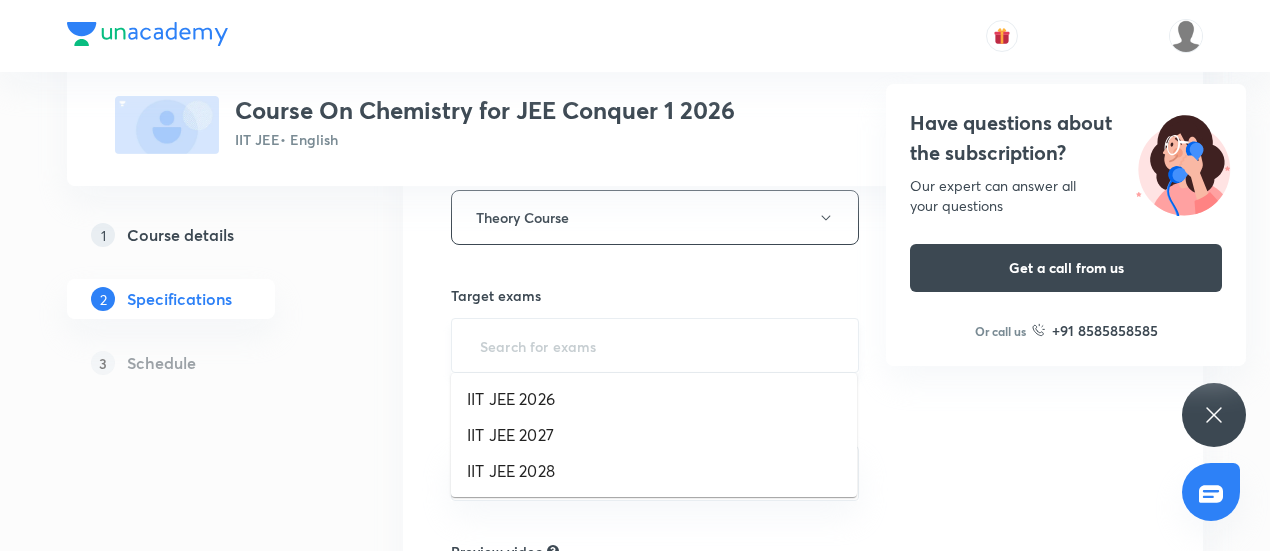 click at bounding box center (655, 345) 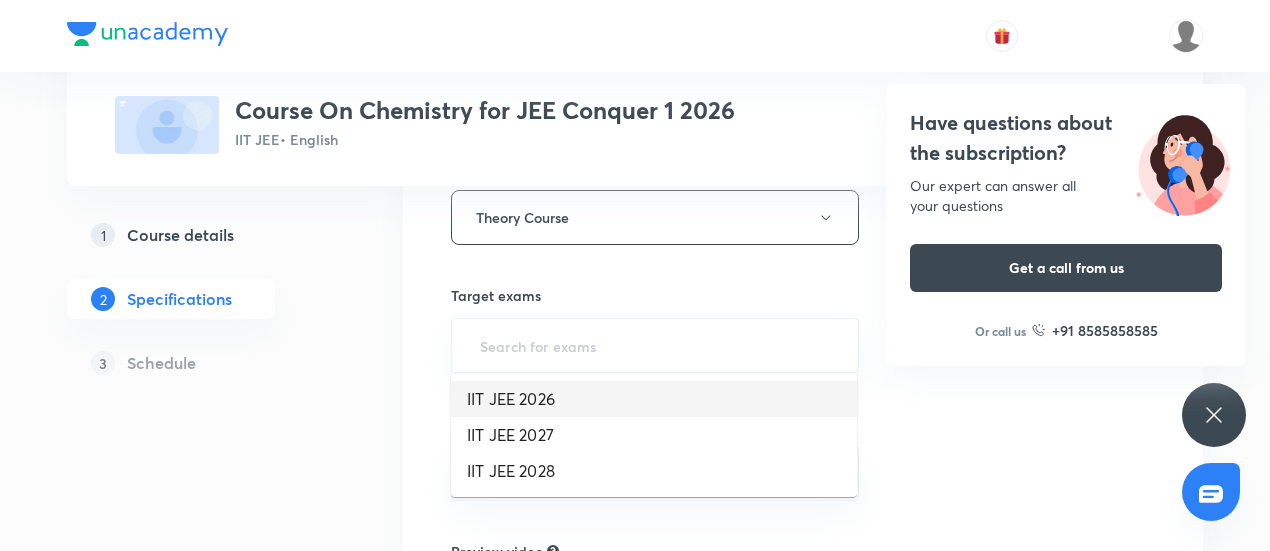 click on "IIT JEE 2026" at bounding box center [654, 399] 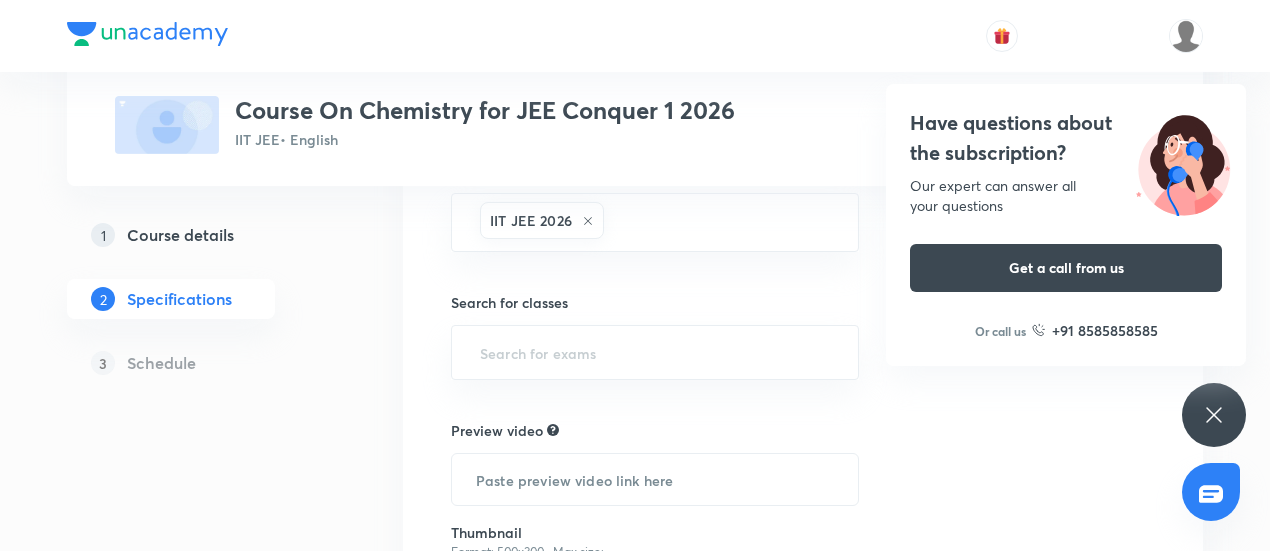 scroll, scrollTop: 581, scrollLeft: 0, axis: vertical 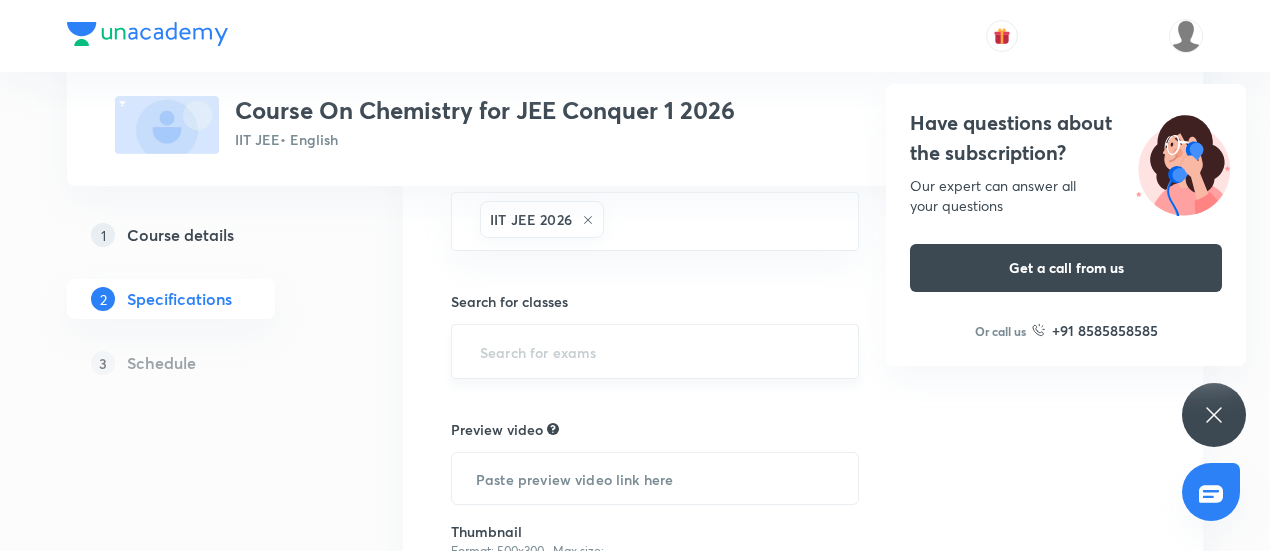 click at bounding box center (655, 351) 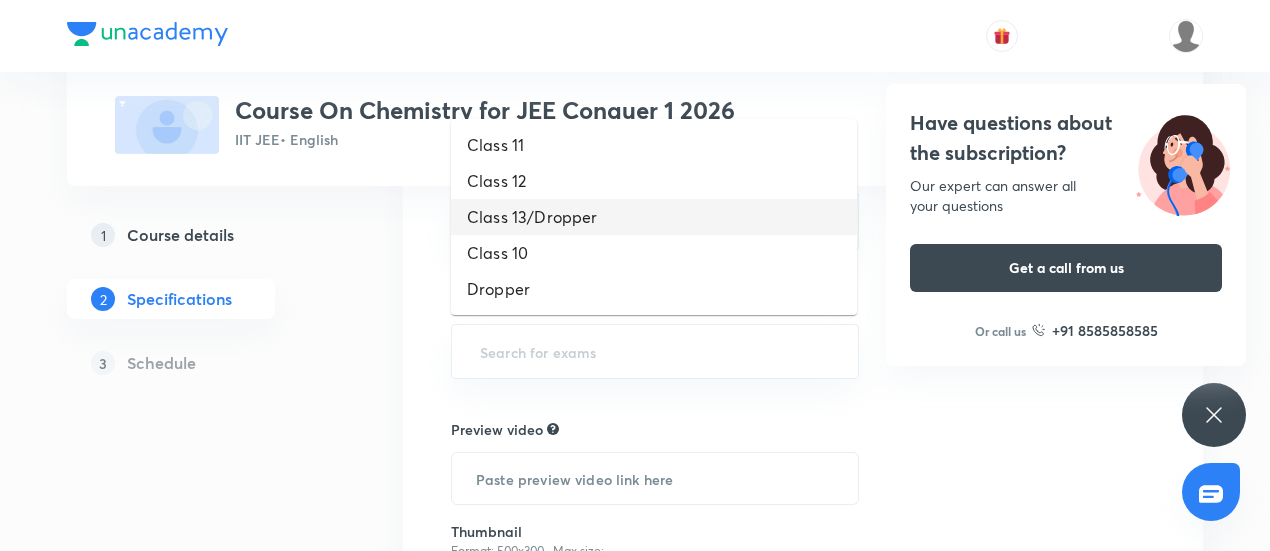 click on "Class 13/Dropper" at bounding box center (654, 217) 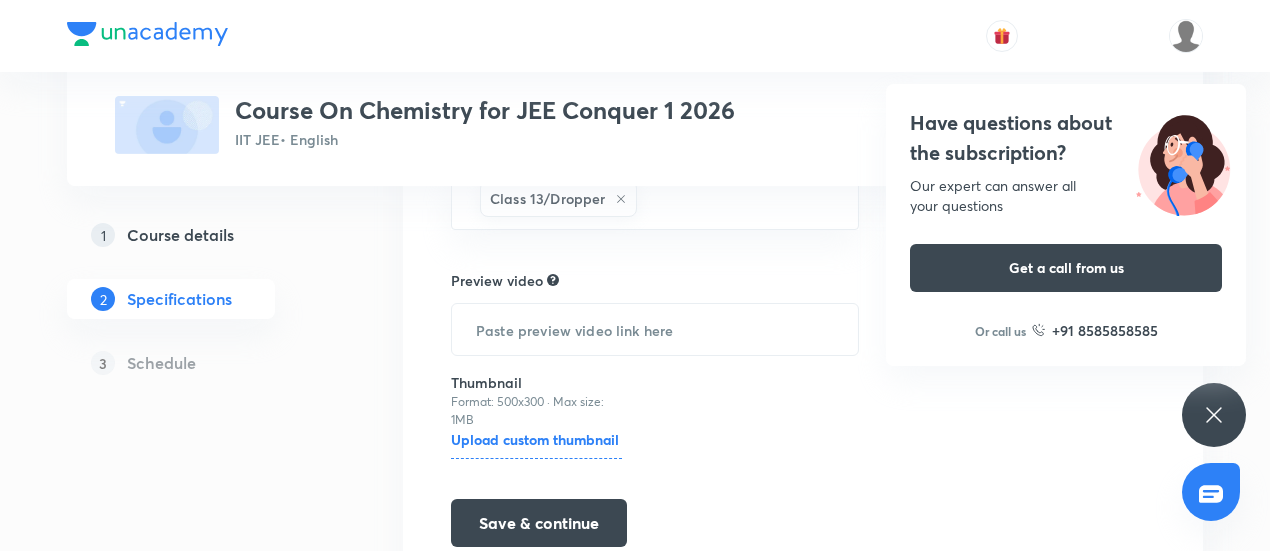 scroll, scrollTop: 736, scrollLeft: 0, axis: vertical 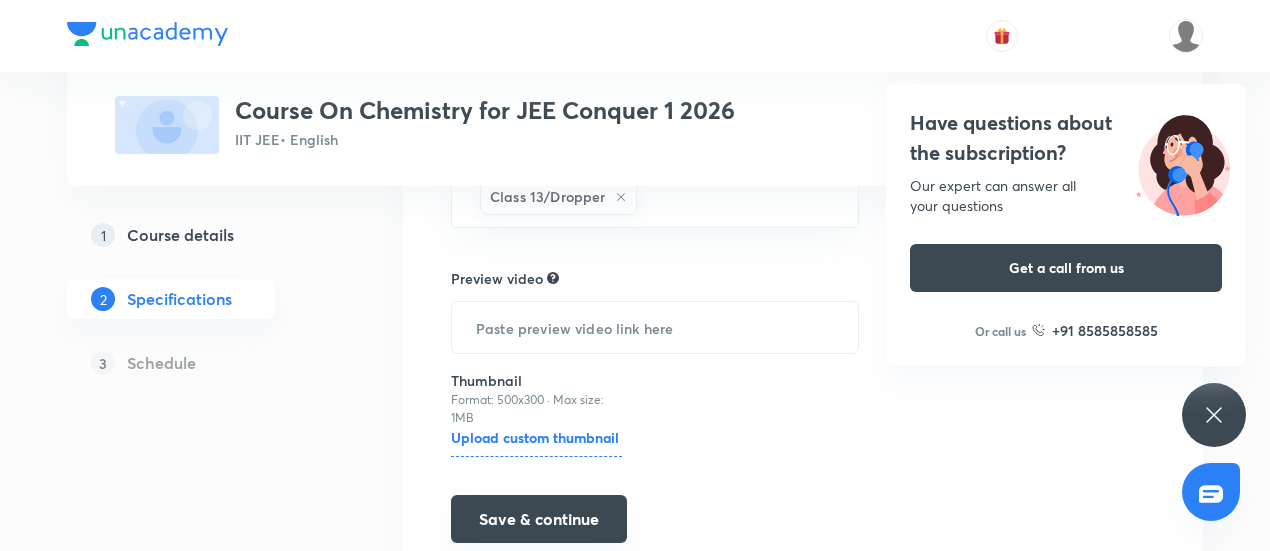 click on "Save & continue" at bounding box center (539, 519) 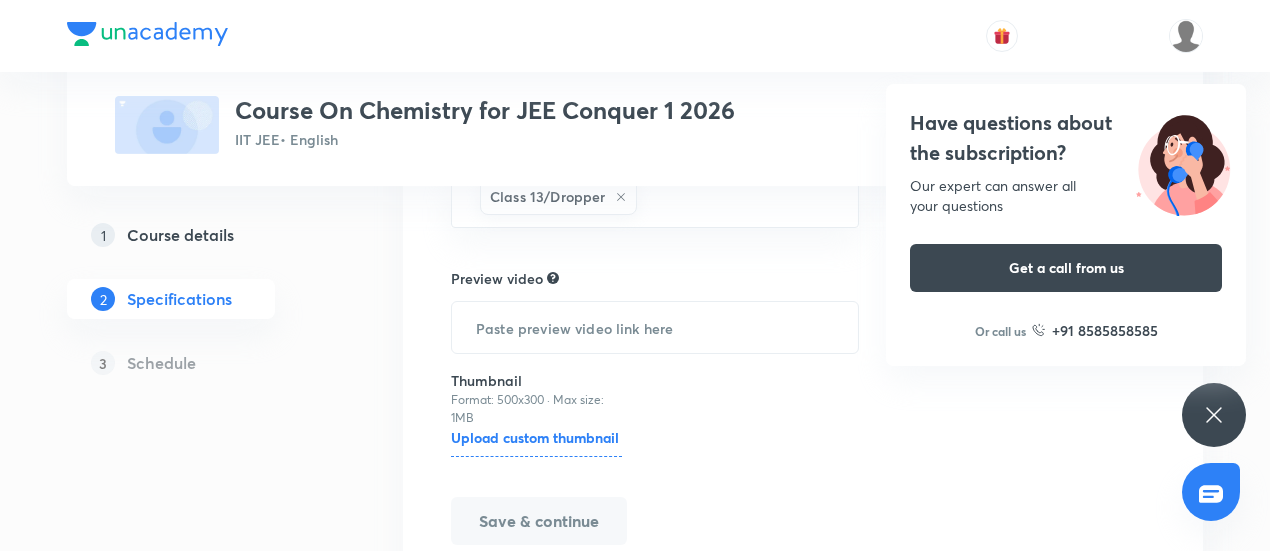 click on "Have questions about the subscription? Our expert can answer all your questions Get a call from us Or call us +91 8585858585" at bounding box center (1214, 415) 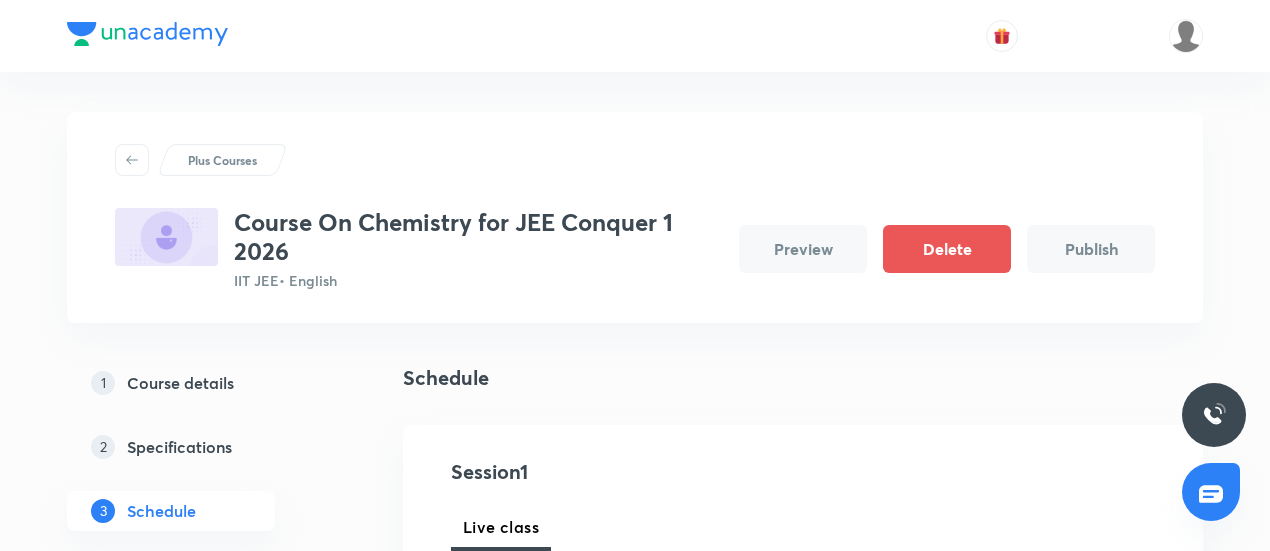 scroll, scrollTop: 251, scrollLeft: 0, axis: vertical 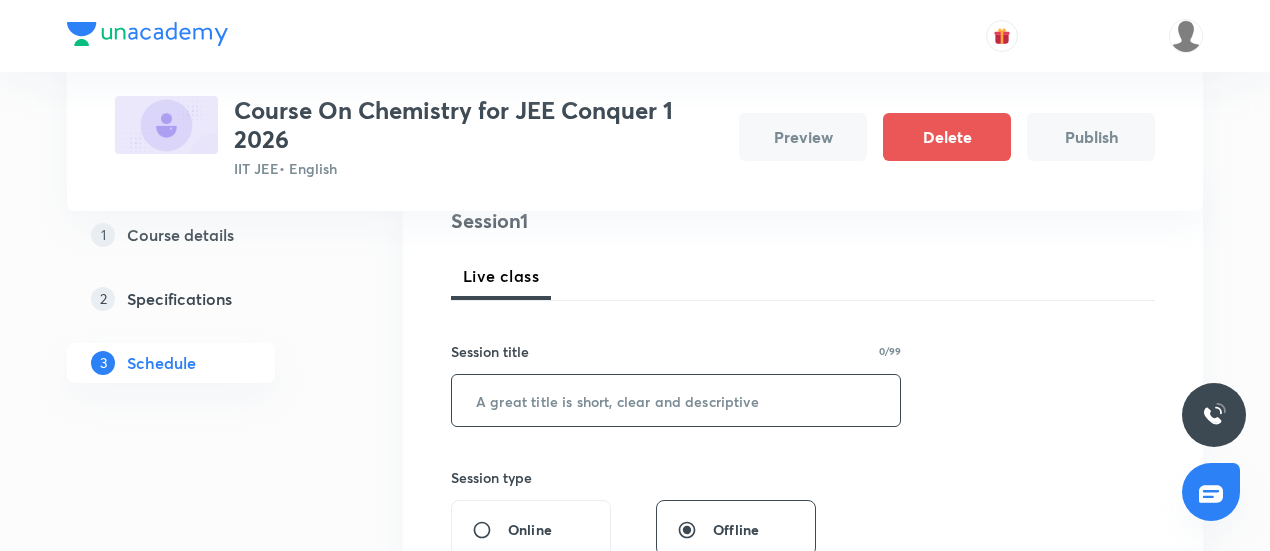 click at bounding box center (676, 400) 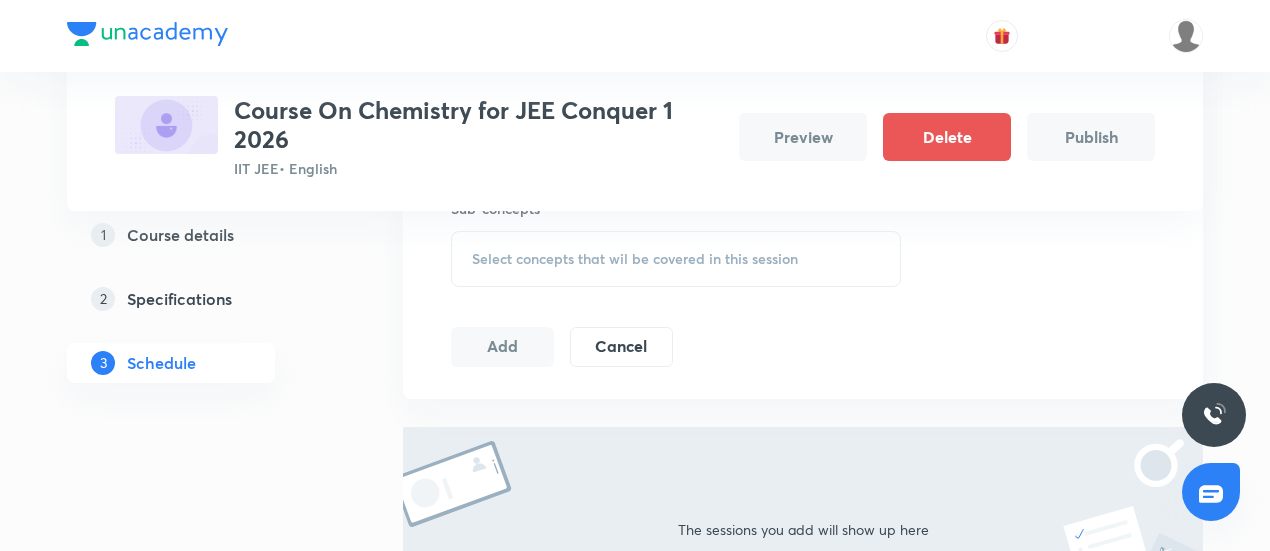 scroll, scrollTop: 650, scrollLeft: 0, axis: vertical 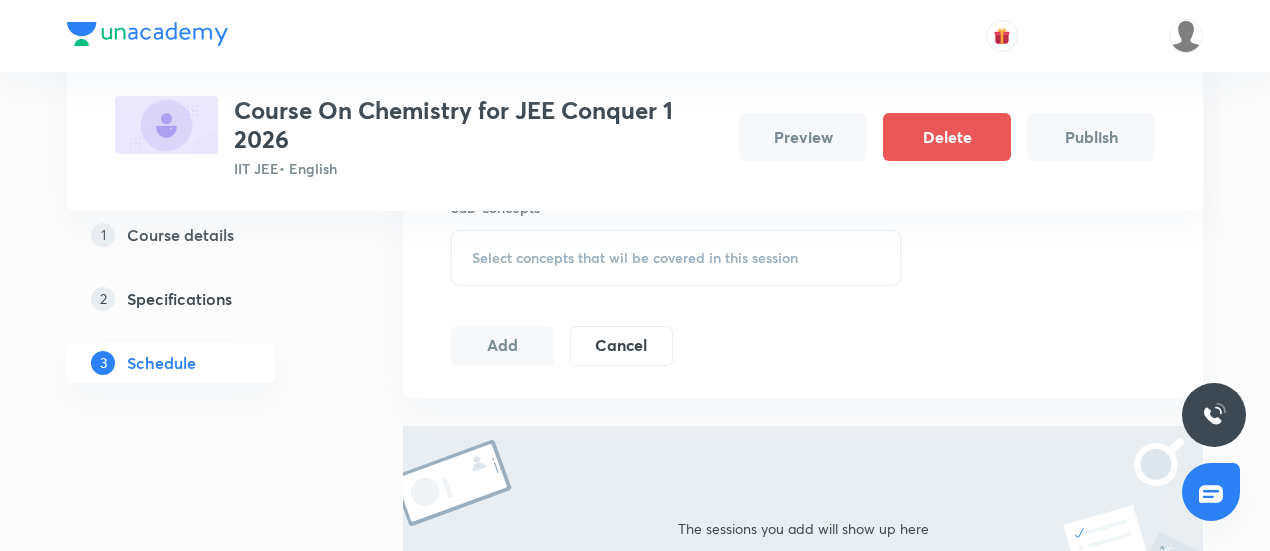 type on "Thermodynamics" 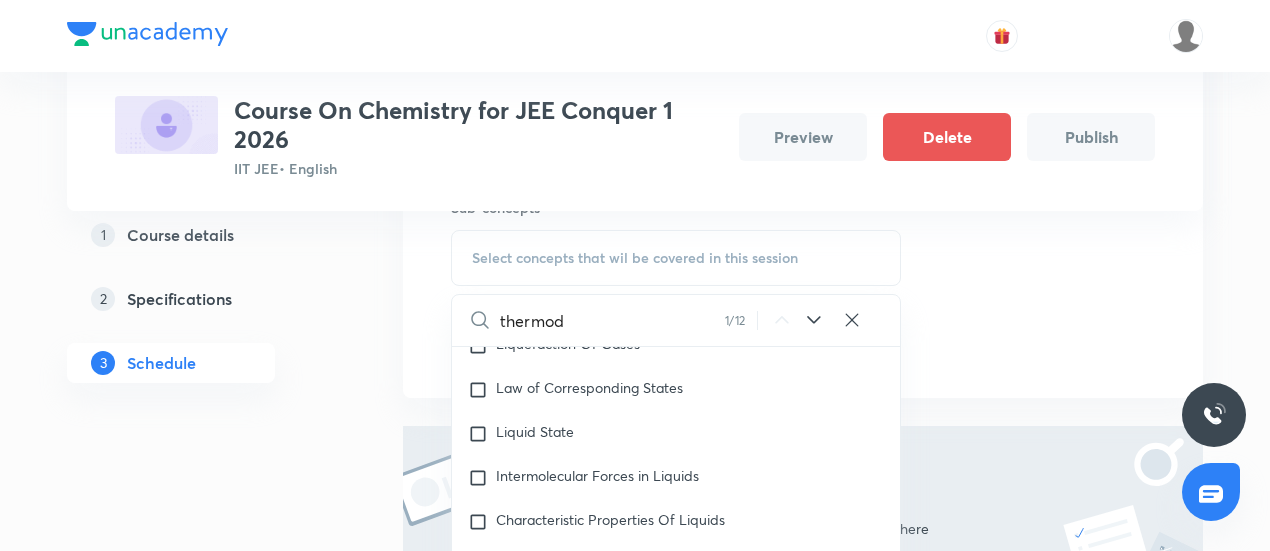 scroll, scrollTop: 3004, scrollLeft: 0, axis: vertical 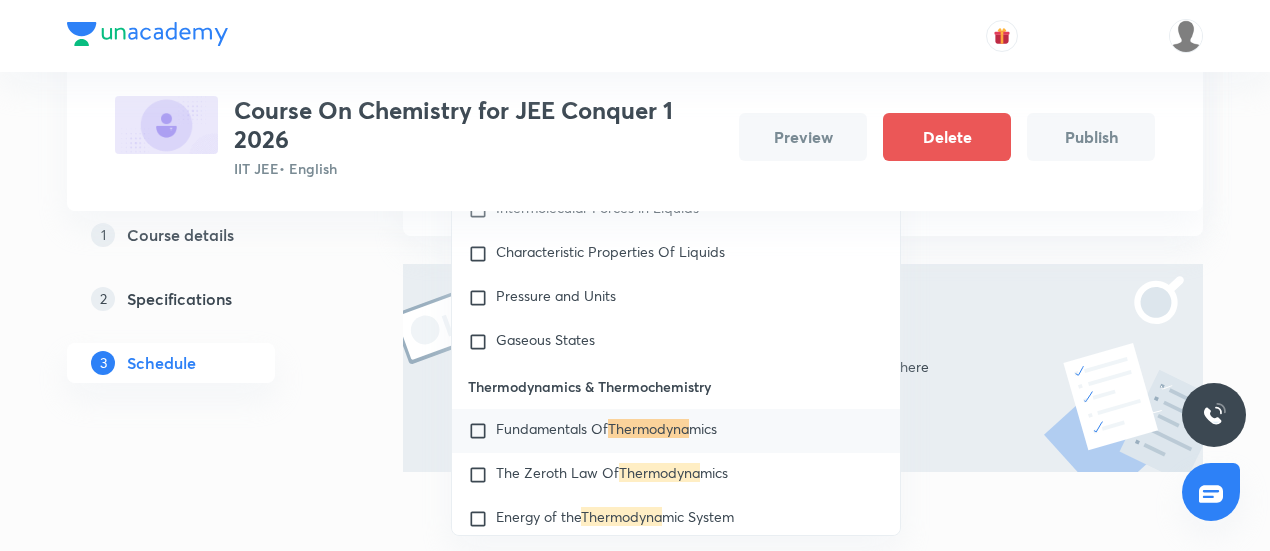 type on "thermodyna" 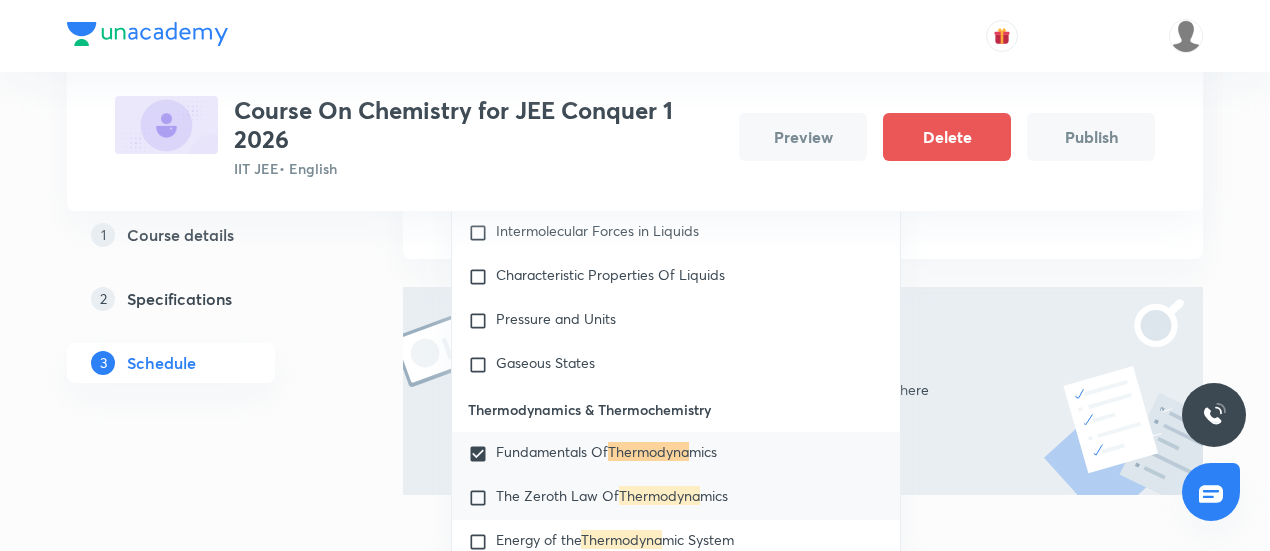 click on "The Zeroth Law Of" at bounding box center (557, 495) 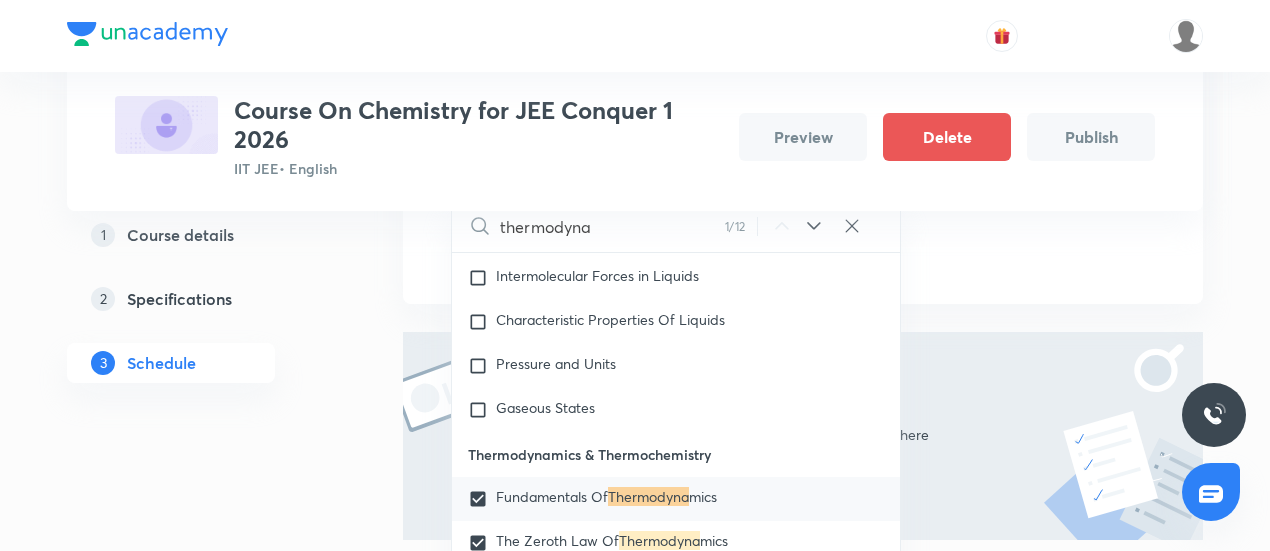 click on "1 Course details 2 Specifications 3 Schedule" at bounding box center [203, 311] 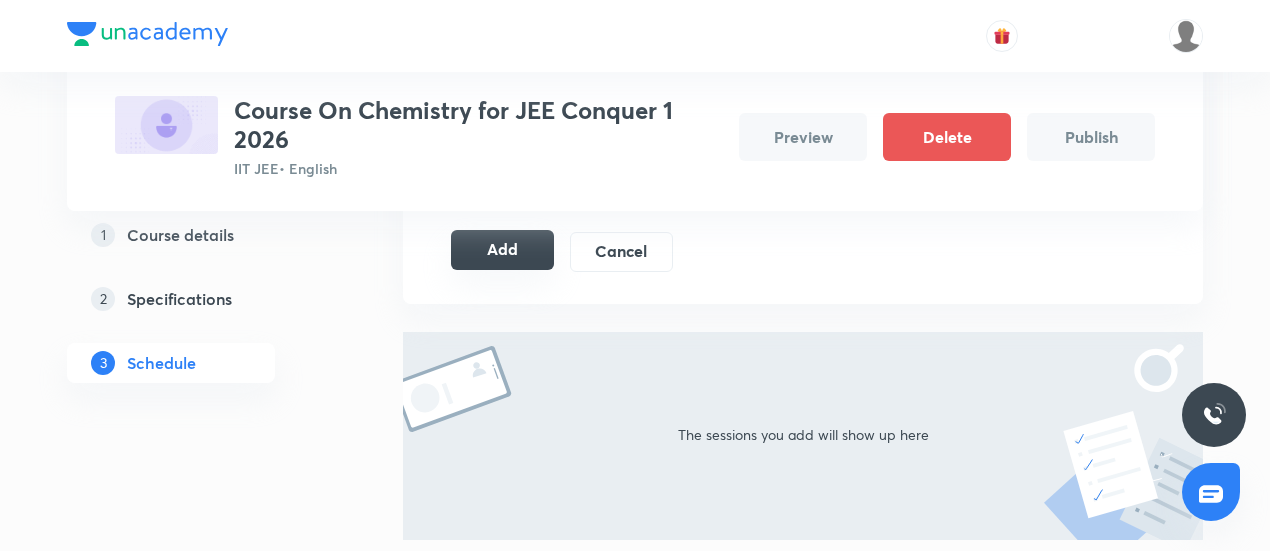 click on "Add" at bounding box center [502, 250] 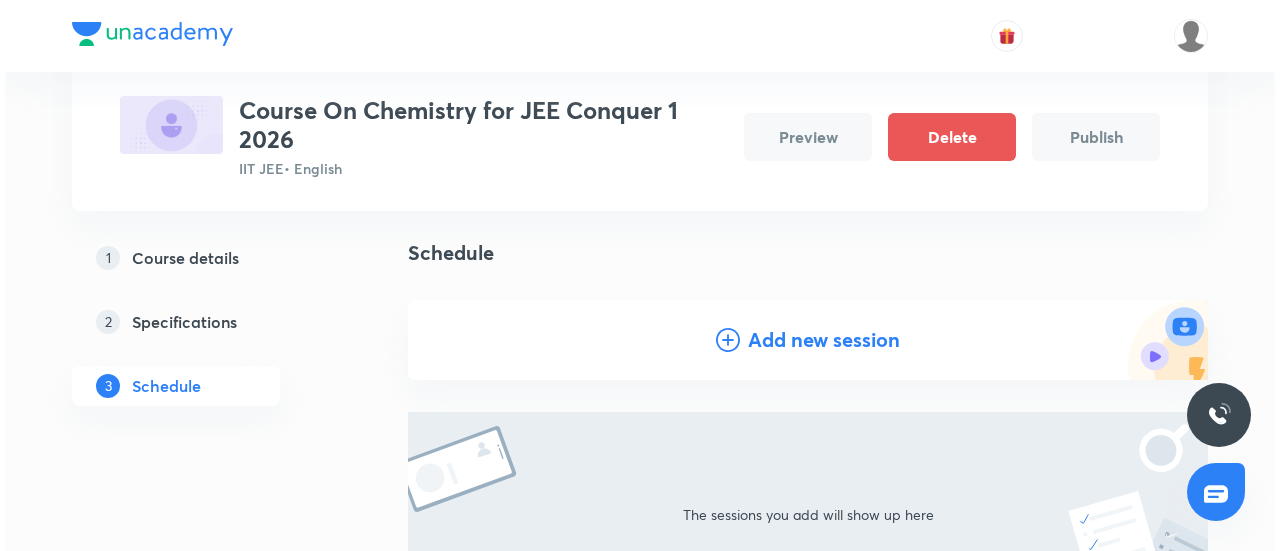 scroll, scrollTop: 124, scrollLeft: 0, axis: vertical 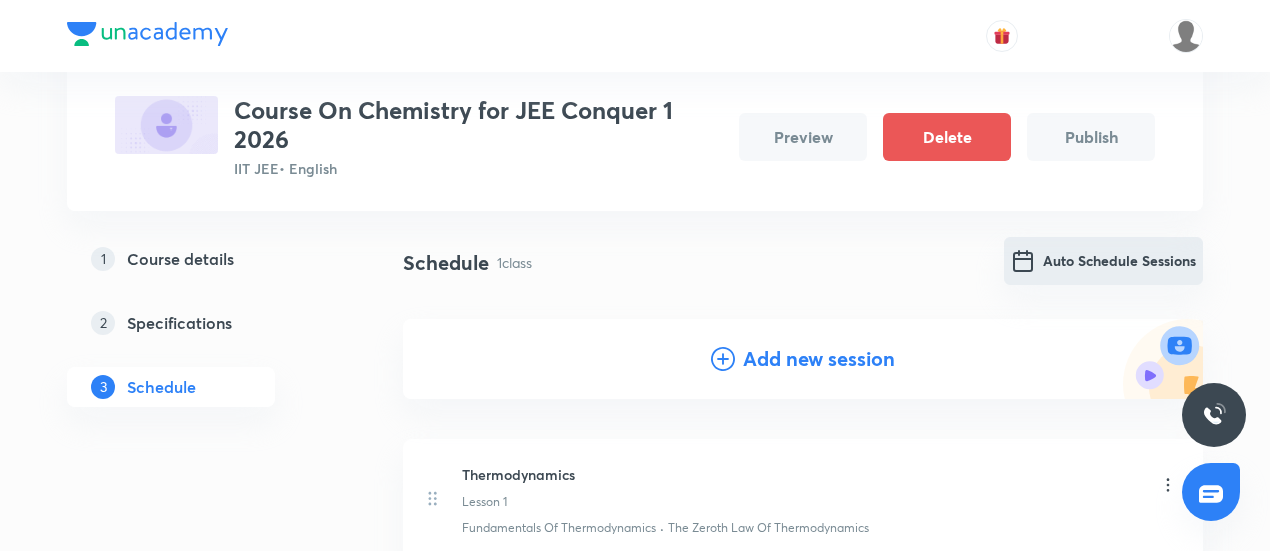 click on "Auto Schedule Sessions" at bounding box center (1103, 261) 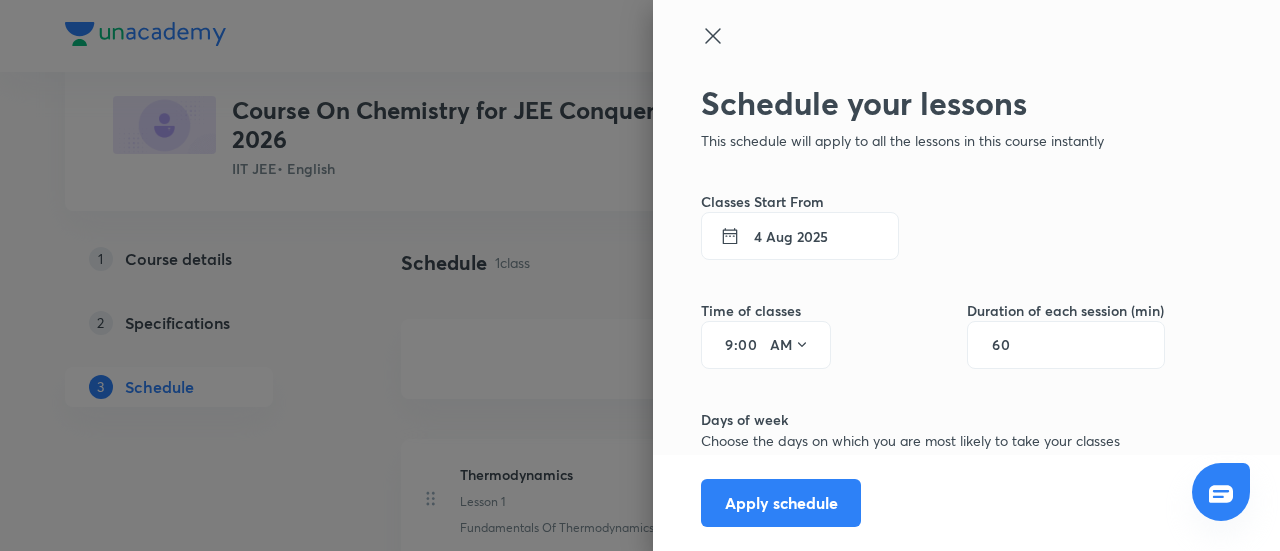 click on "4 Aug 2025" at bounding box center (800, 236) 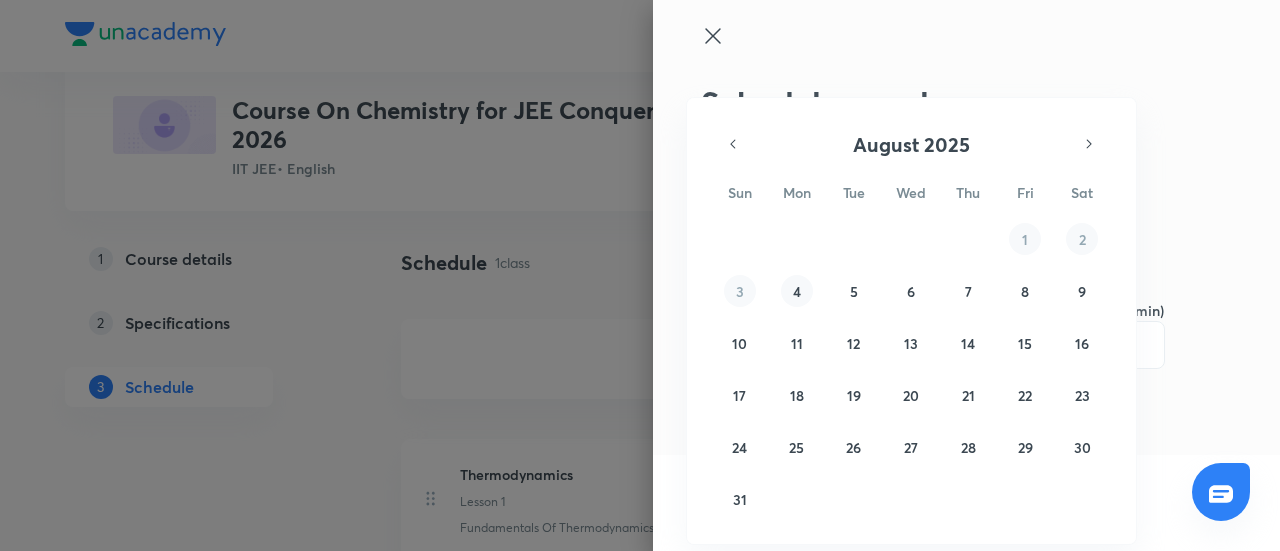 click on "4" at bounding box center [797, 291] 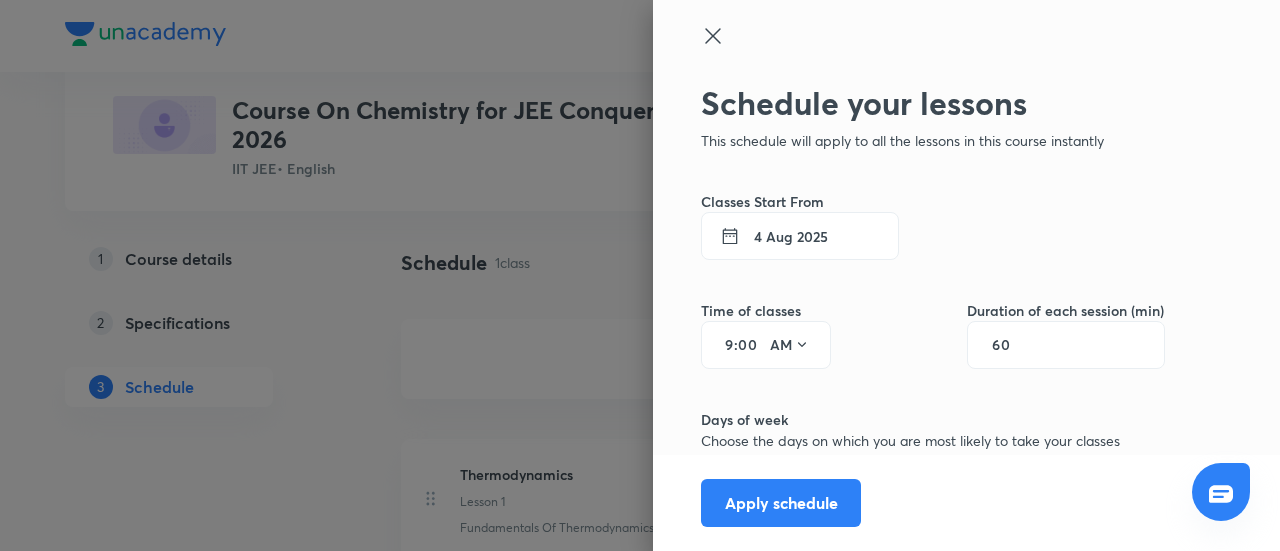 click on "9" at bounding box center (722, 345) 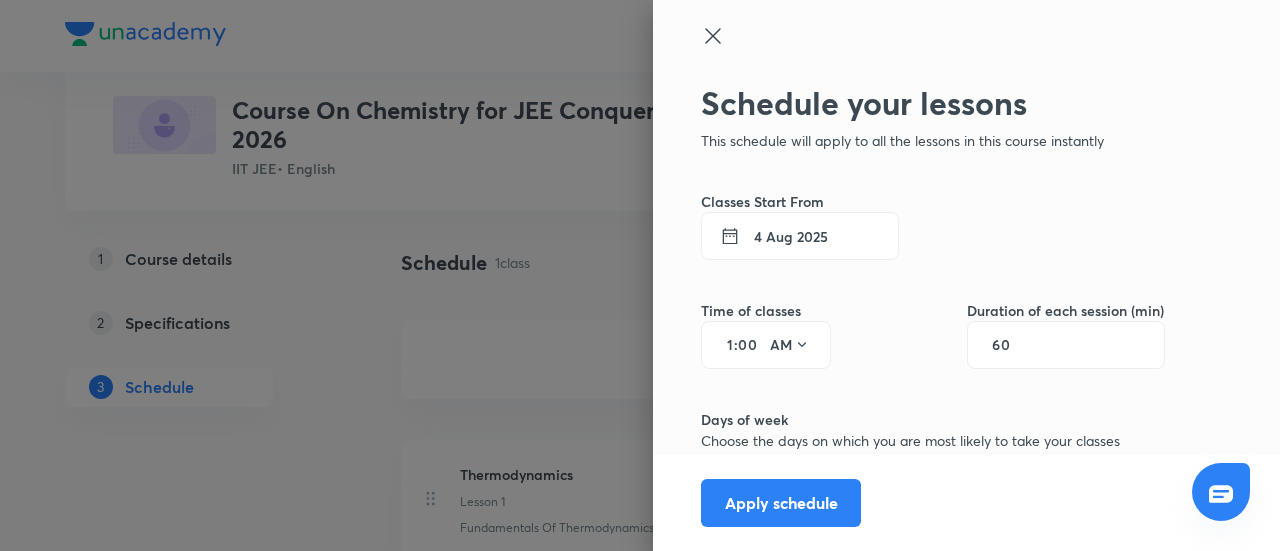 type on "10" 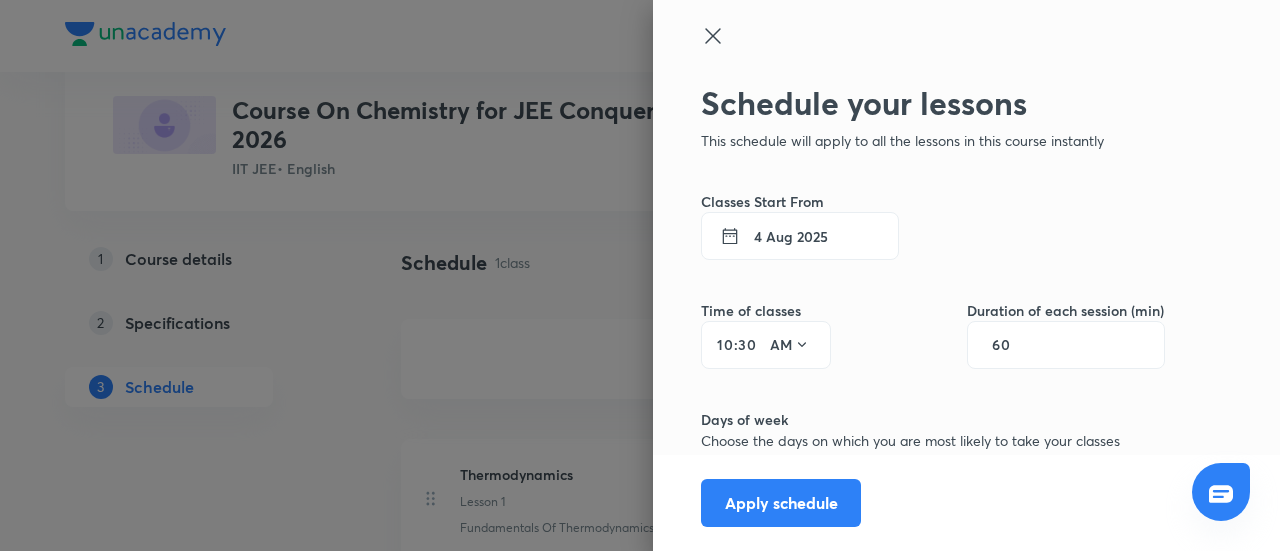 type on "3" 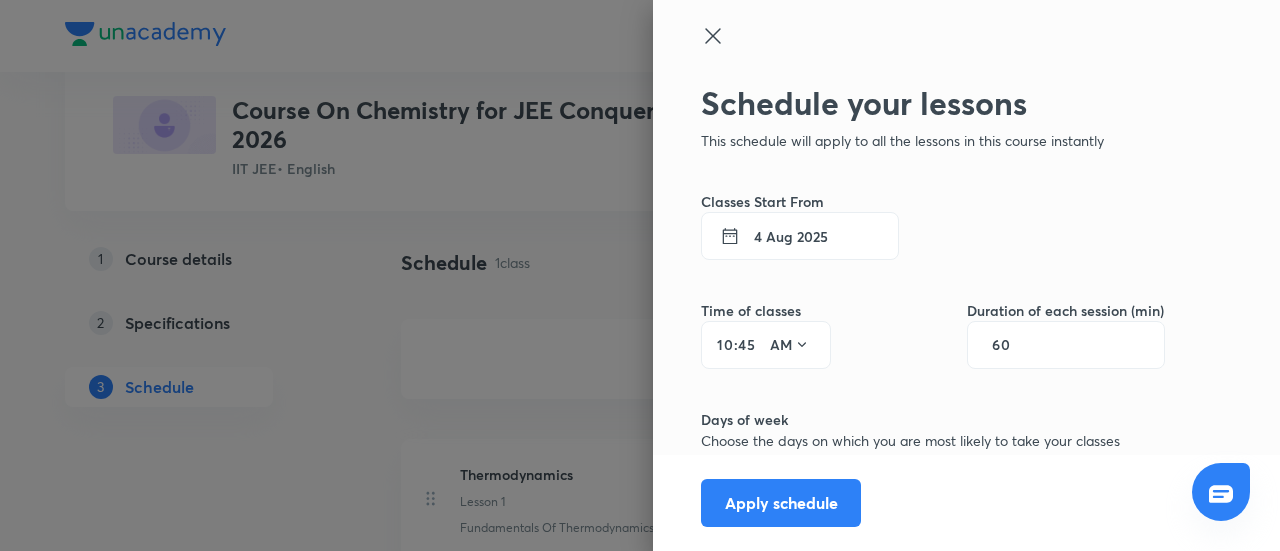 type on "45" 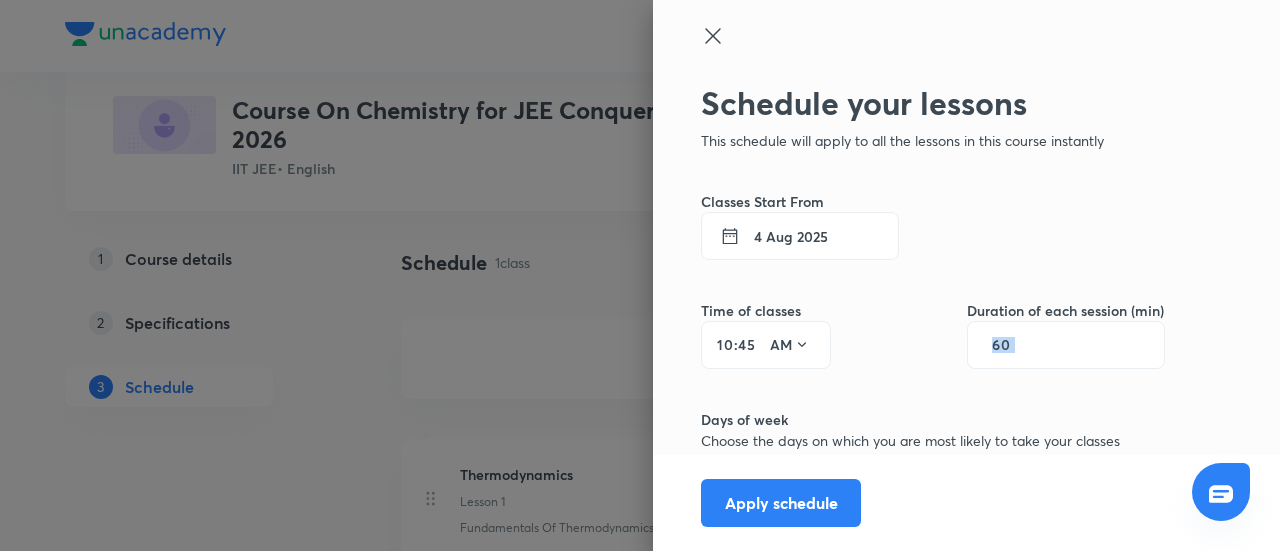 click on "60" at bounding box center [1066, 345] 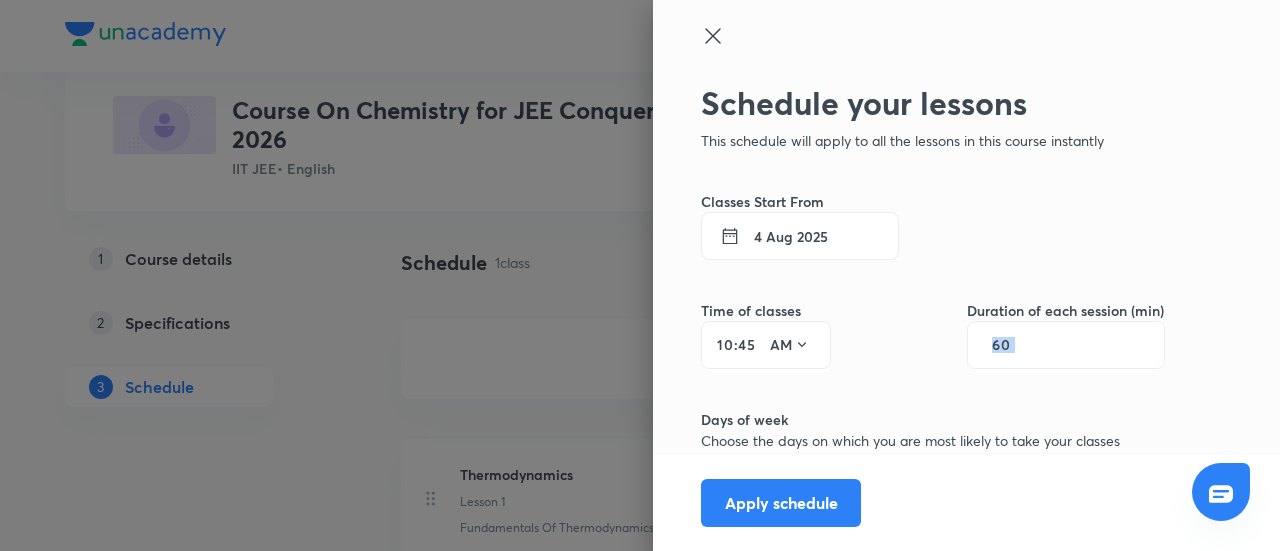 click on "60" at bounding box center [1066, 345] 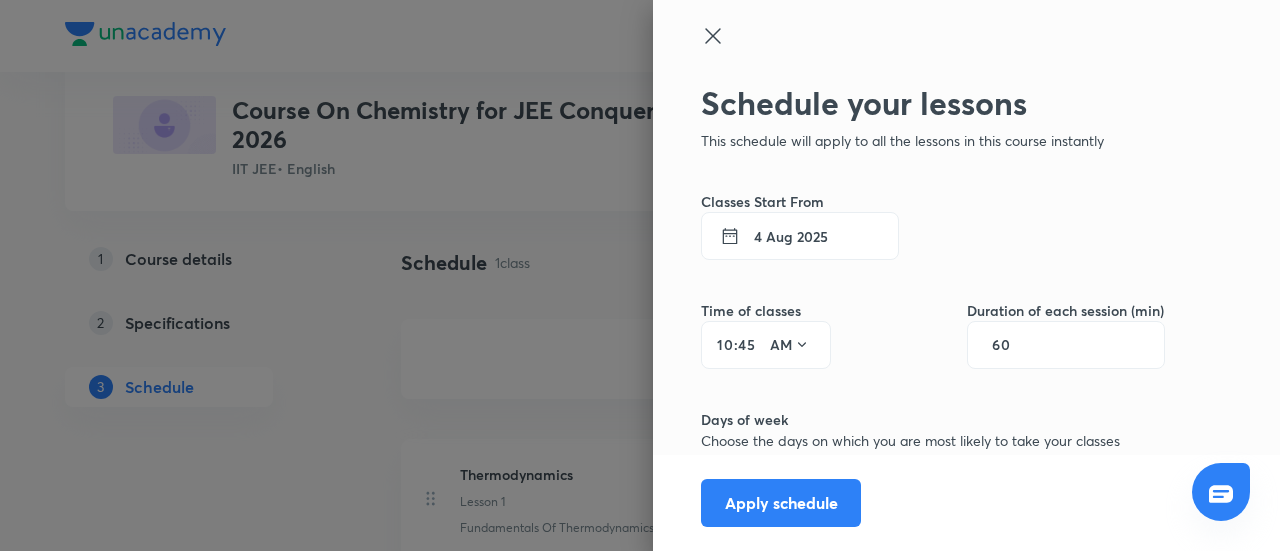 click on "60" at bounding box center (1011, 345) 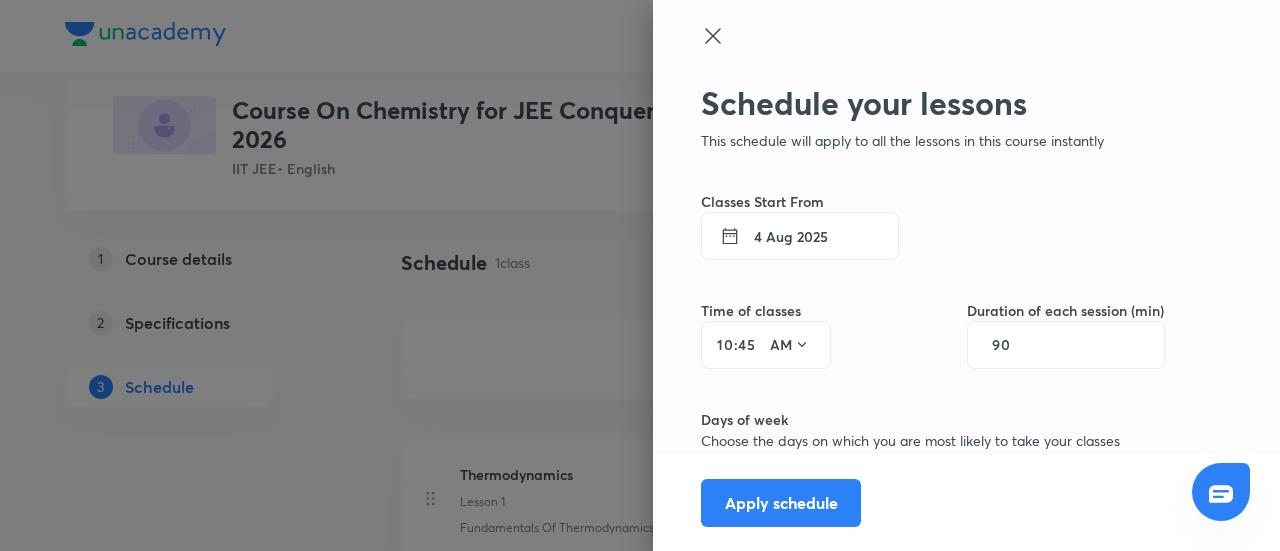type on "90" 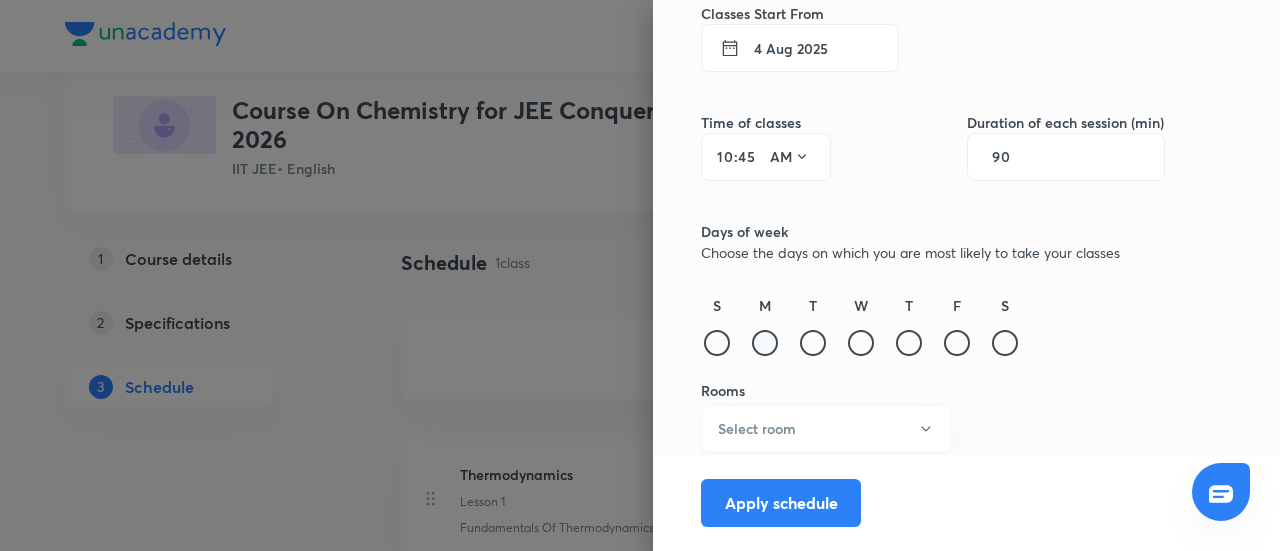 click at bounding box center (765, 343) 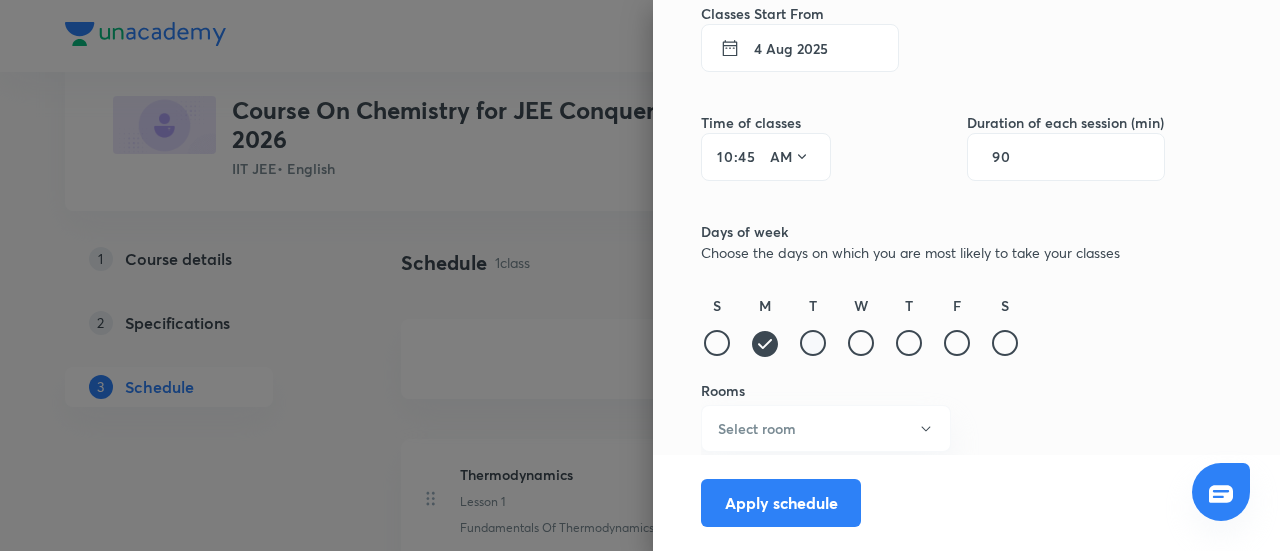 click at bounding box center [813, 343] 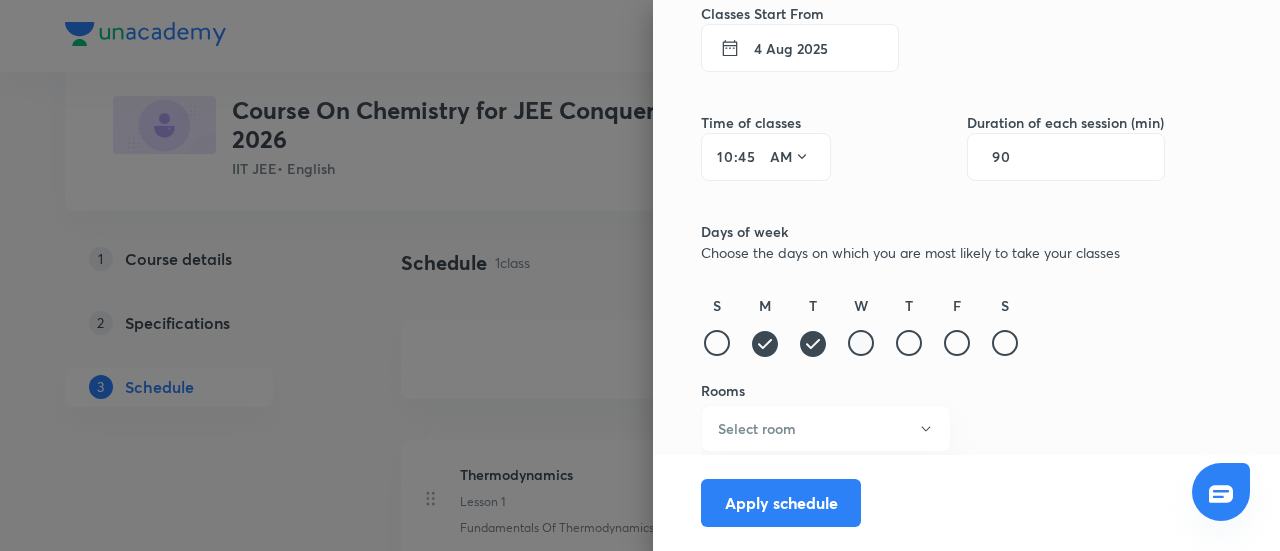 click at bounding box center [861, 343] 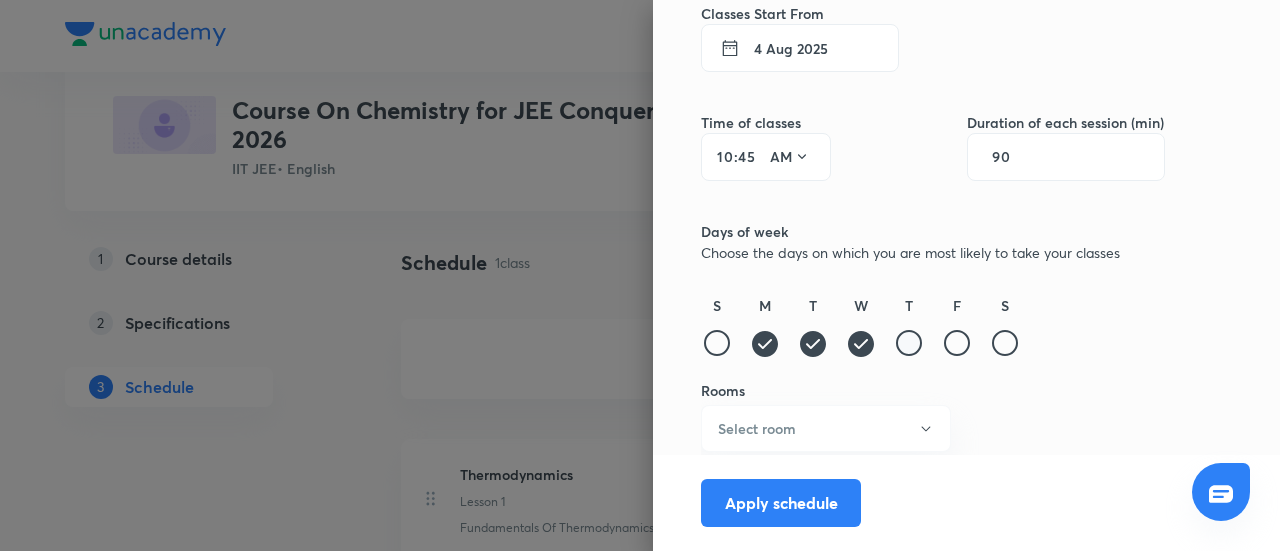 click at bounding box center (909, 343) 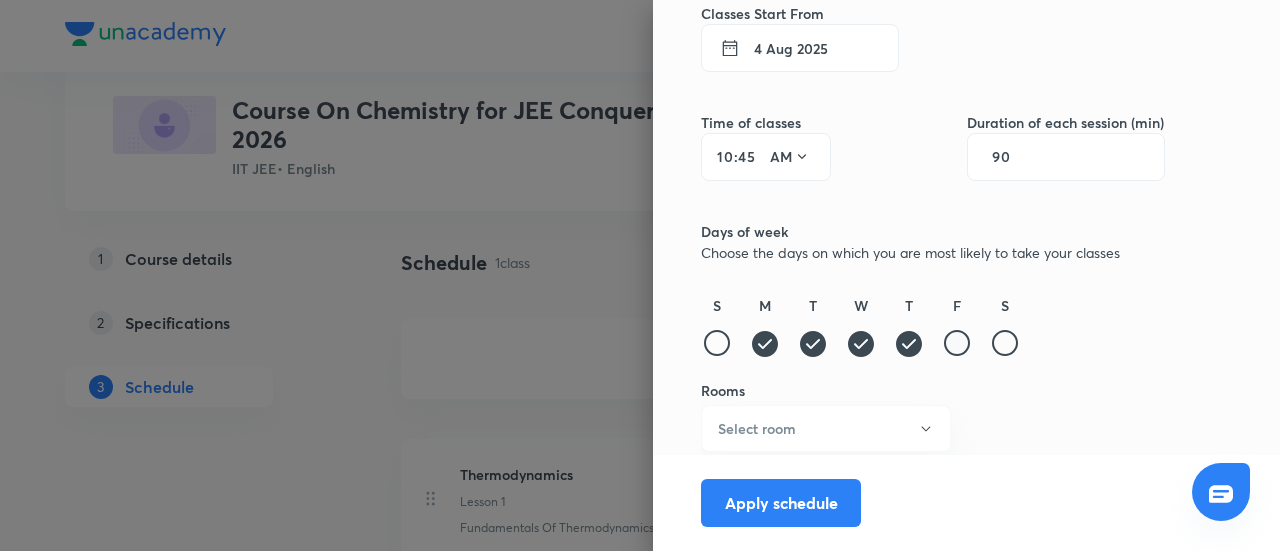 click at bounding box center (957, 343) 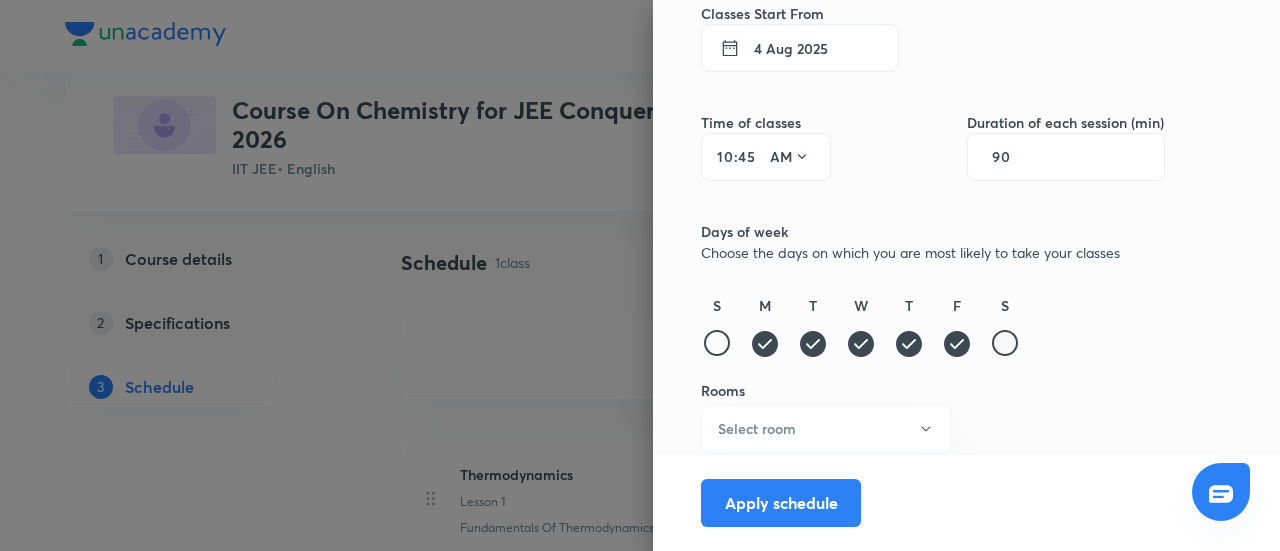 click at bounding box center [1005, 343] 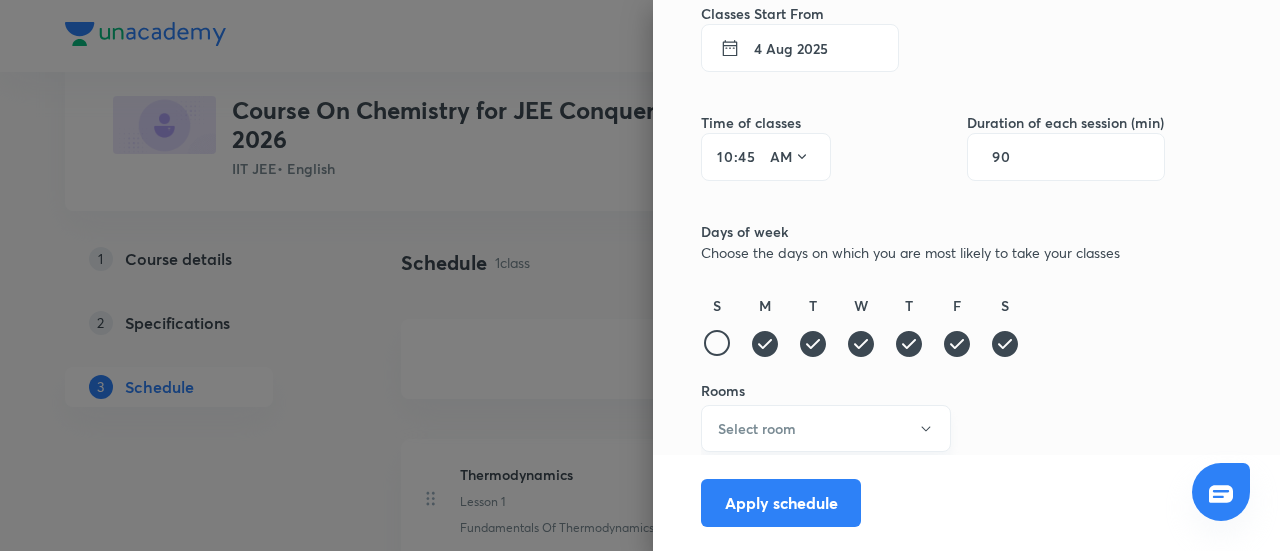 click on "Select room" at bounding box center [826, 428] 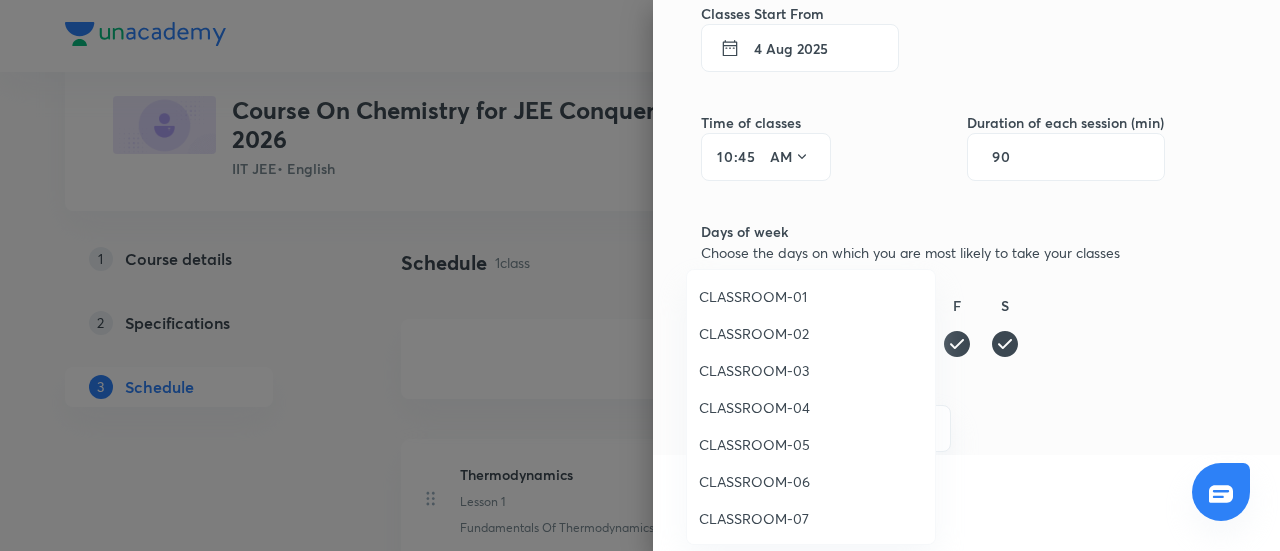 scroll, scrollTop: 37, scrollLeft: 0, axis: vertical 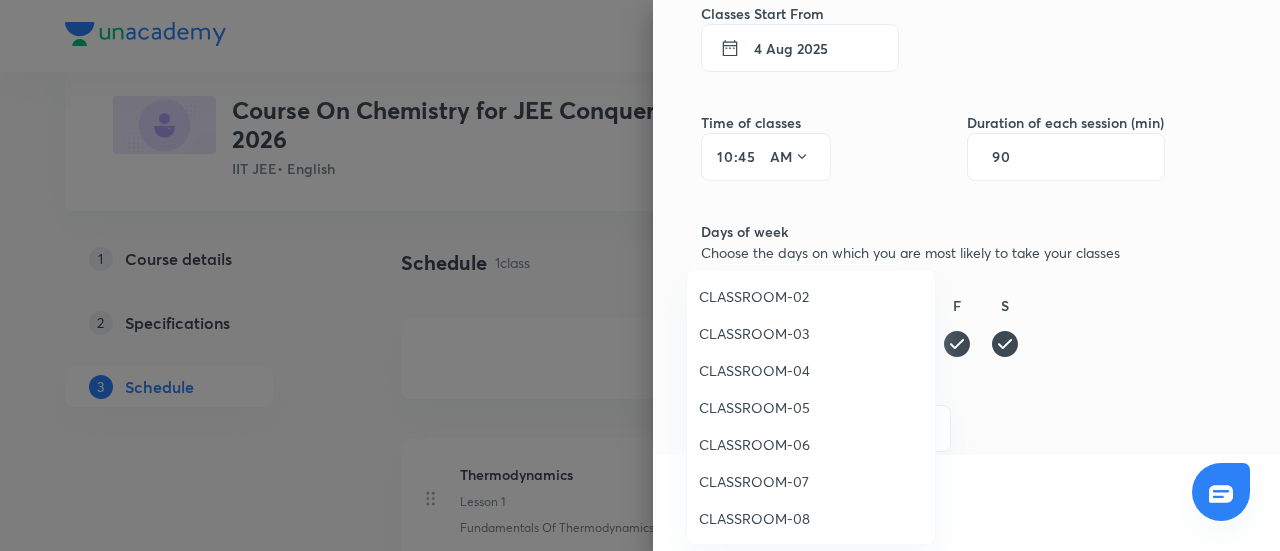 click on "CLASSROOM-08" at bounding box center [811, 518] 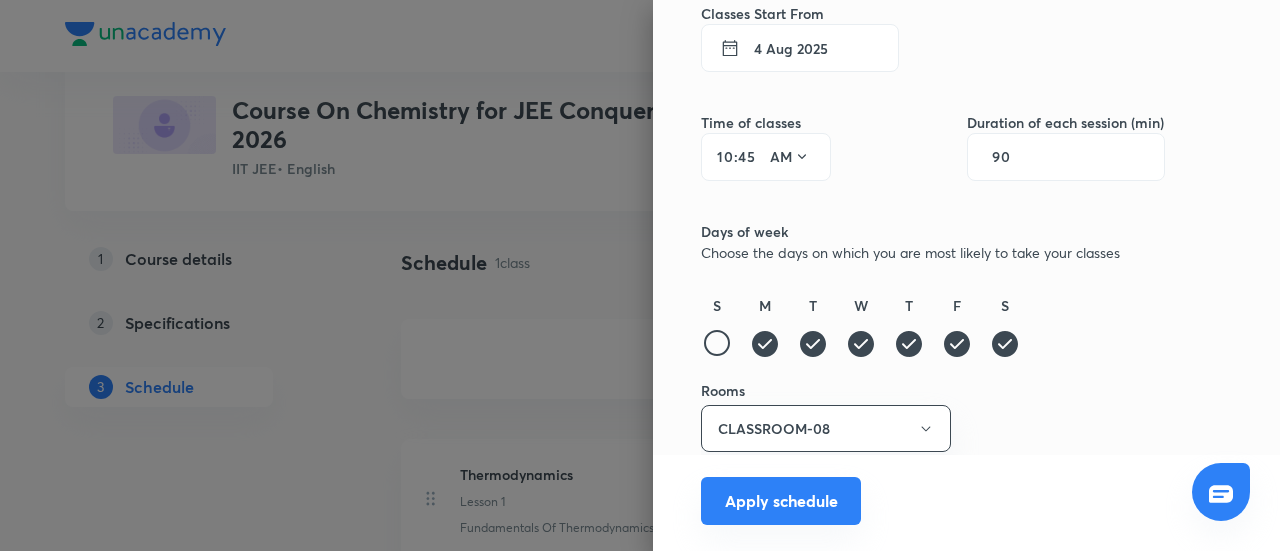 click on "Apply schedule" at bounding box center [781, 501] 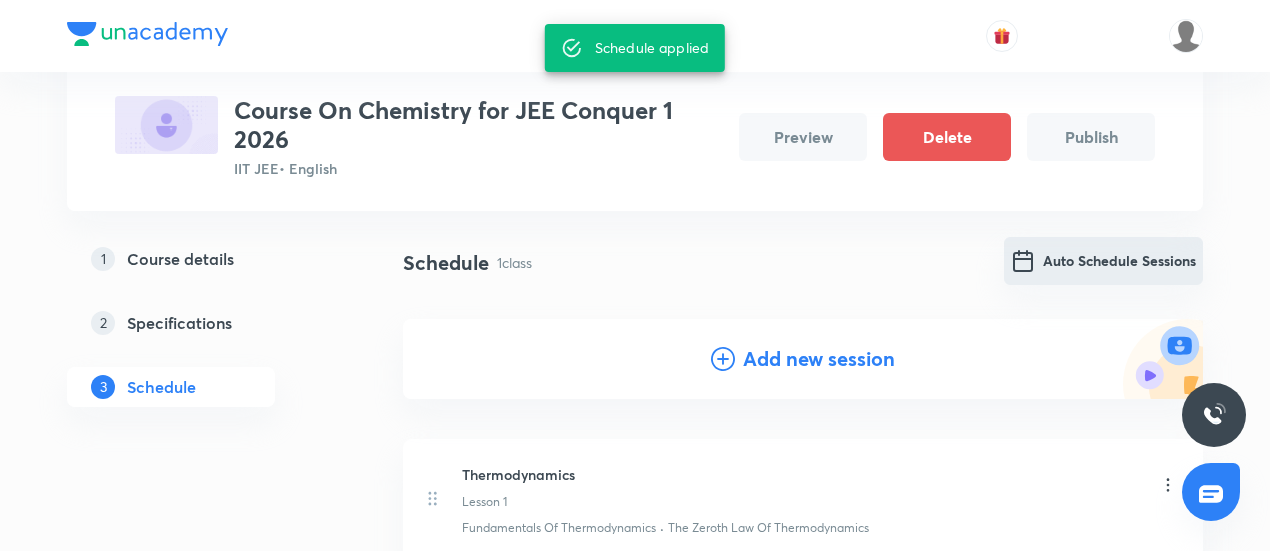 click on "Auto Schedule Sessions" at bounding box center (1103, 261) 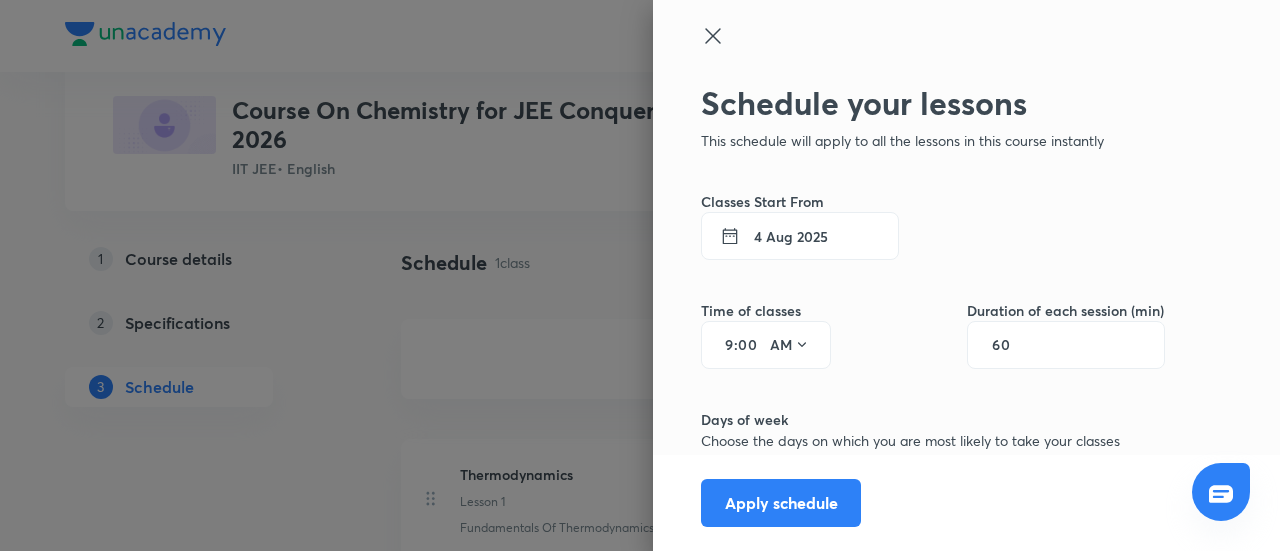 click on "9" at bounding box center [722, 345] 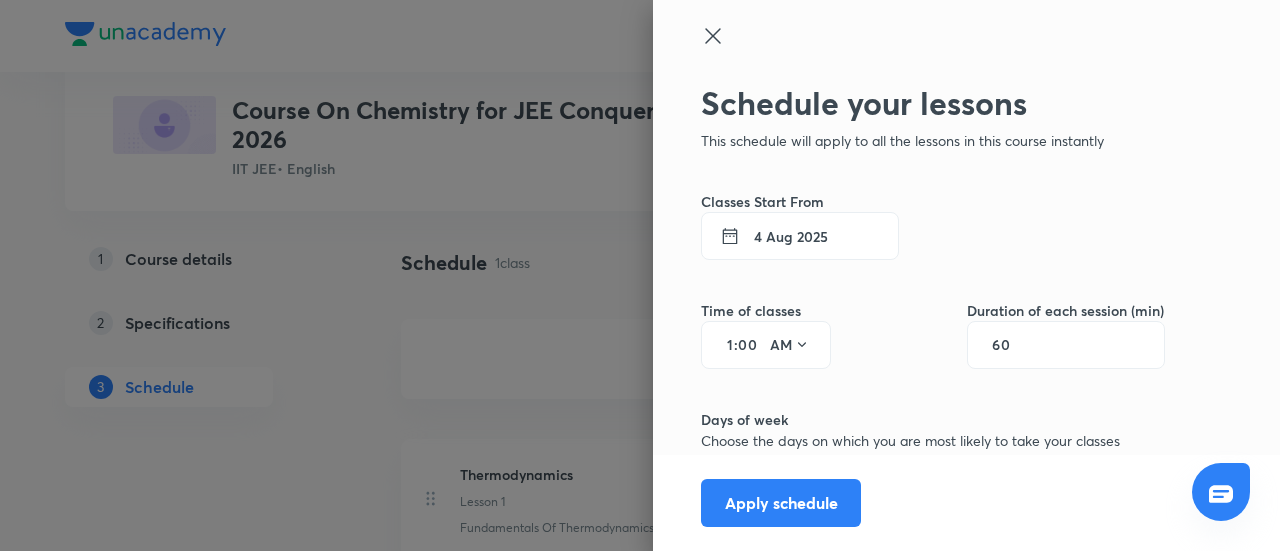 type on "10" 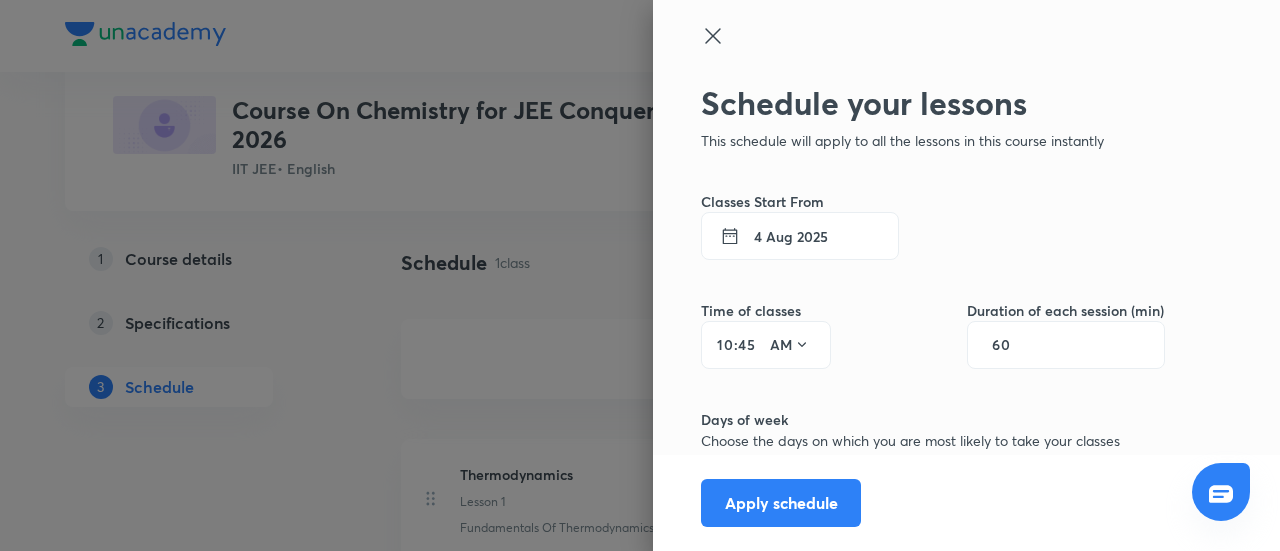 type on "45" 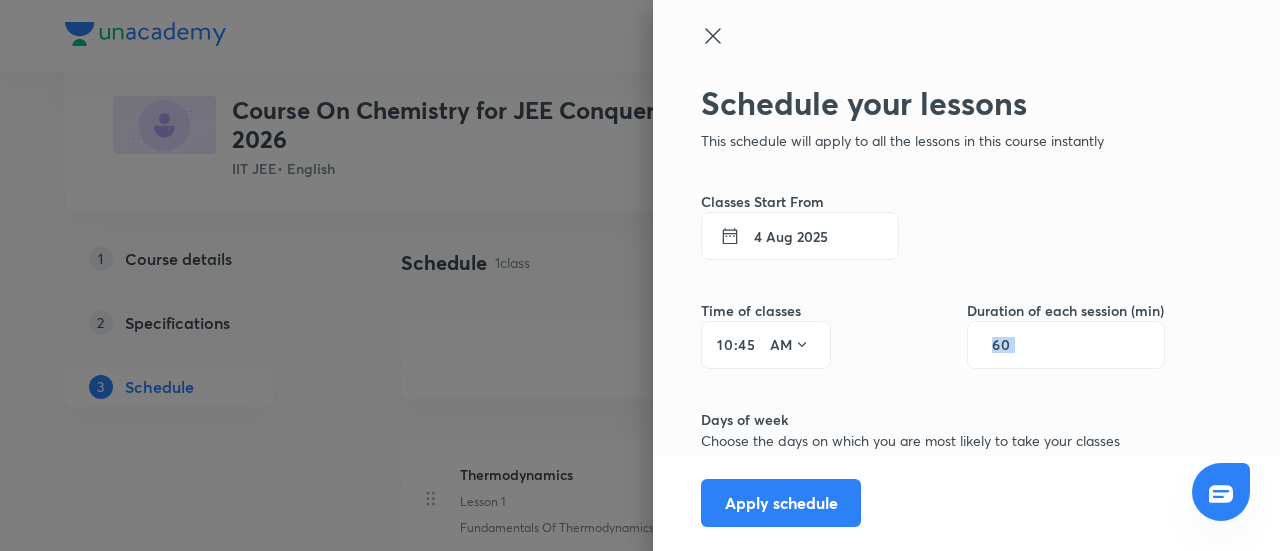 click on "60" at bounding box center (1066, 345) 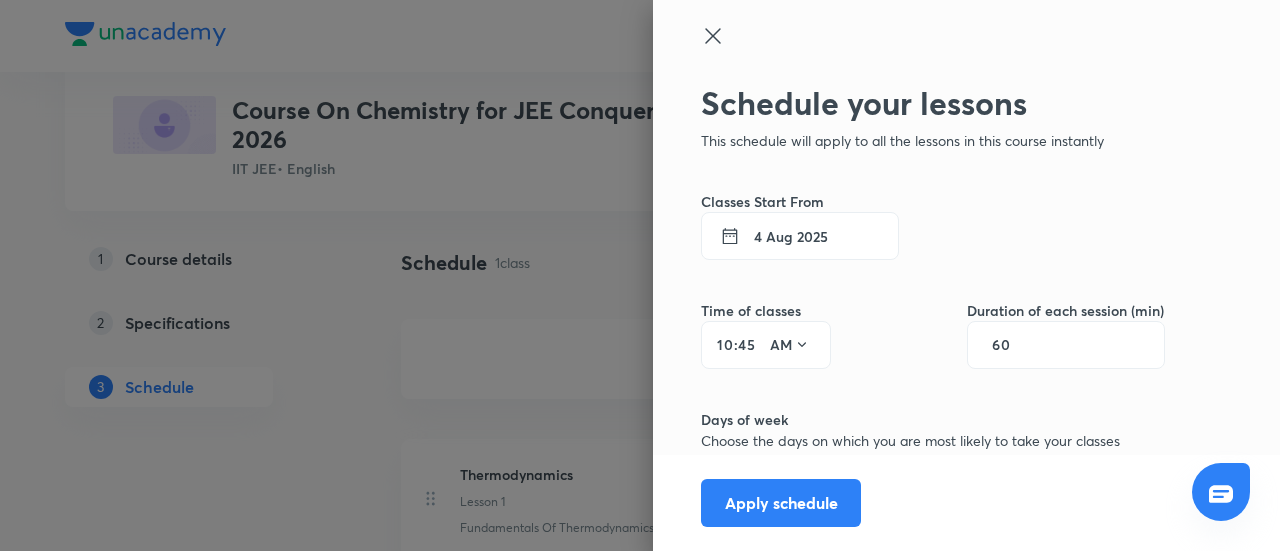 click on "60" at bounding box center (1011, 345) 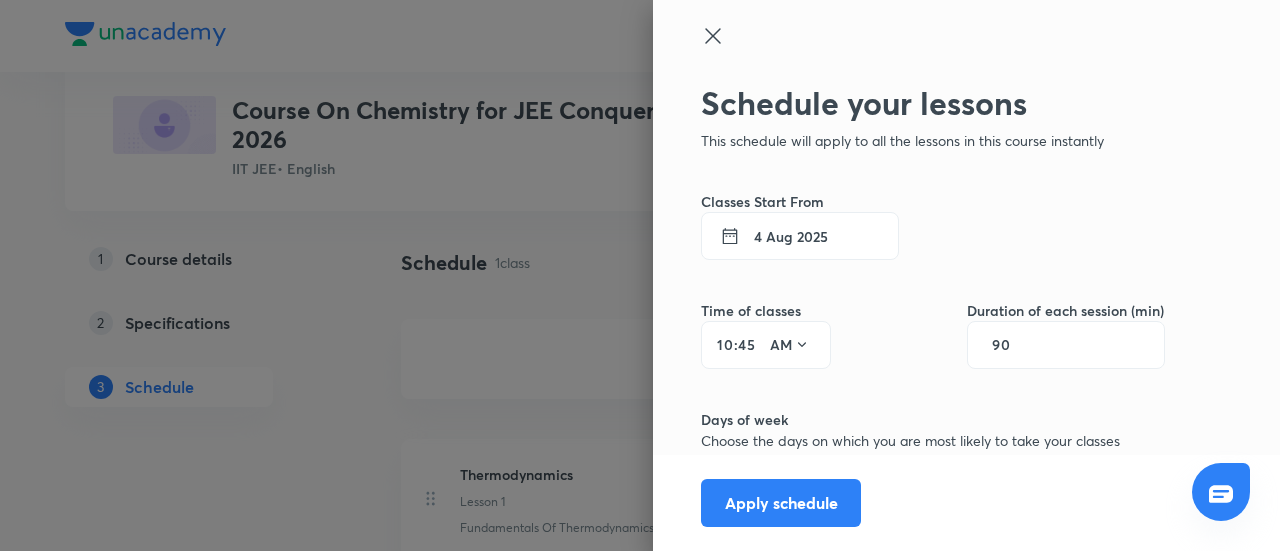 type on "90" 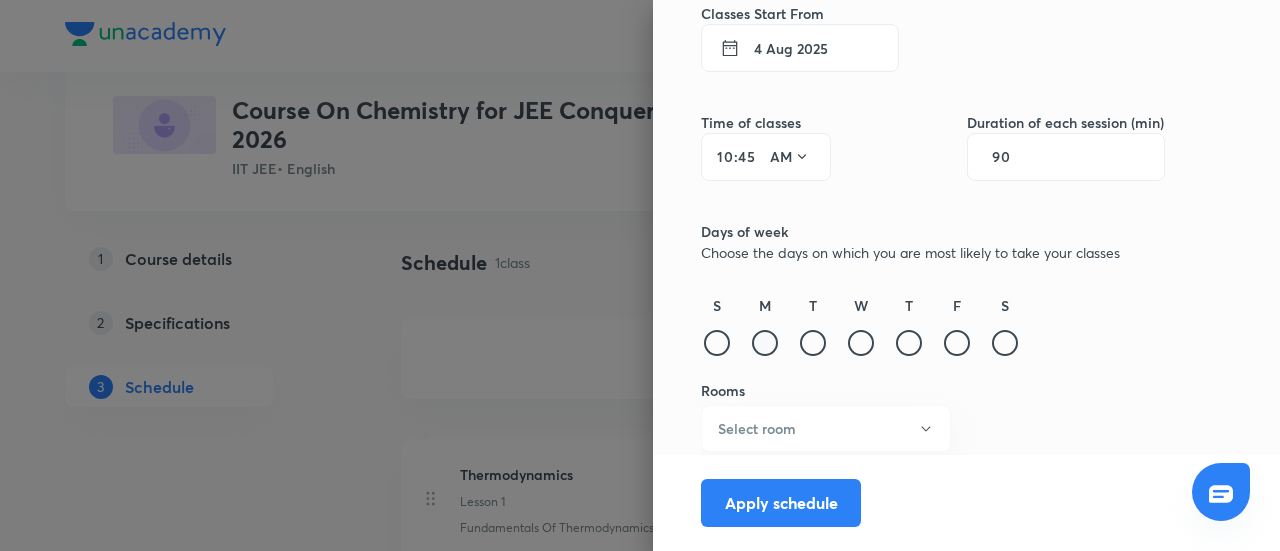 click at bounding box center [765, 343] 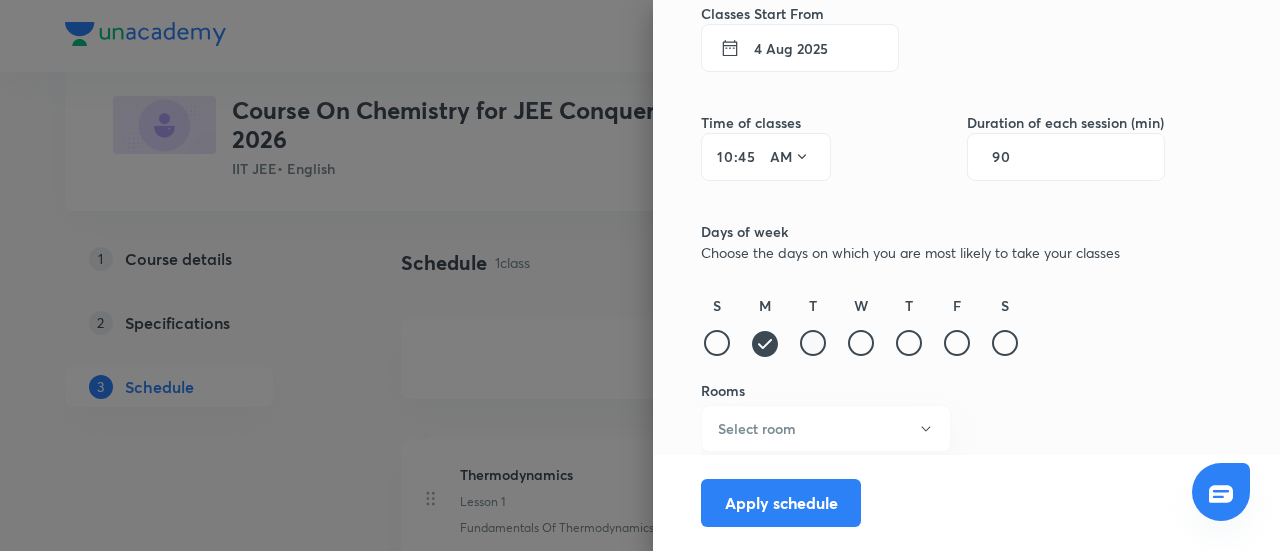 click at bounding box center (813, 343) 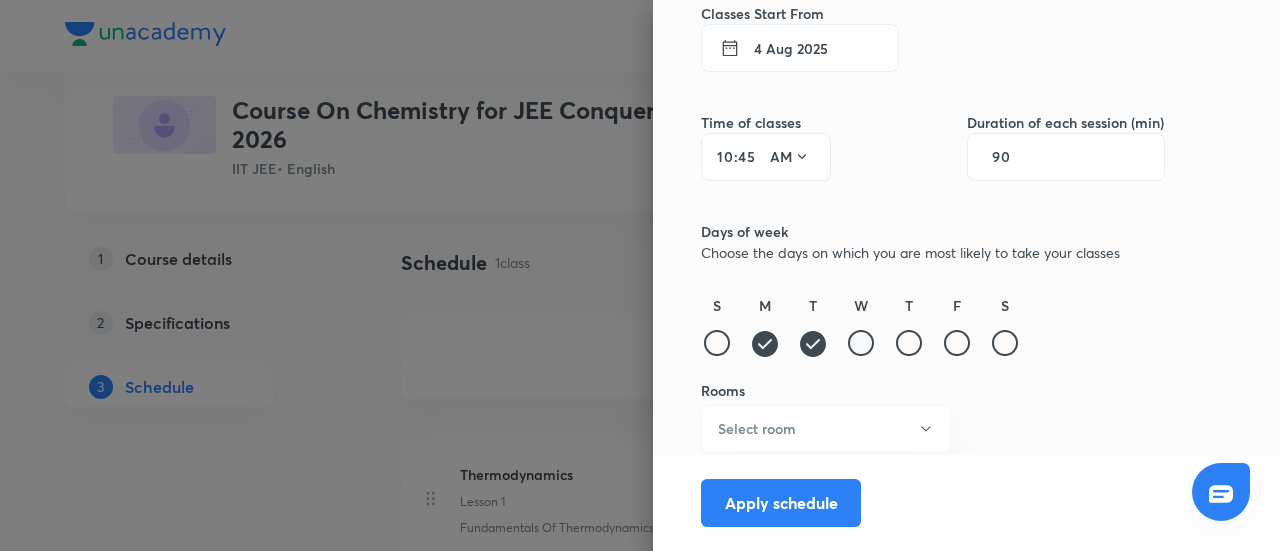 click at bounding box center [861, 343] 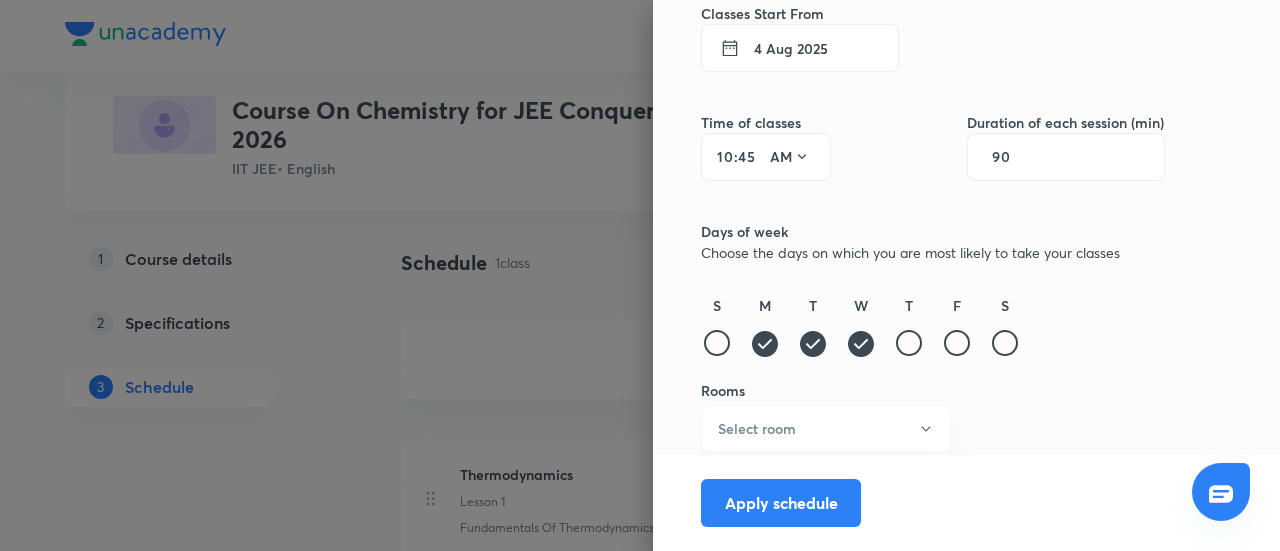 click on "S M T W T F S" at bounding box center (933, 327) 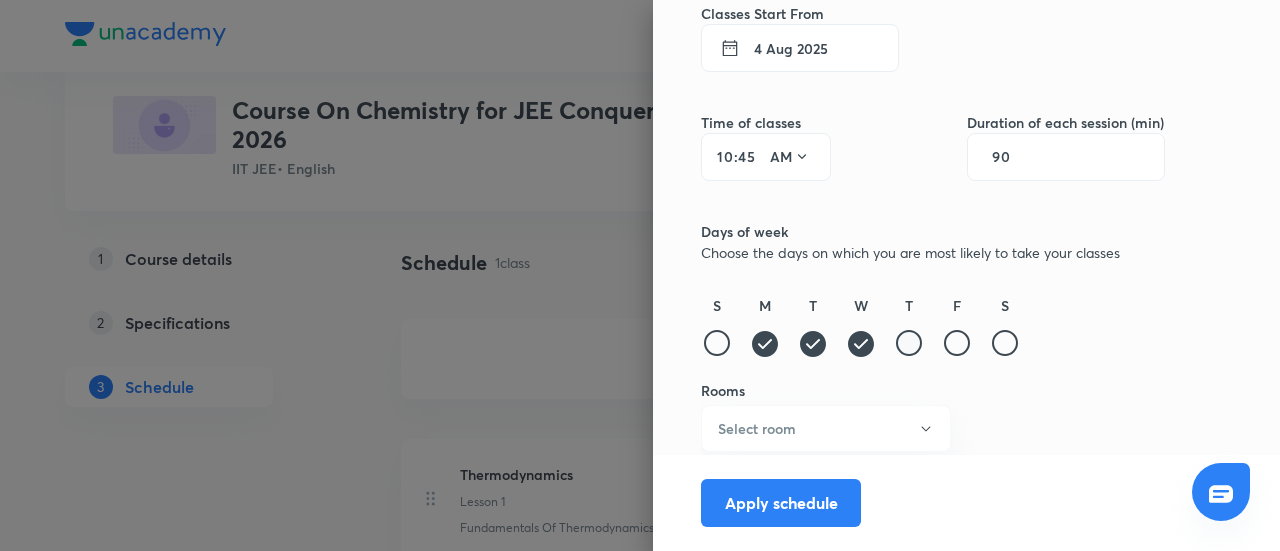 click at bounding box center (909, 343) 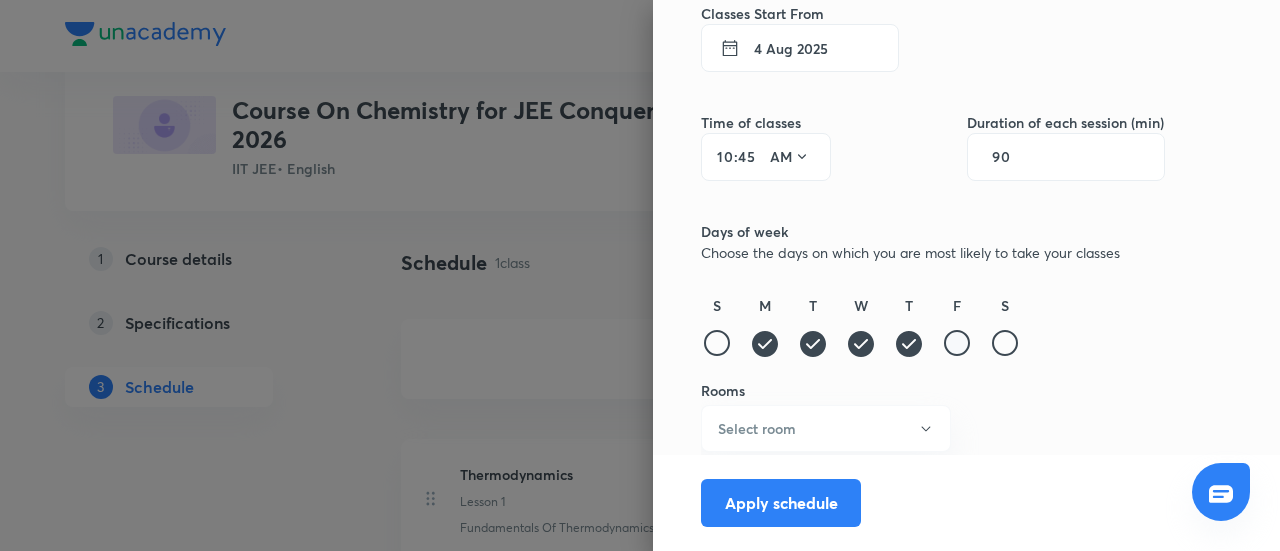 click at bounding box center [957, 343] 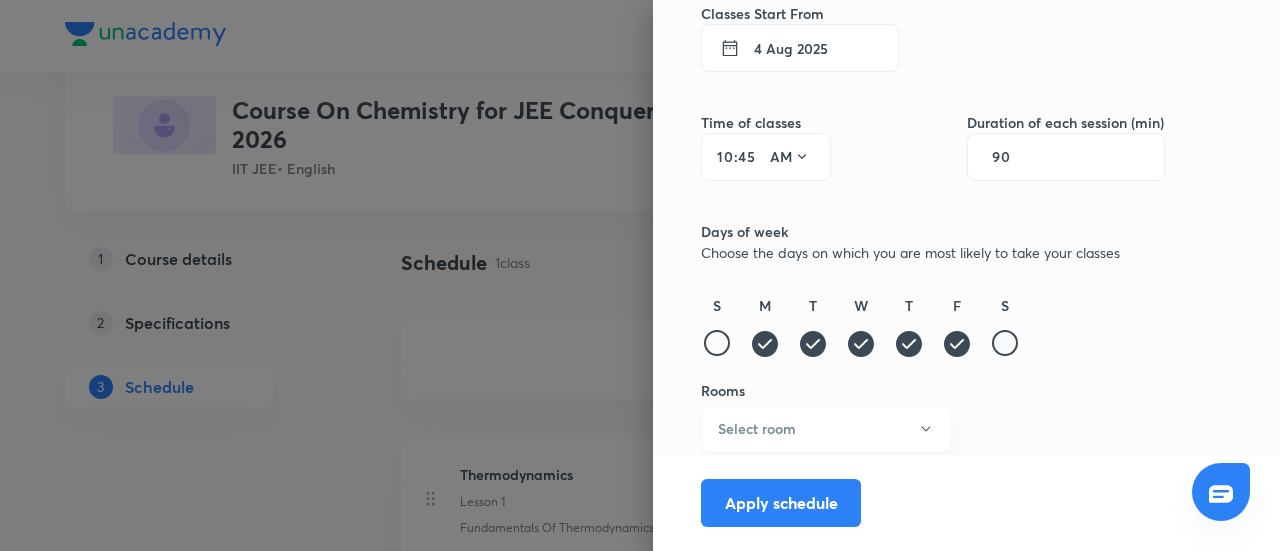 click at bounding box center [1005, 343] 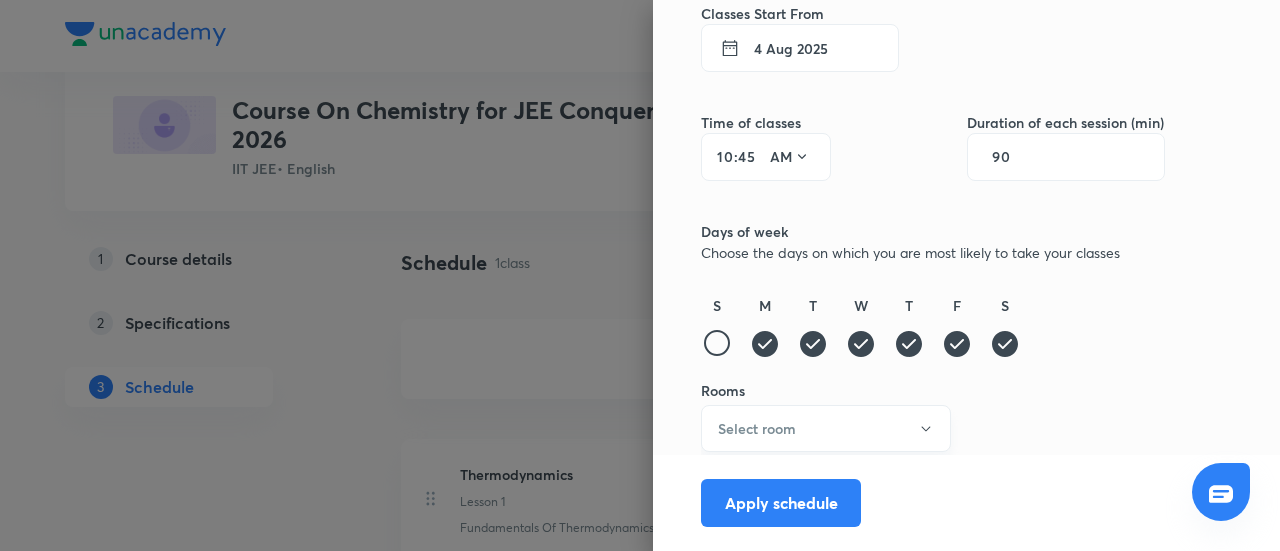 click on "Select room" at bounding box center (826, 428) 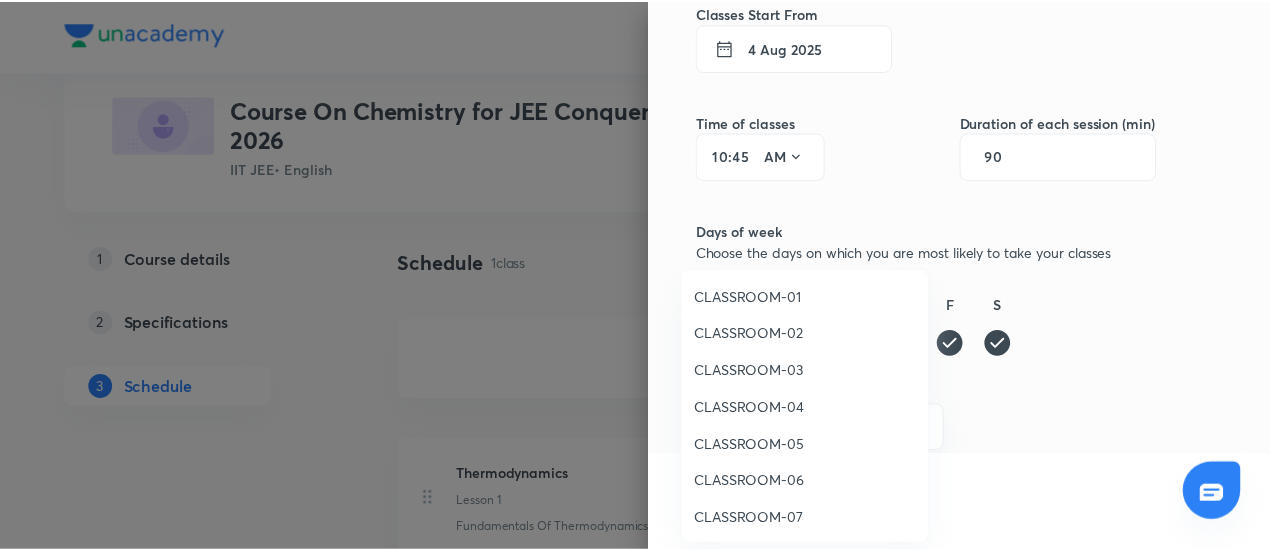 scroll, scrollTop: 37, scrollLeft: 0, axis: vertical 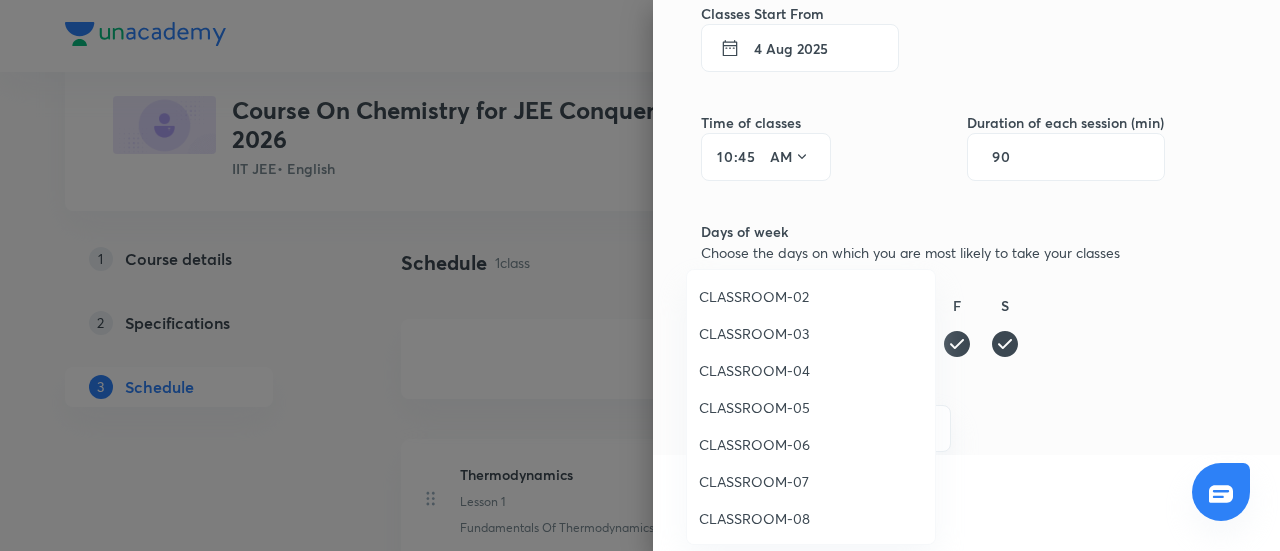 click on "CLASSROOM-08" at bounding box center [811, 518] 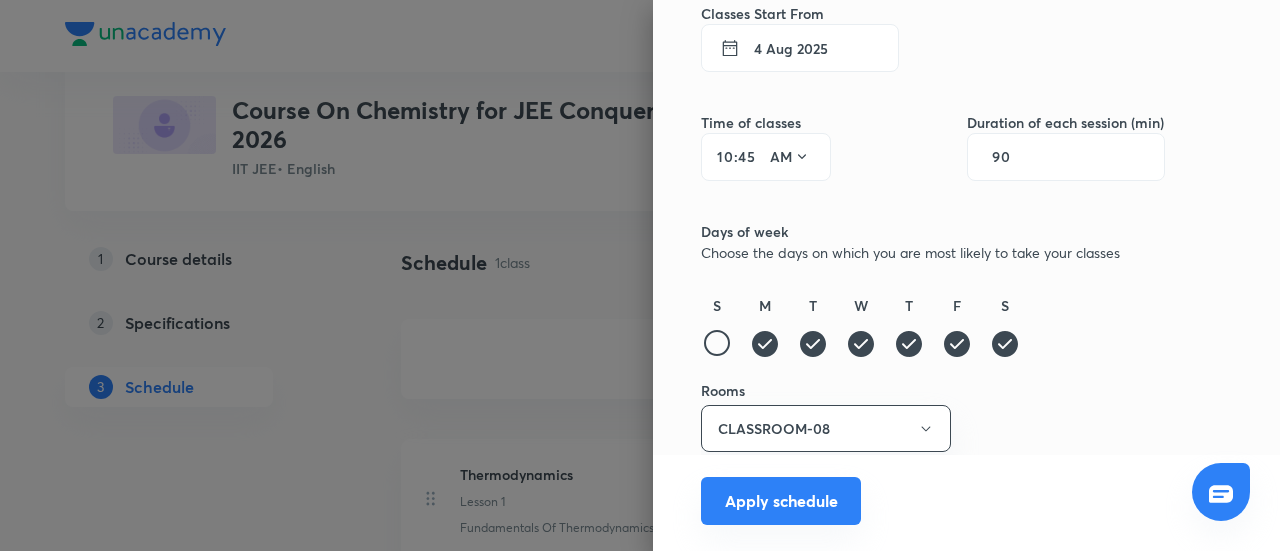 click on "Apply schedule" at bounding box center [781, 501] 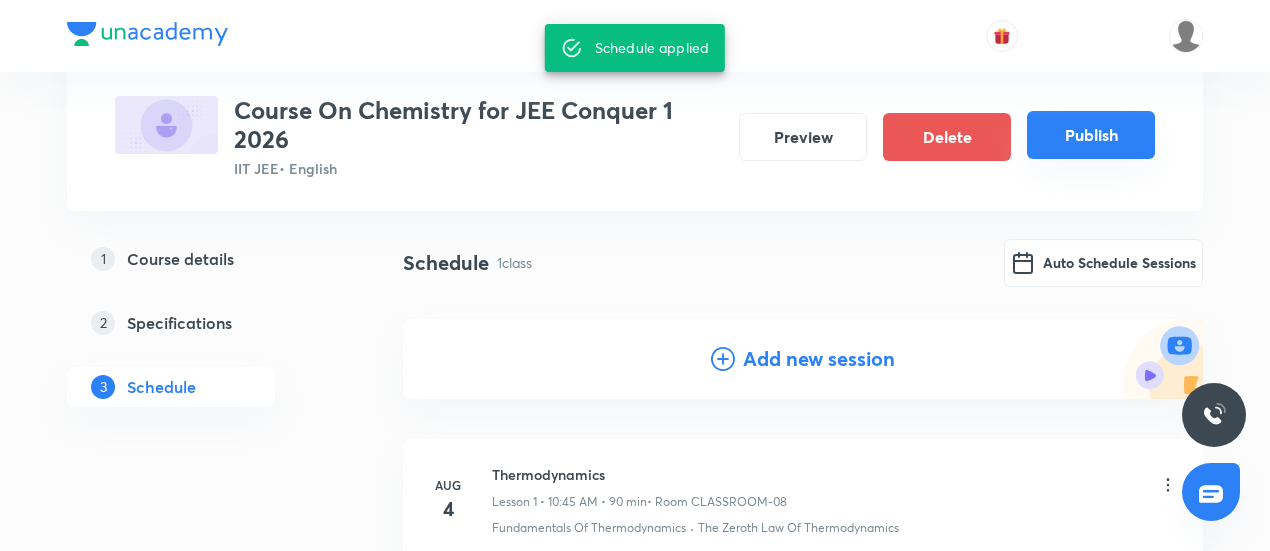 click on "Publish" at bounding box center (1091, 135) 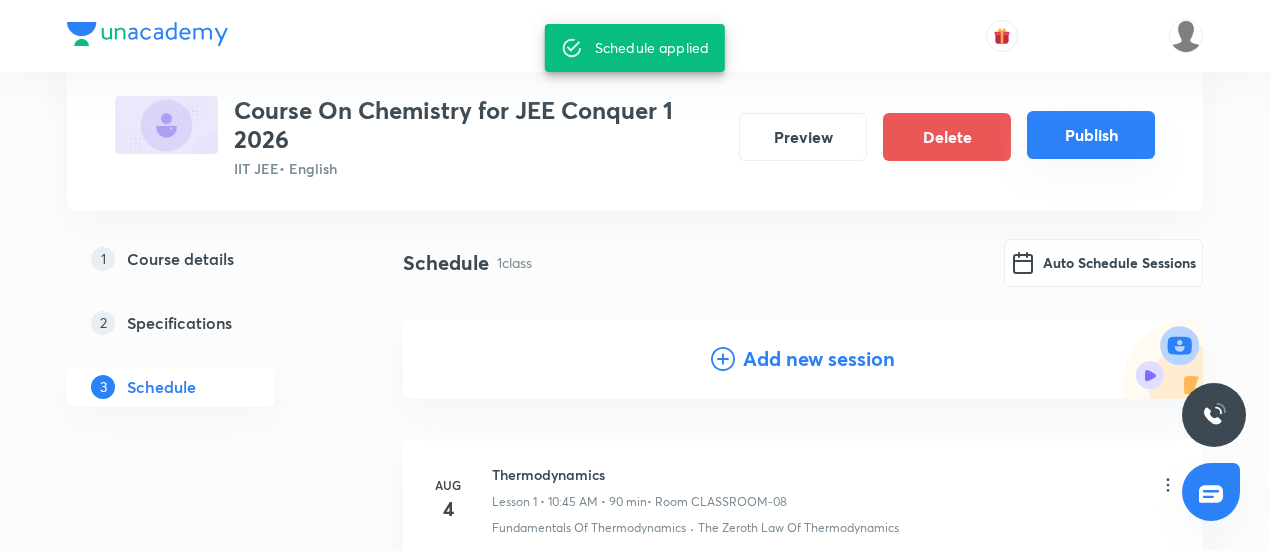 scroll, scrollTop: 99, scrollLeft: 0, axis: vertical 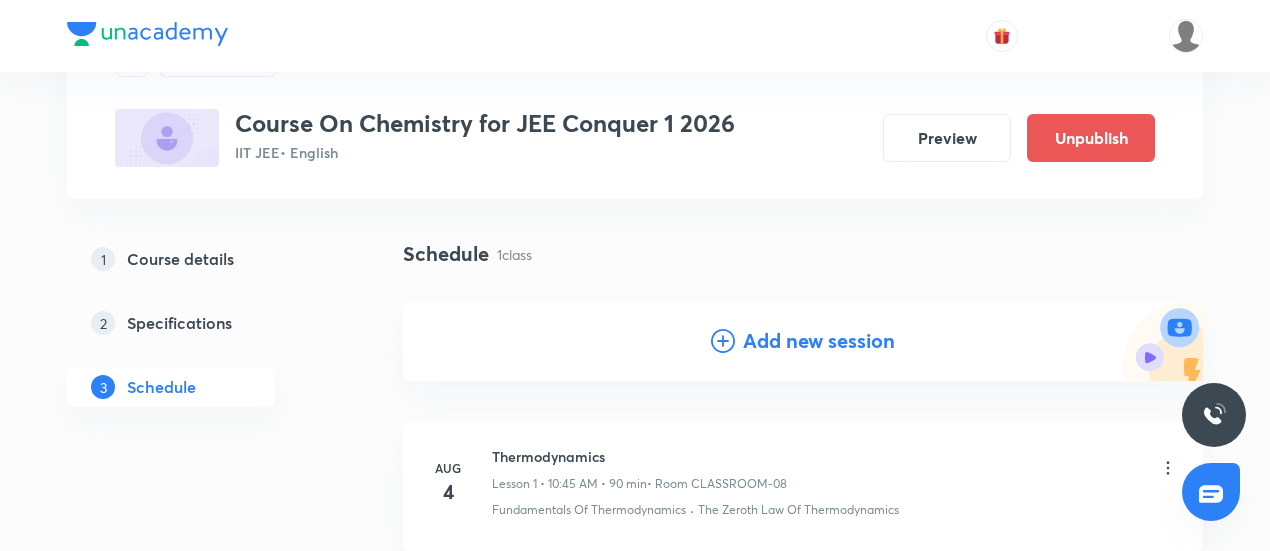 click on "Add new session" at bounding box center (819, 341) 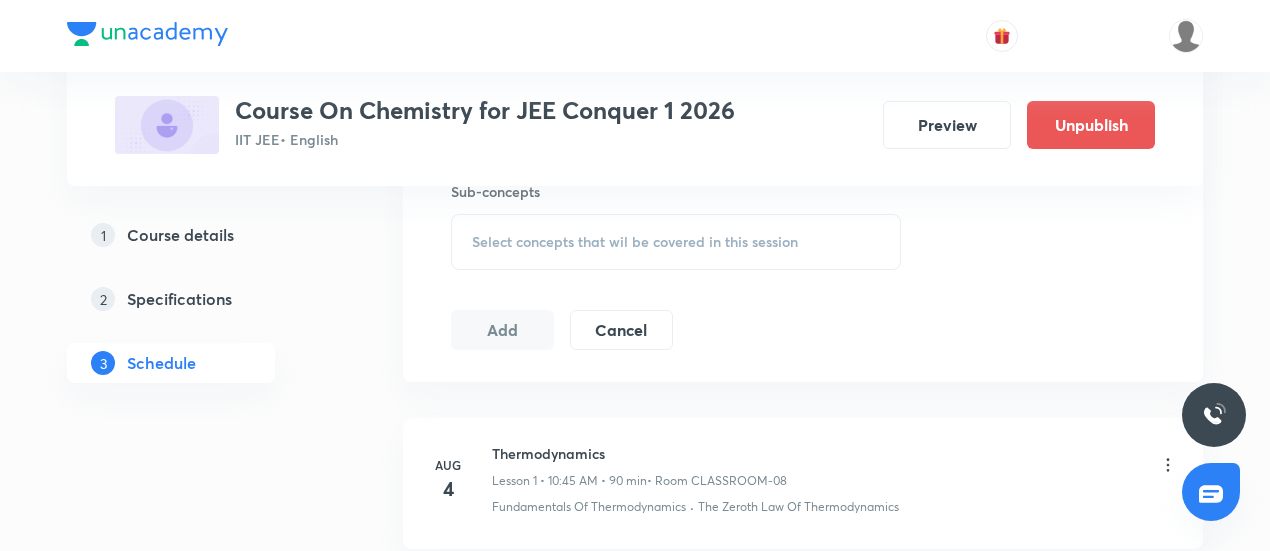 scroll, scrollTop: 1203, scrollLeft: 0, axis: vertical 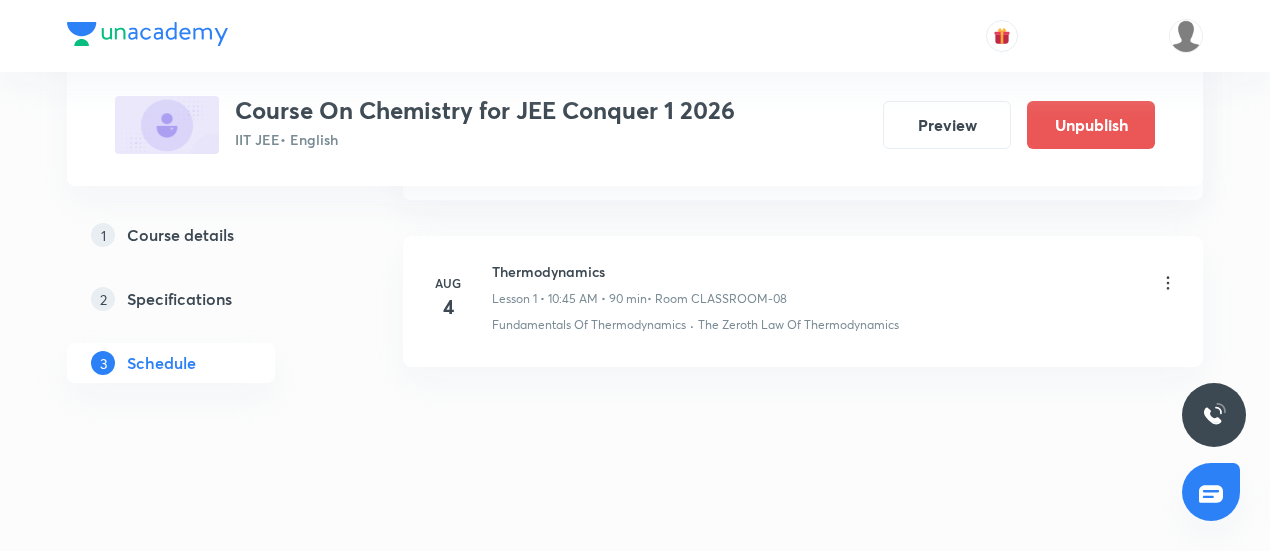 click on "1 Course details" at bounding box center [203, 235] 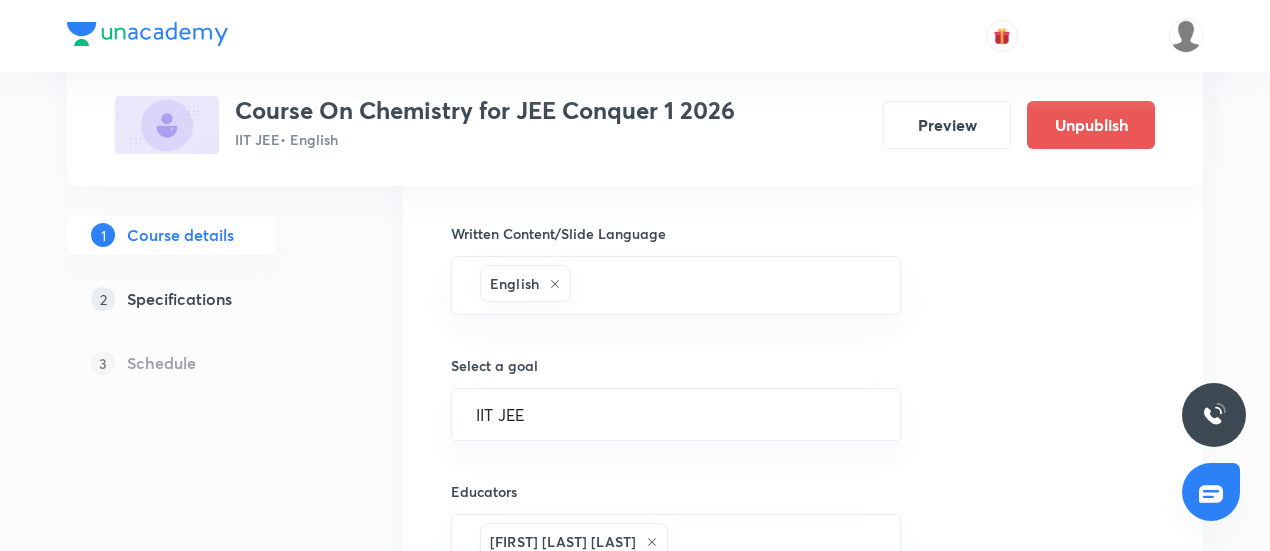 scroll, scrollTop: 1422, scrollLeft: 0, axis: vertical 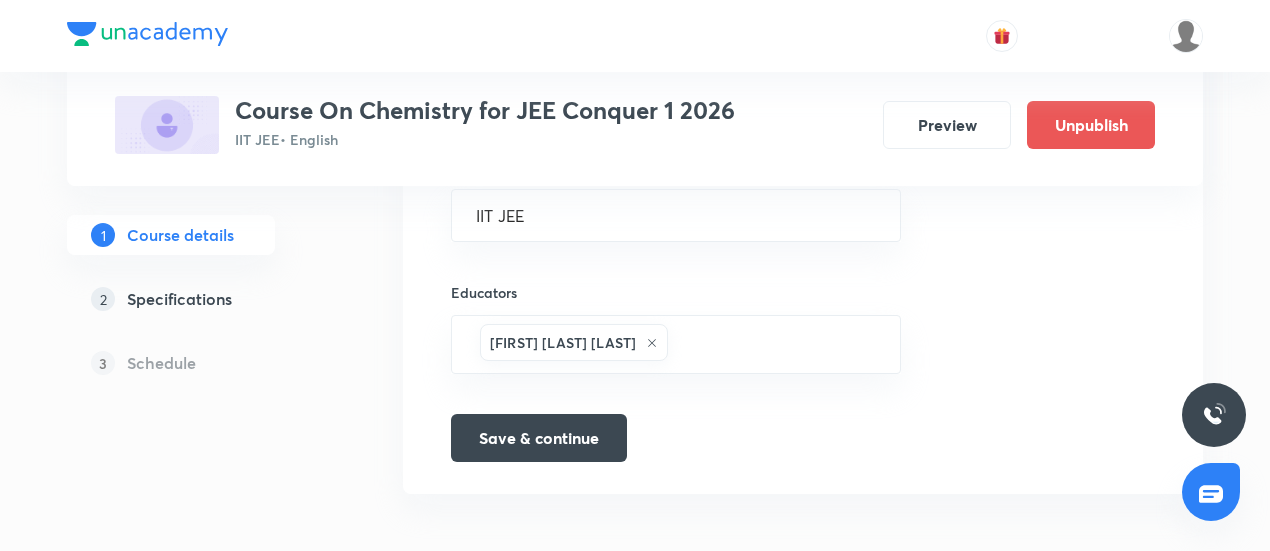 click on "Schedule" at bounding box center (161, 363) 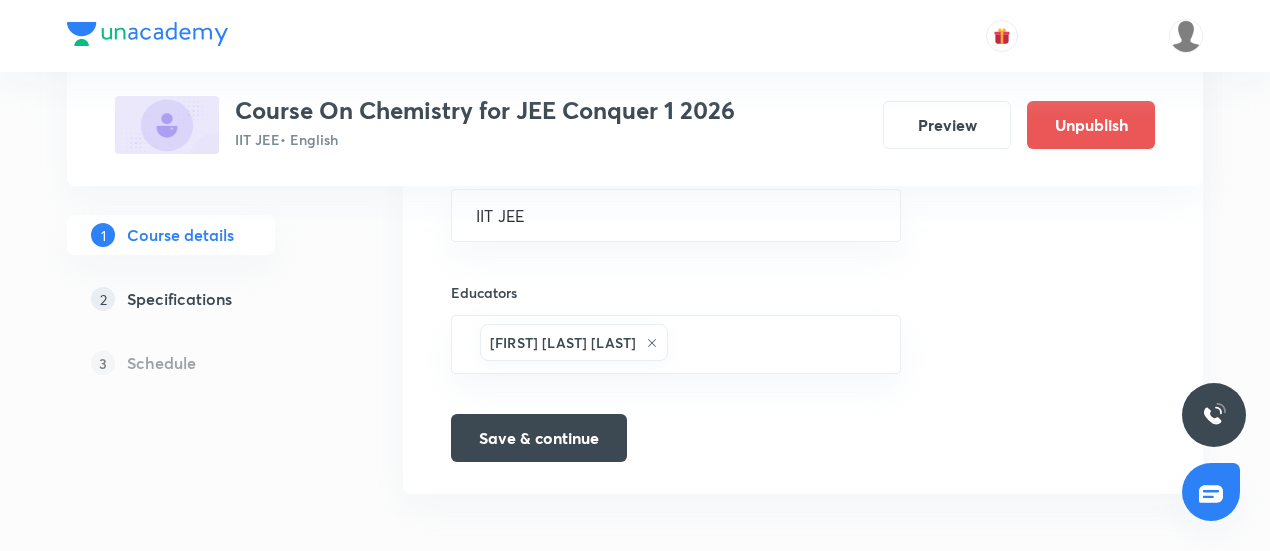 click on "Specifications" at bounding box center (179, 299) 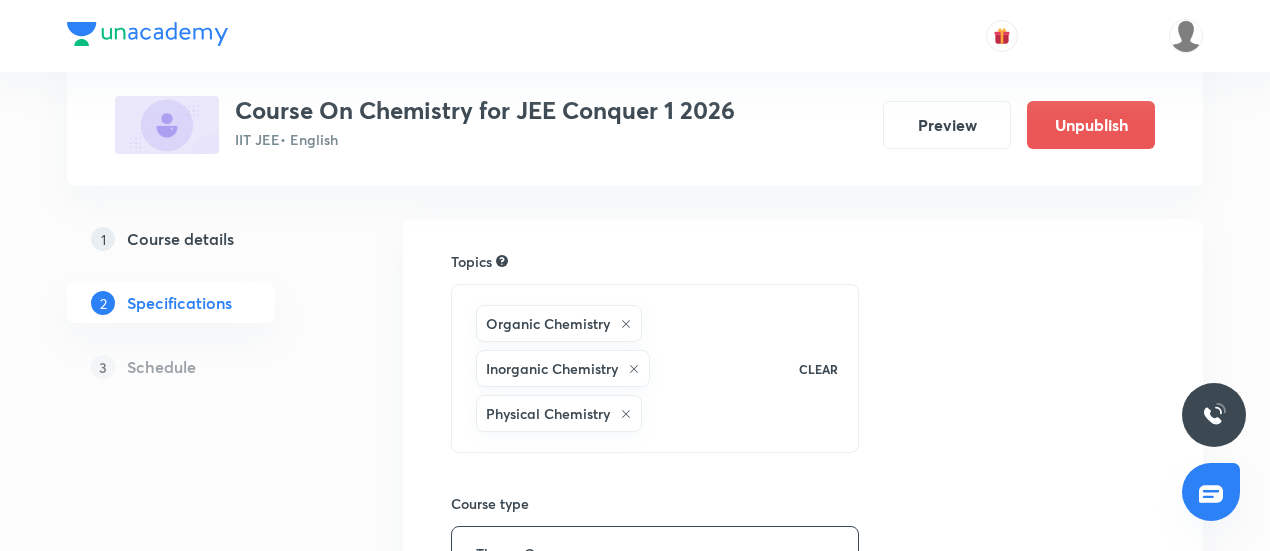 scroll, scrollTop: 120, scrollLeft: 0, axis: vertical 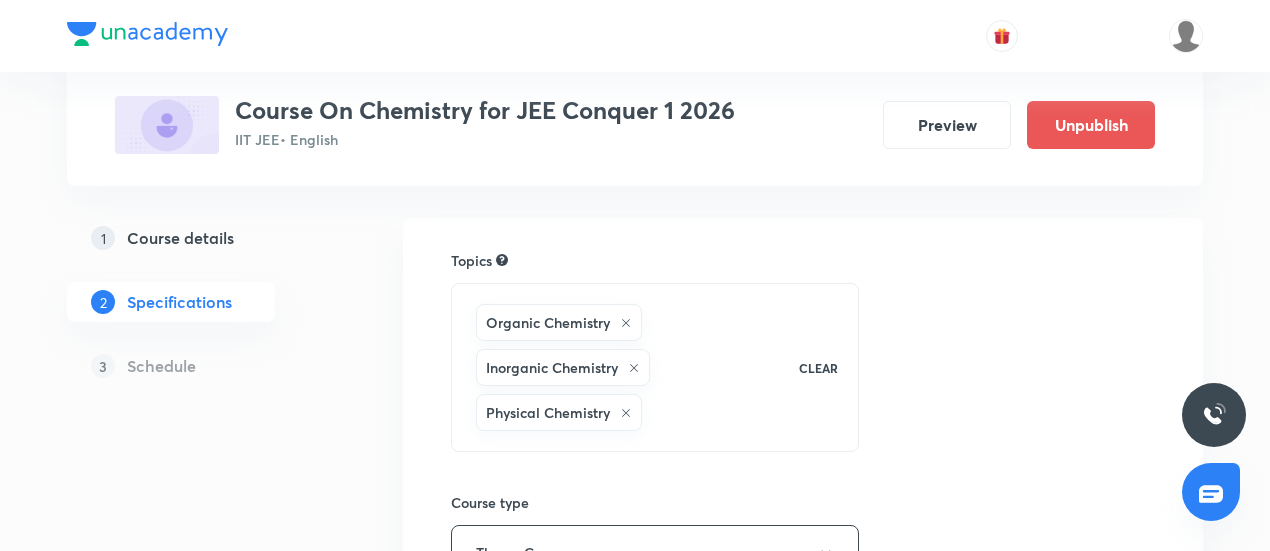 click on "3 Schedule" at bounding box center [203, 366] 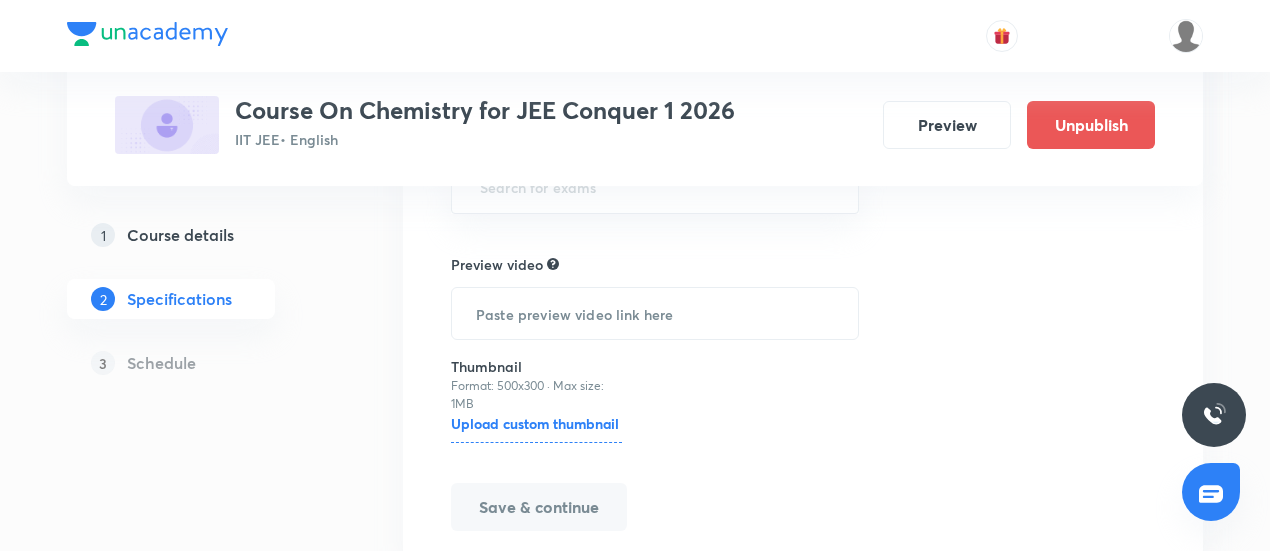 scroll, scrollTop: 815, scrollLeft: 0, axis: vertical 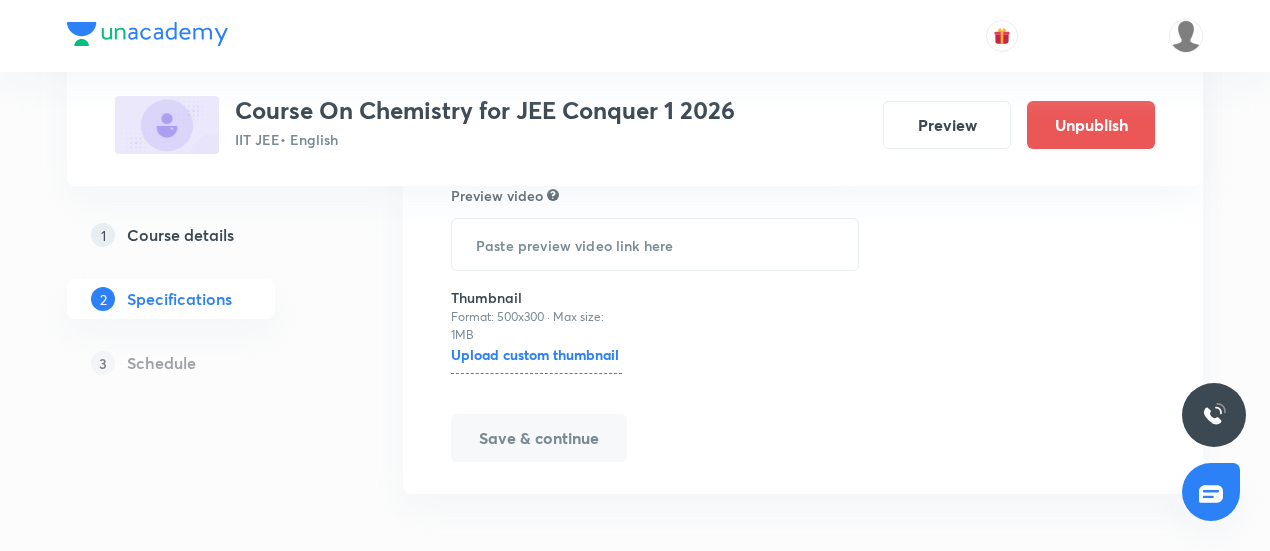 click on "Save & continue" at bounding box center [539, 438] 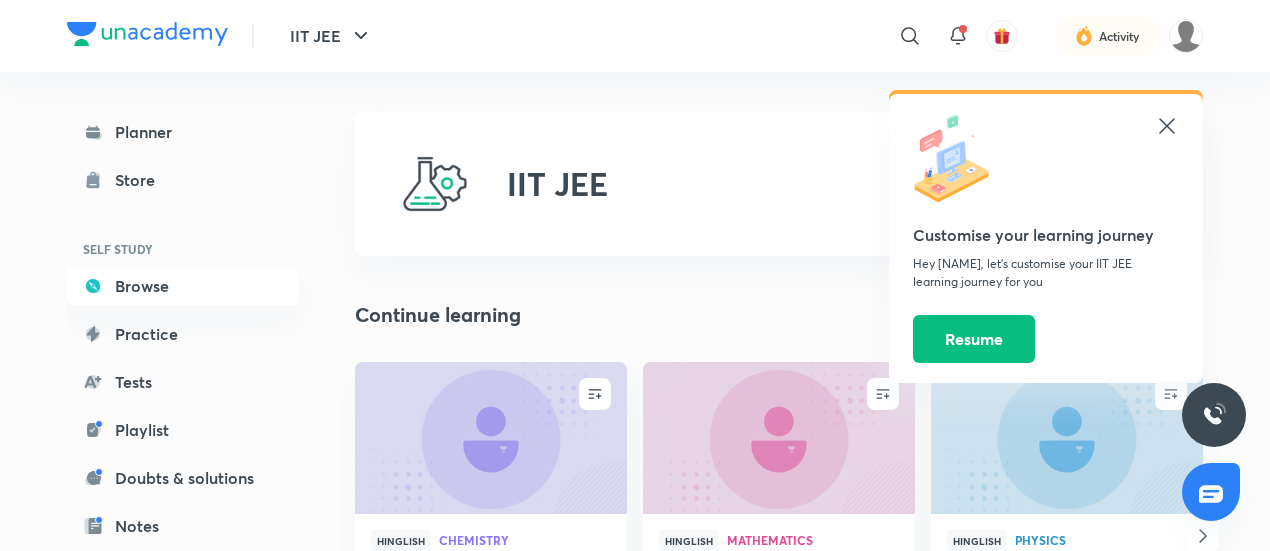 scroll, scrollTop: 0, scrollLeft: 0, axis: both 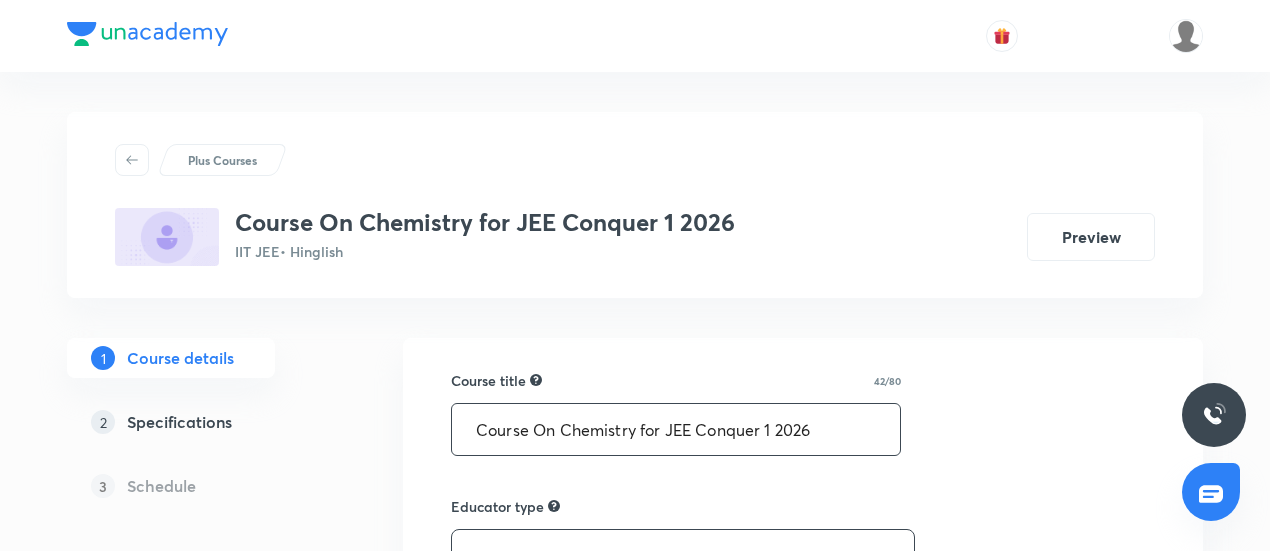 click on "Course On Chemistry for JEE Conquer 1 2026" at bounding box center [676, 429] 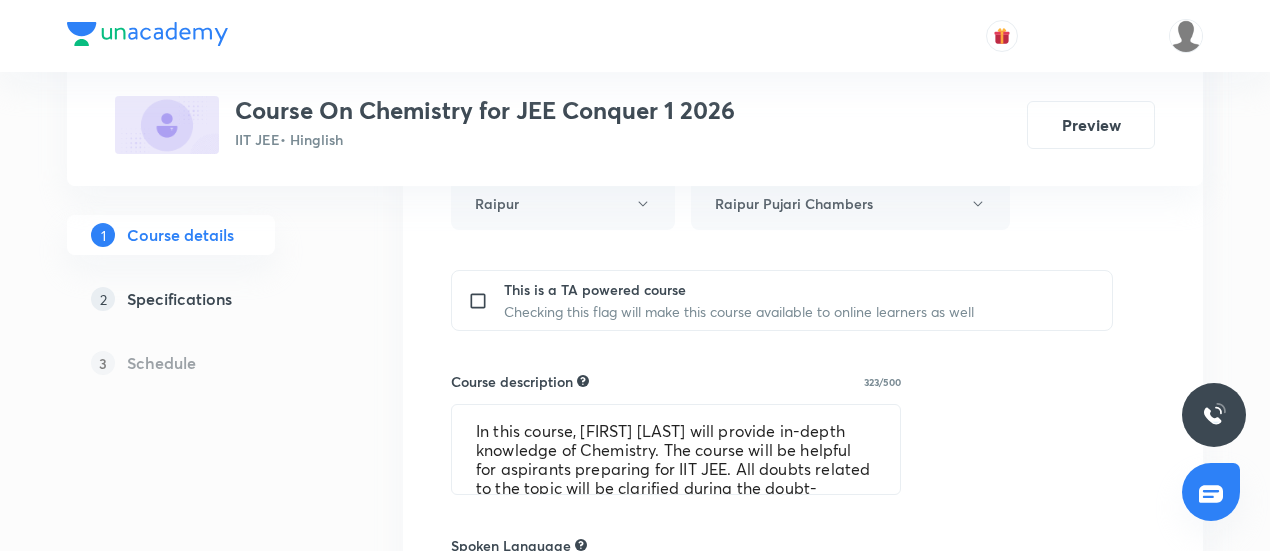 scroll, scrollTop: 784, scrollLeft: 0, axis: vertical 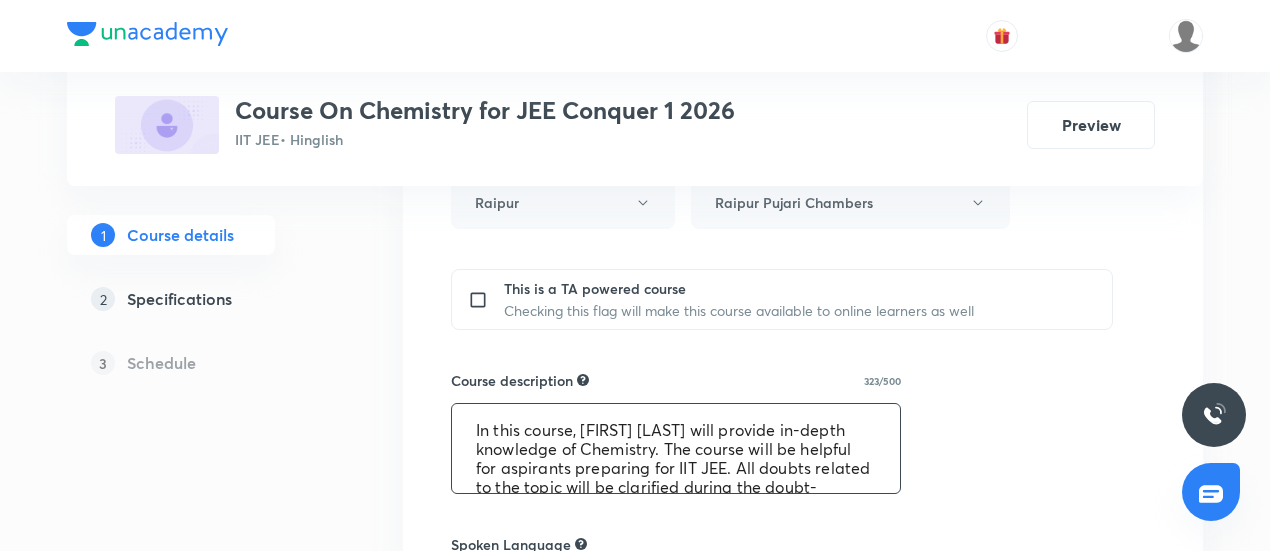 click on "In this course, [FIRST] [LAST] will provide in-depth knowledge of Chemistry. The course will be helpful for aspirants preparing for IIT JEE. All doubts related to the topic will be clarified during the doubt-clearing sessions in the course. The course will be covered in Hinglish and the notes will be provided in English" at bounding box center (676, 448) 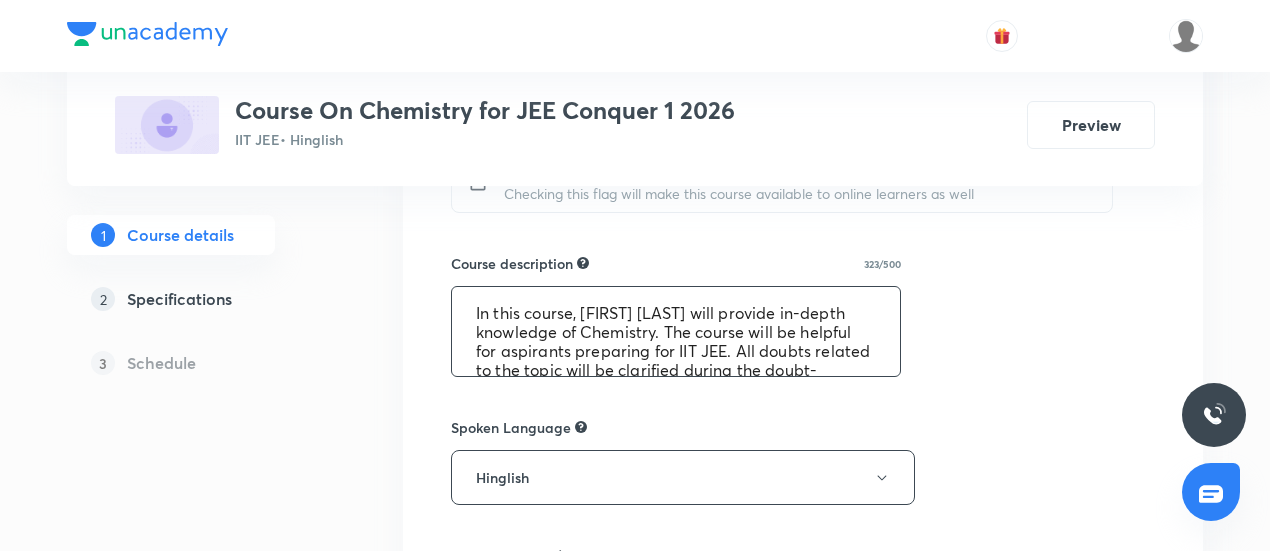 scroll, scrollTop: 897, scrollLeft: 0, axis: vertical 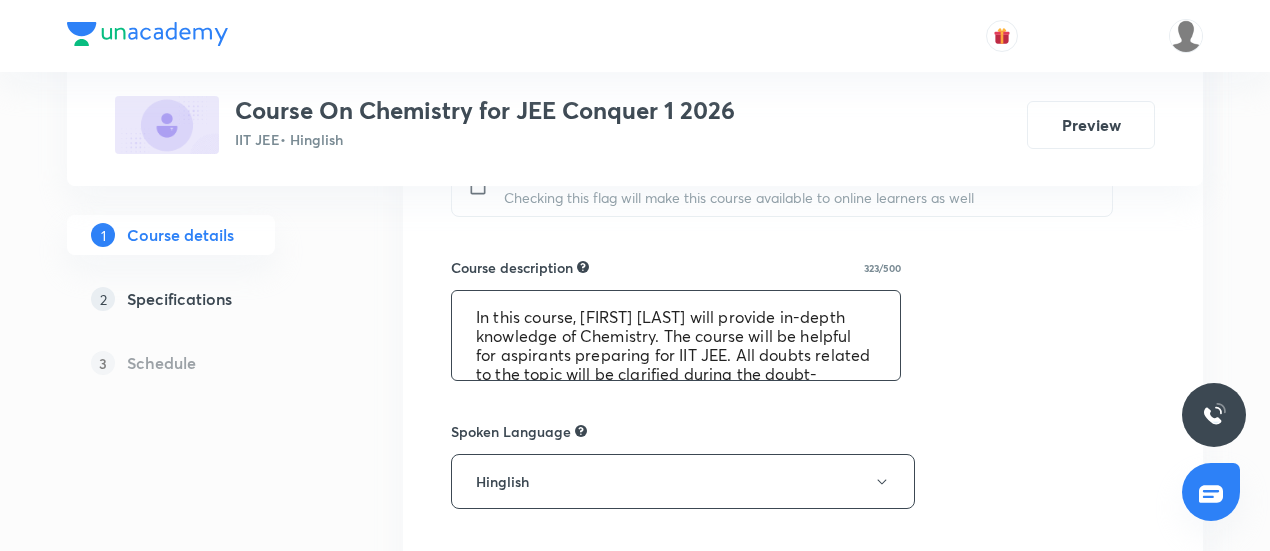 click on "3 Schedule" at bounding box center [203, 363] 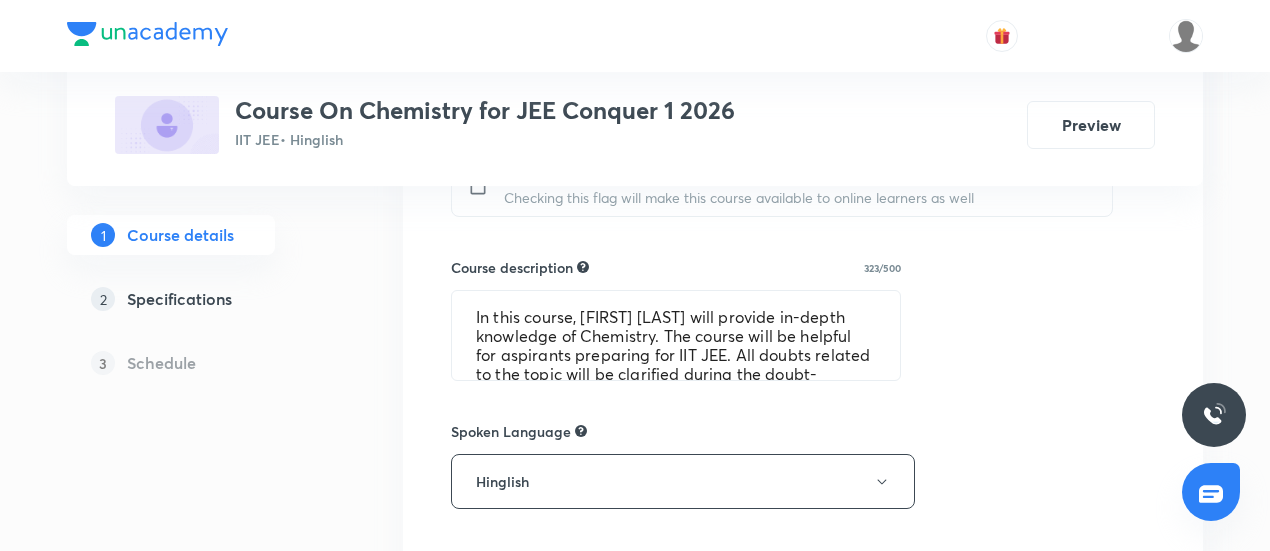 click on "Schedule" at bounding box center (161, 363) 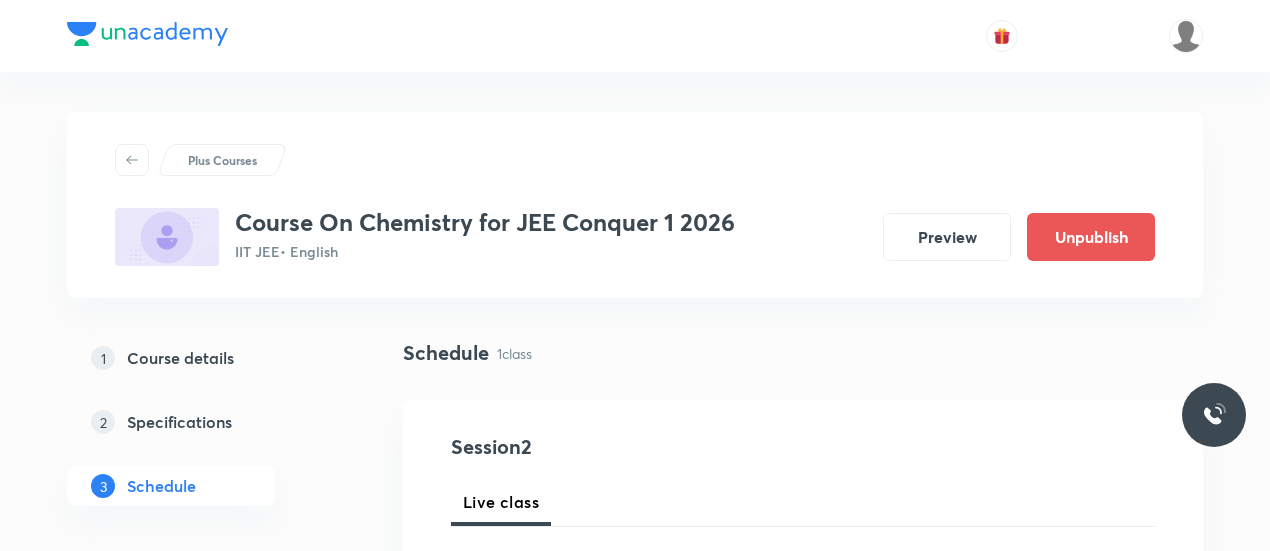 scroll, scrollTop: 1203, scrollLeft: 0, axis: vertical 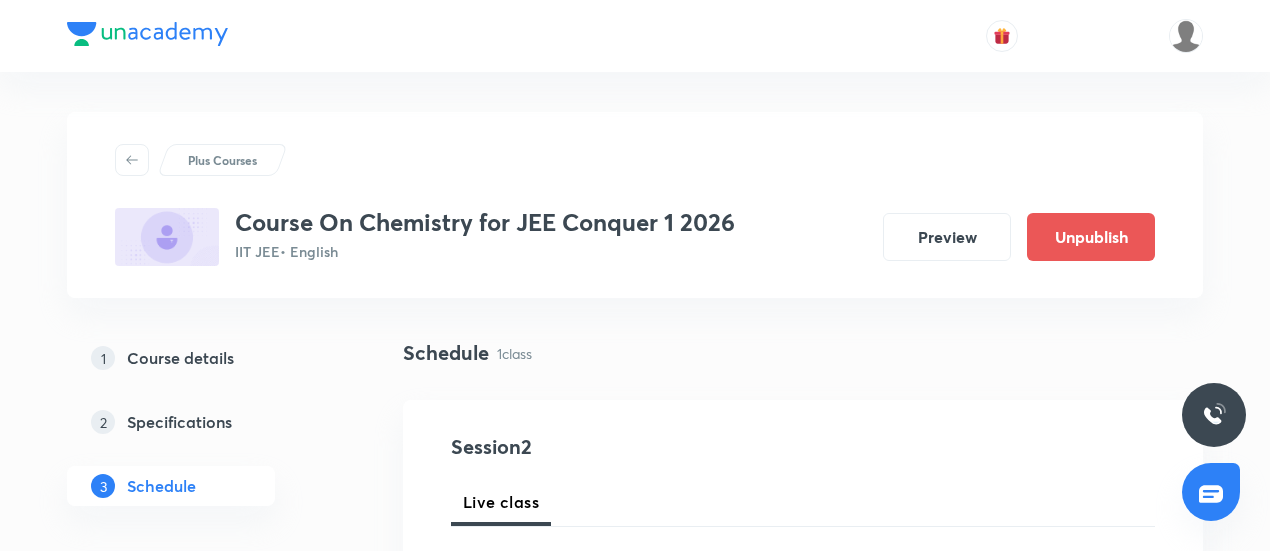 drag, startPoint x: 340, startPoint y: 117, endPoint x: 726, endPoint y: 95, distance: 386.62643 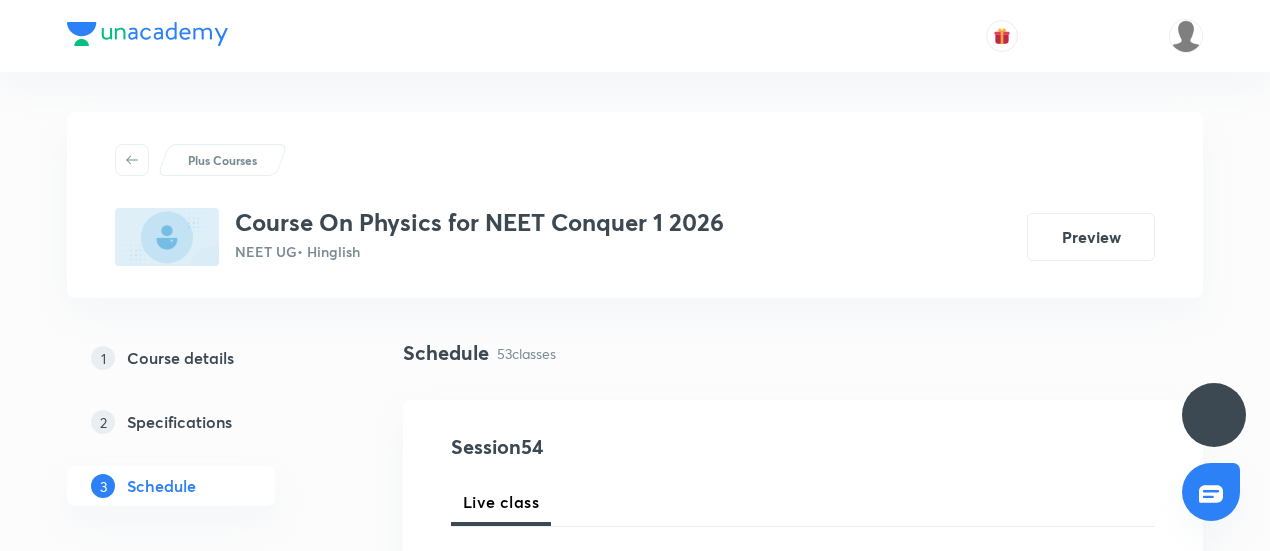 scroll, scrollTop: 0, scrollLeft: 0, axis: both 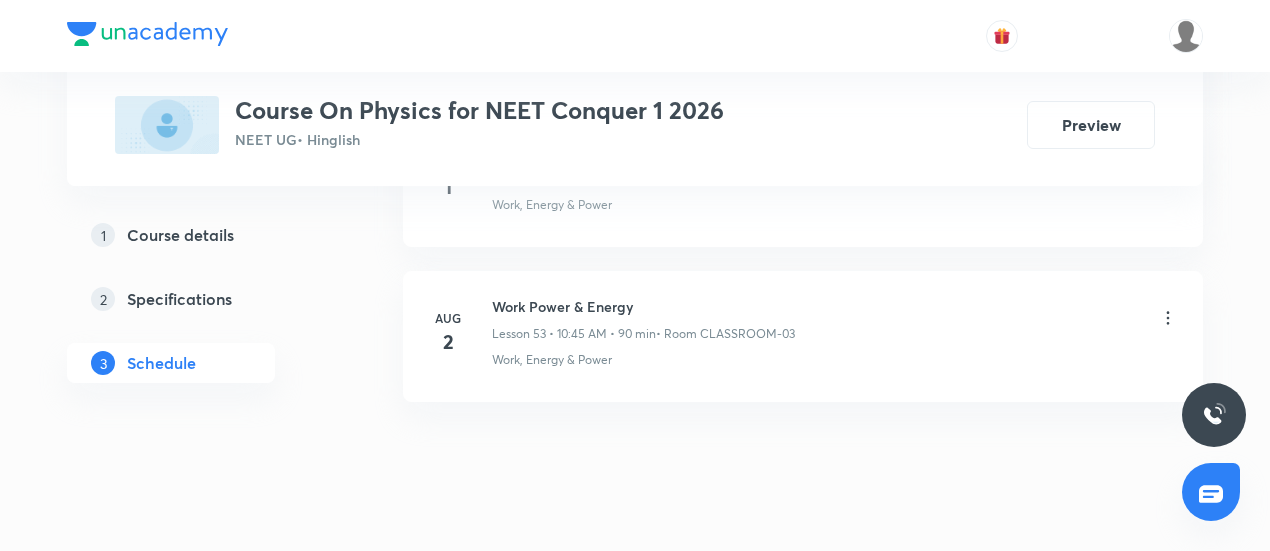 click on "Work Power & Energy" at bounding box center (643, 306) 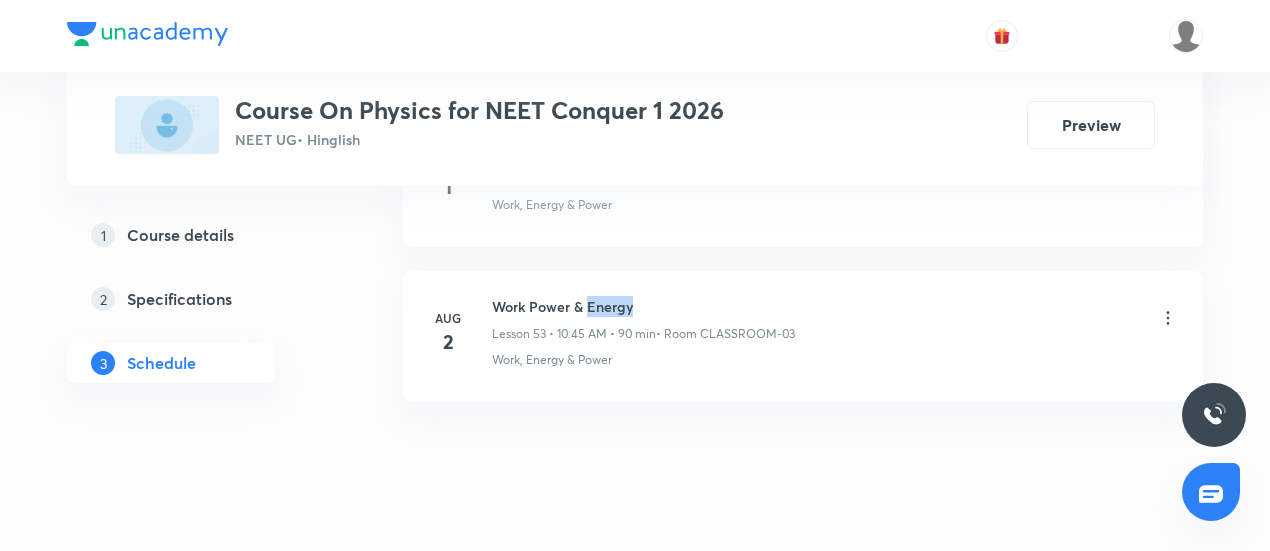 click on "Work Power & Energy" at bounding box center (643, 306) 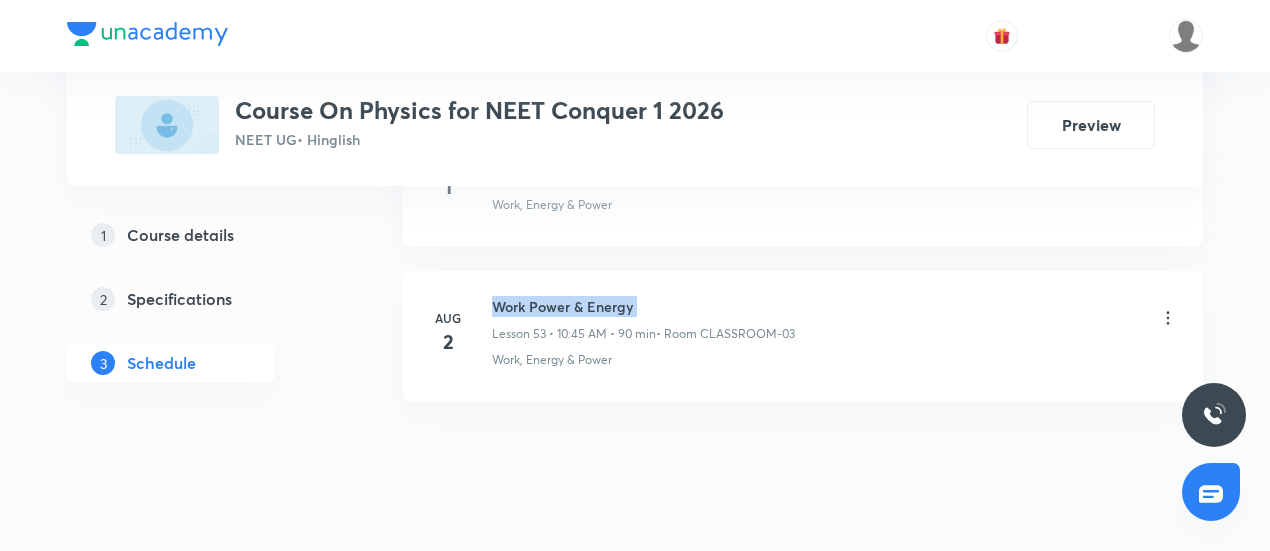 click on "Work Power & Energy" at bounding box center (643, 306) 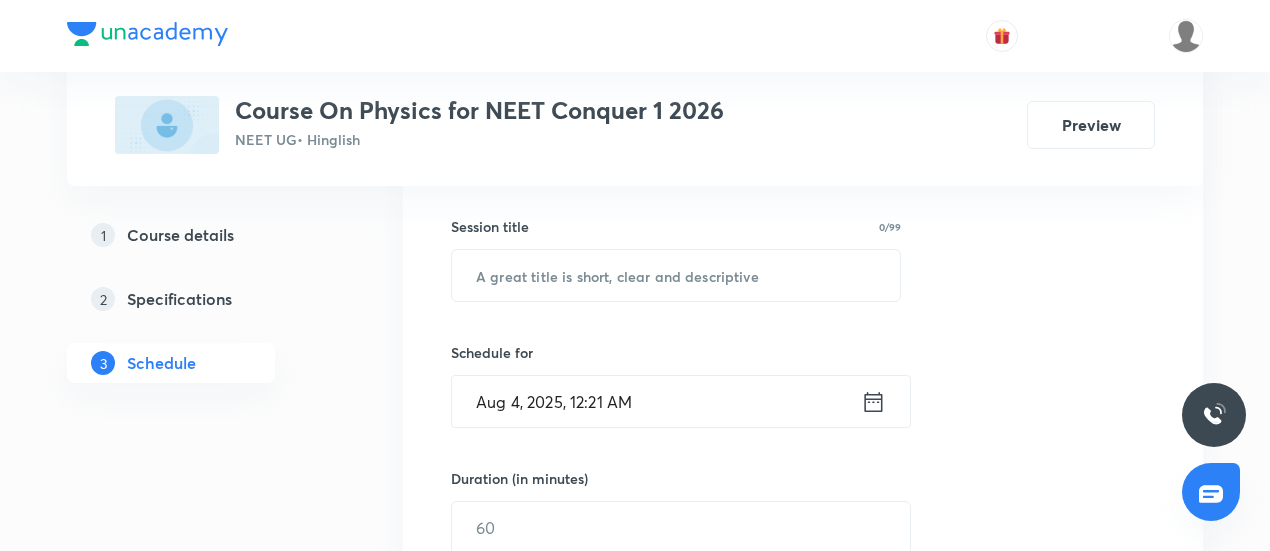 scroll, scrollTop: 355, scrollLeft: 0, axis: vertical 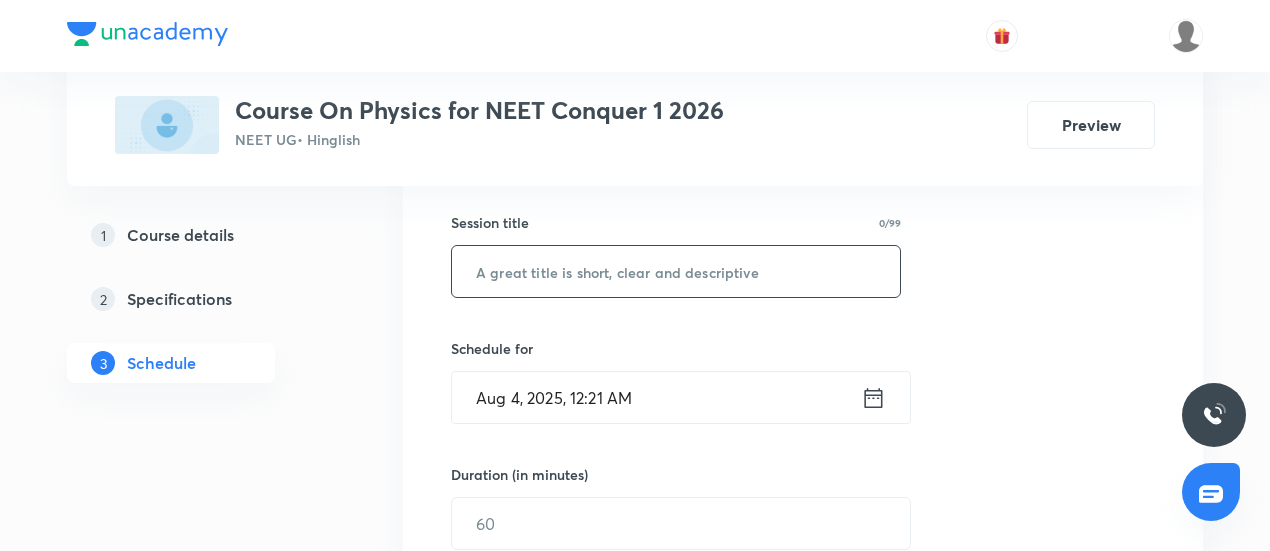 click at bounding box center [676, 271] 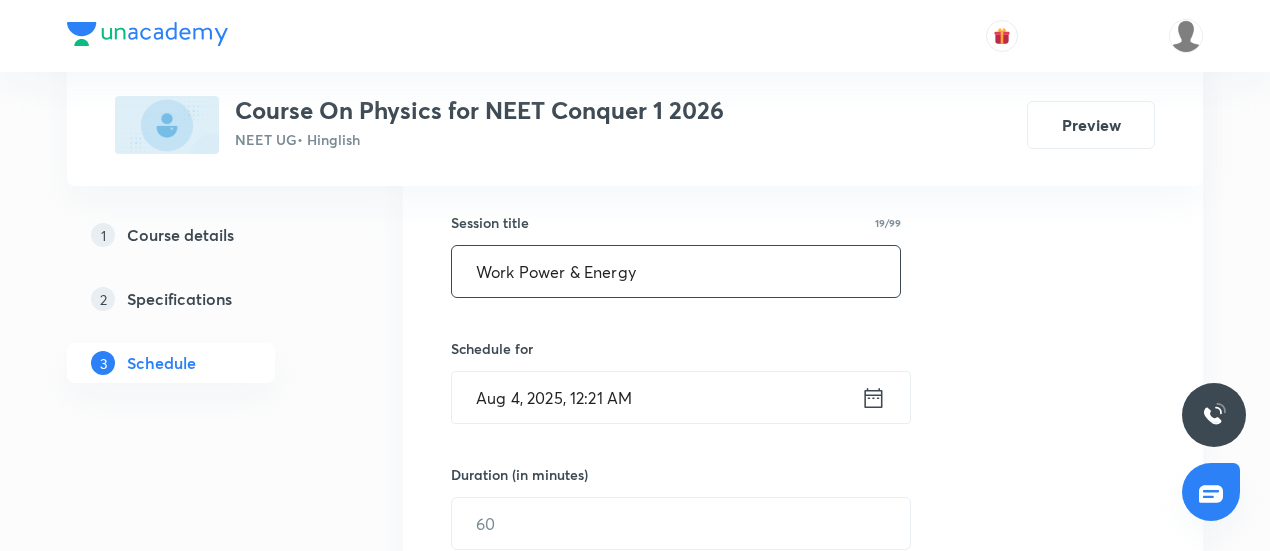 type on "Work Power & Energy" 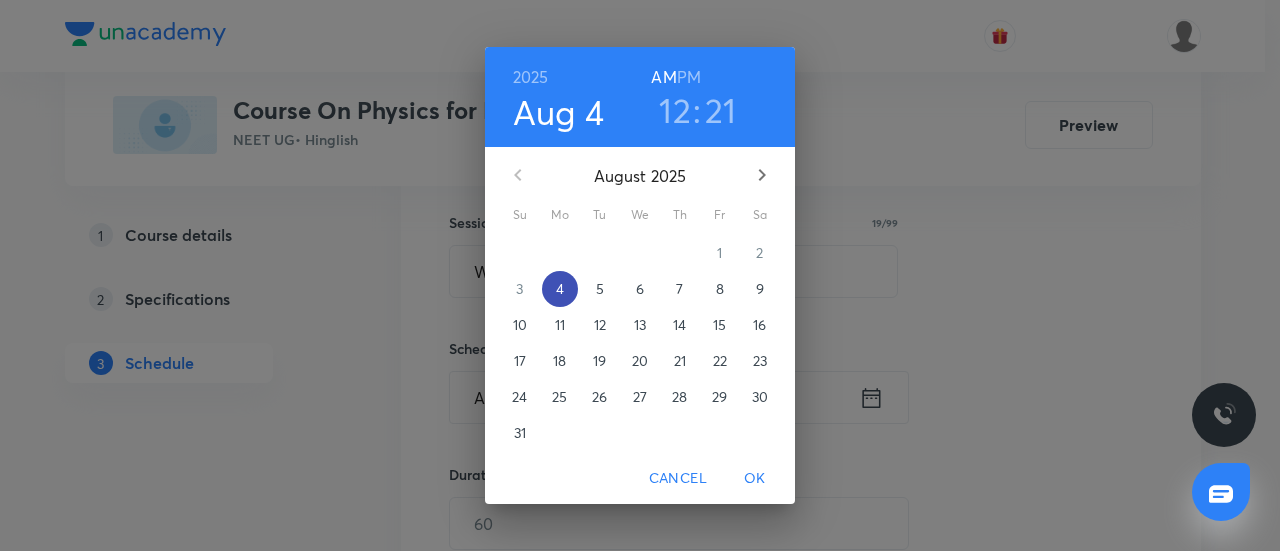 click on "4" at bounding box center (560, 289) 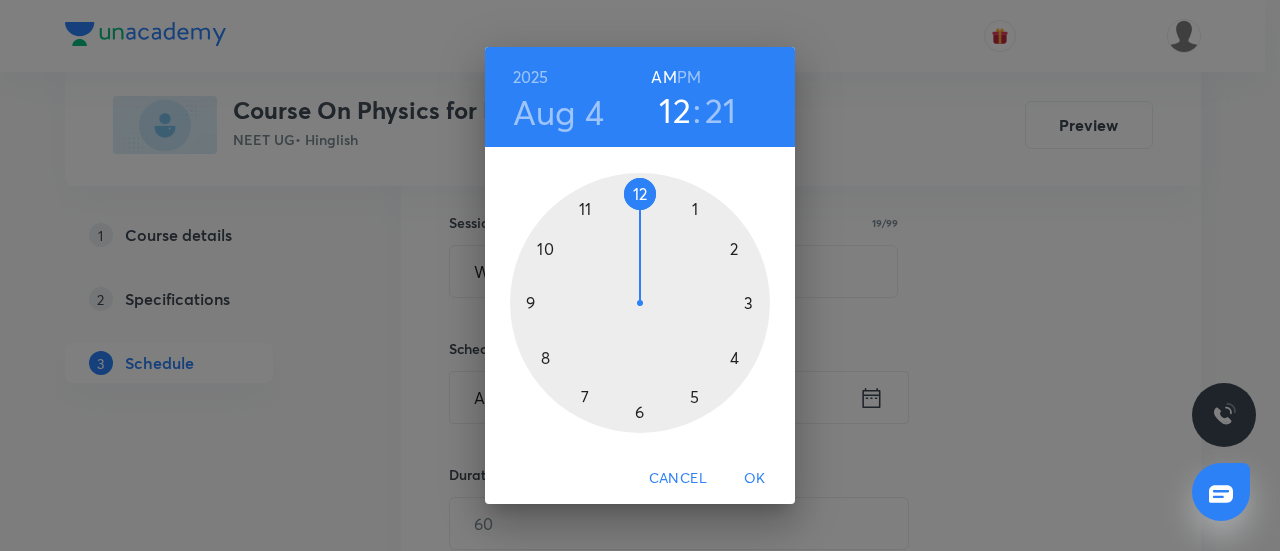 click at bounding box center (640, 303) 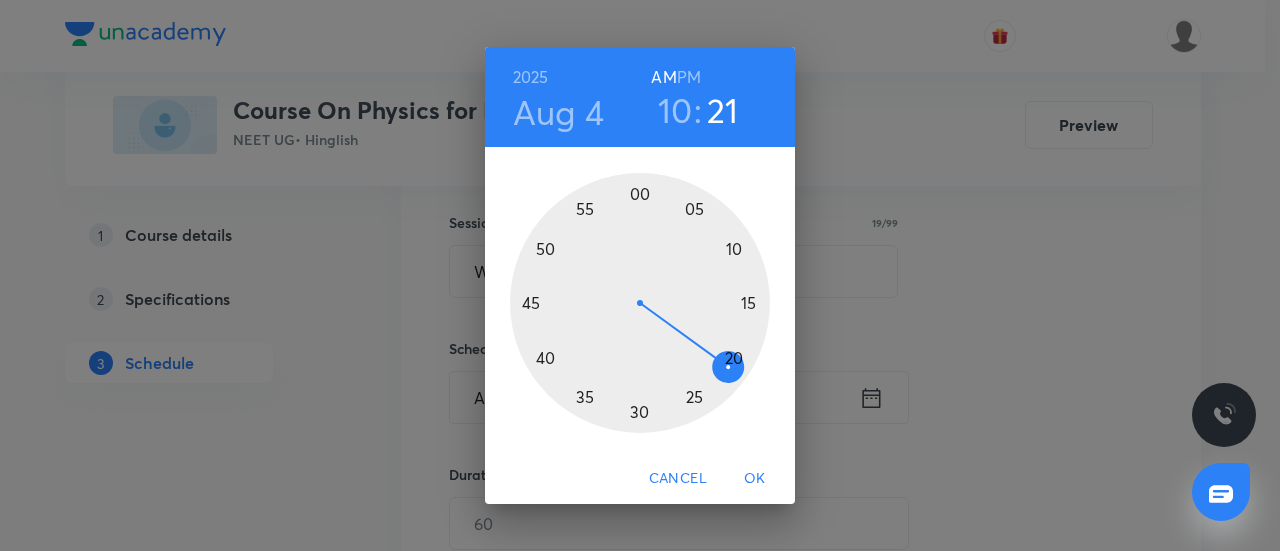click at bounding box center (640, 303) 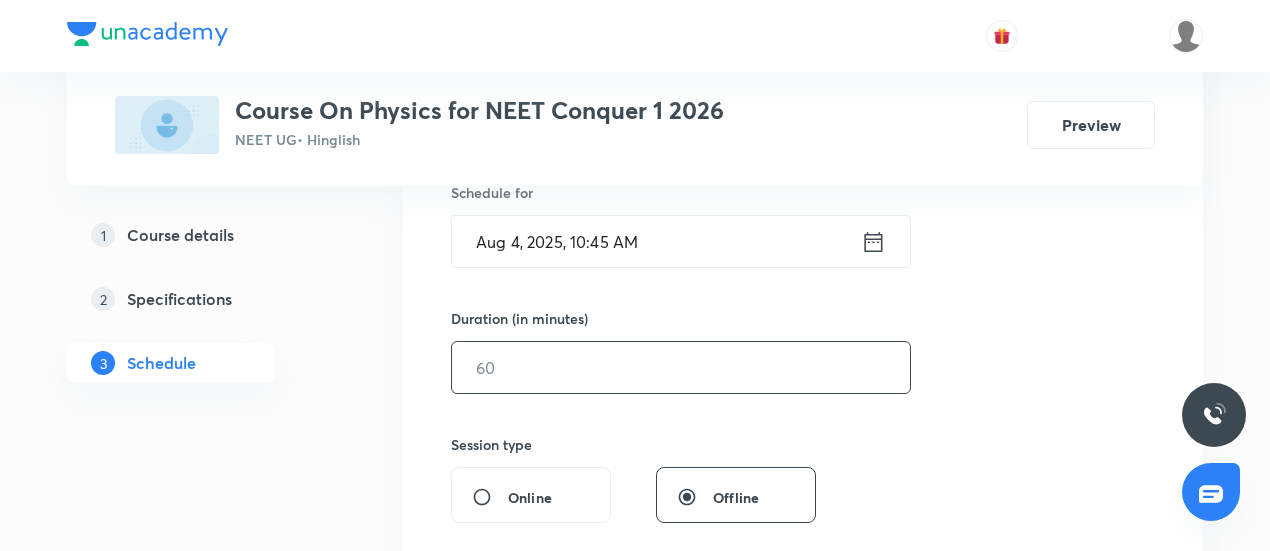 scroll, scrollTop: 514, scrollLeft: 0, axis: vertical 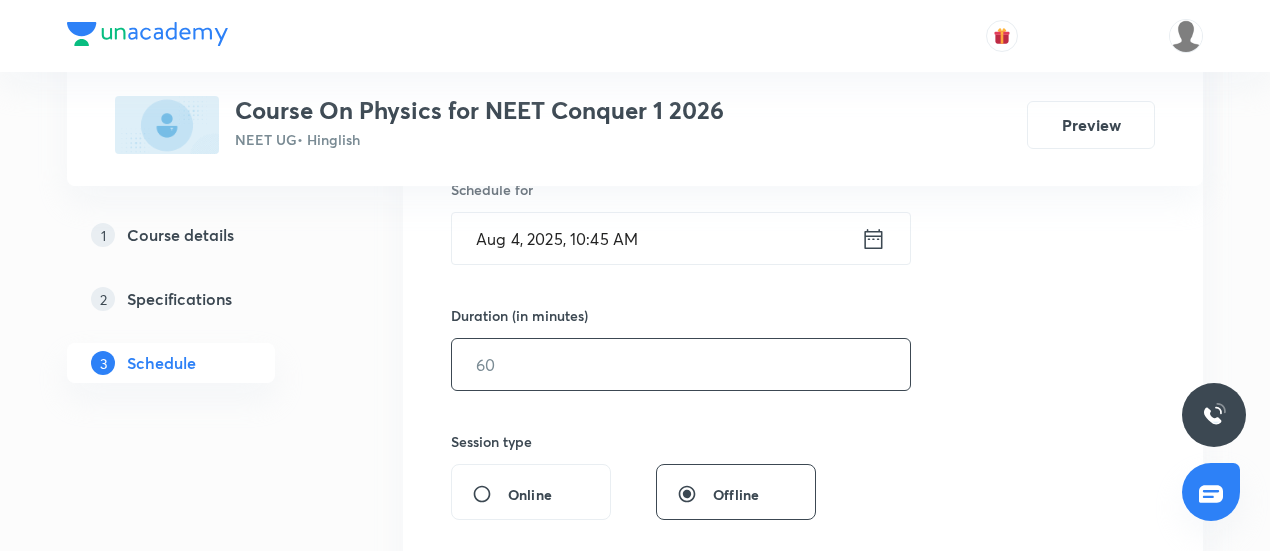 click at bounding box center [681, 364] 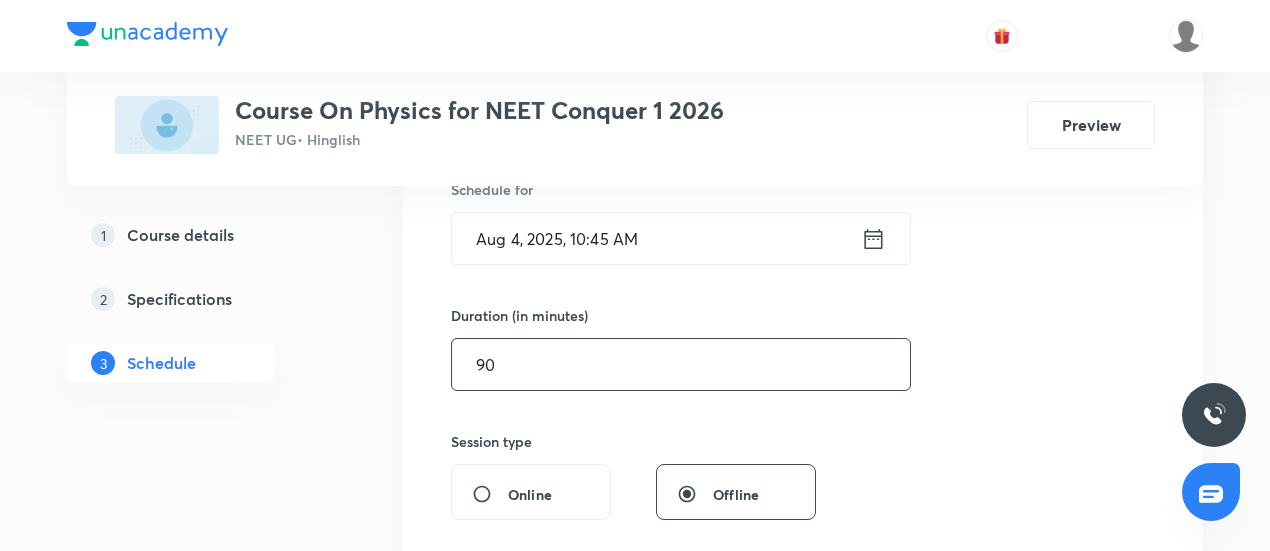 type on "90" 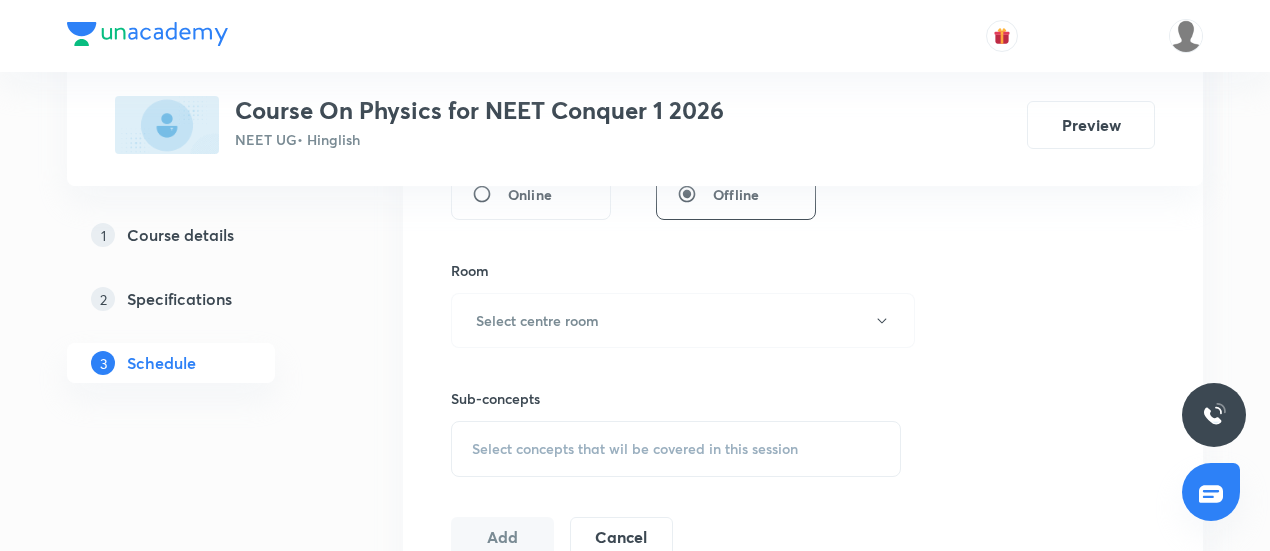 scroll, scrollTop: 815, scrollLeft: 0, axis: vertical 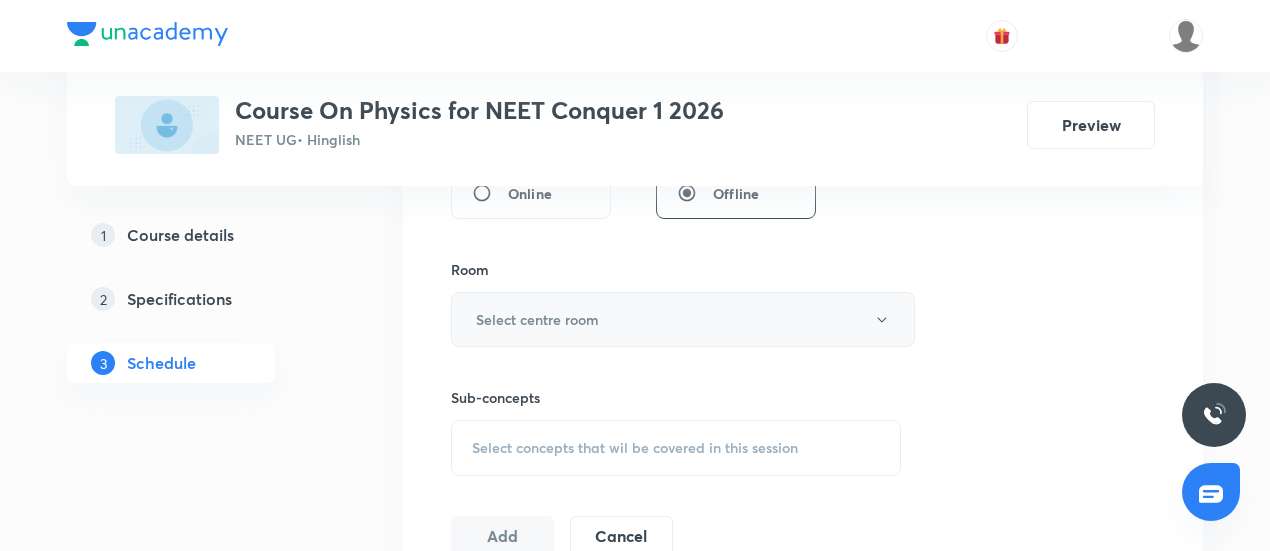 click on "Select centre room" at bounding box center (683, 319) 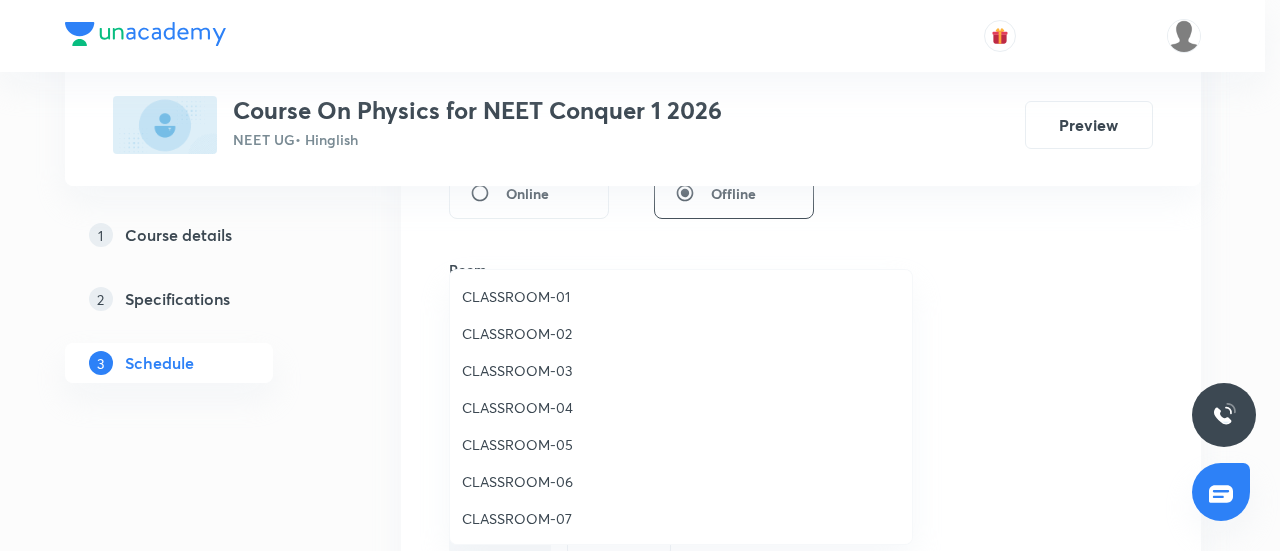 click on "CLASSROOM-03" at bounding box center [681, 370] 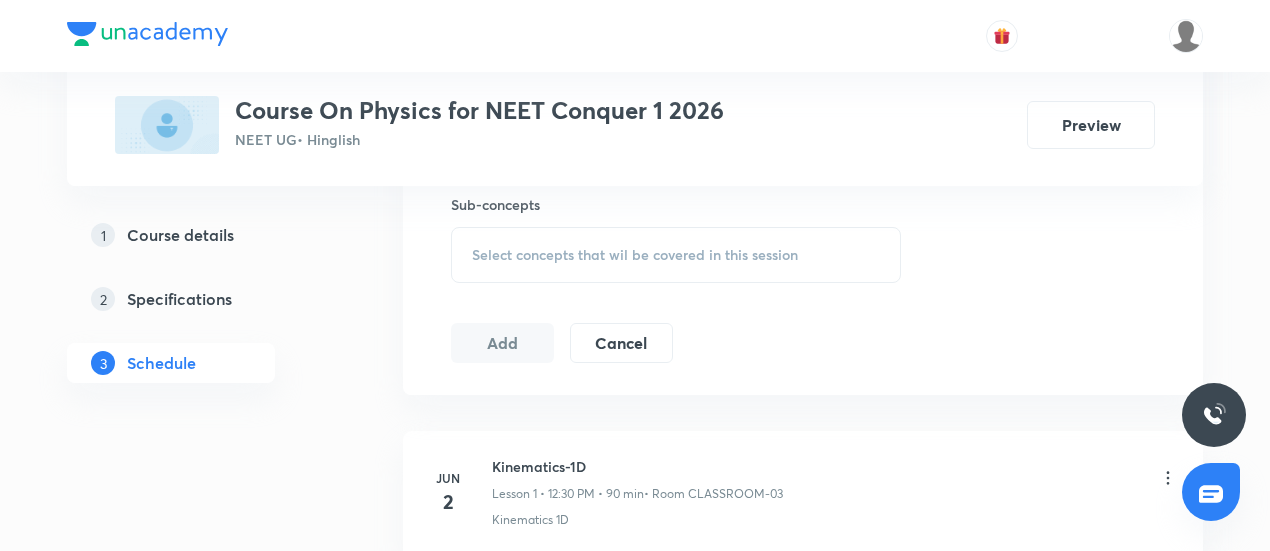scroll, scrollTop: 1009, scrollLeft: 0, axis: vertical 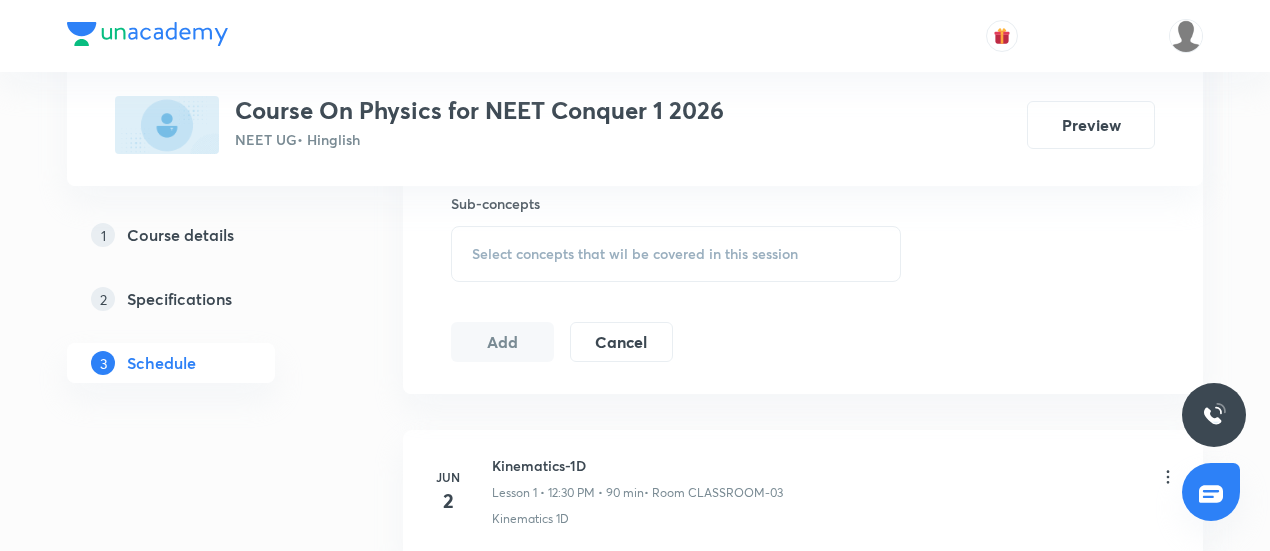 click on "Select concepts that wil be covered in this session" at bounding box center (635, 254) 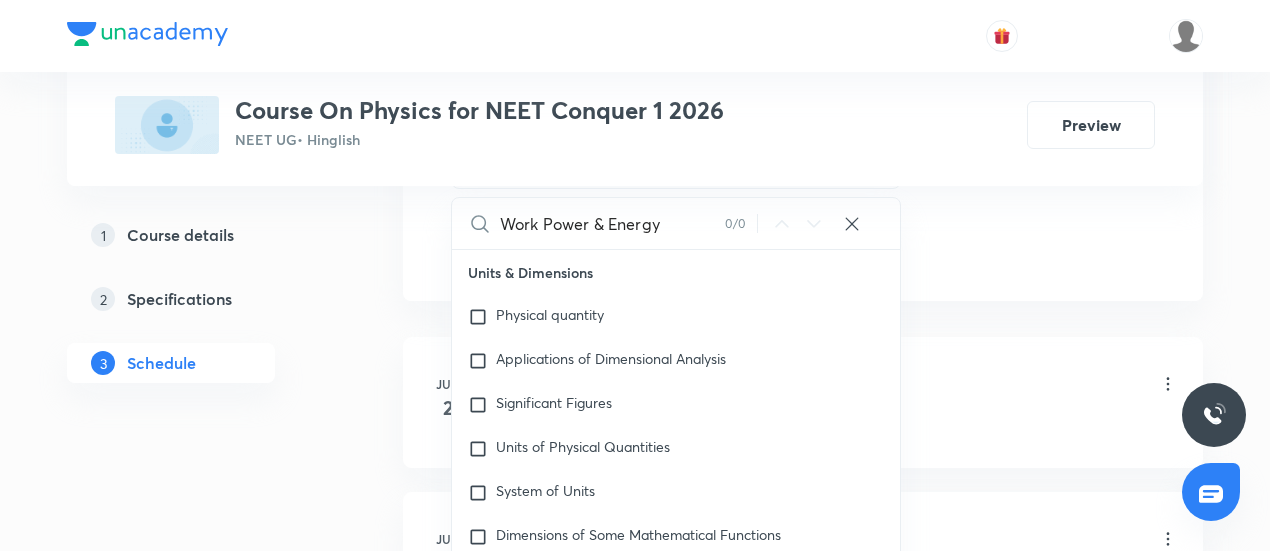 scroll, scrollTop: 1104, scrollLeft: 0, axis: vertical 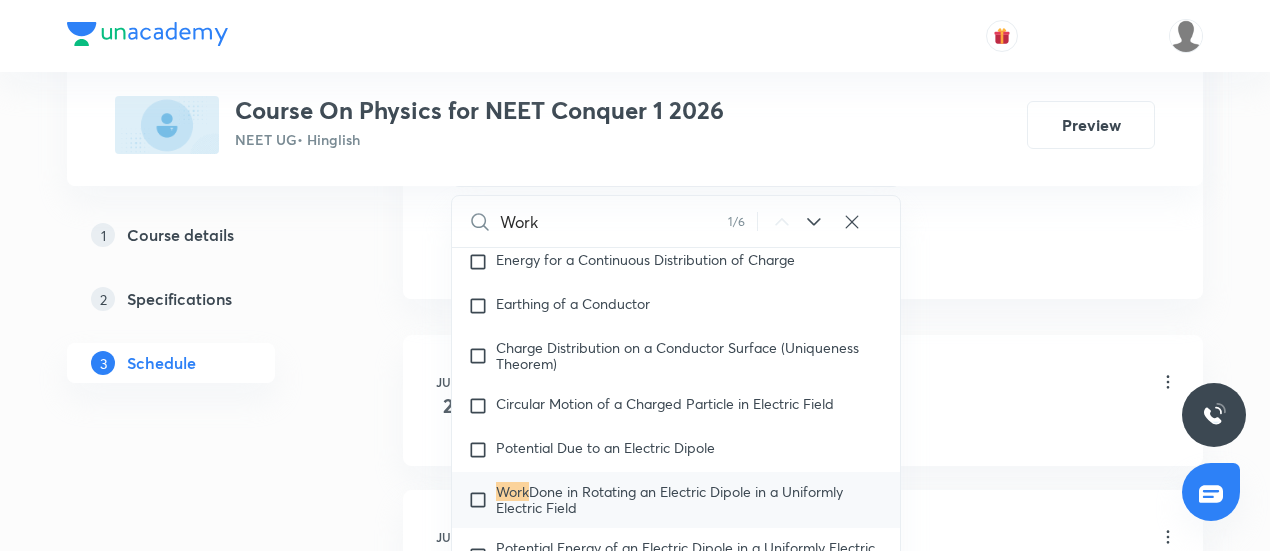 type on "Work" 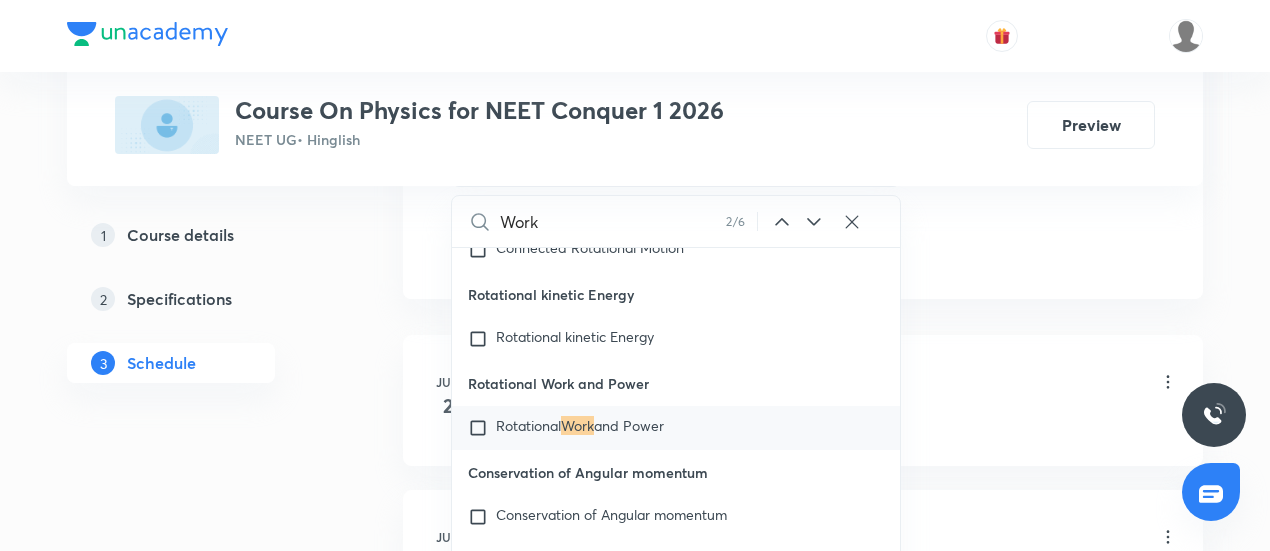 click 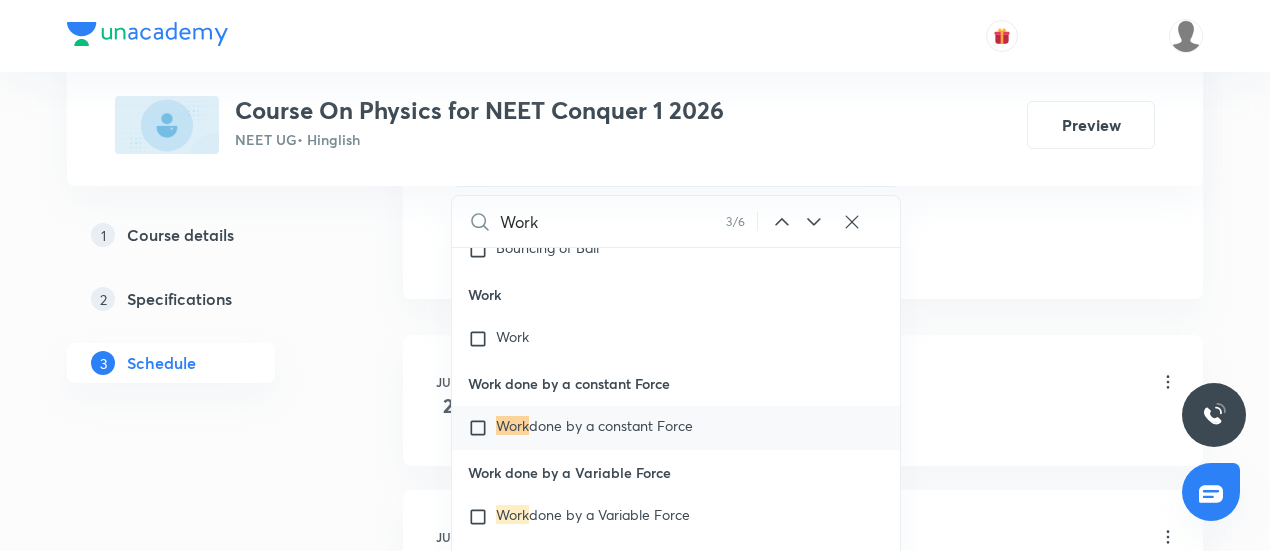 click 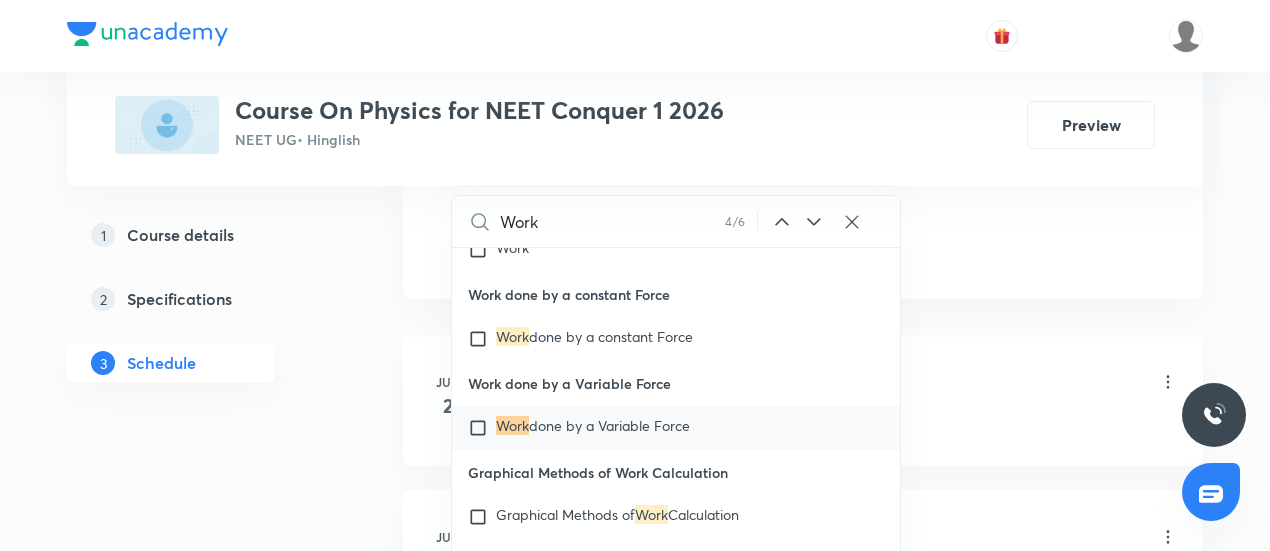 click 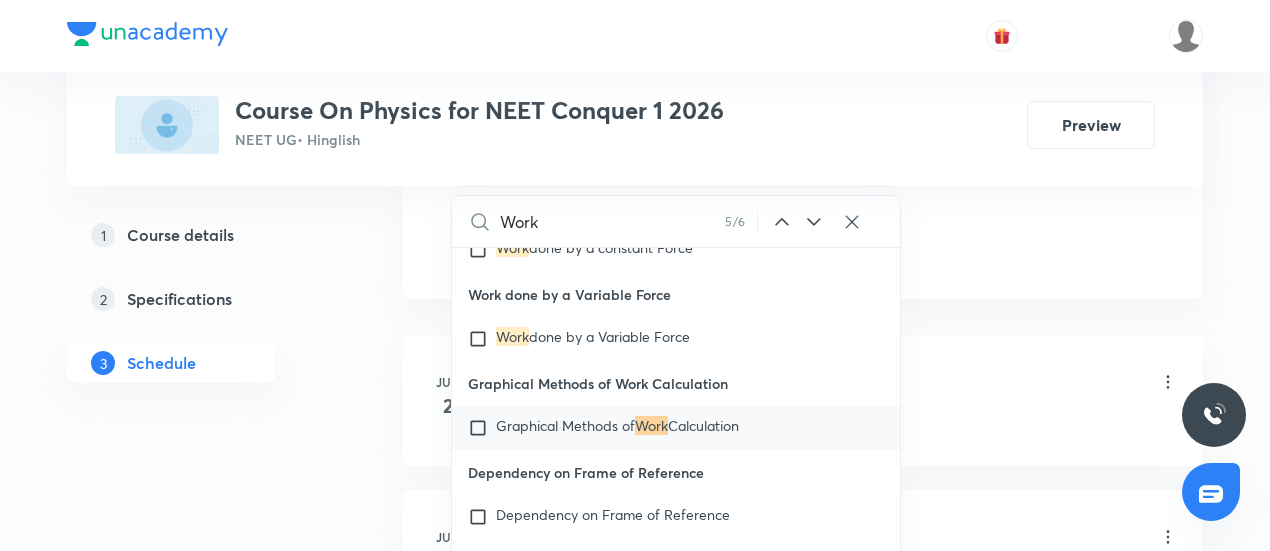 click 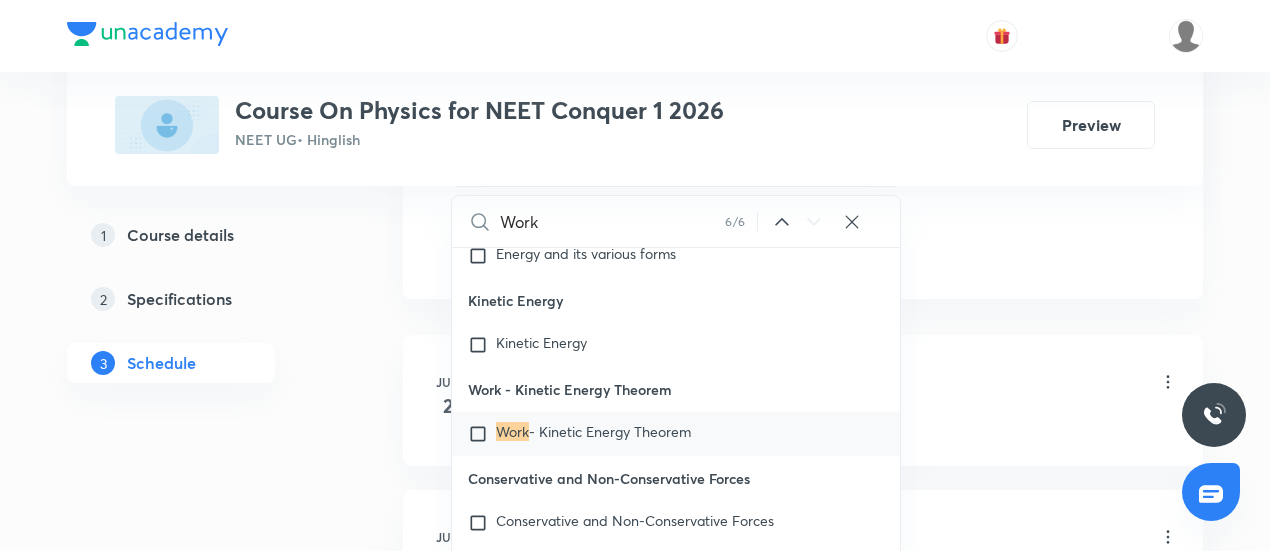 scroll, scrollTop: 29134, scrollLeft: 0, axis: vertical 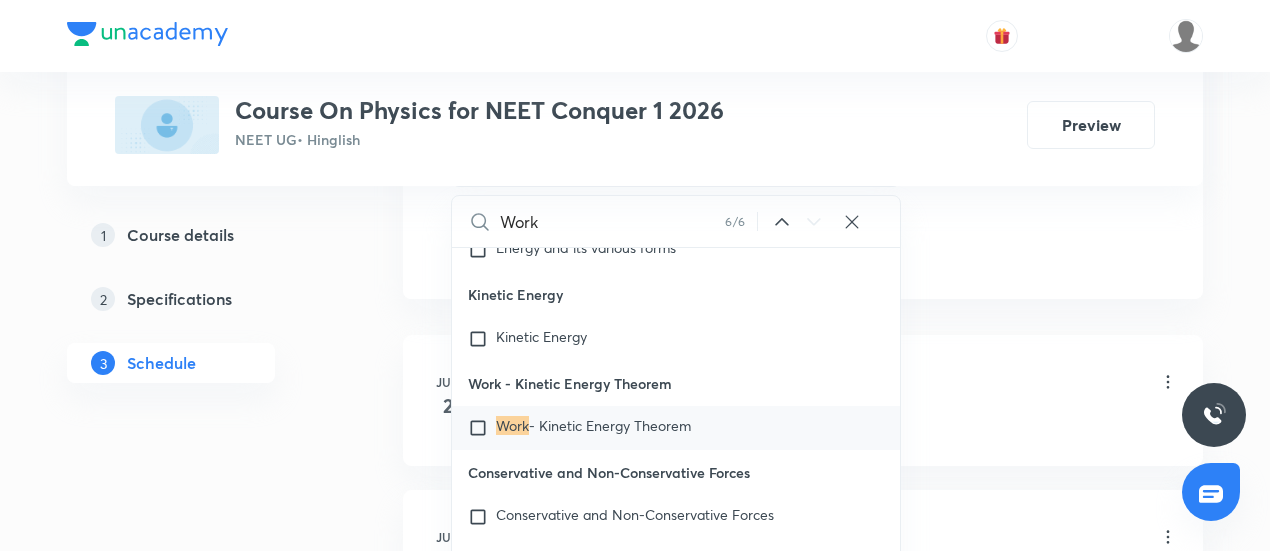 click on "- Kinetic Energy Theorem" at bounding box center (610, 425) 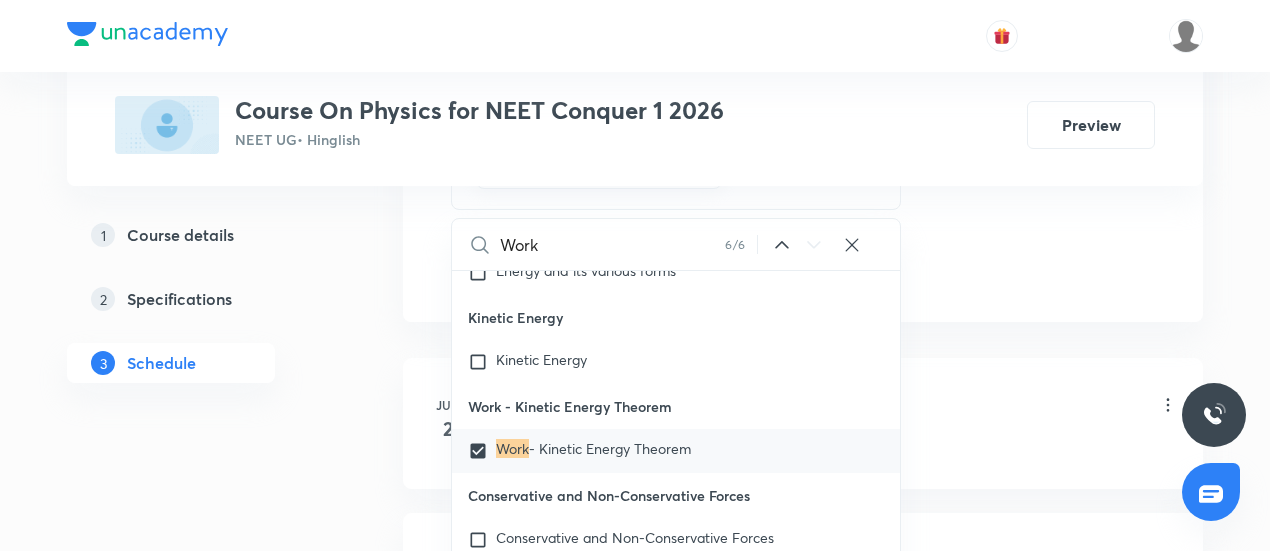 click on "Plus Courses Course On Physics for NEET Conquer 1 2026 NEET UG  • Hinglish Preview 1 Course details 2 Specifications 3 Schedule Schedule 53  classes Session  54 Live class Session title 19/99 Work Power & Energy ​ Schedule for Aug 4, 2025, 10:45 AM ​ Duration (in minutes) 90 ​   Session type Online Offline Room CLASSROOM-03 Sub-concepts Work - Kinetic Energy Theorem CLEAR Work 6 / 6 ​ Units & Dimensions Physical quantity Applications of Dimensional Analysis Significant Figures Units of Physical Quantities System of Units Dimensions of Some Mathematical Functions Unit and Dimension Product of Two Vectors Subtraction of Vectors Cross Product Least Count Analysis Errors of Measurement Vernier Callipers Screw Gauge Zero Error Basic Mathematics Elementary Algebra Elementary Trigonometry Basic Coordinate Geometry Functions Differentiation Integral of a Function Use of Differentiation & Integration in One Dimensional Motion Derivatives of Equations of Motion by Calculus Basic Mathematics Unit Vectors Error" at bounding box center (635, 3854) 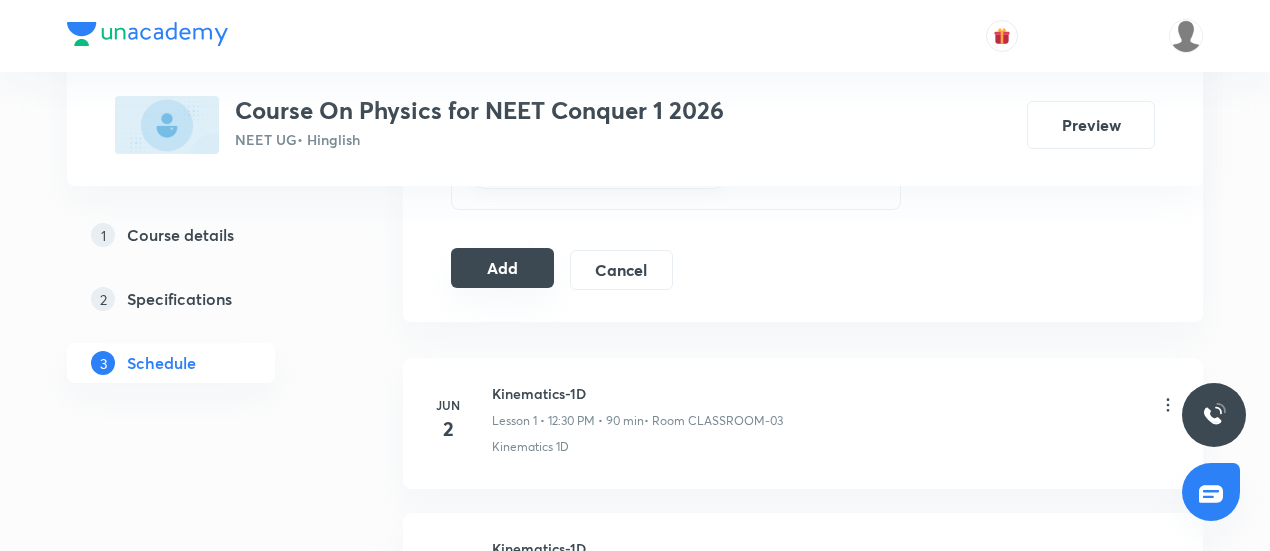 click on "Add" at bounding box center (502, 268) 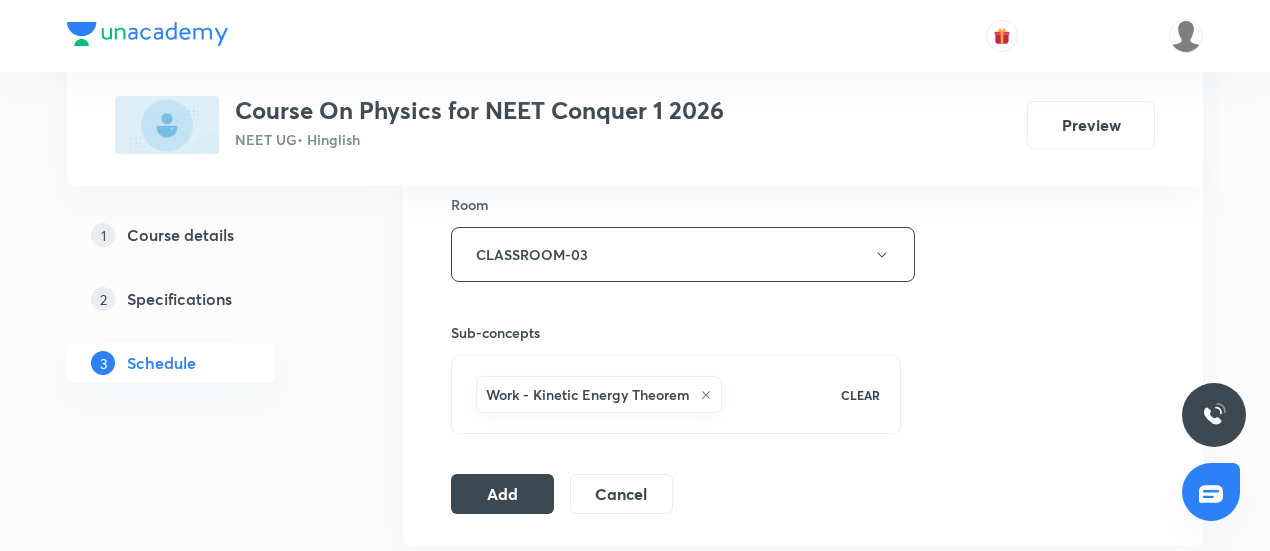 scroll, scrollTop: 890, scrollLeft: 0, axis: vertical 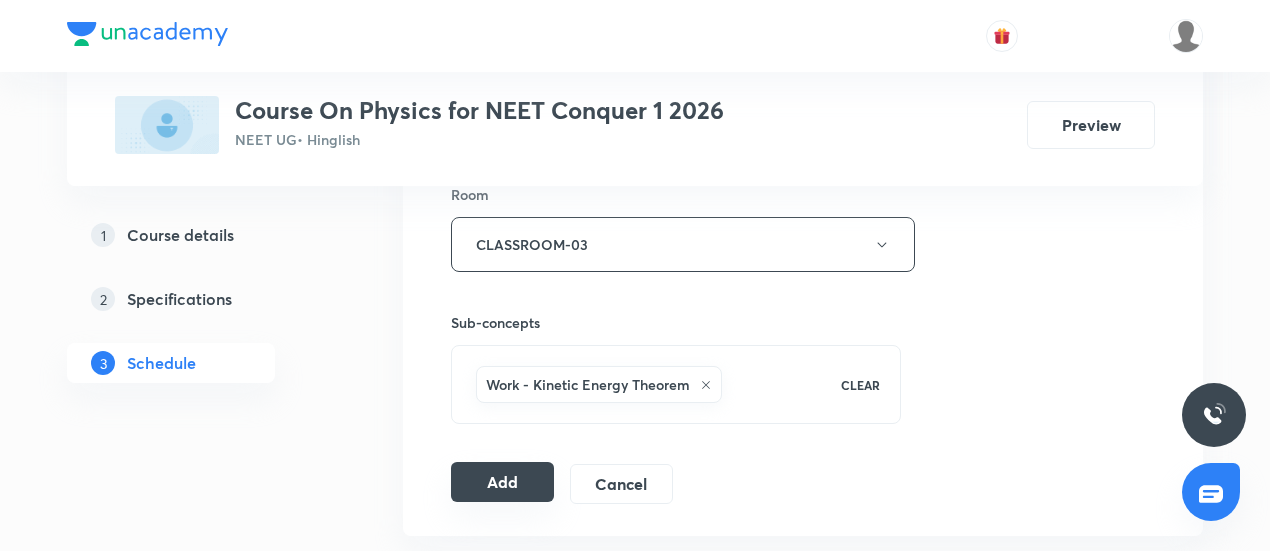 click on "Add" at bounding box center (502, 482) 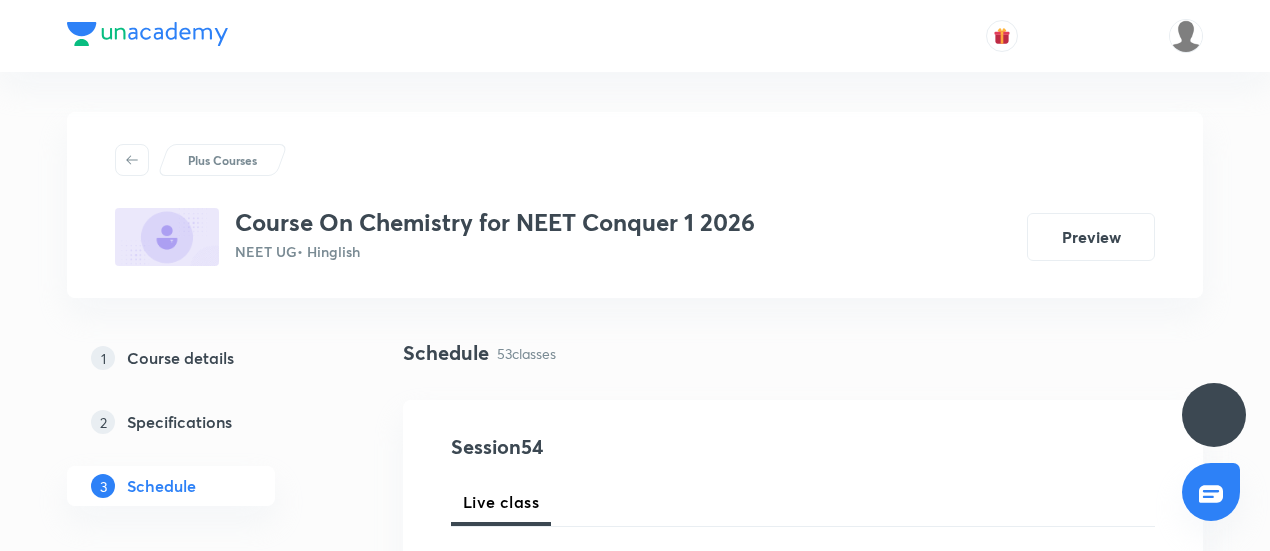 scroll, scrollTop: 0, scrollLeft: 0, axis: both 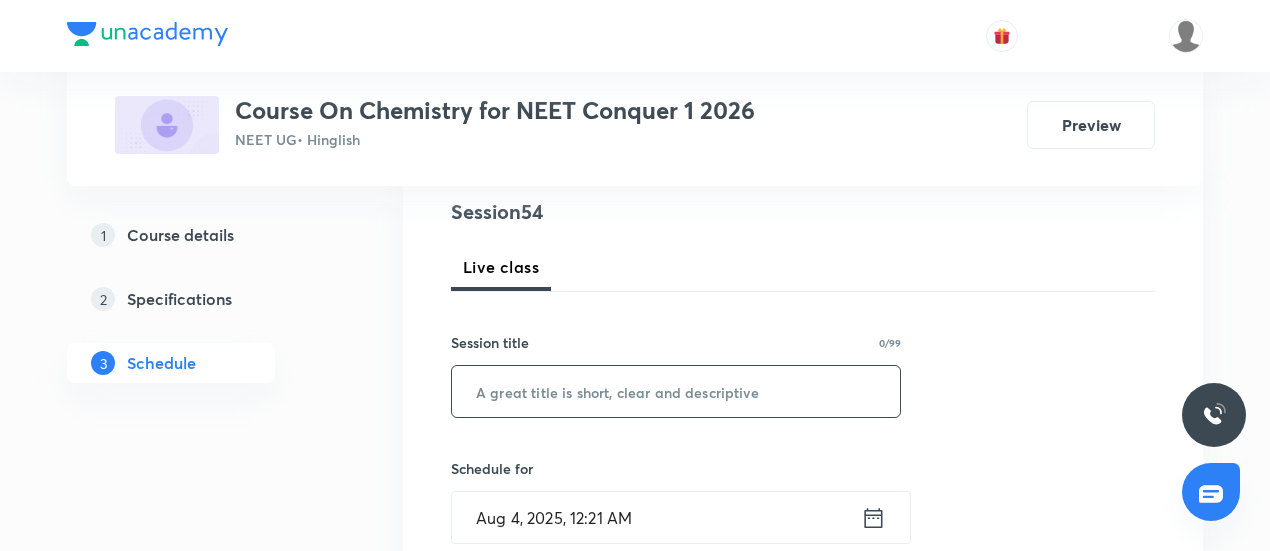 click at bounding box center (676, 391) 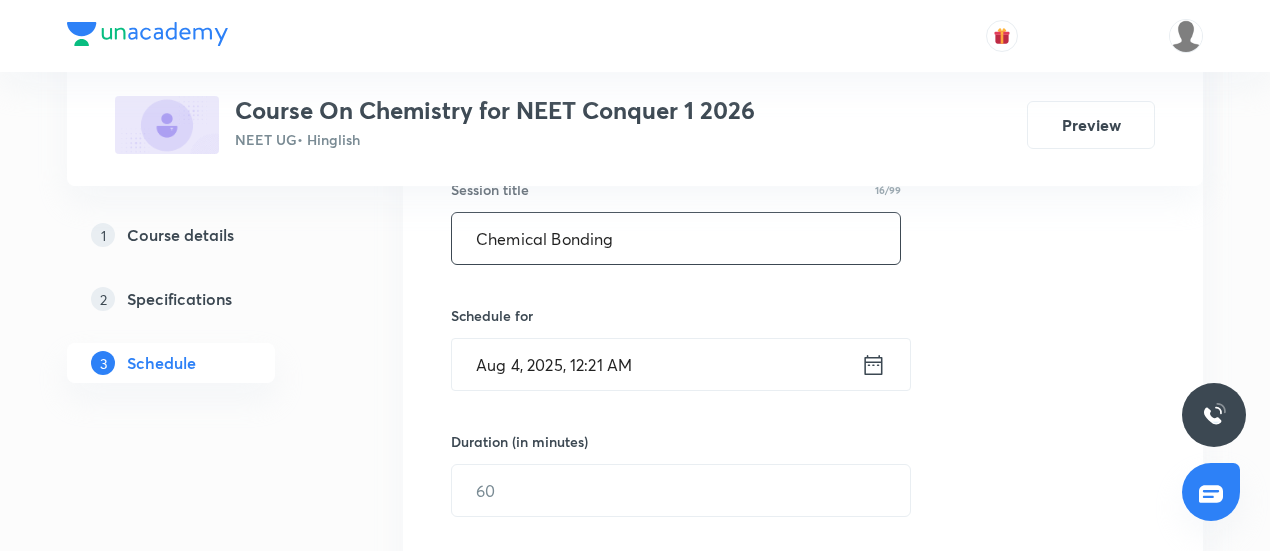scroll, scrollTop: 389, scrollLeft: 0, axis: vertical 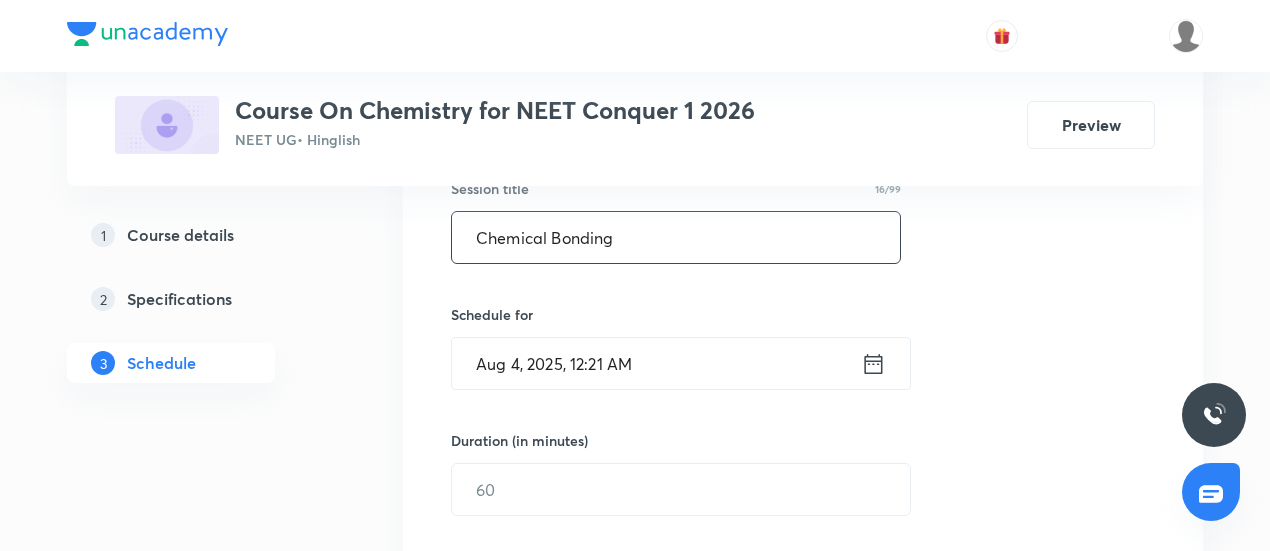 type on "Chemical Bonding" 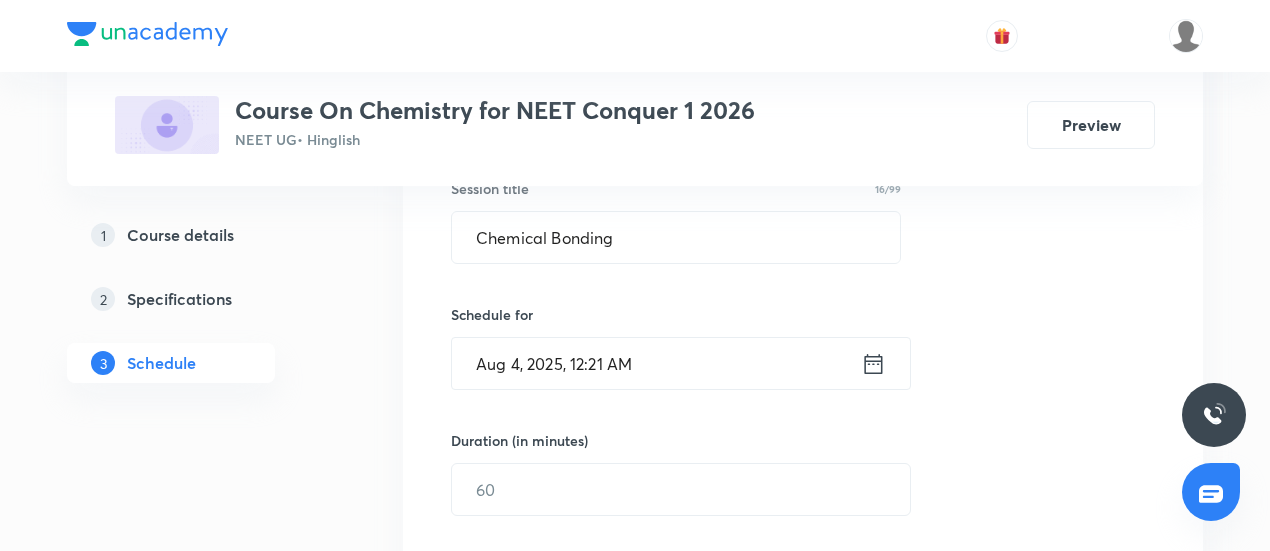 click 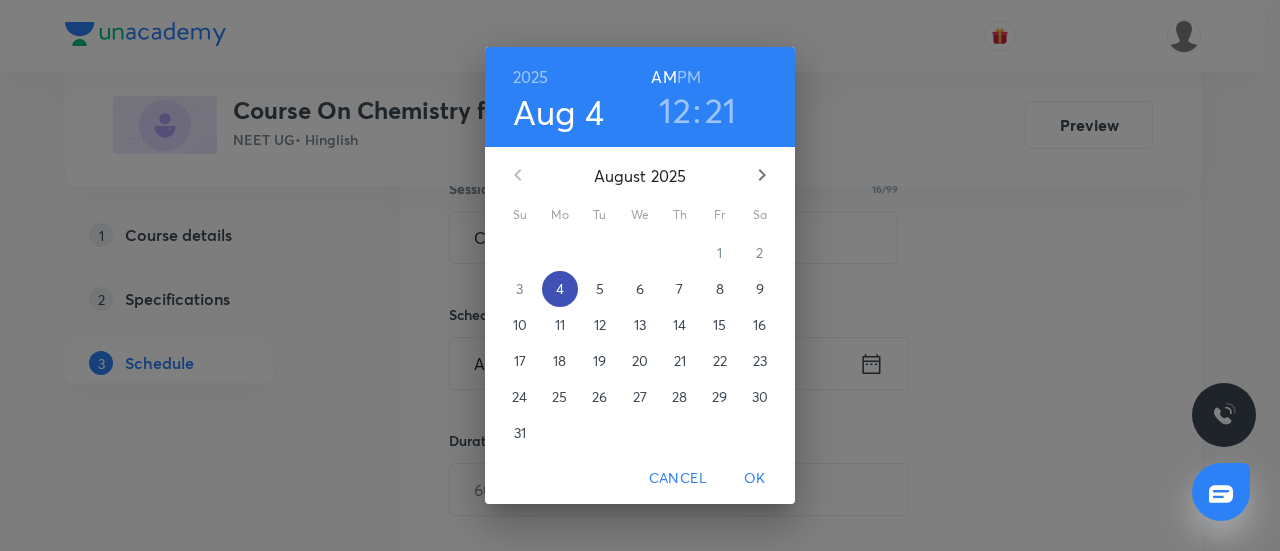 click on "4" at bounding box center (560, 289) 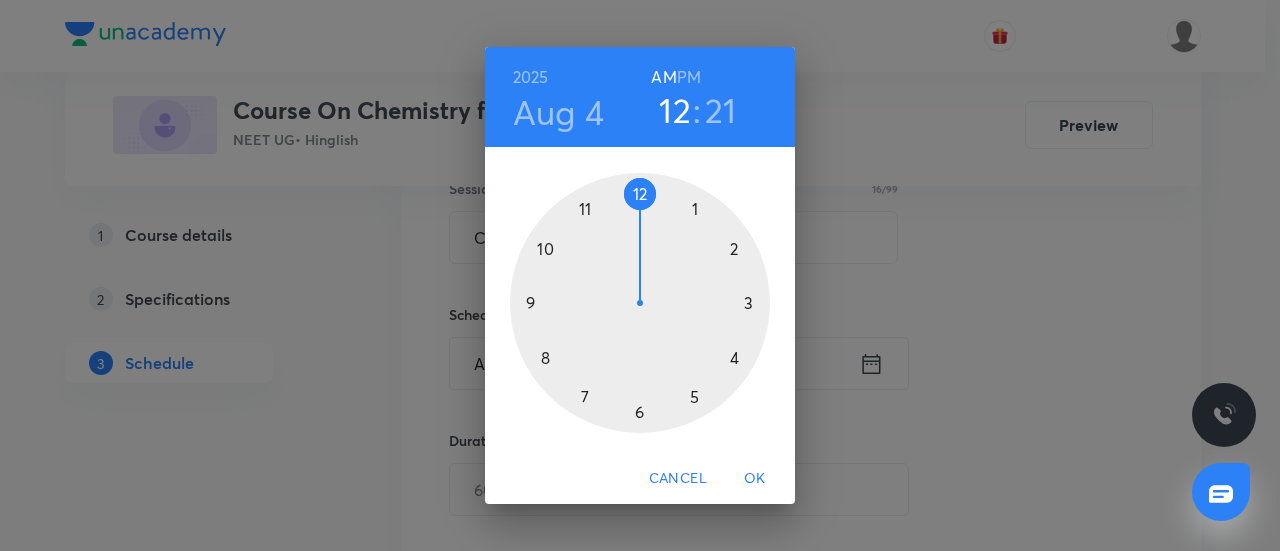 click at bounding box center [640, 303] 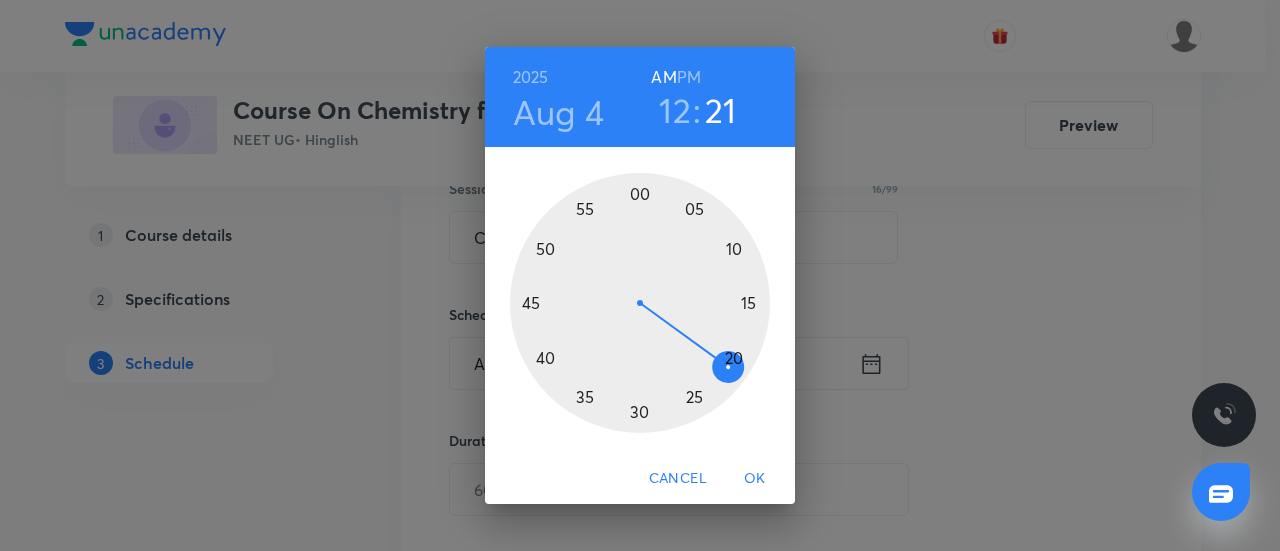 click on "PM" at bounding box center [689, 77] 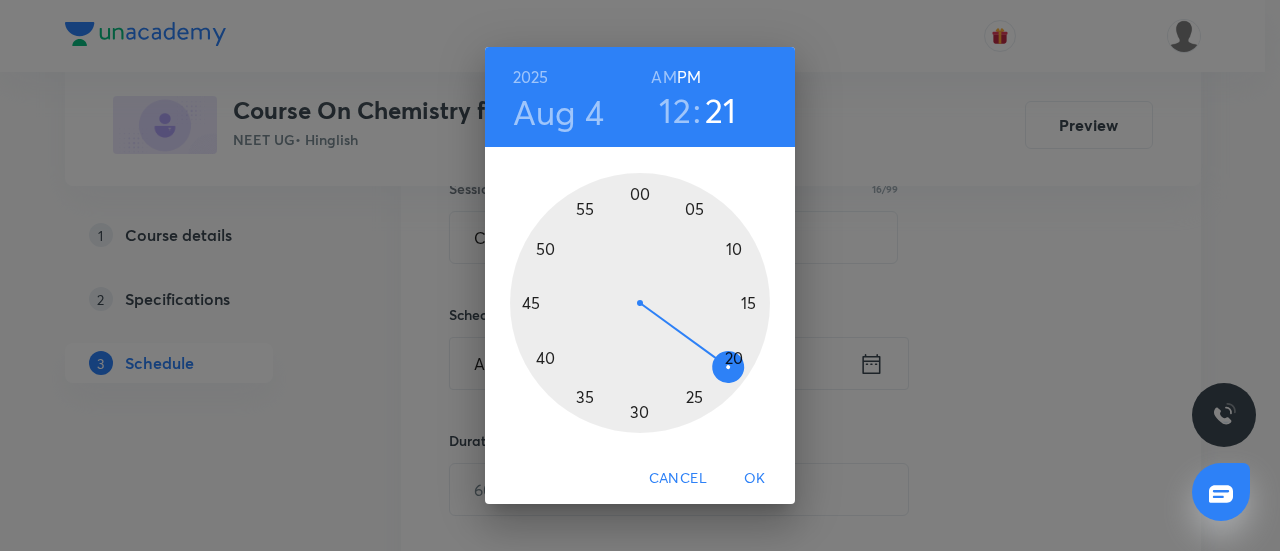 click at bounding box center (640, 303) 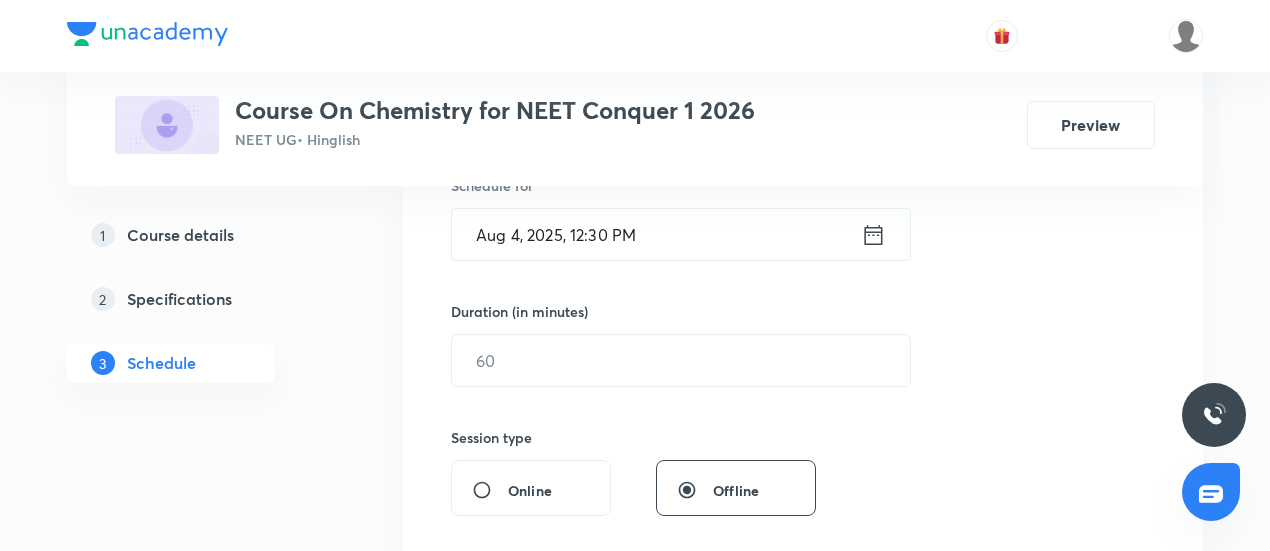 scroll, scrollTop: 520, scrollLeft: 0, axis: vertical 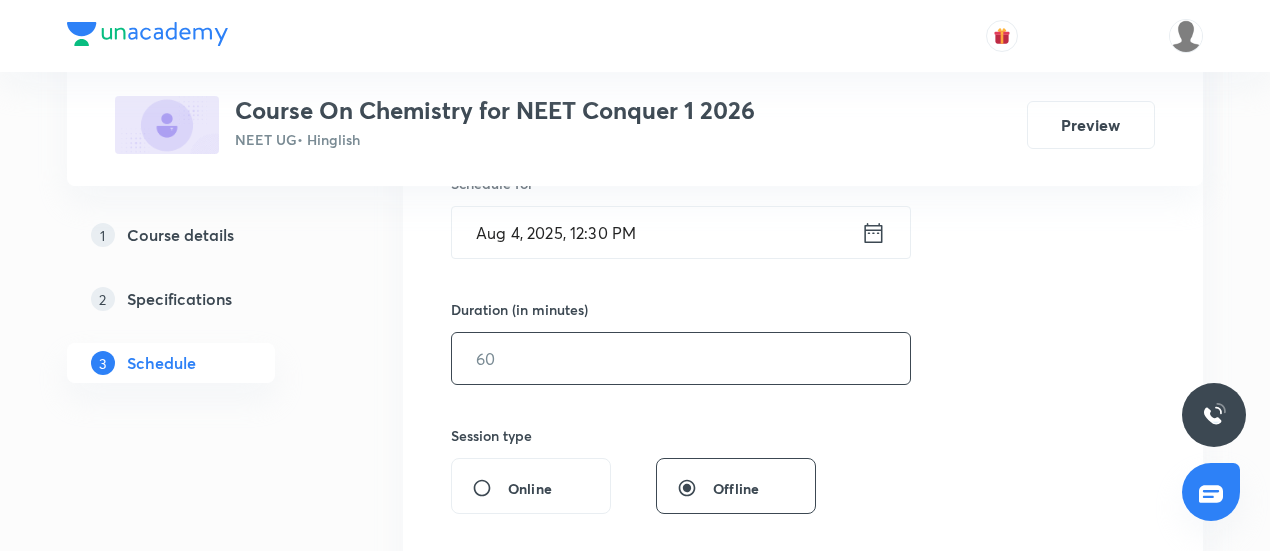click at bounding box center (681, 358) 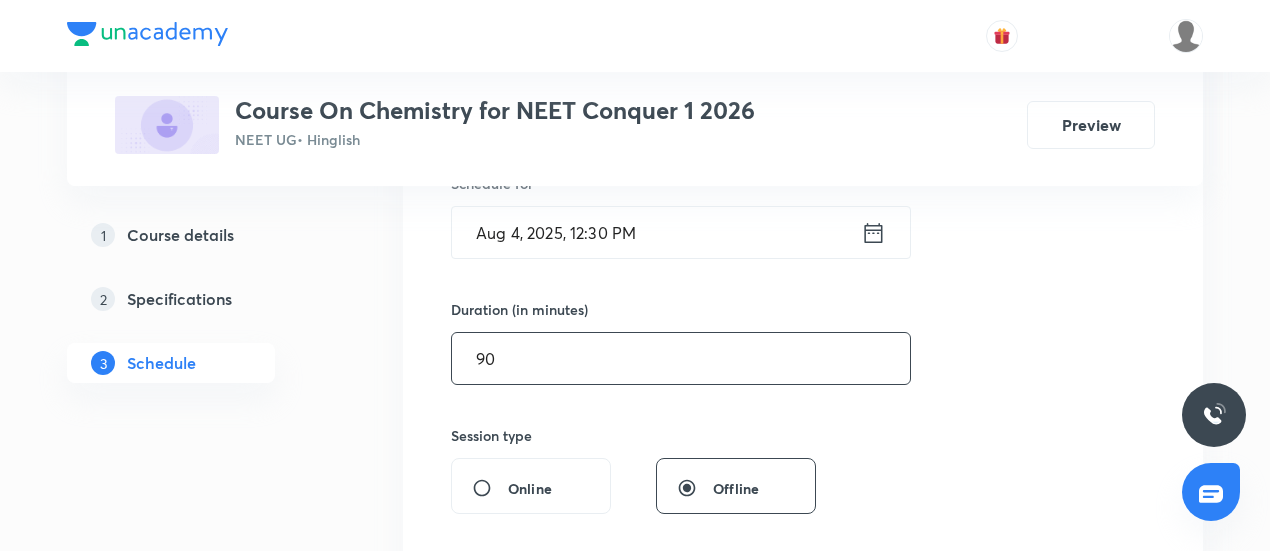 type on "90" 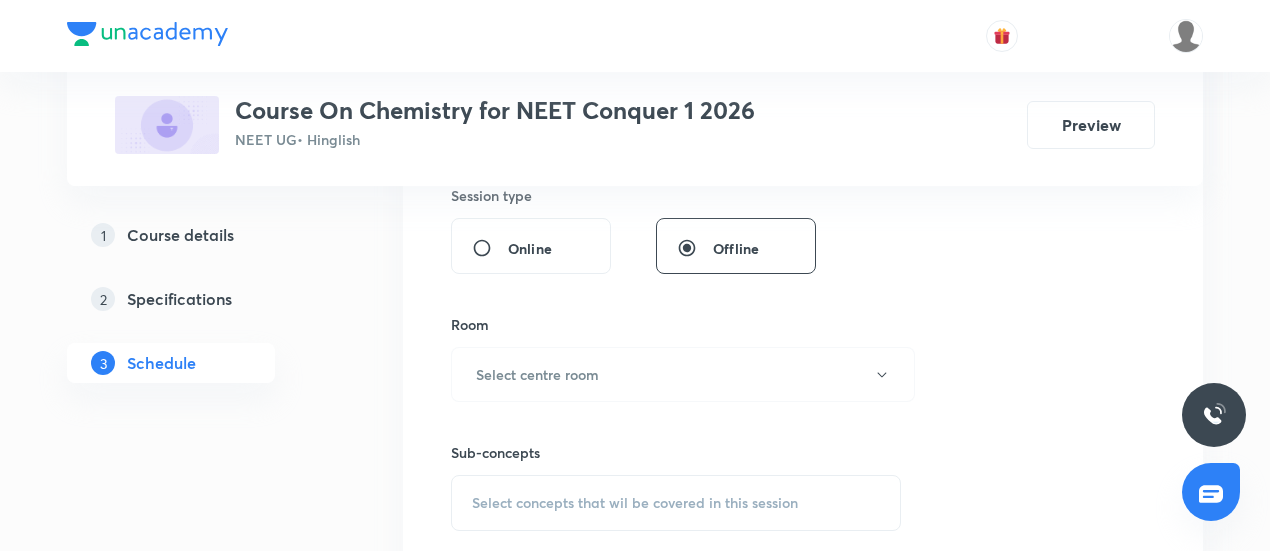 scroll, scrollTop: 763, scrollLeft: 0, axis: vertical 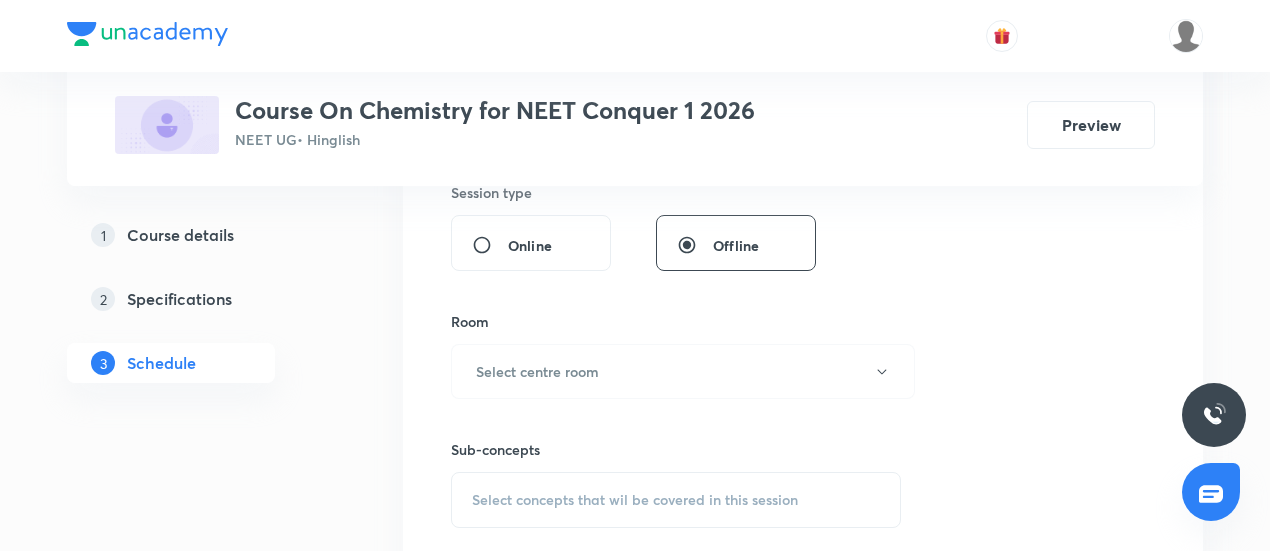 click on "Room Select centre room" at bounding box center [676, 355] 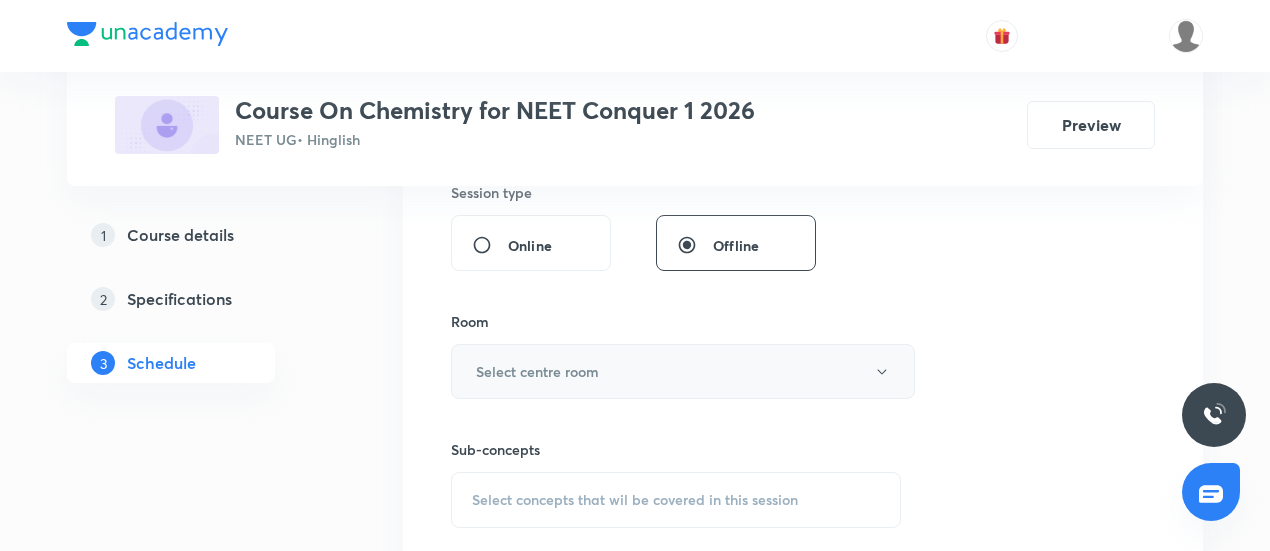 click on "Select centre room" at bounding box center (537, 371) 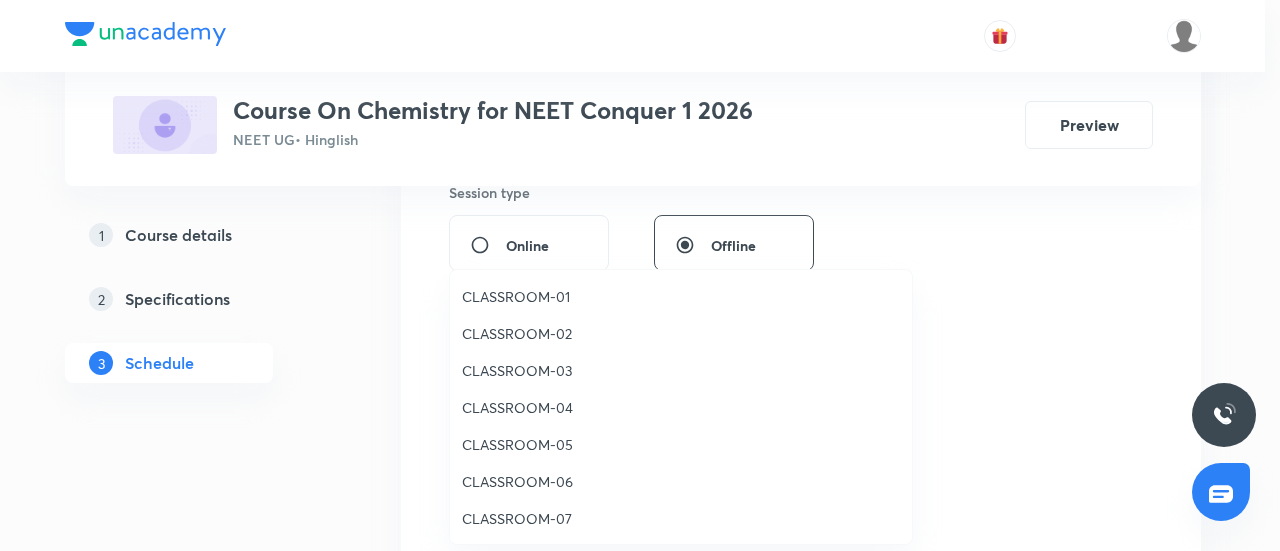click on "CLASSROOM-03" at bounding box center (681, 370) 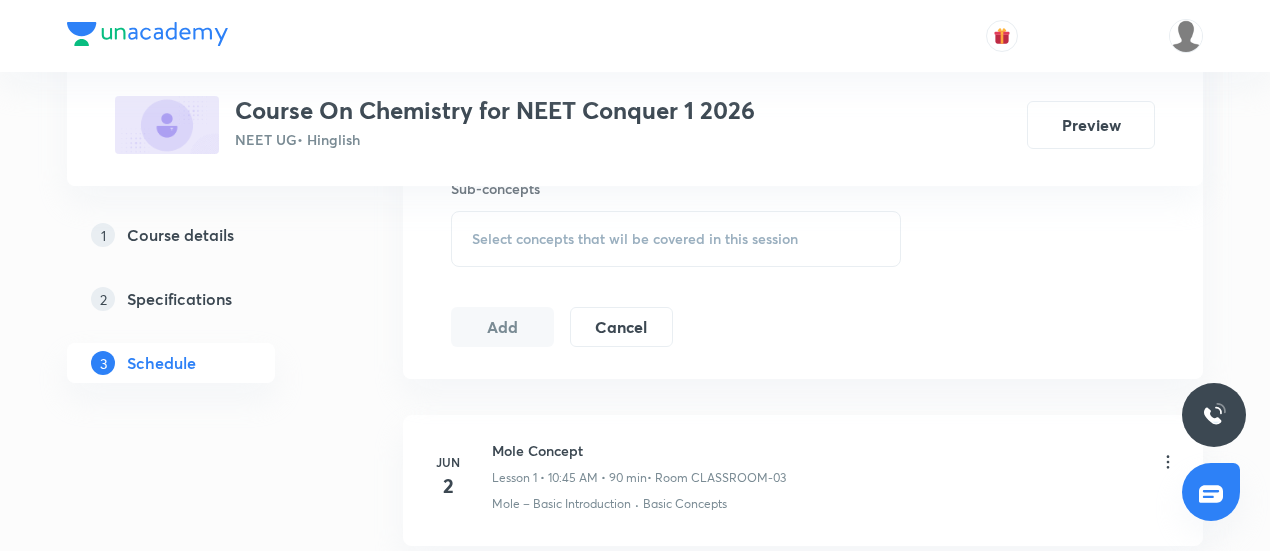 scroll, scrollTop: 1039, scrollLeft: 0, axis: vertical 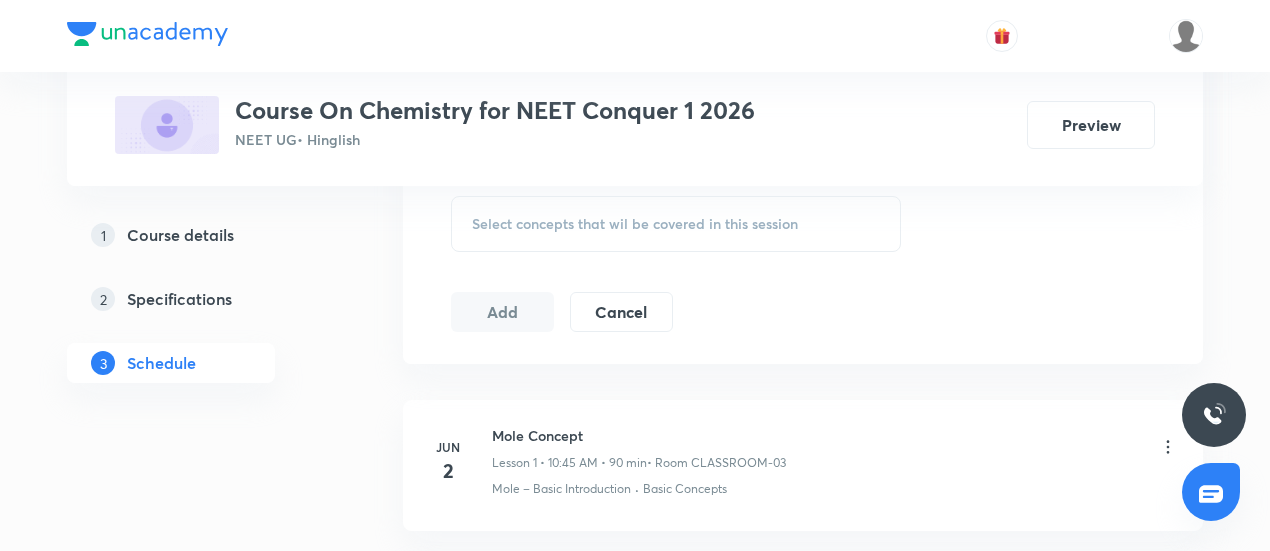 click on "Select concepts that wil be covered in this session" at bounding box center [635, 224] 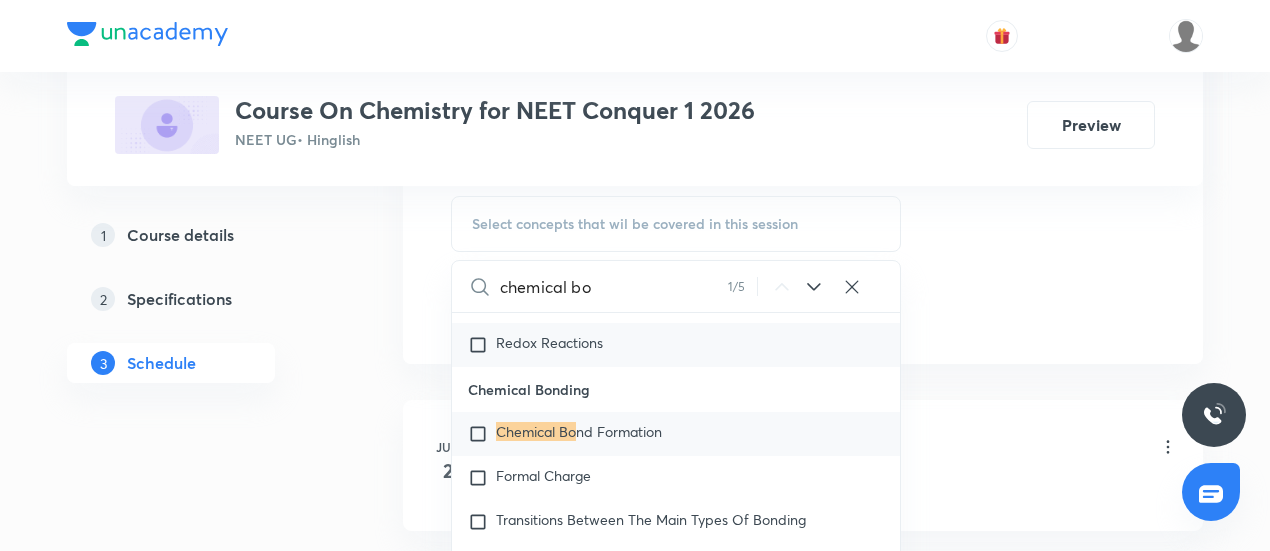 scroll, scrollTop: 7978, scrollLeft: 0, axis: vertical 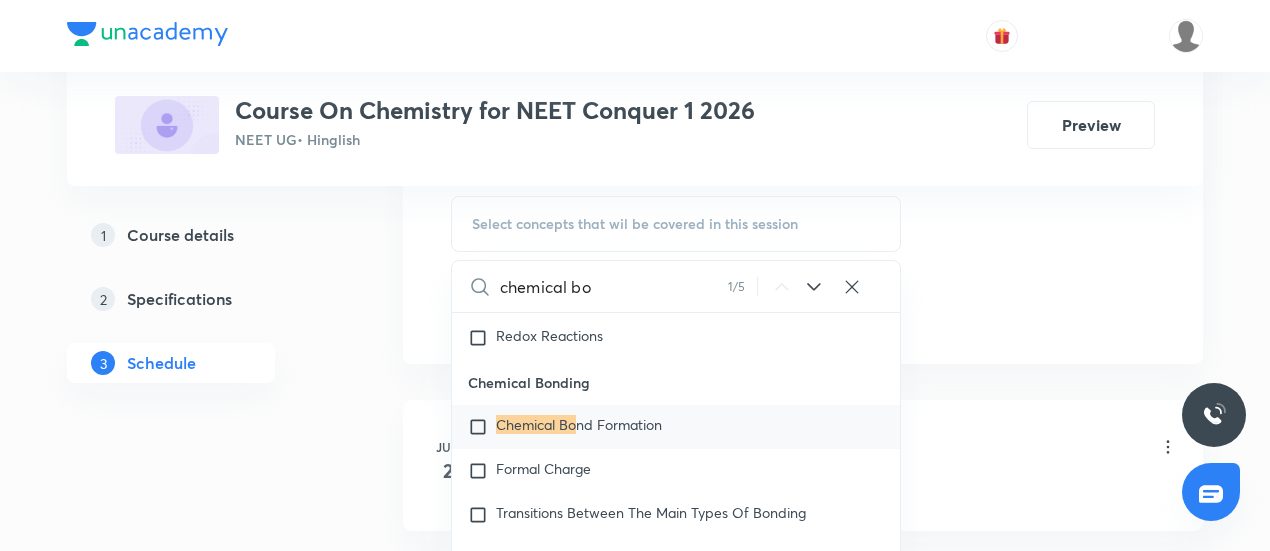 type on "chemical bo" 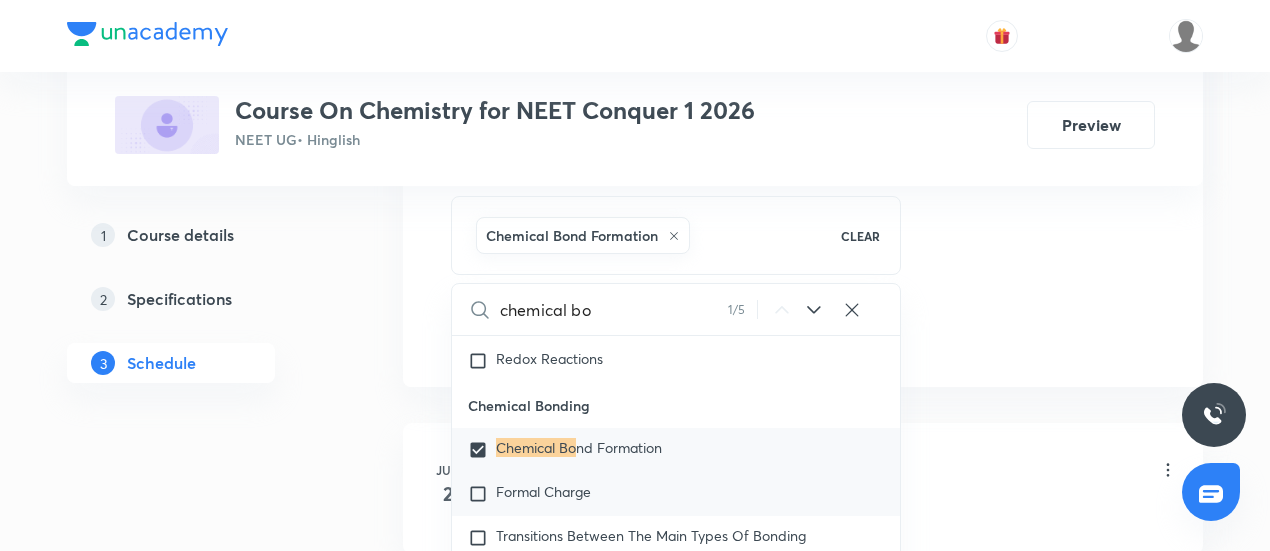 click on "Formal Charge" at bounding box center [676, 494] 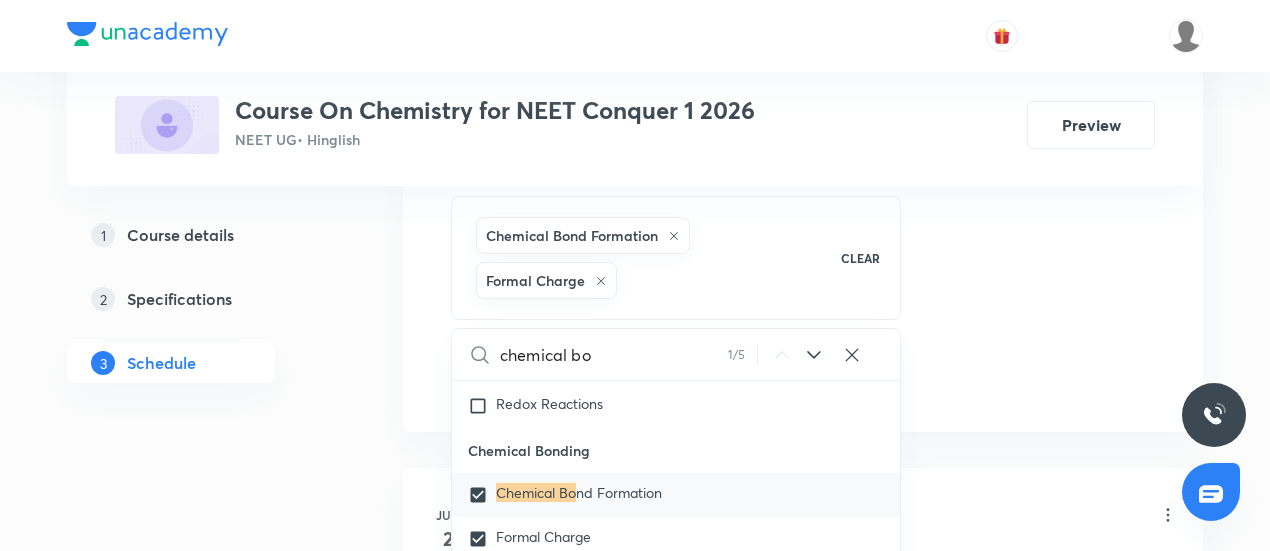 click on "Plus Courses Course On Chemistry for NEET Conquer 1 2026 NEET UG  • Hinglish Preview 1 Course details 2 Specifications 3 Schedule Schedule 53  classes Session  54 Live class Session title 16/99 Chemical Bonding ​ Schedule for Aug 4, 2025, 12:30 PM ​ Duration (in minutes) 90 ​   Session type Online Offline Room CLASSROOM-03 Sub-concepts Chemical Bond Formation Formal Charge CLEAR chemical bo 1 / 5 ​ General Topics & Mole Concept Basic Concepts Covered previously Mole – Basic Introduction Covered previously Percentage Composition Covered previously Stoichiometry Covered previously Principle of Atom Conservation (POAC) Covered previously Relation between Stoichiometric Quantities Covered previously Application of Mole Concept: Gravimetric Analysis Covered previously Electronic Configuration Of Atoms (Hund's rule) Covered previously  Quantum Numbers (Magnetic Quantum no.) Quantum Numbers(Pauli's Exclusion law) Mean Molar Mass or Molecular Mass Variation of Conductivity with Concentration Atomic Models" at bounding box center [635, 3953] 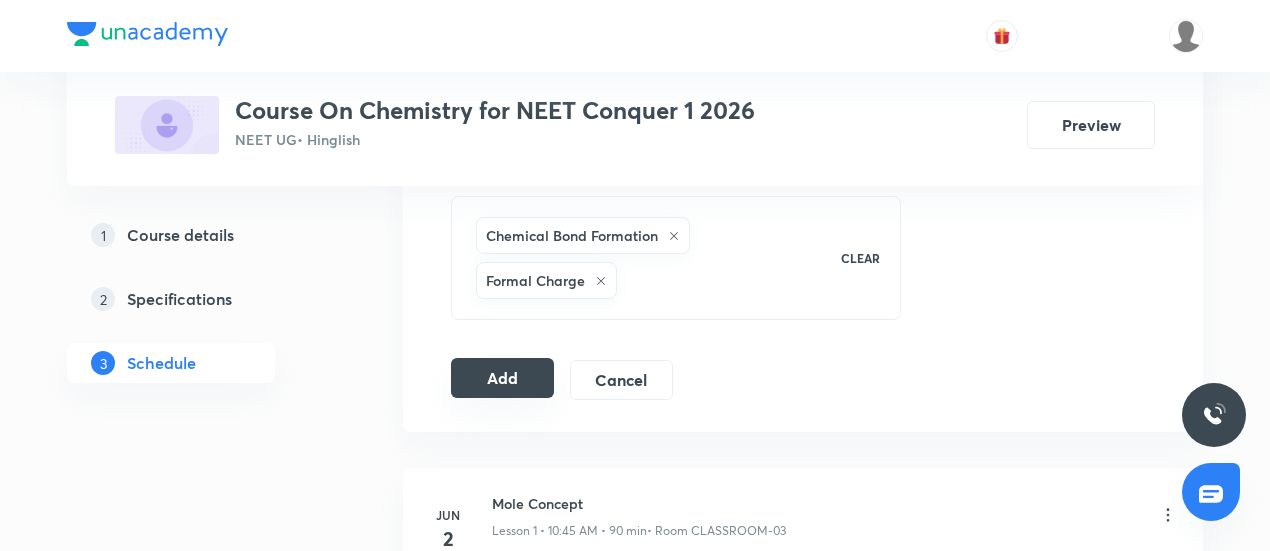 click on "Add" at bounding box center [502, 378] 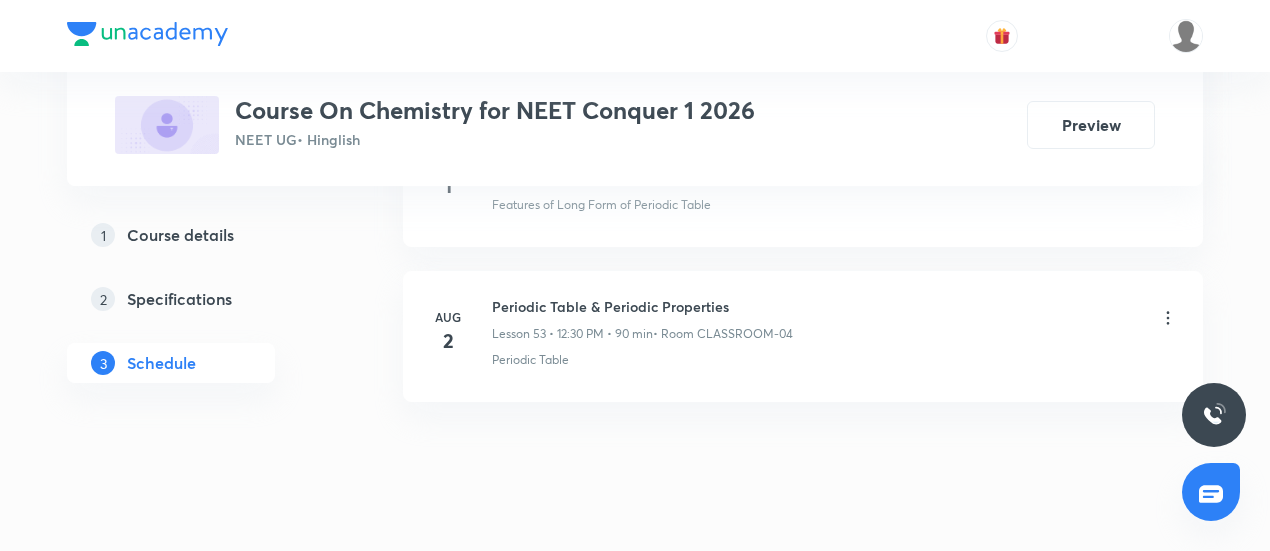 scroll, scrollTop: 8334, scrollLeft: 0, axis: vertical 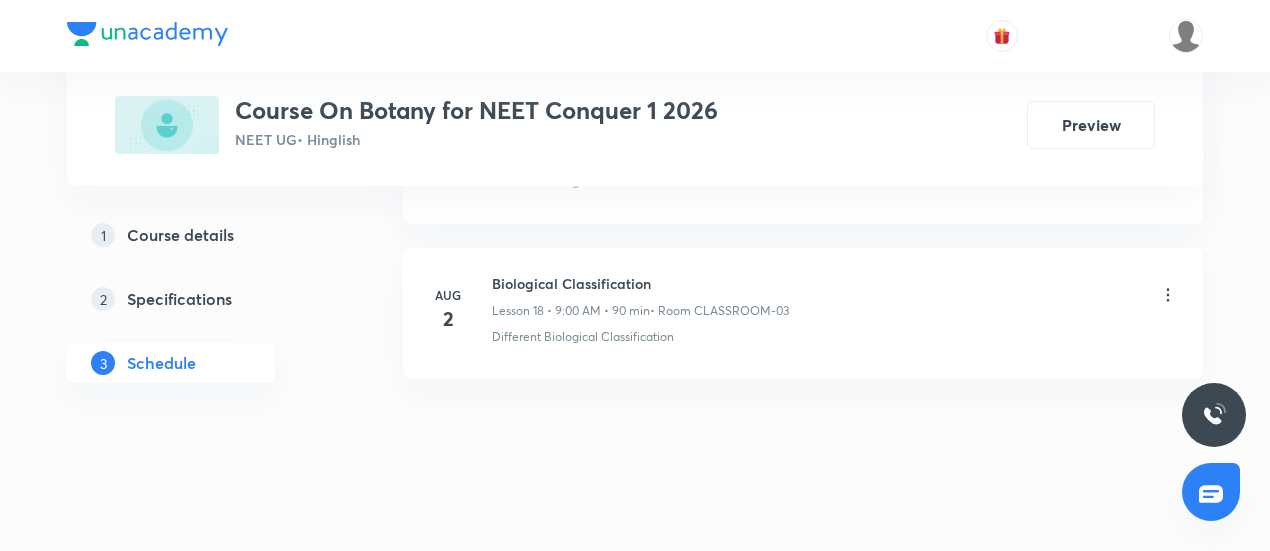 click on "Biological Classification" at bounding box center [640, 283] 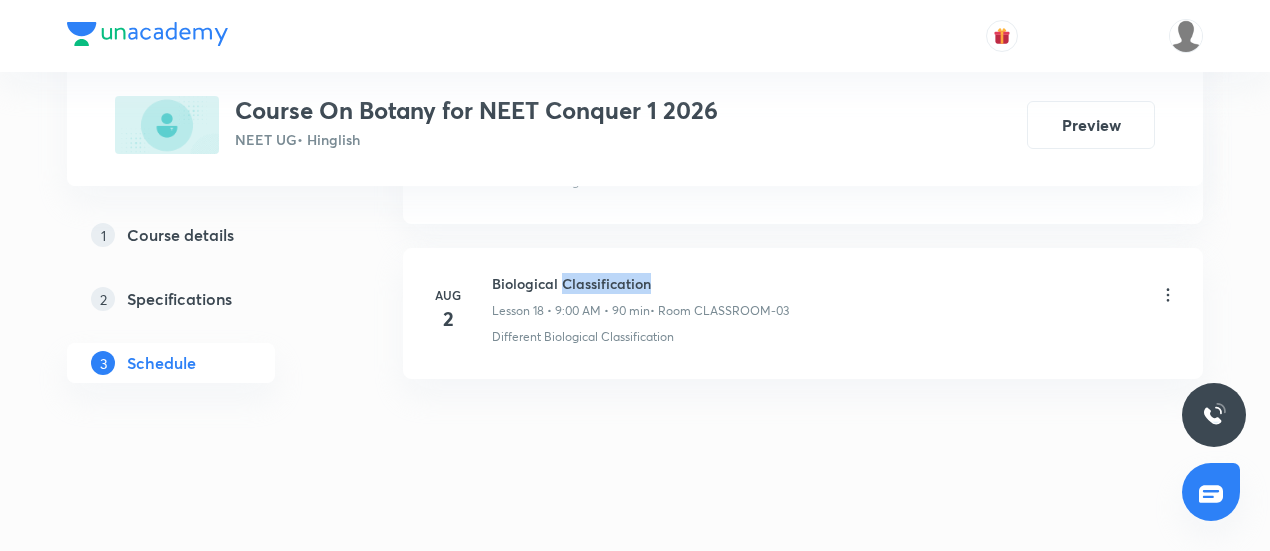 click on "Biological Classification" at bounding box center (640, 283) 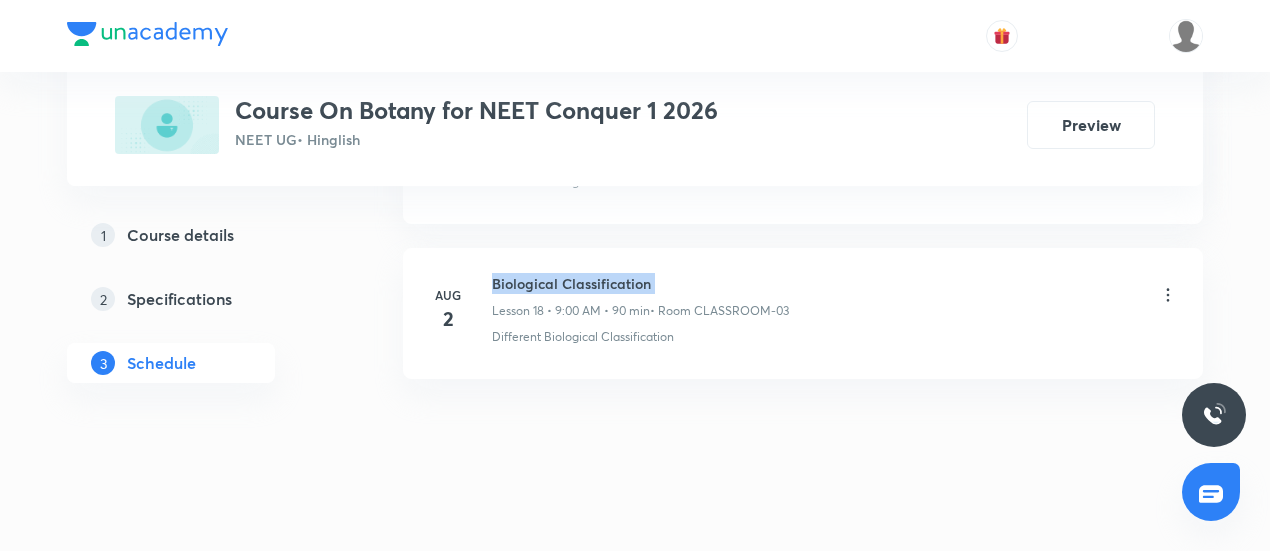 click on "Biological Classification" at bounding box center [640, 283] 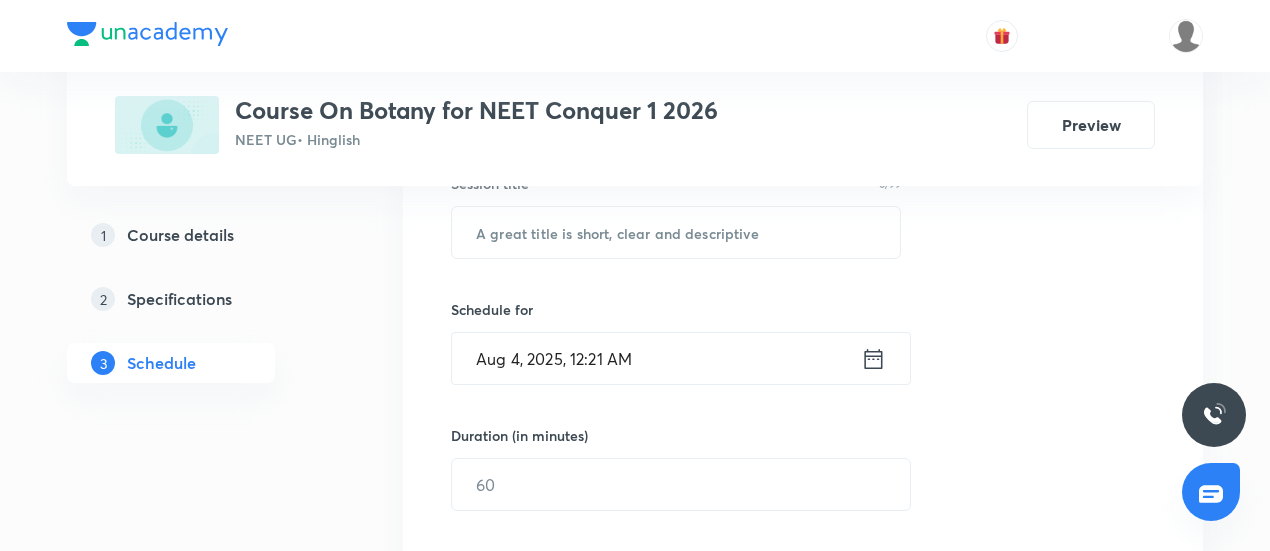 scroll, scrollTop: 396, scrollLeft: 0, axis: vertical 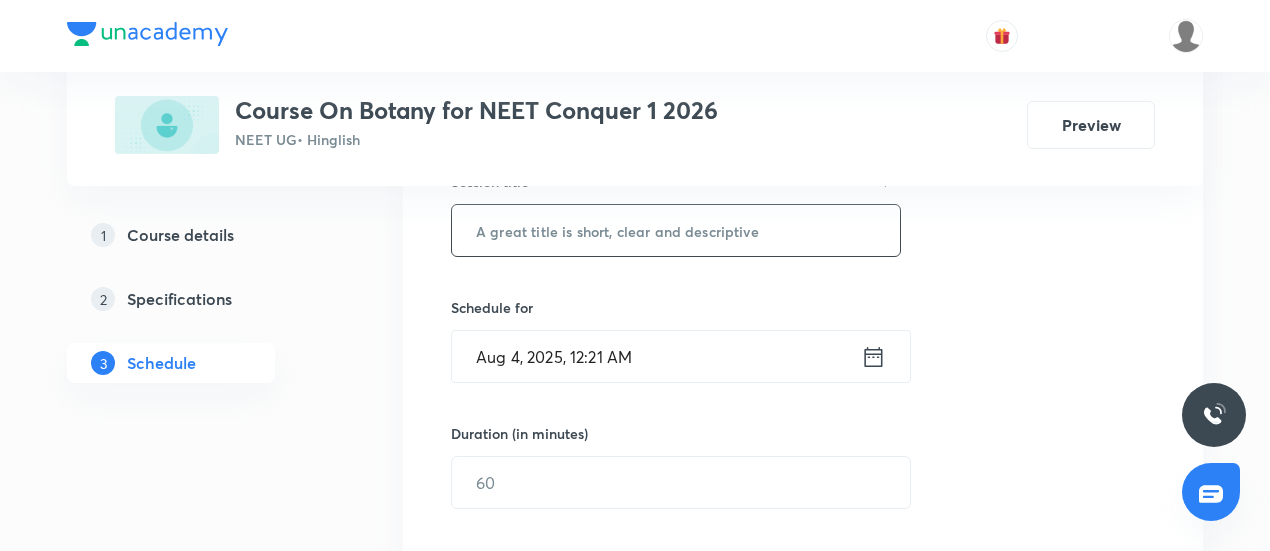 click at bounding box center [676, 230] 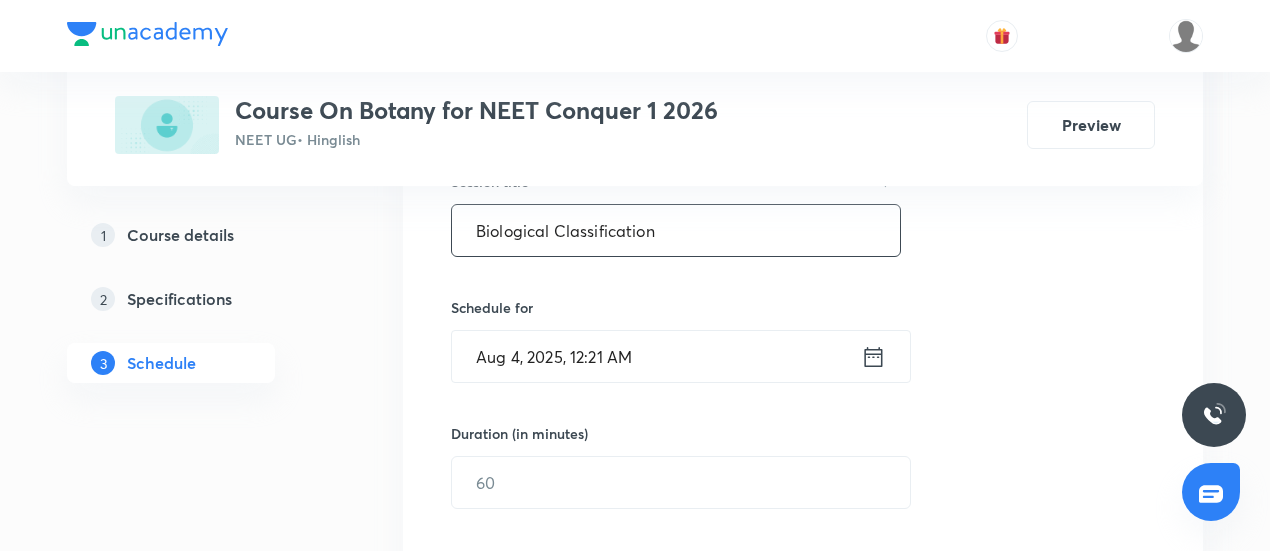 type on "Biological Classification" 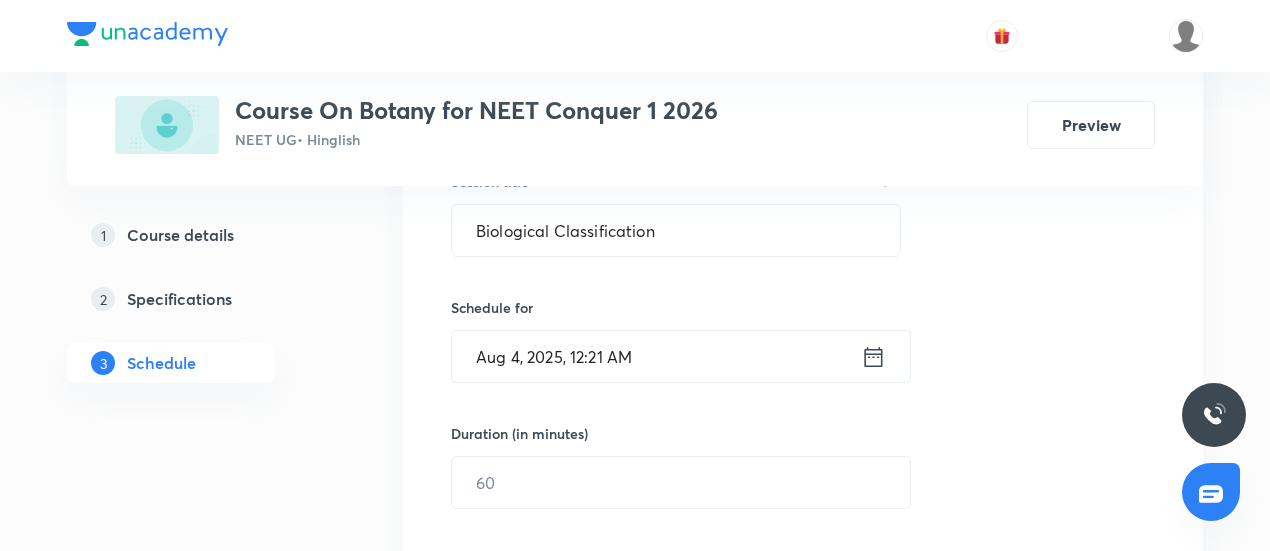 click 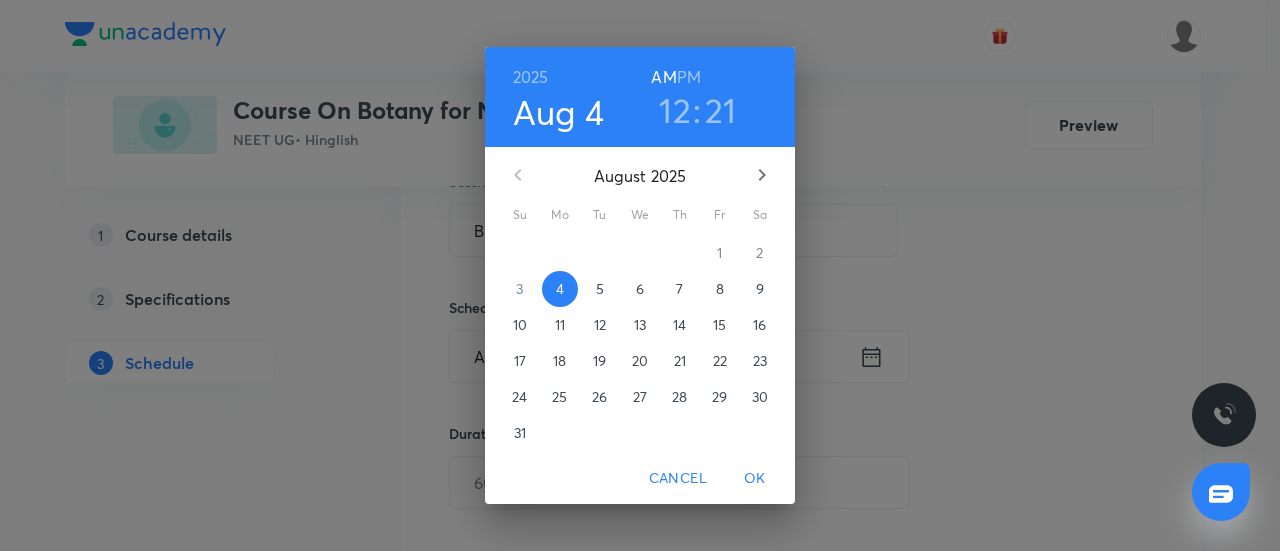 click on "2025 Aug 4 12 : 21 AM PM August 2025 Su Mo Tu We Th Fr Sa 27 28 29 30 31 1 2 3 4 5 6 7 8 9 10 11 12 13 14 15 16 17 18 19 20 21 22 23 24 25 26 27 28 29 30 31 1 2 3 4 5 6 Cancel OK" at bounding box center (640, 275) 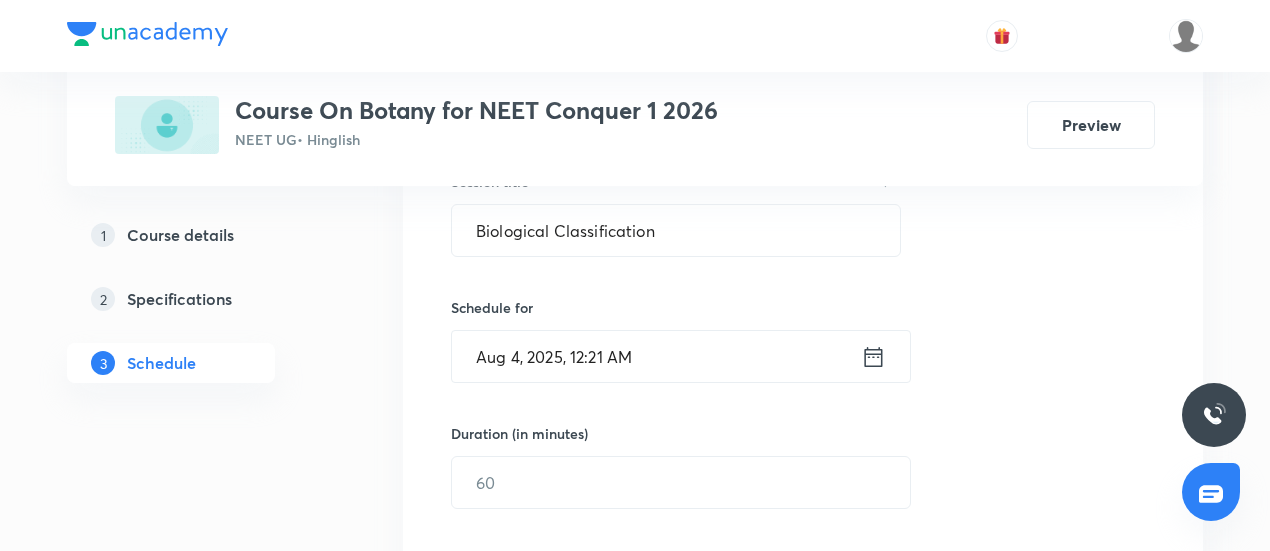 click 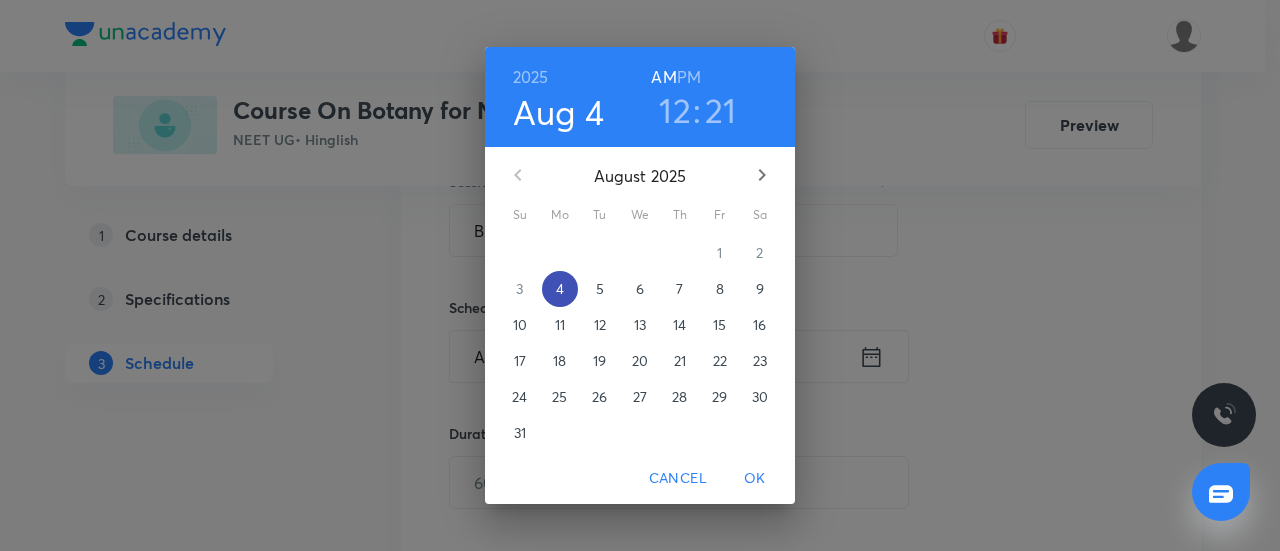click on "4" at bounding box center [560, 289] 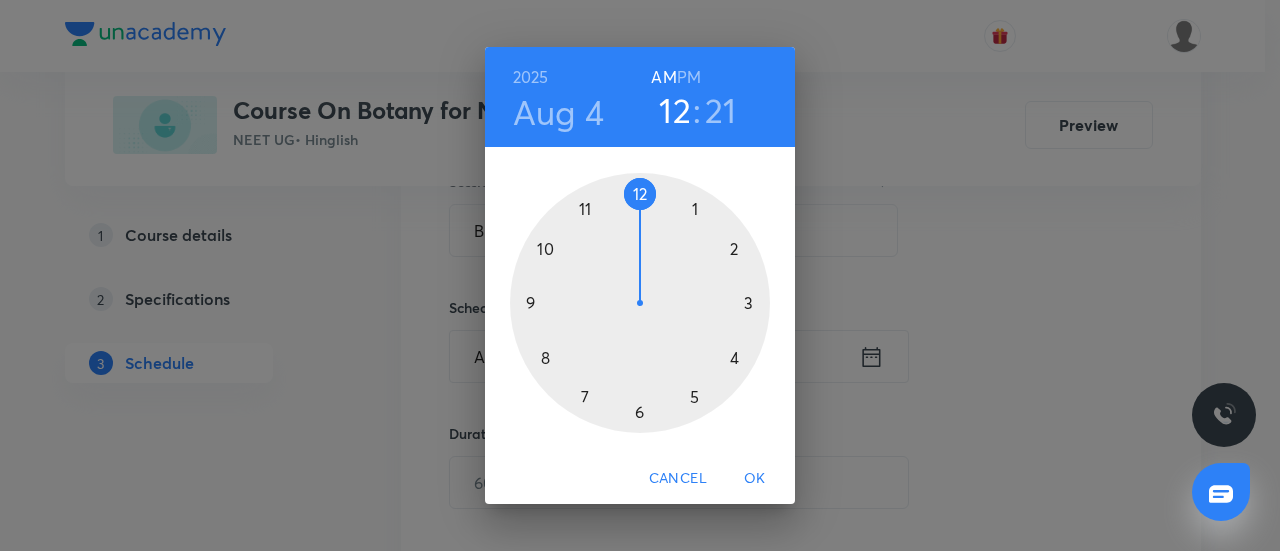 click at bounding box center [640, 303] 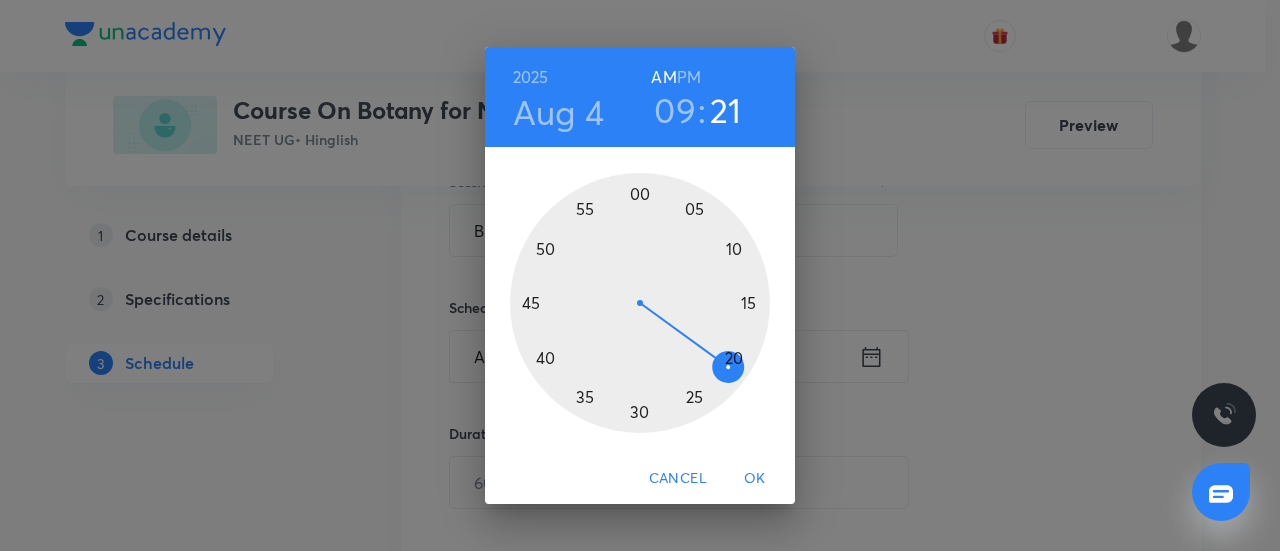 click at bounding box center (640, 303) 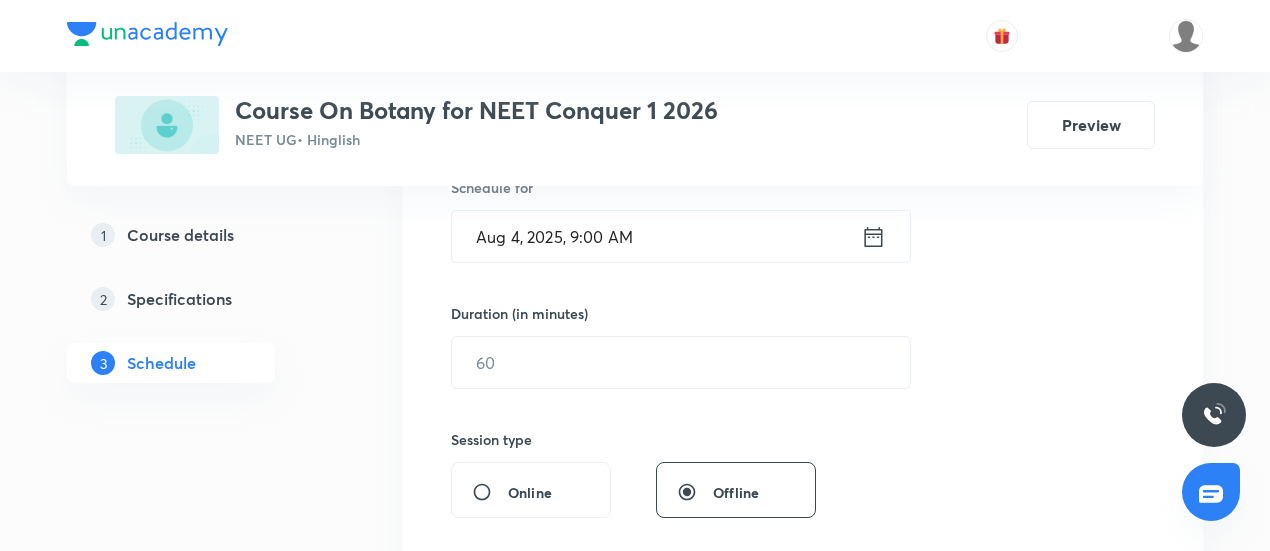 scroll, scrollTop: 522, scrollLeft: 0, axis: vertical 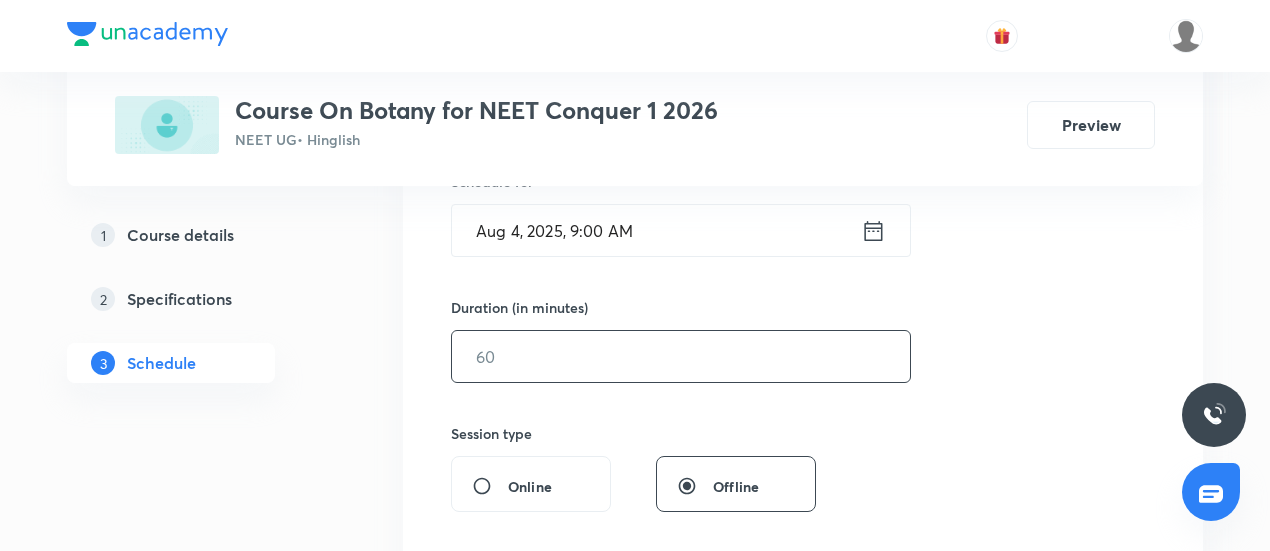 click at bounding box center (681, 356) 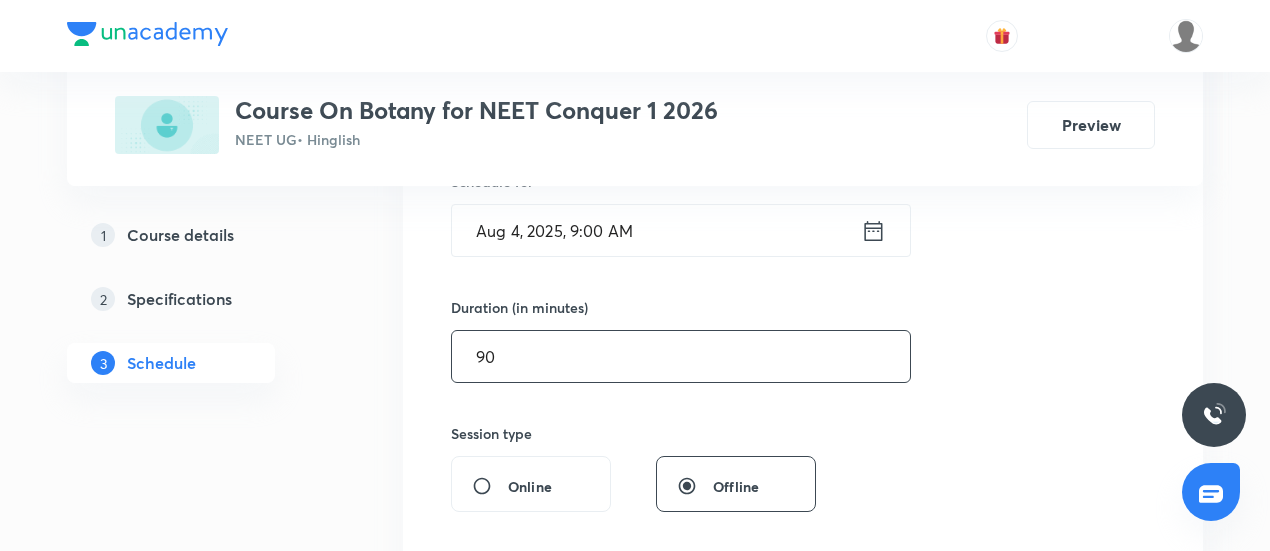type on "90" 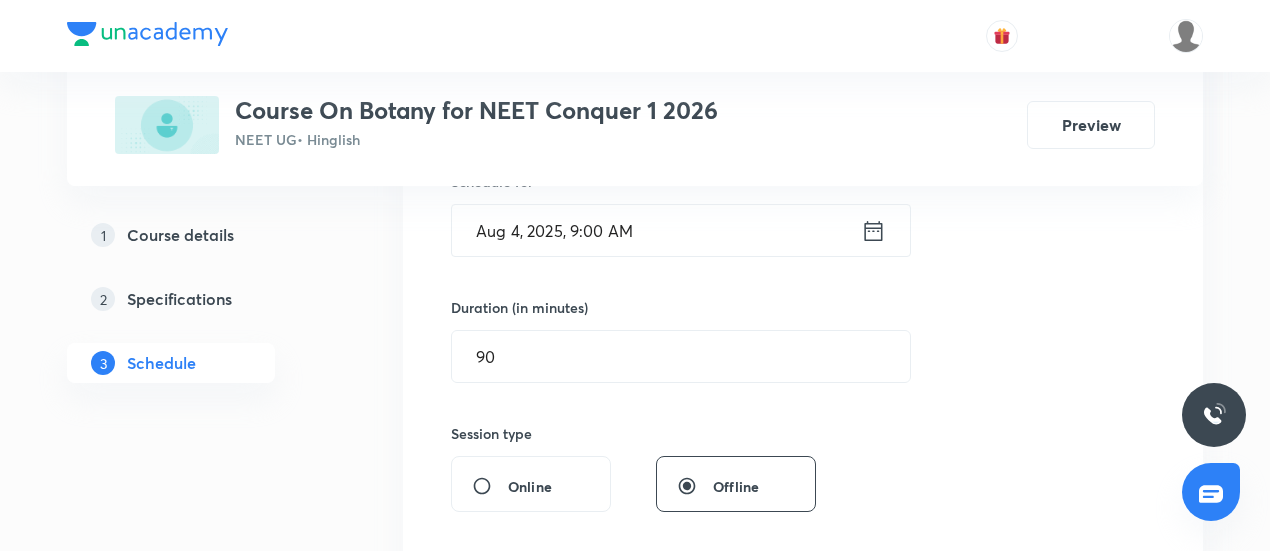 click on "Session  19 Live class Session title 25/99 Biological Classification ​ Schedule for Aug 4, 2025, 9:00 AM ​ Duration (in minutes) 90 ​   Session type Online Offline Room Select centre room Sub-concepts Select concepts that wil be covered in this session Add Cancel" at bounding box center (803, 379) 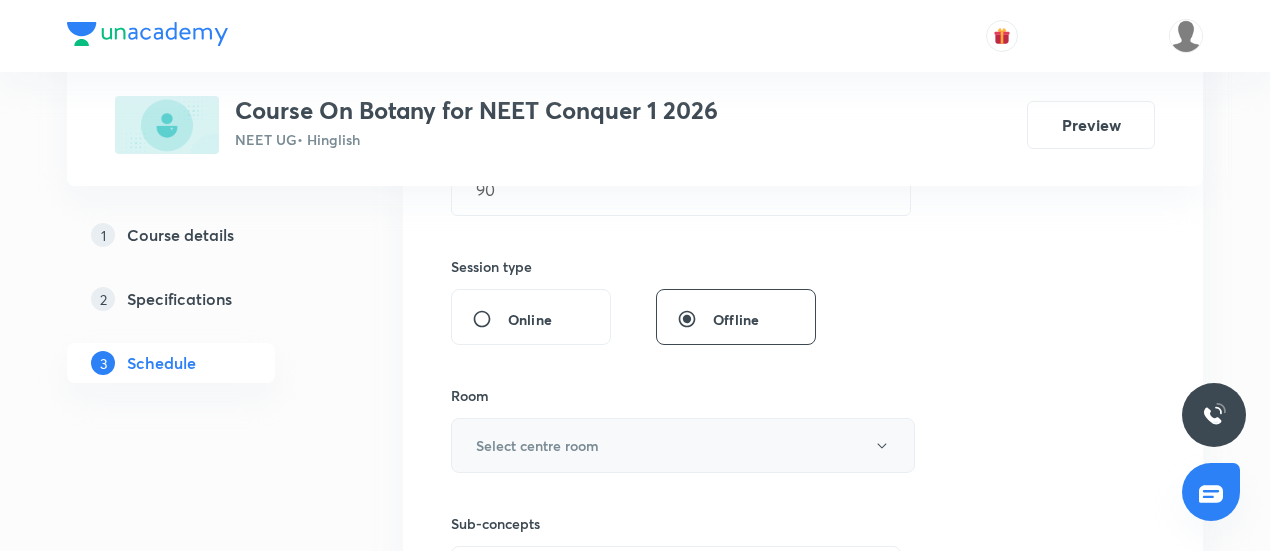 scroll, scrollTop: 690, scrollLeft: 0, axis: vertical 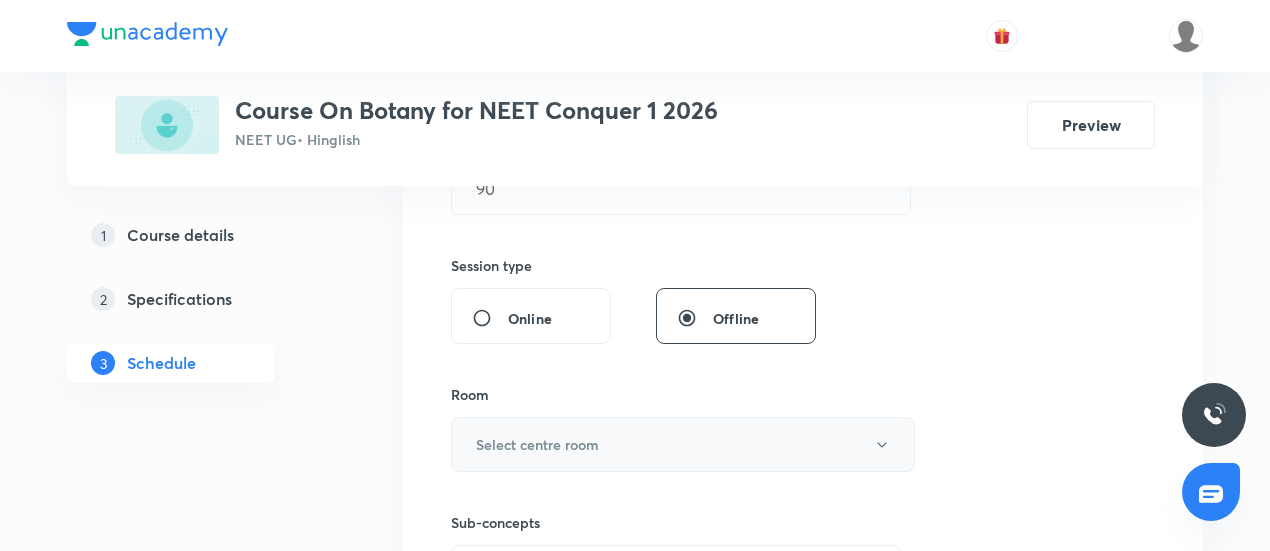 click on "Select centre room" at bounding box center (683, 444) 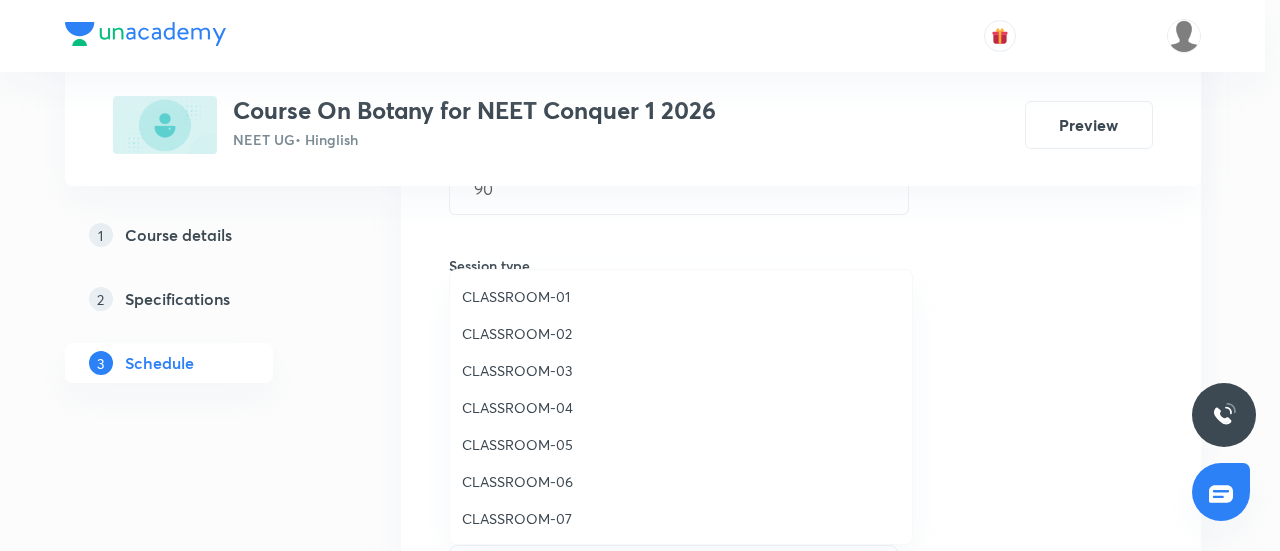click on "CLASSROOM-03" at bounding box center (681, 370) 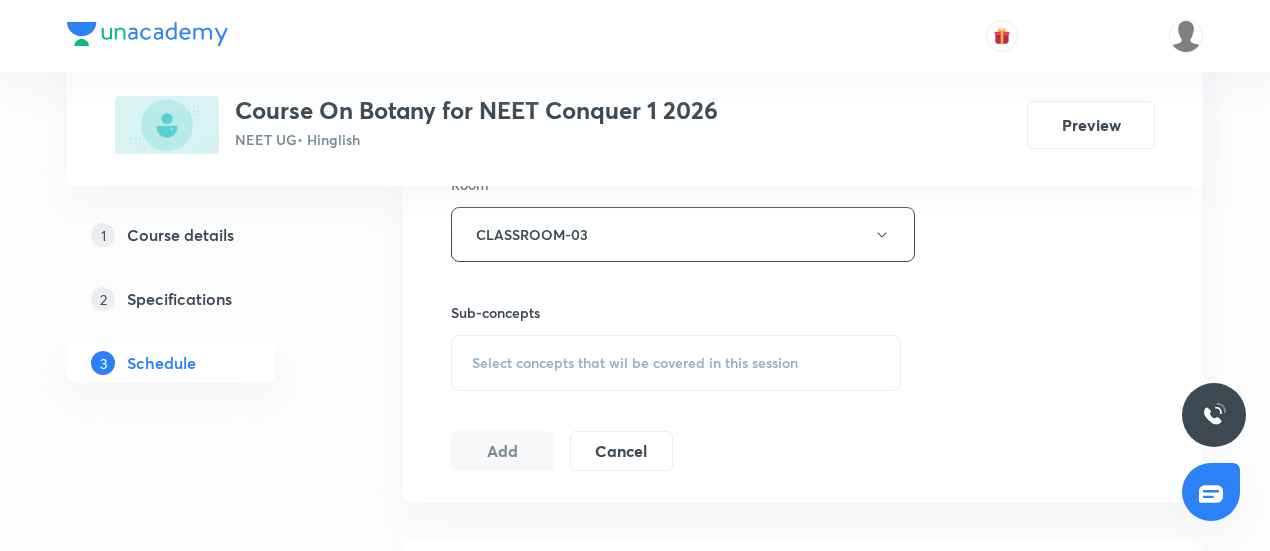 scroll, scrollTop: 901, scrollLeft: 0, axis: vertical 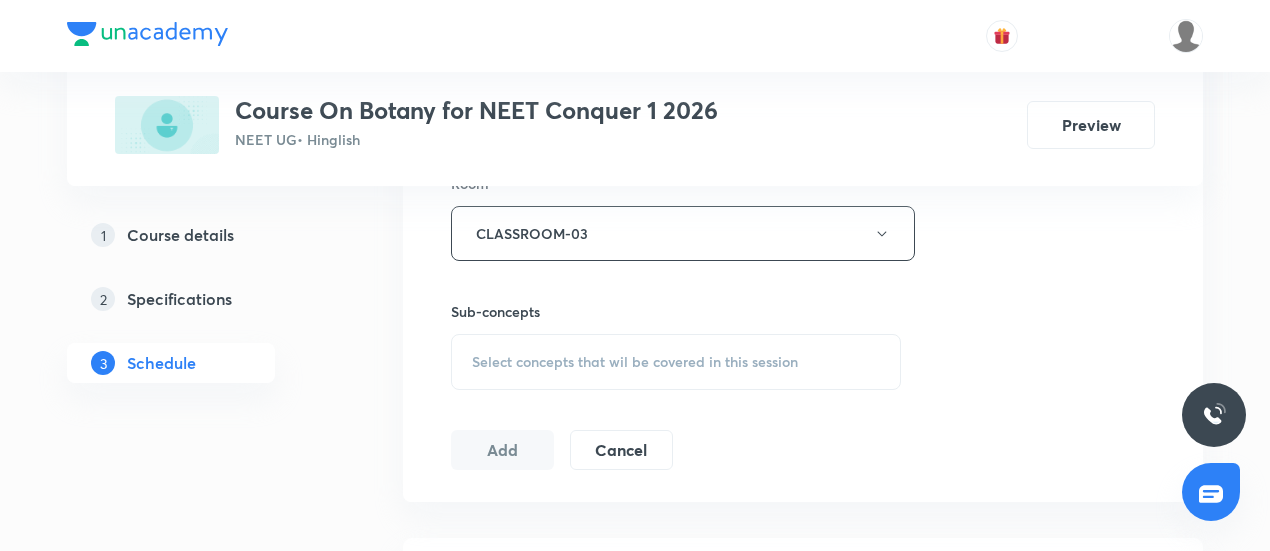 click on "Select concepts that wil be covered in this session" at bounding box center [676, 362] 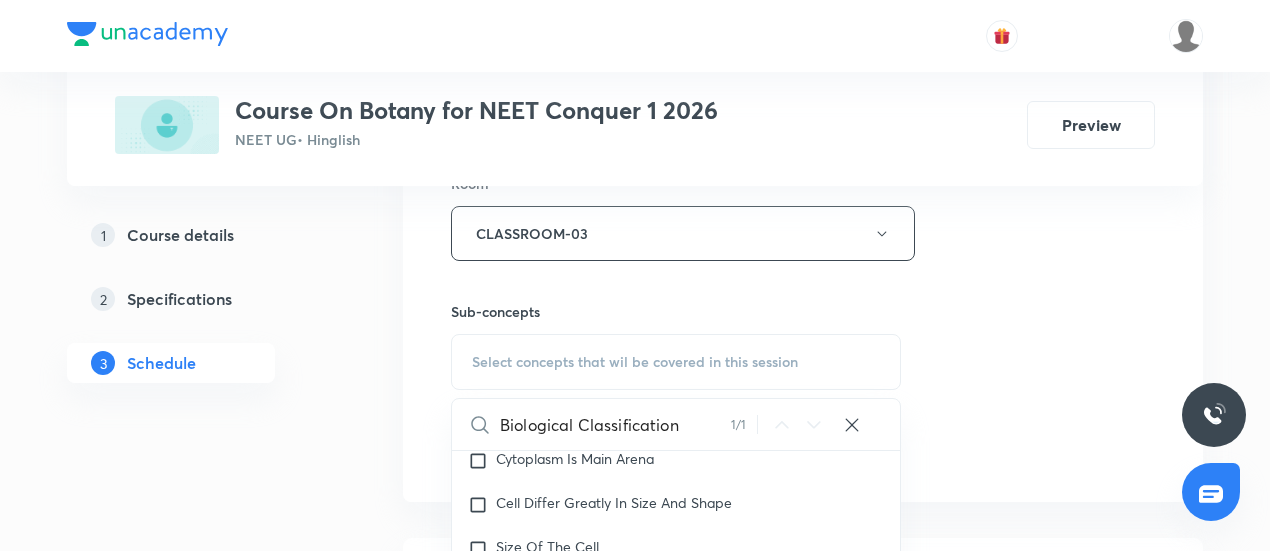 scroll, scrollTop: 11418, scrollLeft: 0, axis: vertical 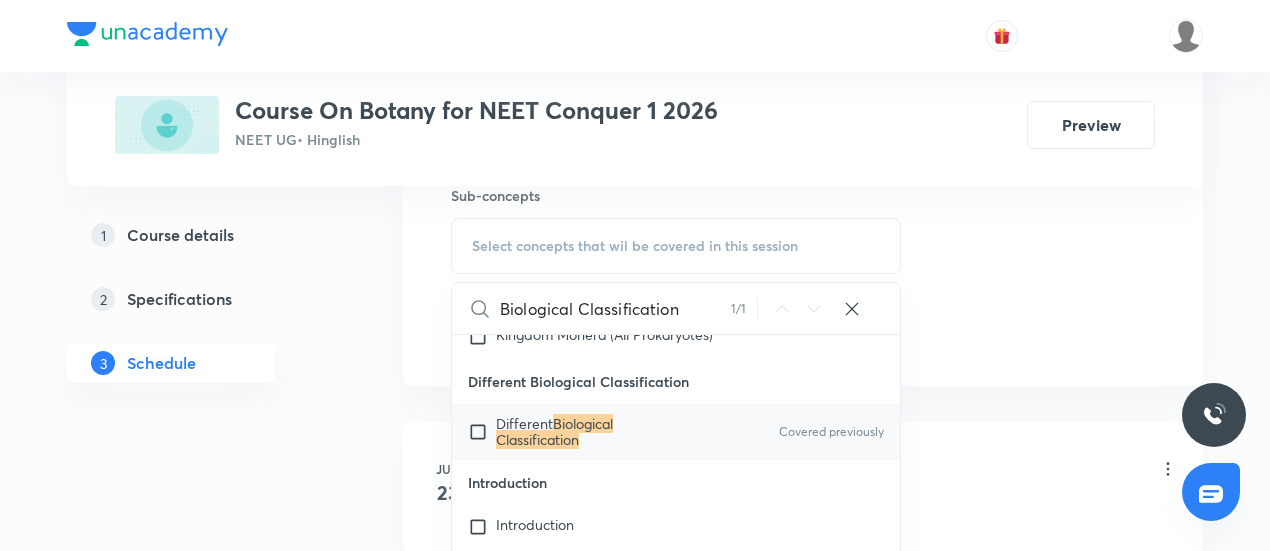 type on "Biological Classification" 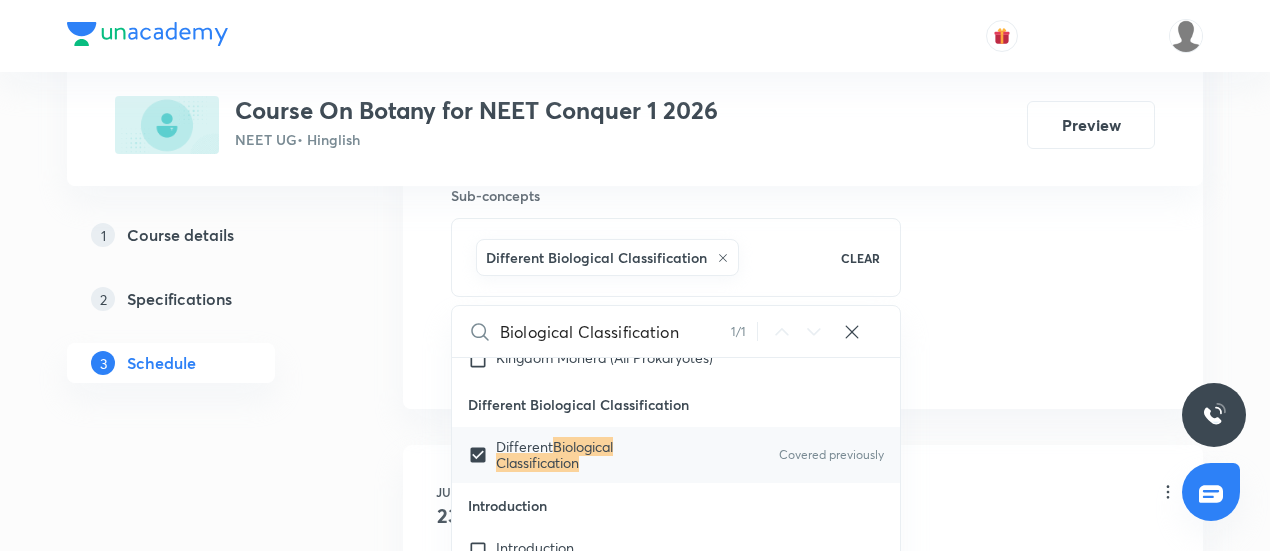 click on "Session  19 Live class Session title 25/99 Biological Classification ​ Schedule for Aug 4, 2025, 9:00 AM ​ Duration (in minutes) 90 ​   Session type Online Offline Room CLASSROOM-03 Sub-concepts Different Biological Classification CLEAR Biological Classification 1 / 1 ​ Microbodies Microbodies Microbodies Plastids Plastids Occurrence Leucoplast Chloroplast Chloroplast Number Endomembrane System Endomembrane System Cell Organelles Functions ER GB Lysosome Vacuole Cell Wall Cell Wall Compositon Type of Cell wall Different Types Plasmodesmata Cell Membrane Cell Membrane Fluid Mosaic Model Types of proteins Types of lipids Eukaryotic Cell Eukaryotic Cell Difference between pro and eukaryotic cell Difference between plant and animal cell Prokaryotic Cell Prokaryotic Cell Different Shapes An overview of Cell An overview of Cell Cytoplasm is Main Arena Cell Theory Cell Theory What is Cell What is Cell Transport across membrane Cell Differ Greatly in Size and Shape Discovery Of Cell Introduction Introduction" at bounding box center (803, -104) 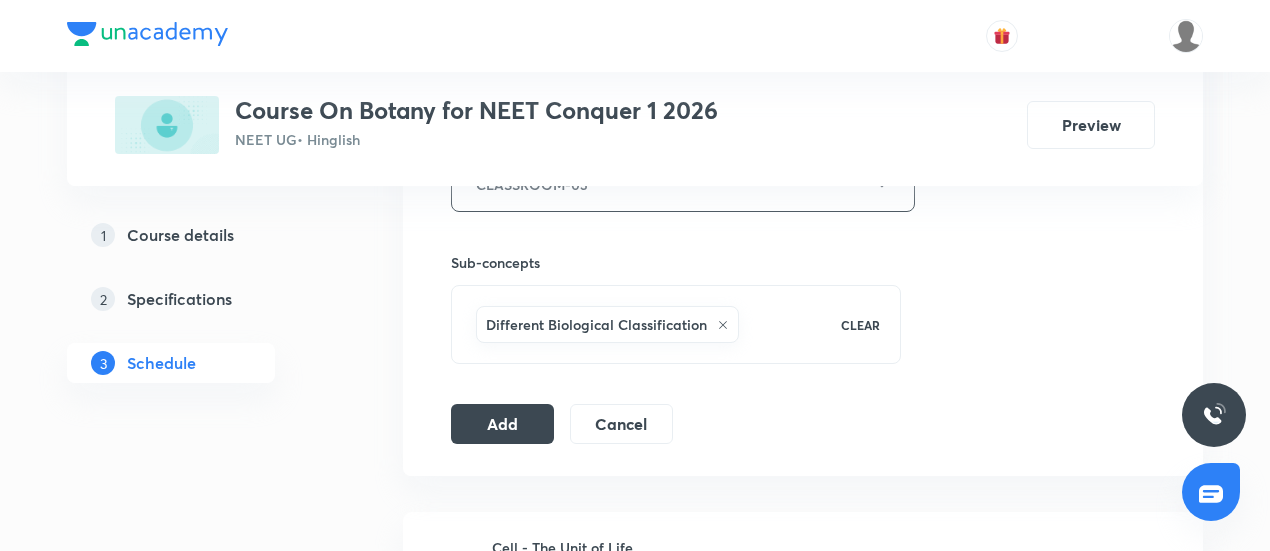 scroll, scrollTop: 949, scrollLeft: 0, axis: vertical 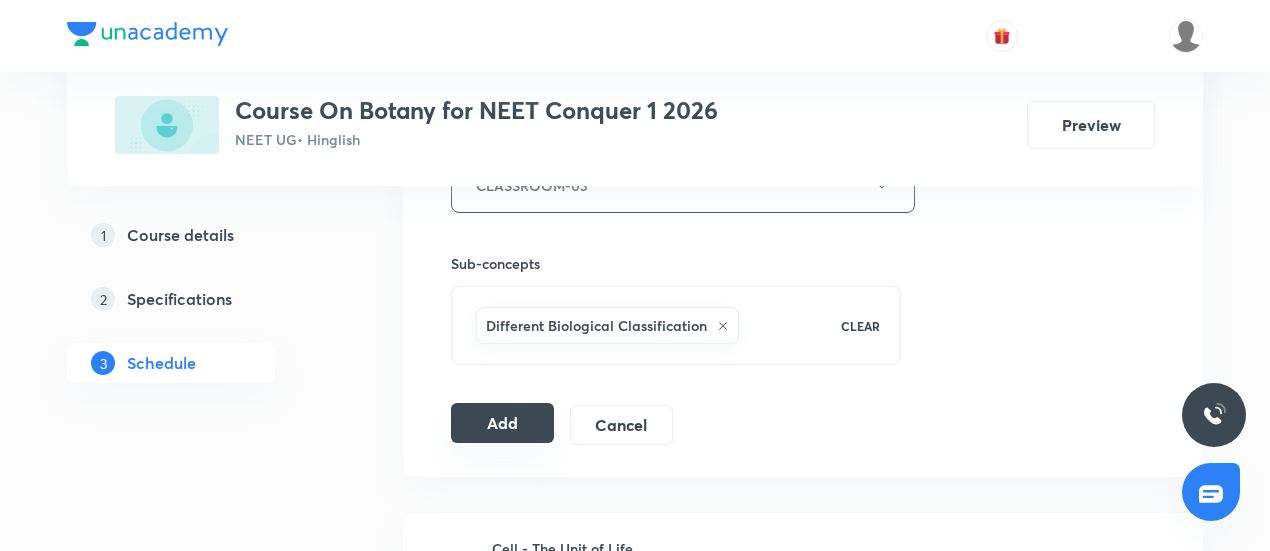 click on "Add" at bounding box center [502, 423] 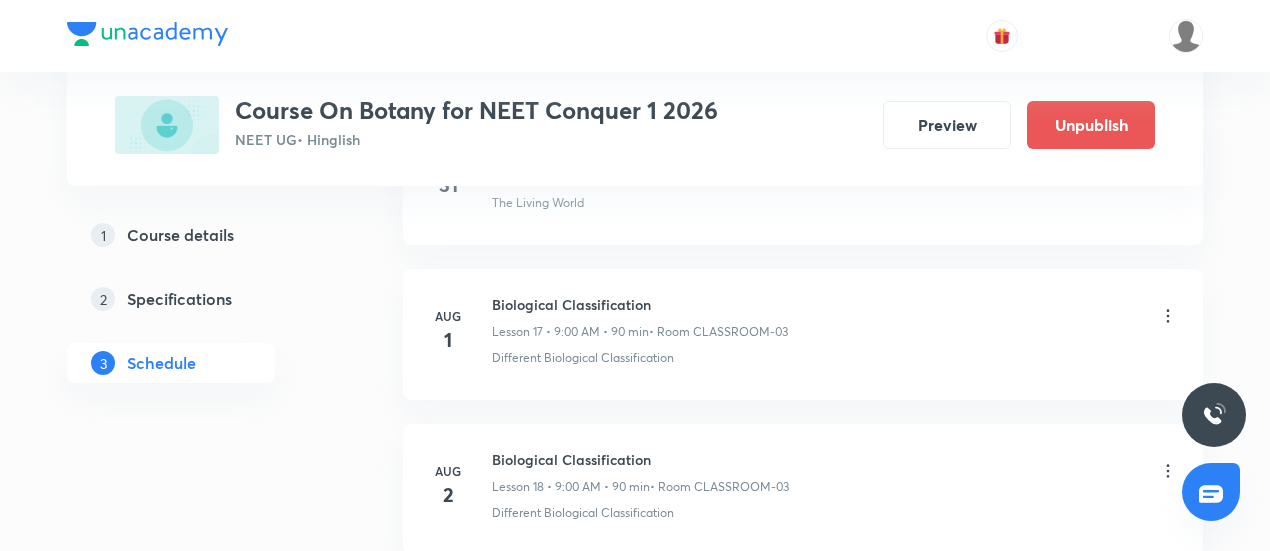 scroll, scrollTop: 2728, scrollLeft: 0, axis: vertical 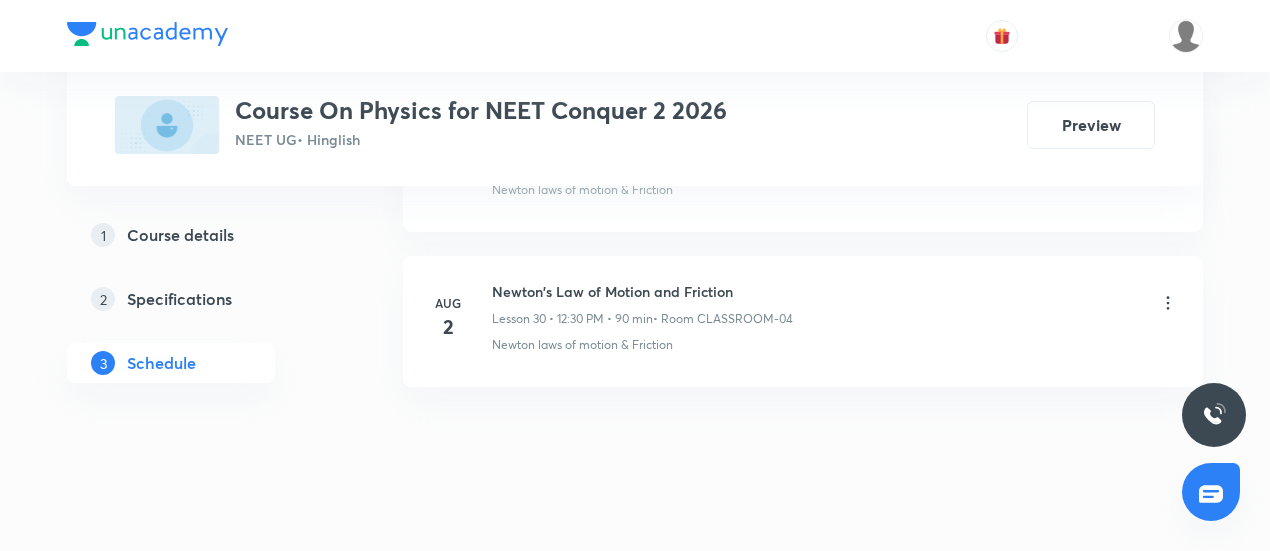 click on "Newton's Law of Motion and Friction" at bounding box center (642, 291) 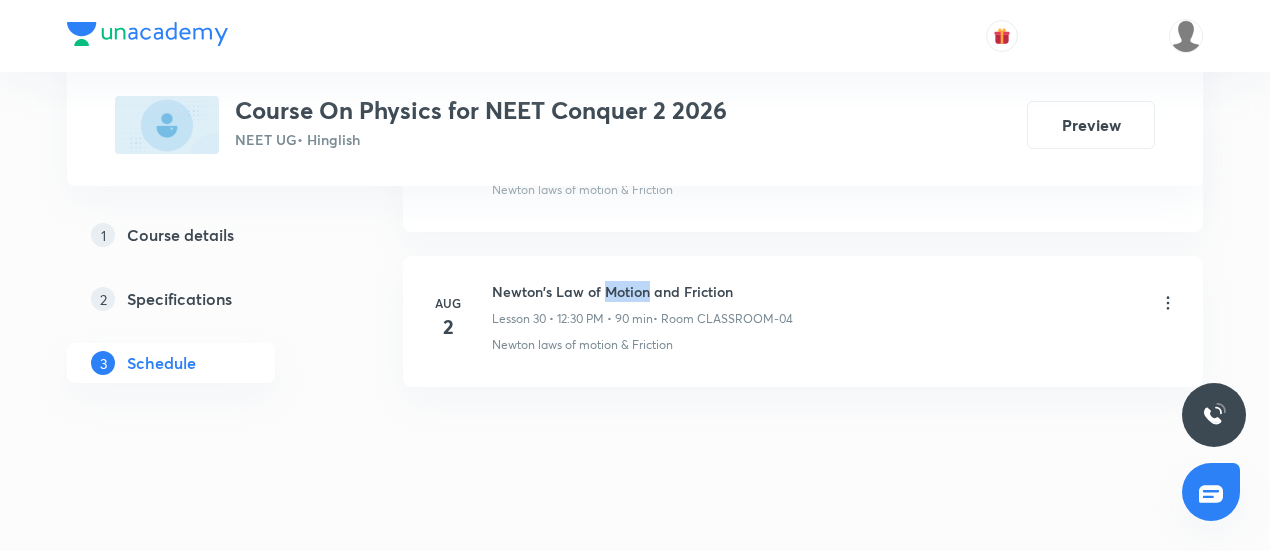 click on "Newton's Law of Motion and Friction" at bounding box center (642, 291) 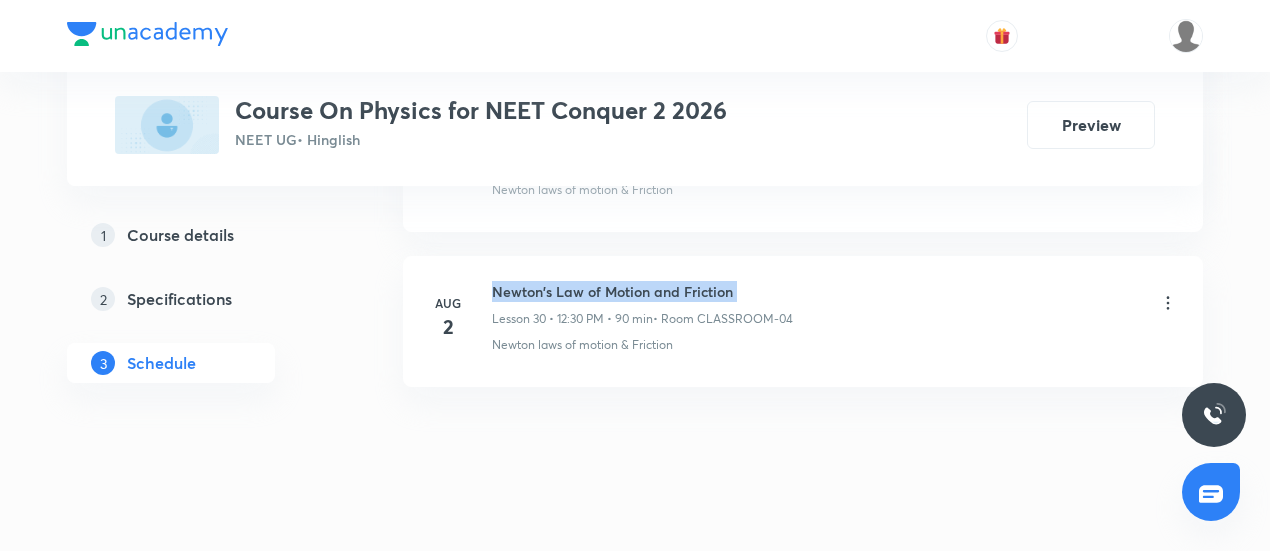 click on "Newton's Law of Motion and Friction" at bounding box center (642, 291) 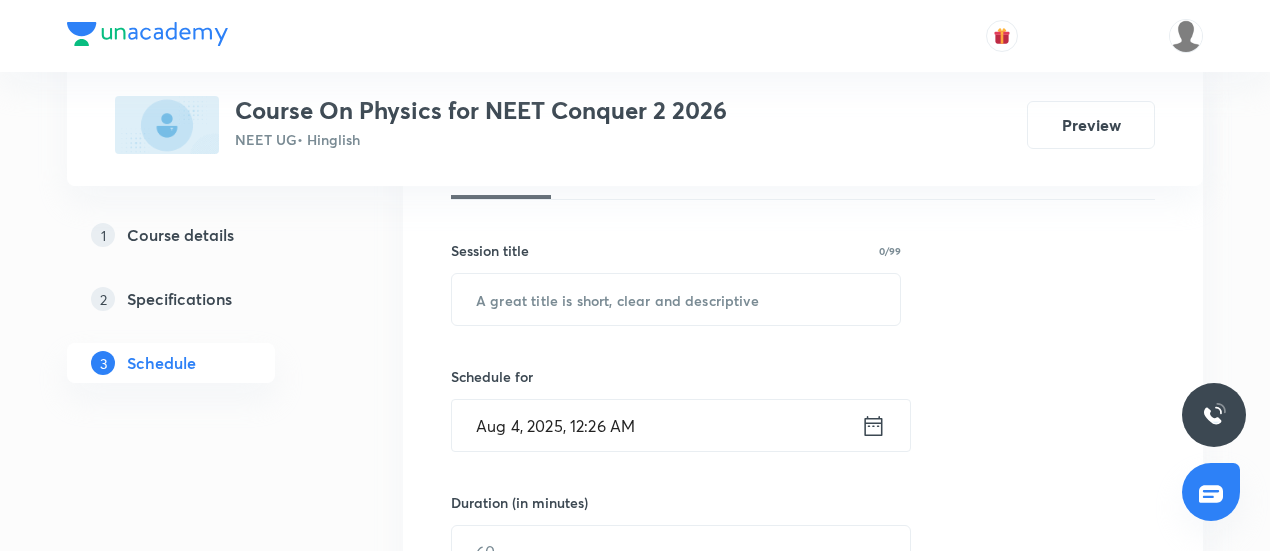 scroll, scrollTop: 329, scrollLeft: 0, axis: vertical 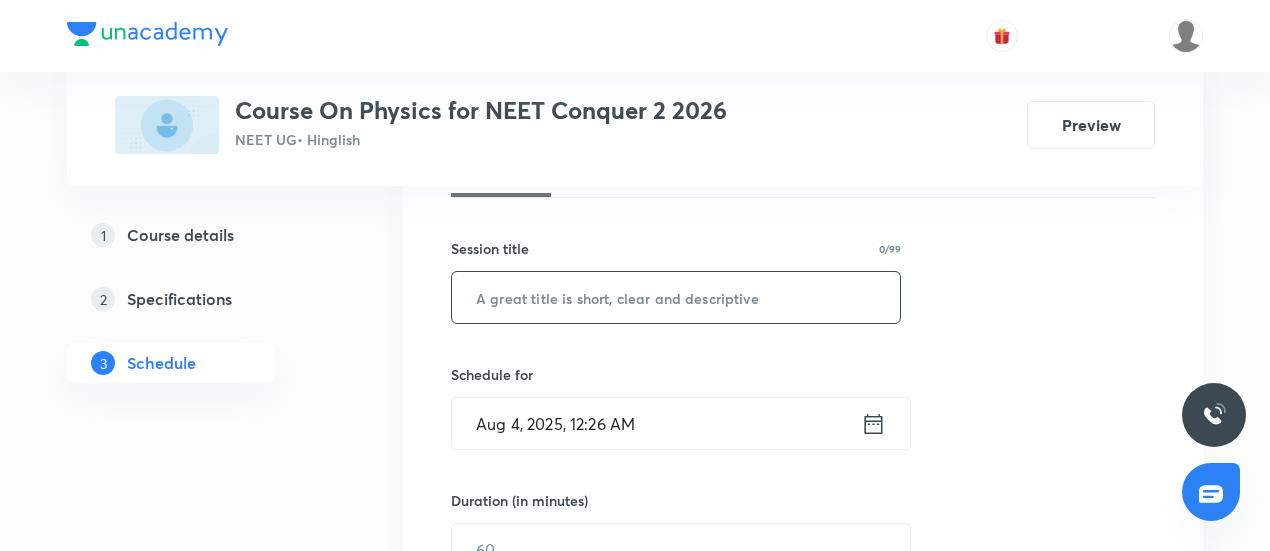 click at bounding box center (676, 297) 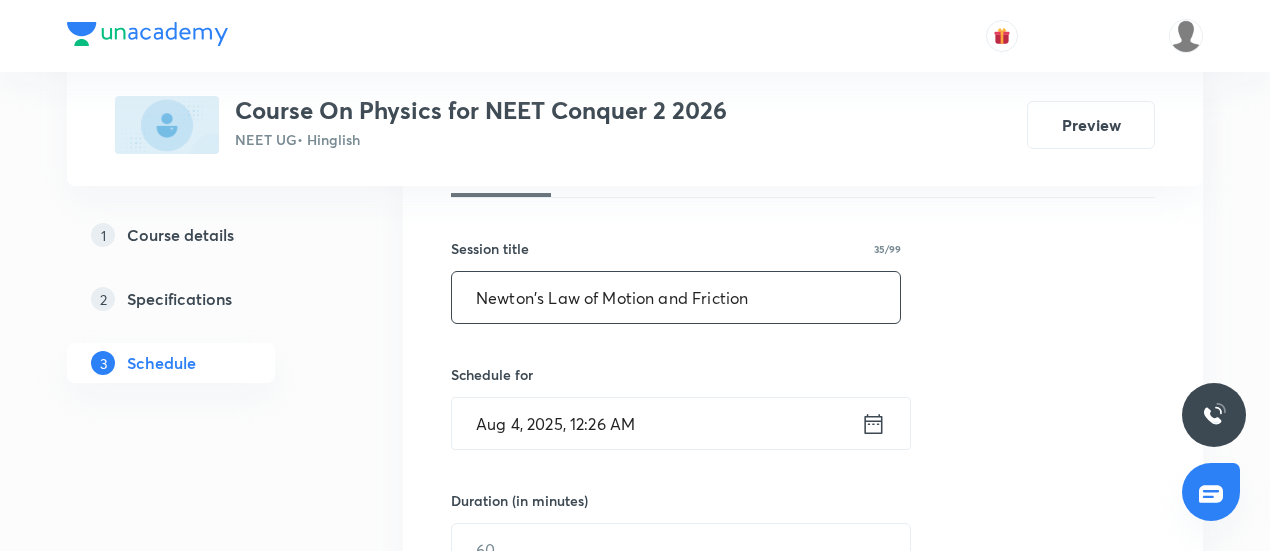 type on "Newton's Law of Motion and Friction" 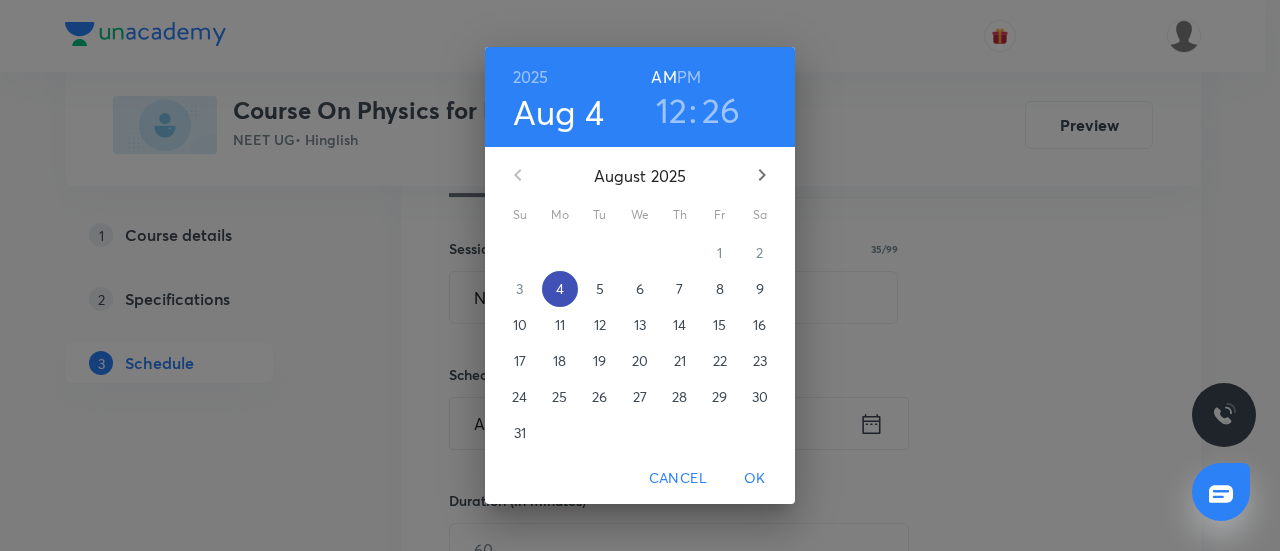 click on "4" at bounding box center (560, 289) 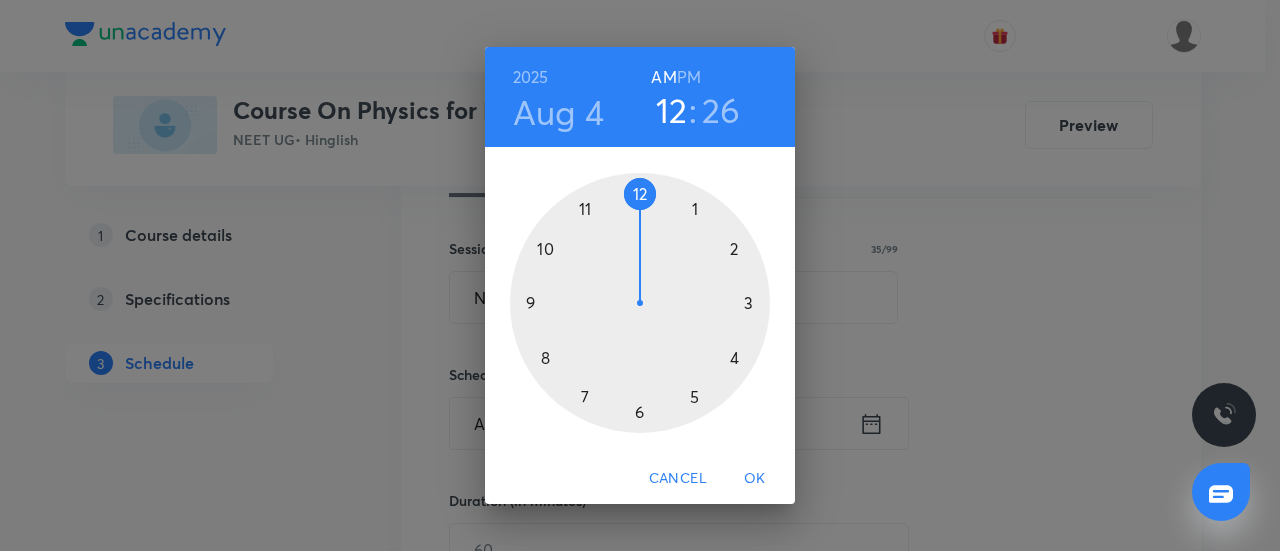click on "PM" at bounding box center [689, 77] 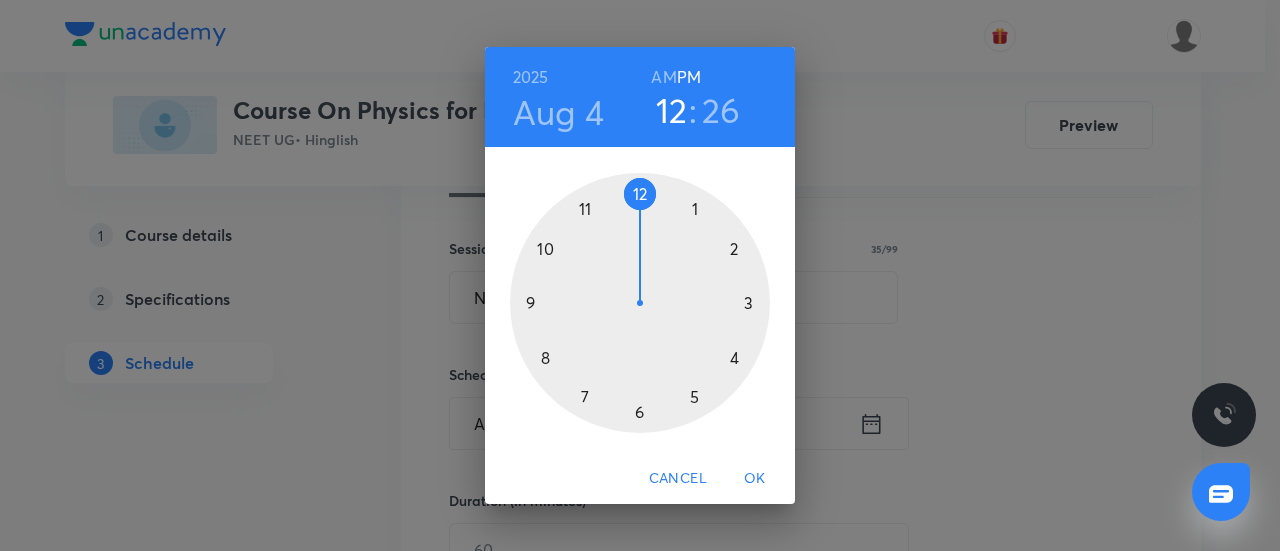 click at bounding box center (640, 303) 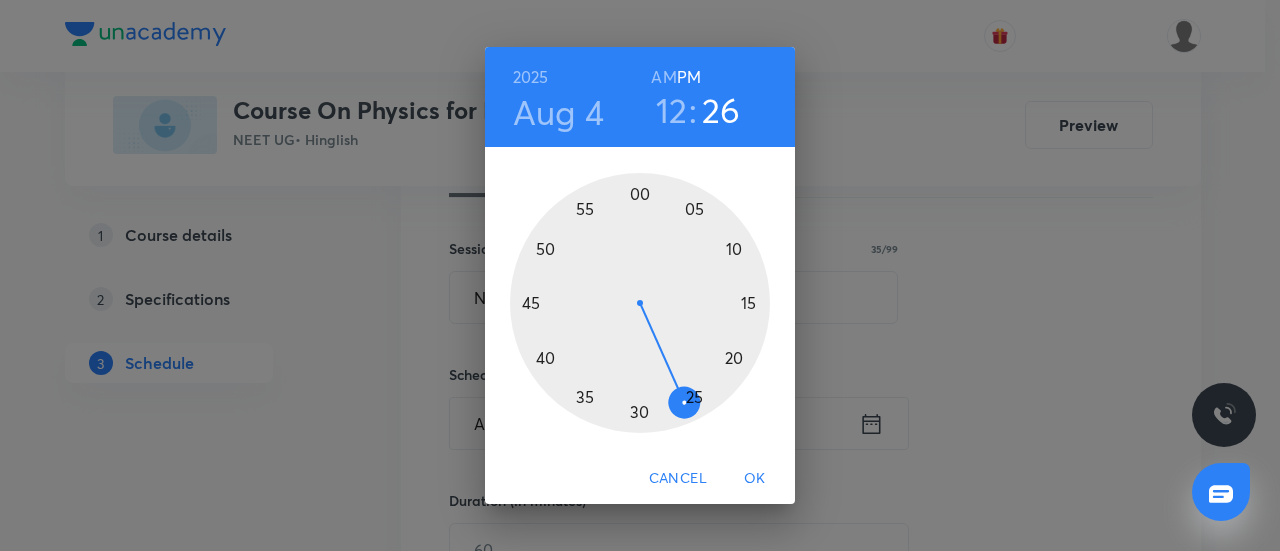 click at bounding box center [640, 303] 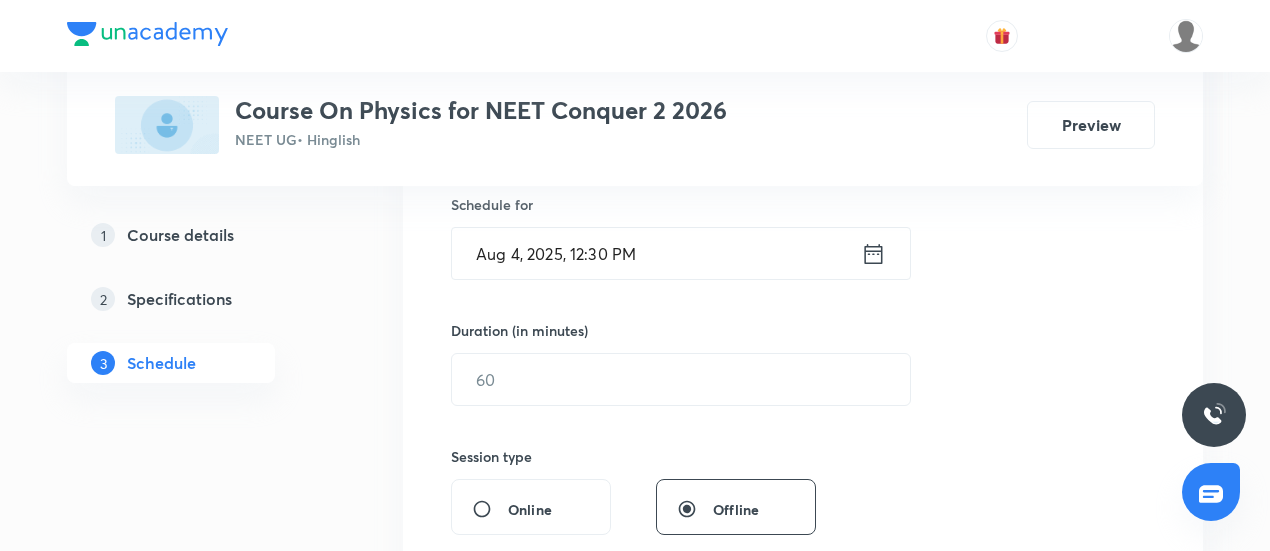 scroll, scrollTop: 500, scrollLeft: 0, axis: vertical 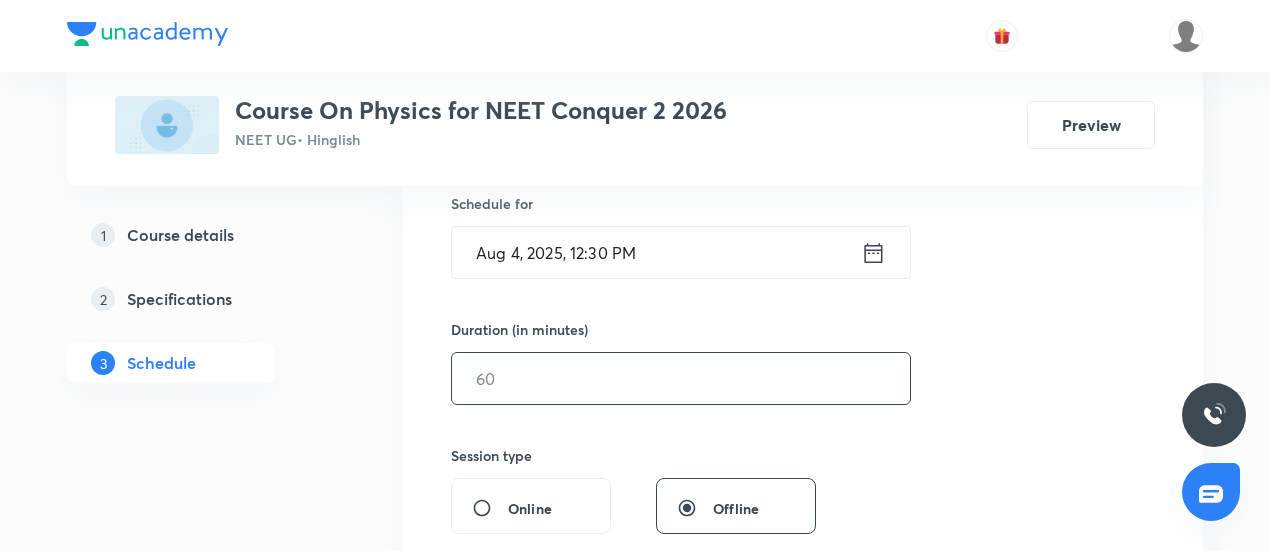 click at bounding box center (681, 378) 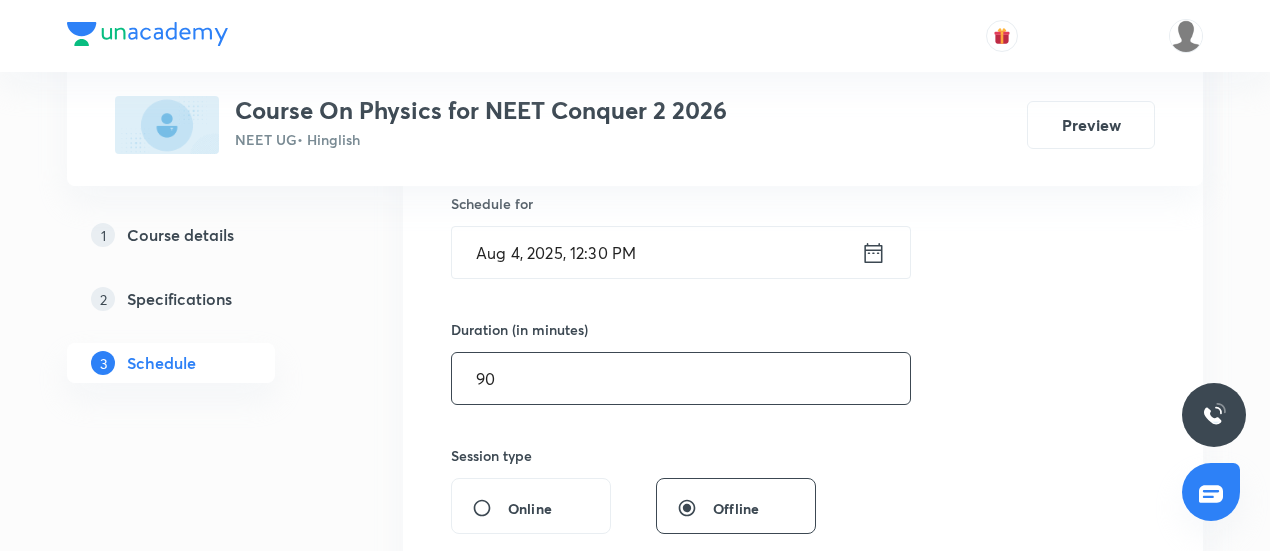 type on "90" 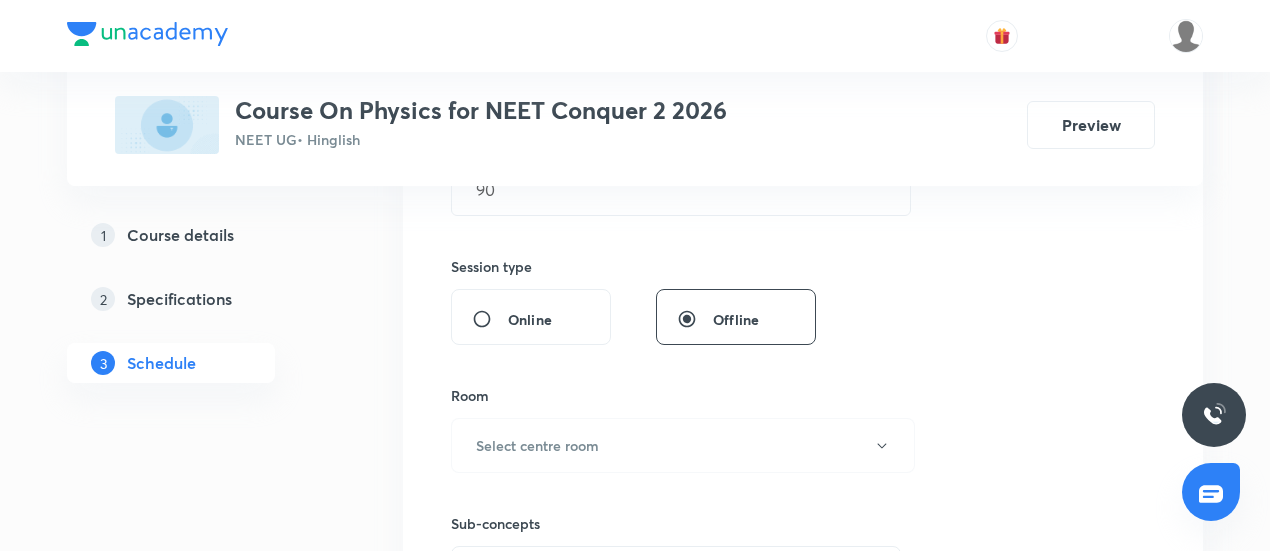 scroll, scrollTop: 719, scrollLeft: 0, axis: vertical 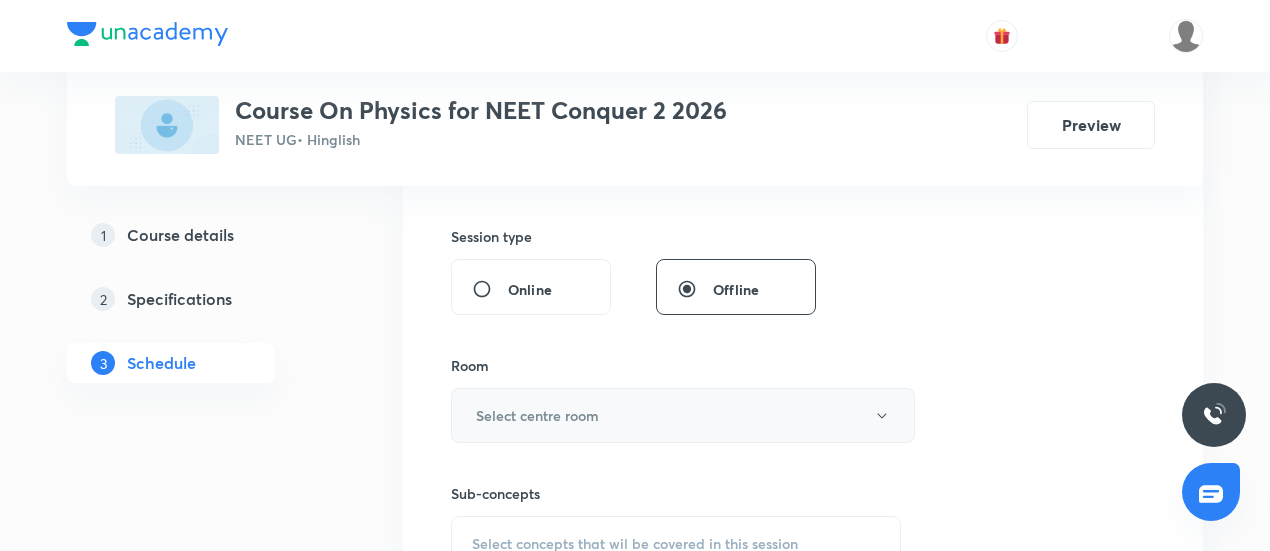 click on "Select centre room" at bounding box center (683, 415) 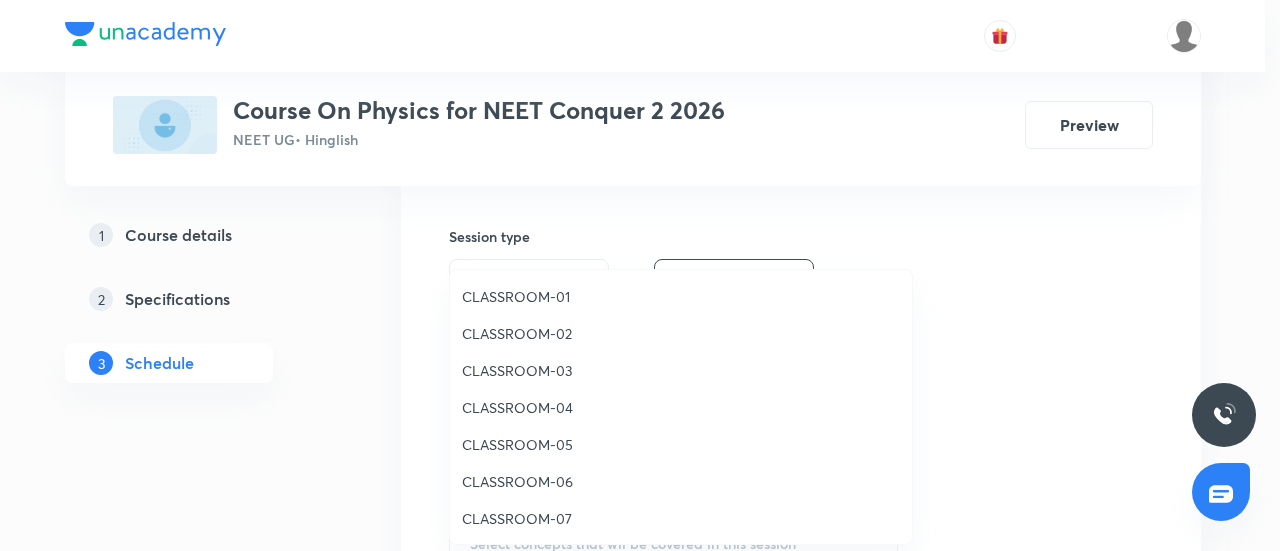 click on "CLASSROOM-04" at bounding box center (681, 407) 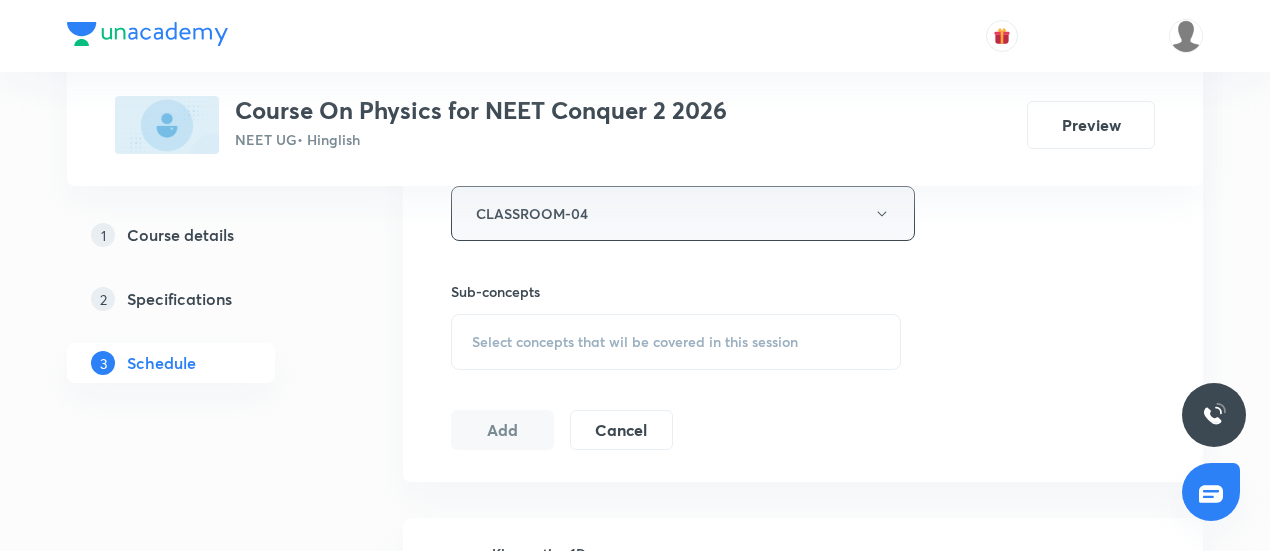 scroll, scrollTop: 928, scrollLeft: 0, axis: vertical 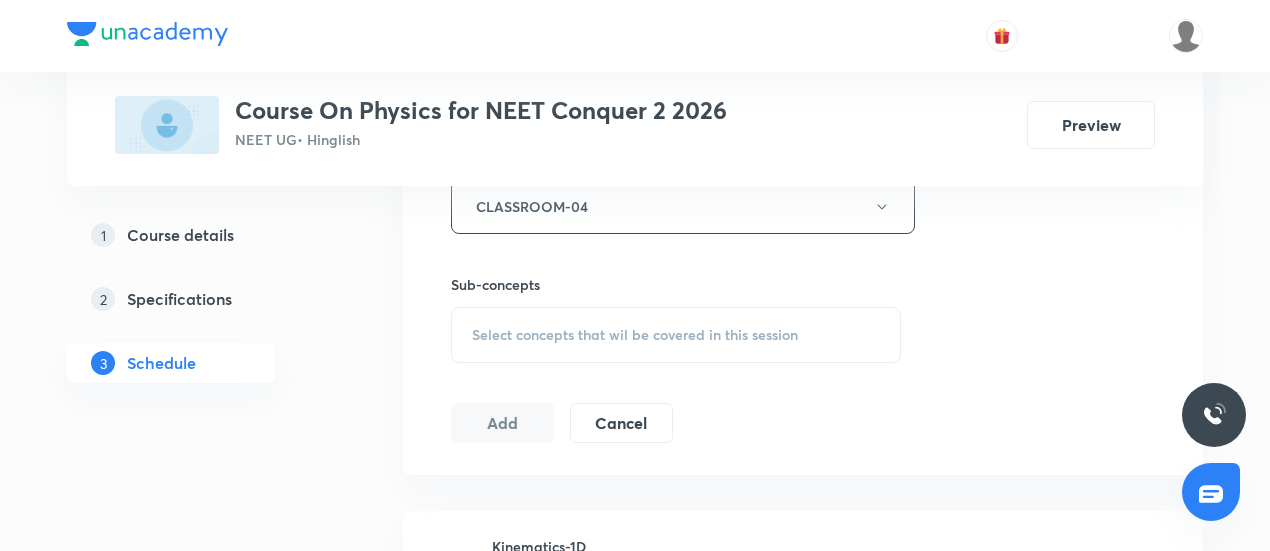 click on "Select concepts that wil be covered in this session" at bounding box center (635, 335) 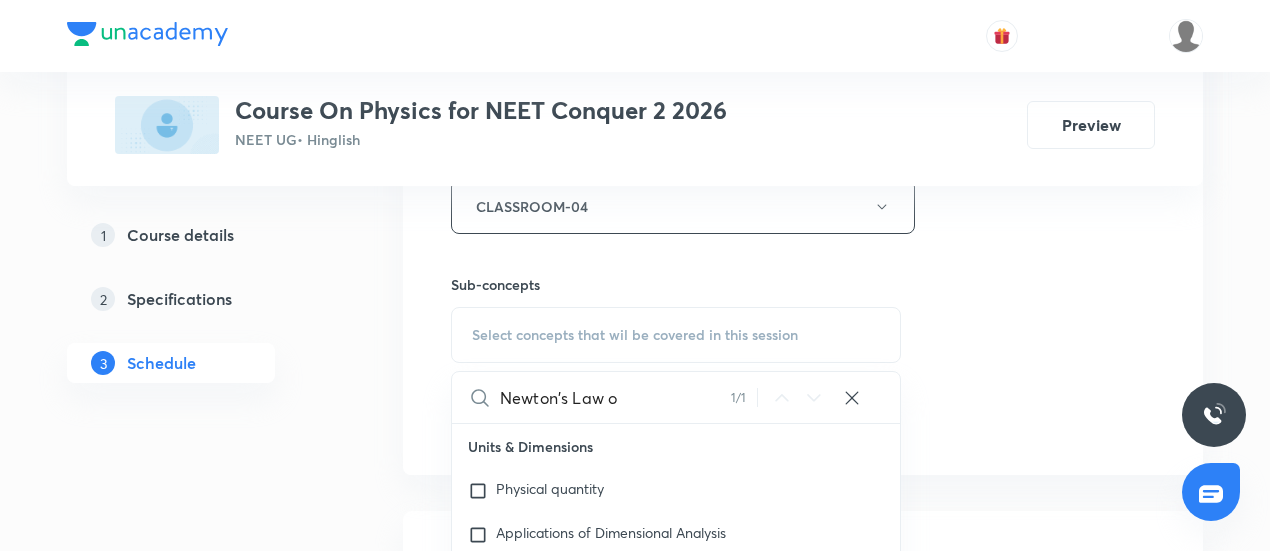 scroll, scrollTop: 0, scrollLeft: 0, axis: both 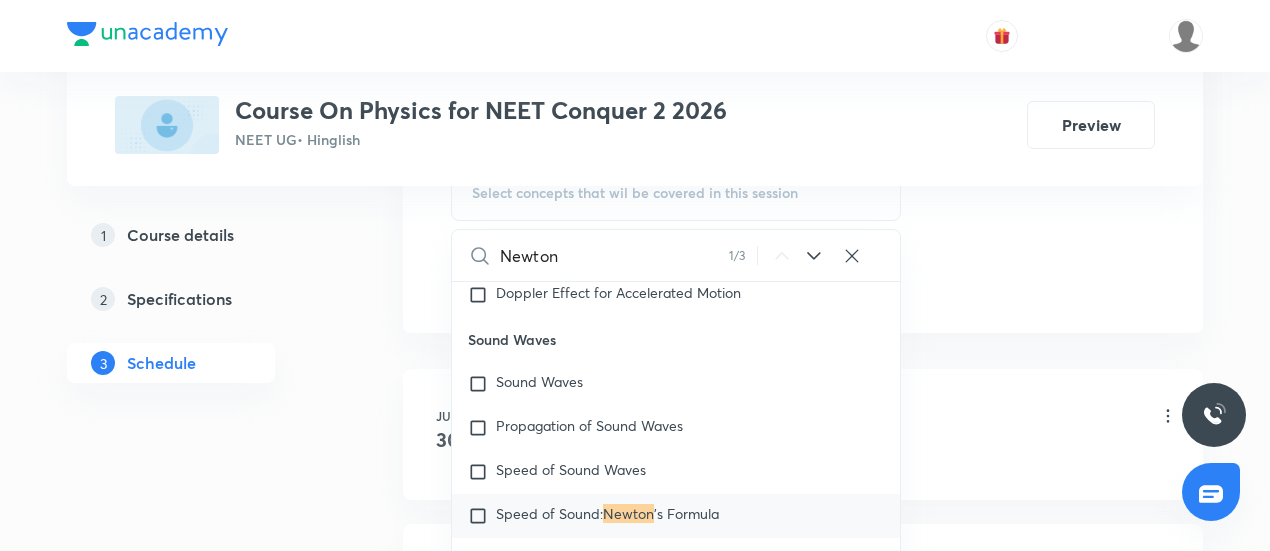 type on "Newton" 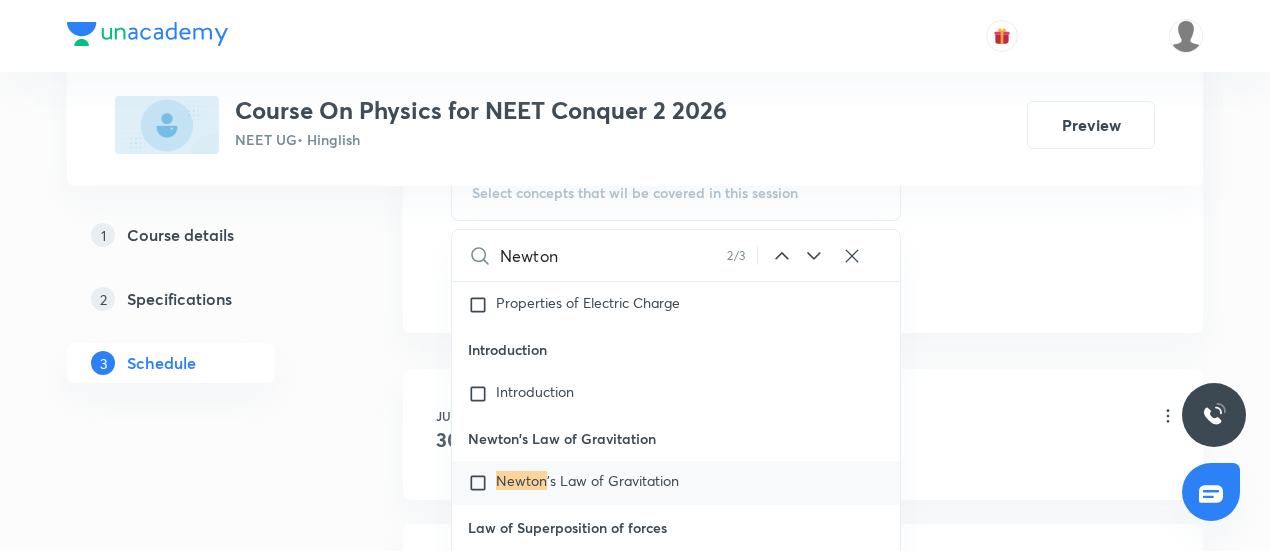 click 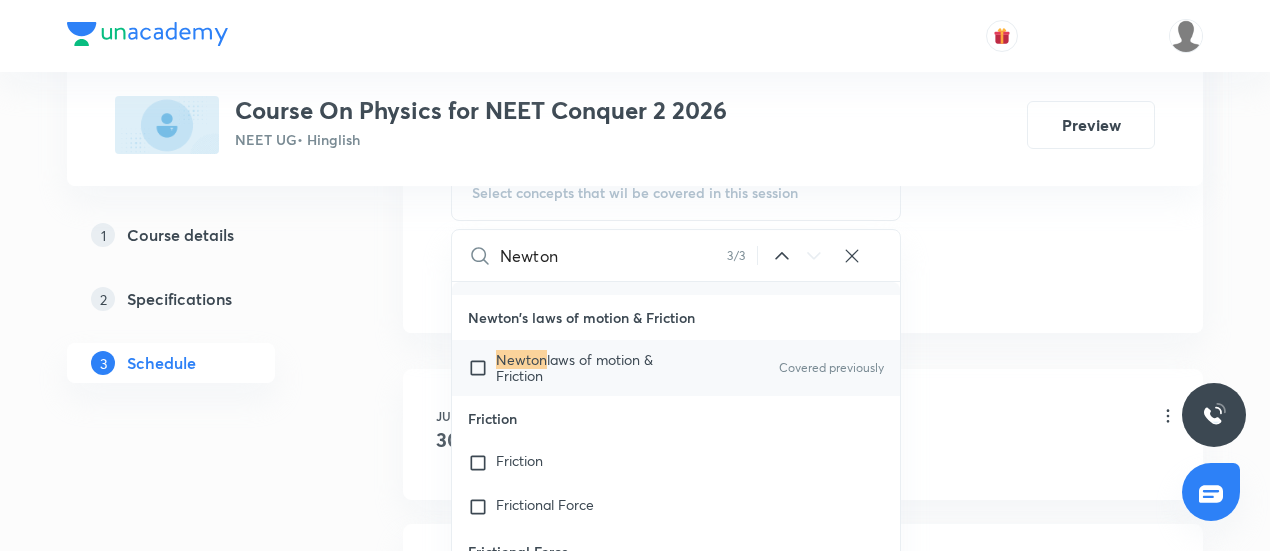 scroll, scrollTop: 36593, scrollLeft: 0, axis: vertical 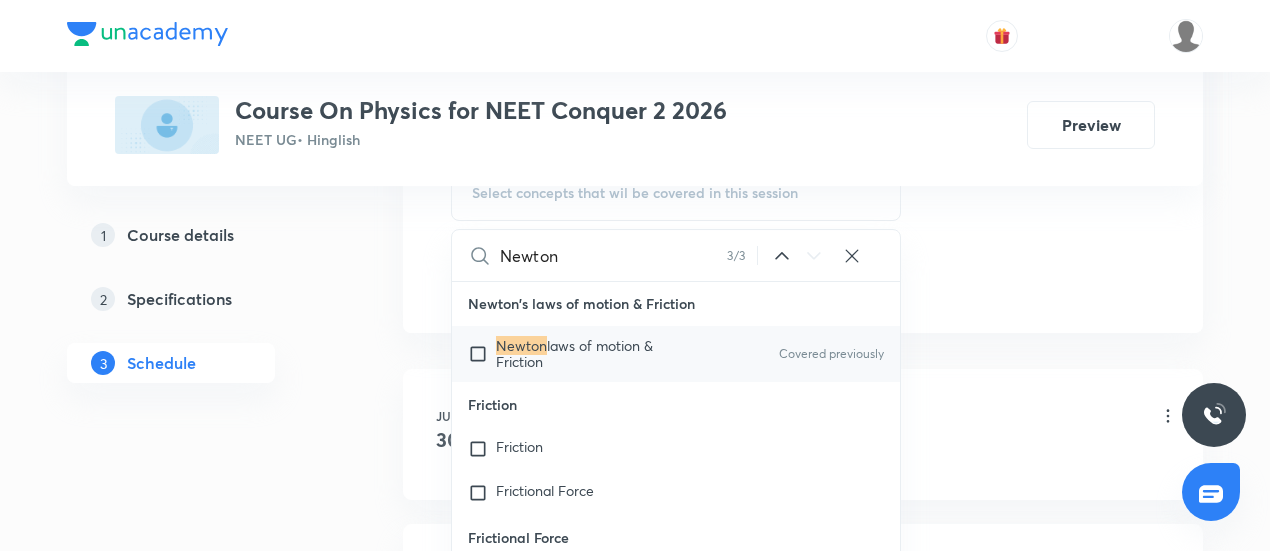 click on "Newton  laws of motion & Friction" at bounding box center [597, 354] 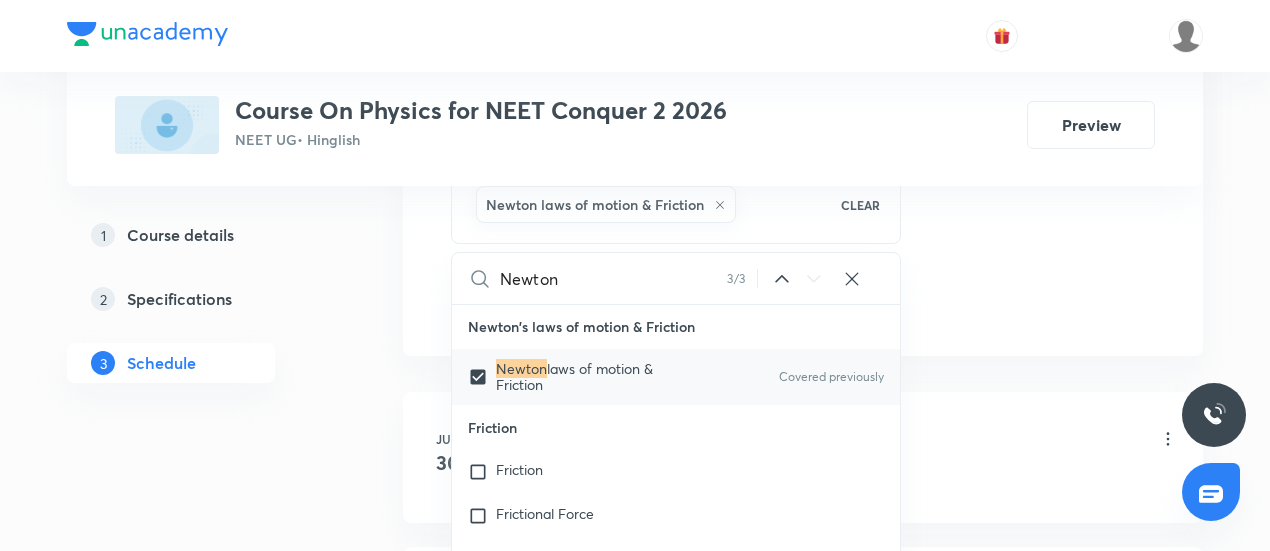 click on "Plus Courses Course On Physics for NEET Conquer 2 2026 NEET UG  • Hinglish Preview 1 Course details 2 Specifications 3 Schedule Schedule 30  classes Session  31 Live class Session title 35/99 Newton's Law of Motion and Friction ​ Schedule for Aug 4, 2025, 12:30 PM ​ Duration (in minutes) 90 ​   Session type Online Offline Room CLASSROOM-04 Sub-concepts Newton laws of motion & Friction CLEAR Newton 3 / 3 ​ Units & Dimensions Physical quantity Applications of Dimensional Analysis Significant Figures Units of Physical Quantities System of Units Dimensions of Some Mathematical Functions Unit and Dimension Product of Two Vectors Subtraction of Vectors Cross Product Least Count Analysis Errors of Measurement Vernier Callipers Screw Gauge Zero Error Basic Mathematics Elementary Algebra Elementary Trigonometry Basic Coordinate Geometry Functions Differentiation Integral of a Function Use of Differentiation & Integration in One Dimensional Motion Derivatives of Equations of Motion by Calculus Unit Vectors 30" at bounding box center (635, 2106) 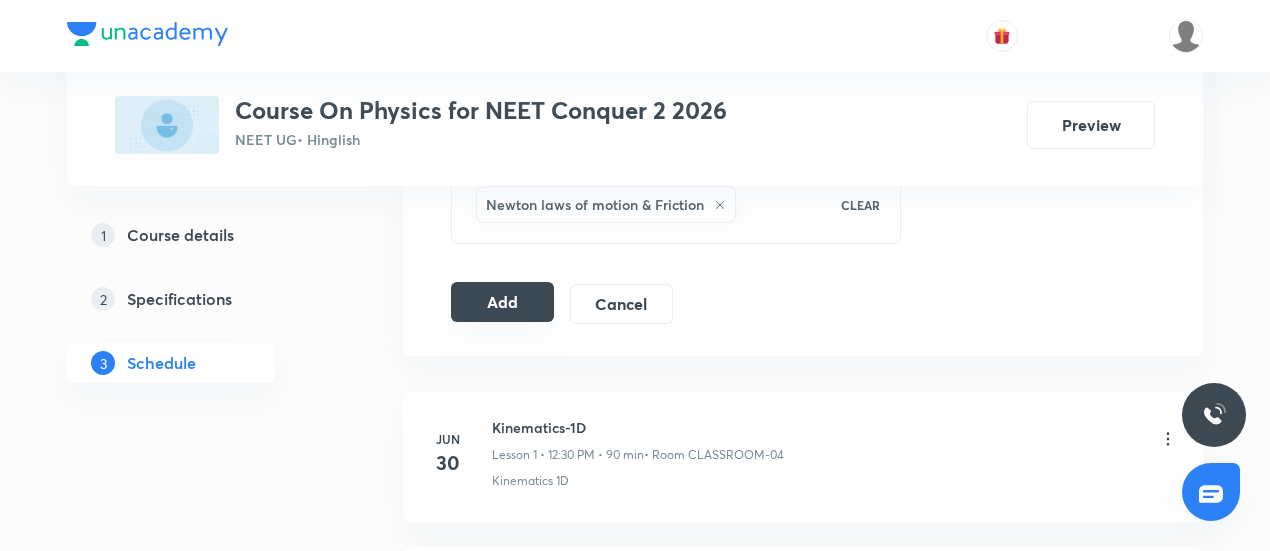 click on "Add" at bounding box center (502, 302) 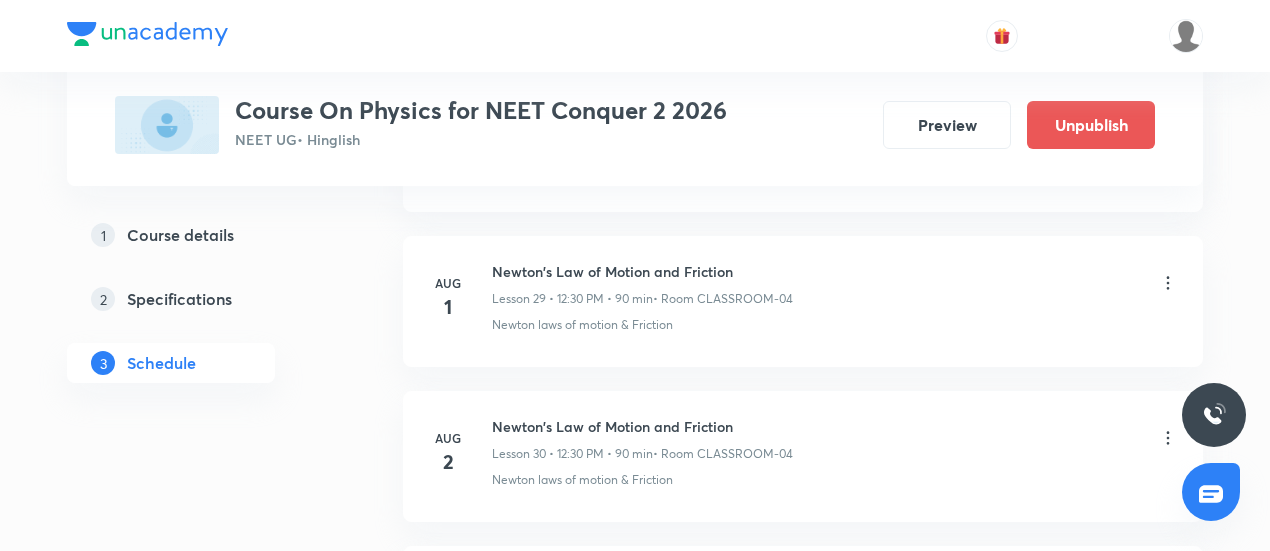scroll, scrollTop: 4917, scrollLeft: 0, axis: vertical 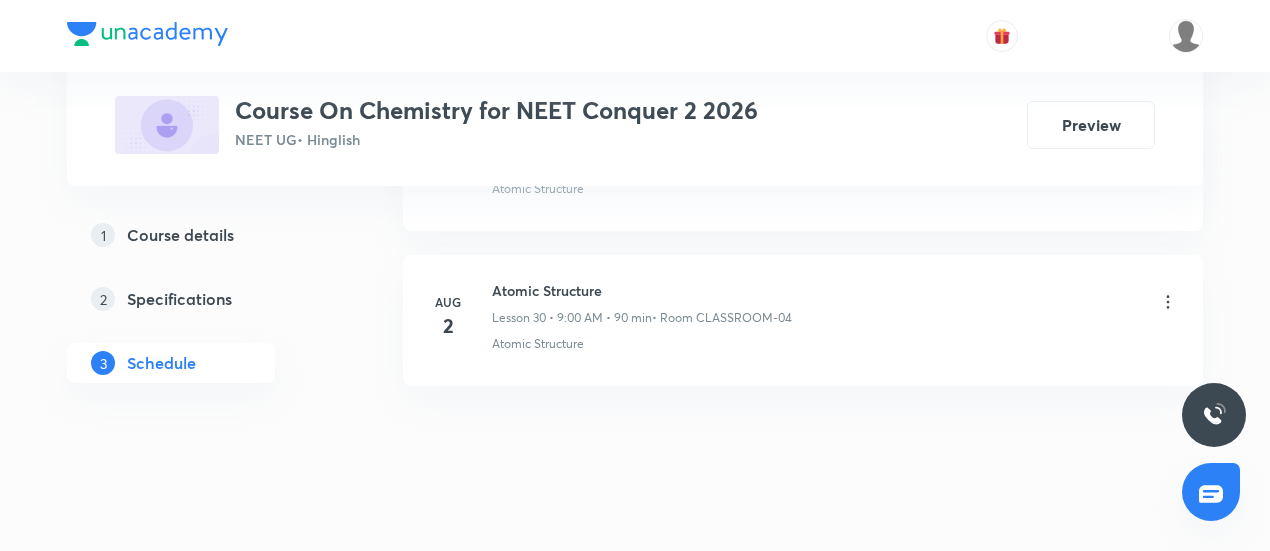 click on "Atomic Structure" at bounding box center [642, 290] 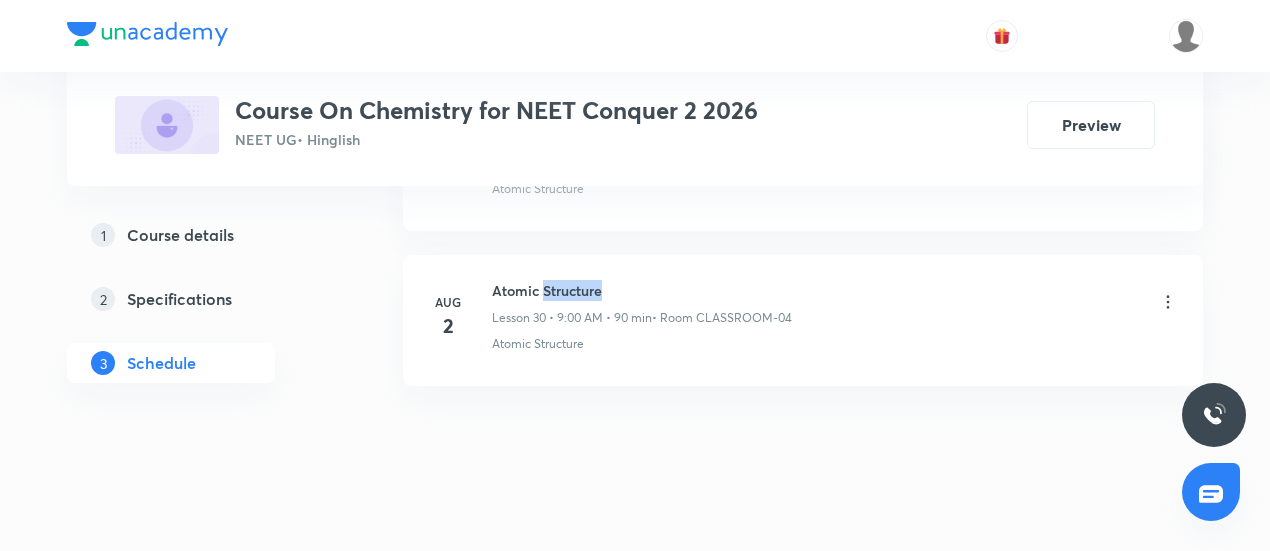 click on "Atomic Structure" at bounding box center (642, 290) 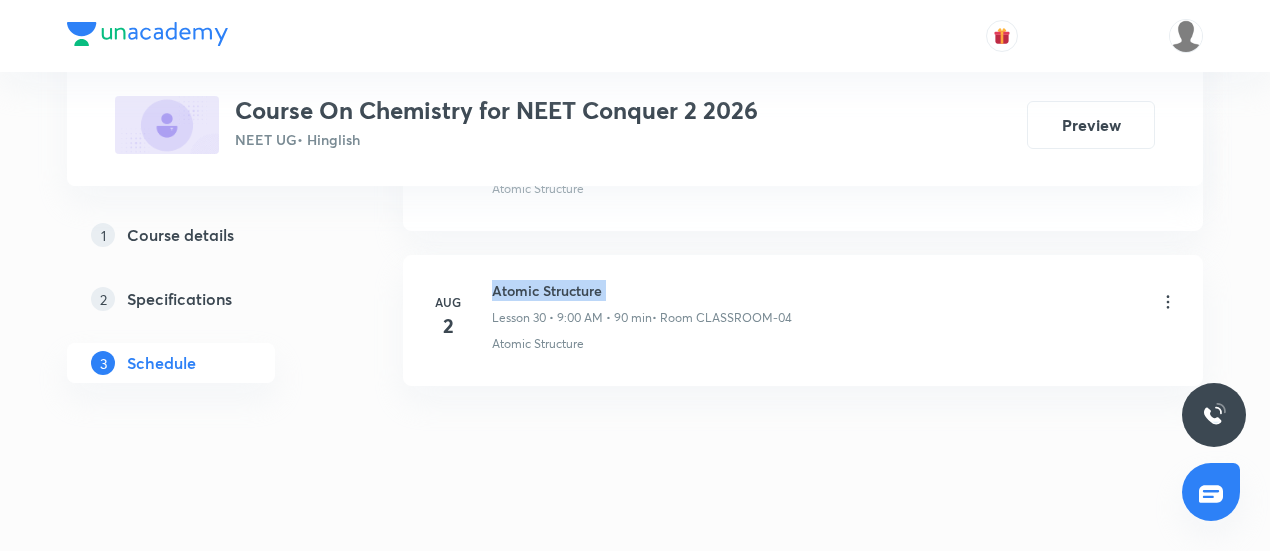 click on "Atomic Structure" at bounding box center [642, 290] 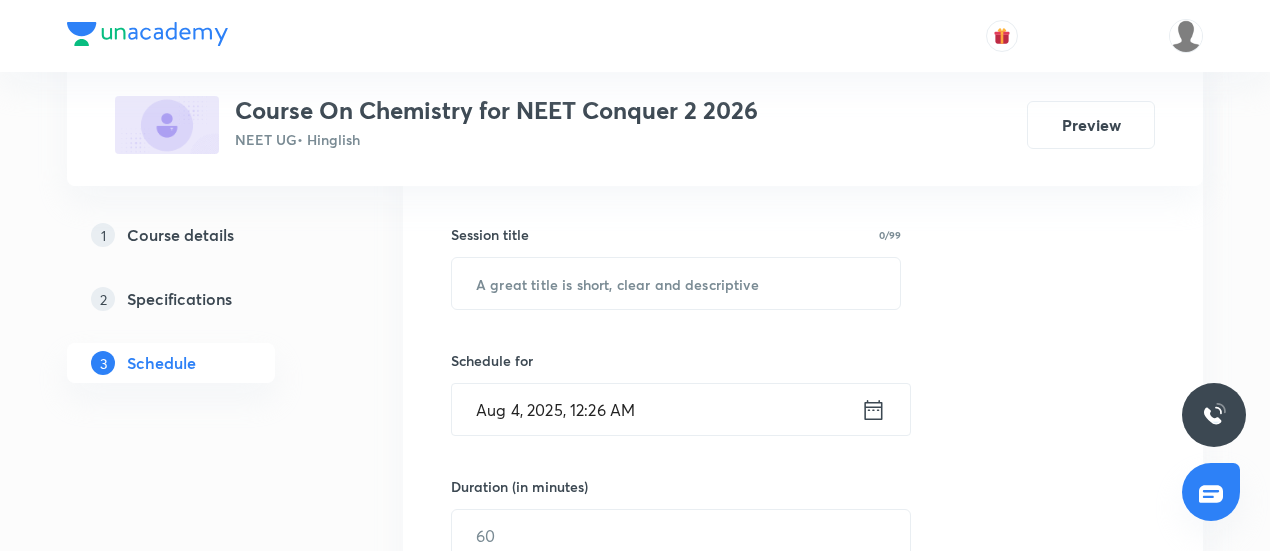 scroll, scrollTop: 347, scrollLeft: 0, axis: vertical 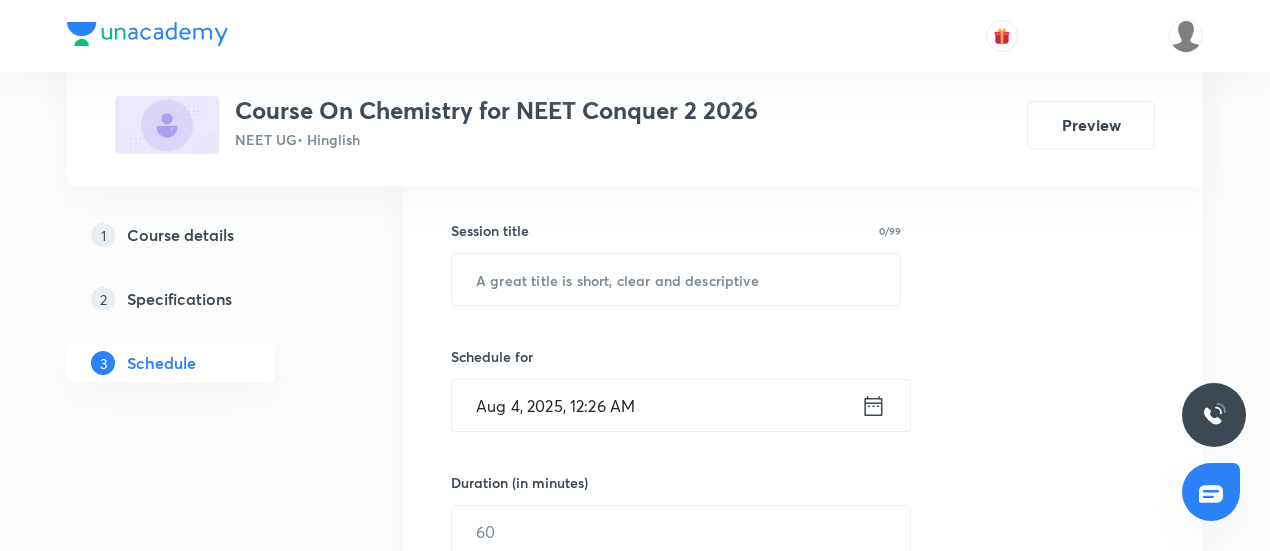 click on "Session  31 Live class Session title 0/99 ​ Schedule for Aug 4, 2025, 12:26 AM ​ Duration (in minutes) ​   Session type Online Offline Room Select centre room Sub-concepts Select concepts that wil be covered in this session Add Cancel" at bounding box center (803, 554) 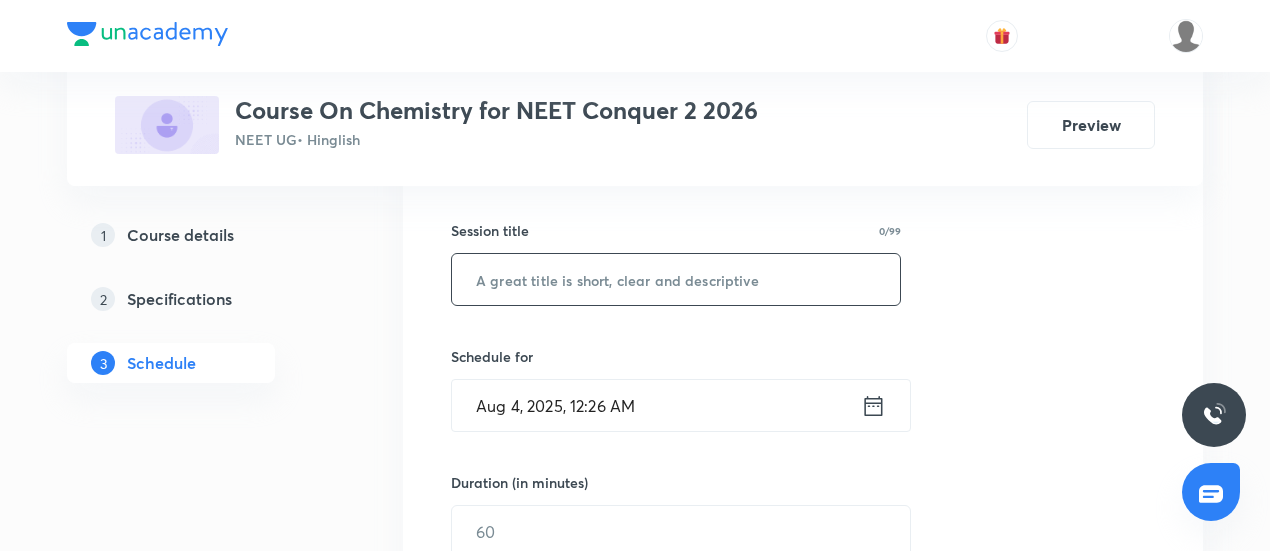 click at bounding box center [676, 279] 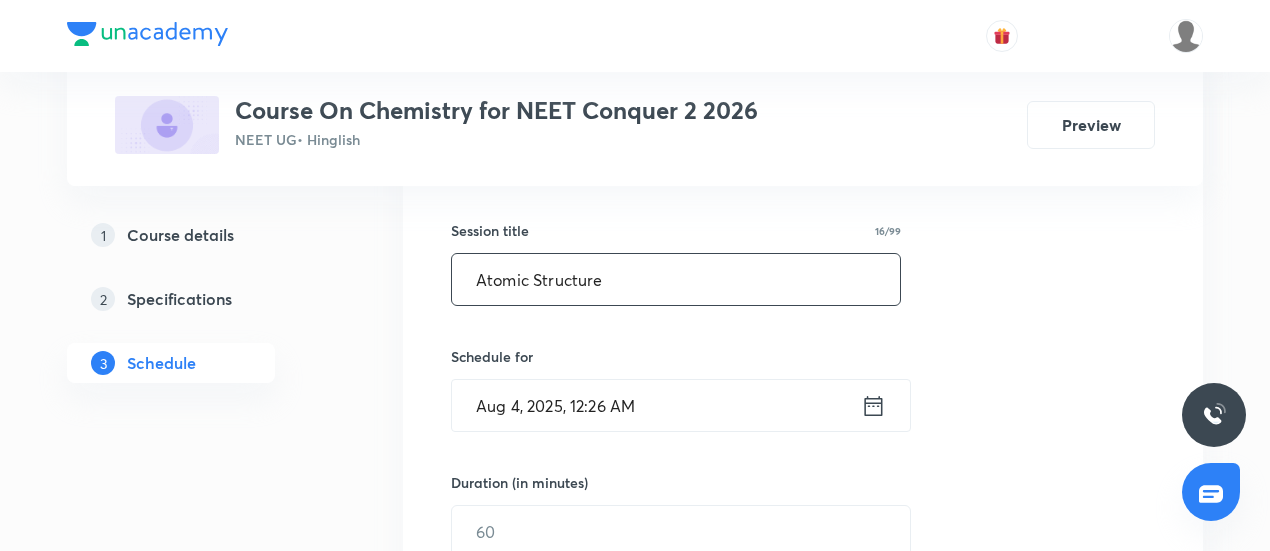 type on "Atomic Structure" 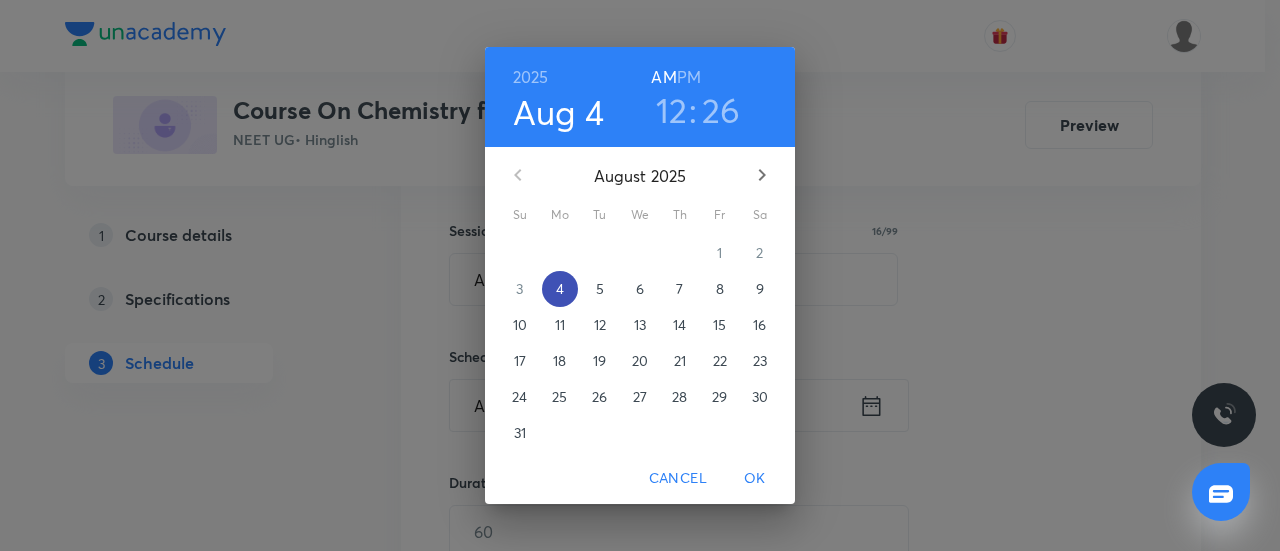 click on "4" at bounding box center [560, 289] 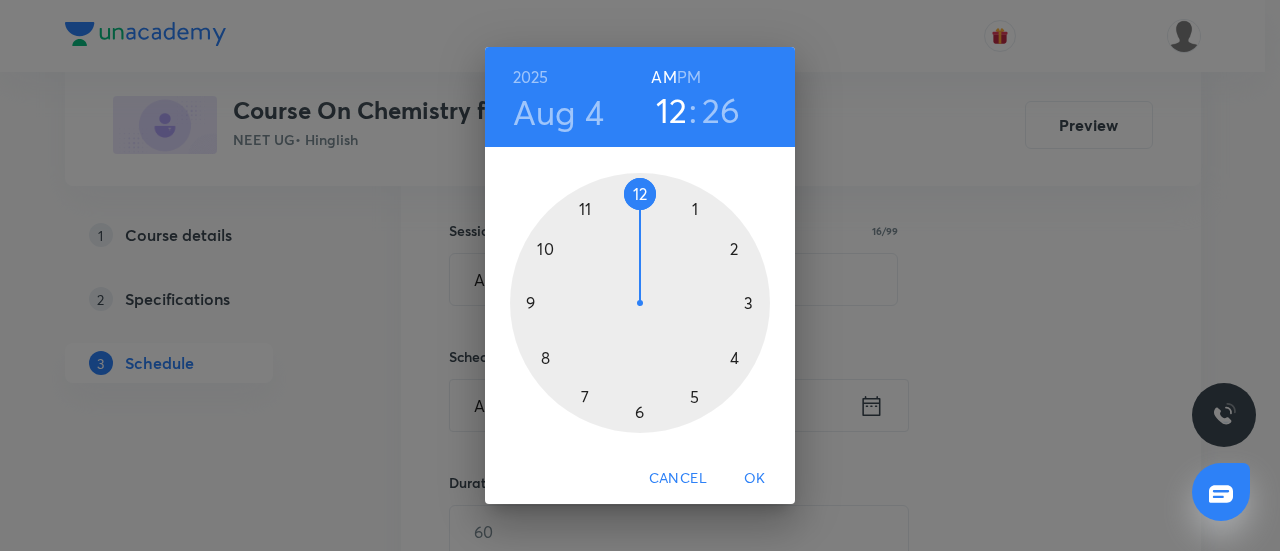 click at bounding box center (640, 303) 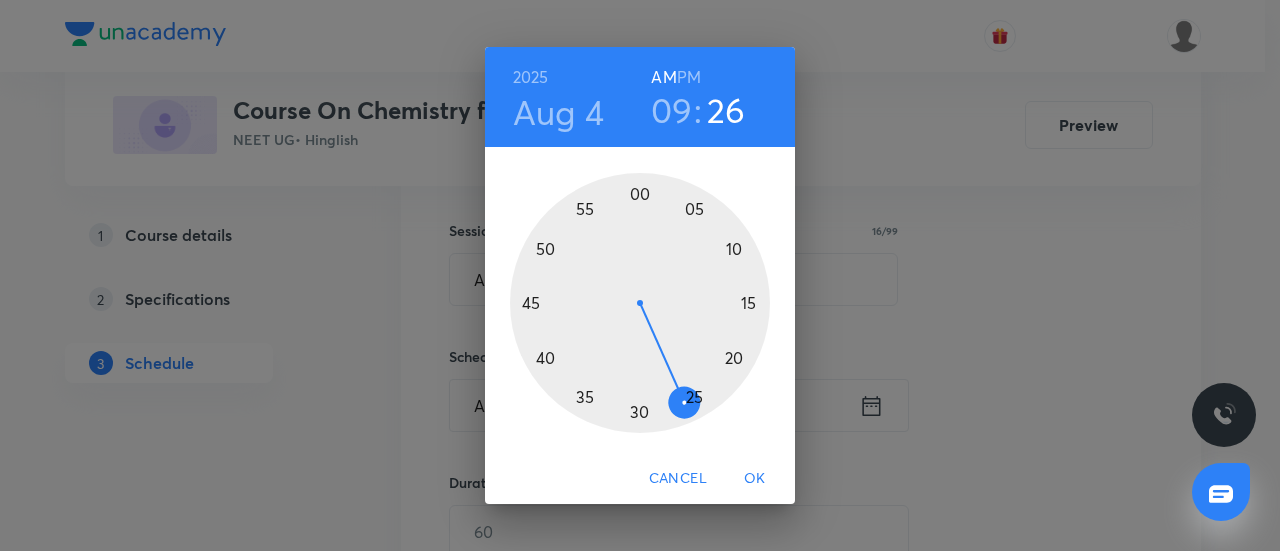 click at bounding box center [640, 303] 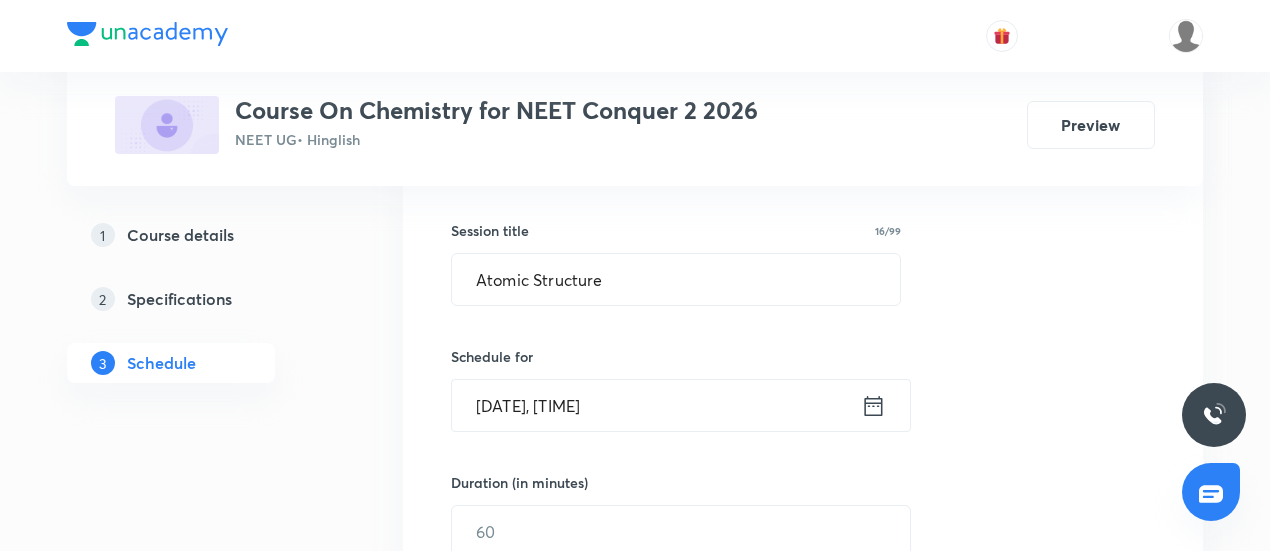 click on "Aug 4, 2025, 9:59 AM" at bounding box center [656, 405] 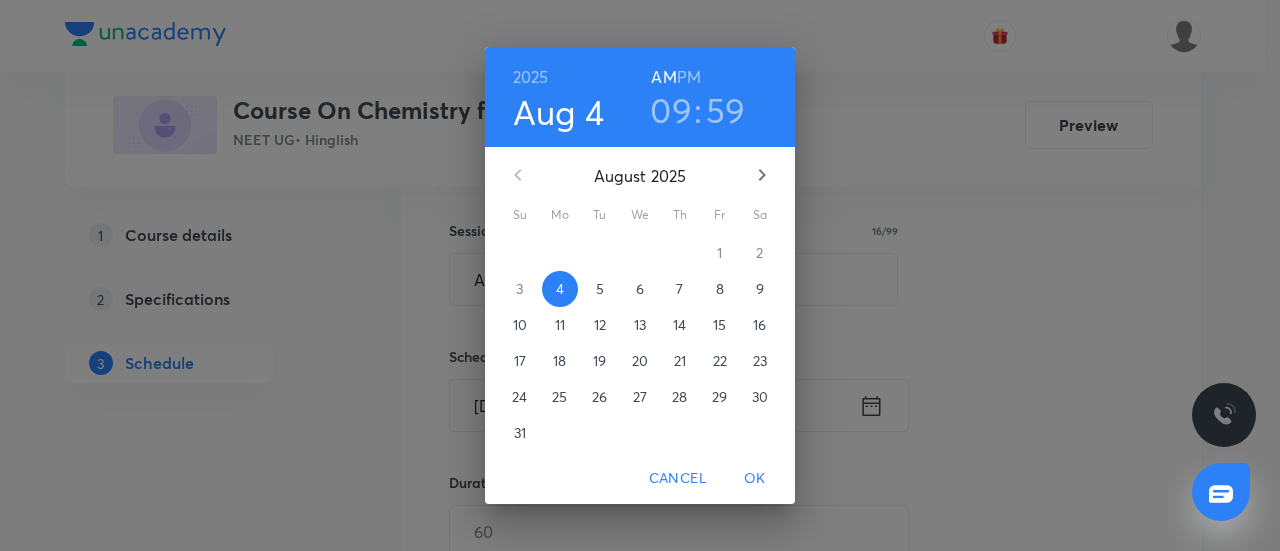click on "59" at bounding box center [726, 110] 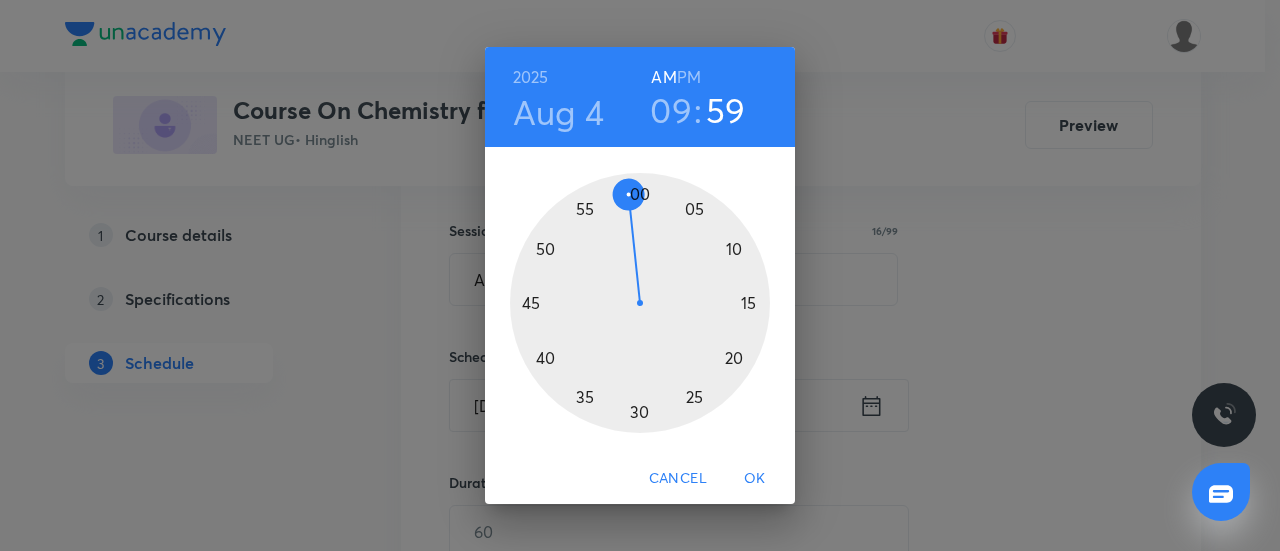 click at bounding box center (640, 303) 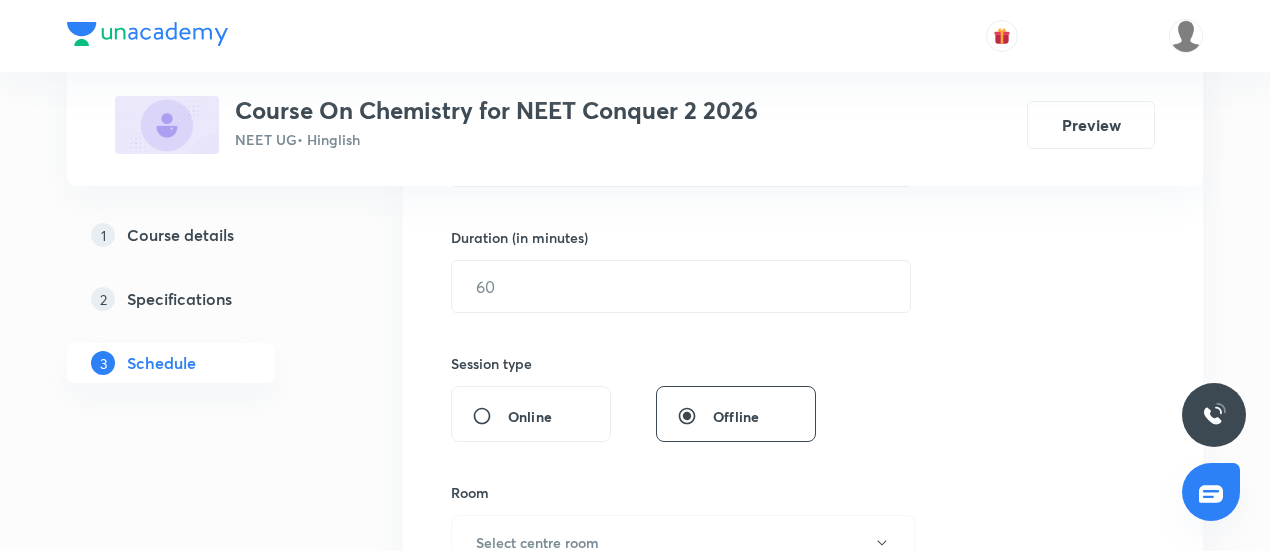 scroll, scrollTop: 593, scrollLeft: 0, axis: vertical 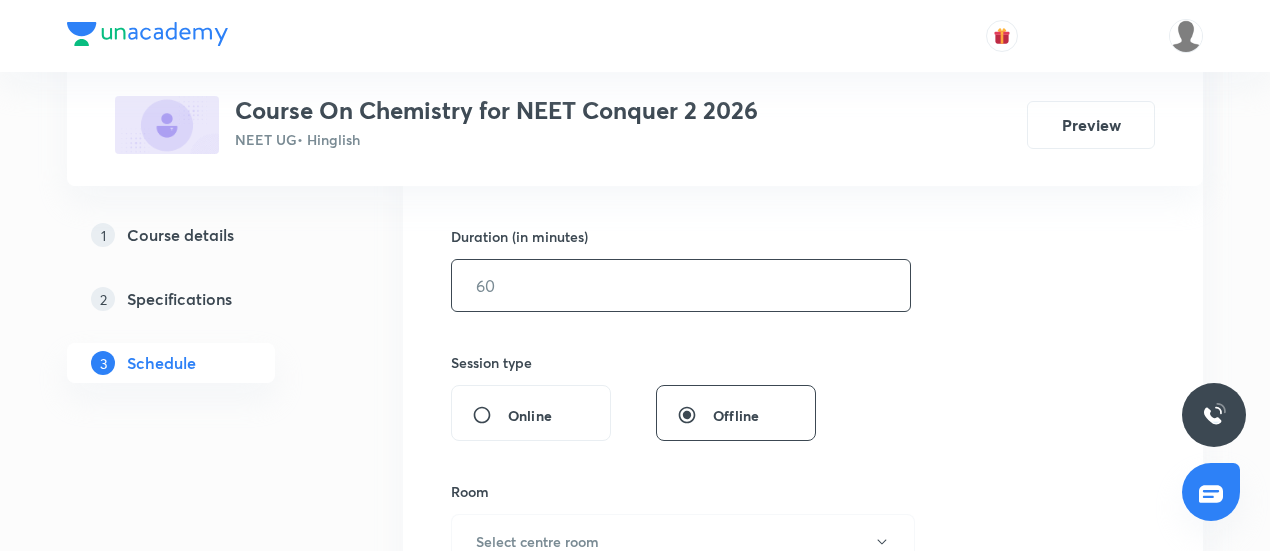 click at bounding box center (681, 285) 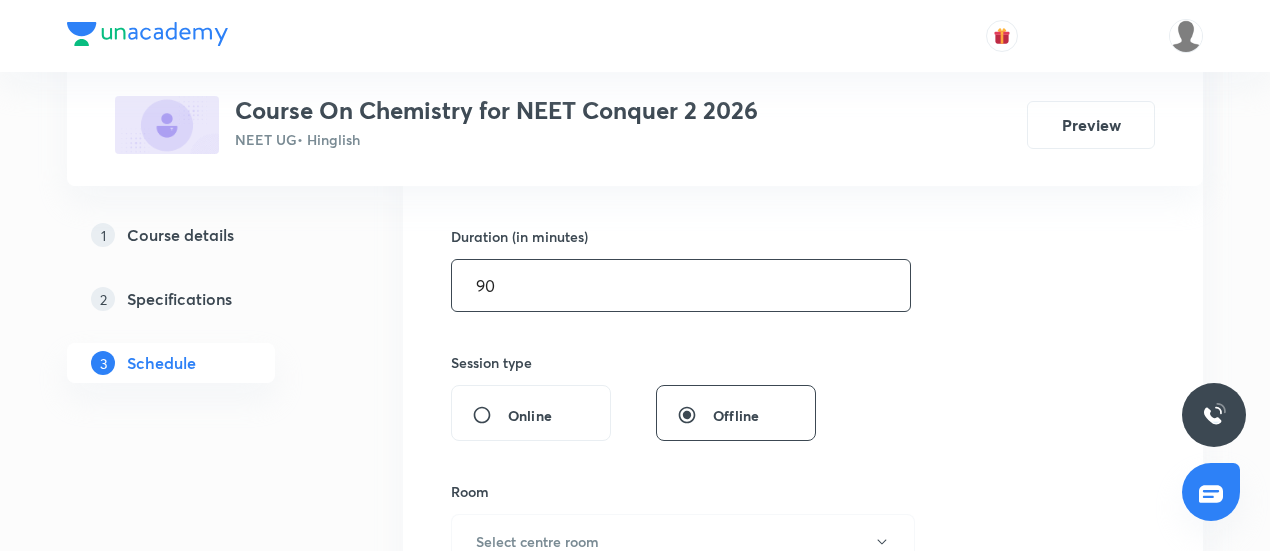 type on "90" 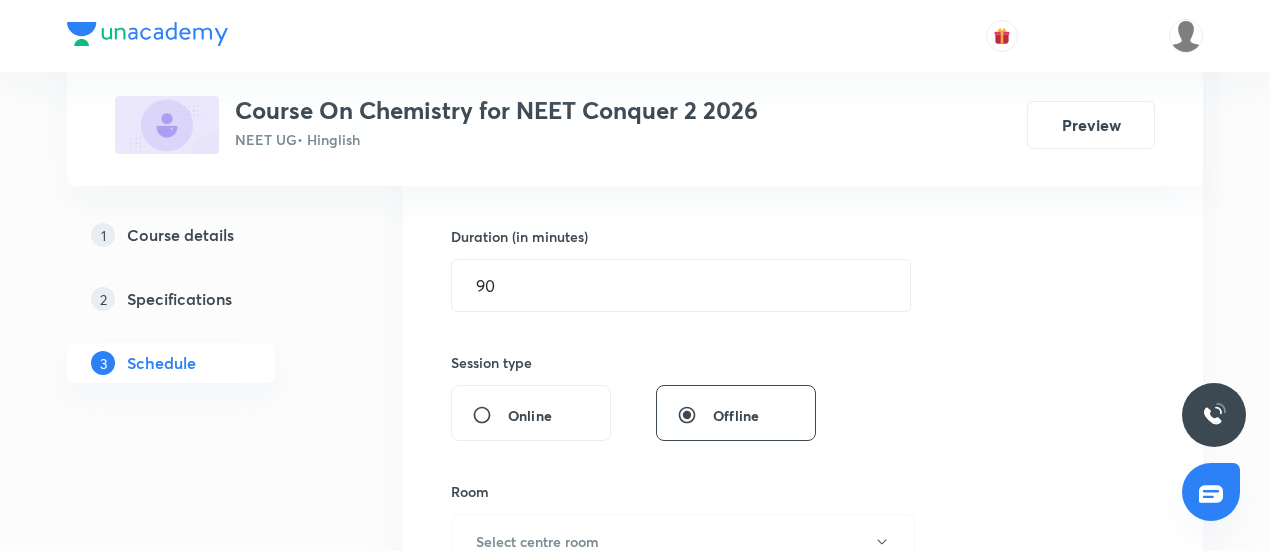 click on "Session  31 Live class Session title 16/99 Atomic Structure ​ Schedule for Aug 4, 2025, 9:00 AM ​ Duration (in minutes) 90 ​   Session type Online Offline Room Select centre room Sub-concepts Select concepts that wil be covered in this session Add Cancel" at bounding box center (803, 308) 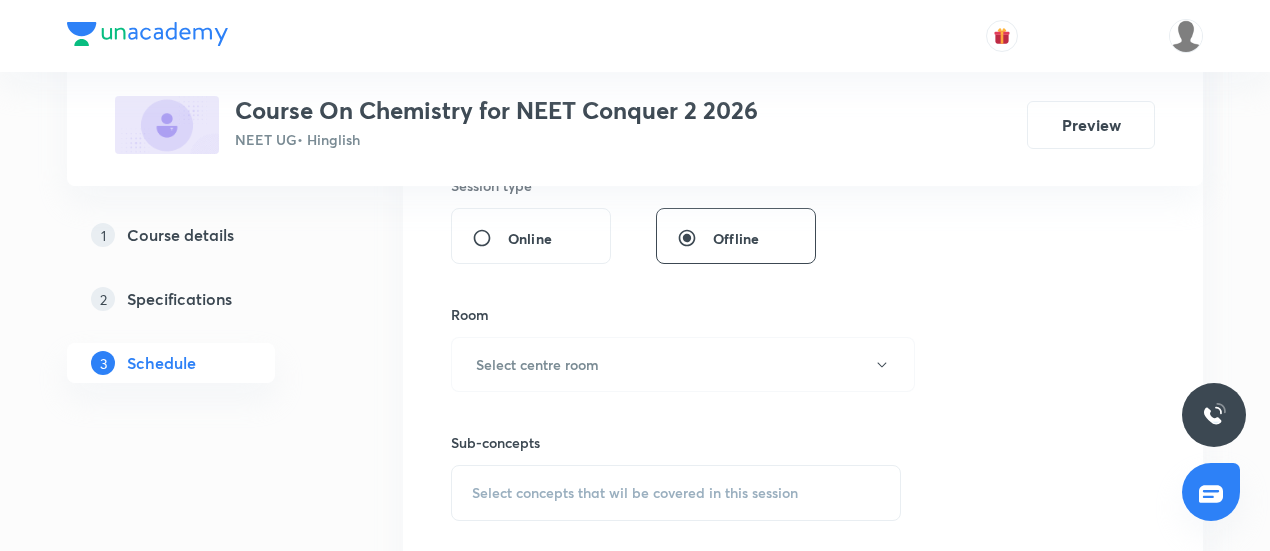 scroll, scrollTop: 774, scrollLeft: 0, axis: vertical 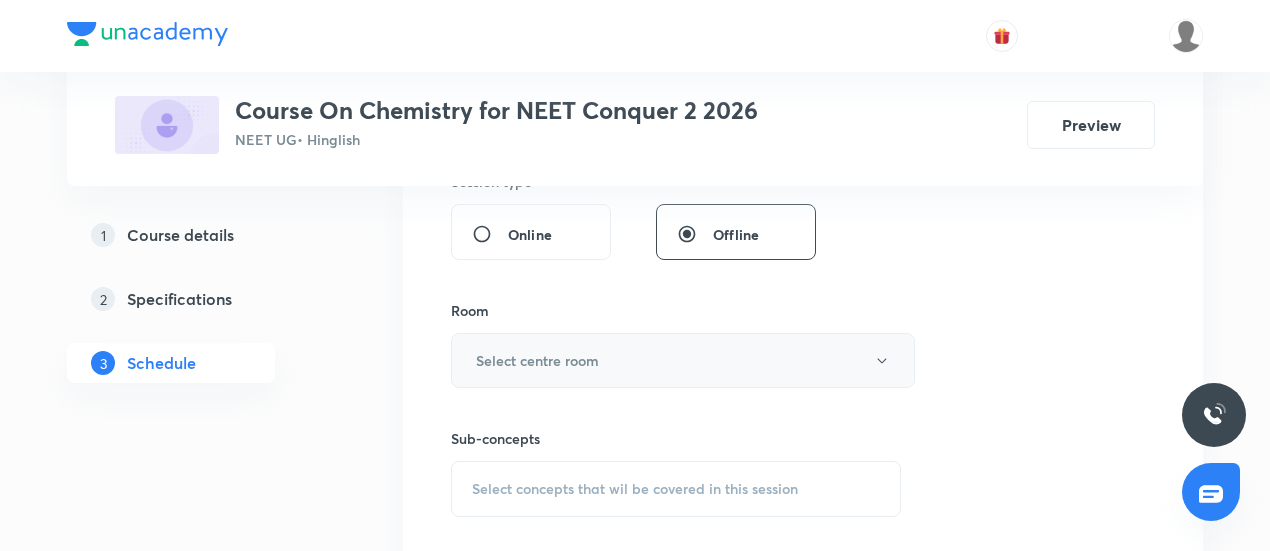 click on "Select centre room" at bounding box center (683, 360) 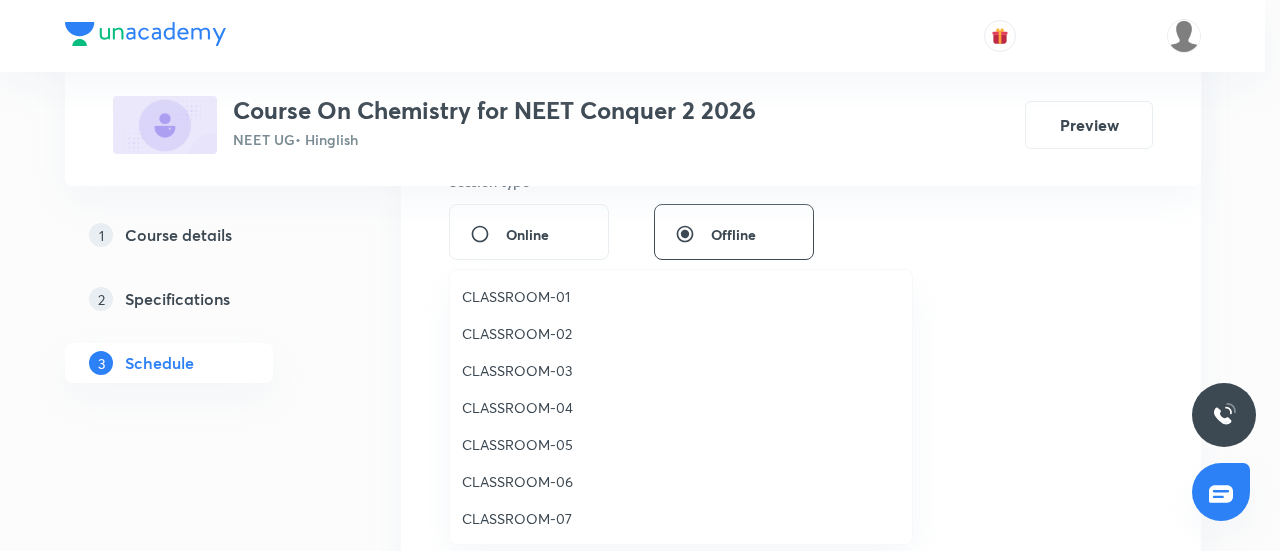 click on "CLASSROOM-04" at bounding box center [681, 407] 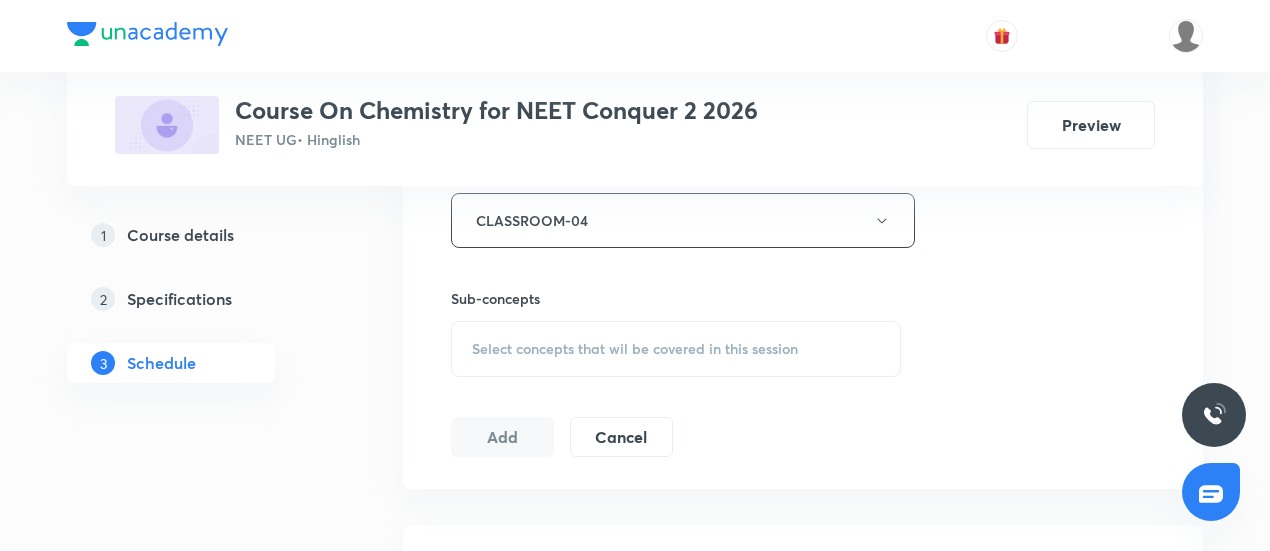 scroll, scrollTop: 915, scrollLeft: 0, axis: vertical 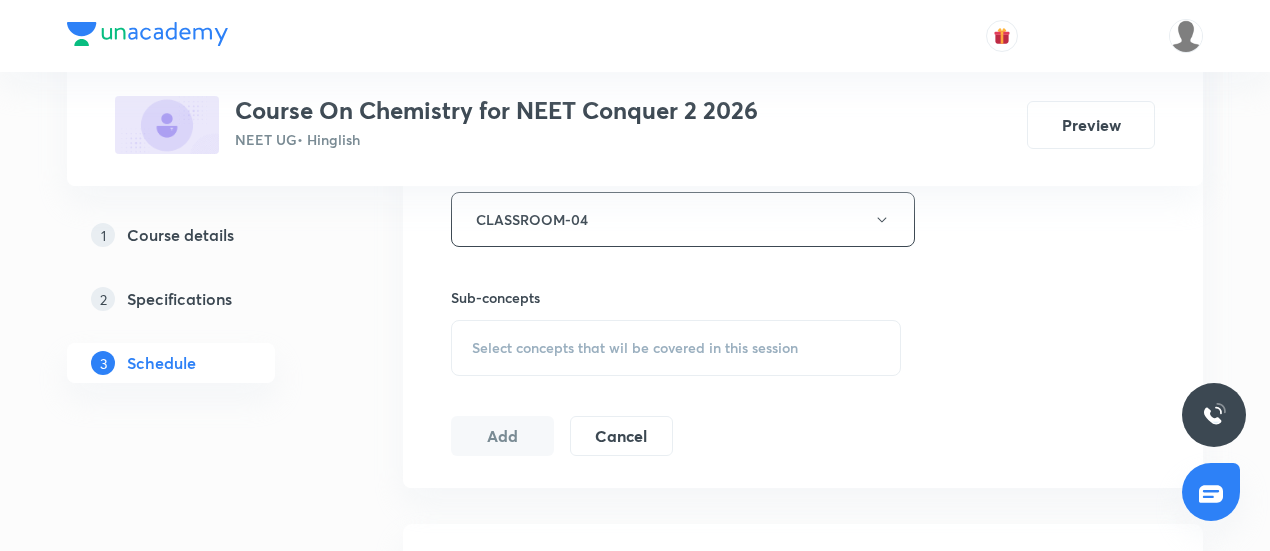 click on "Select concepts that wil be covered in this session" at bounding box center [676, 348] 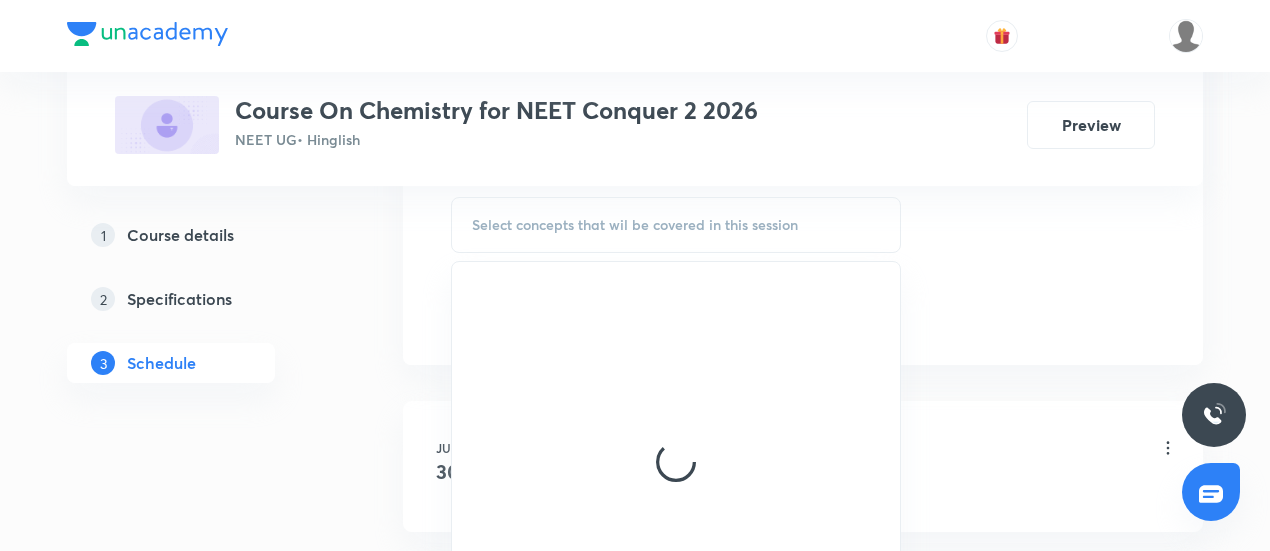 scroll, scrollTop: 1043, scrollLeft: 0, axis: vertical 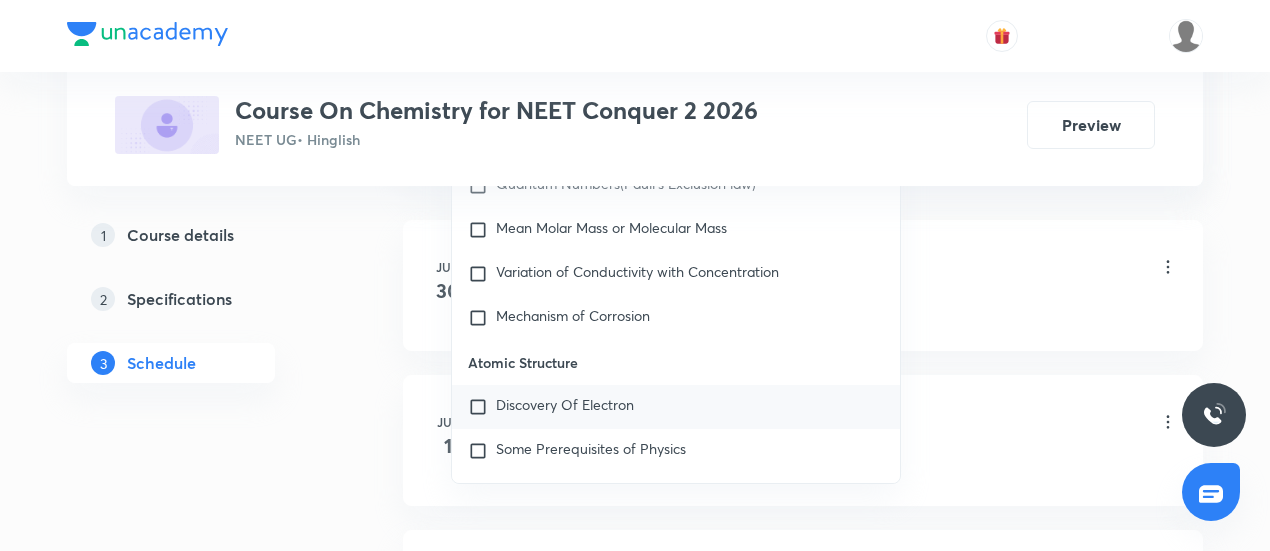 type on "atomic structure" 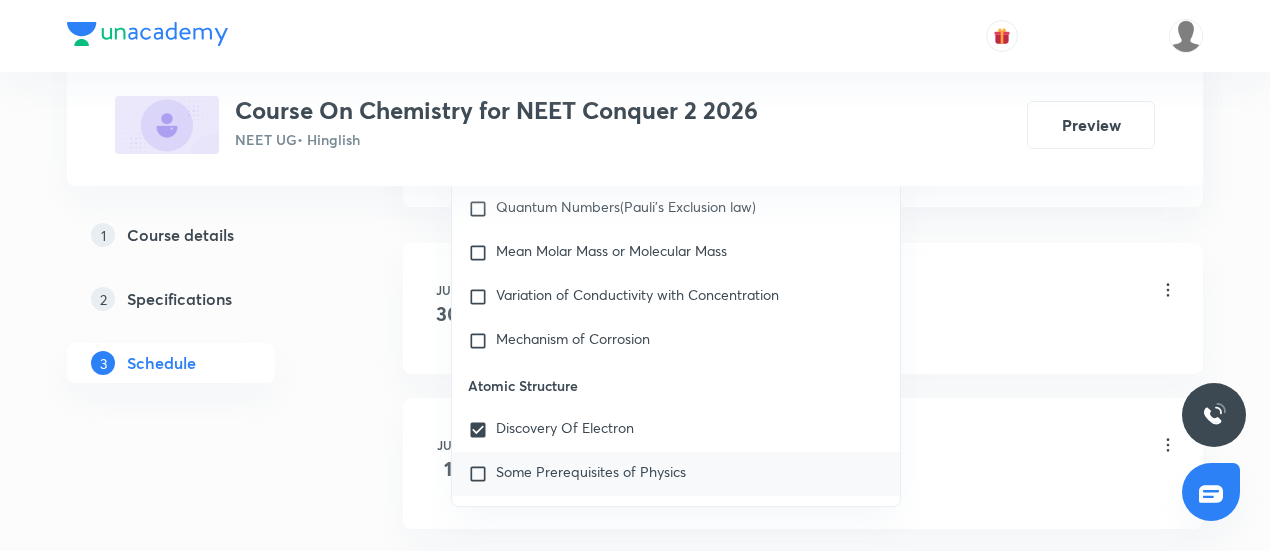 click on "Some Prerequisites of Physics" at bounding box center [591, 471] 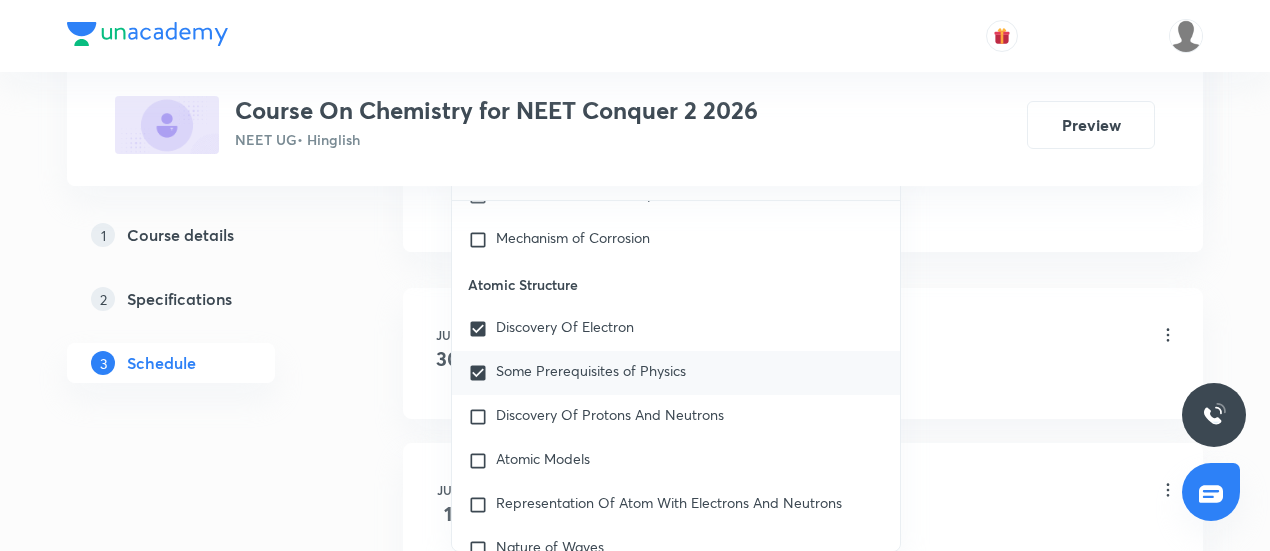 scroll, scrollTop: 558, scrollLeft: 0, axis: vertical 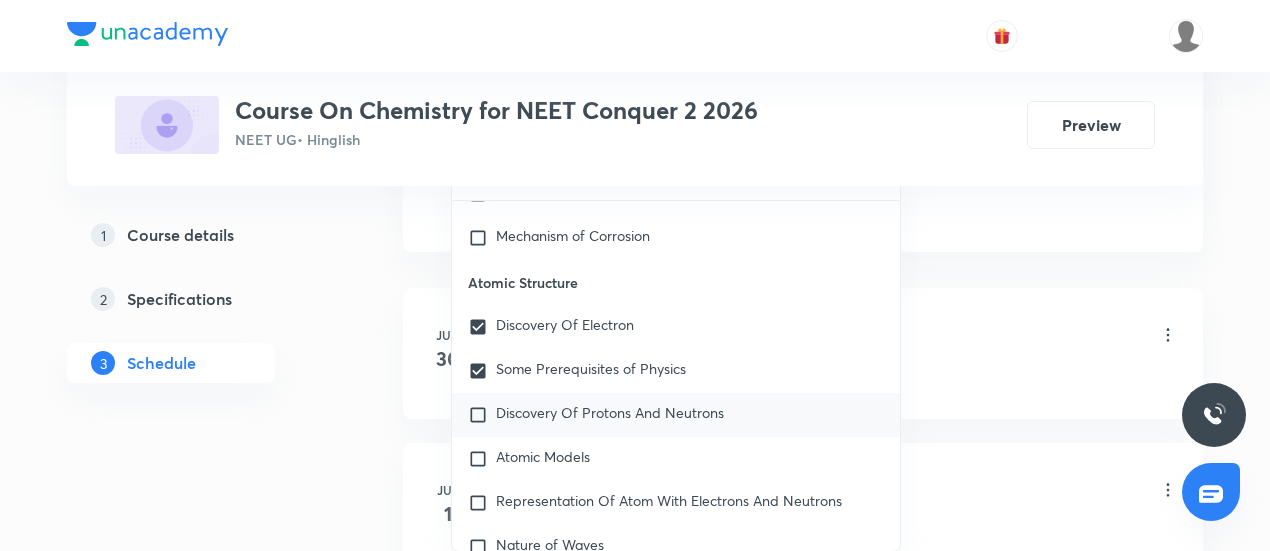 click on "Discovery Of Protons And Neutrons" at bounding box center (610, 412) 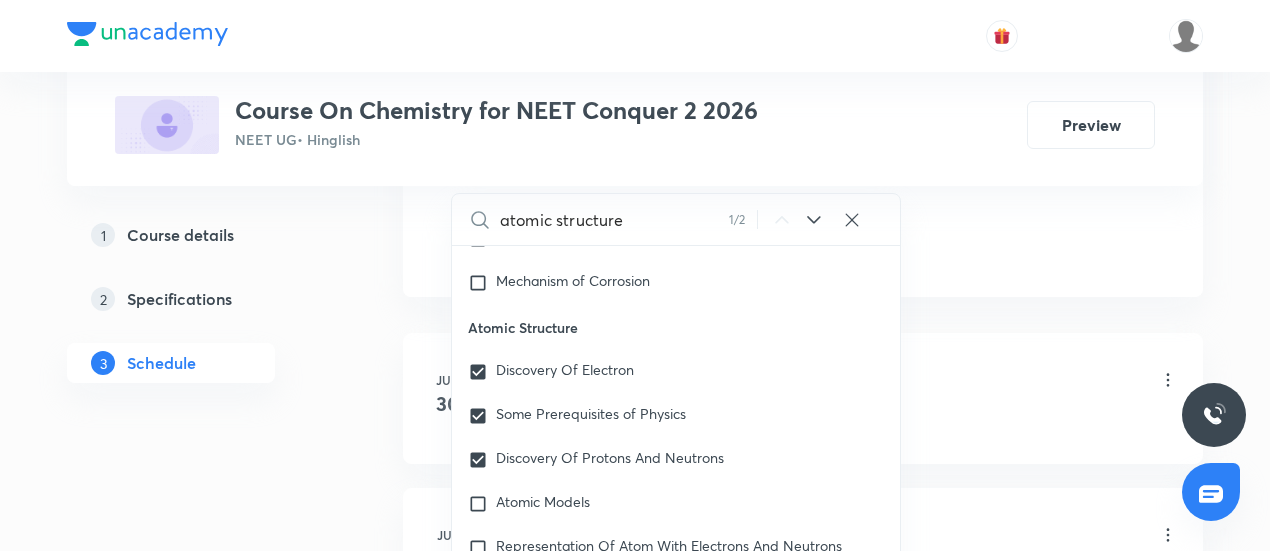 click on "Jun 30 Mole Concept & Concentration Terms Lesson 1 • 9:00 AM • 90 min  • Room CLASSROOM-04 Mole – Basic Introduction · Basic Concepts Jul 1 Mole Concept & Concentration Terms Lesson 2 • 9:00 AM • 90 min  • Room CLASSROOM-04 General Topics & Mole Concept Jul 2 Mole Concept & Concentration Terms Lesson 3 • 9:00 AM • 90 min  • Room CLASSROOM-04 General Topics & Mole Concept Jul 3 Mole Concept & Concentration Terms Lesson 4 • 9:00 AM • 90 min  • Room CLASSROOM-04 Percentage Composition Jul 4 Mole Concept & Concentration Terms Lesson 5 • 9:00 AM • 90 min  • Room CLASSROOM-04 General Topics & Mole Concept Jul 5 Mole Concept & Concentration Terms Lesson 6 • 9:00 AM • 90 min  • Room CLASSROOM-04 General Topics & Mole Concept Jul 7 Mole Concept & Concentration Terms Lesson 7 • 9:00 AM • 90 min  • Room CLASSROOM-04 General Topics & Mole Concept Jul 8 Mole Concept & Concentration Terms Lesson 8 • 9:00 AM • 90 min  • Room CLASSROOM-04 Jul 9 Jul 10 Jul 11 Jul 12 1" at bounding box center [803, 2654] 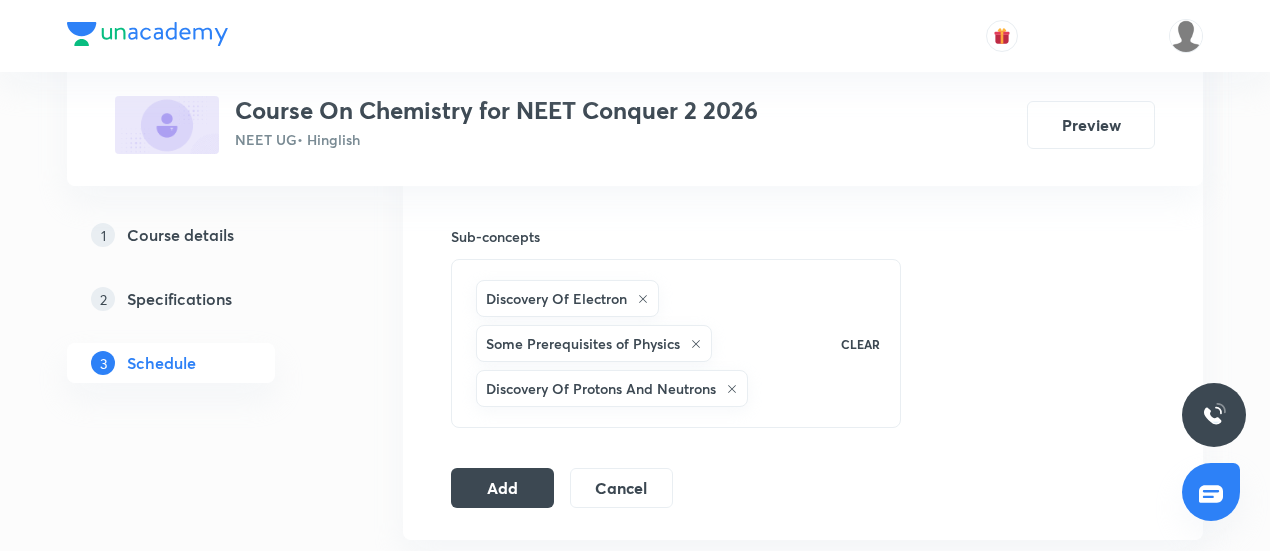 scroll, scrollTop: 965, scrollLeft: 0, axis: vertical 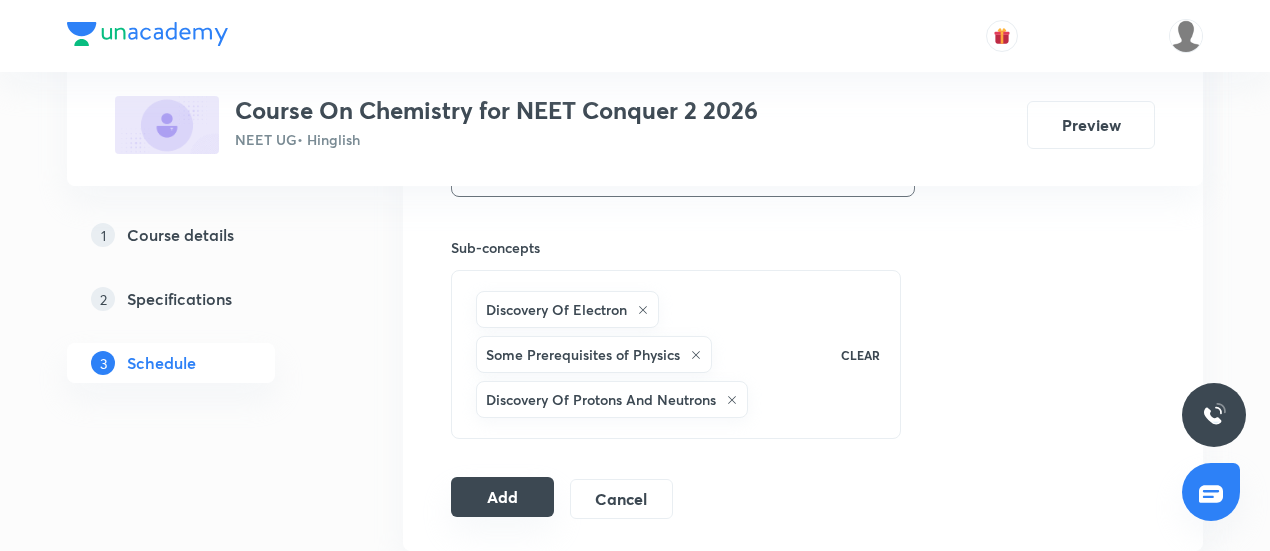 click on "Add" at bounding box center [502, 497] 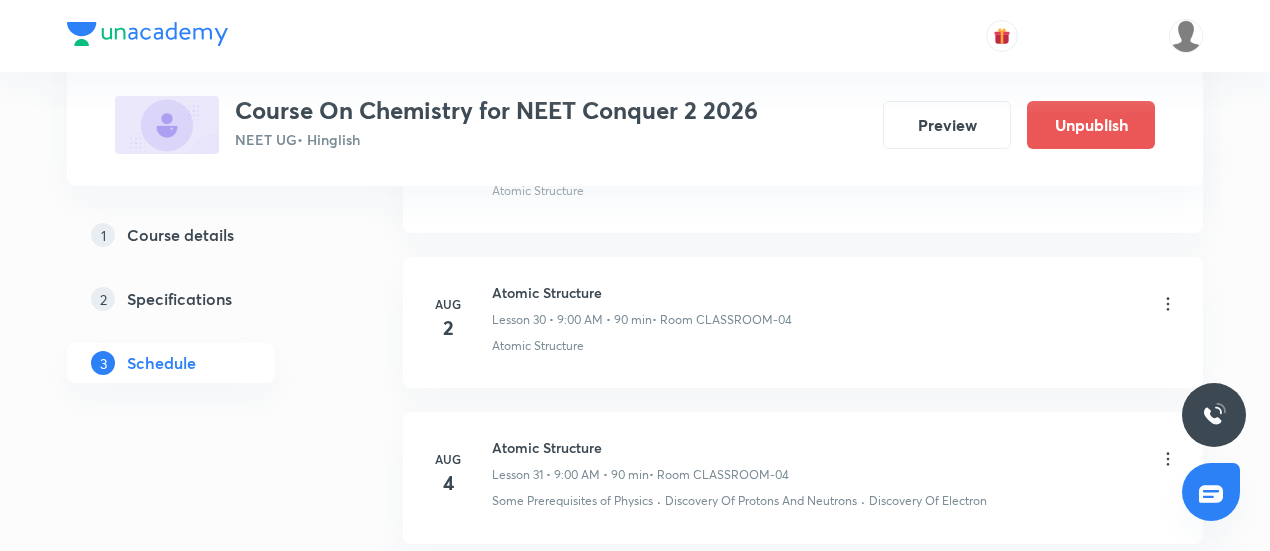 scroll, scrollTop: 4757, scrollLeft: 0, axis: vertical 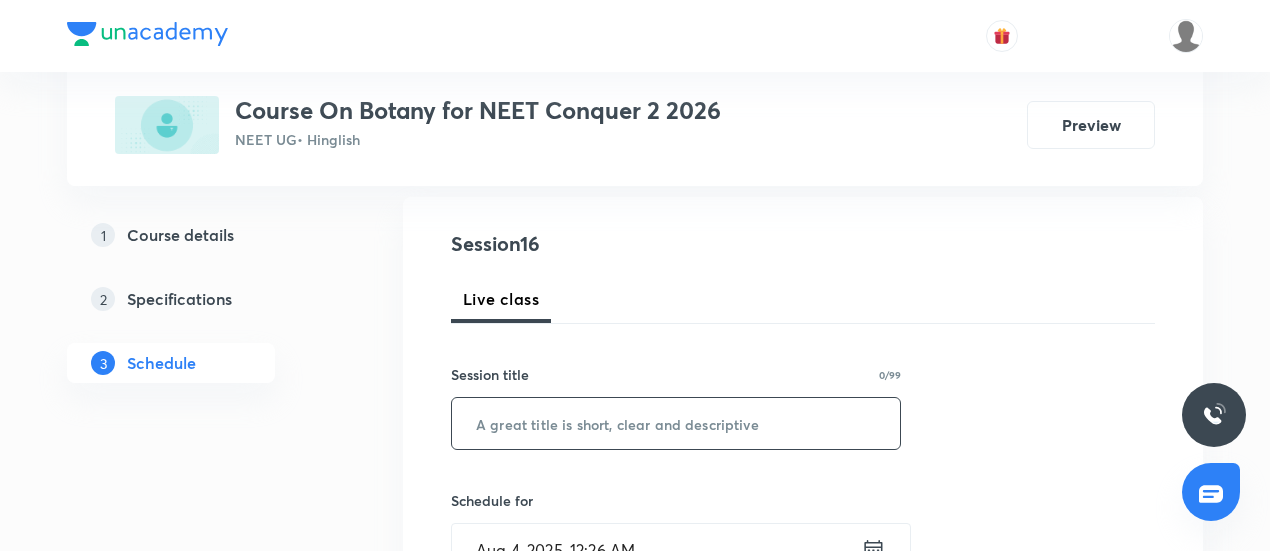 click at bounding box center [676, 423] 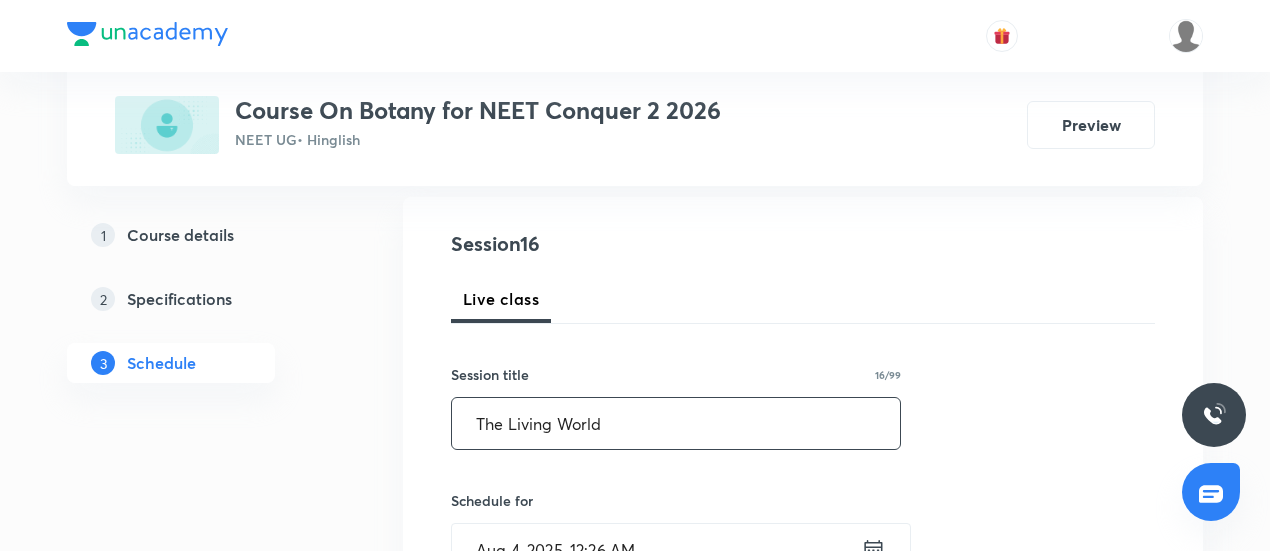 type on "The Living World" 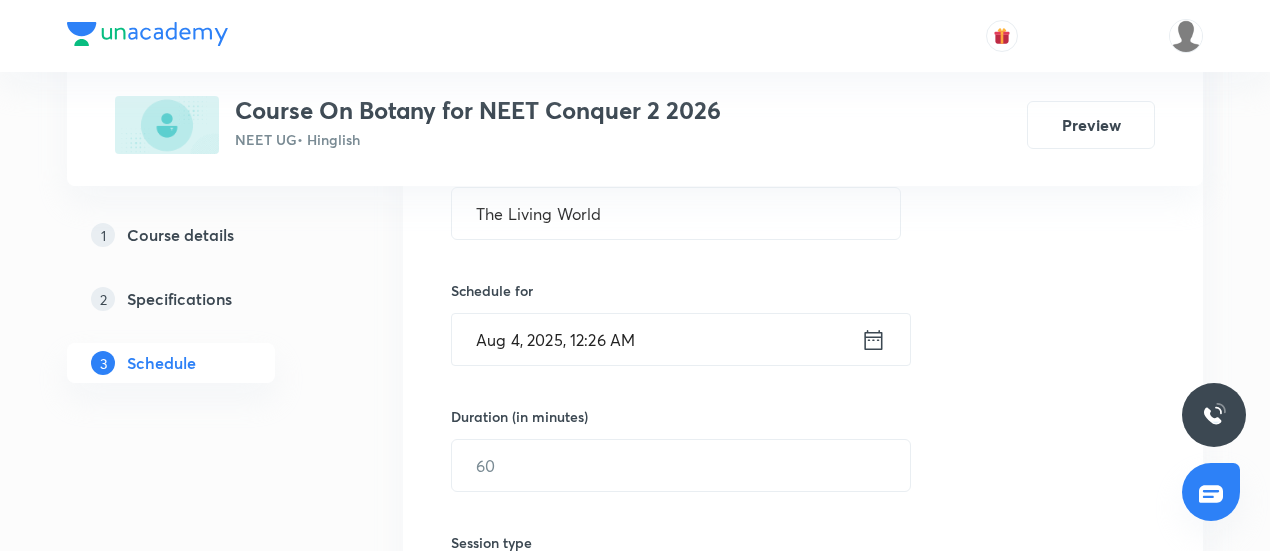 scroll, scrollTop: 418, scrollLeft: 0, axis: vertical 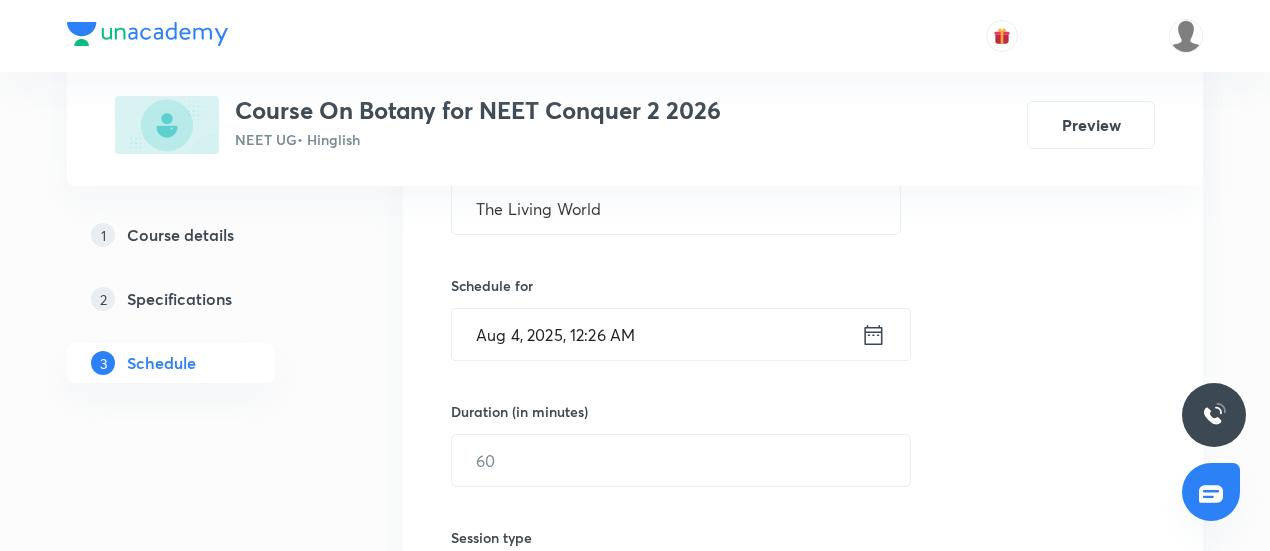 click 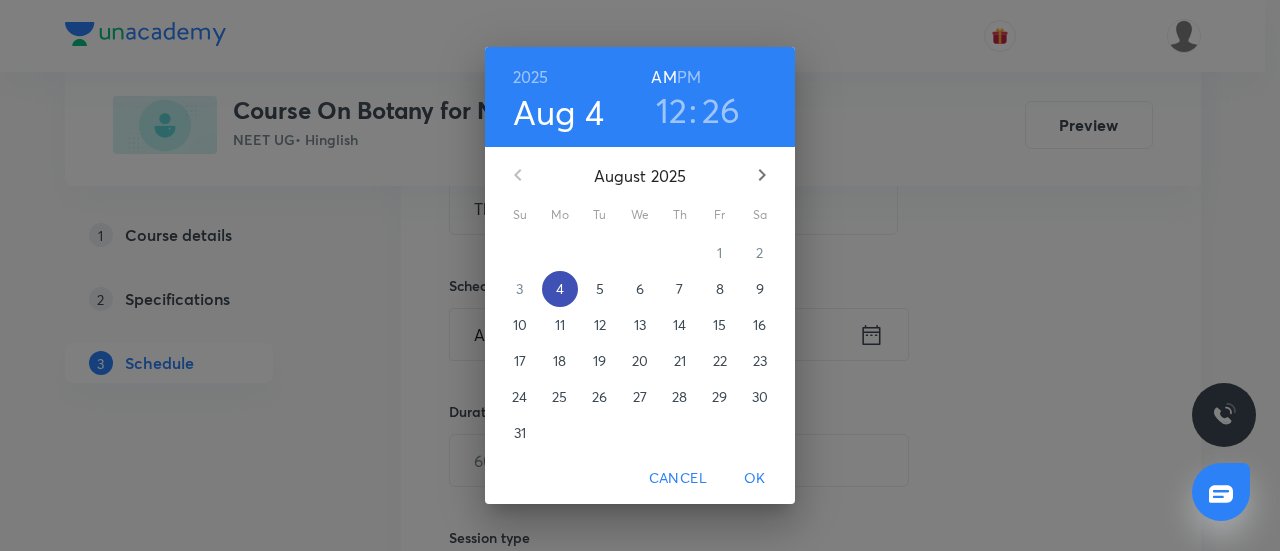 click on "4" at bounding box center [560, 289] 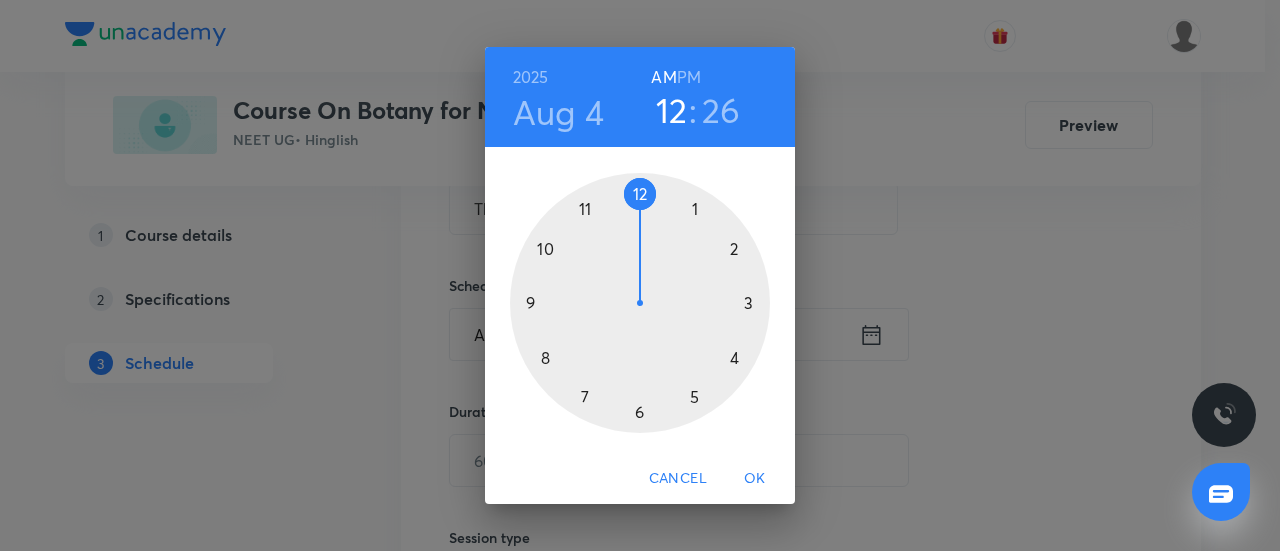 click at bounding box center [640, 303] 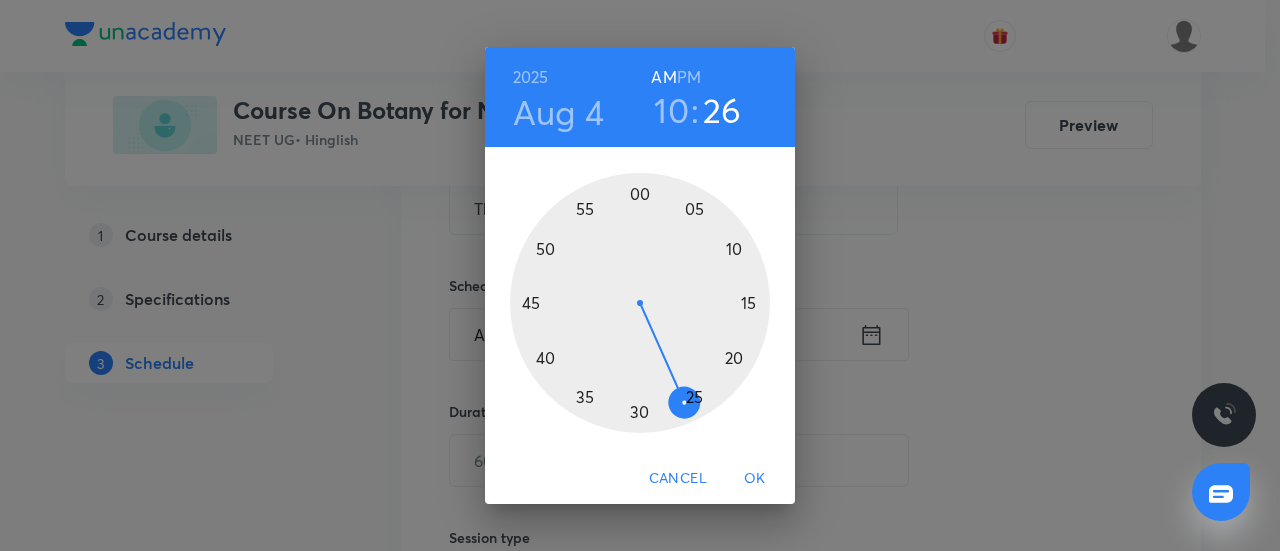 click at bounding box center [640, 303] 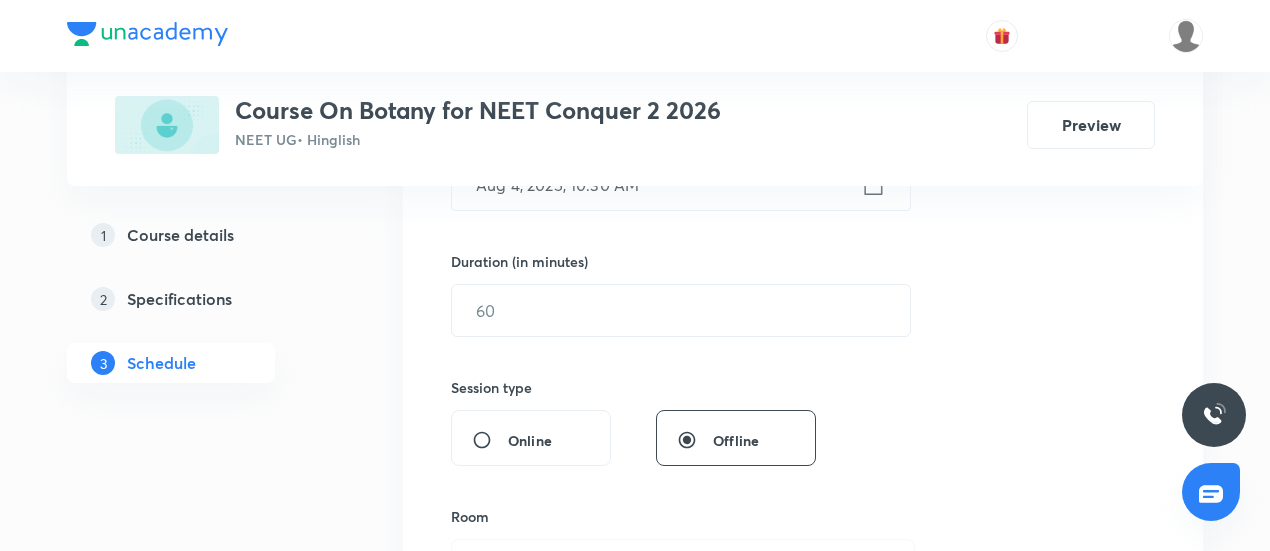 scroll, scrollTop: 571, scrollLeft: 0, axis: vertical 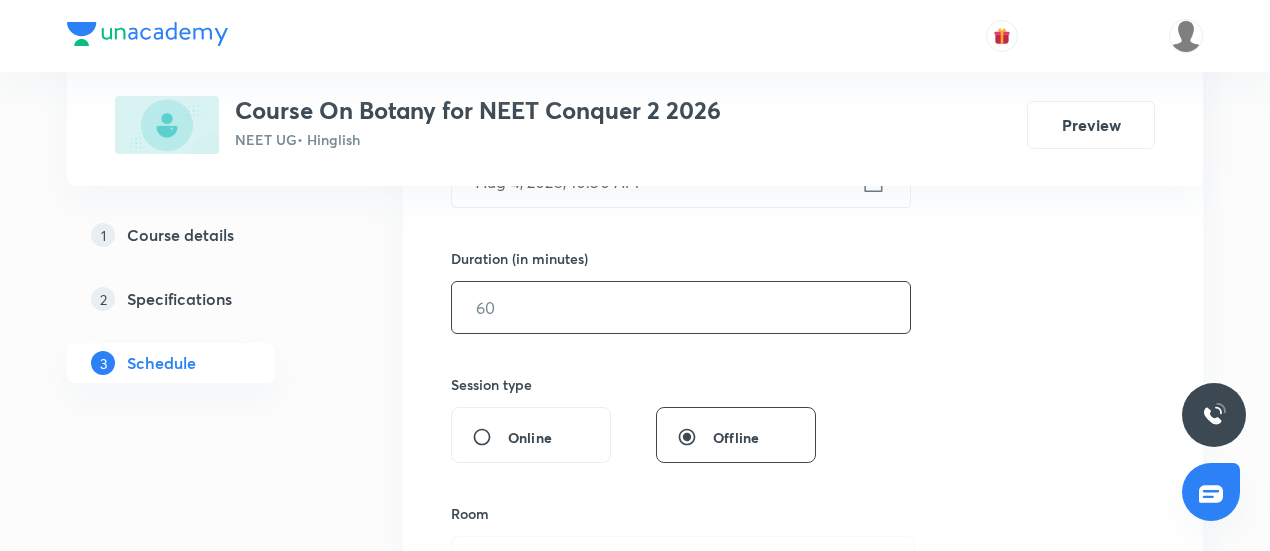 click at bounding box center [681, 307] 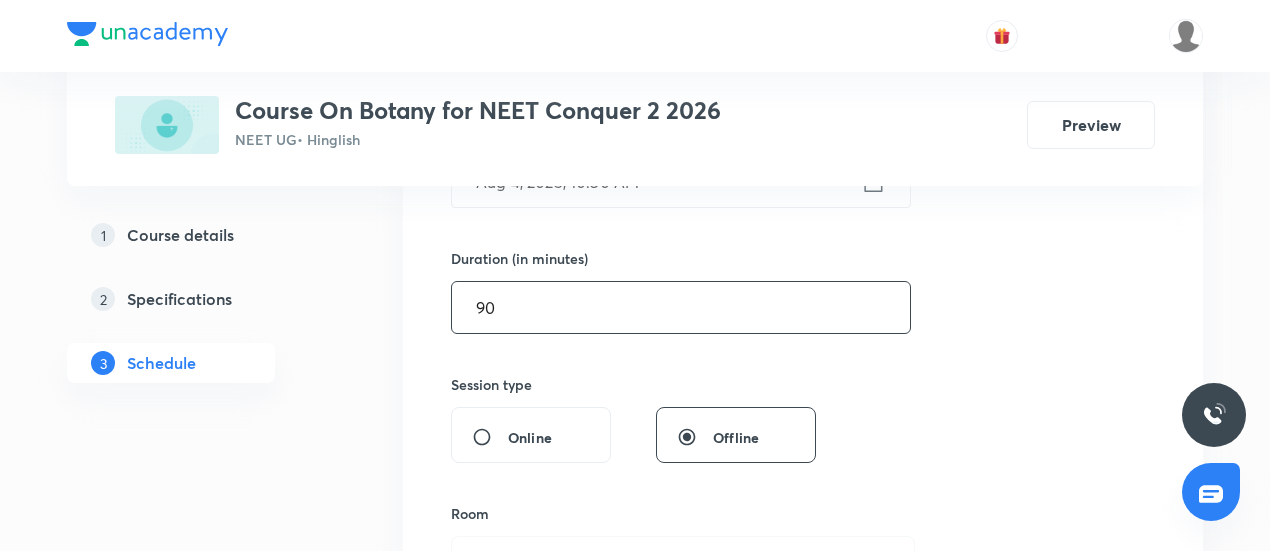 type on "90" 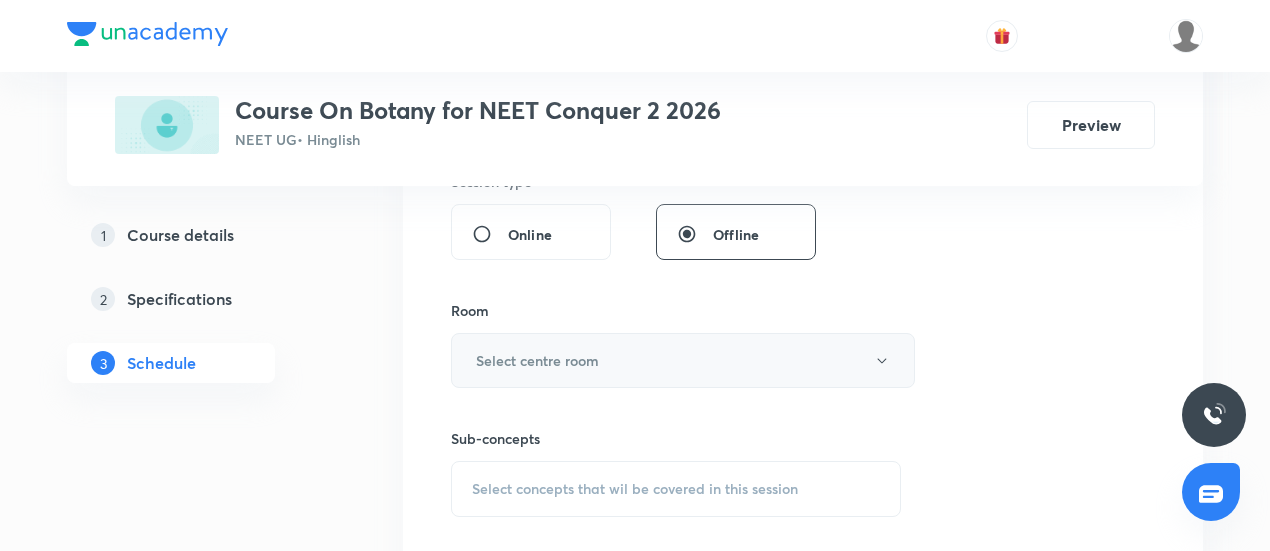 scroll, scrollTop: 775, scrollLeft: 0, axis: vertical 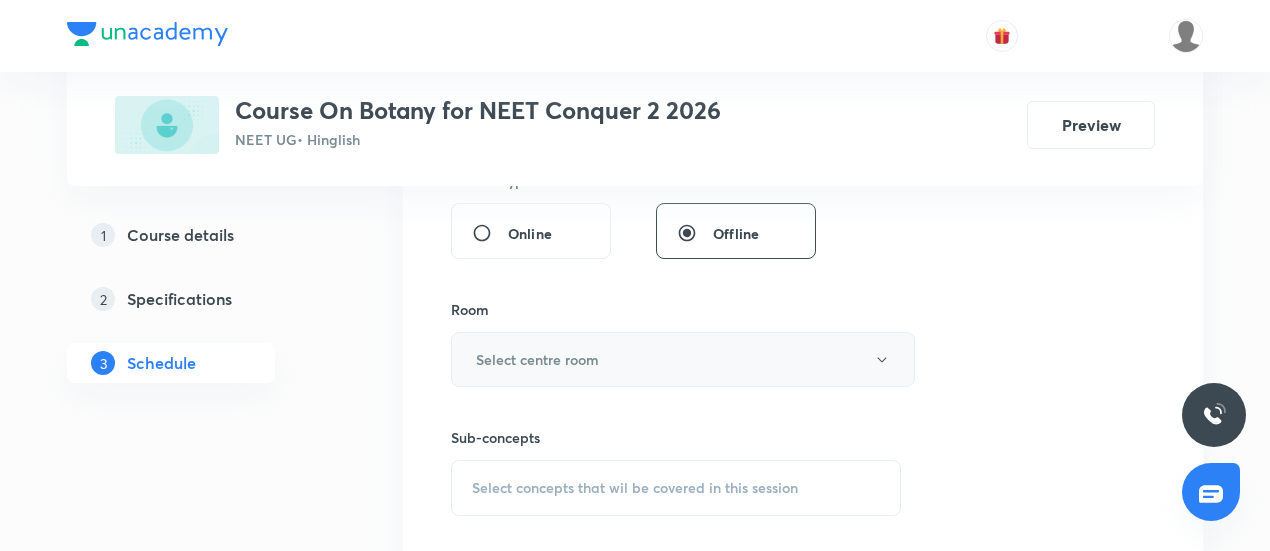 click on "Select centre room" at bounding box center (683, 359) 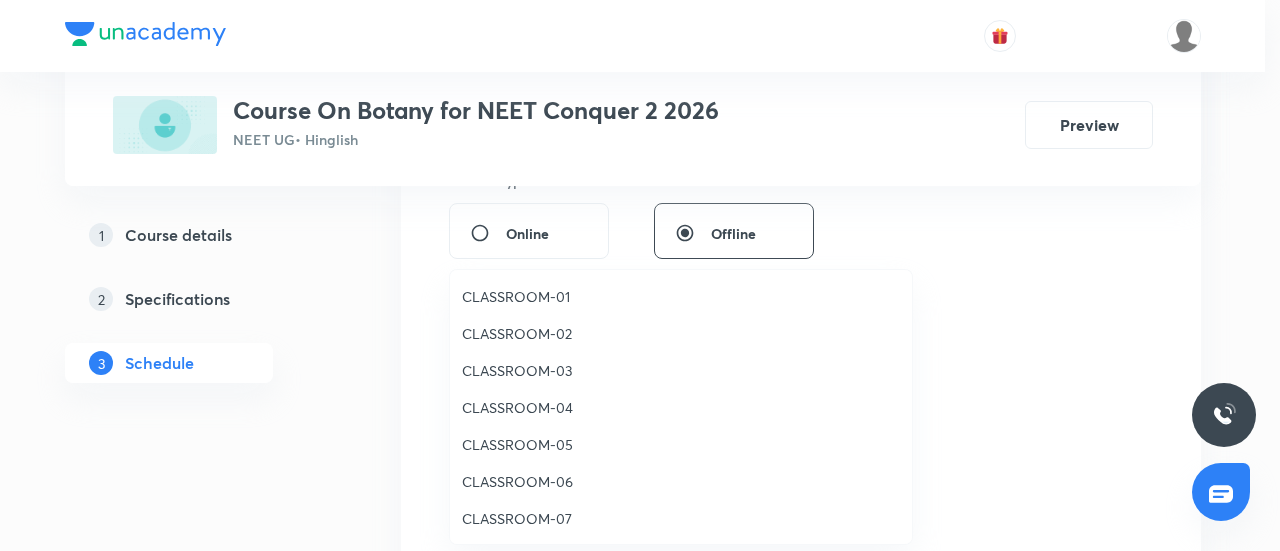 click on "CLASSROOM-04" at bounding box center [681, 407] 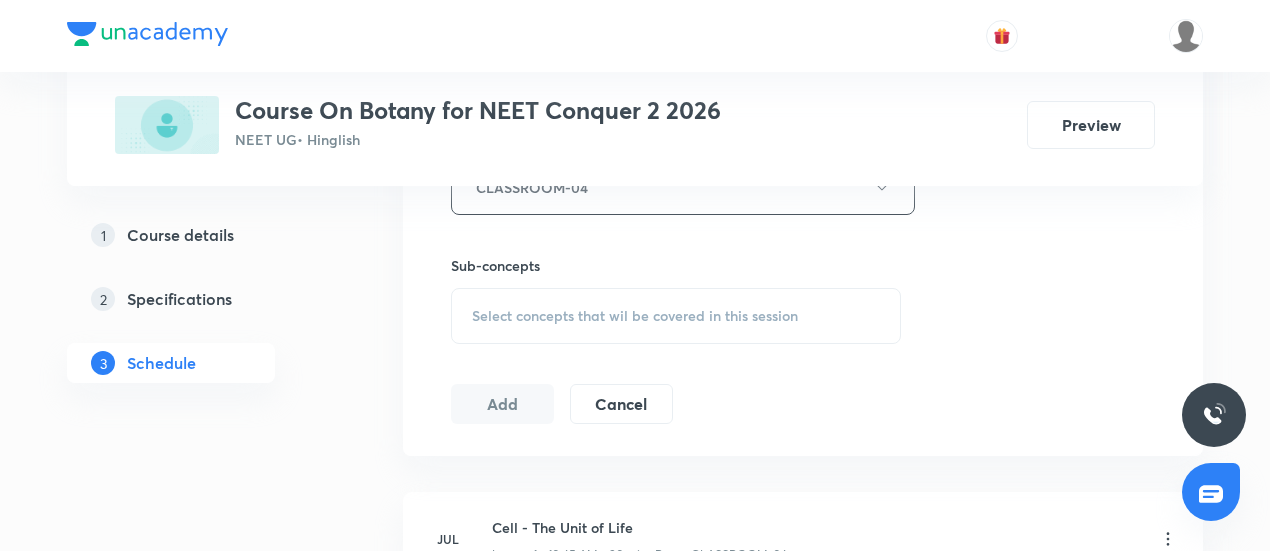 scroll, scrollTop: 949, scrollLeft: 0, axis: vertical 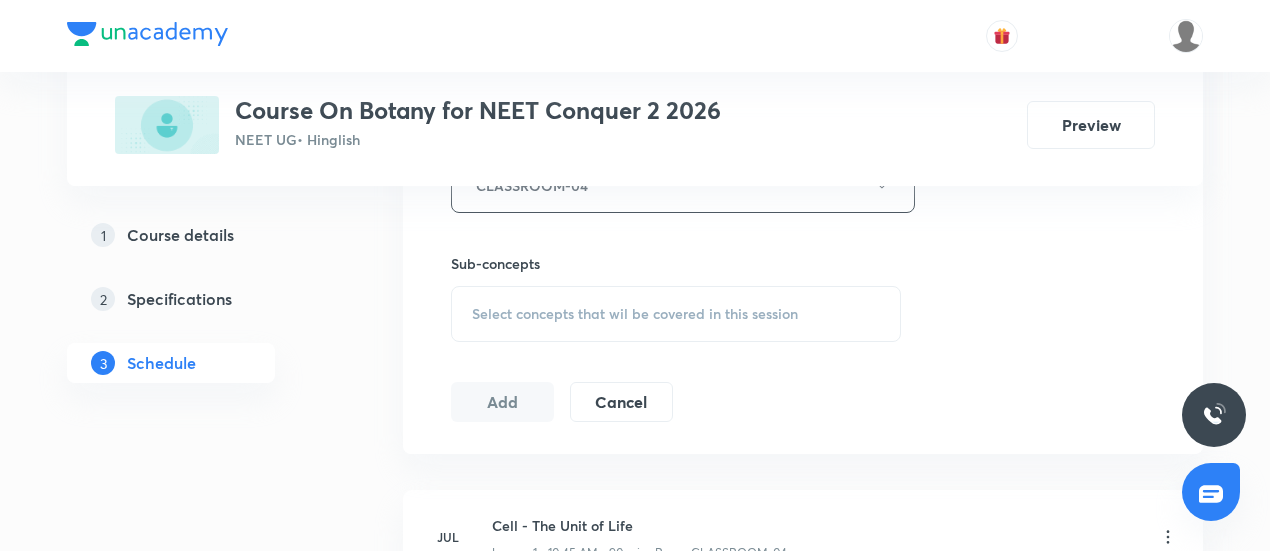 click on "Select concepts that wil be covered in this session" at bounding box center (635, 314) 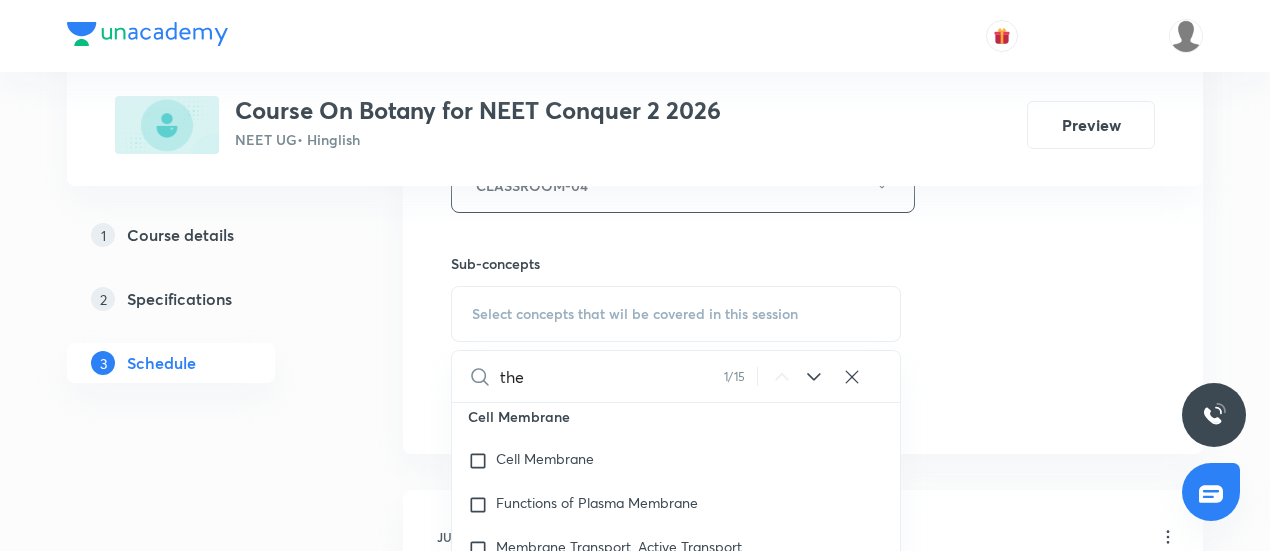 scroll, scrollTop: 7376, scrollLeft: 0, axis: vertical 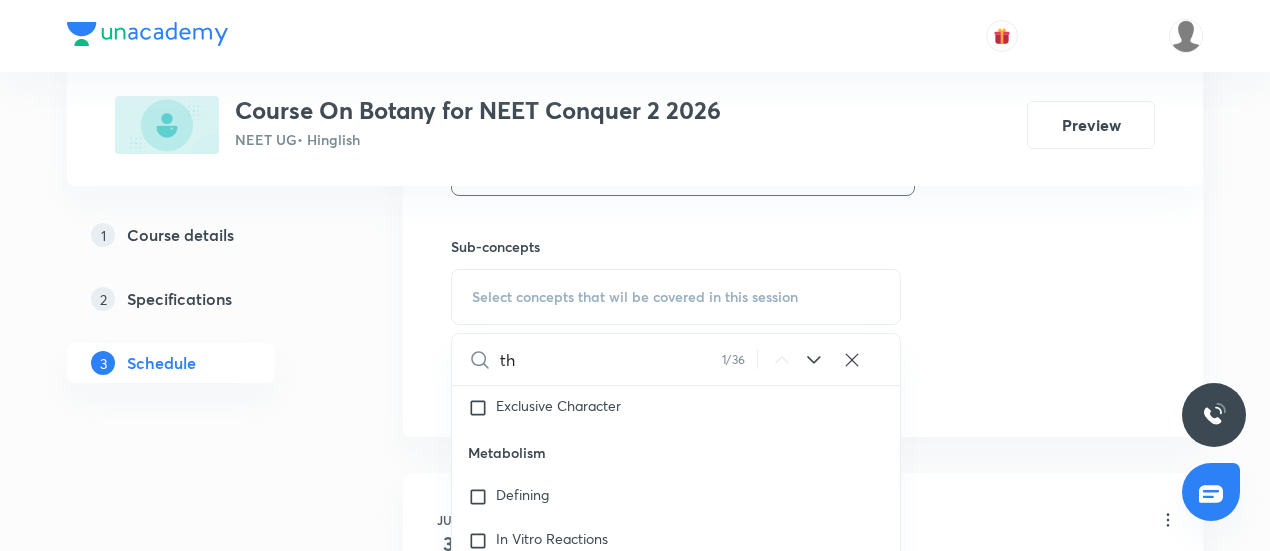 type on "t" 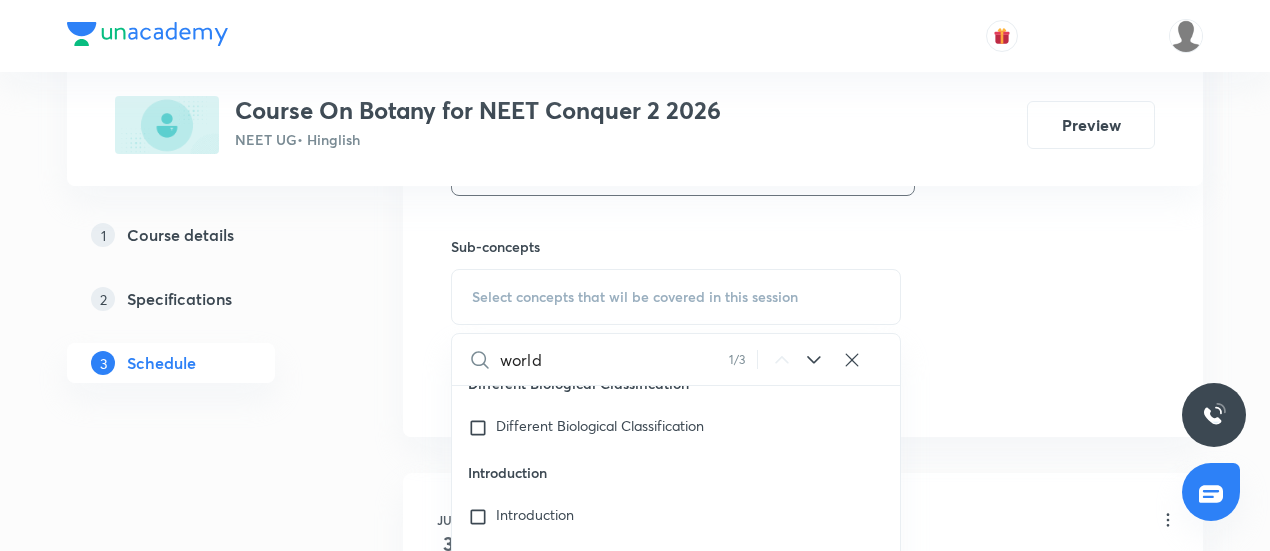 scroll, scrollTop: 11685, scrollLeft: 0, axis: vertical 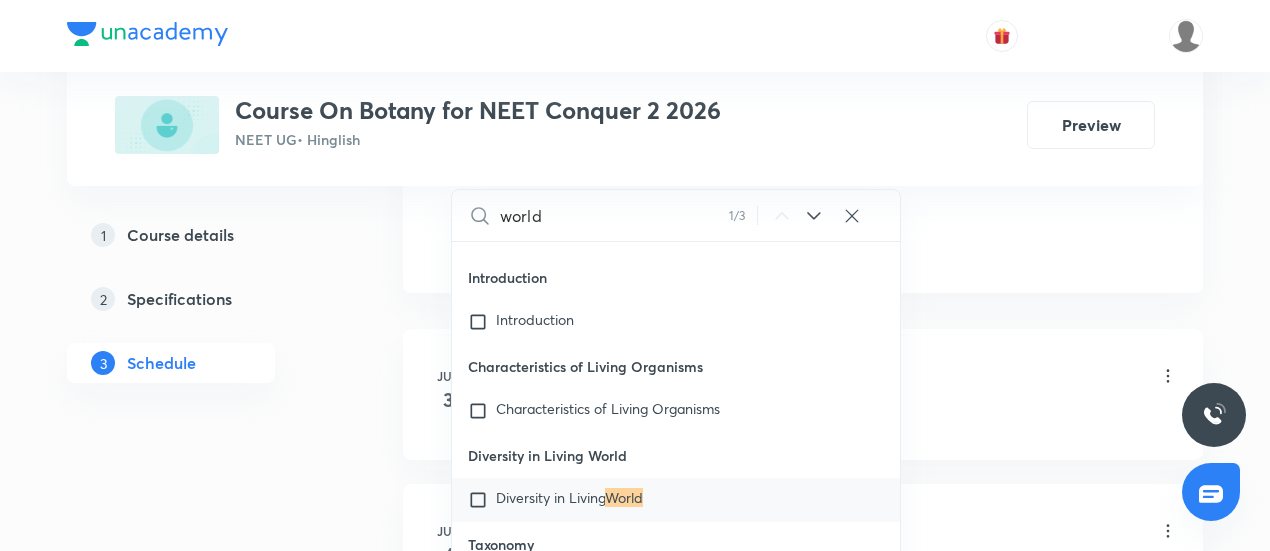 type on "world" 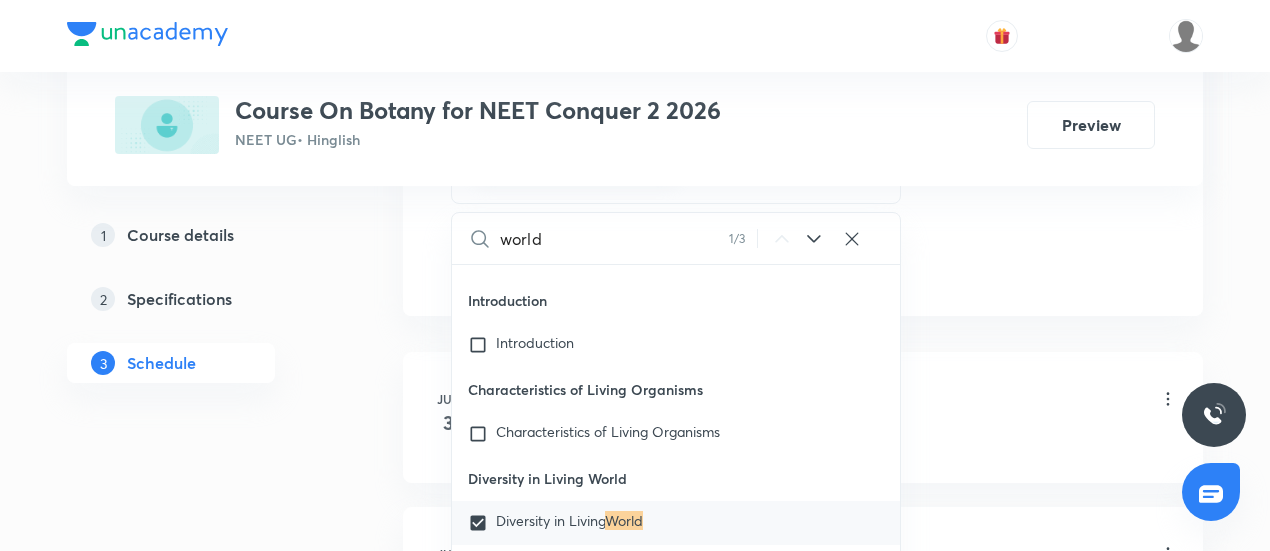 click on "Session  16 Live class Session title 16/99 The Living World ​ Schedule for Aug 4, 2025, 10:30 AM ​ Duration (in minutes) 90 ​   Session type Online Offline Room CLASSROOM-04 Sub-concepts Diversity in Living World CLEAR world 1 / 3 ​ Microbodies Microbodies Microbodies Plastids Plastids Occurrence Leucoplast Chloroplast Chloroplast Number Endomembrane System Endomembrane System Cell Organelles Functions ER GB Lysosome Vacuole Cell Wall Cell Wall Compositon Type of Cell wall Different Types Plasmodesmata Cell Membrane Cell Membrane Fluid Mosaic Model Types of proteins Types of lipids Eukaryotic Cell Eukaryotic Cell Difference between pro and eukaryotic cell Difference between plant and animal cell Prokaryotic Cell Prokaryotic Cell Different Shapes An overview of Cell An overview of Cell Cytoplasm is Main Arena Cell Theory Cell Theory What is Cell What is Cell Transport across membrane Cell Differ Greatly in Size and Shape Discovery Of Cell Introduction Introduction What Is Reductionist Biology Cell Size" at bounding box center [803, -197] 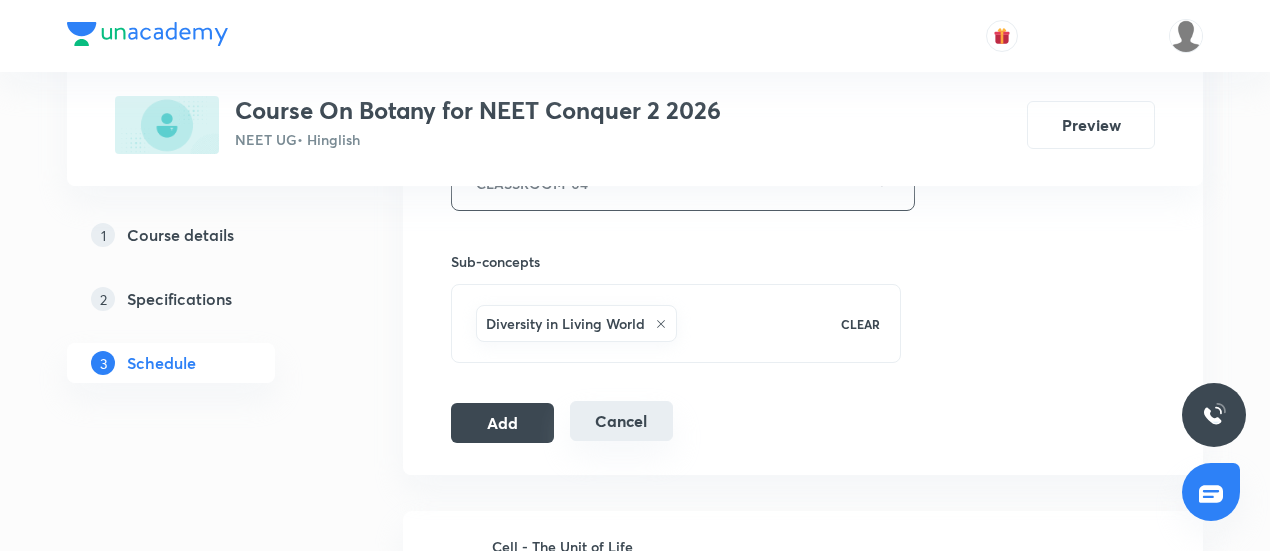 scroll, scrollTop: 950, scrollLeft: 0, axis: vertical 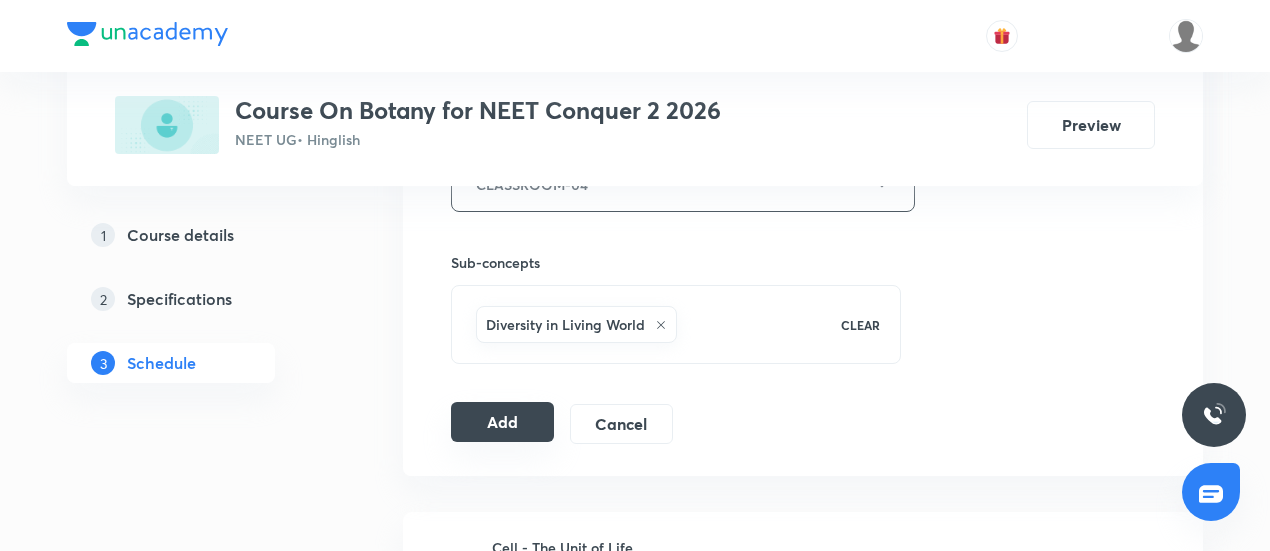 click on "Add" at bounding box center (502, 422) 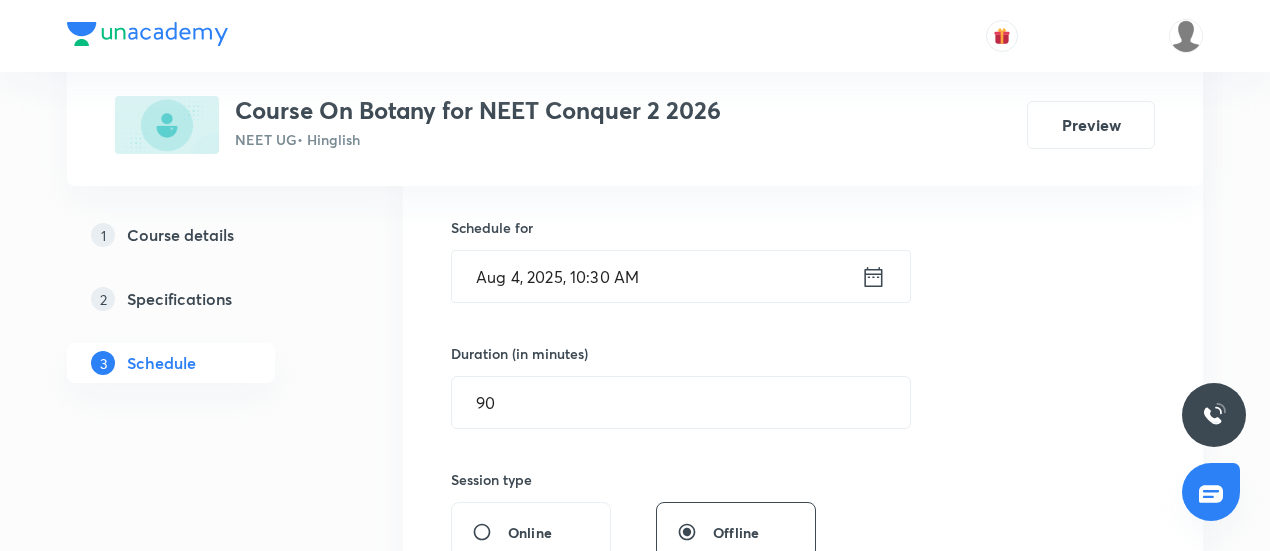 scroll, scrollTop: 480, scrollLeft: 0, axis: vertical 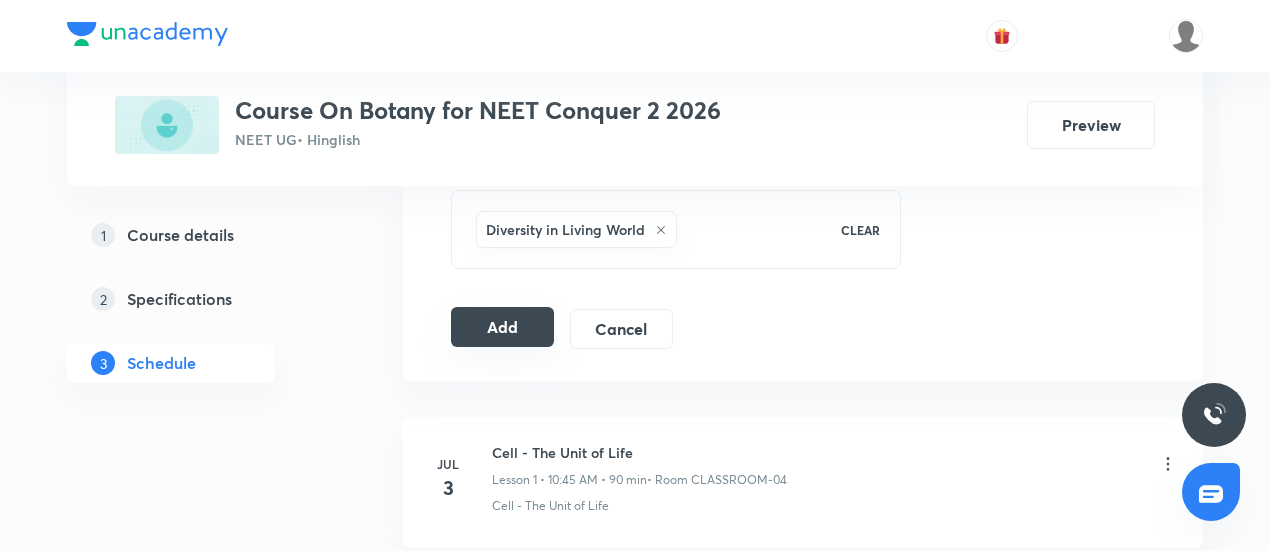 click on "Add" at bounding box center (502, 327) 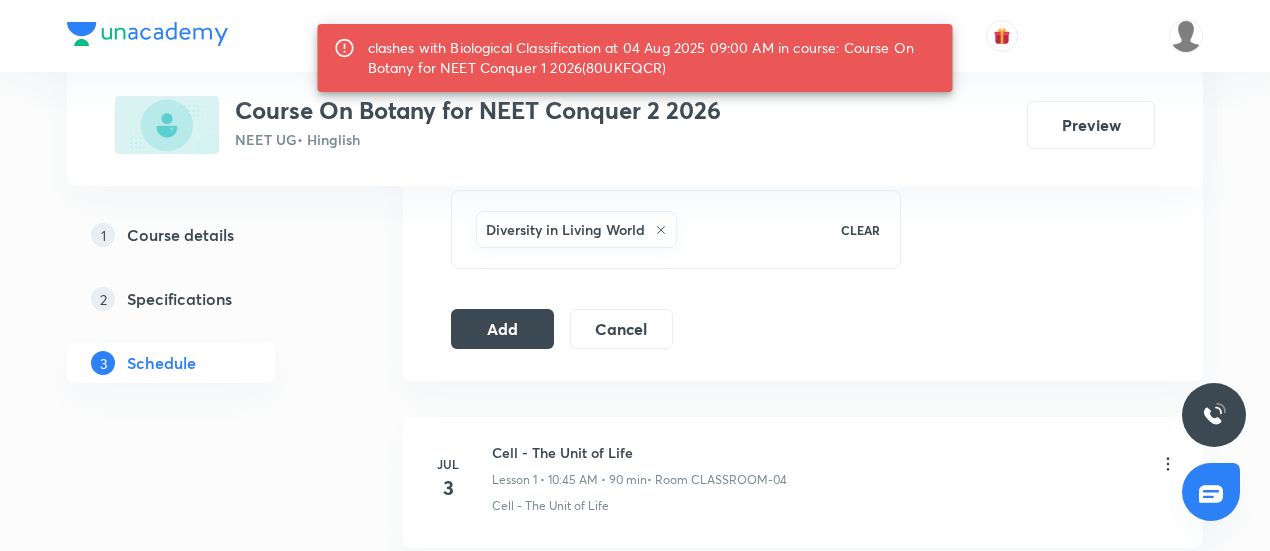 click on "clashes with Biological Classification at 04 Aug 2025 09:00 AM in course: Course On Botany for NEET Conquer 1 2026(80UKFQCR)" at bounding box center [652, 58] 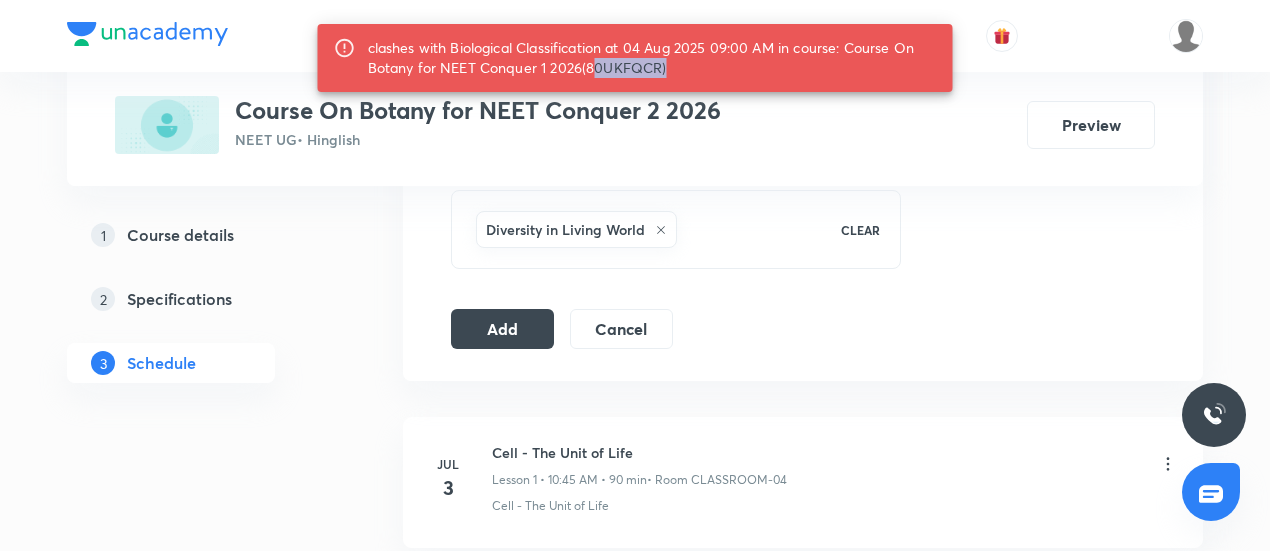 click on "clashes with Biological Classification at 04 Aug 2025 09:00 AM in course: Course On Botany for NEET Conquer 1 2026(80UKFQCR)" at bounding box center [652, 58] 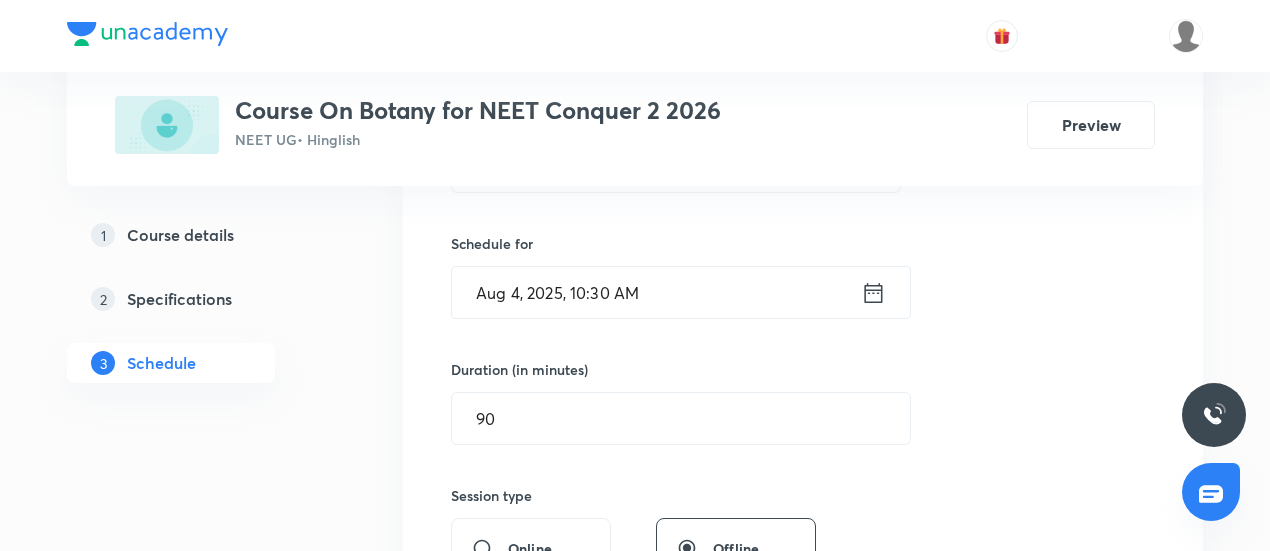 scroll, scrollTop: 459, scrollLeft: 0, axis: vertical 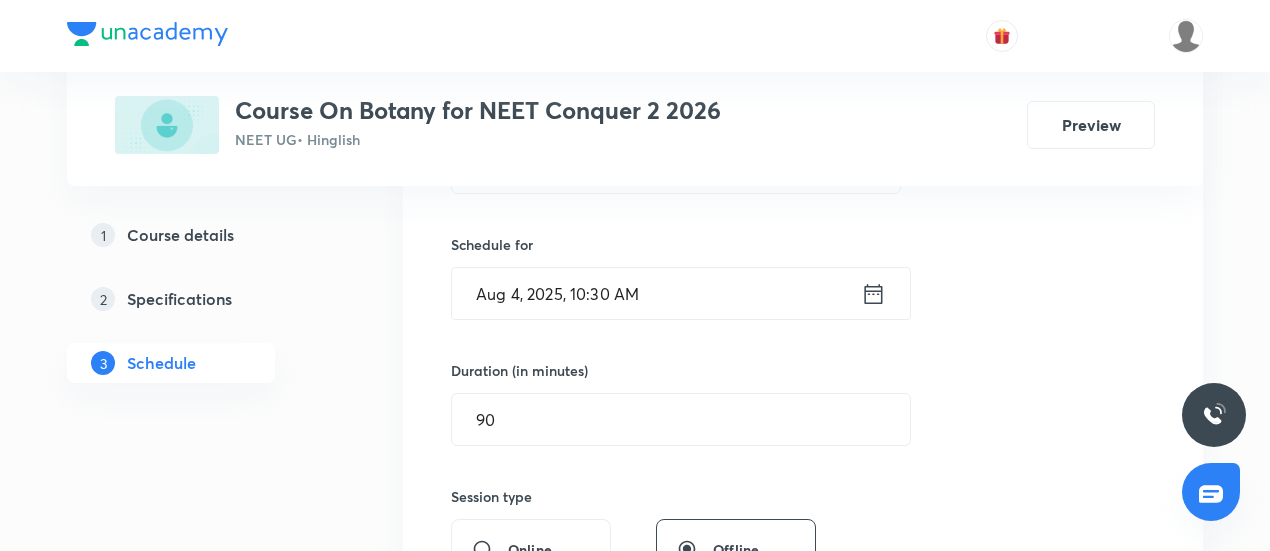 click on "Aug 4, 2025, 10:30 AM" at bounding box center [656, 293] 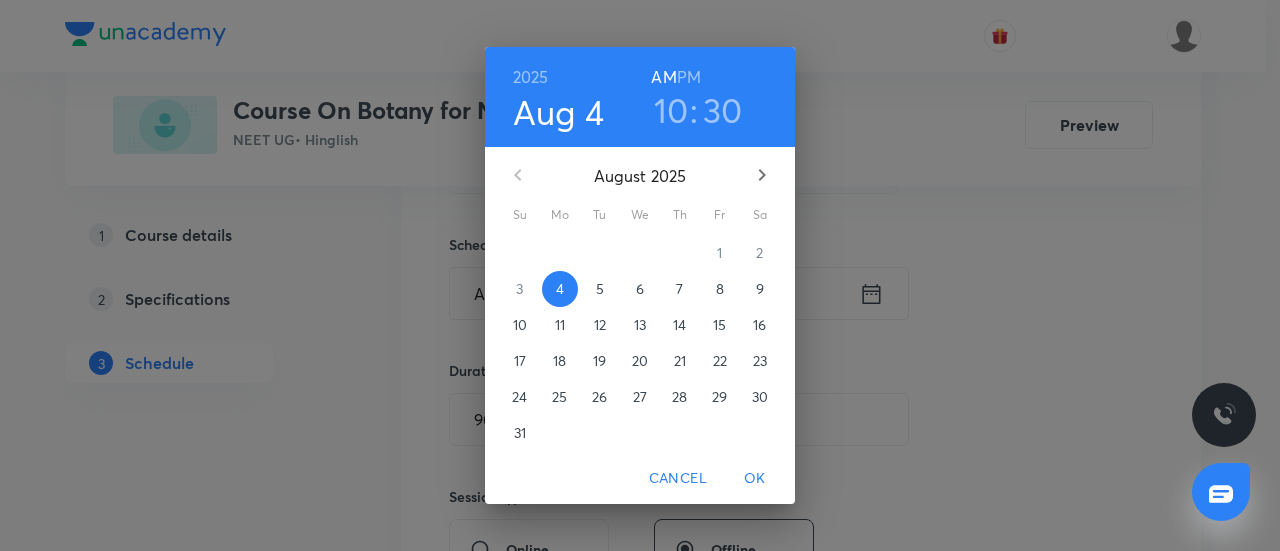 click on "5" at bounding box center [600, 289] 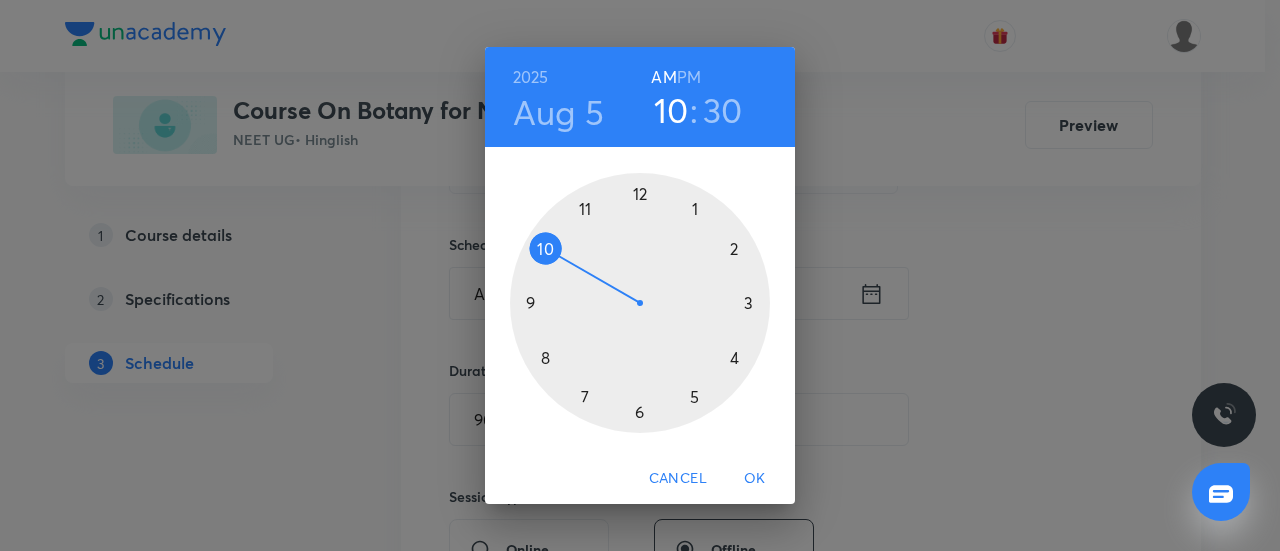 click on "30" at bounding box center [723, 110] 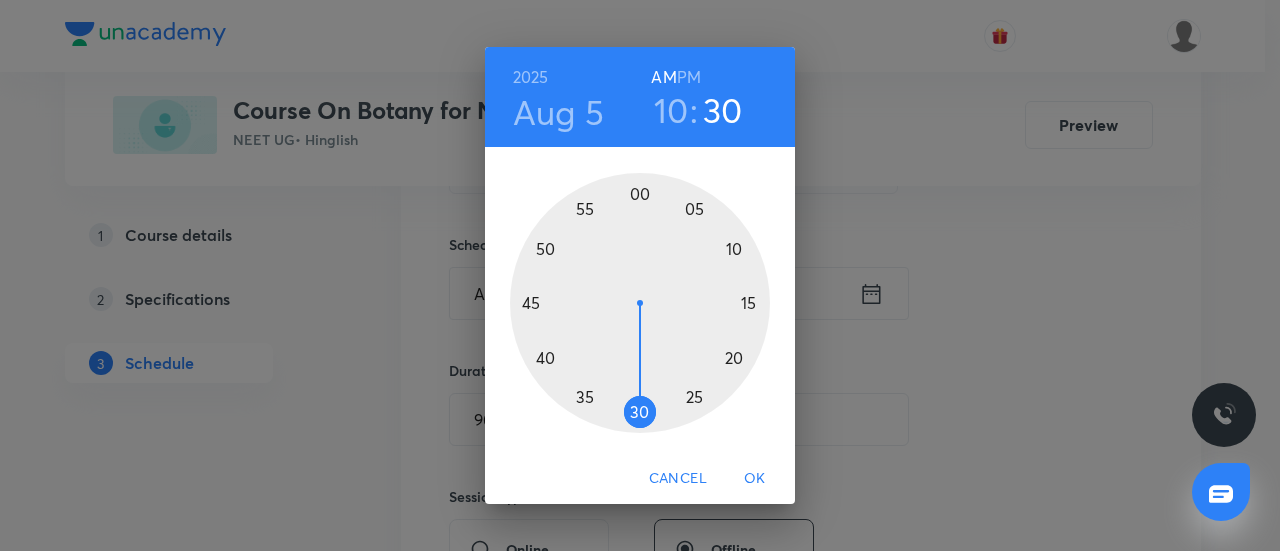 click at bounding box center [640, 303] 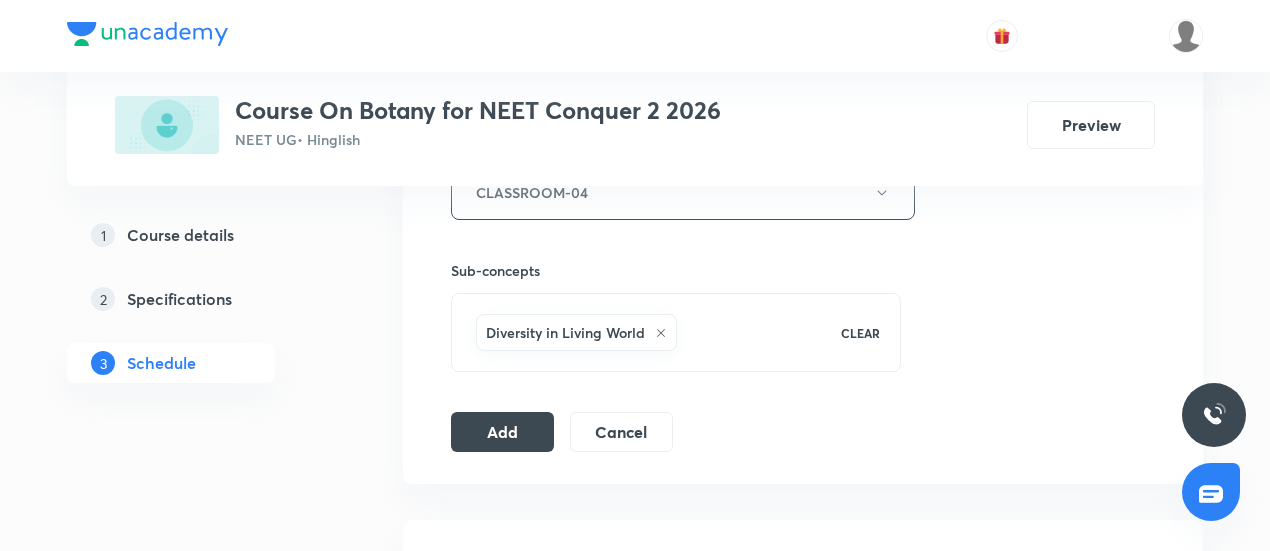 scroll, scrollTop: 947, scrollLeft: 0, axis: vertical 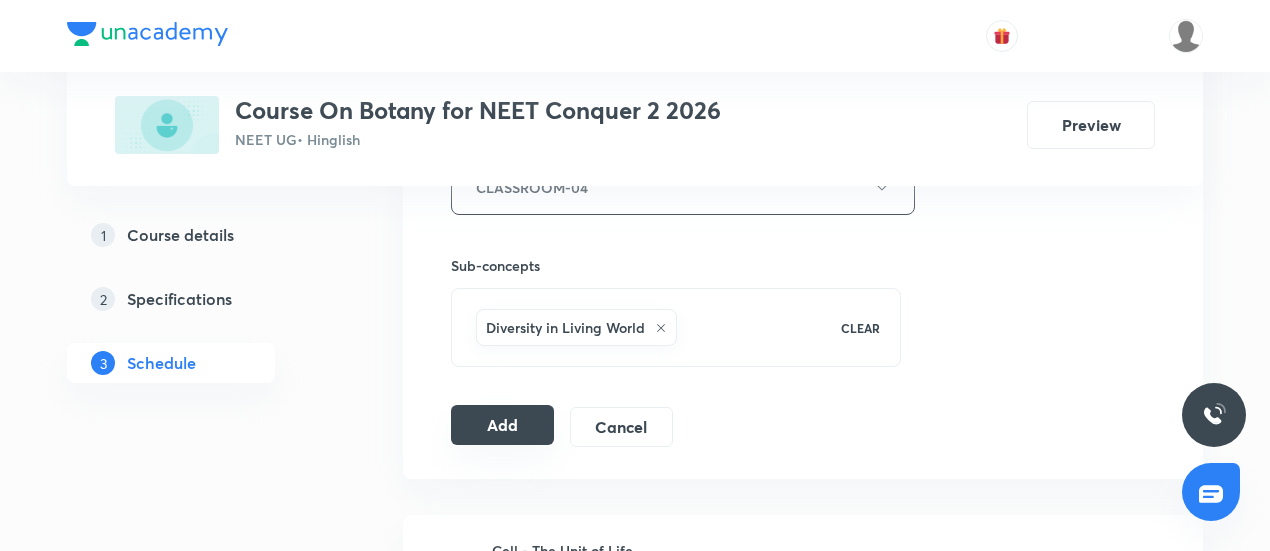 click on "Add" at bounding box center (502, 425) 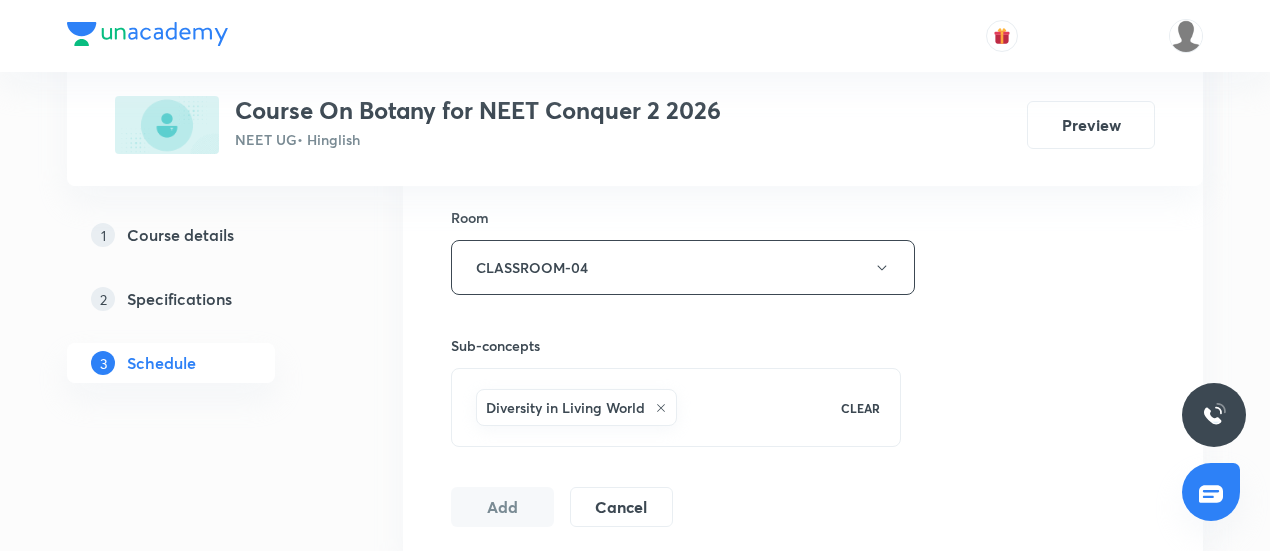 scroll, scrollTop: 857, scrollLeft: 0, axis: vertical 